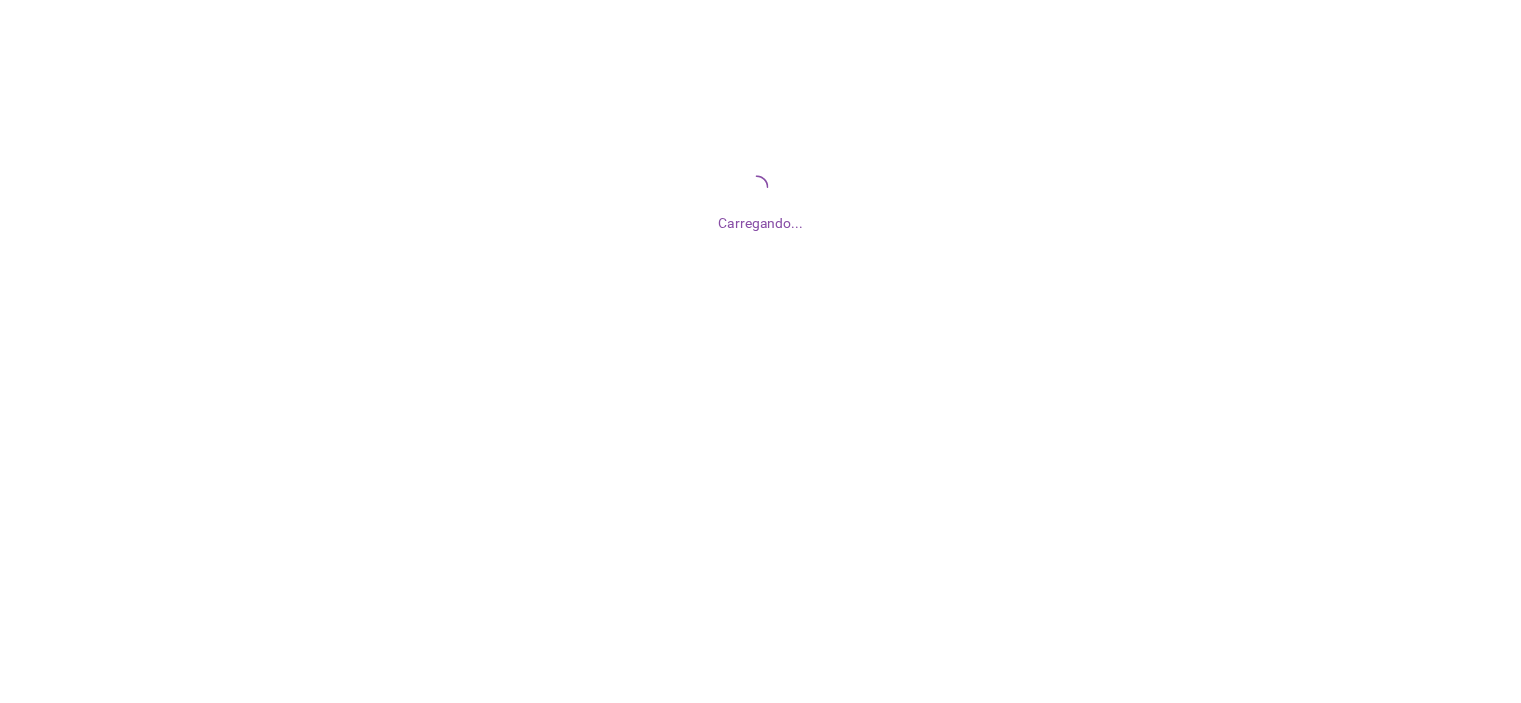 scroll, scrollTop: 0, scrollLeft: 0, axis: both 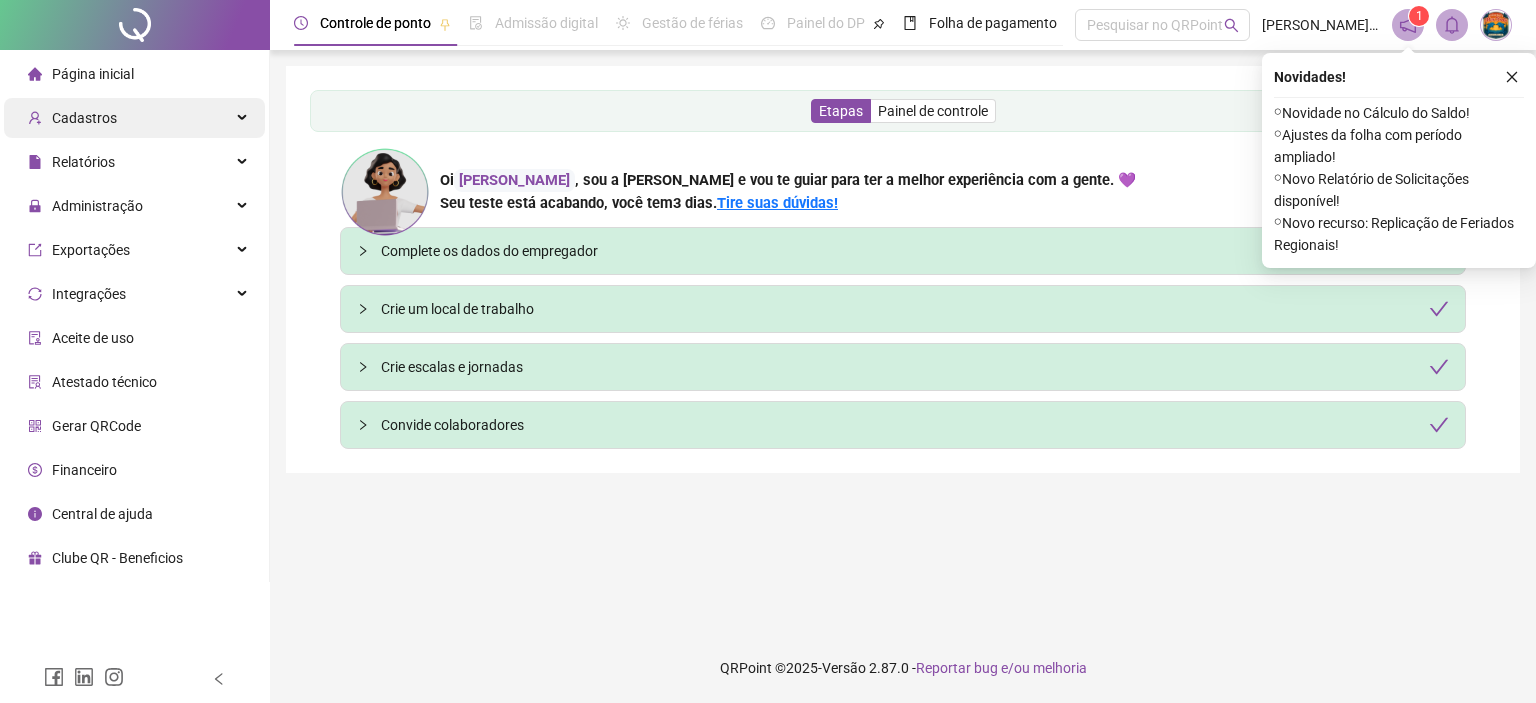 click on "Cadastros" at bounding box center (134, 118) 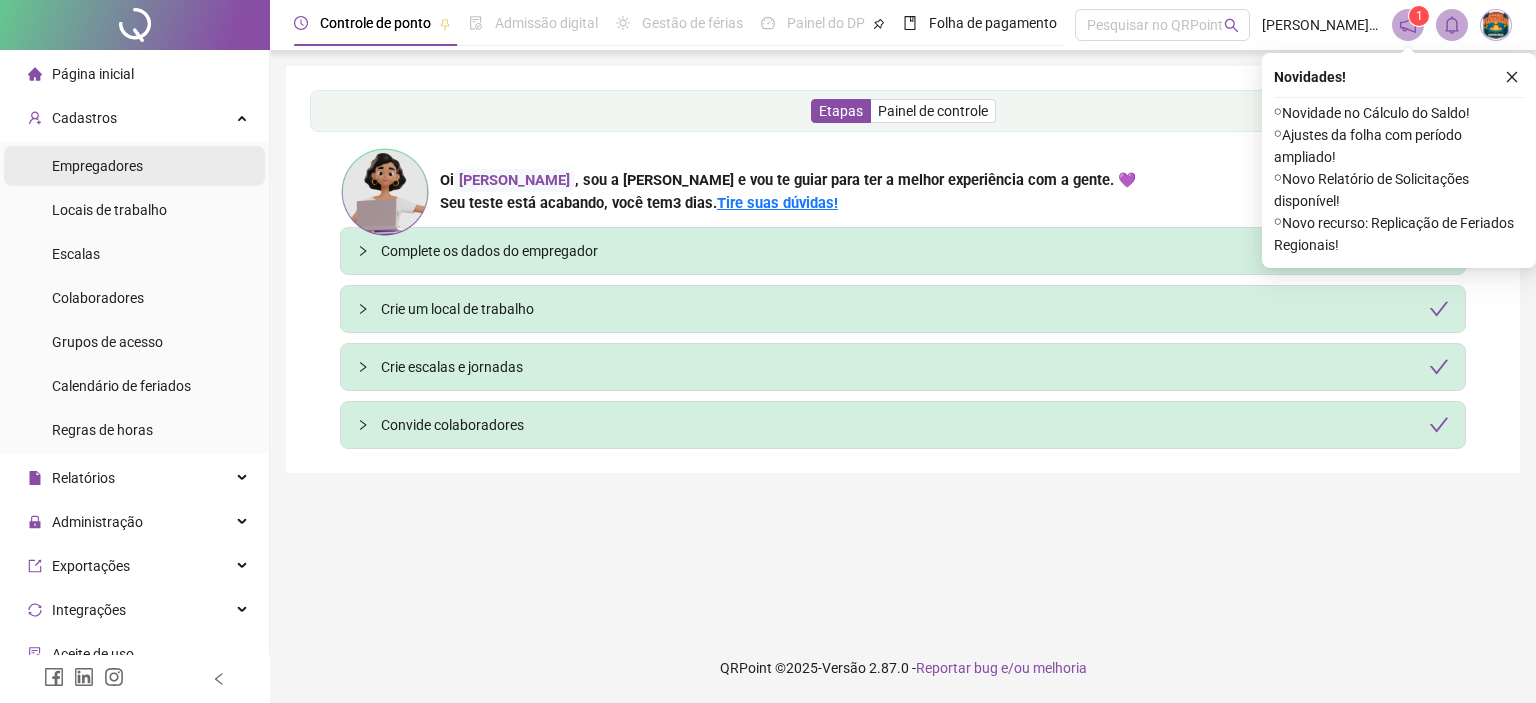 click on "Empregadores" at bounding box center (97, 166) 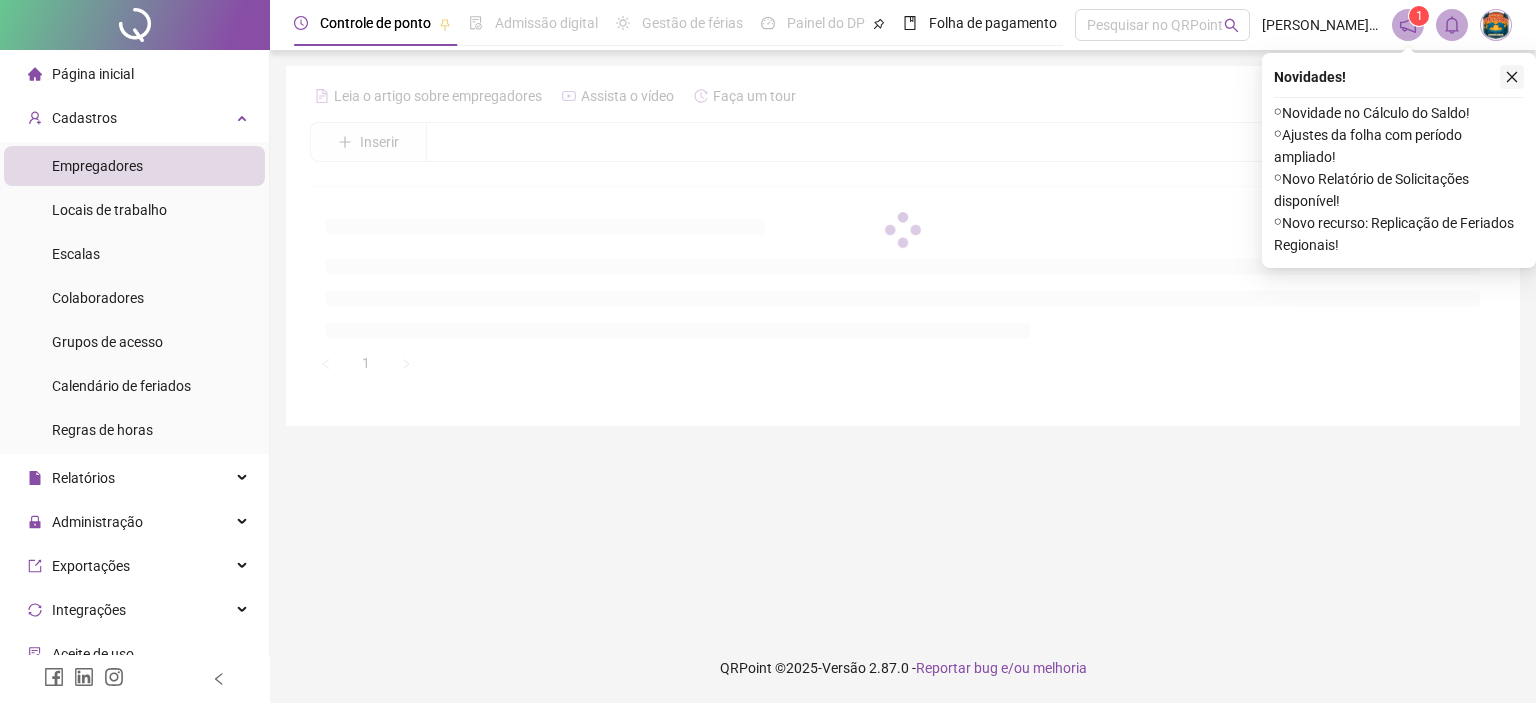 click 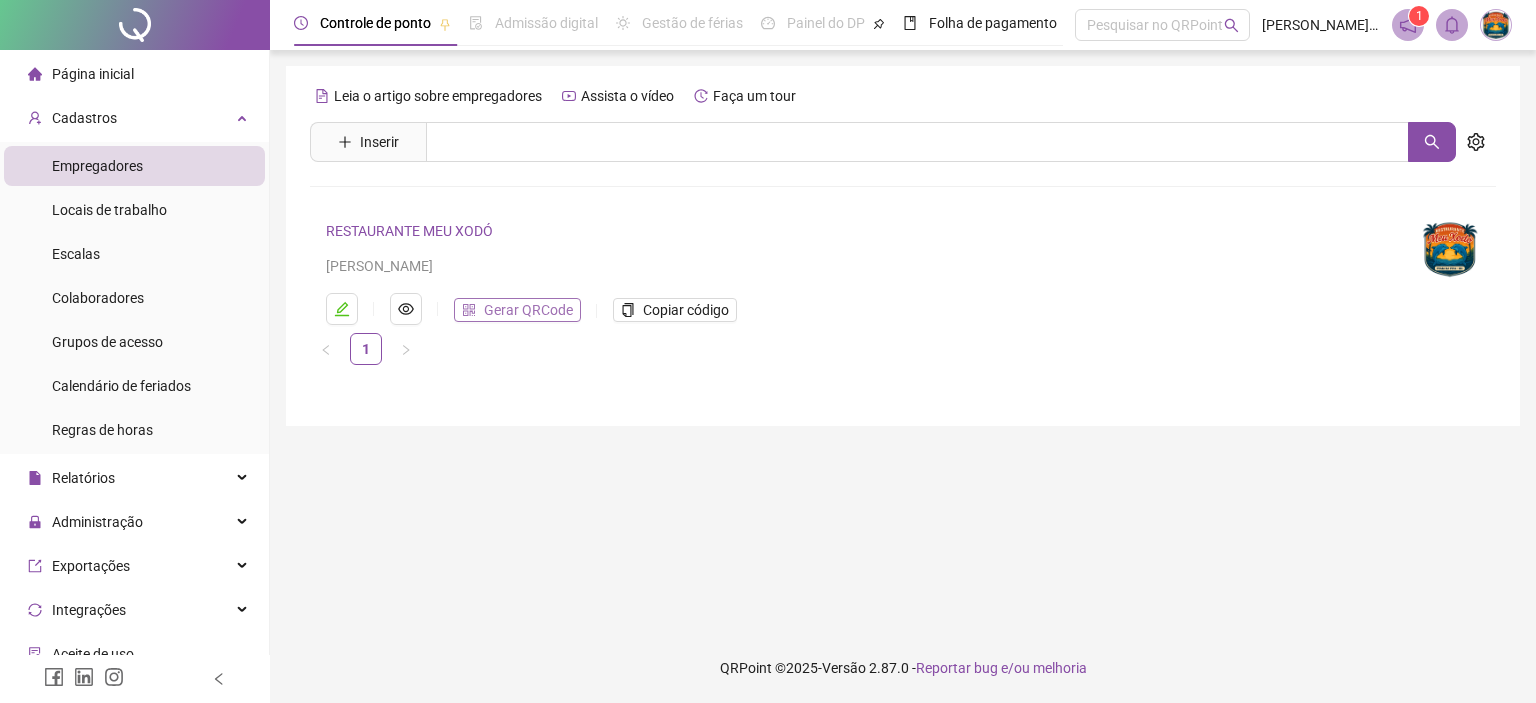 click on "Gerar QRCode" at bounding box center (528, 310) 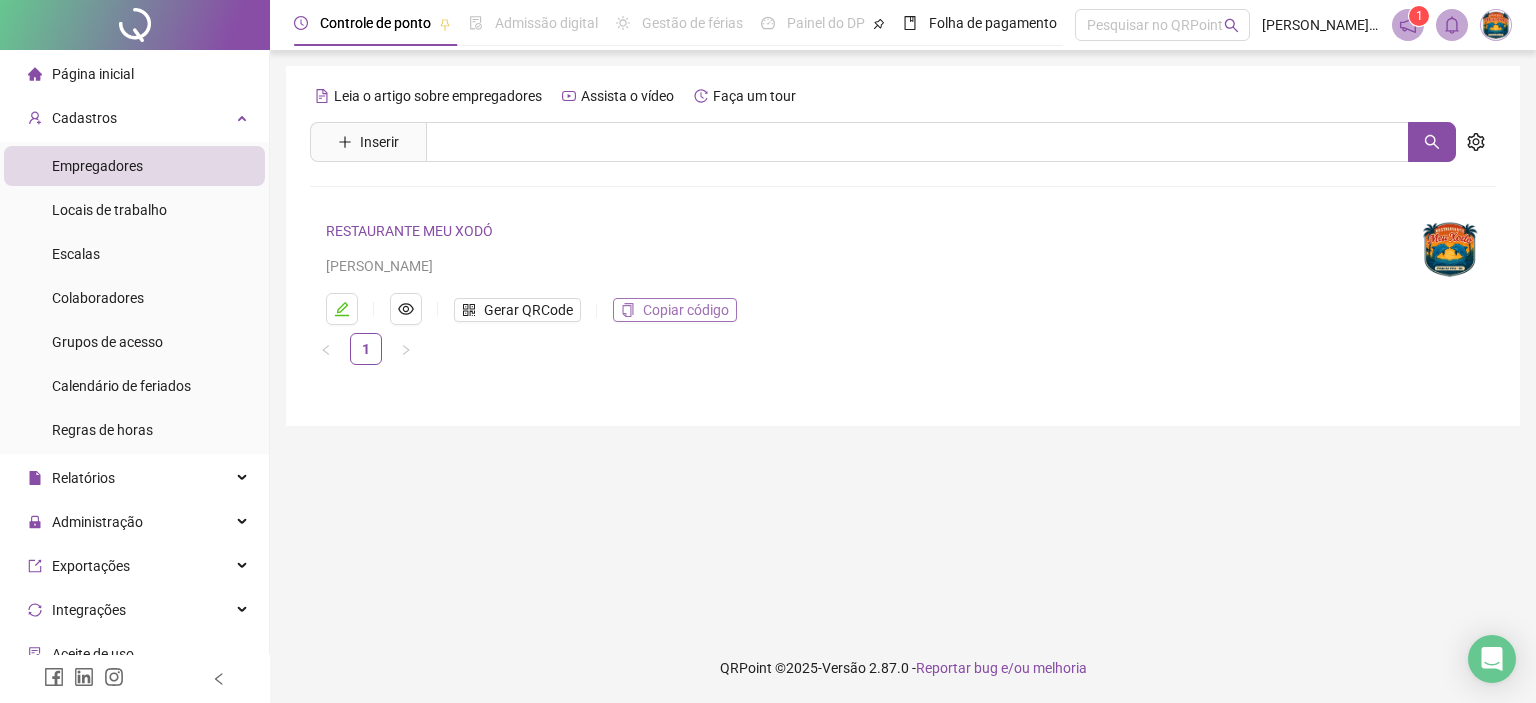 click on "Copiar código" at bounding box center [686, 310] 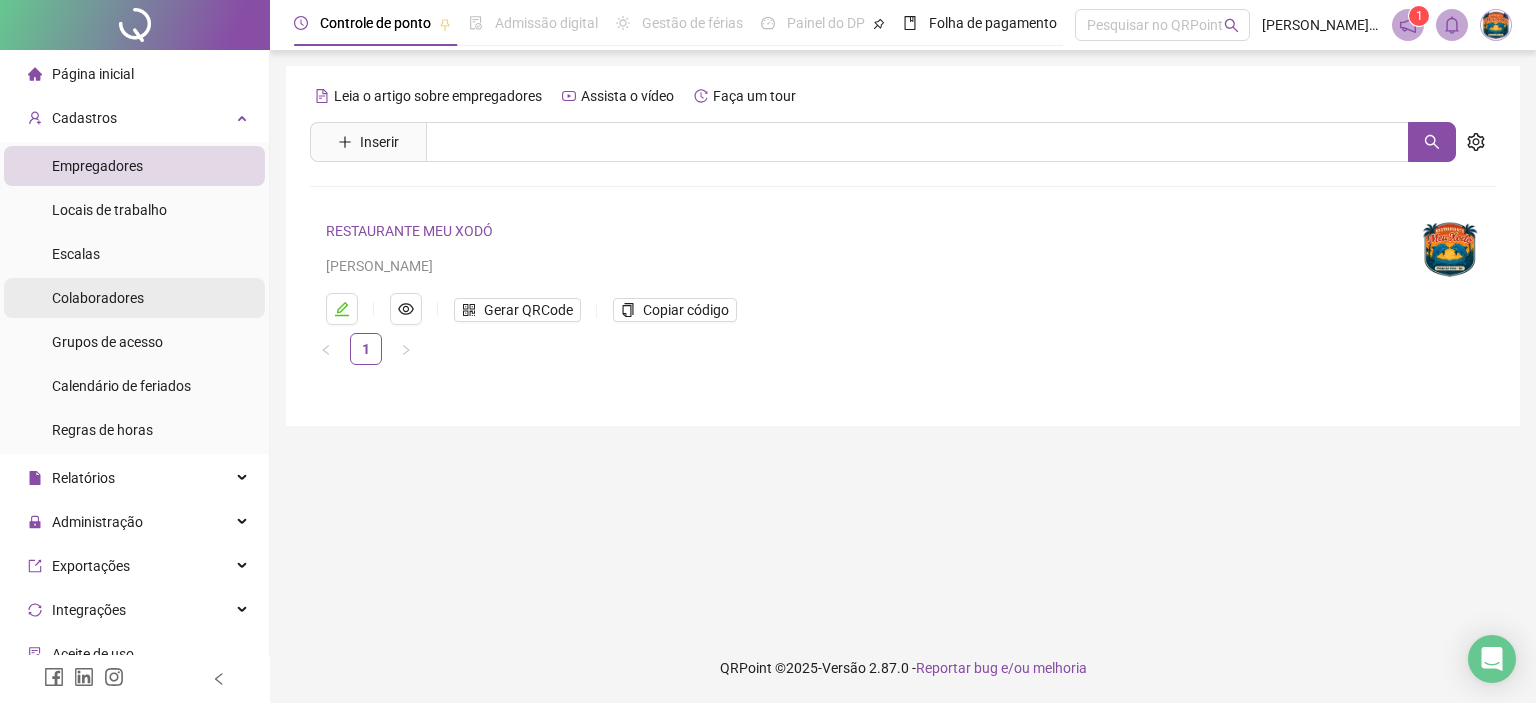 click on "Colaboradores" at bounding box center [134, 298] 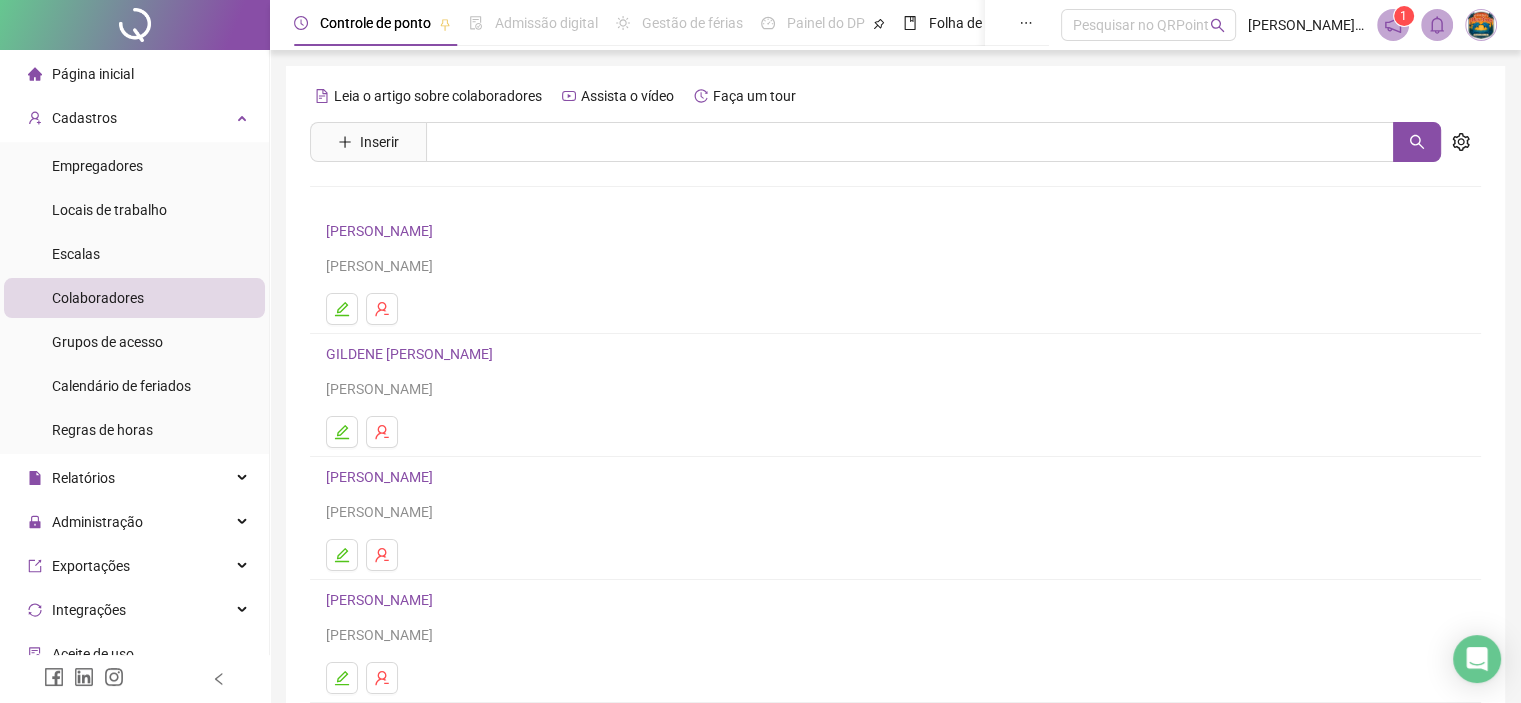 scroll, scrollTop: 264, scrollLeft: 0, axis: vertical 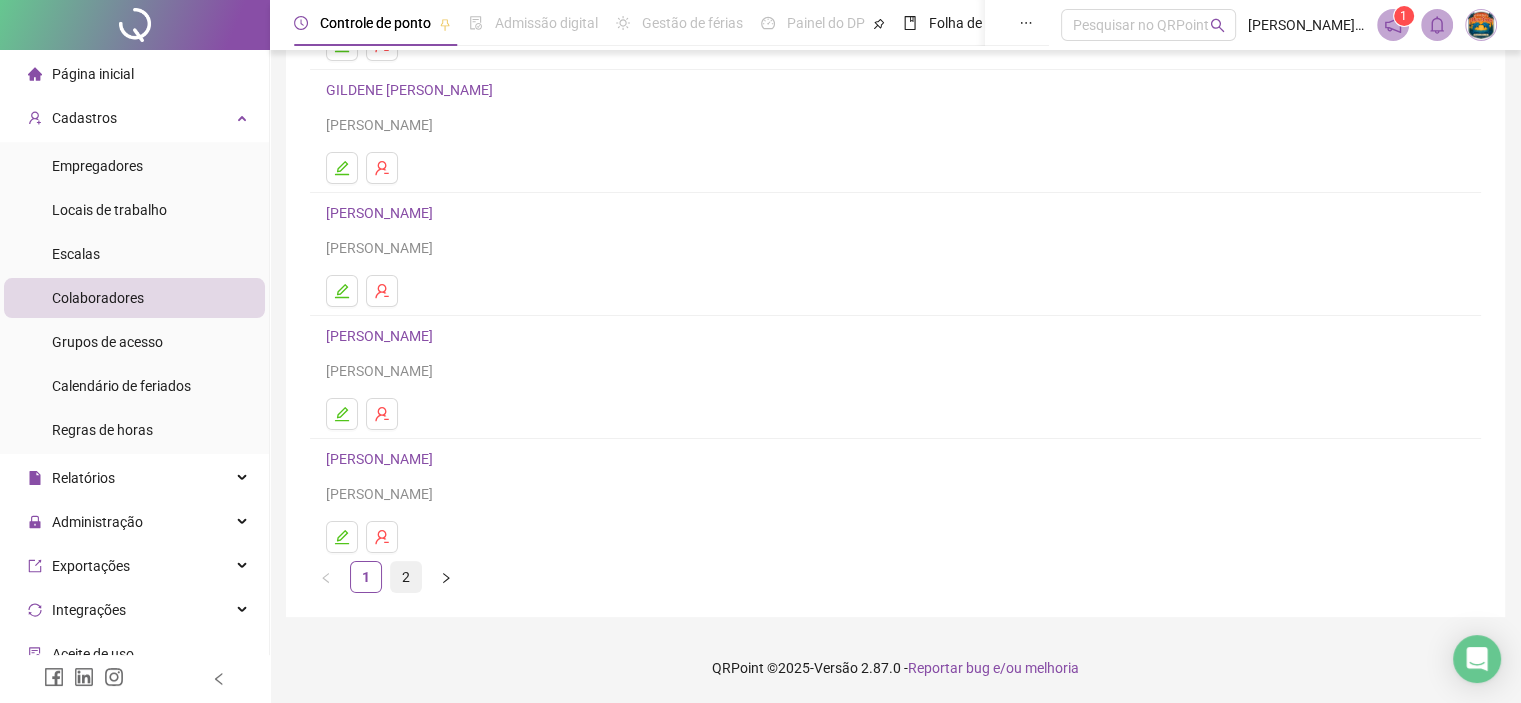 click on "2" at bounding box center (406, 577) 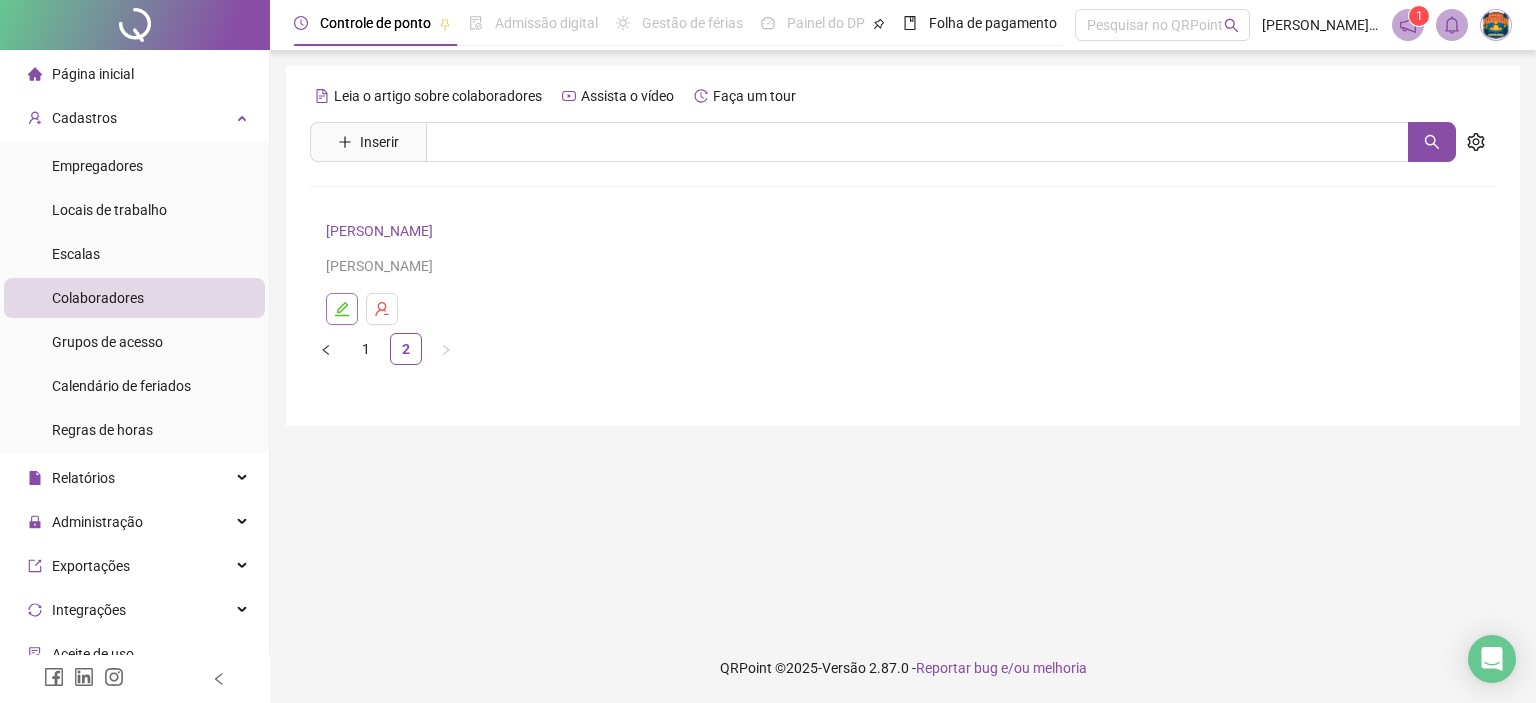click at bounding box center [342, 309] 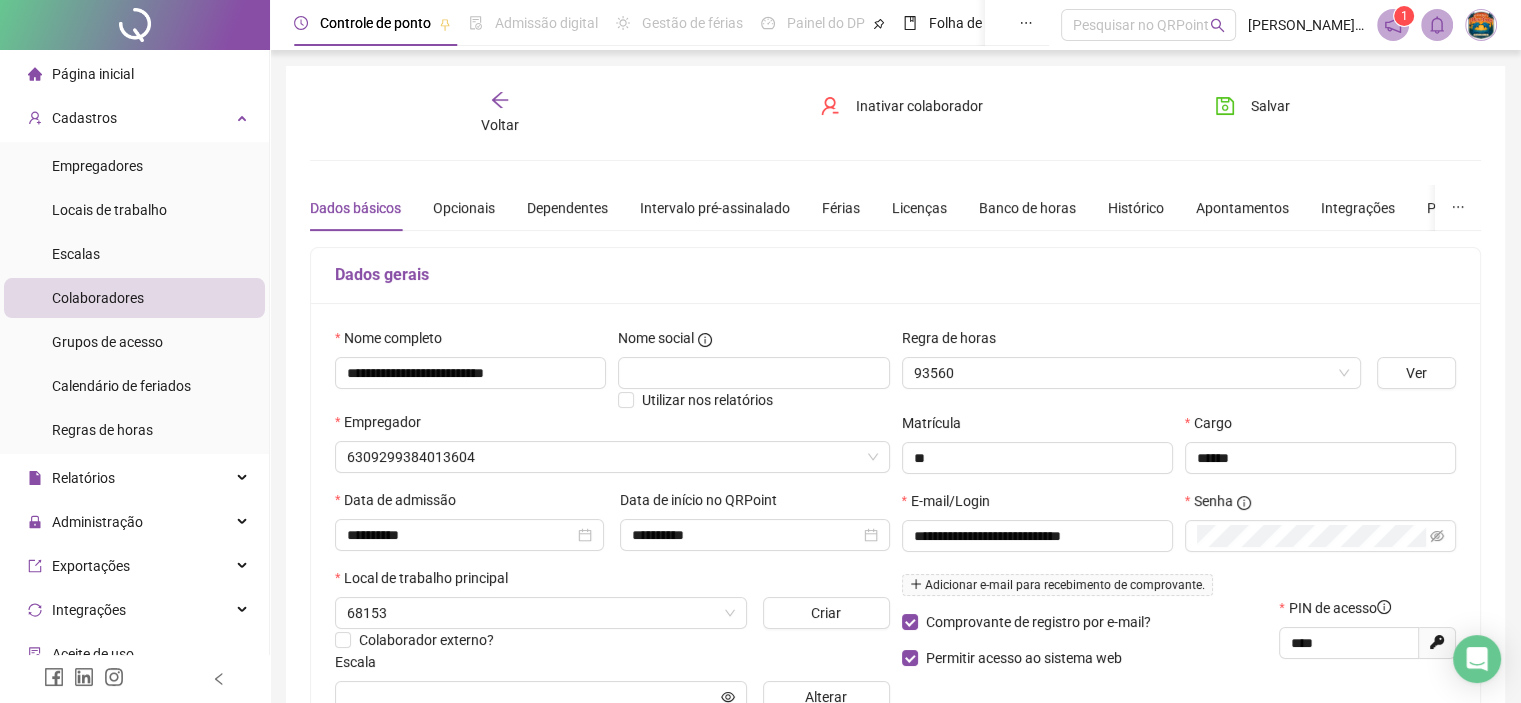 type on "**********" 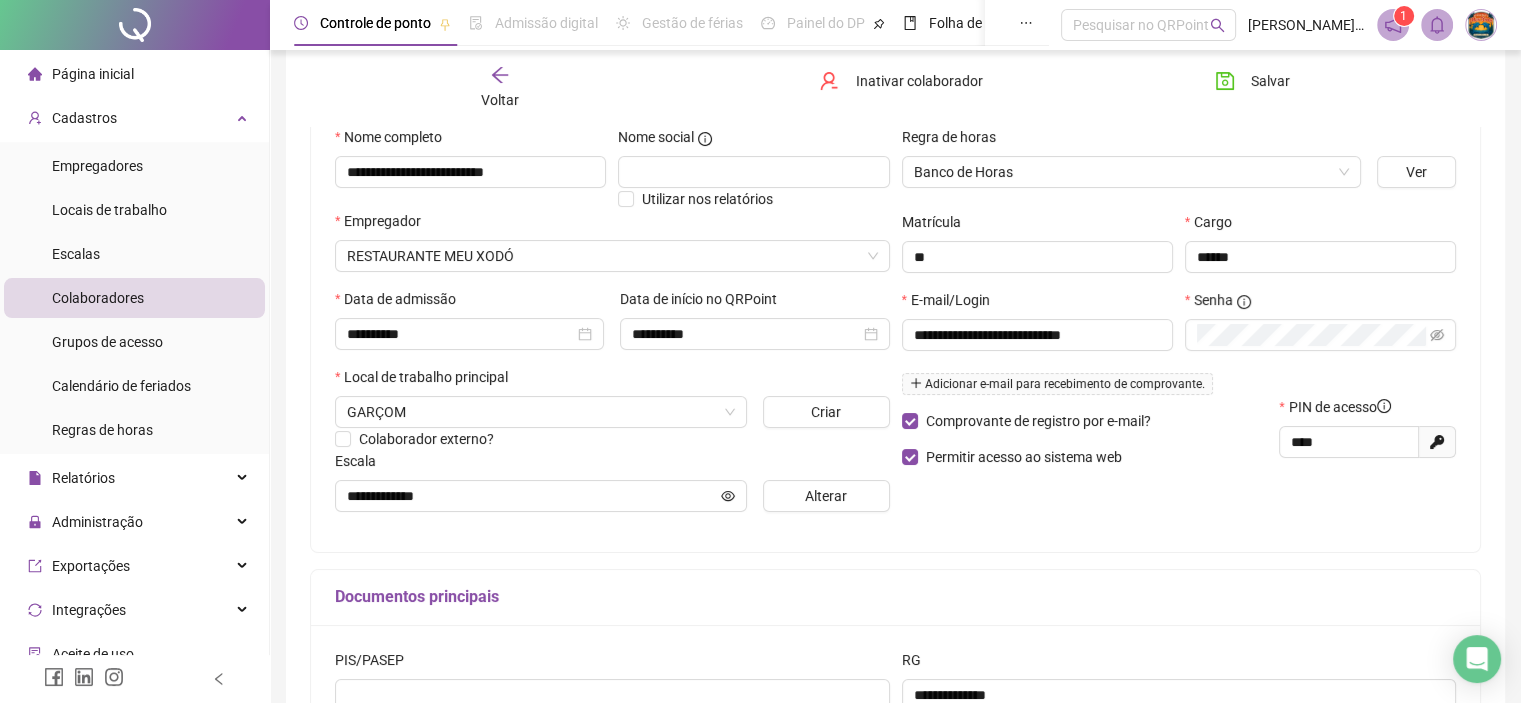 scroll, scrollTop: 0, scrollLeft: 0, axis: both 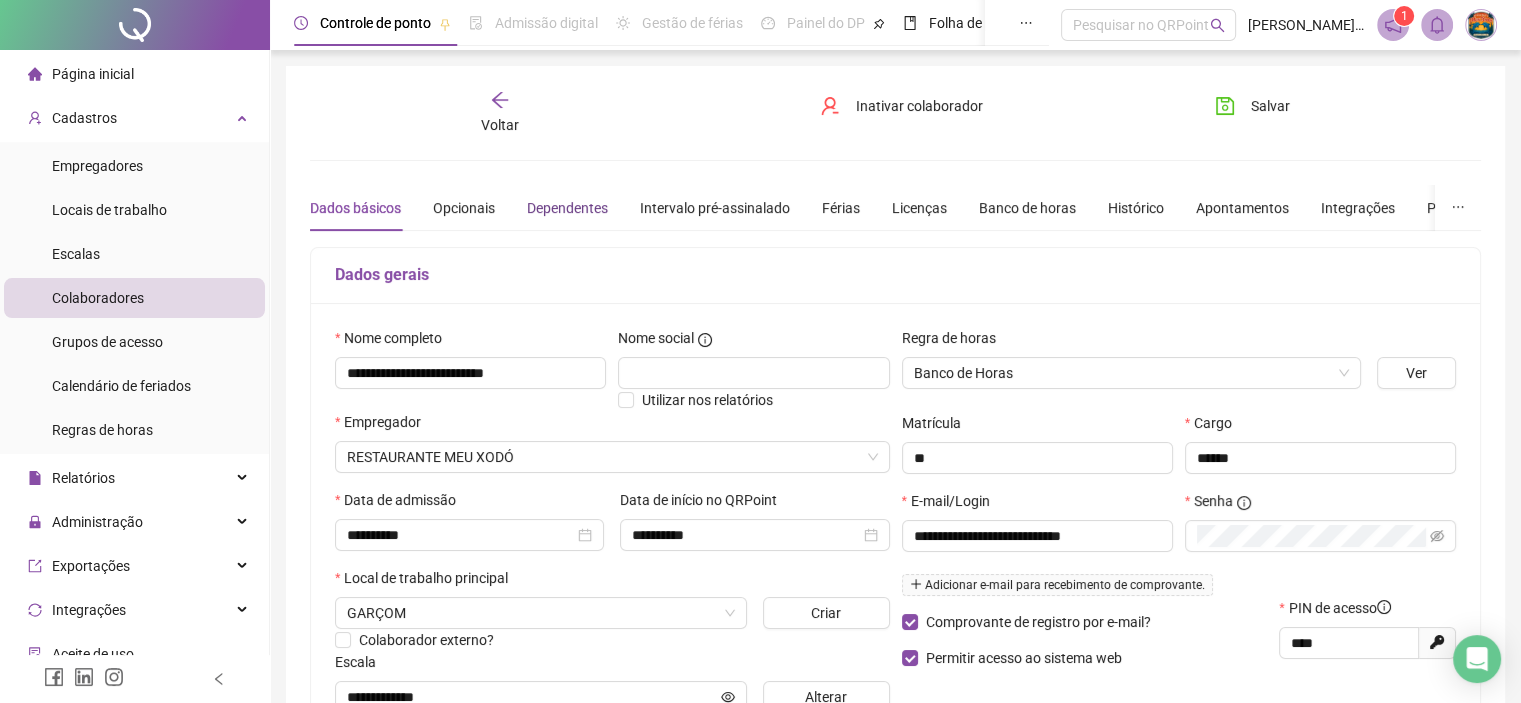 click on "Dependentes" at bounding box center (567, 208) 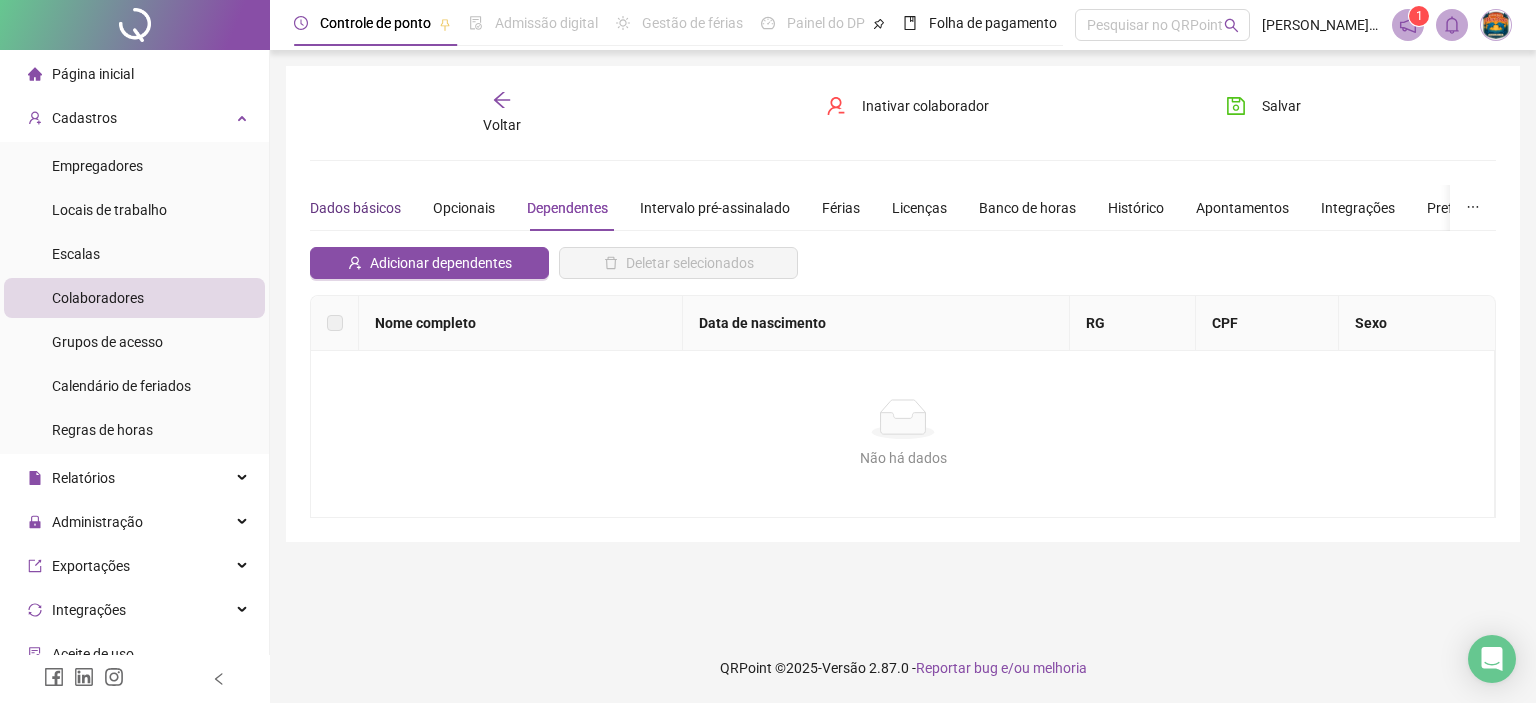 click on "Dados básicos" at bounding box center [355, 208] 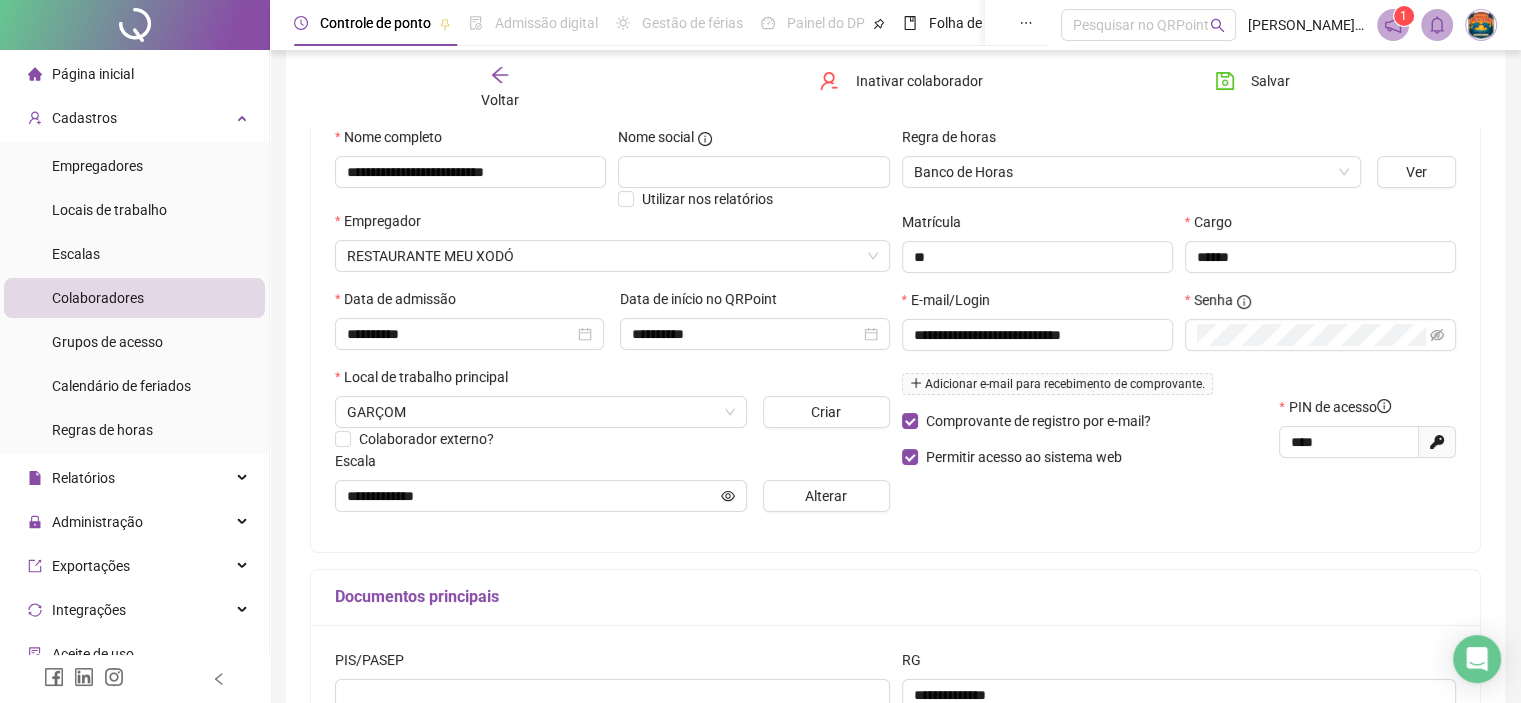 scroll, scrollTop: 300, scrollLeft: 0, axis: vertical 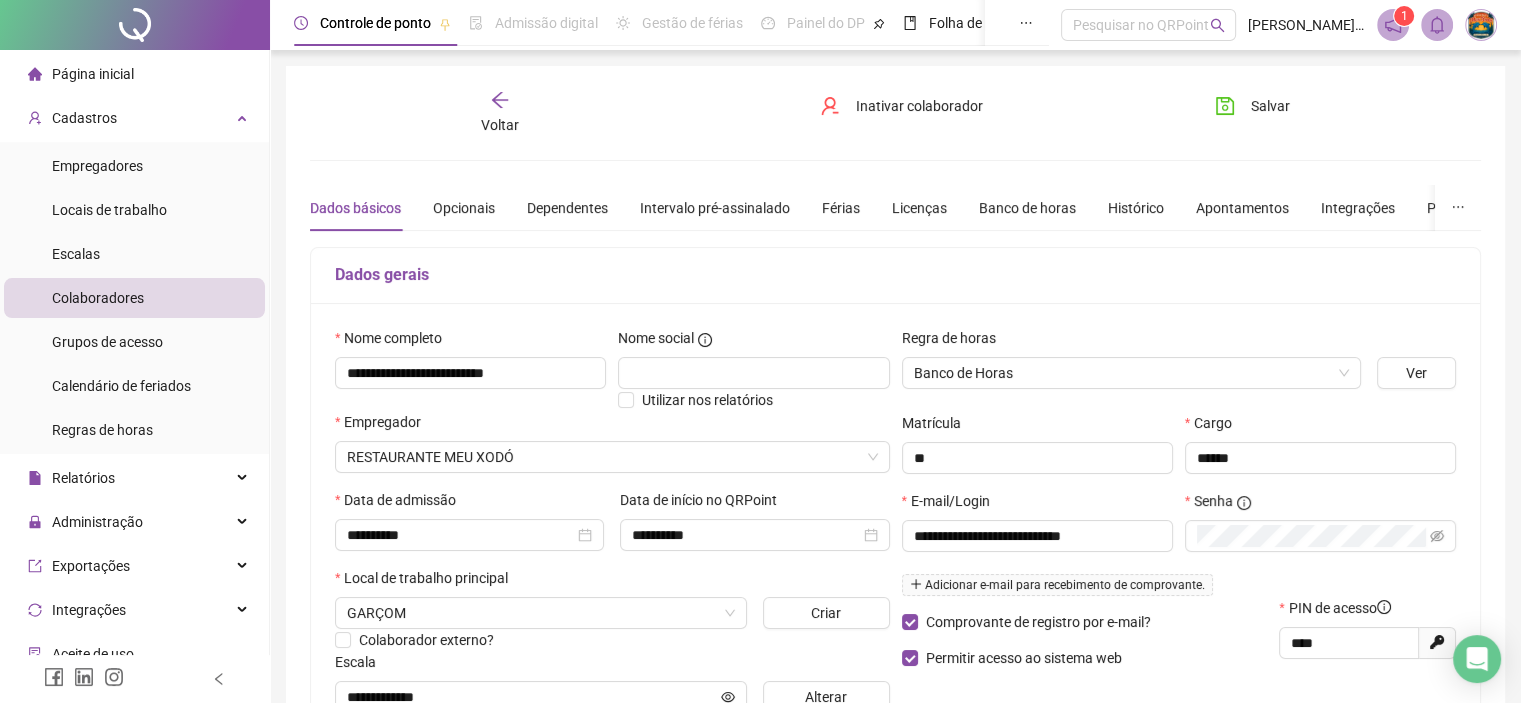 click on "**********" at bounding box center [895, 560] 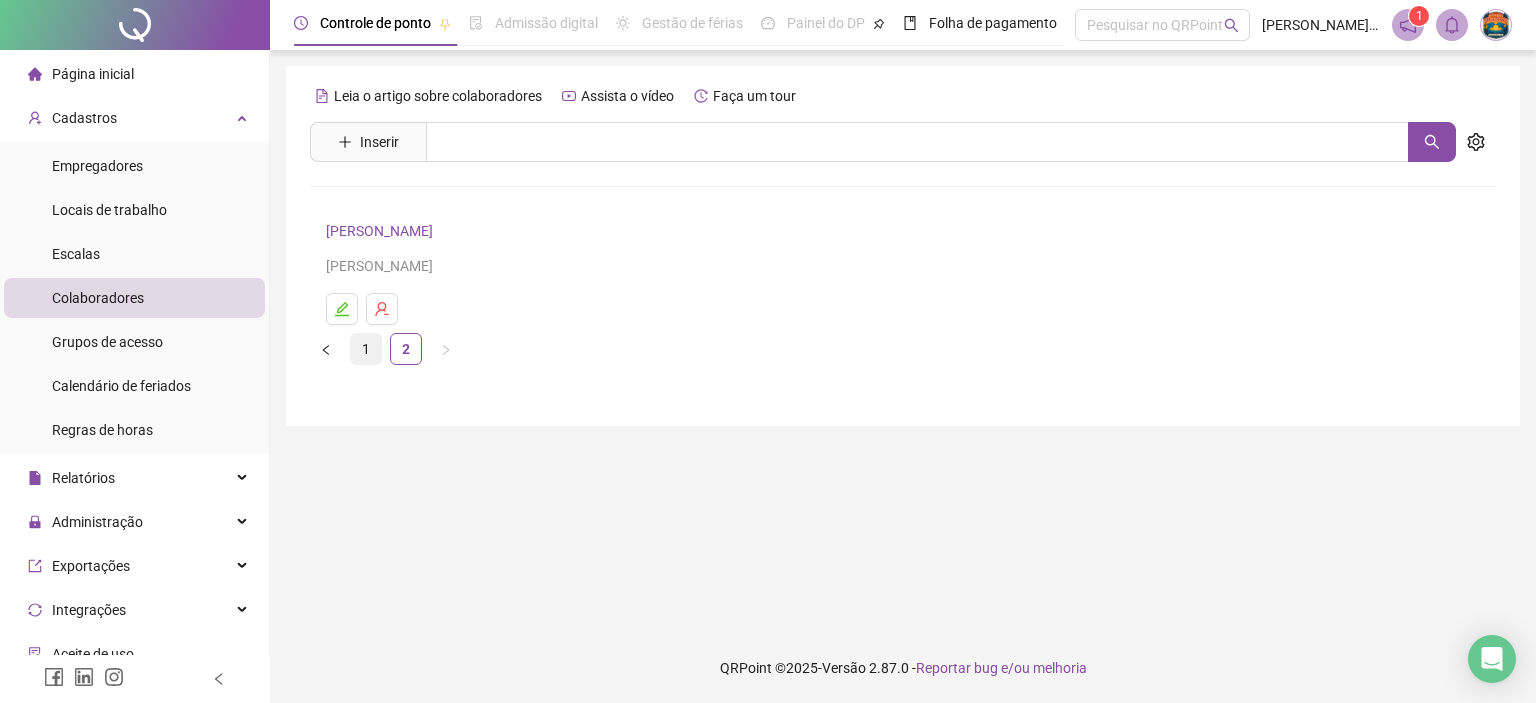 click on "1" at bounding box center [366, 349] 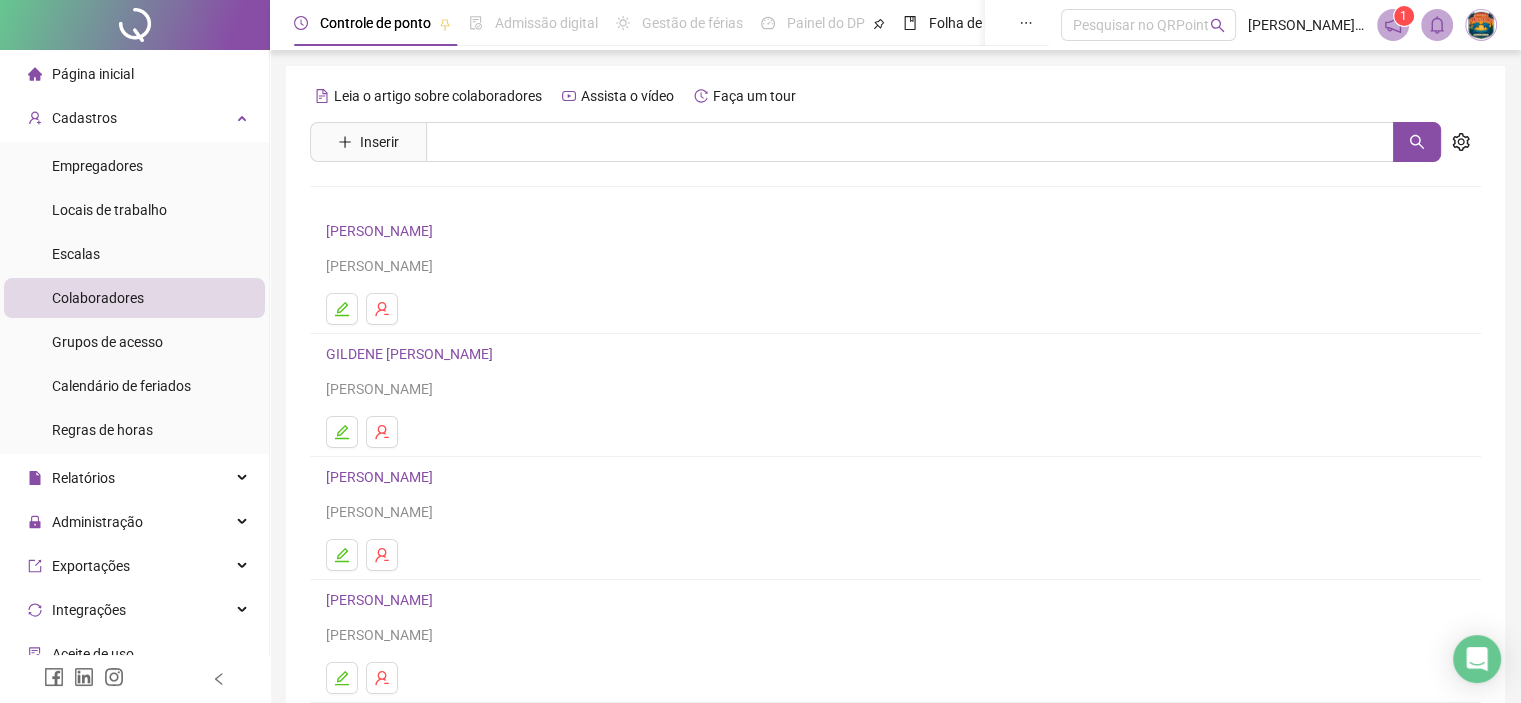 scroll, scrollTop: 264, scrollLeft: 0, axis: vertical 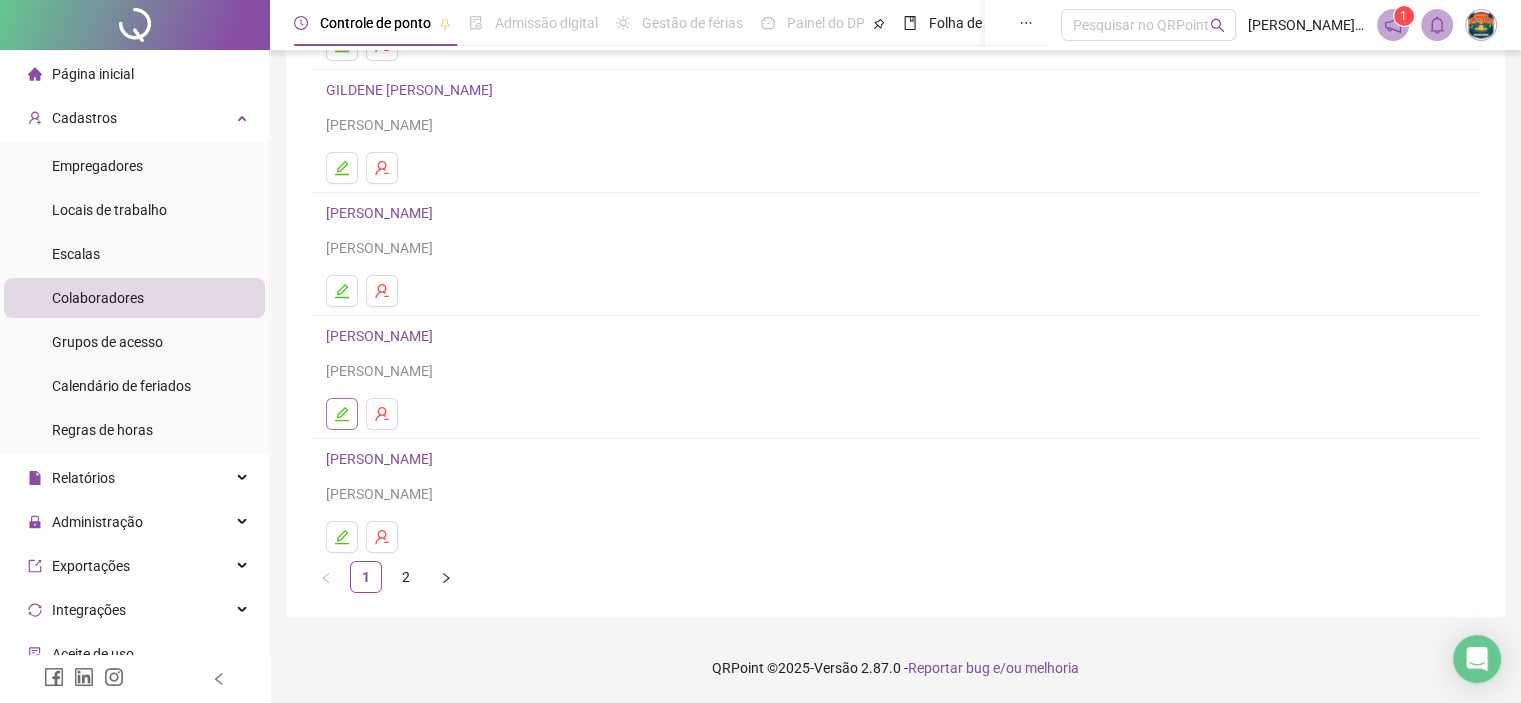 click 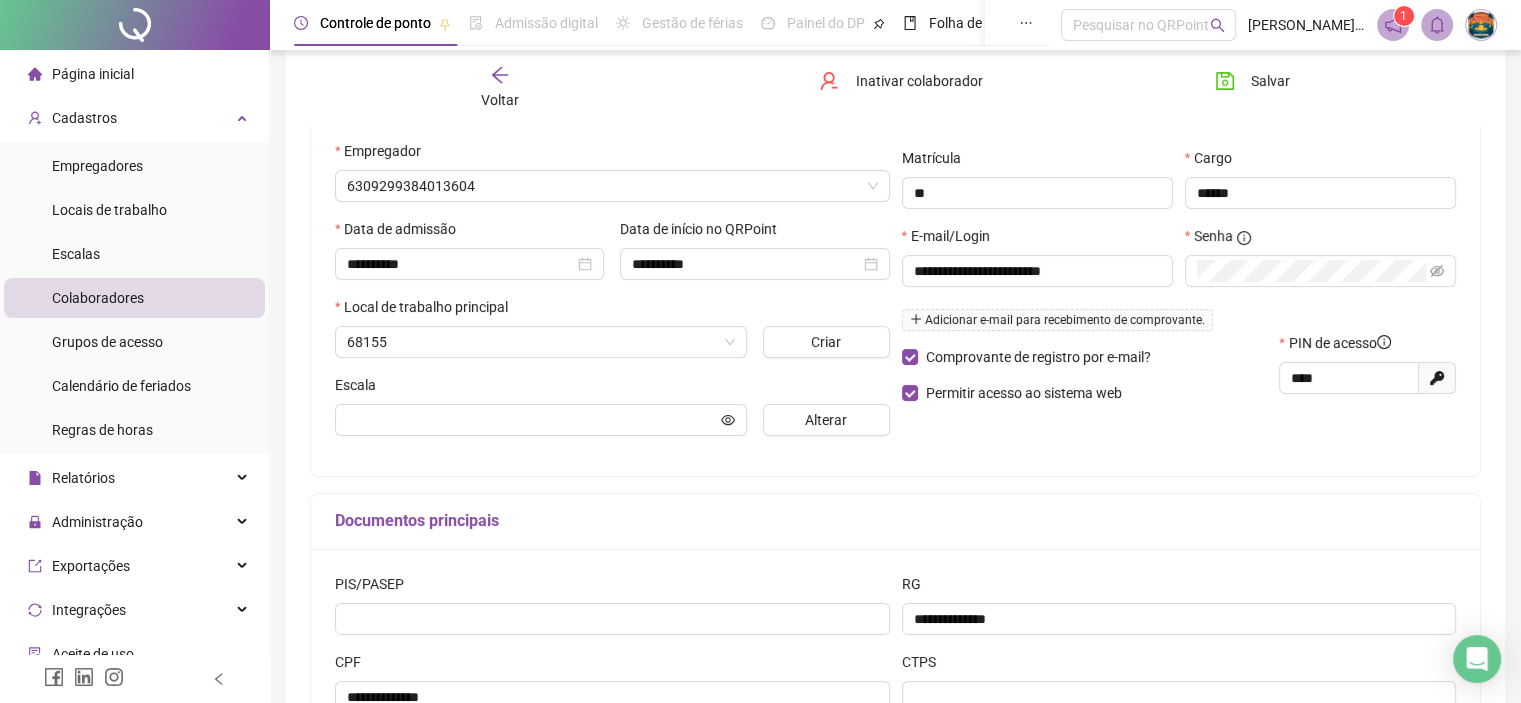 scroll, scrollTop: 275, scrollLeft: 0, axis: vertical 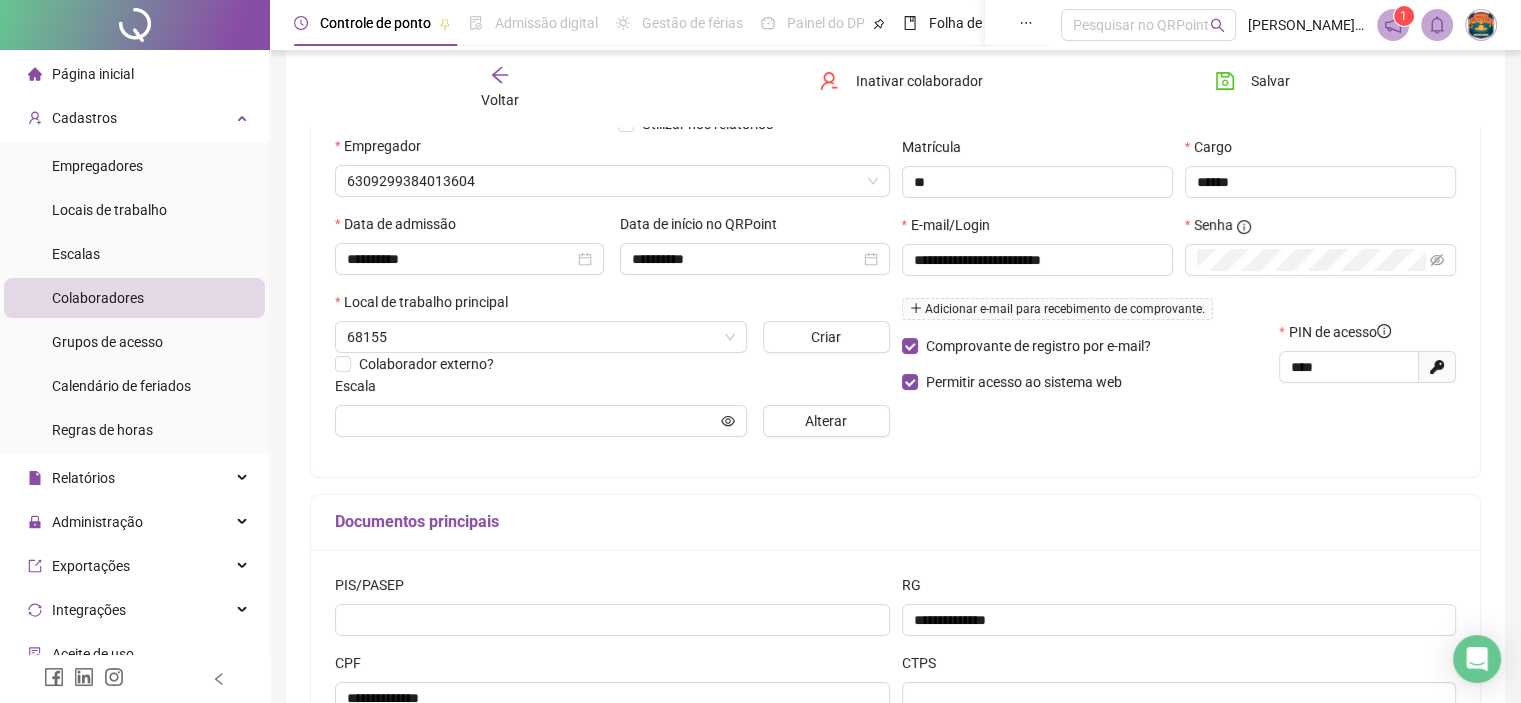 type on "**********" 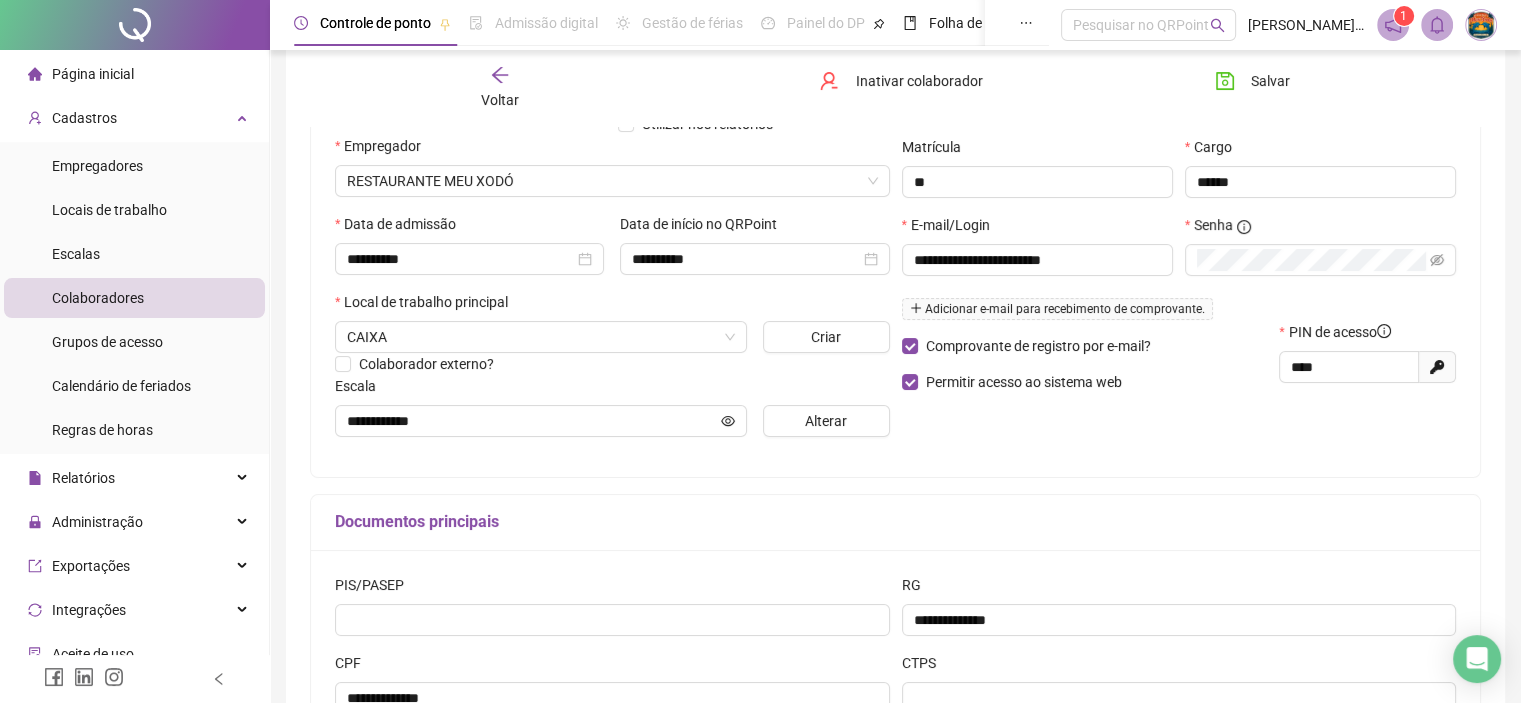 drag, startPoint x: 516, startPoint y: 80, endPoint x: 462, endPoint y: 37, distance: 69.02898 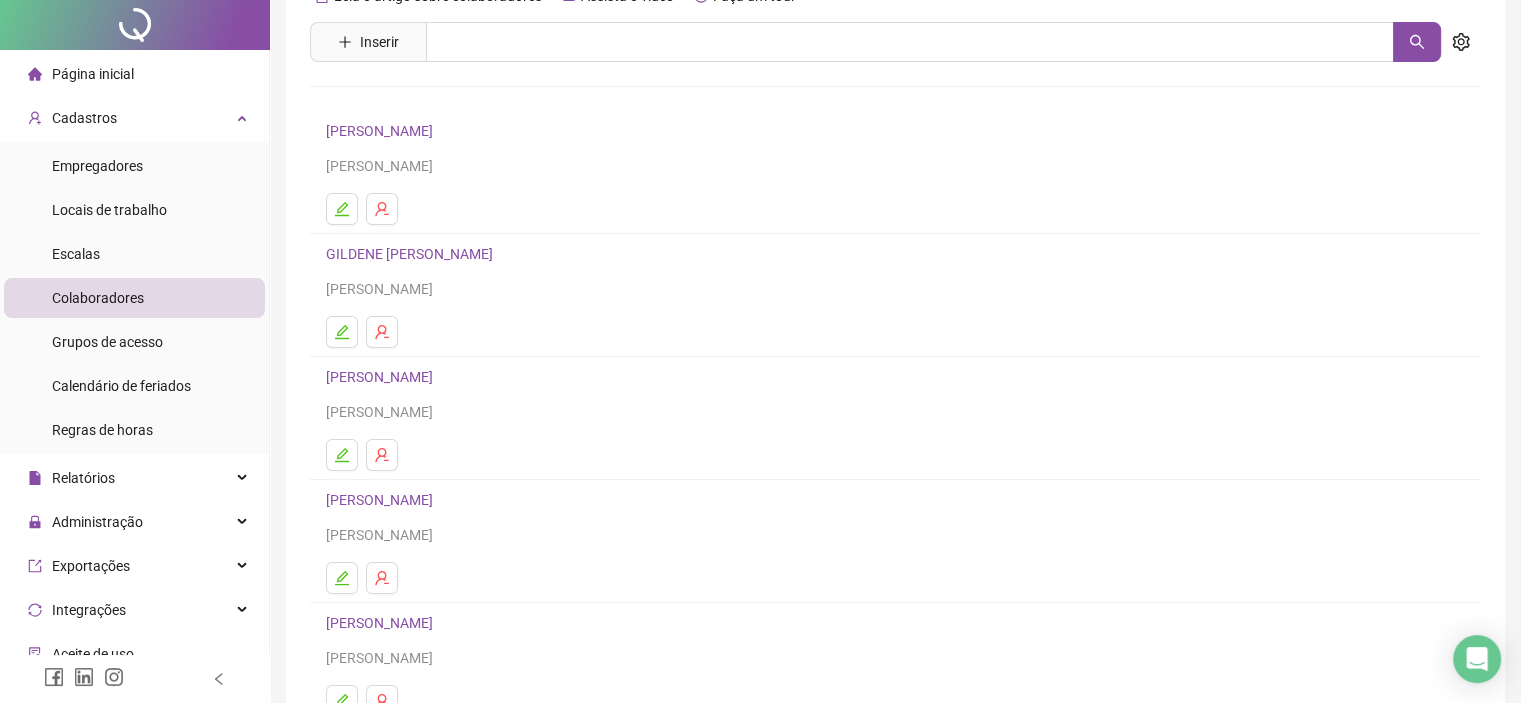 scroll, scrollTop: 200, scrollLeft: 0, axis: vertical 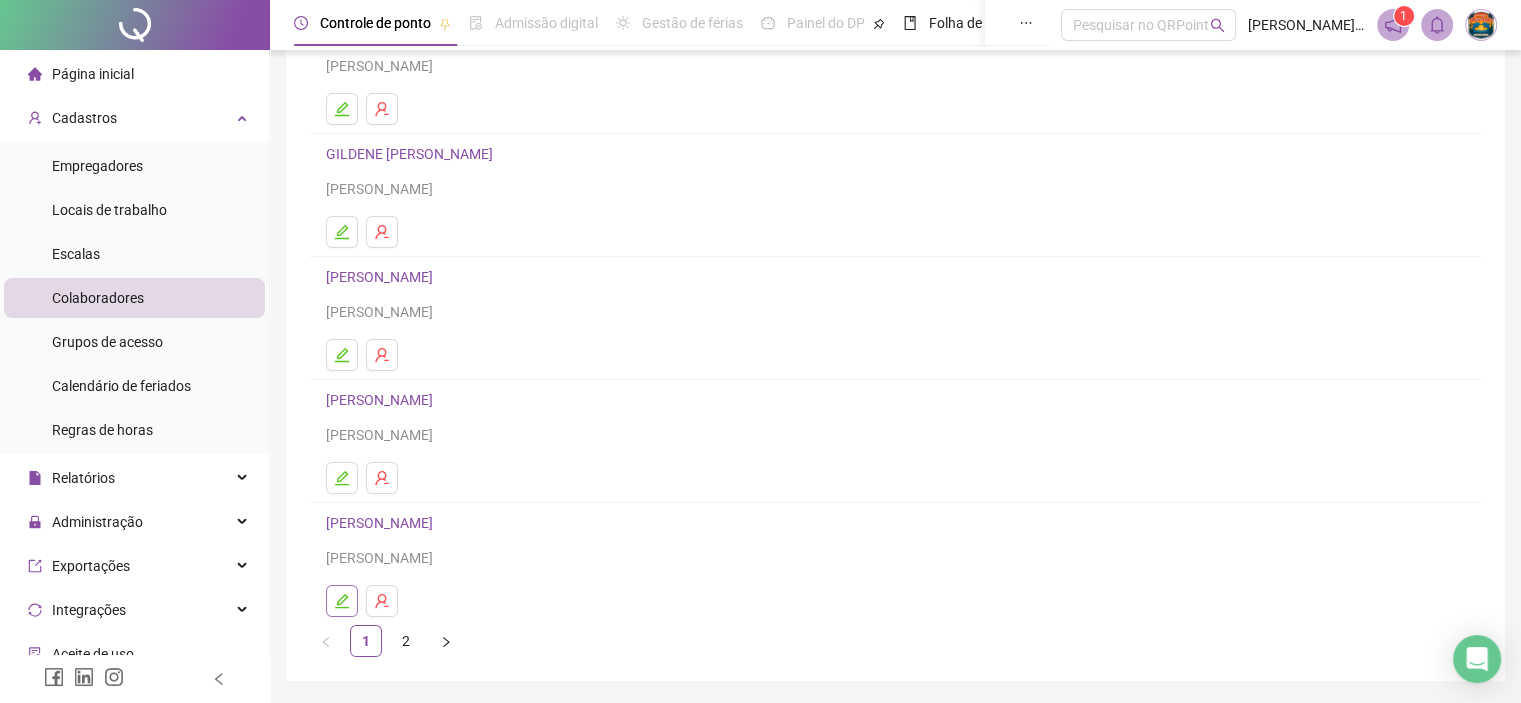 click 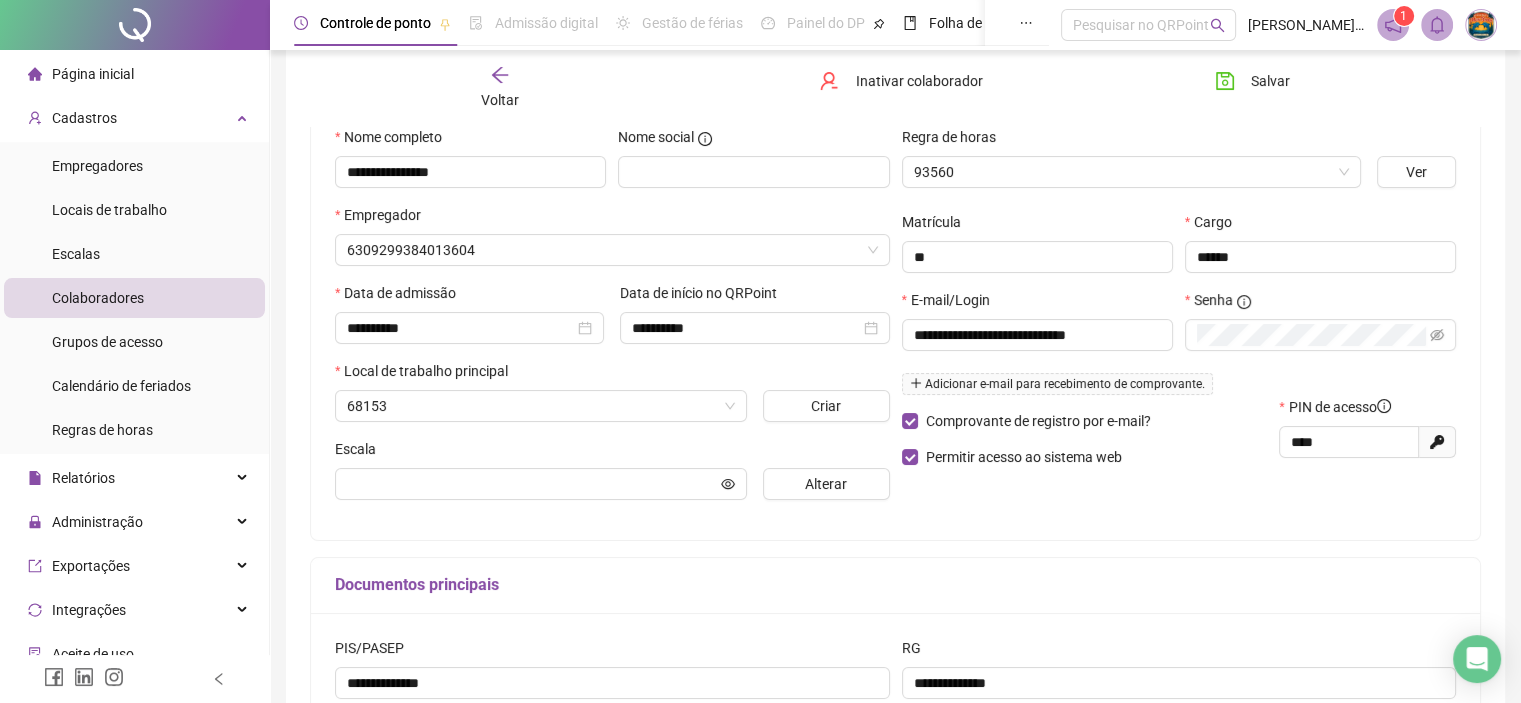 scroll, scrollTop: 210, scrollLeft: 0, axis: vertical 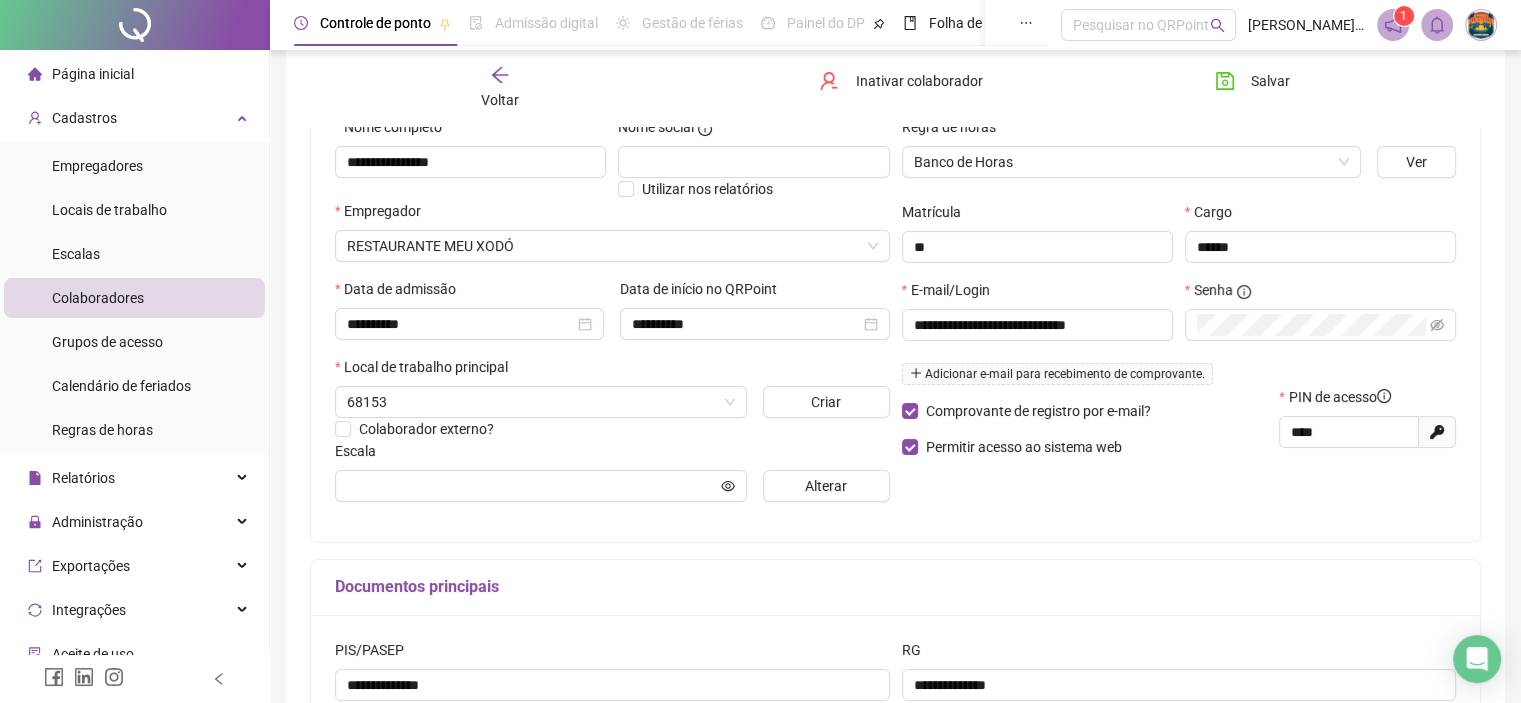 type on "**********" 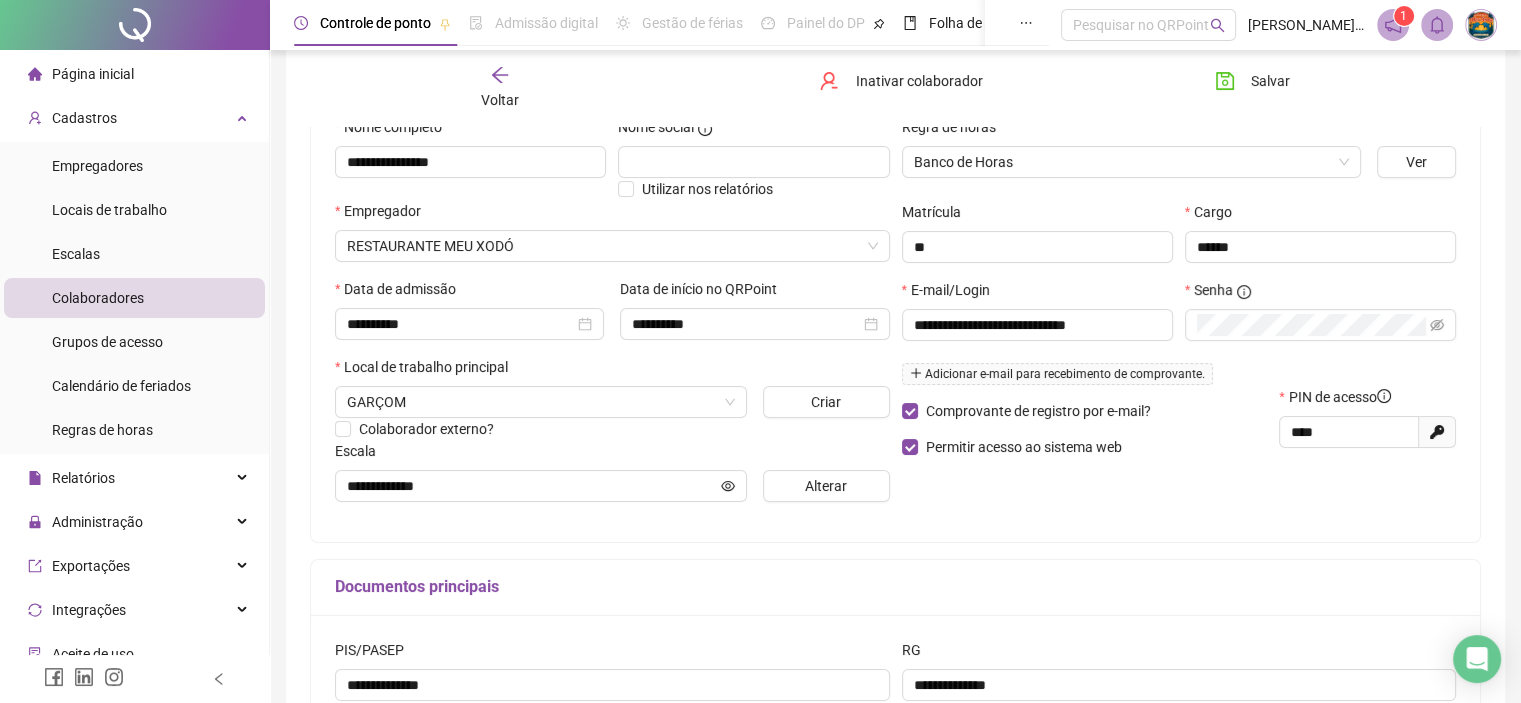 click on "Voltar Inativar colaborador [PERSON_NAME]" at bounding box center [895, 88] 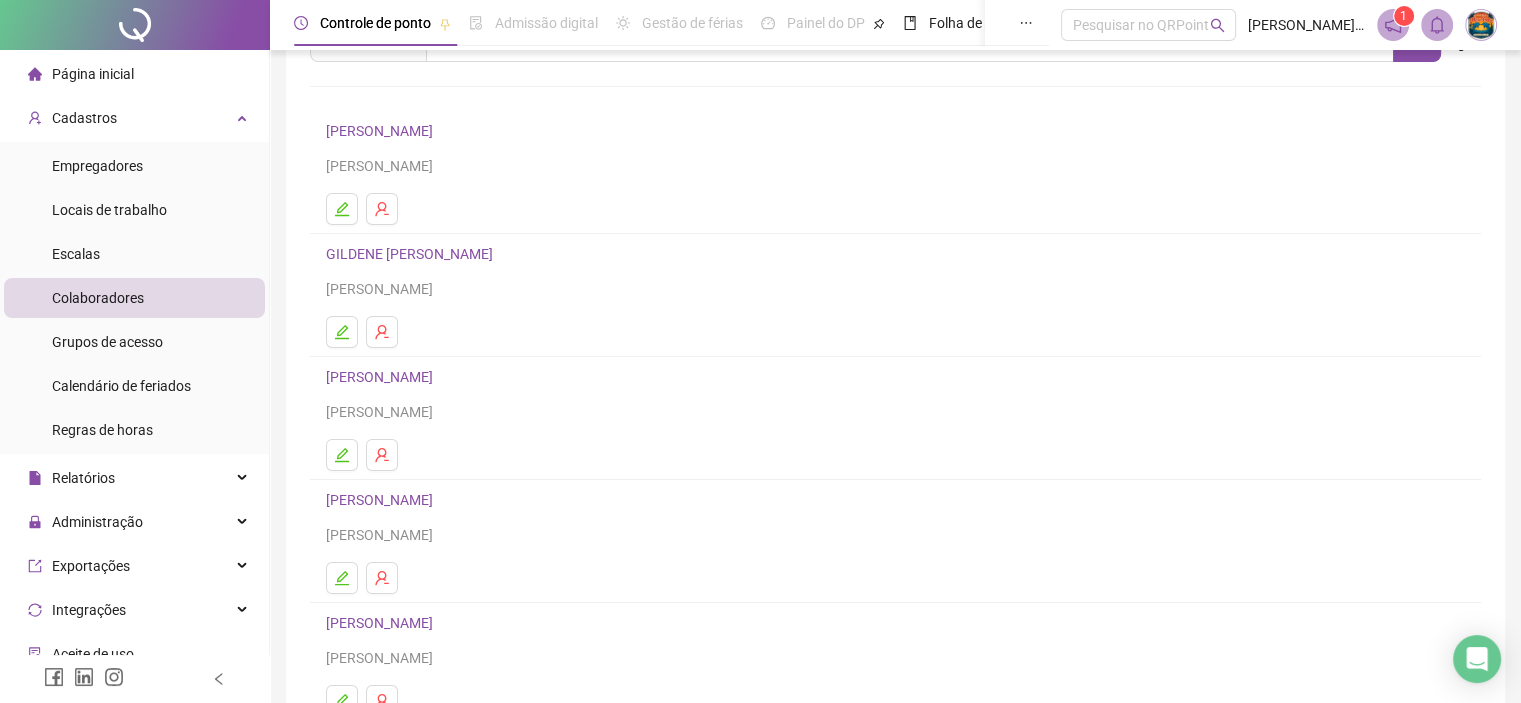 scroll, scrollTop: 200, scrollLeft: 0, axis: vertical 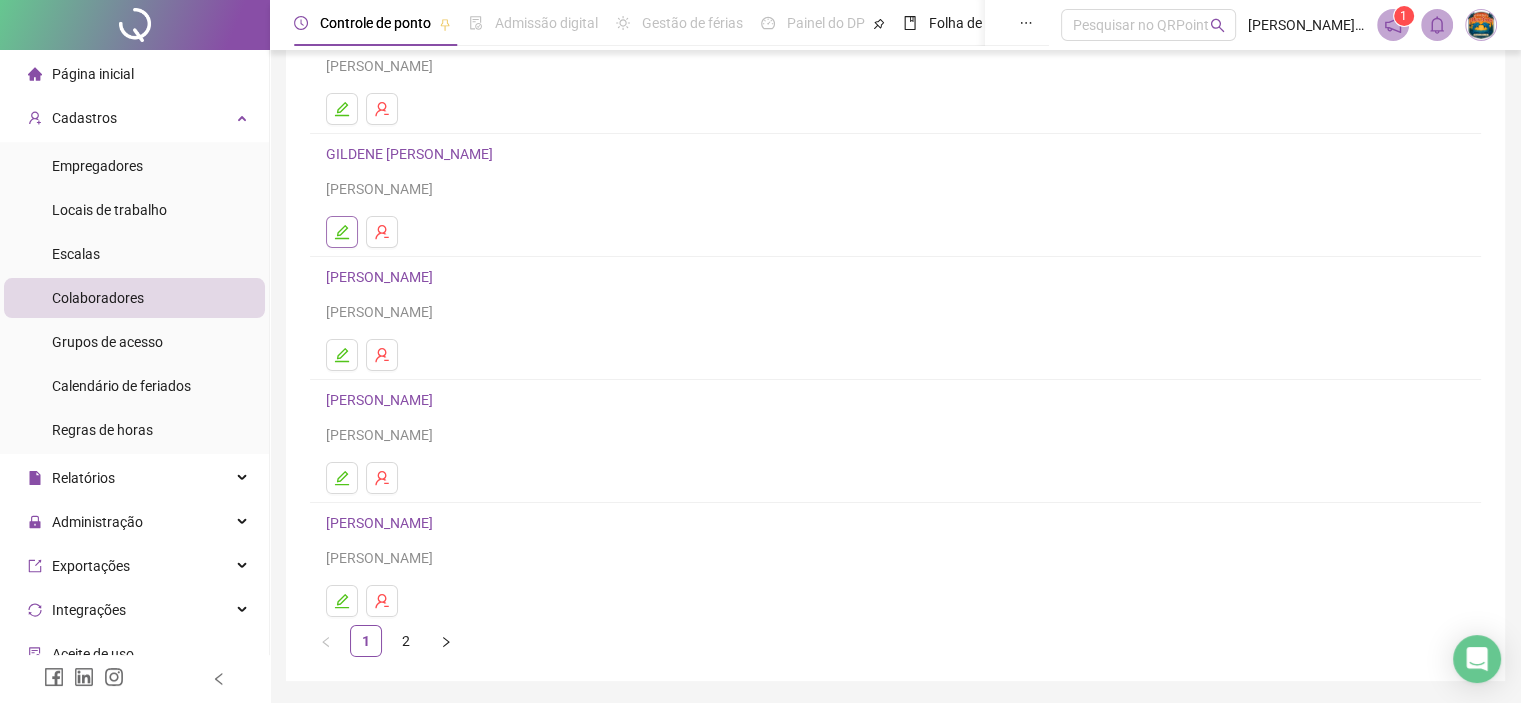 click 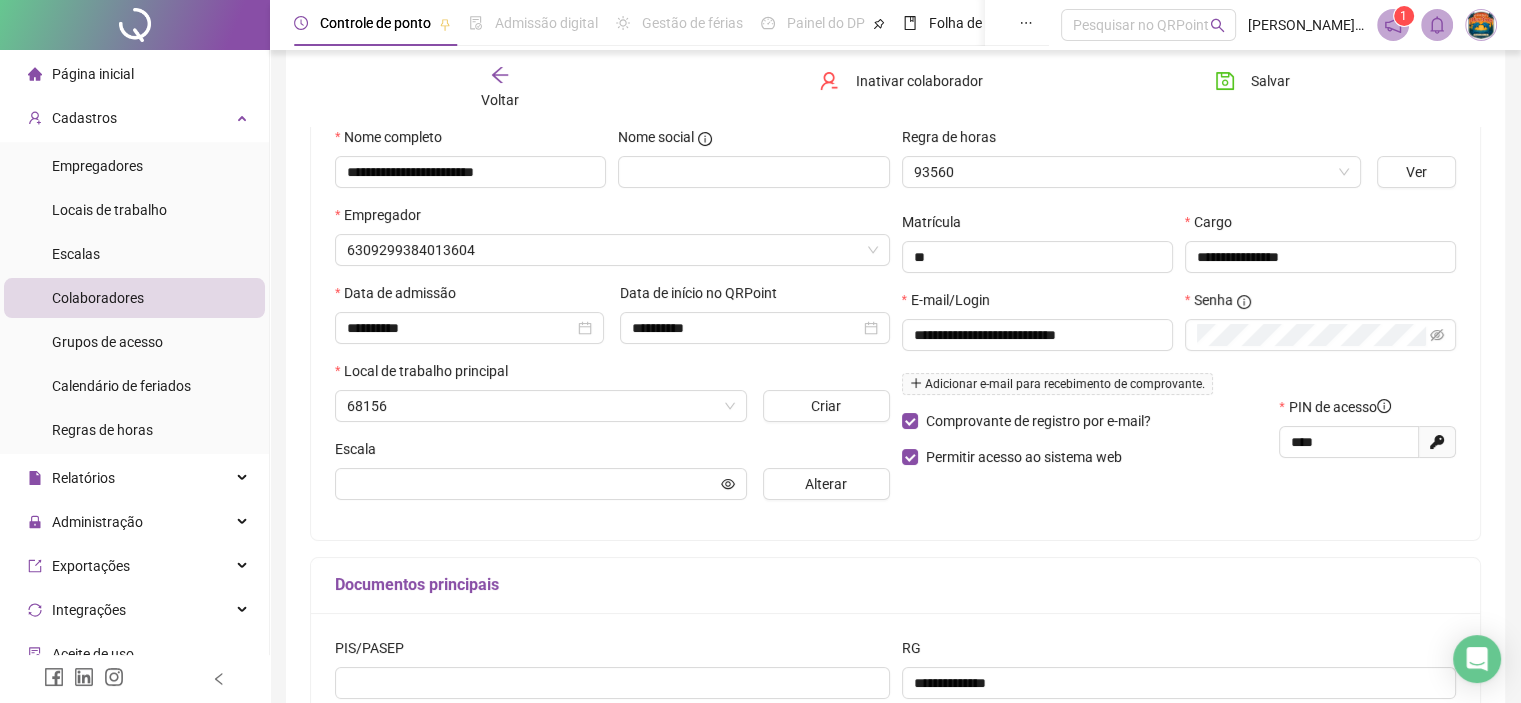 scroll, scrollTop: 210, scrollLeft: 0, axis: vertical 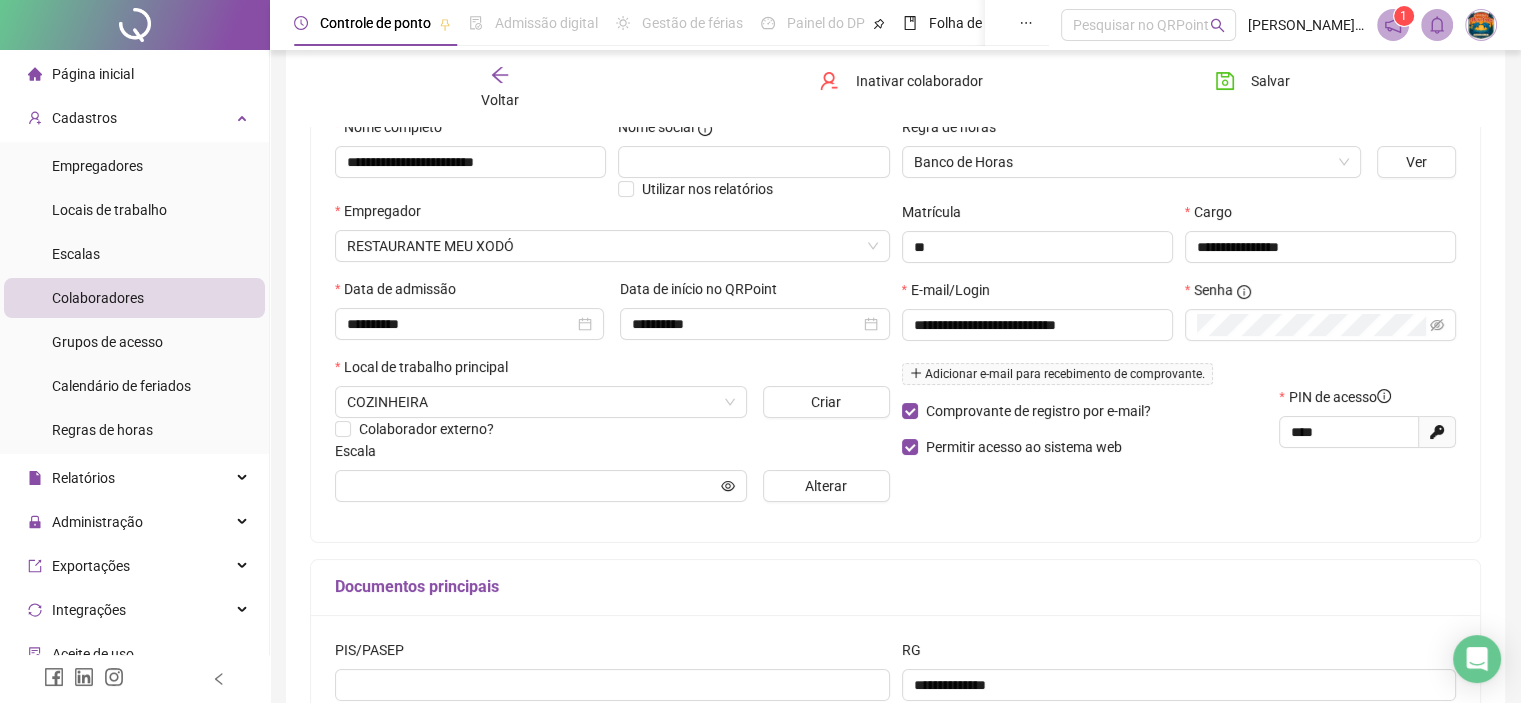 type on "**********" 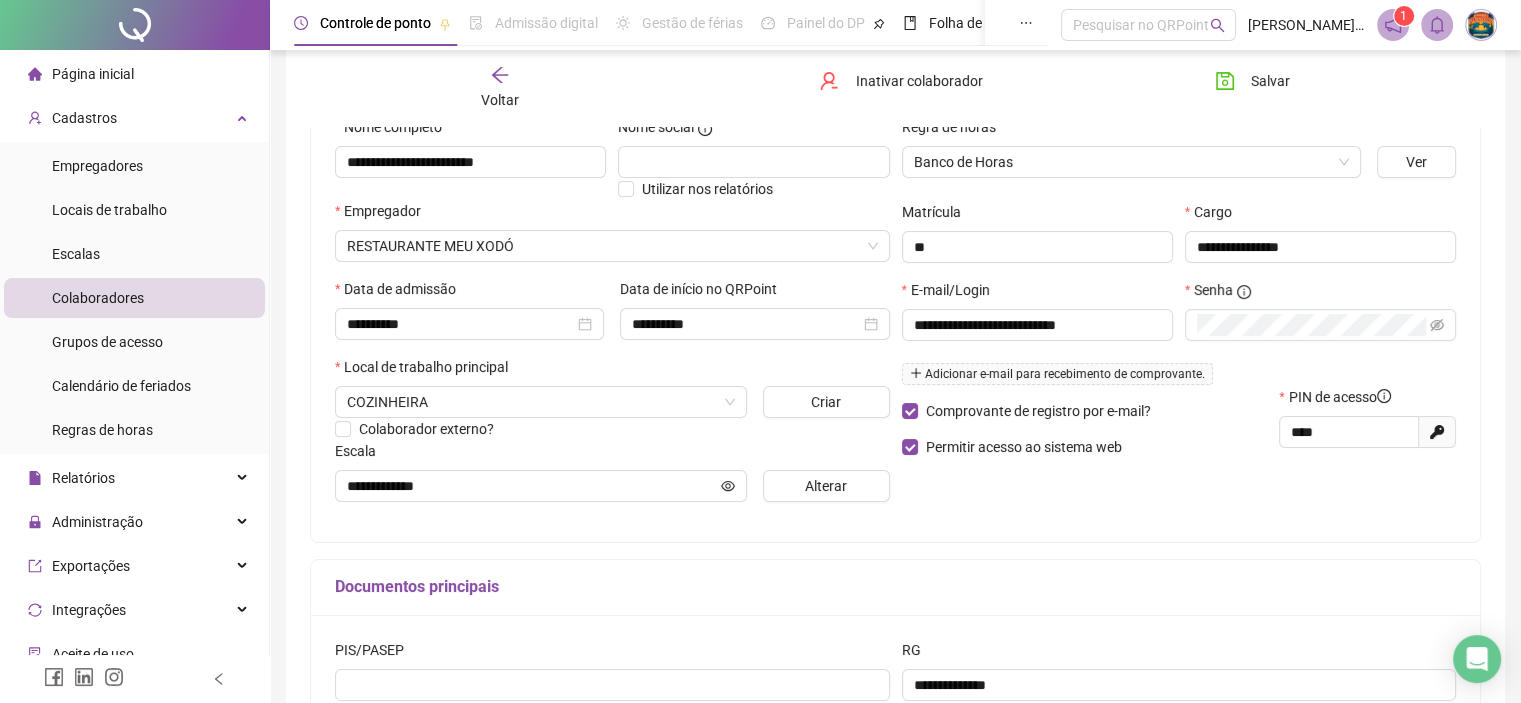 click on "Voltar Inativar colaborador [PERSON_NAME]" at bounding box center (895, 88) 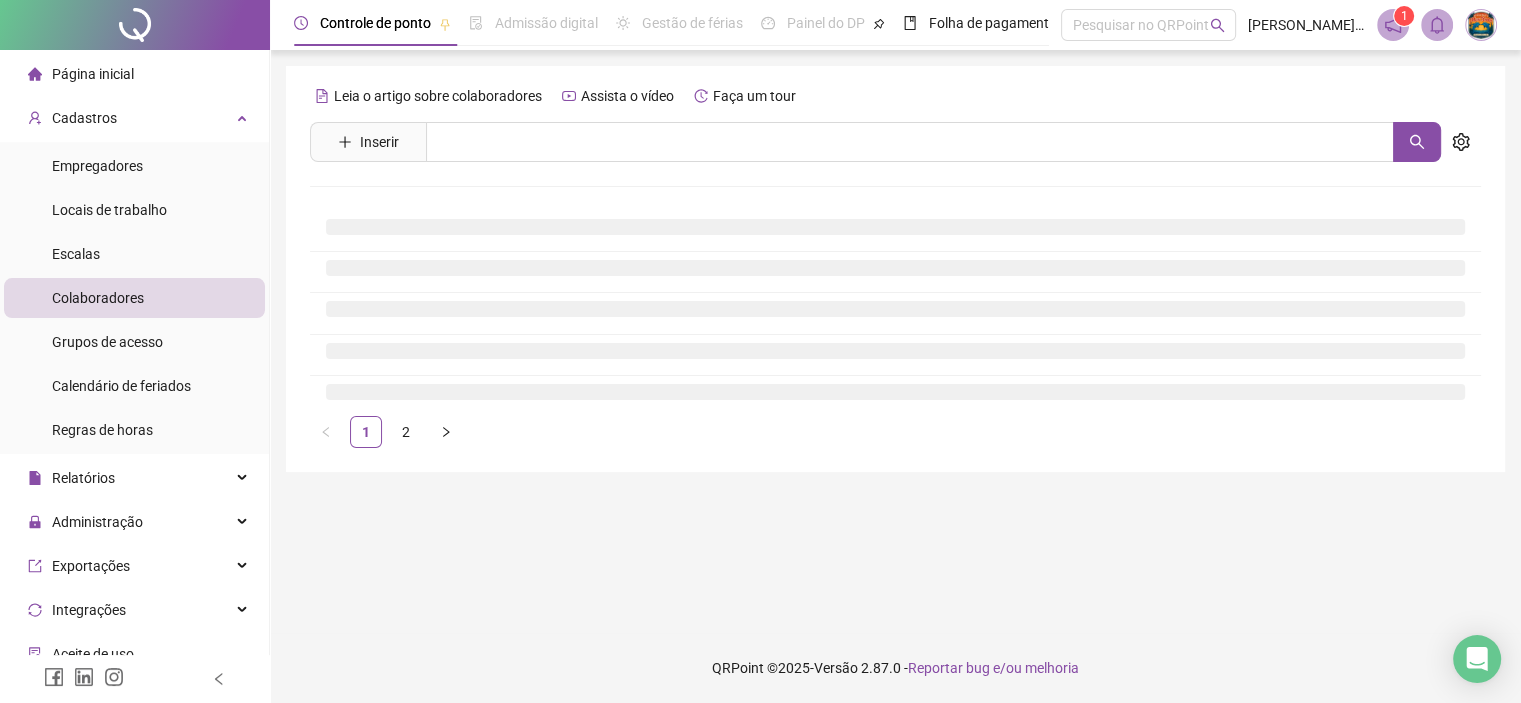 scroll, scrollTop: 0, scrollLeft: 0, axis: both 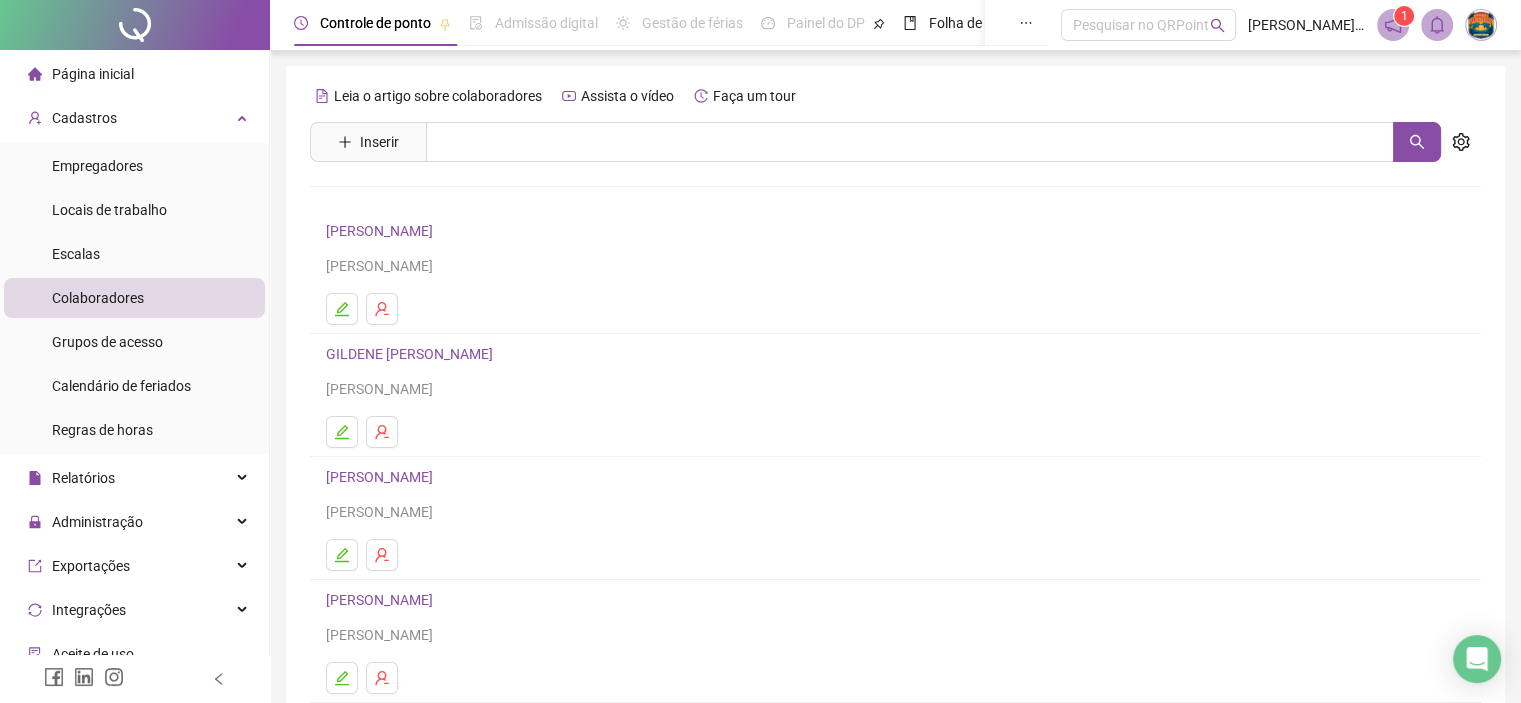 click on "Página inicial" at bounding box center [93, 74] 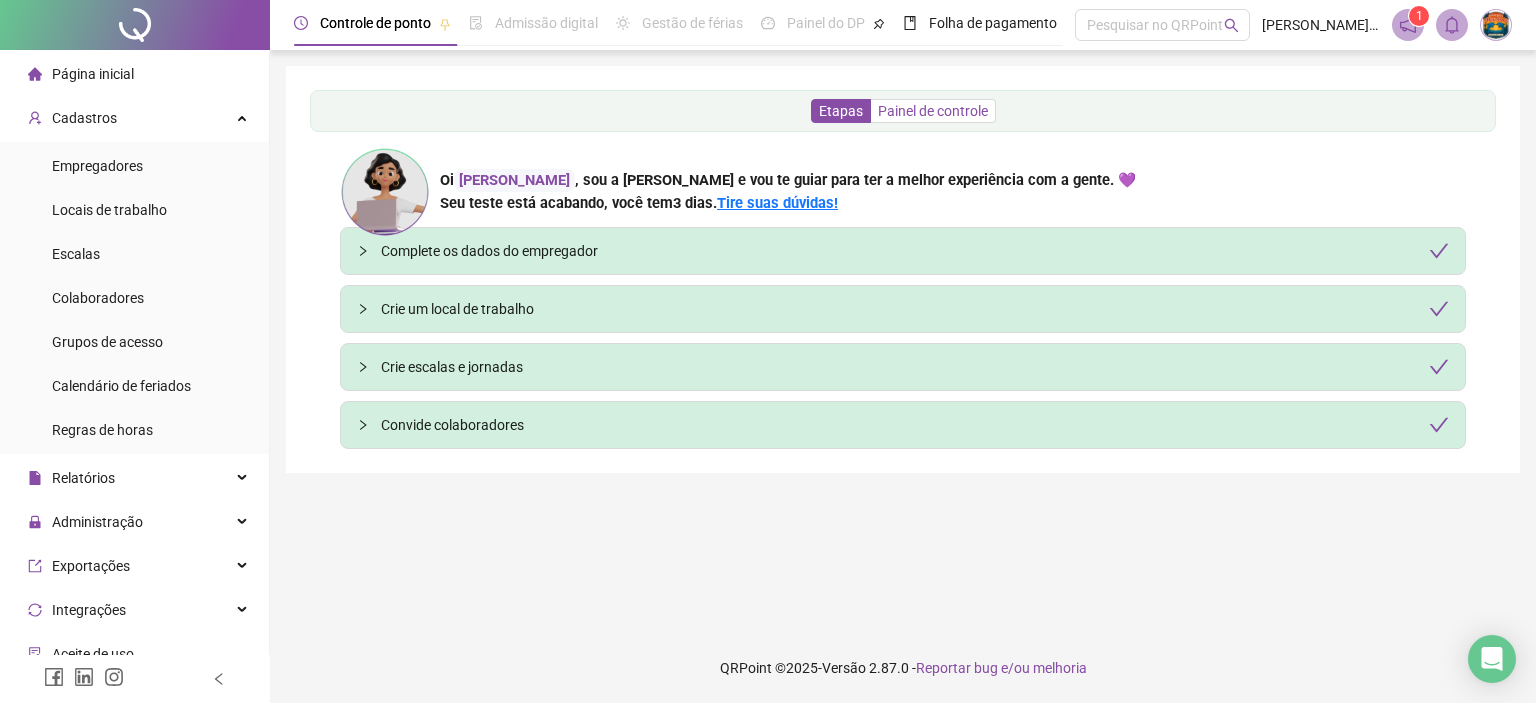 click on "Painel de controle" at bounding box center (933, 111) 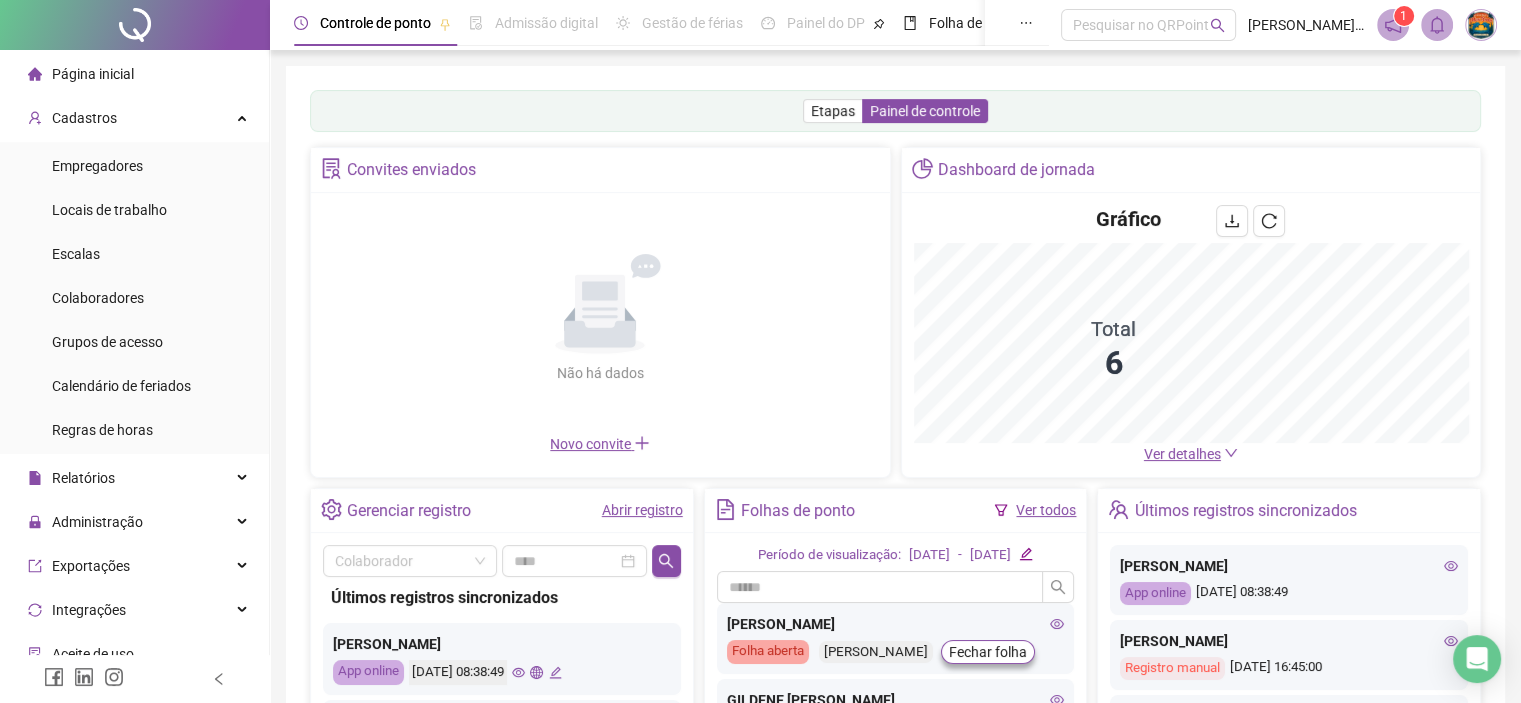 scroll, scrollTop: 100, scrollLeft: 0, axis: vertical 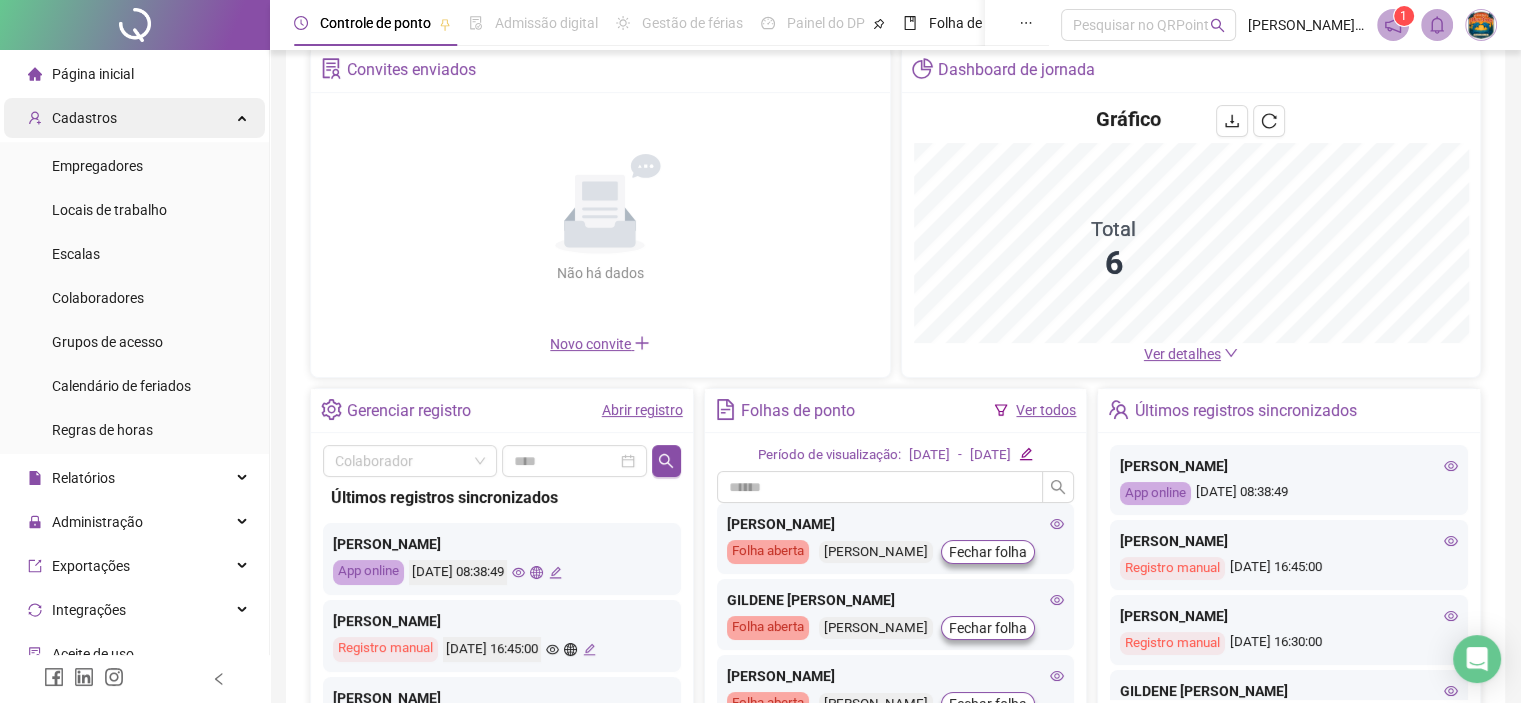 click on "Cadastros" at bounding box center (134, 118) 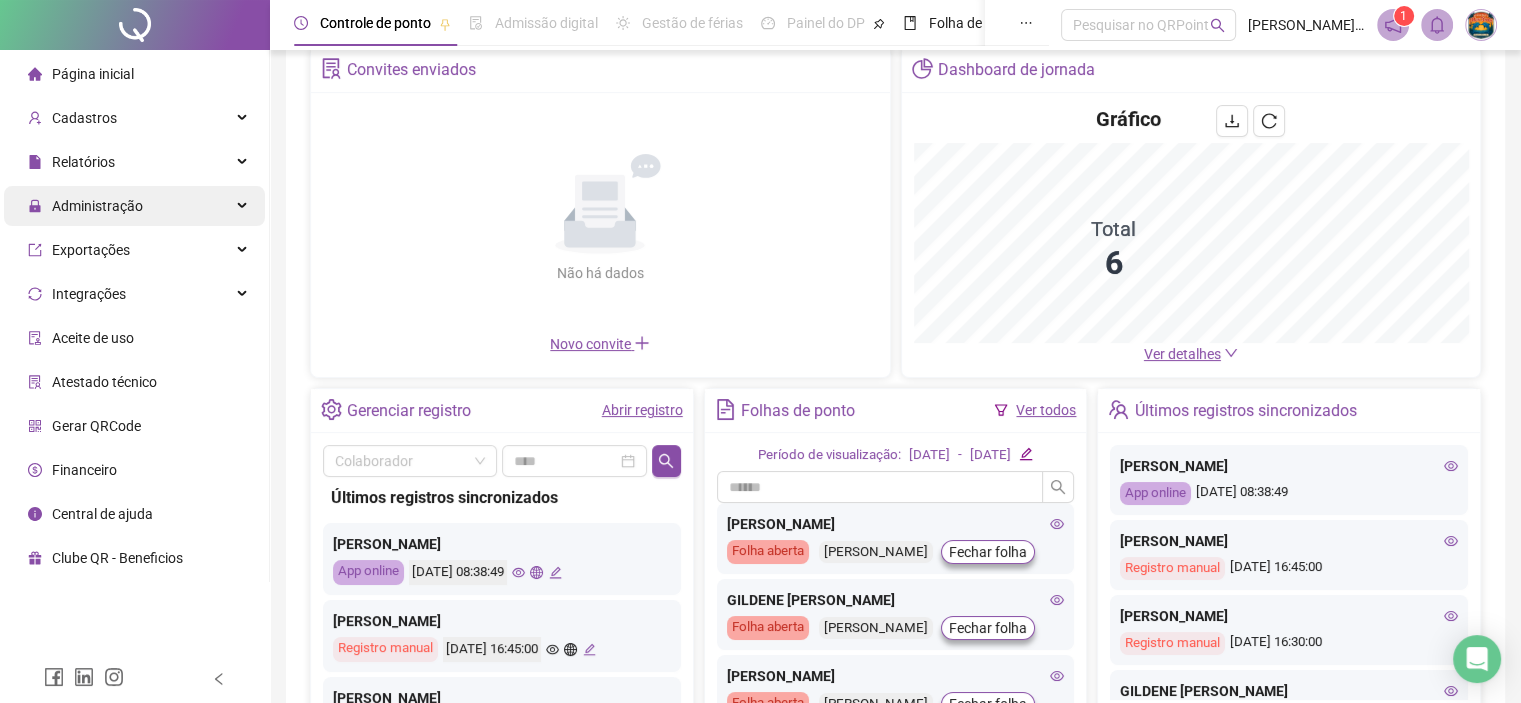 click on "Administração" at bounding box center [97, 206] 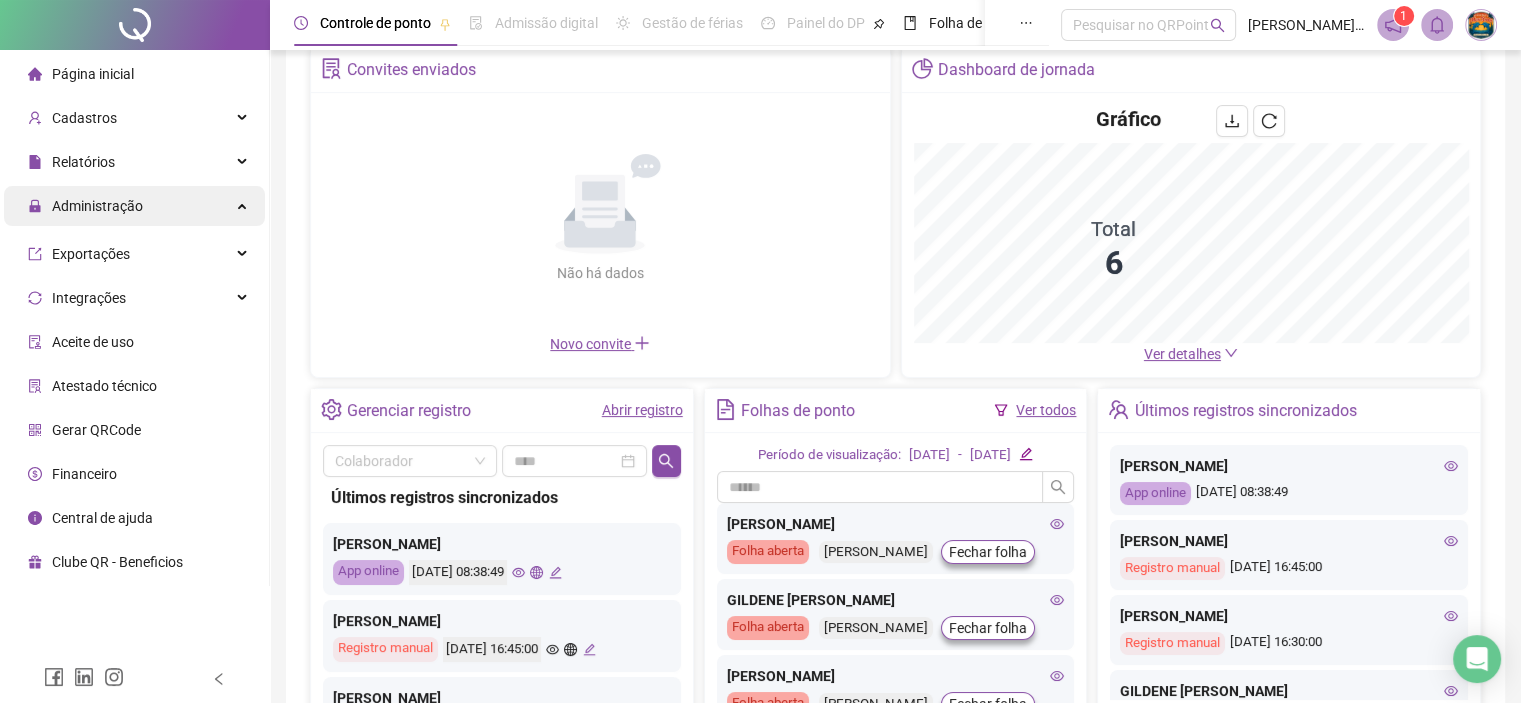 click on "Administração" at bounding box center (97, 206) 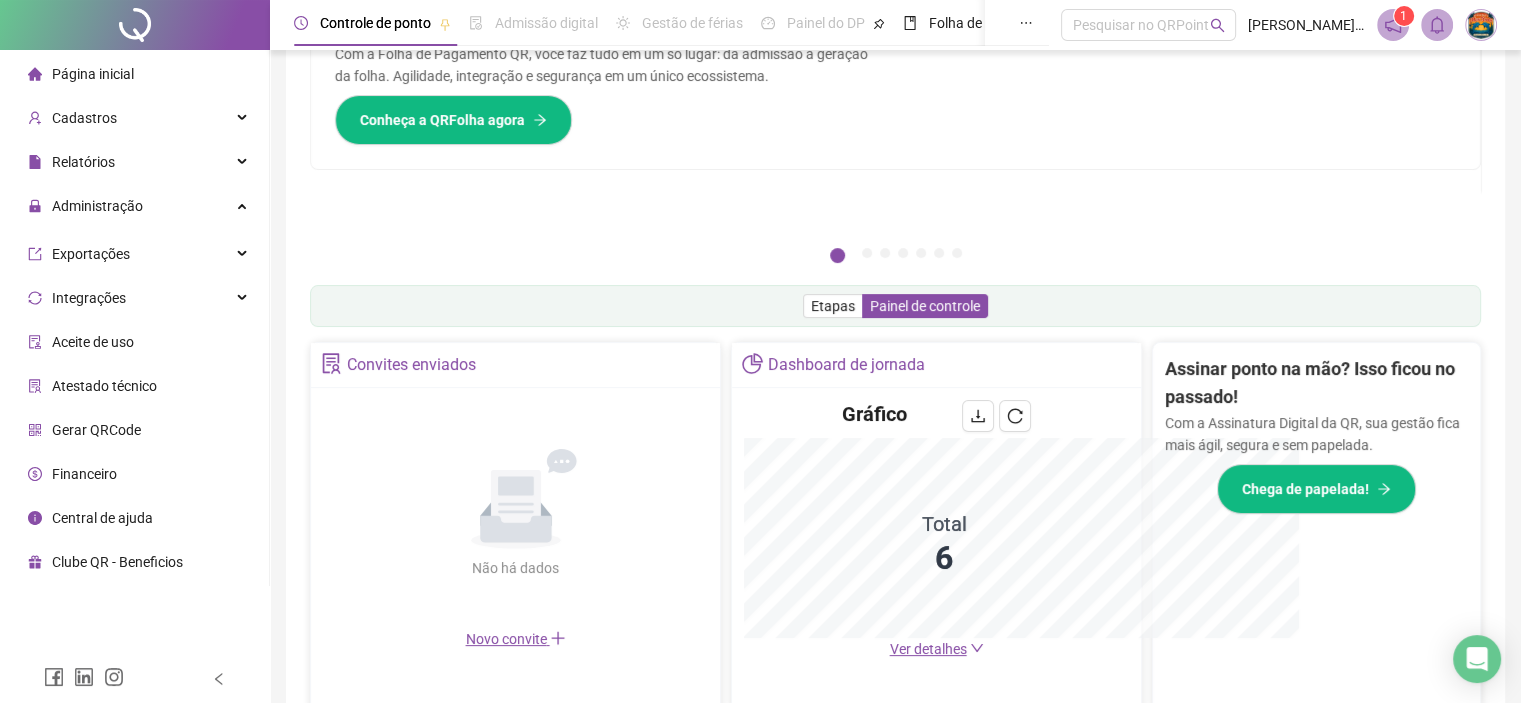scroll, scrollTop: 394, scrollLeft: 0, axis: vertical 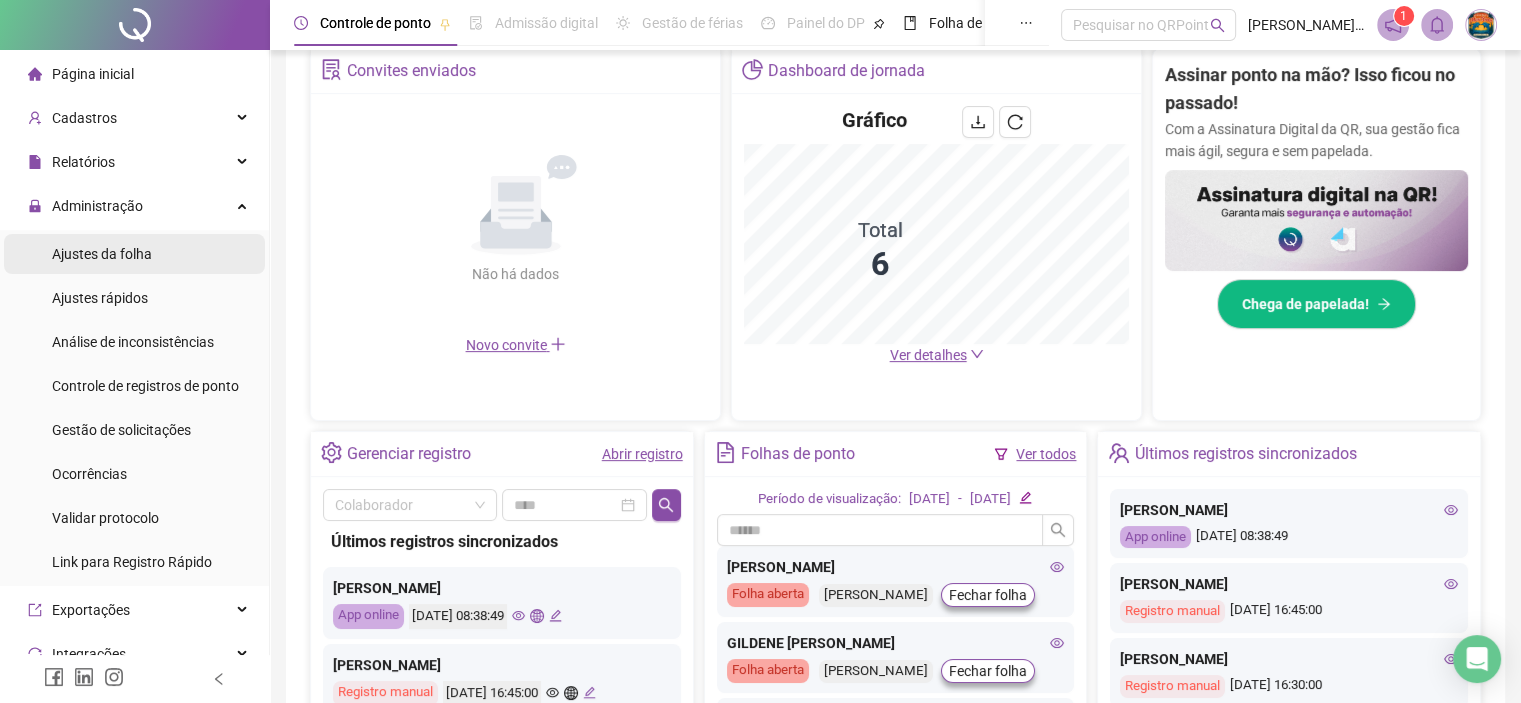 click on "Ajustes da folha" at bounding box center (102, 254) 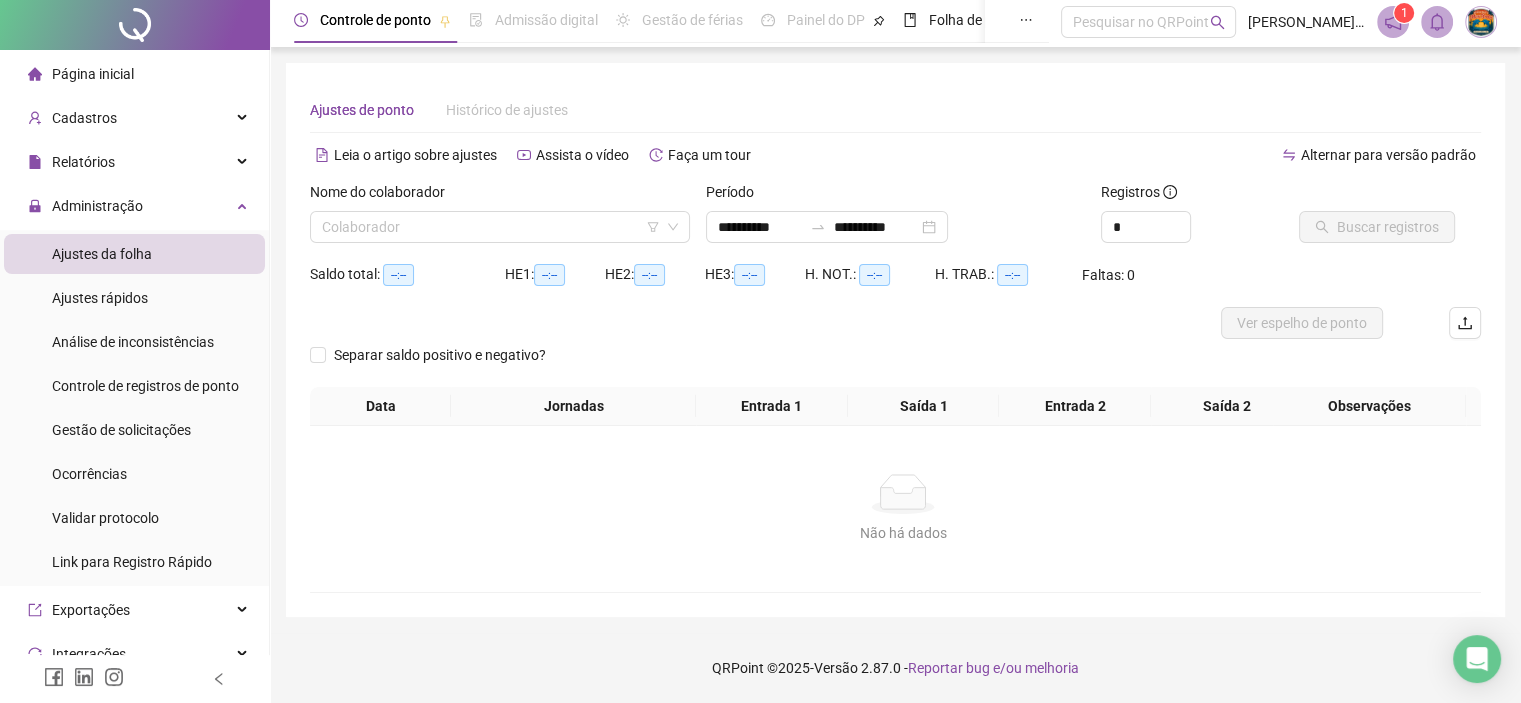 scroll, scrollTop: 0, scrollLeft: 0, axis: both 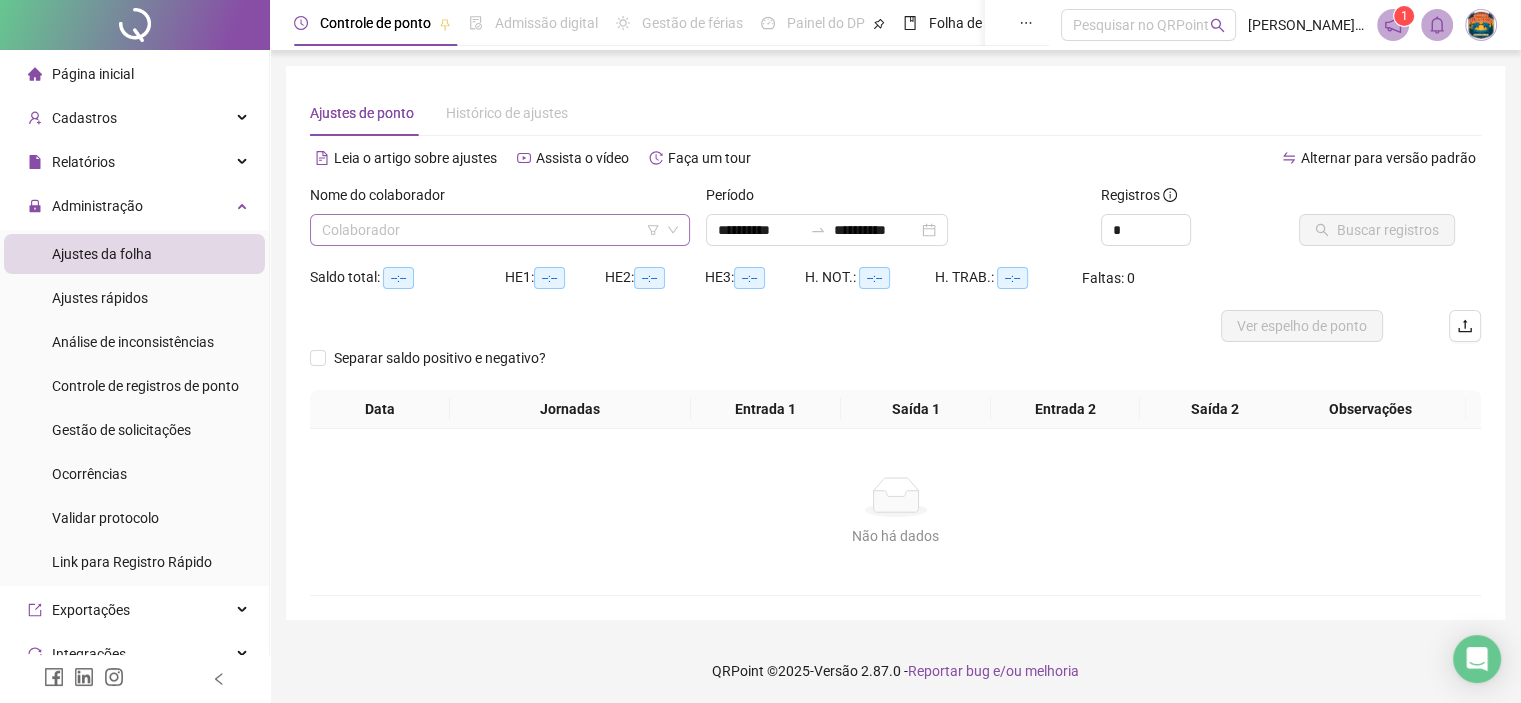 click at bounding box center (494, 230) 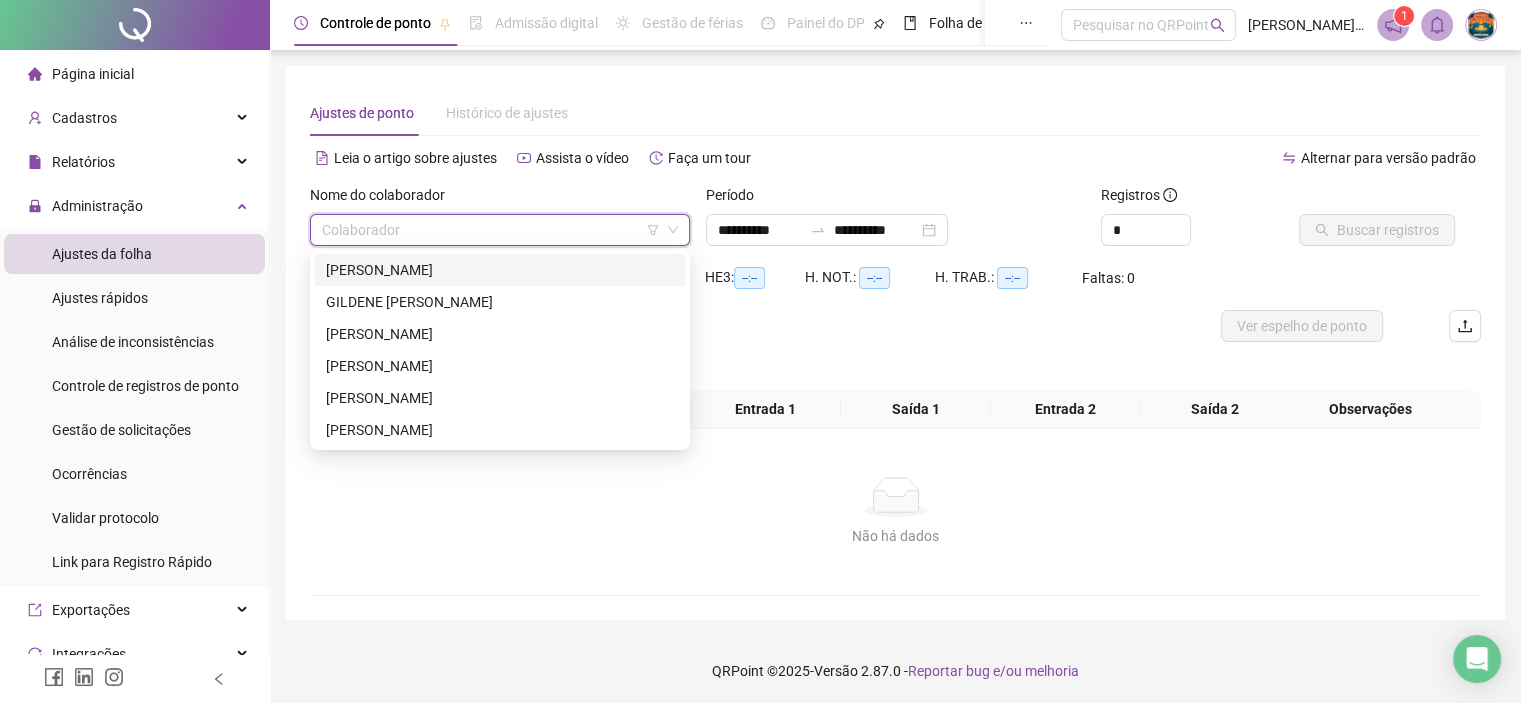 click on "[PERSON_NAME]" at bounding box center [500, 270] 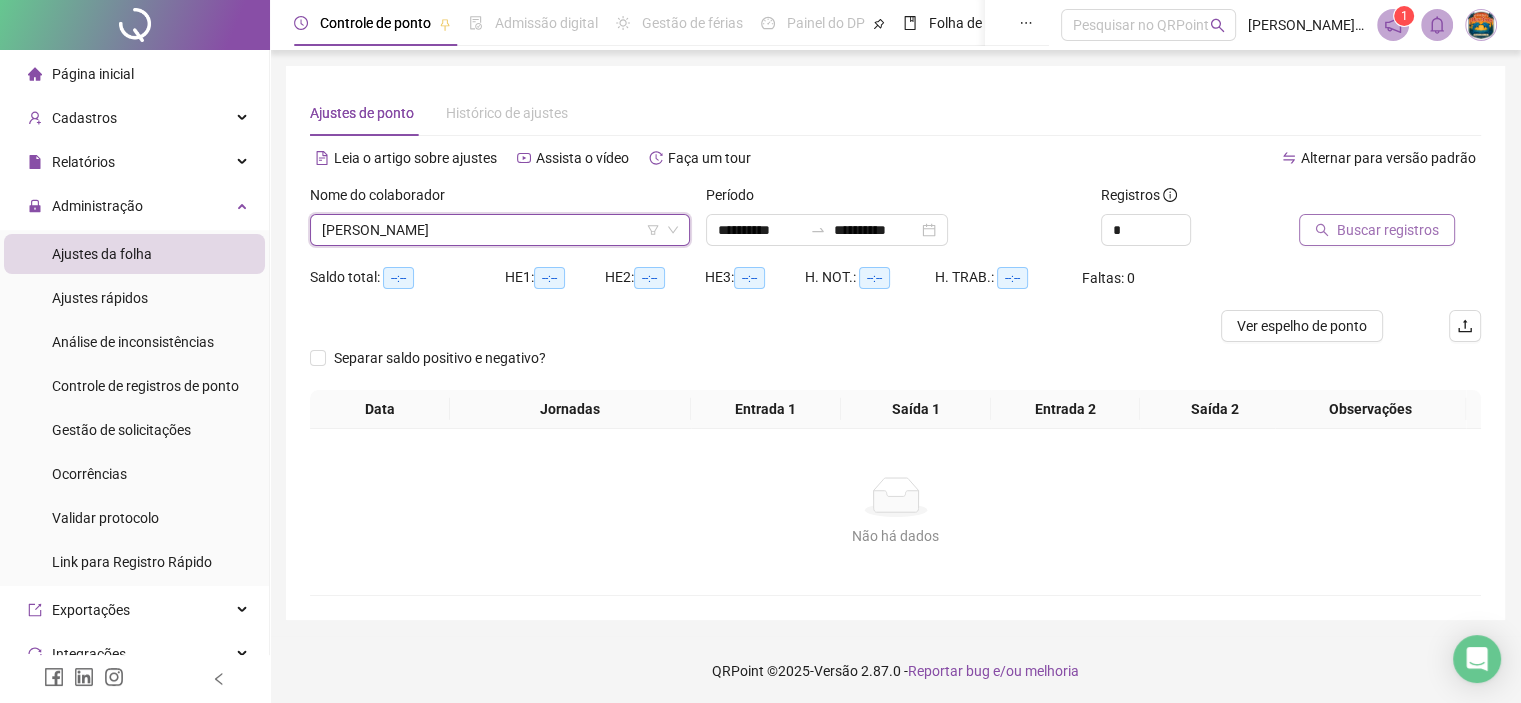 click on "Buscar registros" at bounding box center (1388, 230) 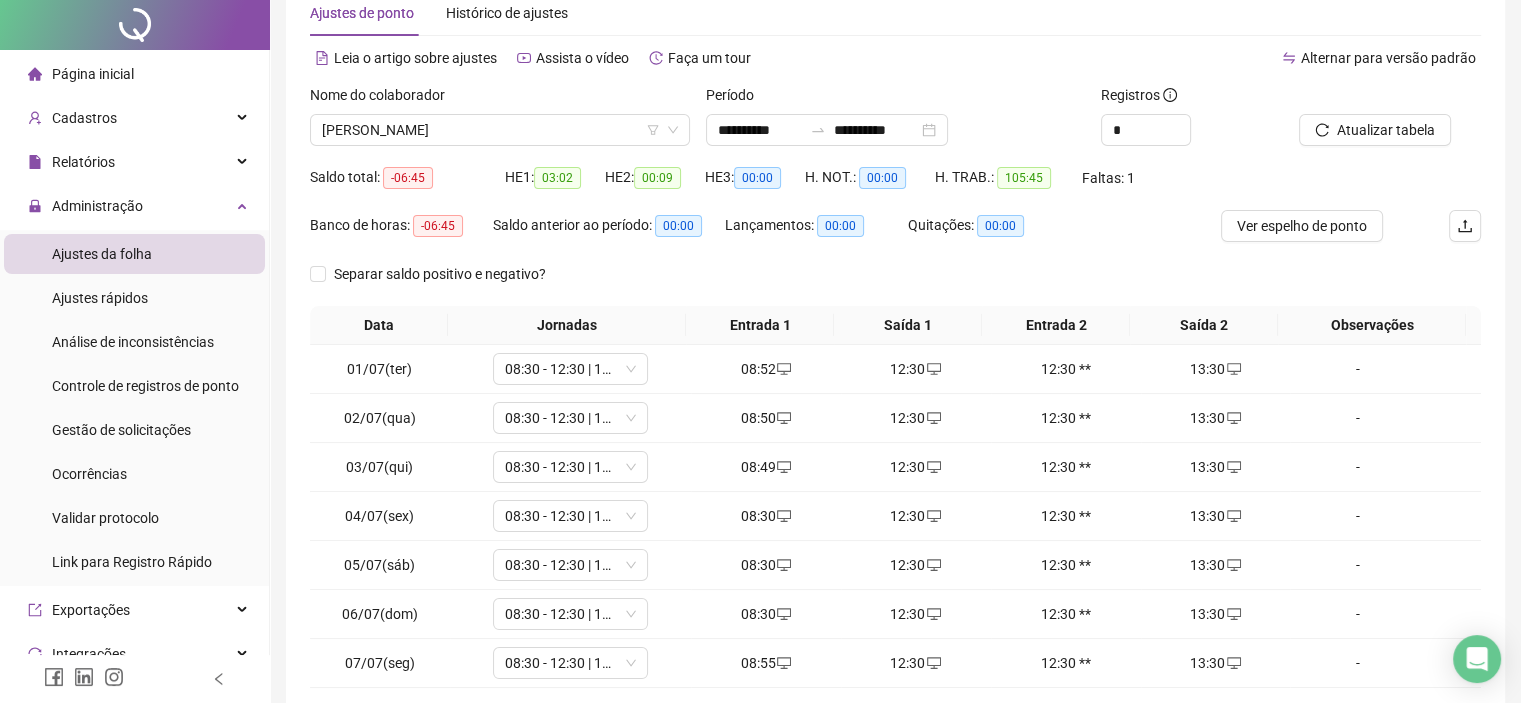 scroll, scrollTop: 249, scrollLeft: 0, axis: vertical 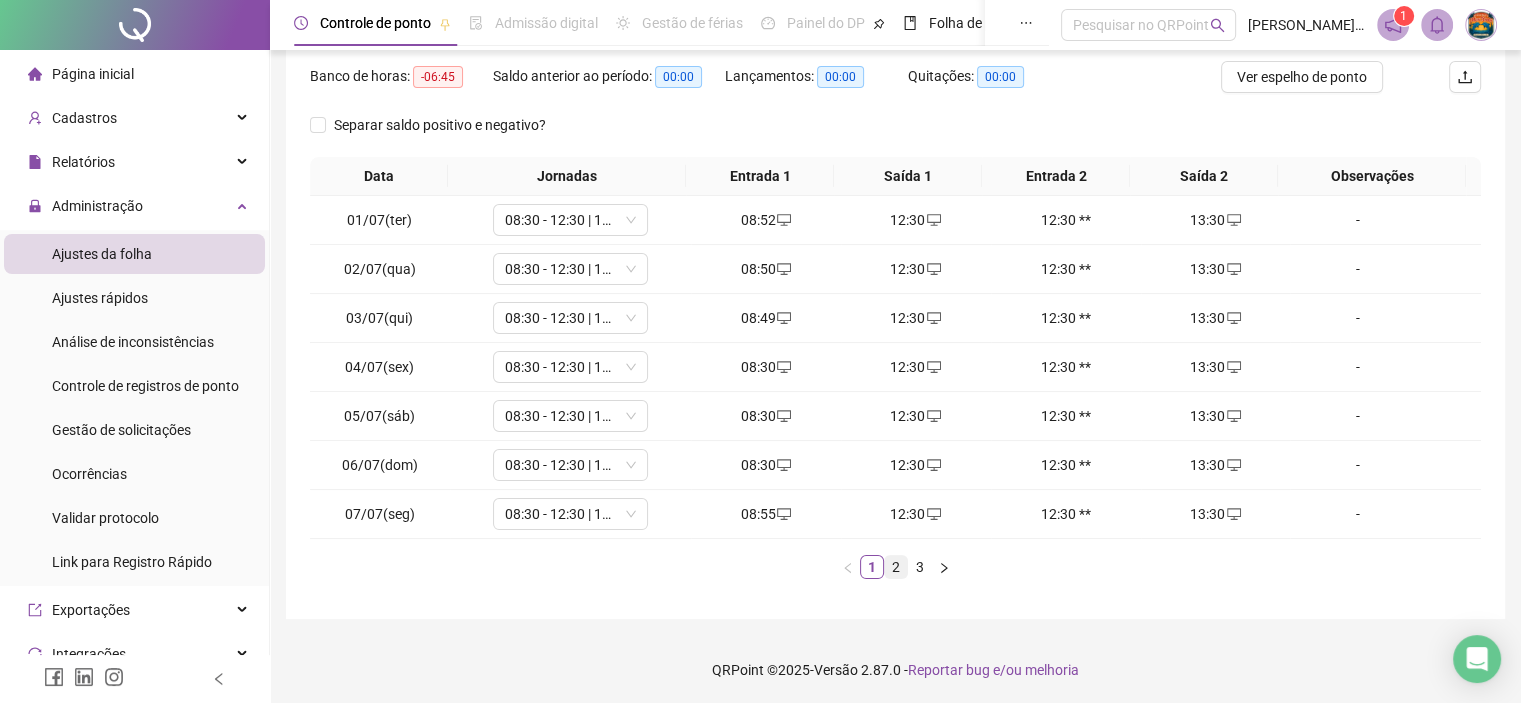 click on "2" at bounding box center (896, 567) 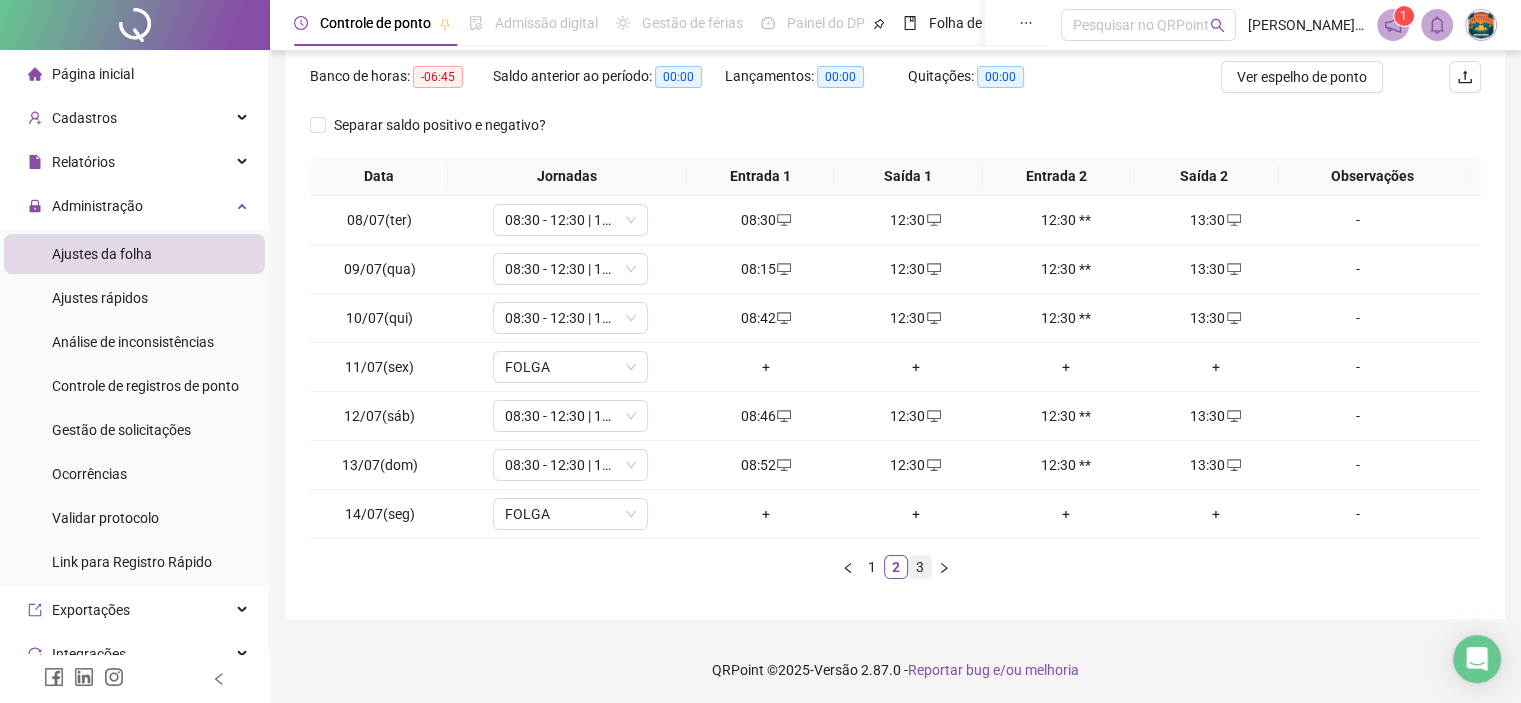 click on "3" at bounding box center [920, 567] 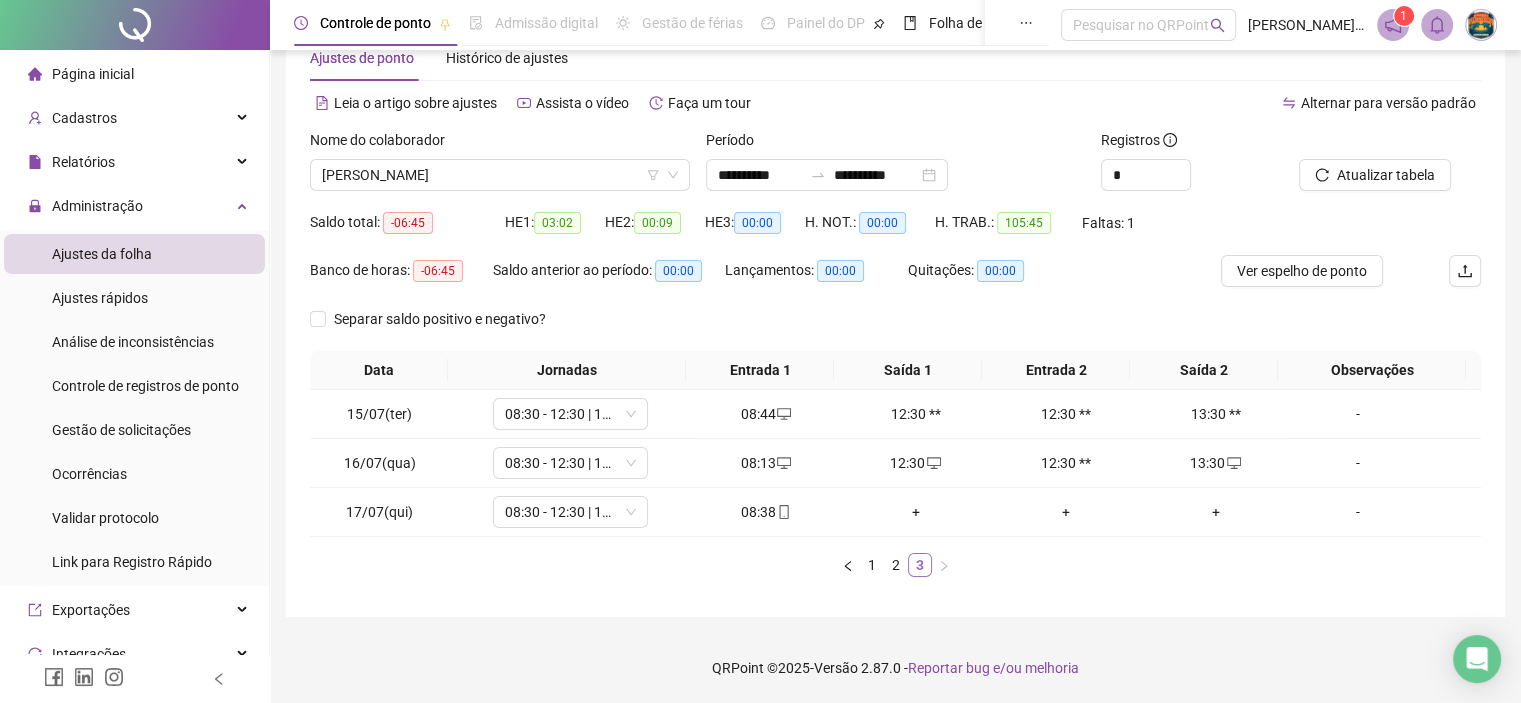 scroll, scrollTop: 54, scrollLeft: 0, axis: vertical 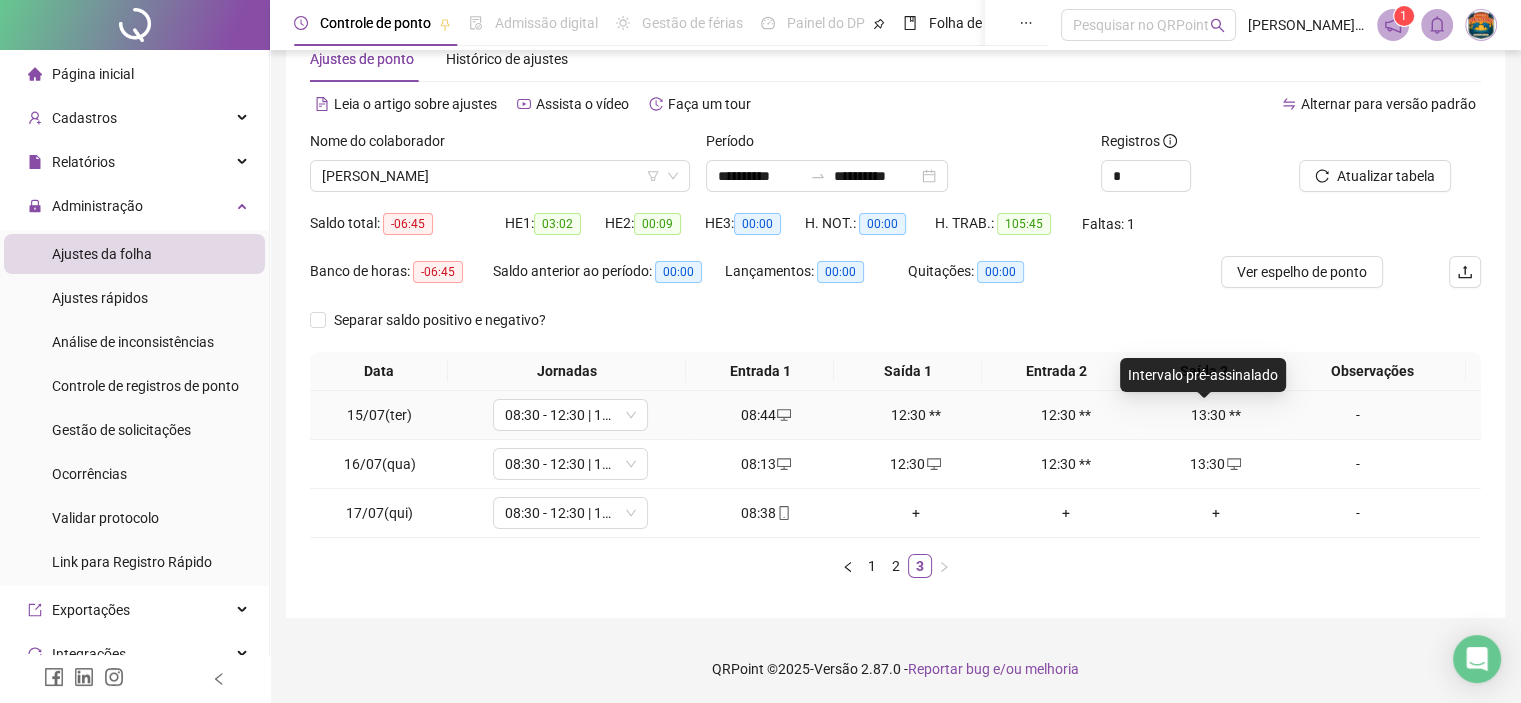 click on "13:30   **" at bounding box center [1216, 415] 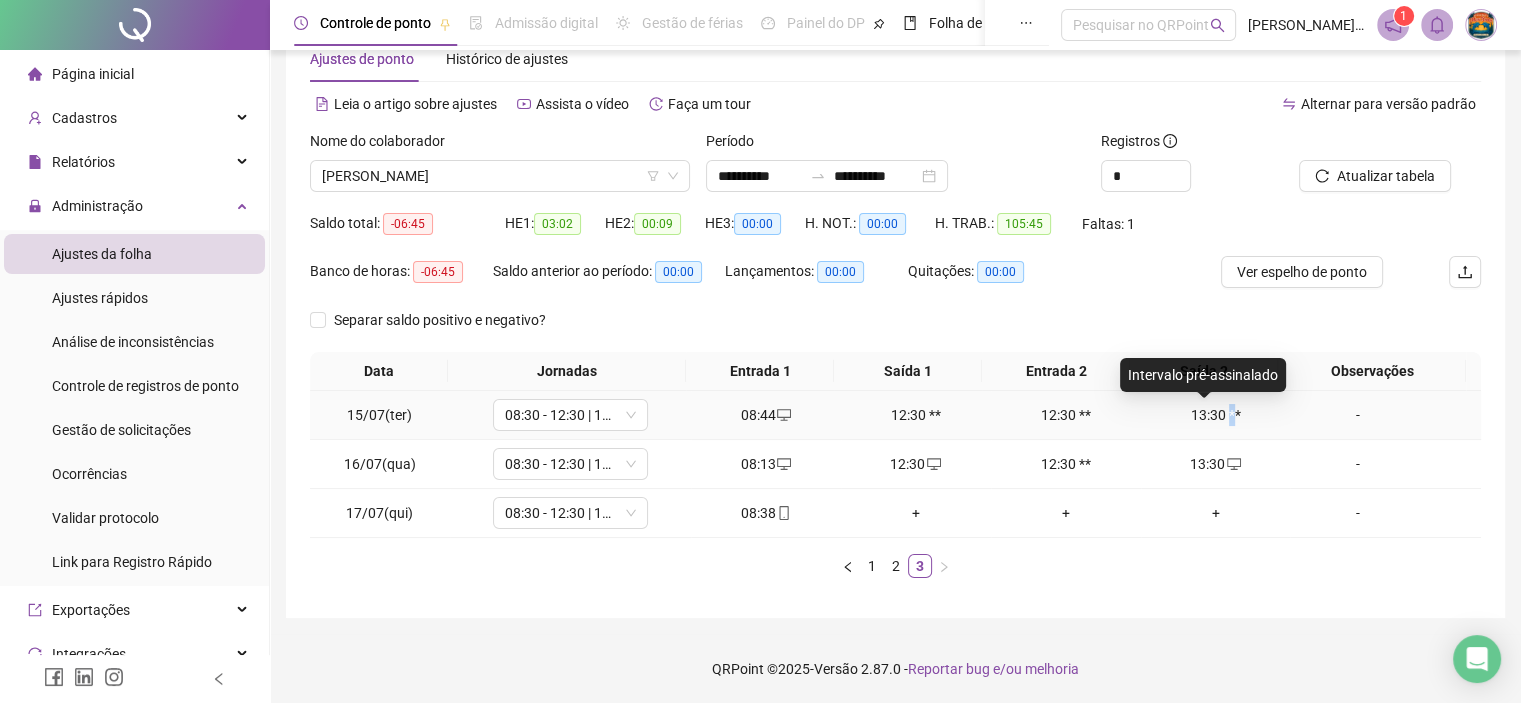 click on "13:30   **" at bounding box center (1216, 415) 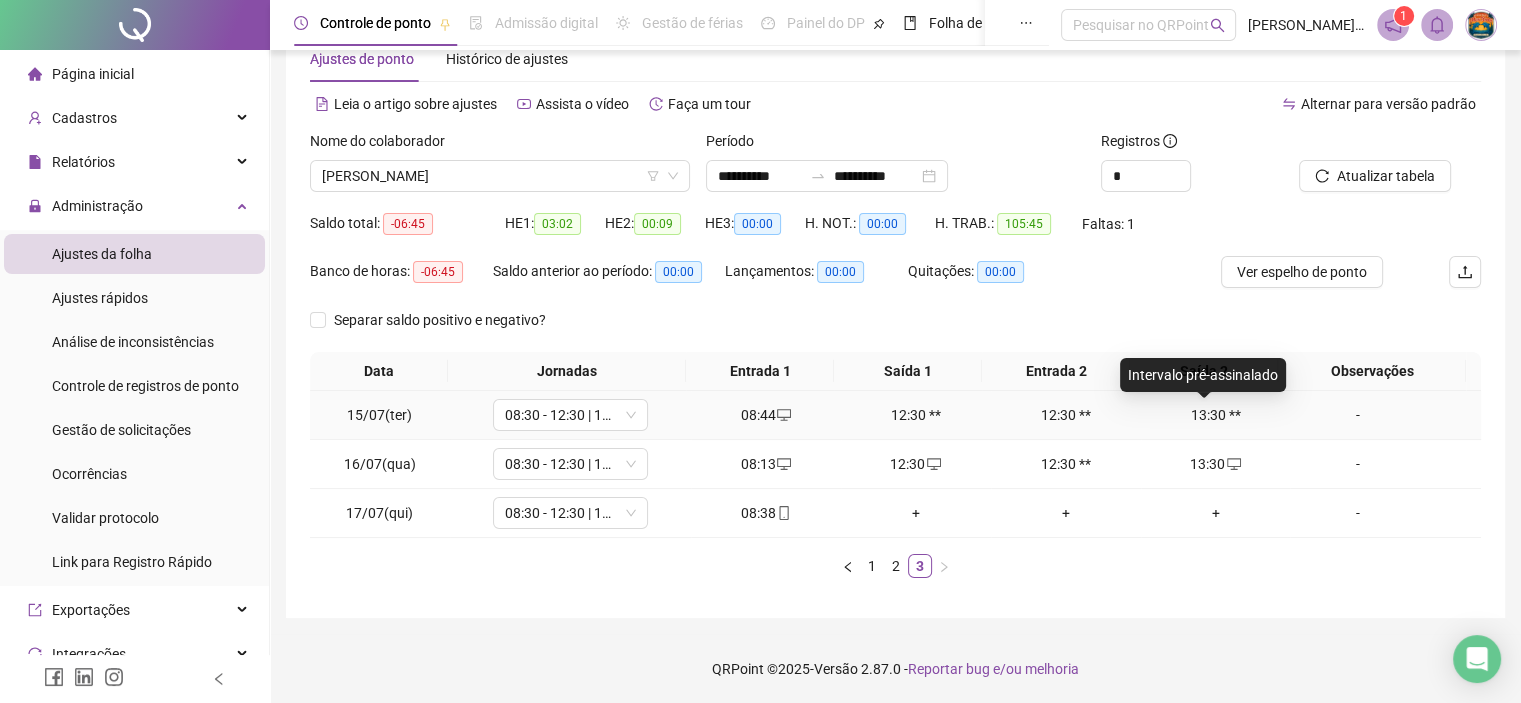 drag, startPoint x: 1215, startPoint y: 423, endPoint x: 1181, endPoint y: 420, distance: 34.132095 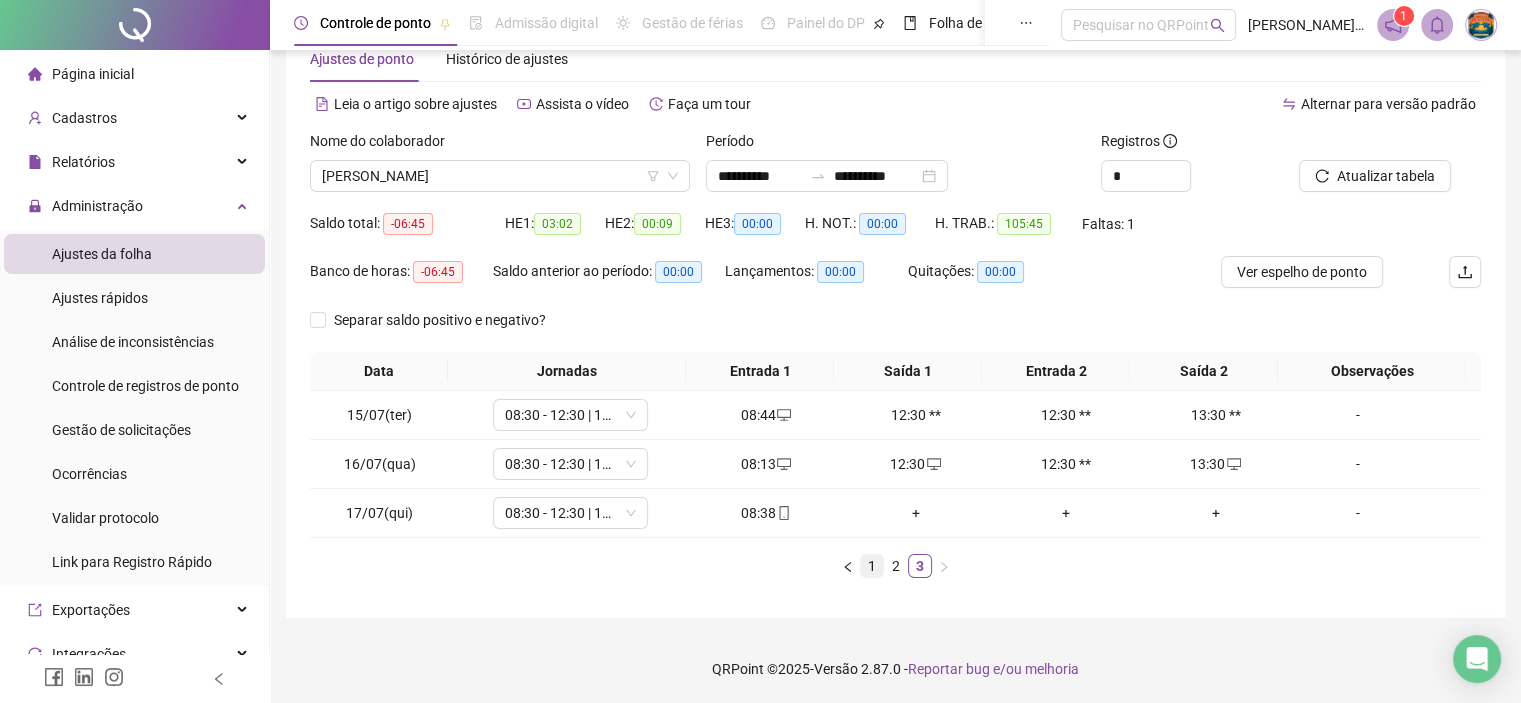 click on "1" at bounding box center (872, 566) 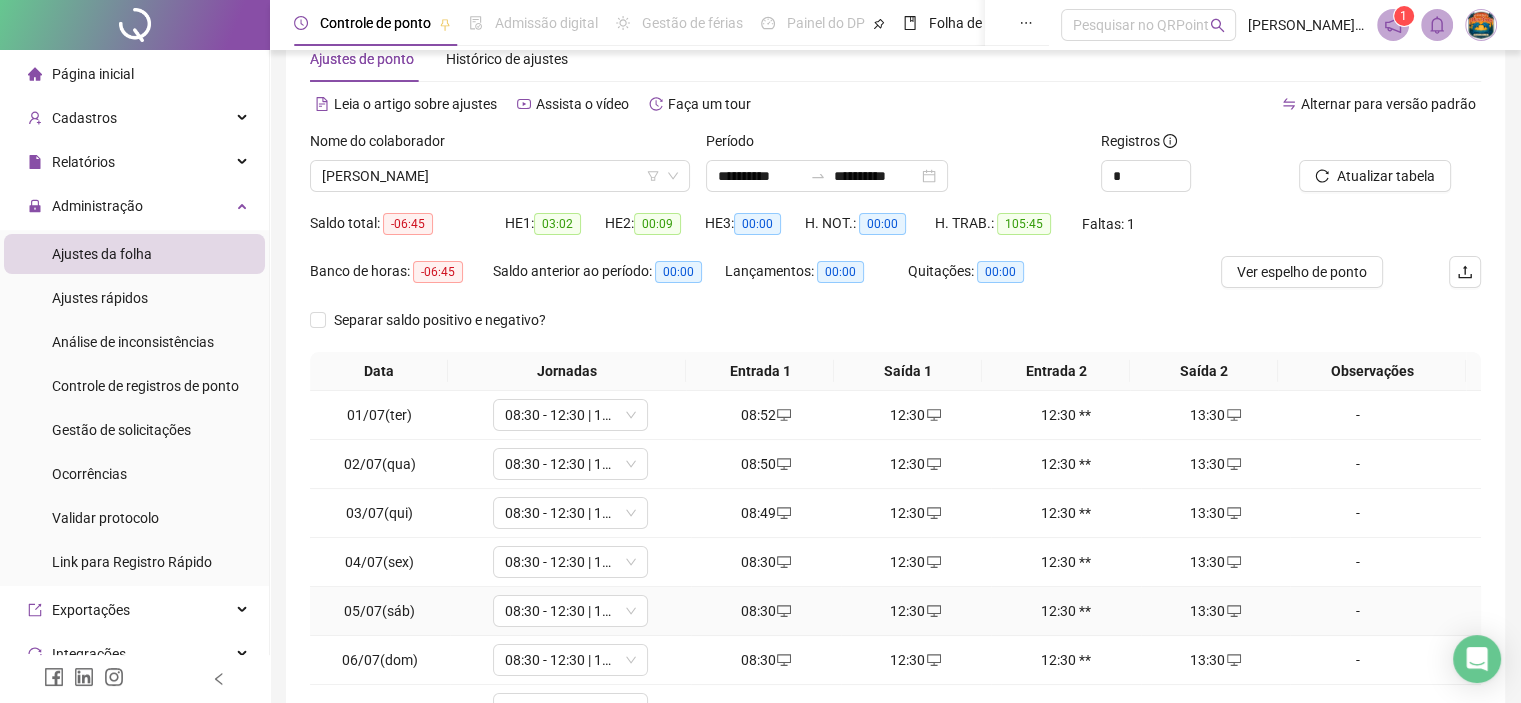 scroll, scrollTop: 249, scrollLeft: 0, axis: vertical 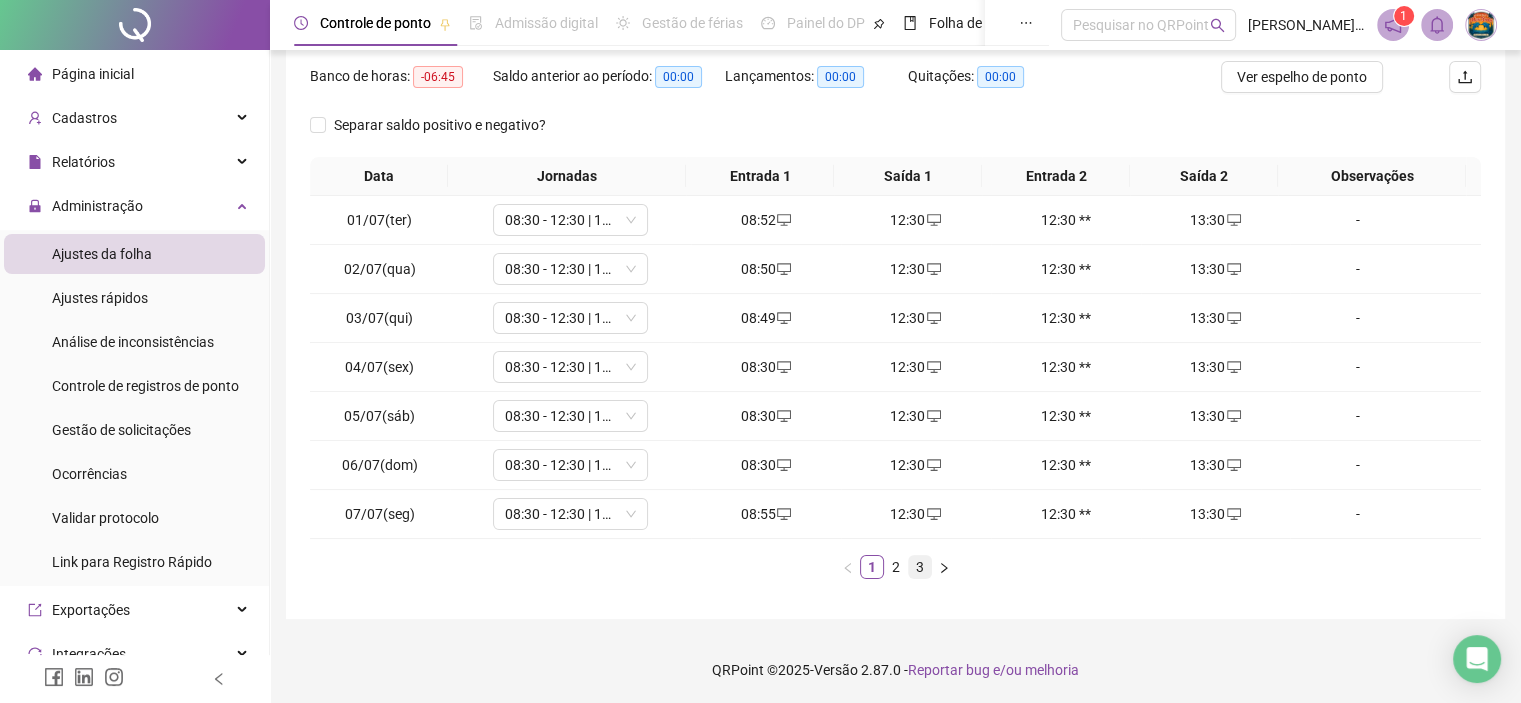 click on "3" at bounding box center [920, 567] 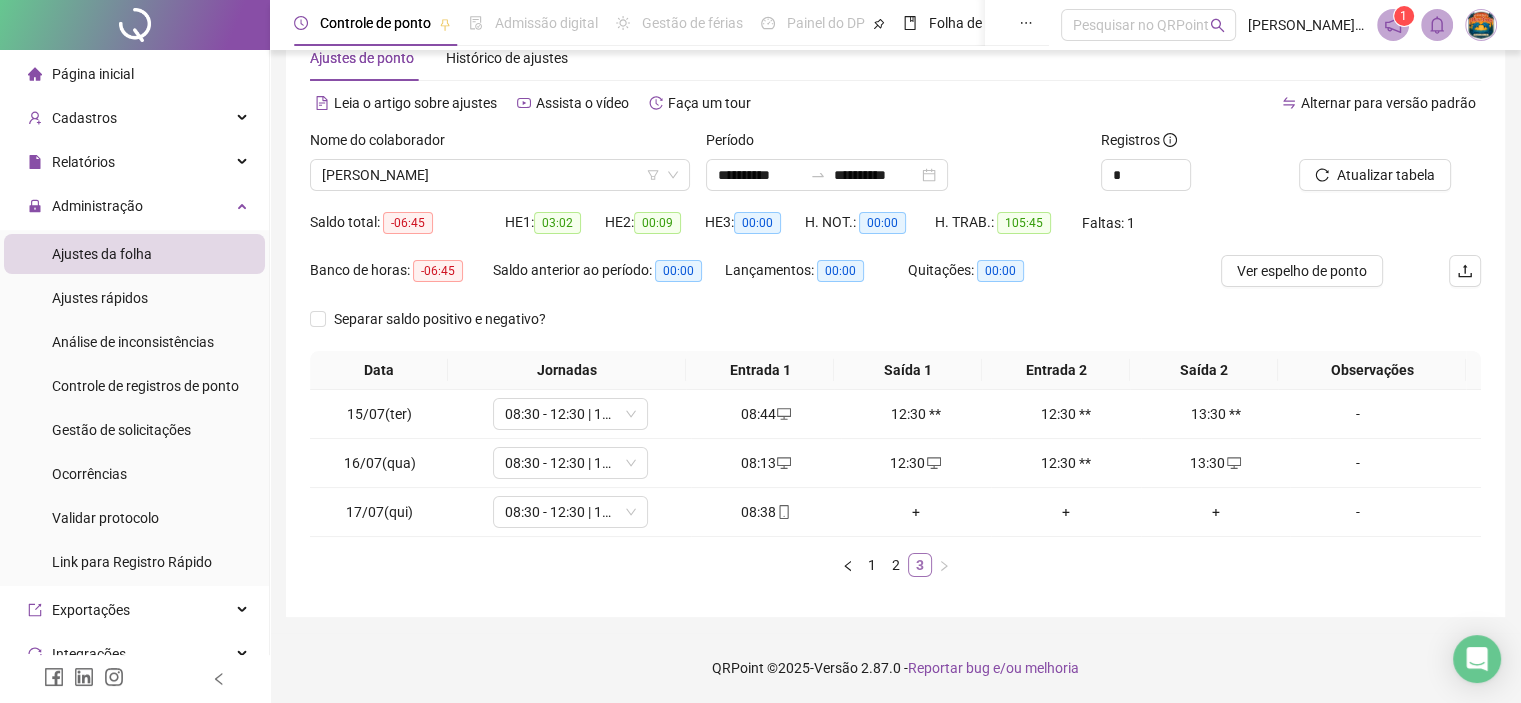 scroll, scrollTop: 54, scrollLeft: 0, axis: vertical 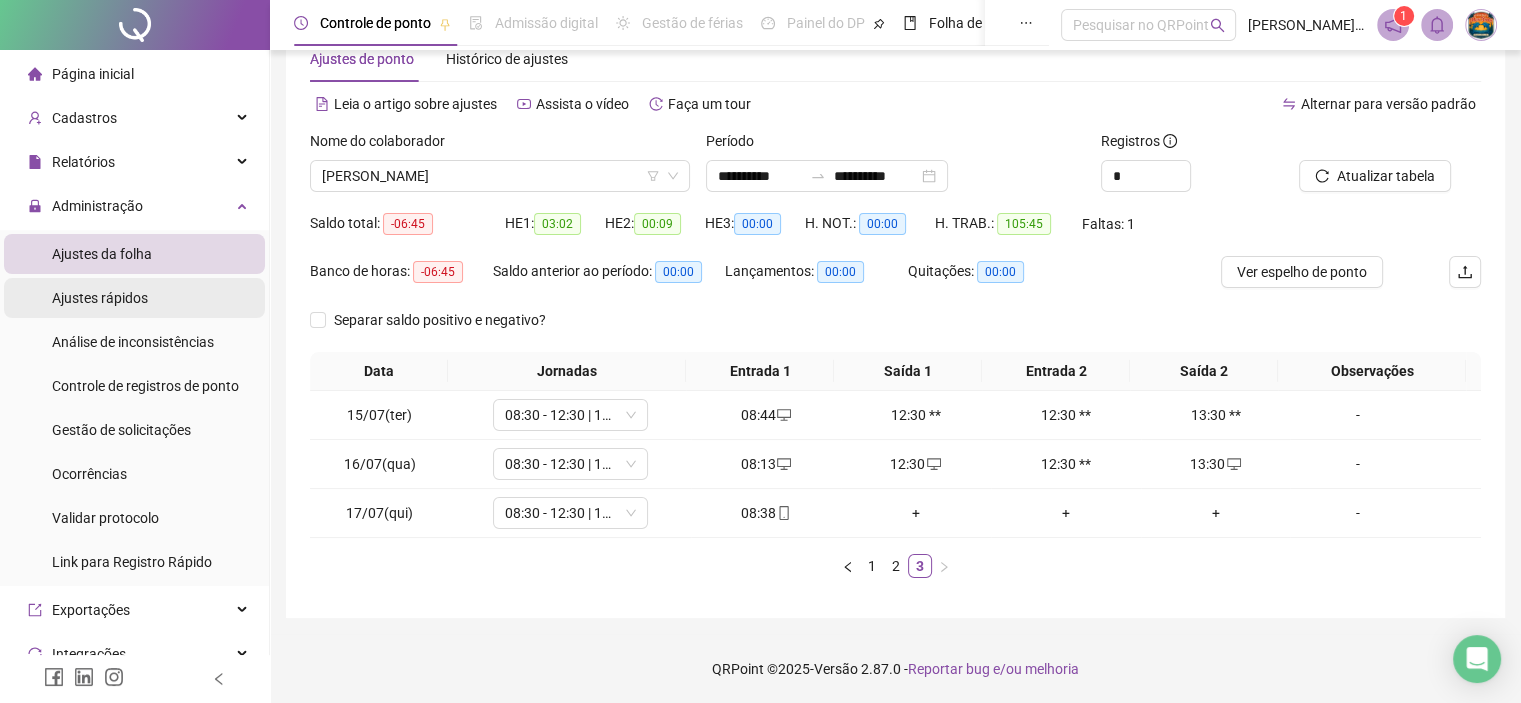 click on "Ajustes rápidos" at bounding box center [100, 298] 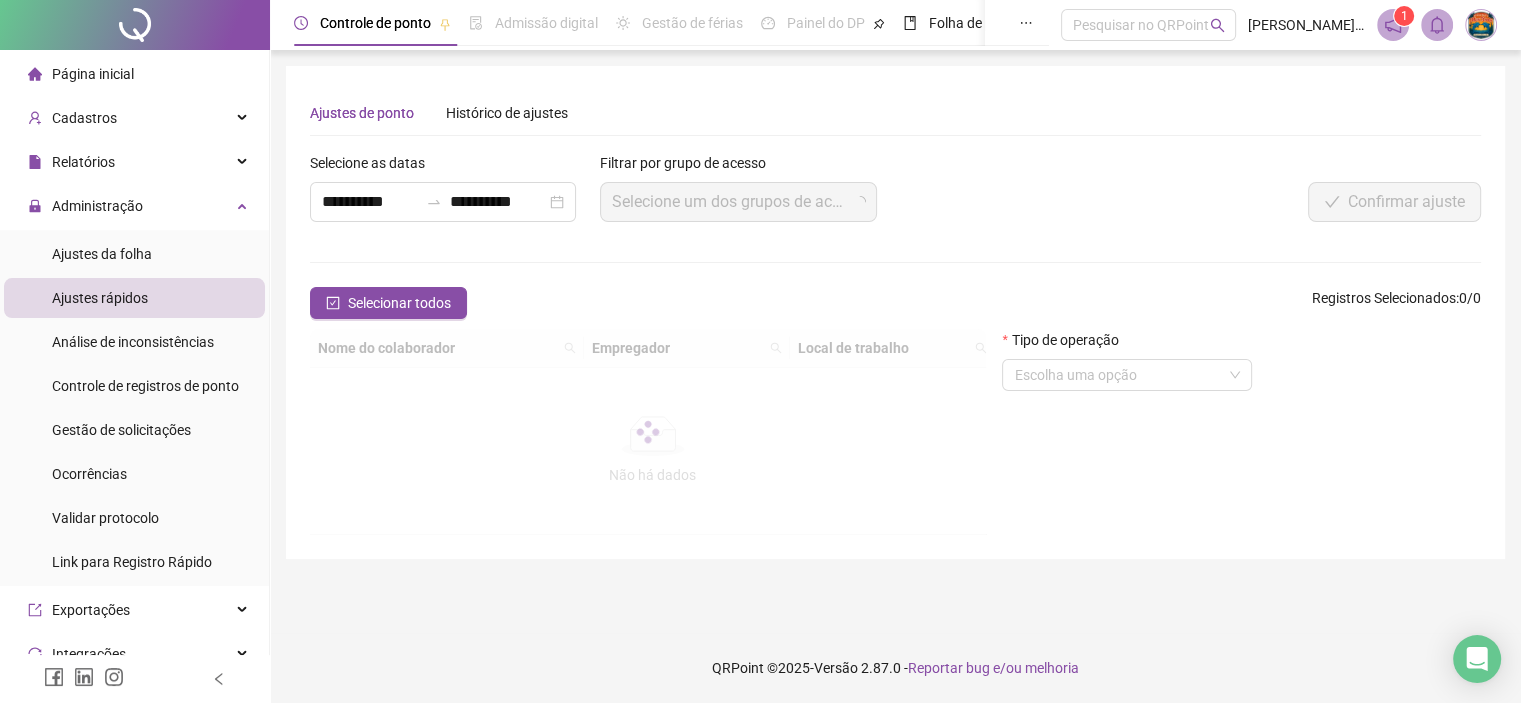 scroll, scrollTop: 0, scrollLeft: 0, axis: both 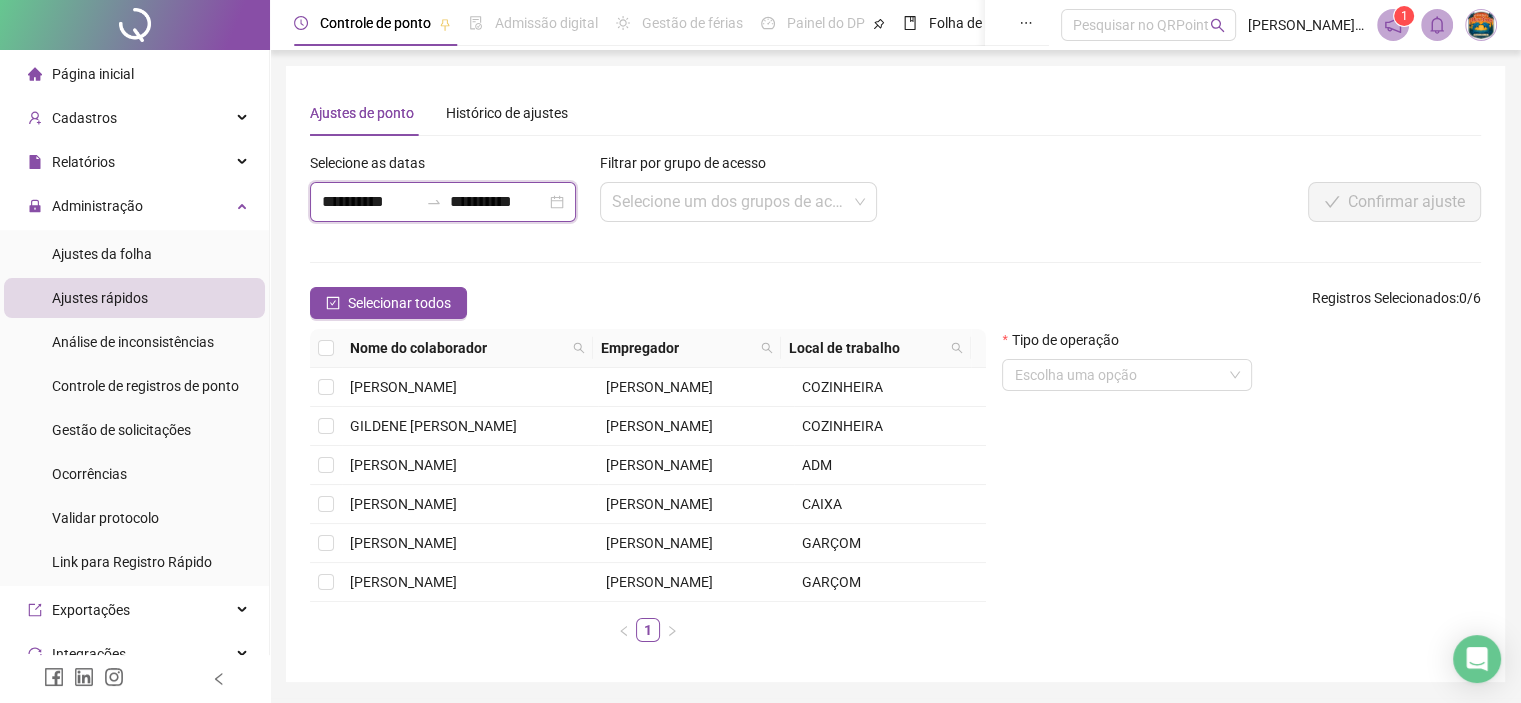 click on "**********" at bounding box center [370, 202] 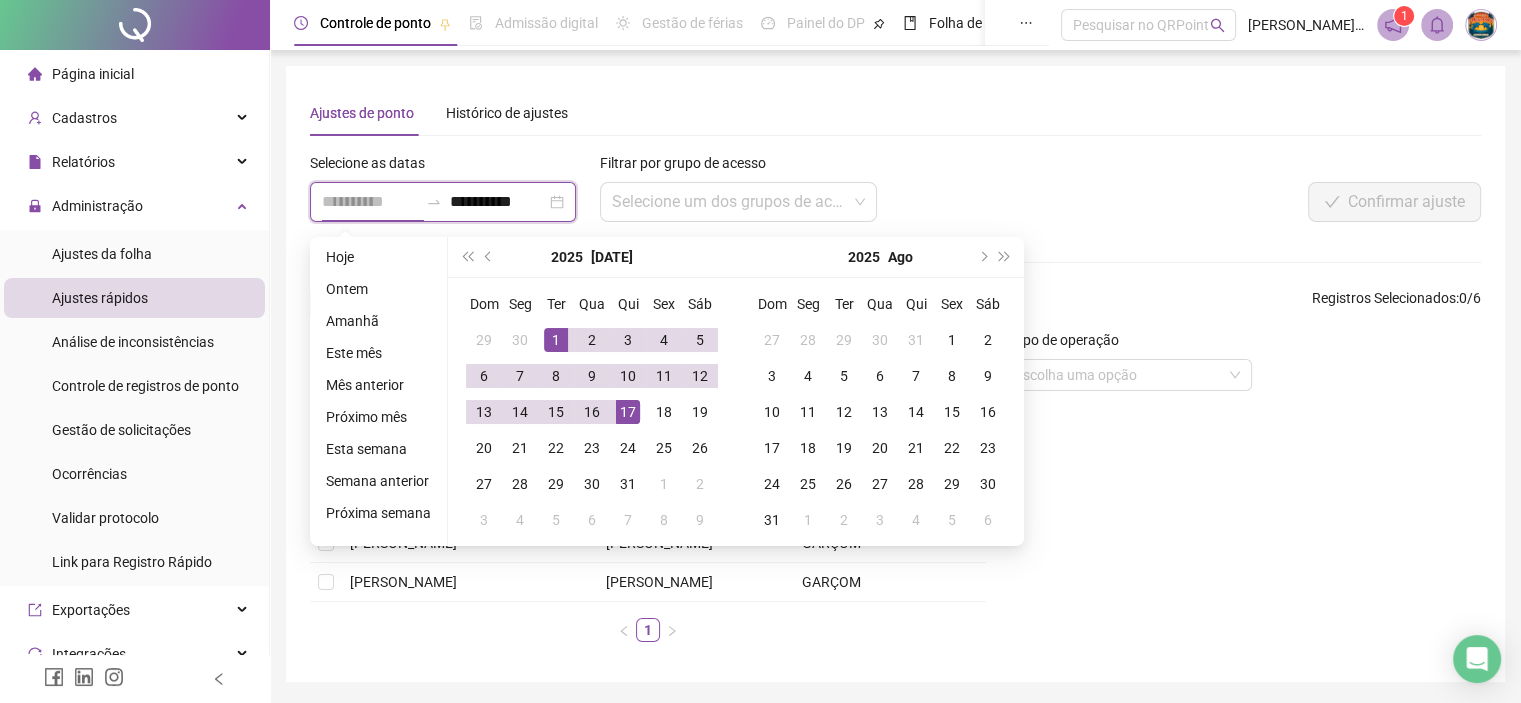 type on "**********" 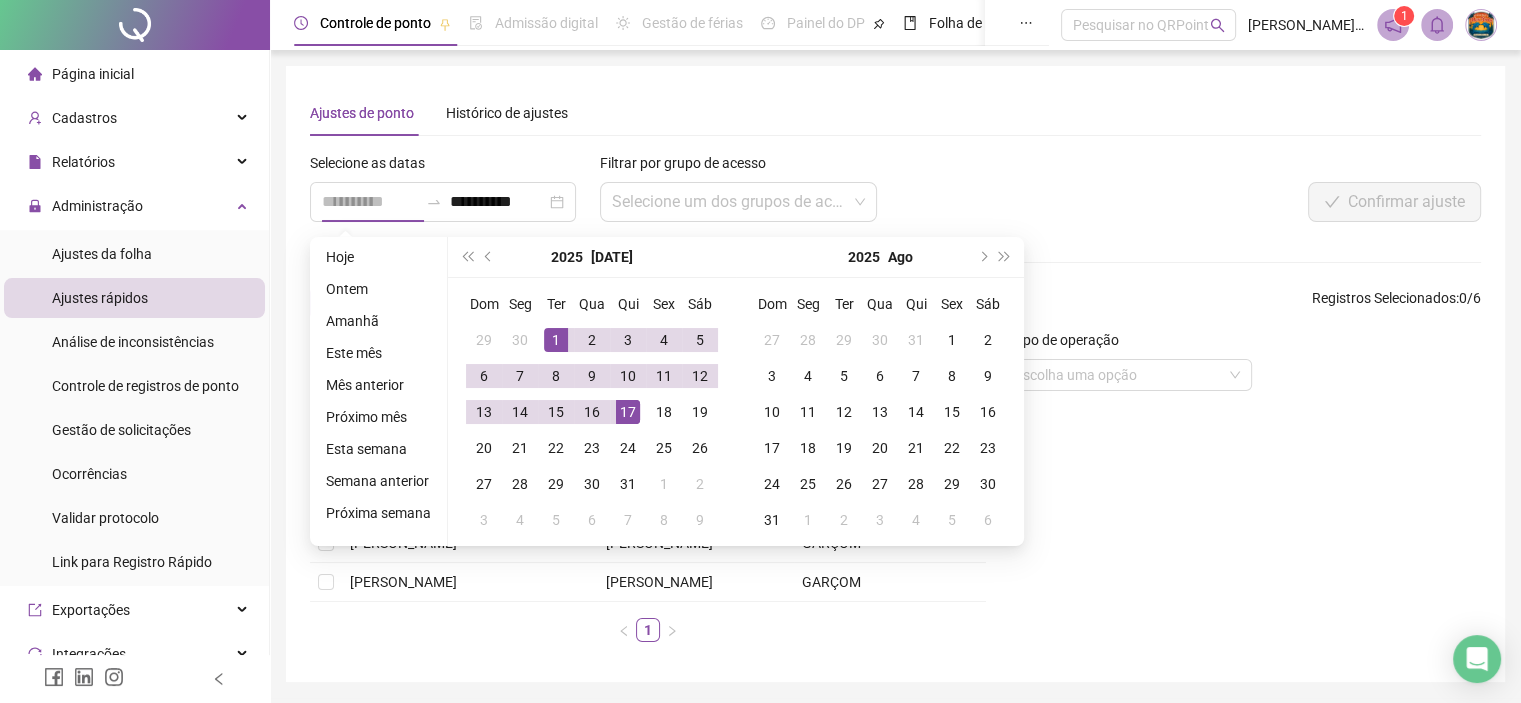 click on "1" at bounding box center [556, 340] 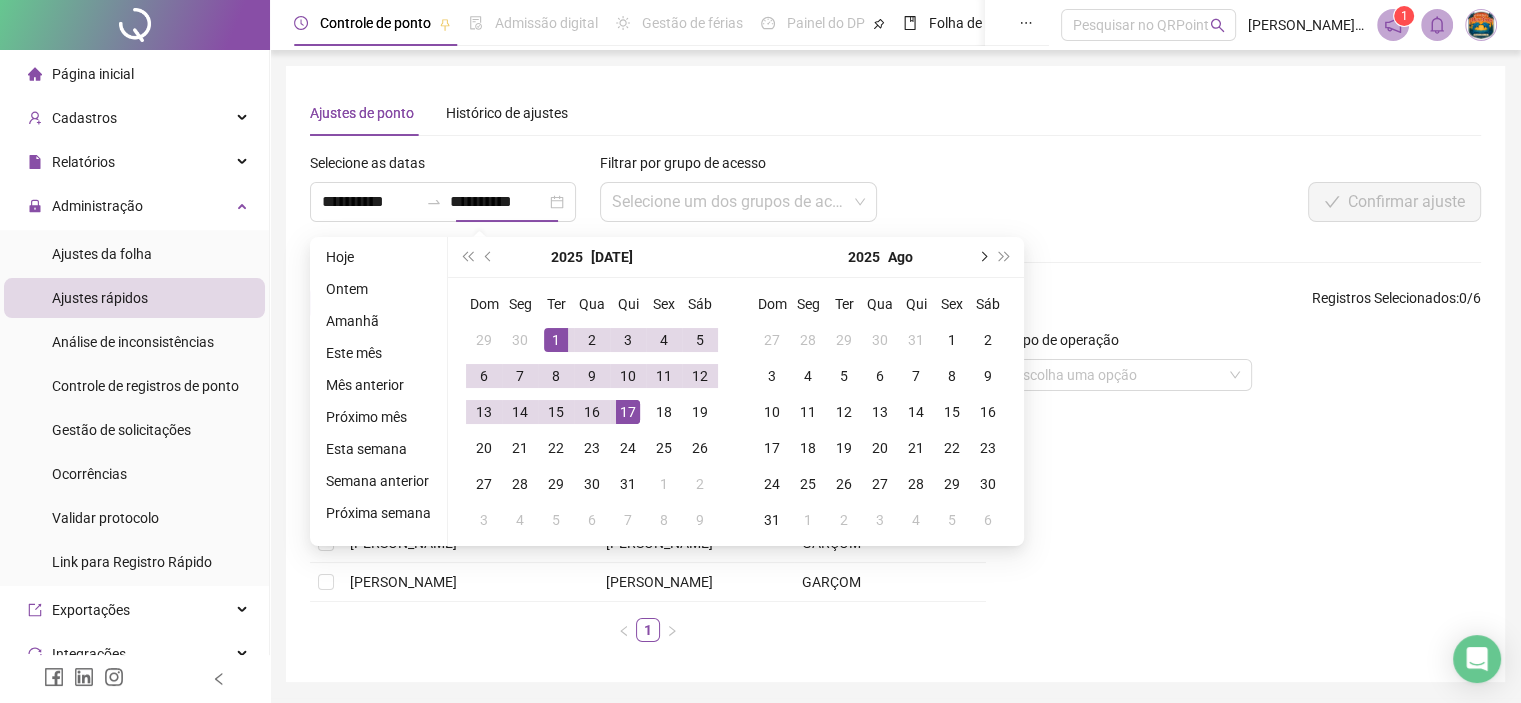 click at bounding box center [982, 257] 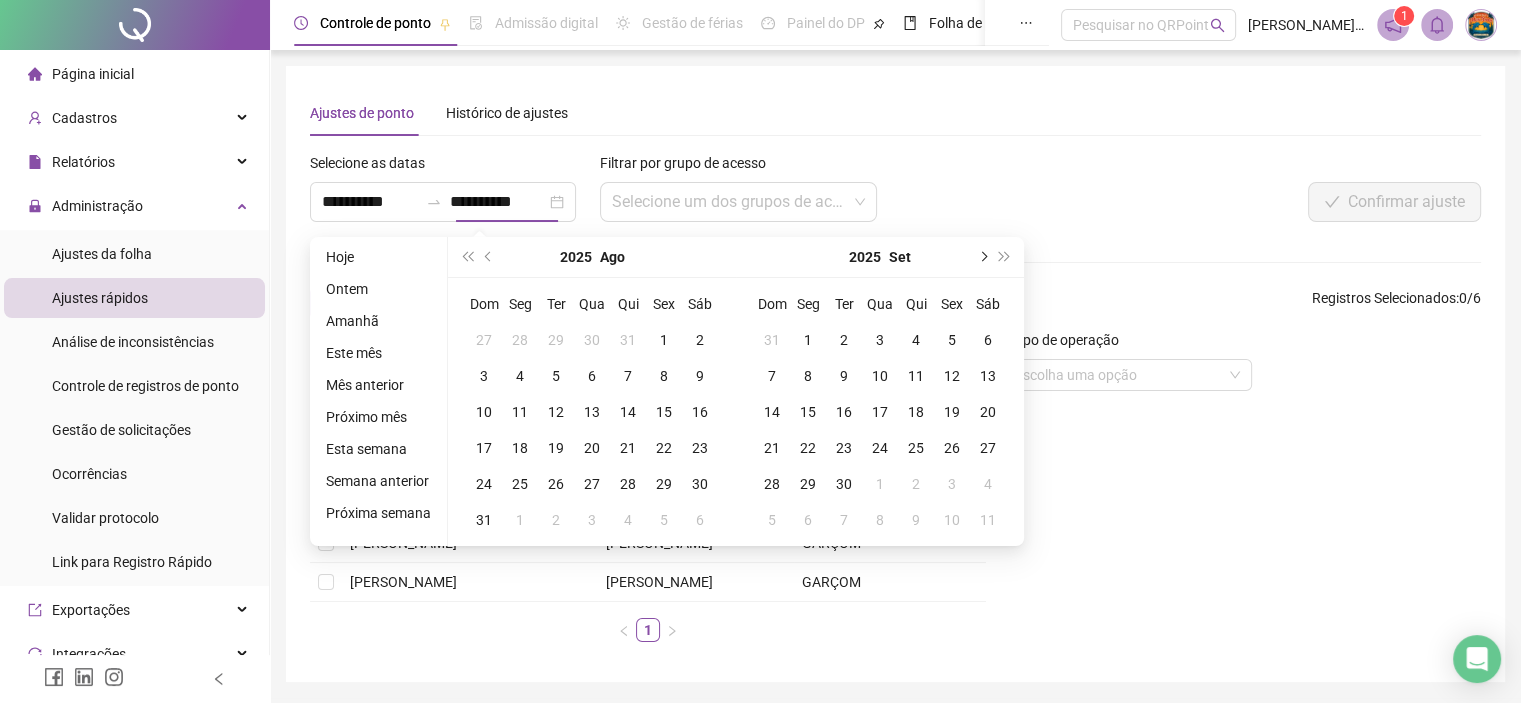 click at bounding box center [982, 257] 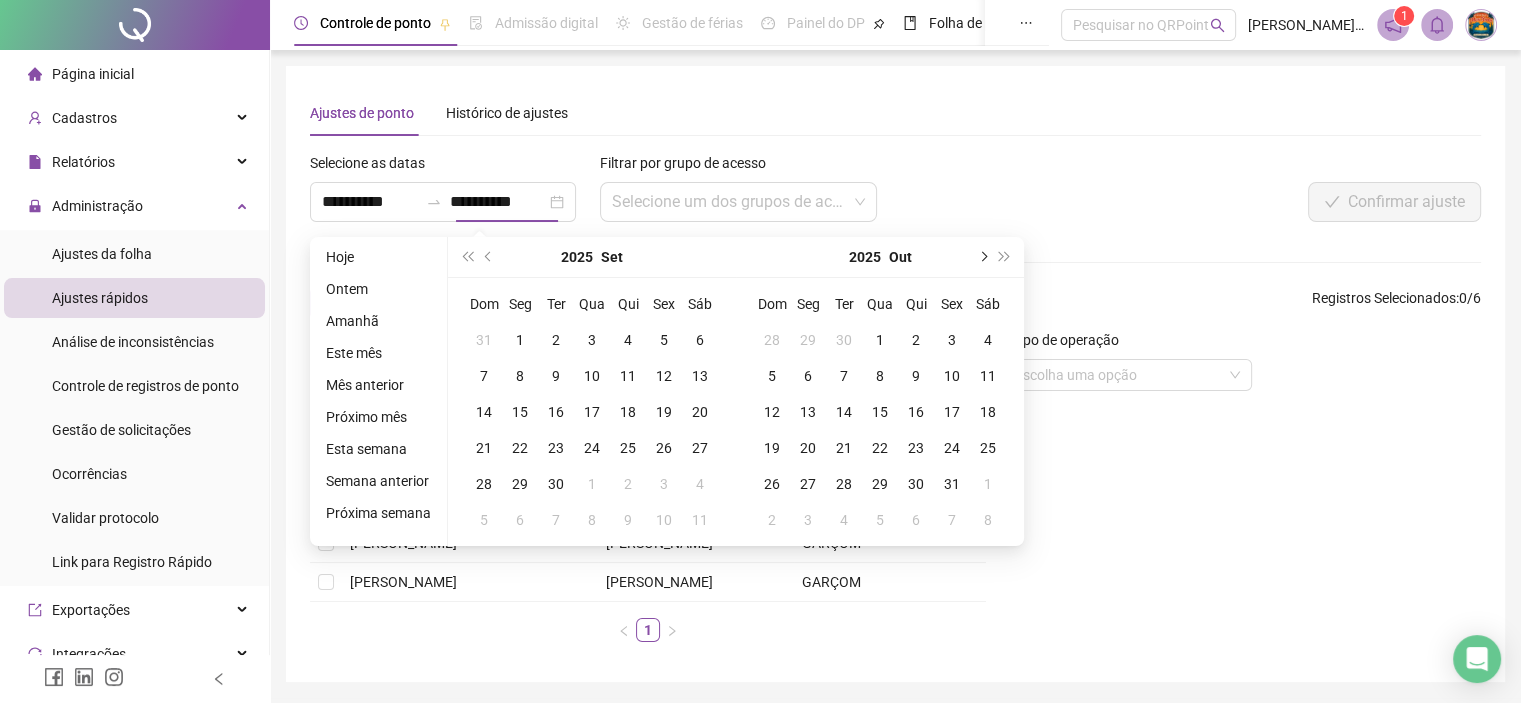 click at bounding box center [982, 257] 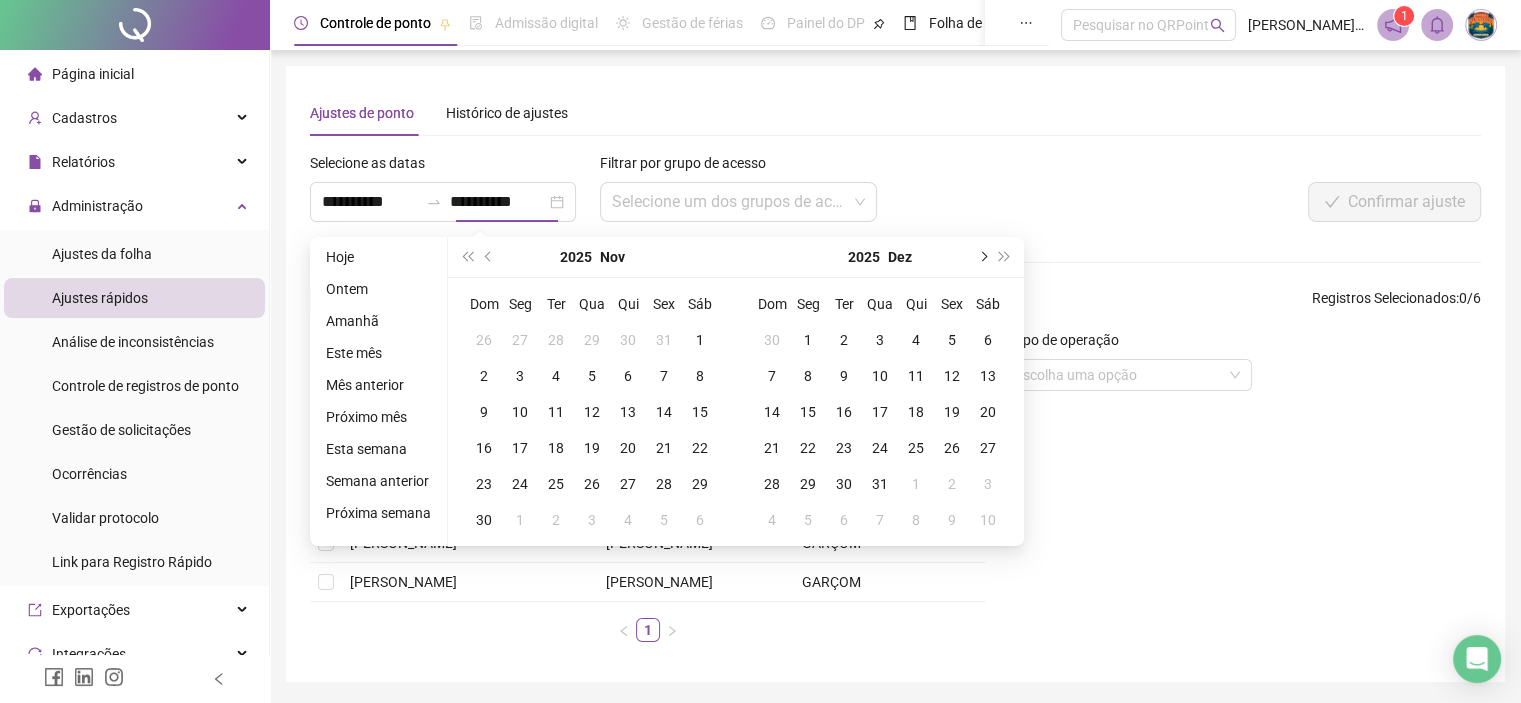 click at bounding box center [982, 257] 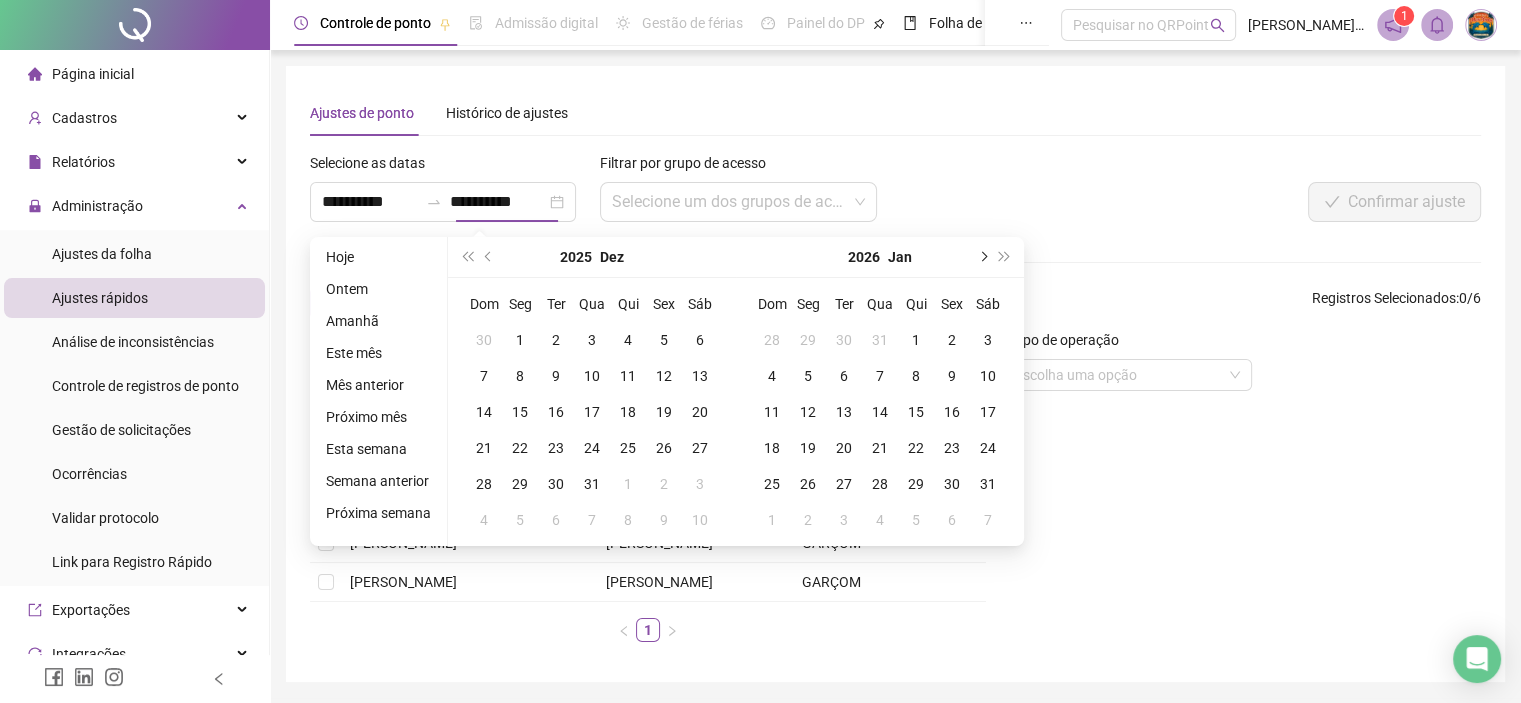 click at bounding box center (982, 257) 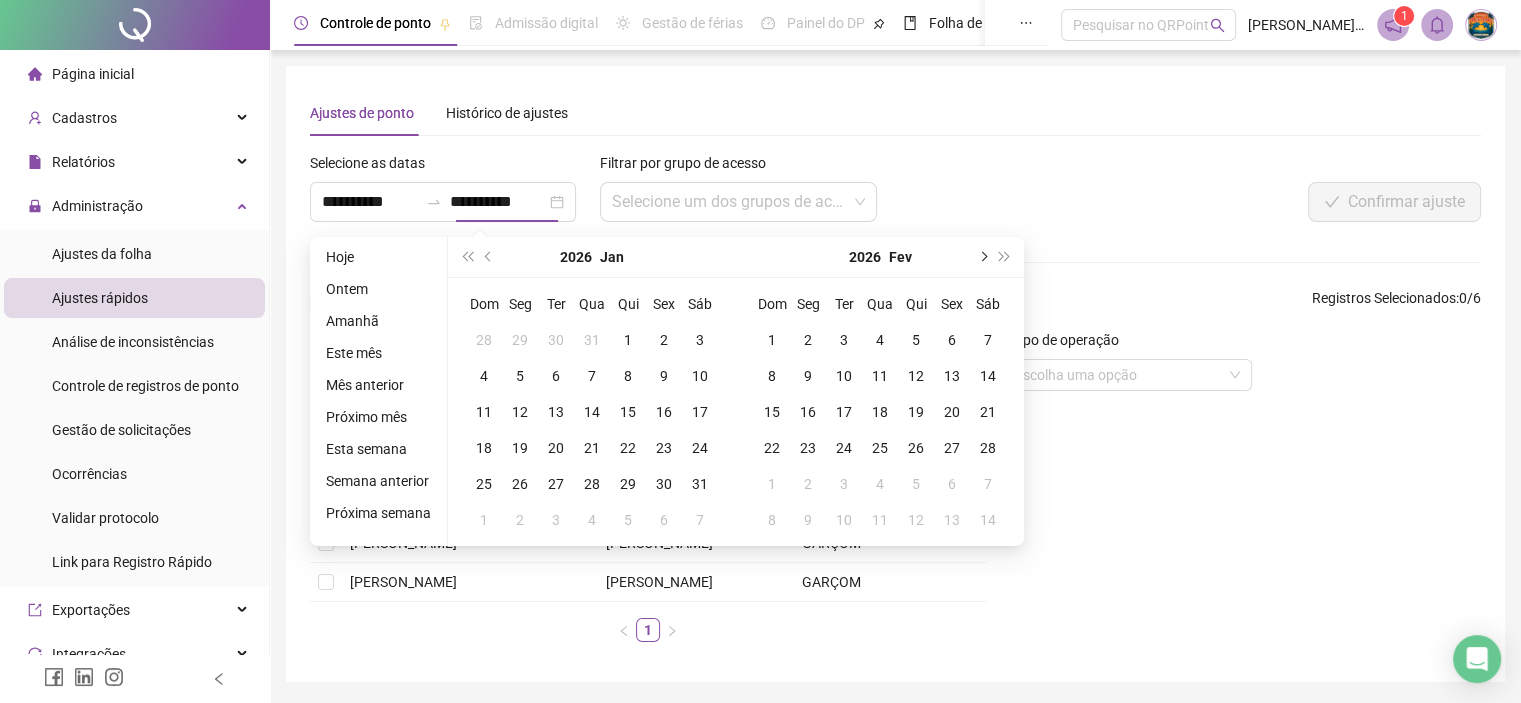 click at bounding box center [982, 257] 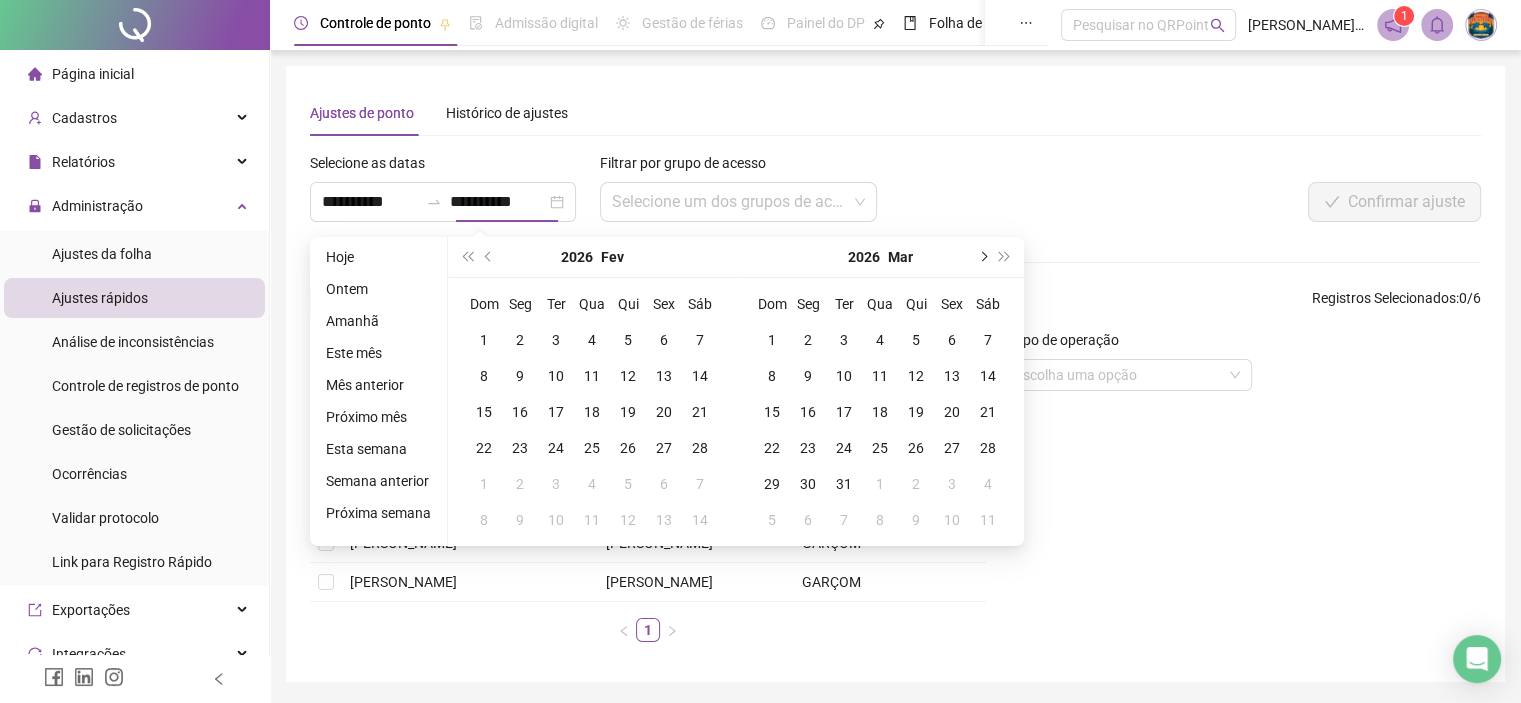 click at bounding box center (982, 257) 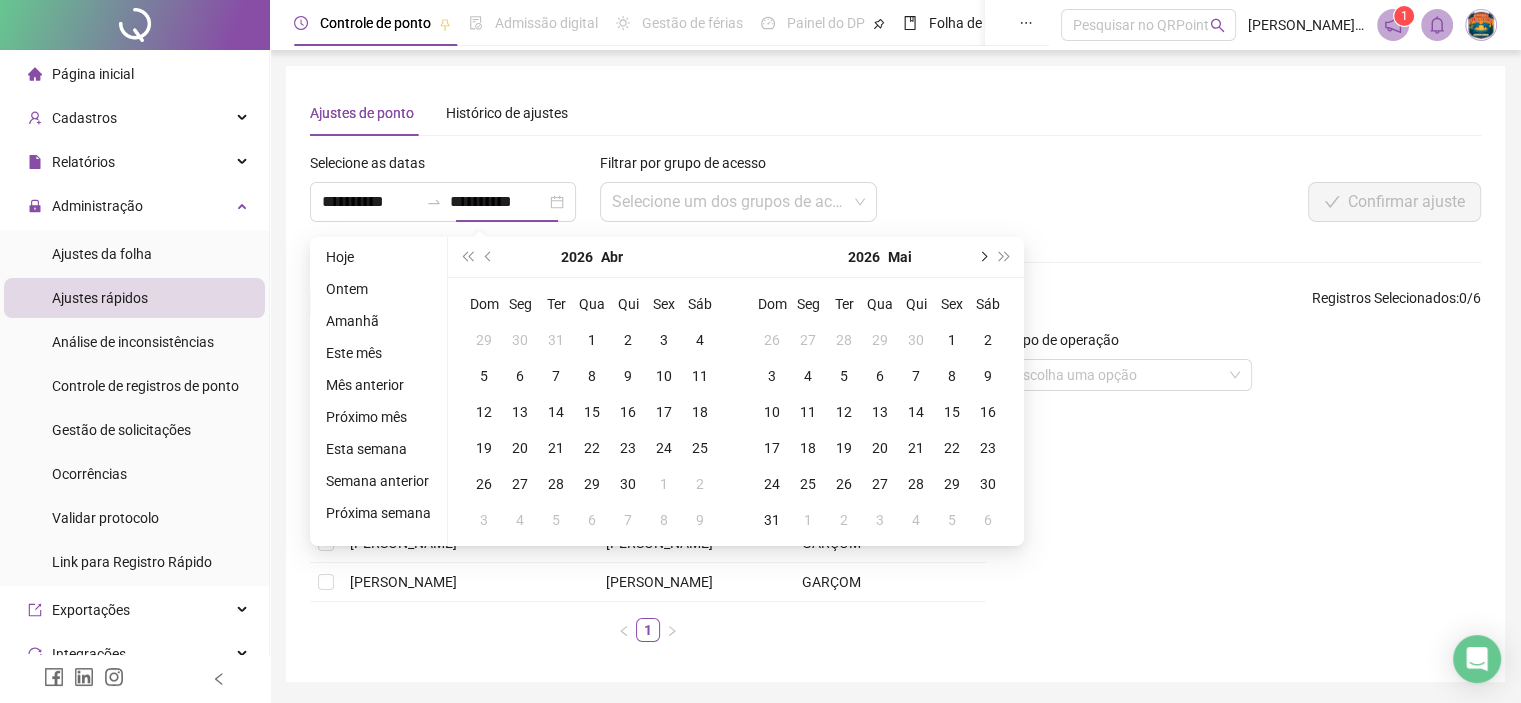 click at bounding box center [982, 257] 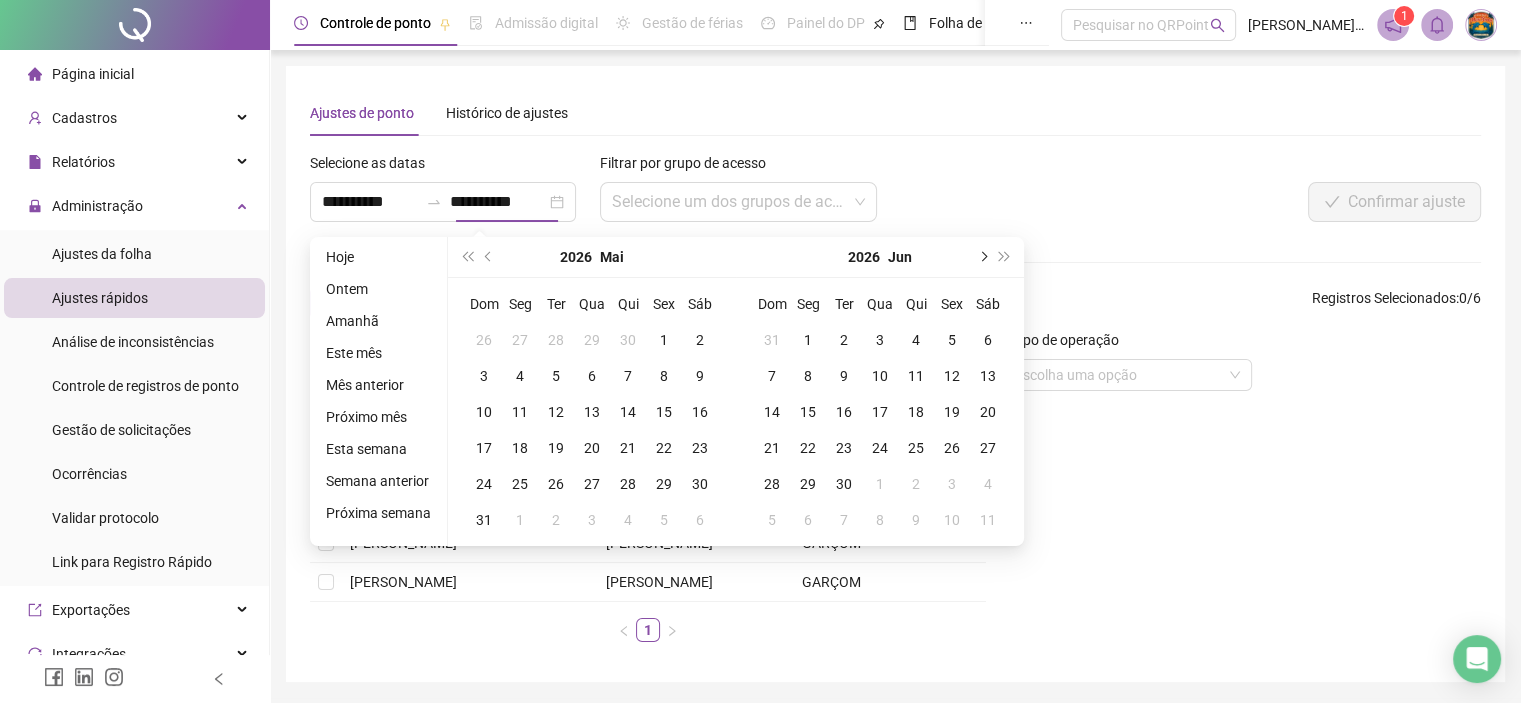 click at bounding box center [982, 257] 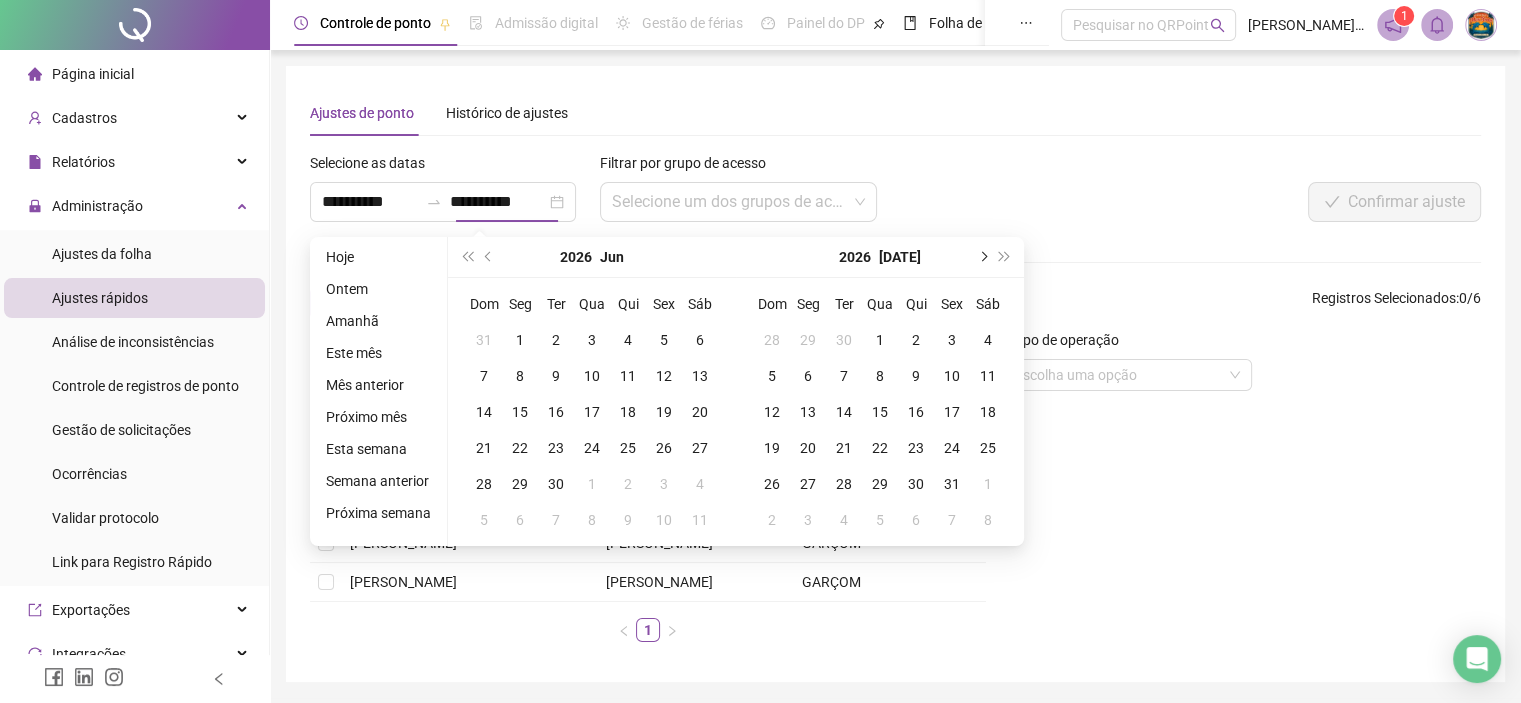 click at bounding box center [982, 257] 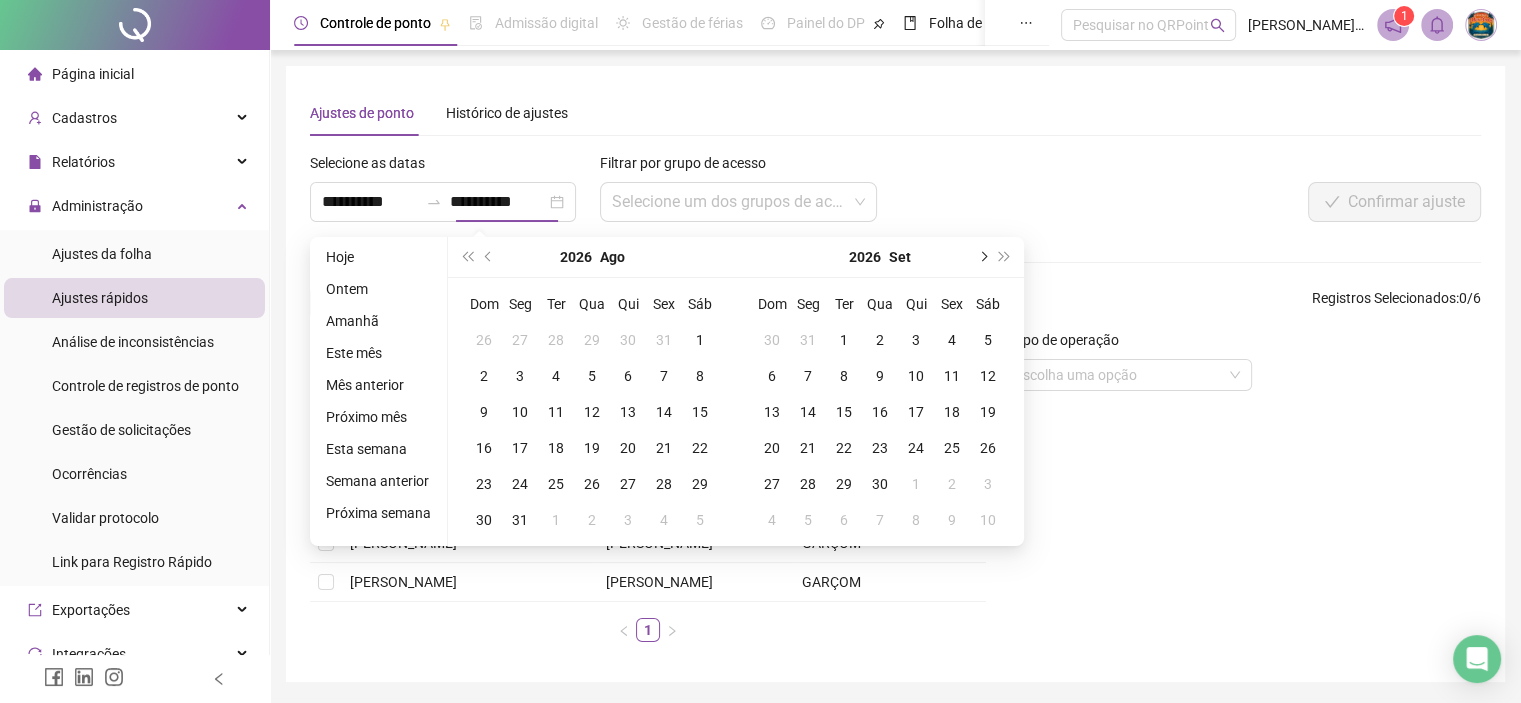 click at bounding box center (982, 257) 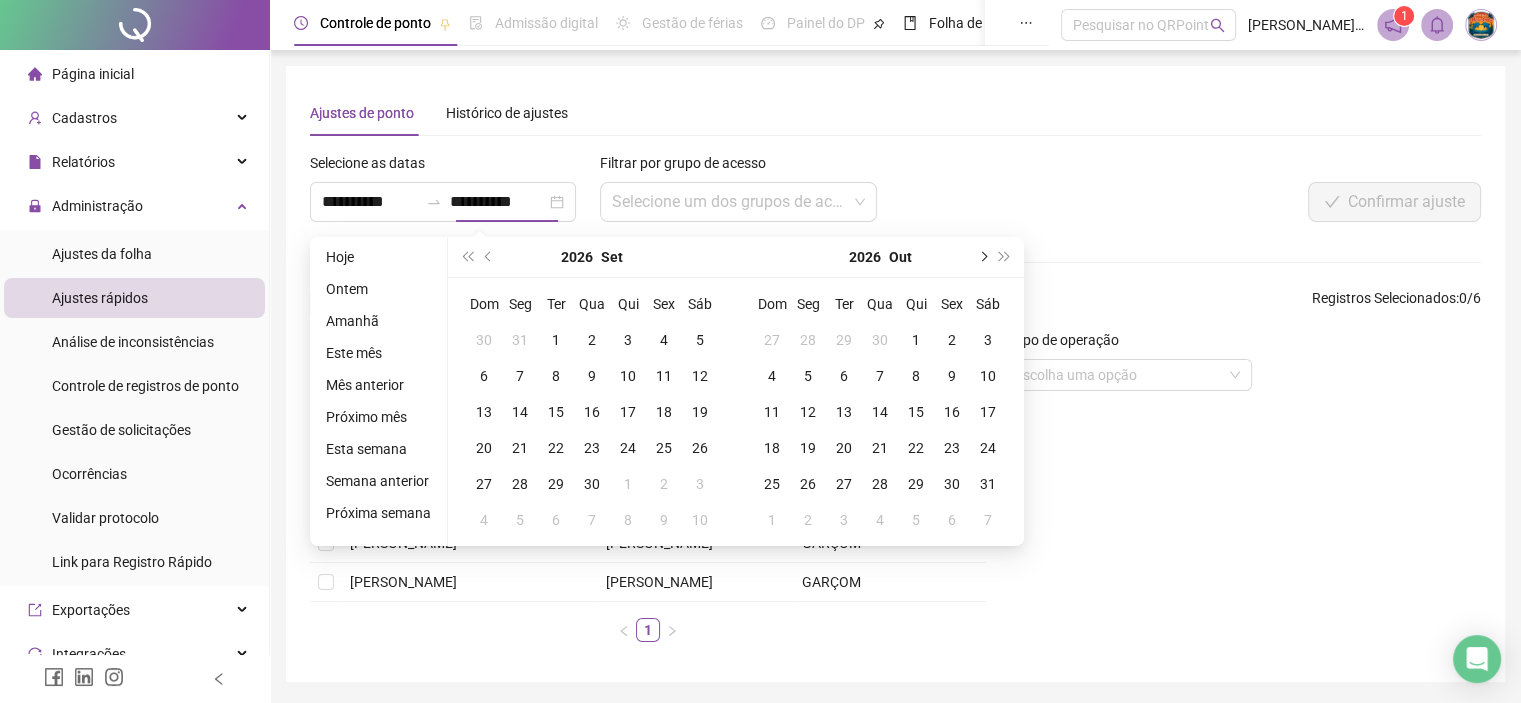 click at bounding box center (982, 257) 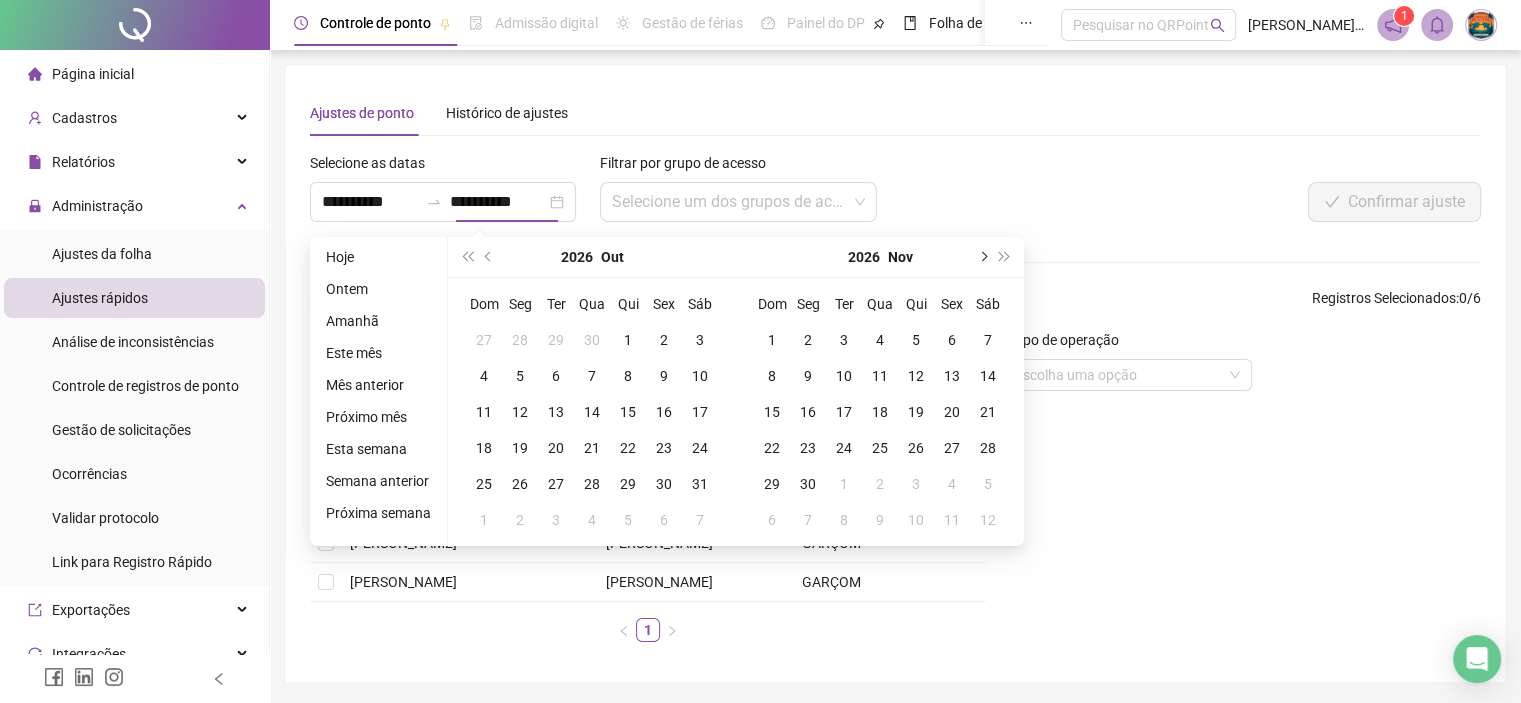 click at bounding box center (982, 257) 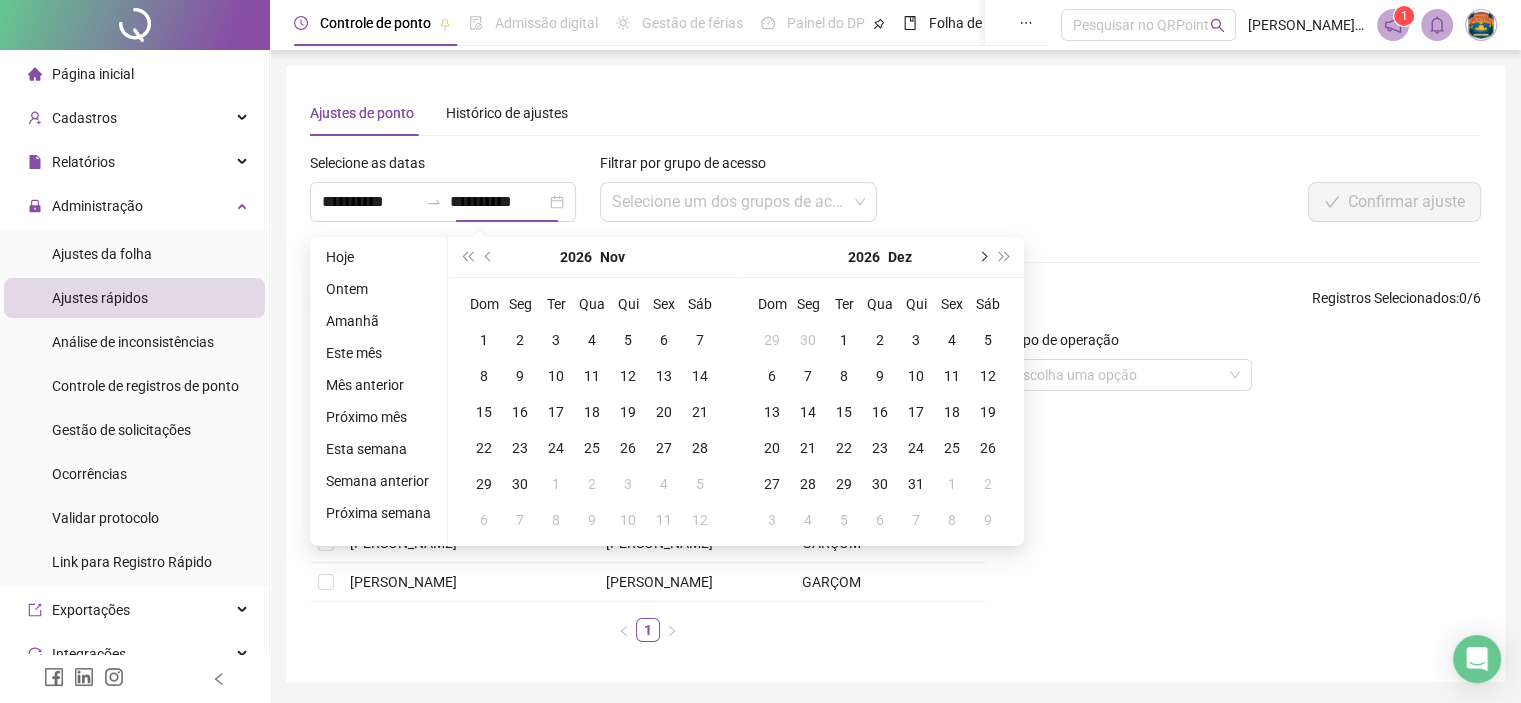 click at bounding box center (982, 257) 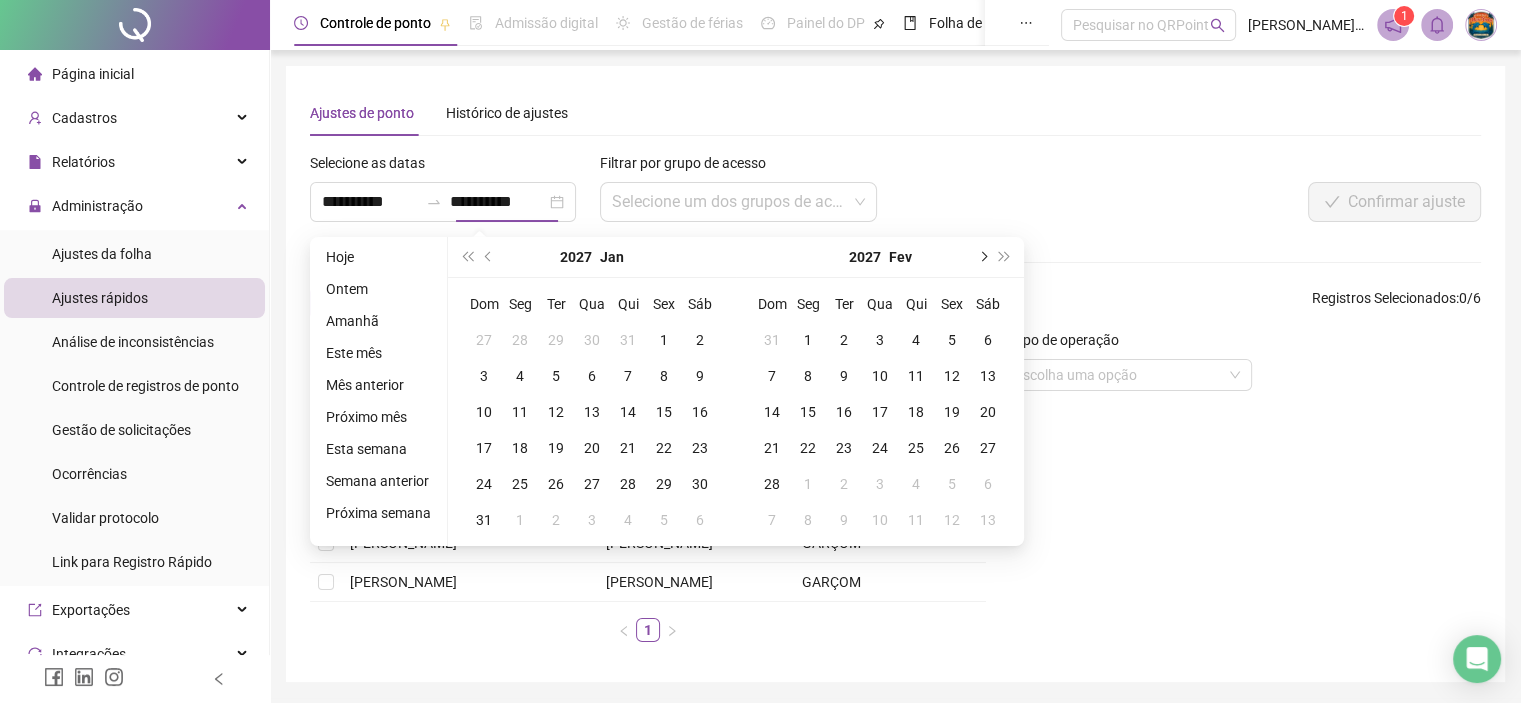 click at bounding box center (982, 257) 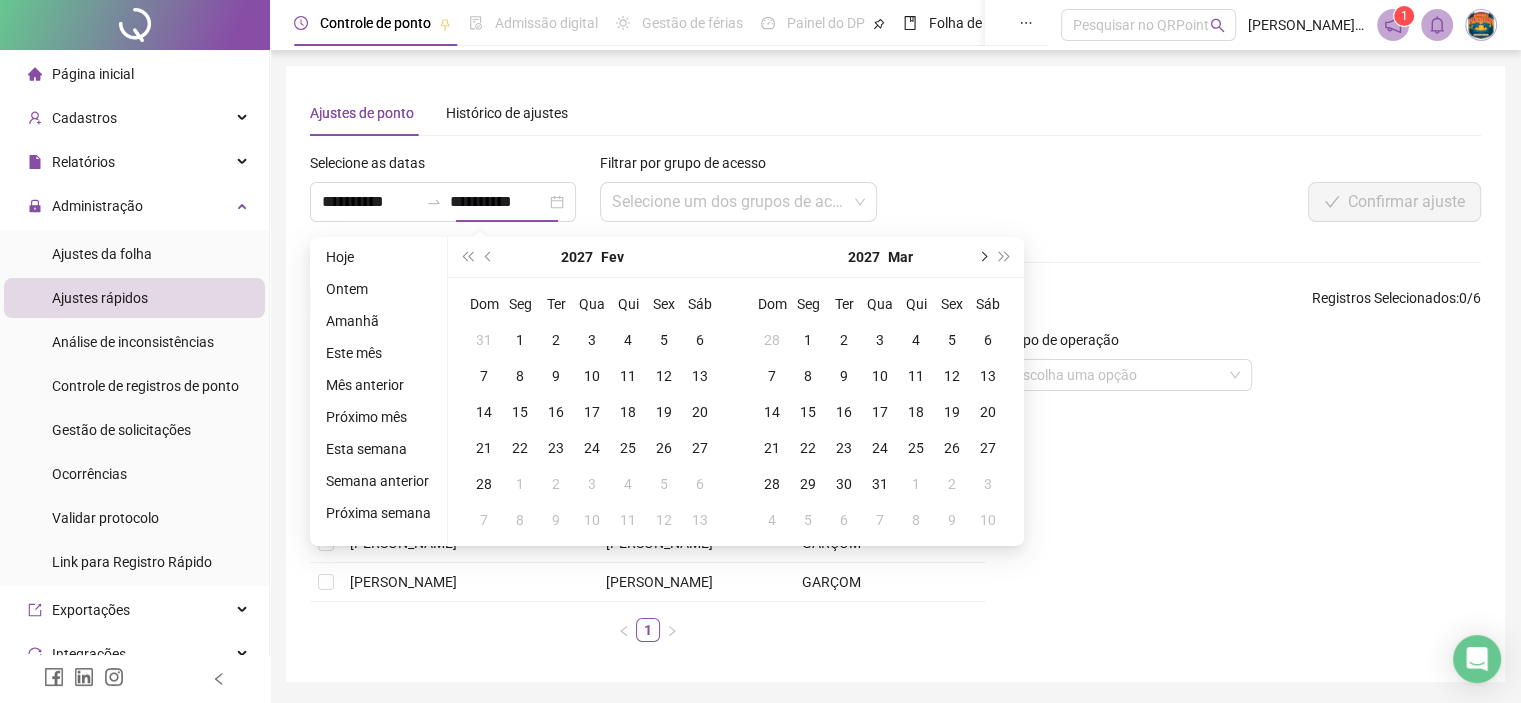 click at bounding box center (982, 257) 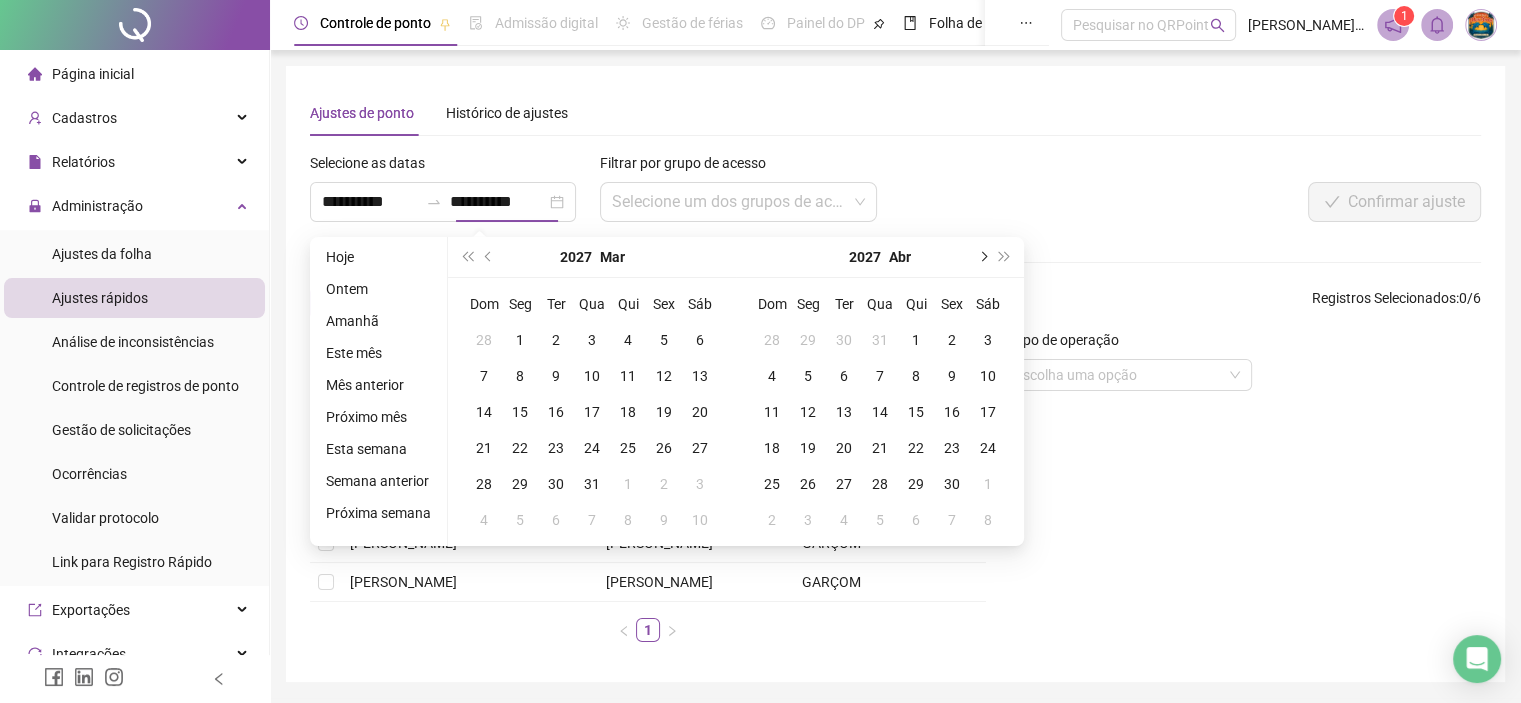 click at bounding box center (982, 257) 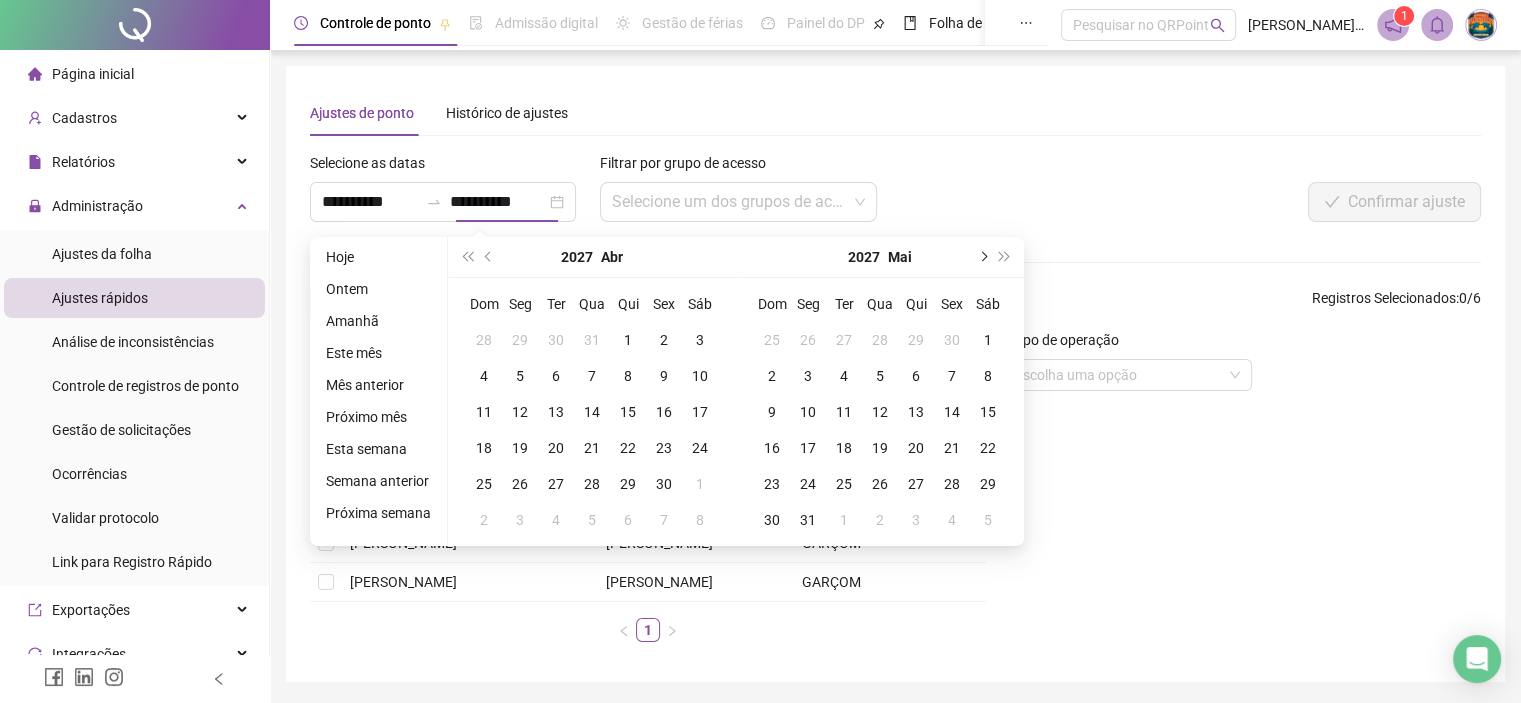 click at bounding box center [982, 257] 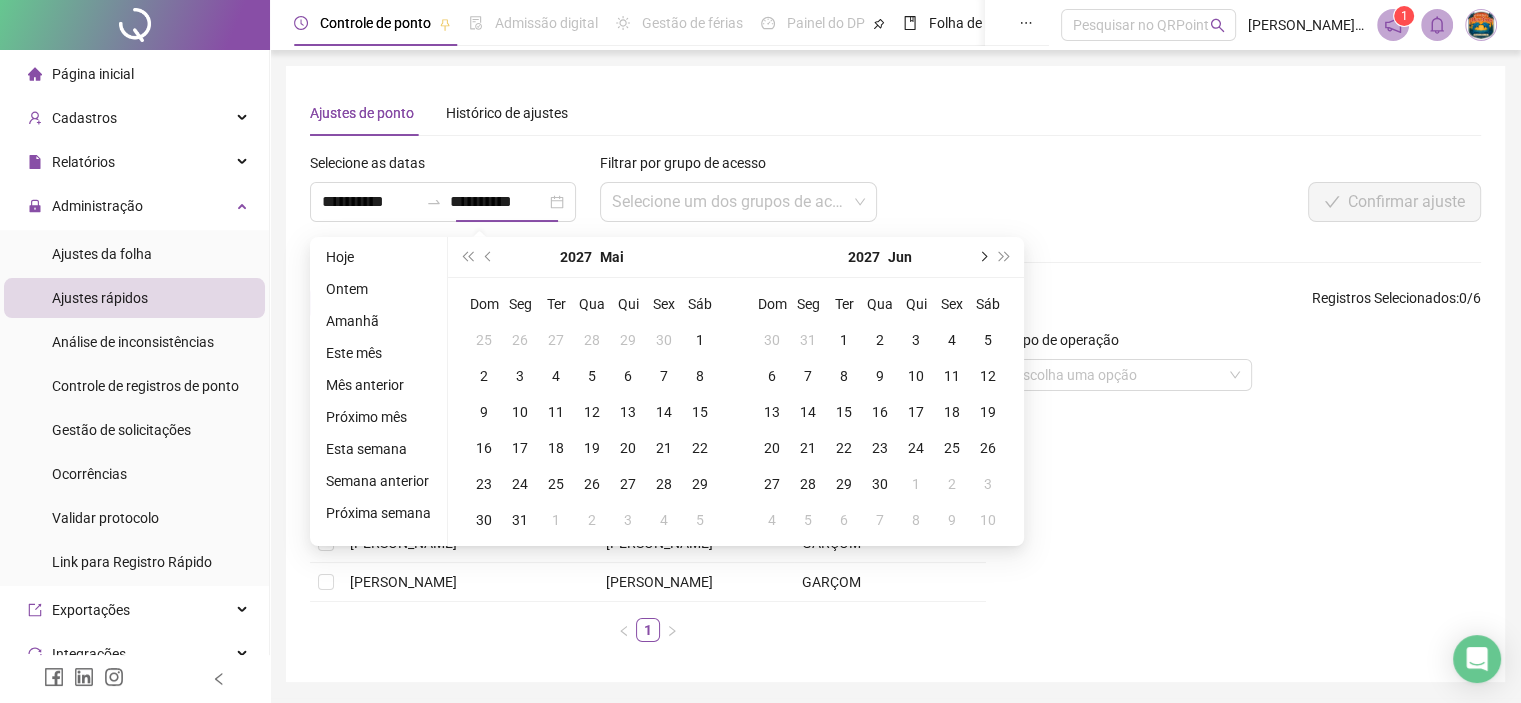 click at bounding box center [982, 257] 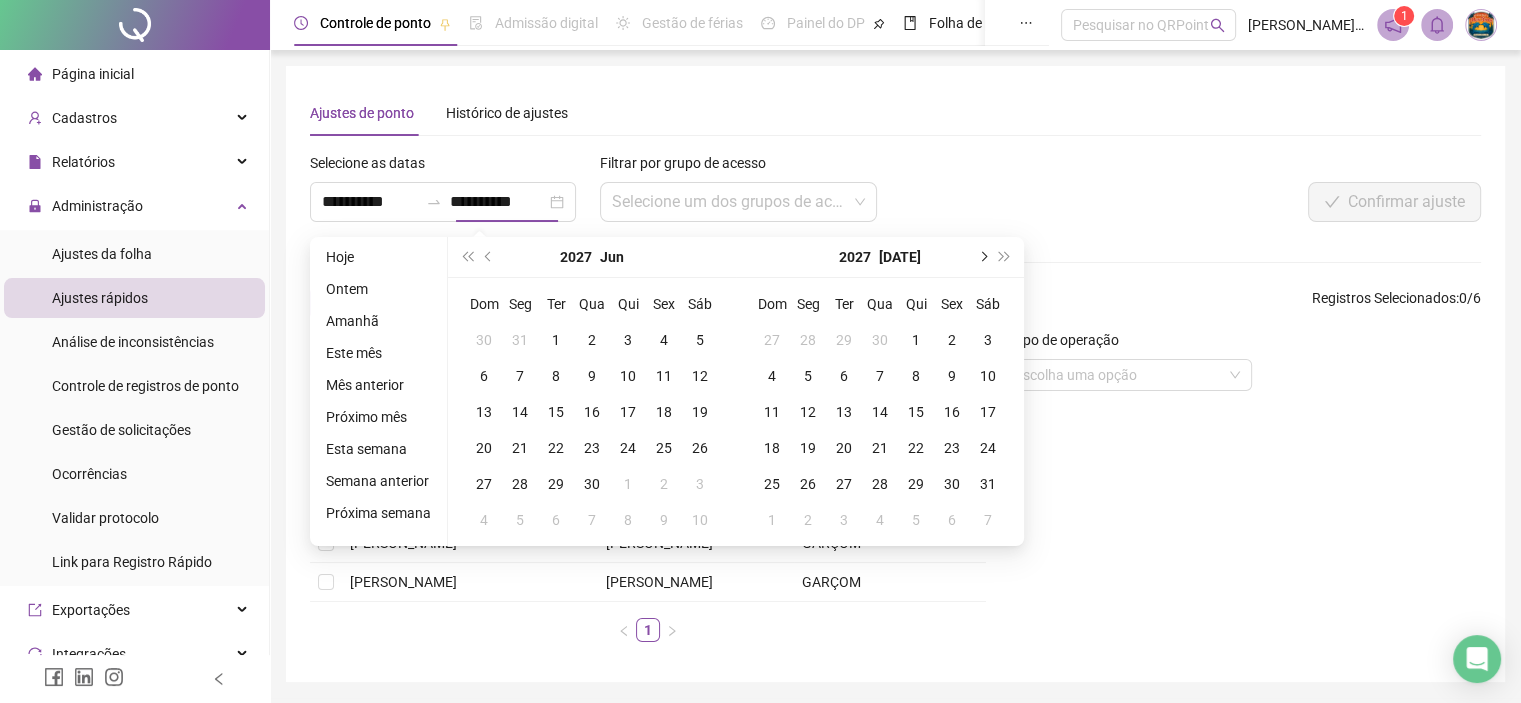 click at bounding box center (982, 257) 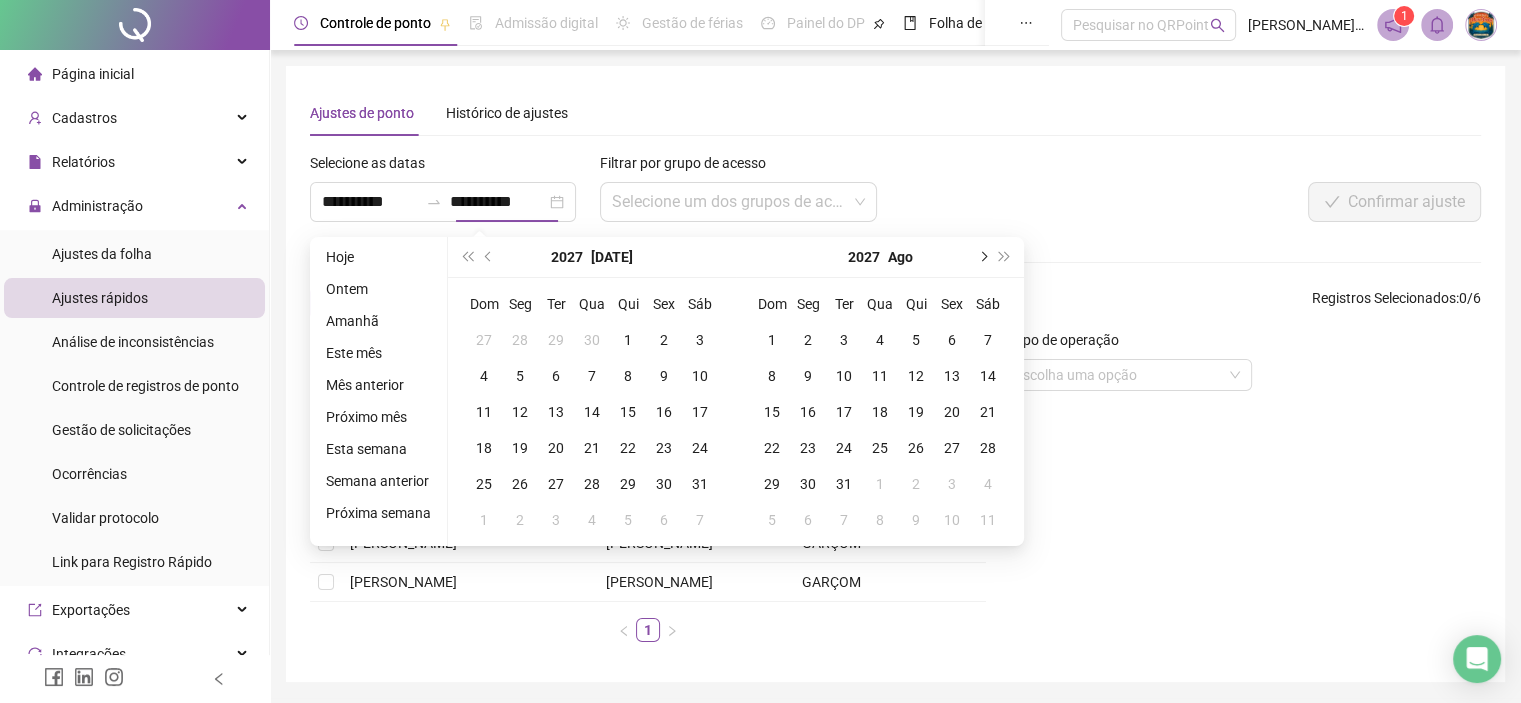 click at bounding box center [982, 257] 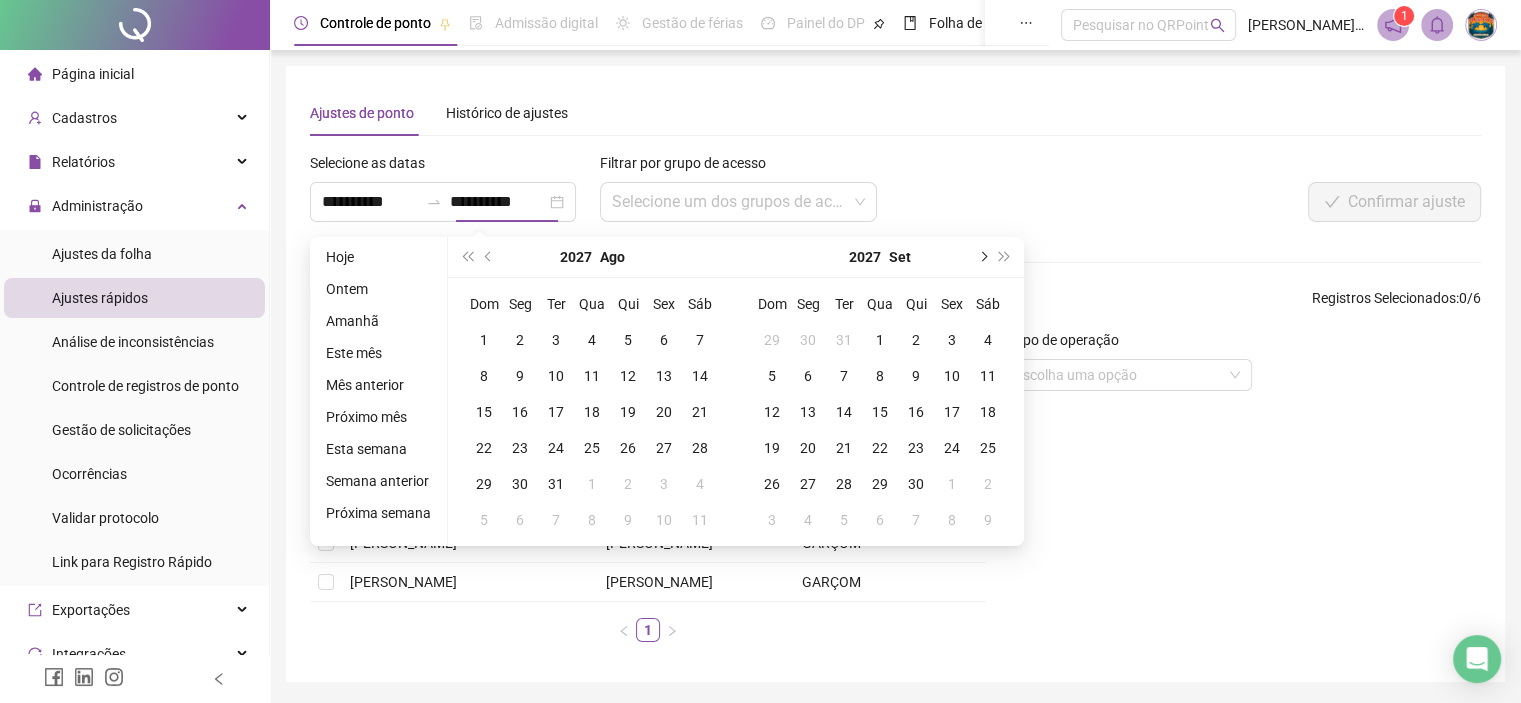 click at bounding box center [982, 257] 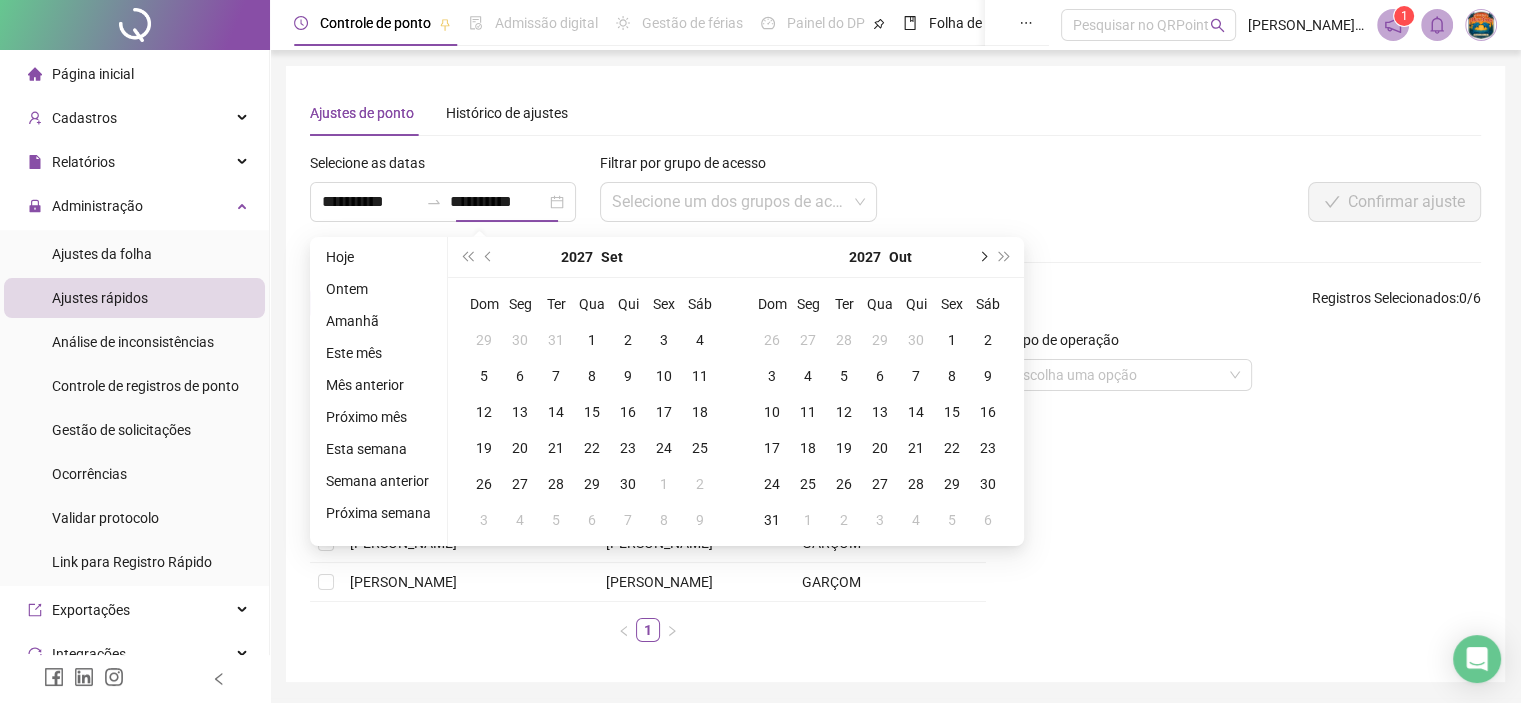 click at bounding box center [982, 257] 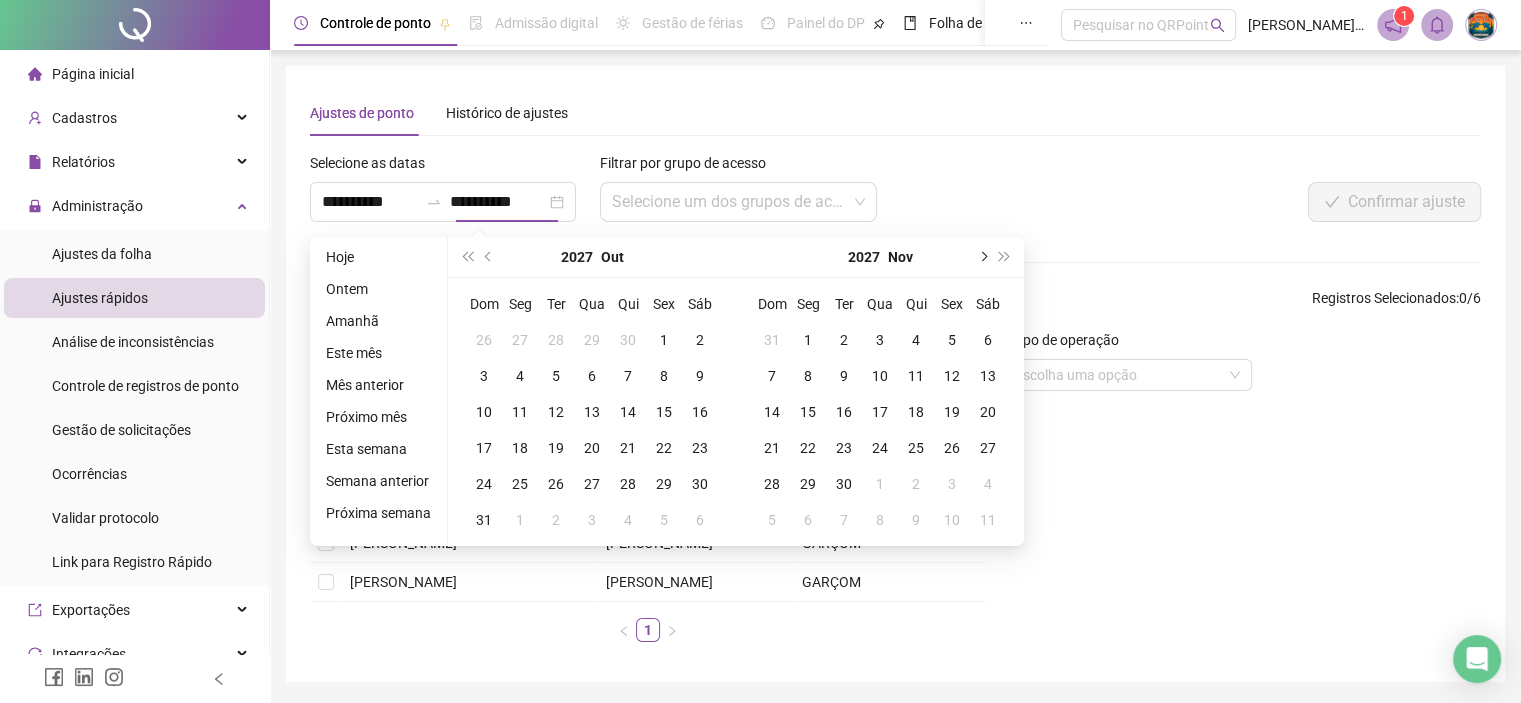 click at bounding box center [982, 257] 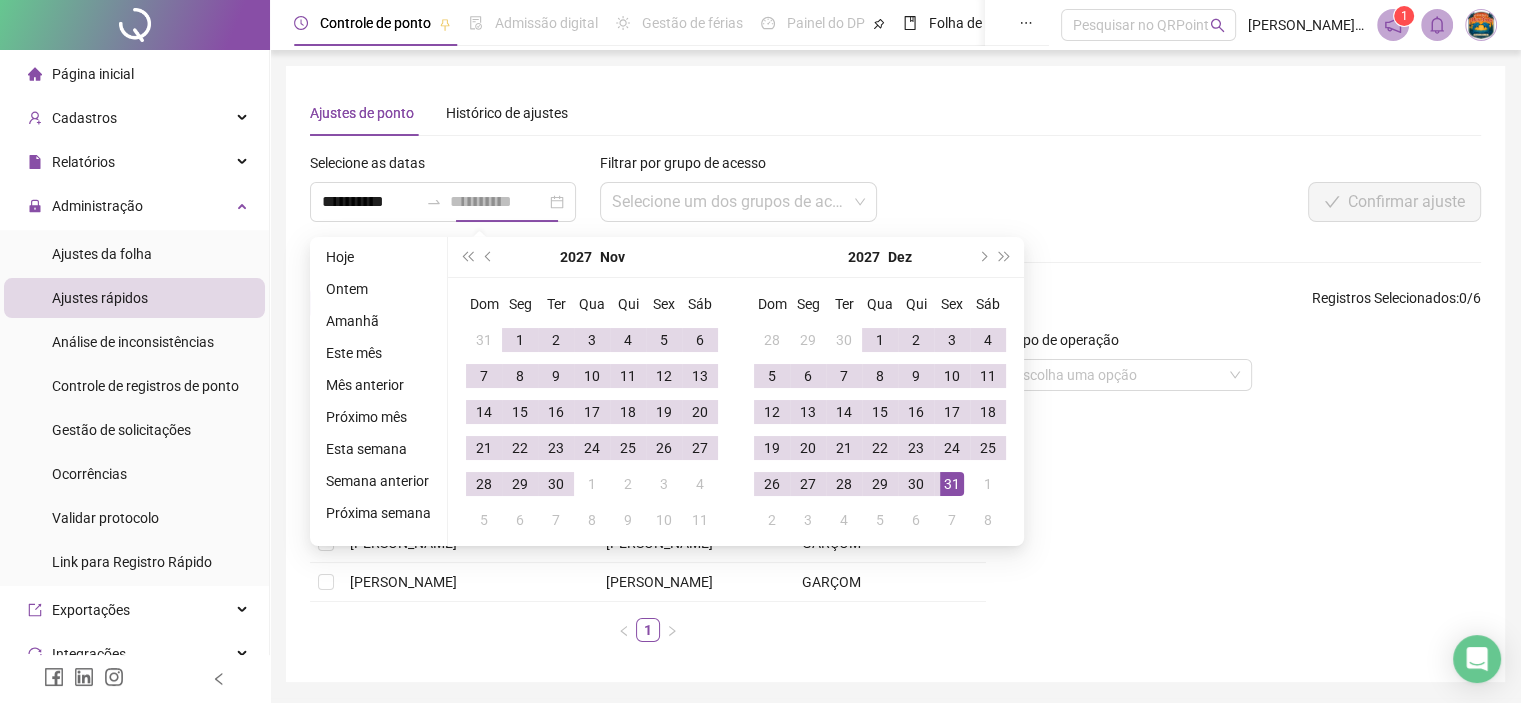 type on "**********" 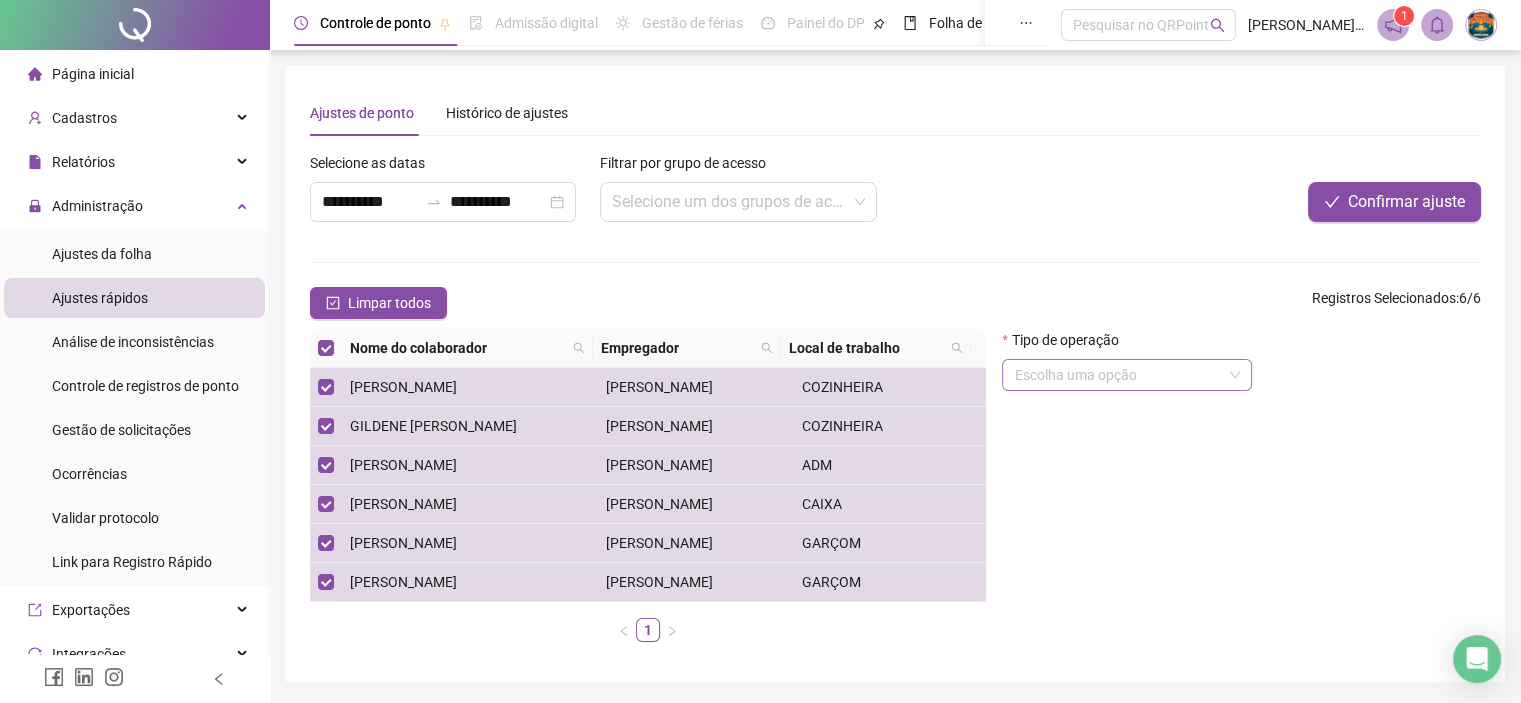 click at bounding box center [1121, 375] 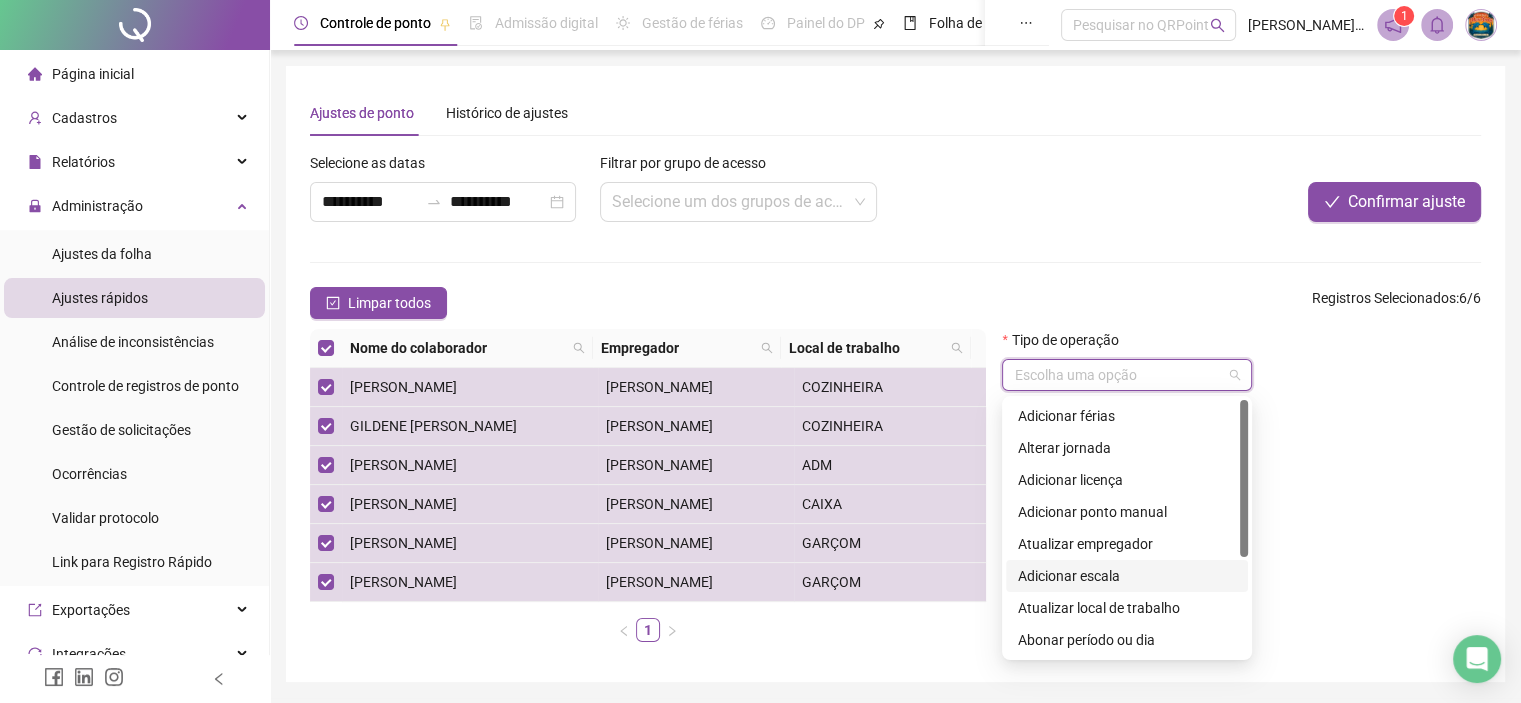 scroll, scrollTop: 160, scrollLeft: 0, axis: vertical 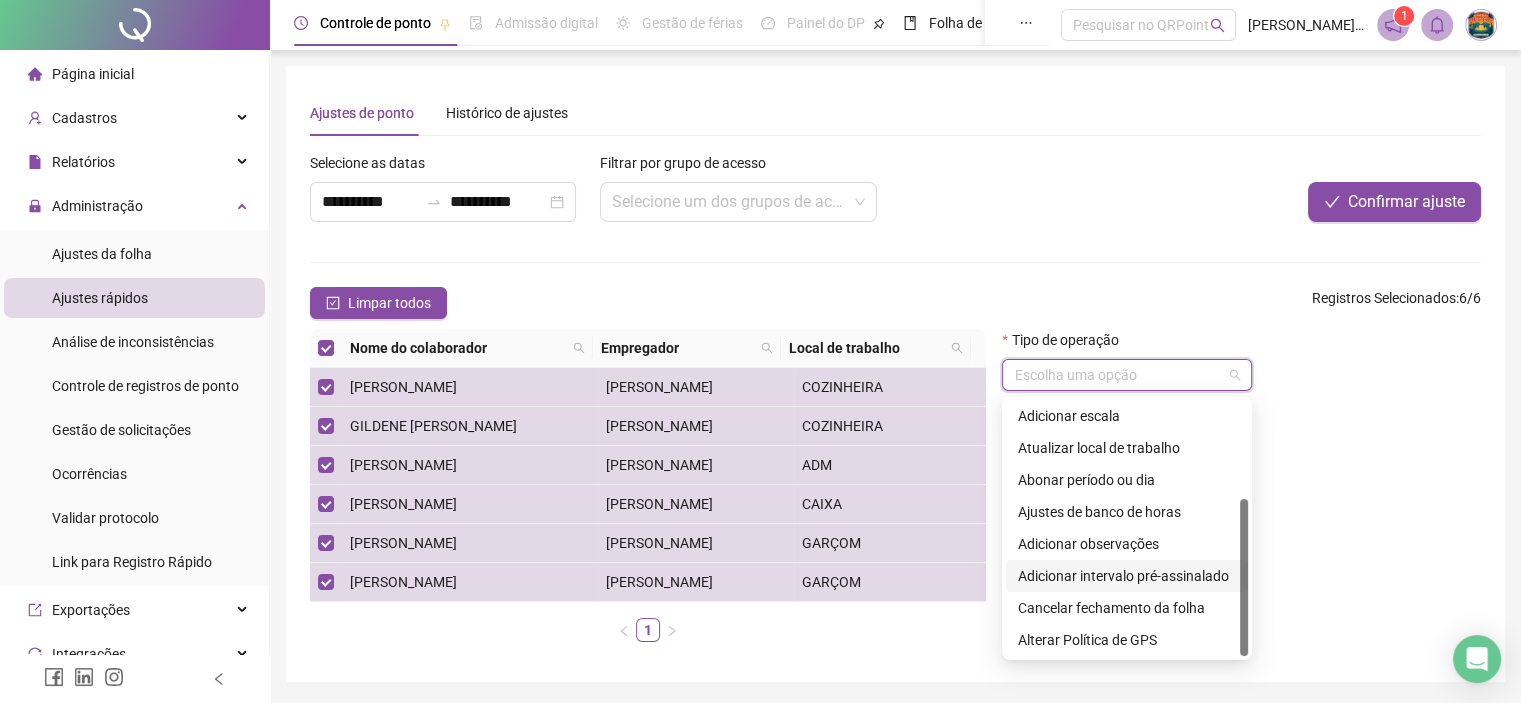 click on "Adicionar intervalo pré-assinalado" at bounding box center (1127, 576) 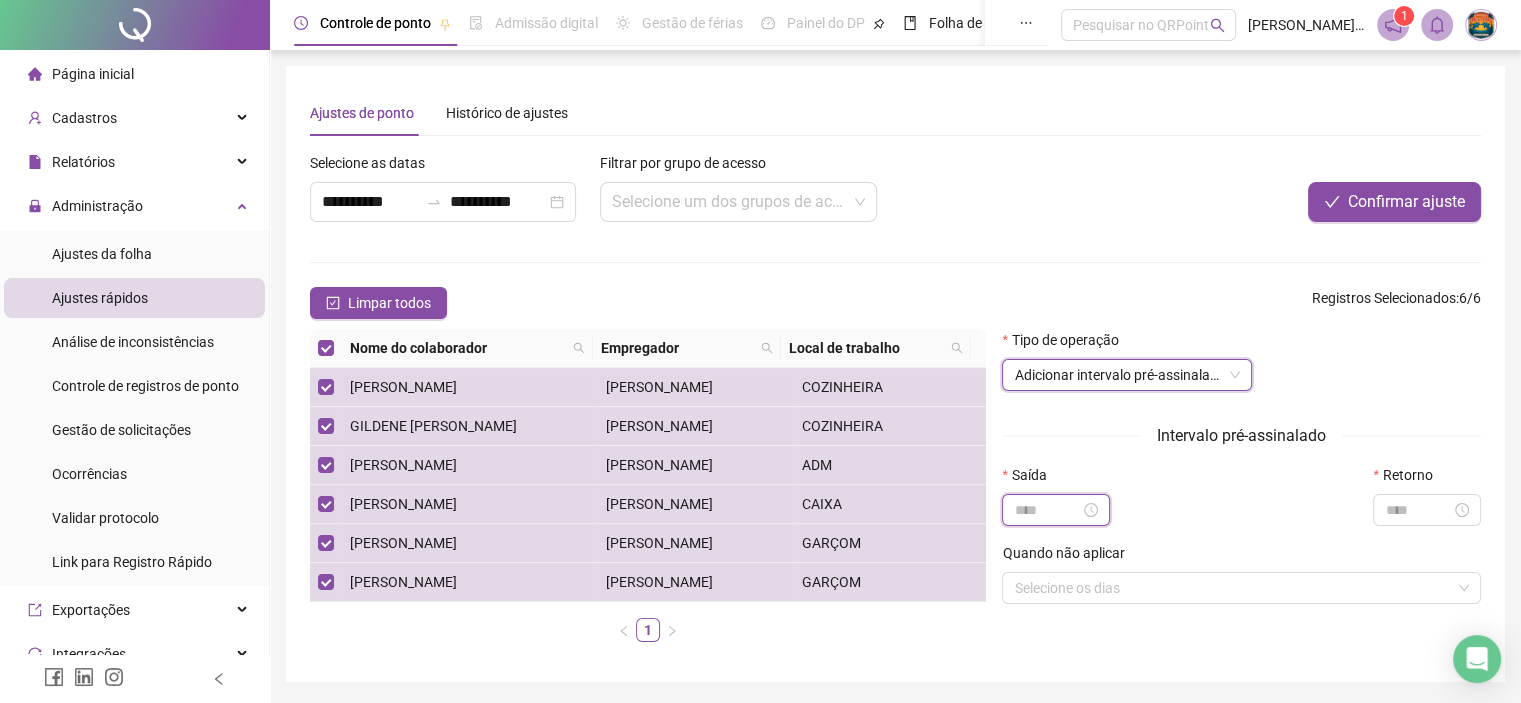 click at bounding box center [1047, 510] 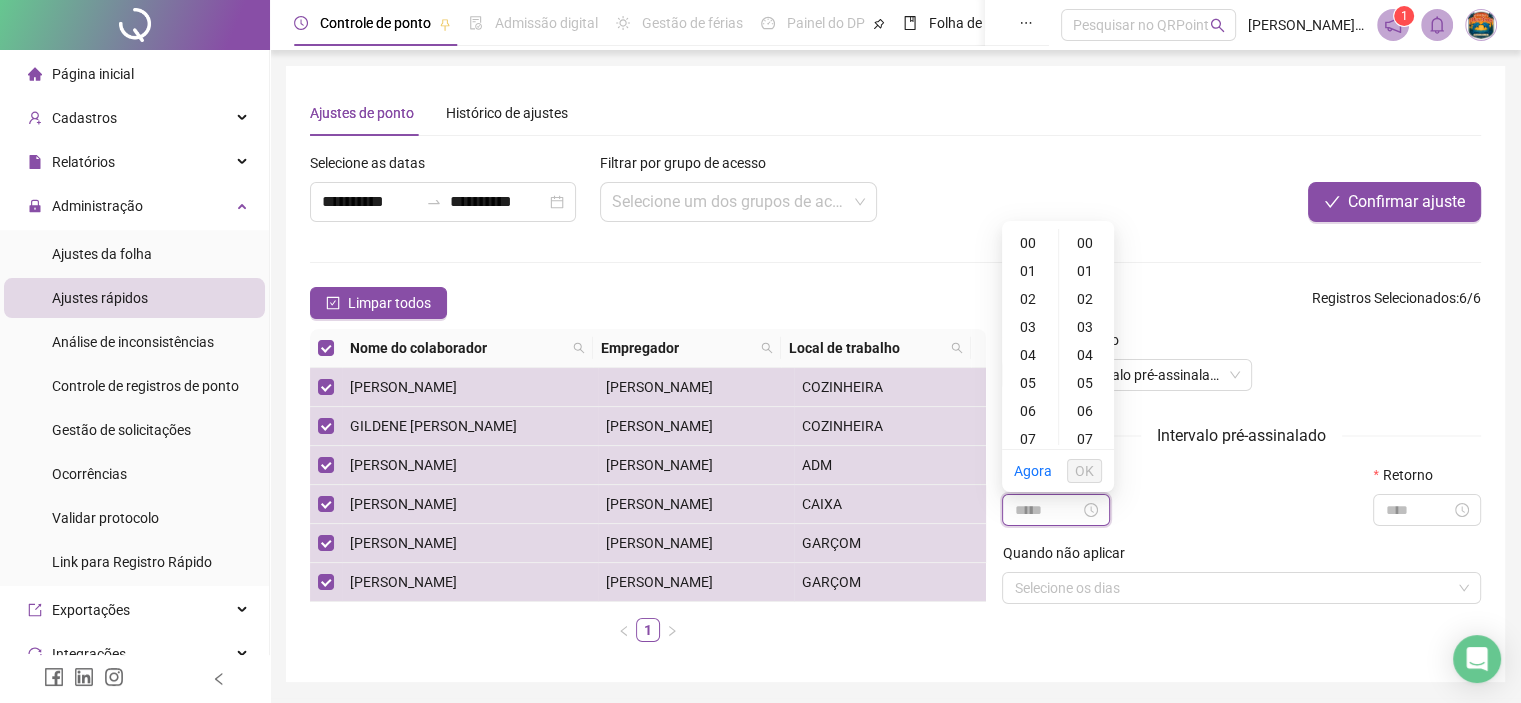 type on "*****" 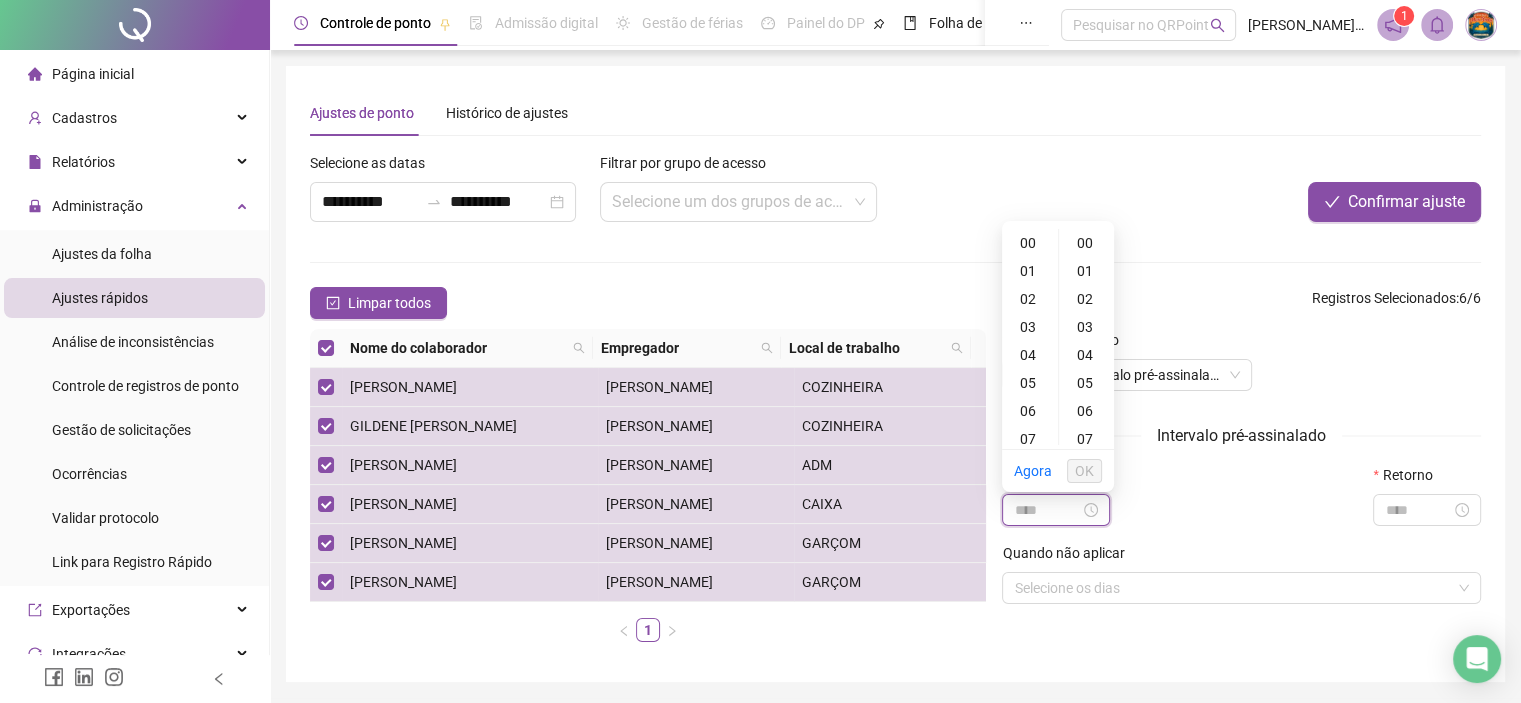 type on "*****" 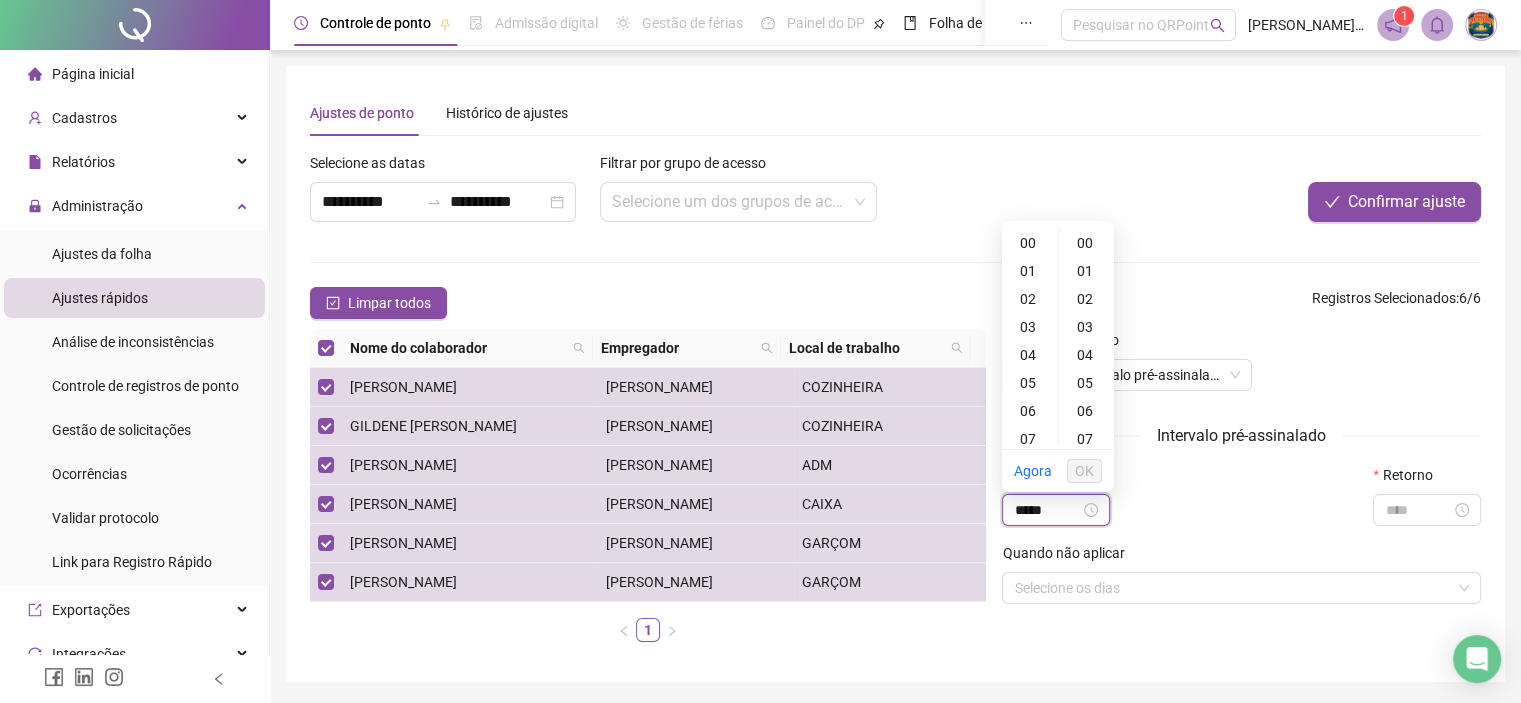 scroll, scrollTop: 100, scrollLeft: 0, axis: vertical 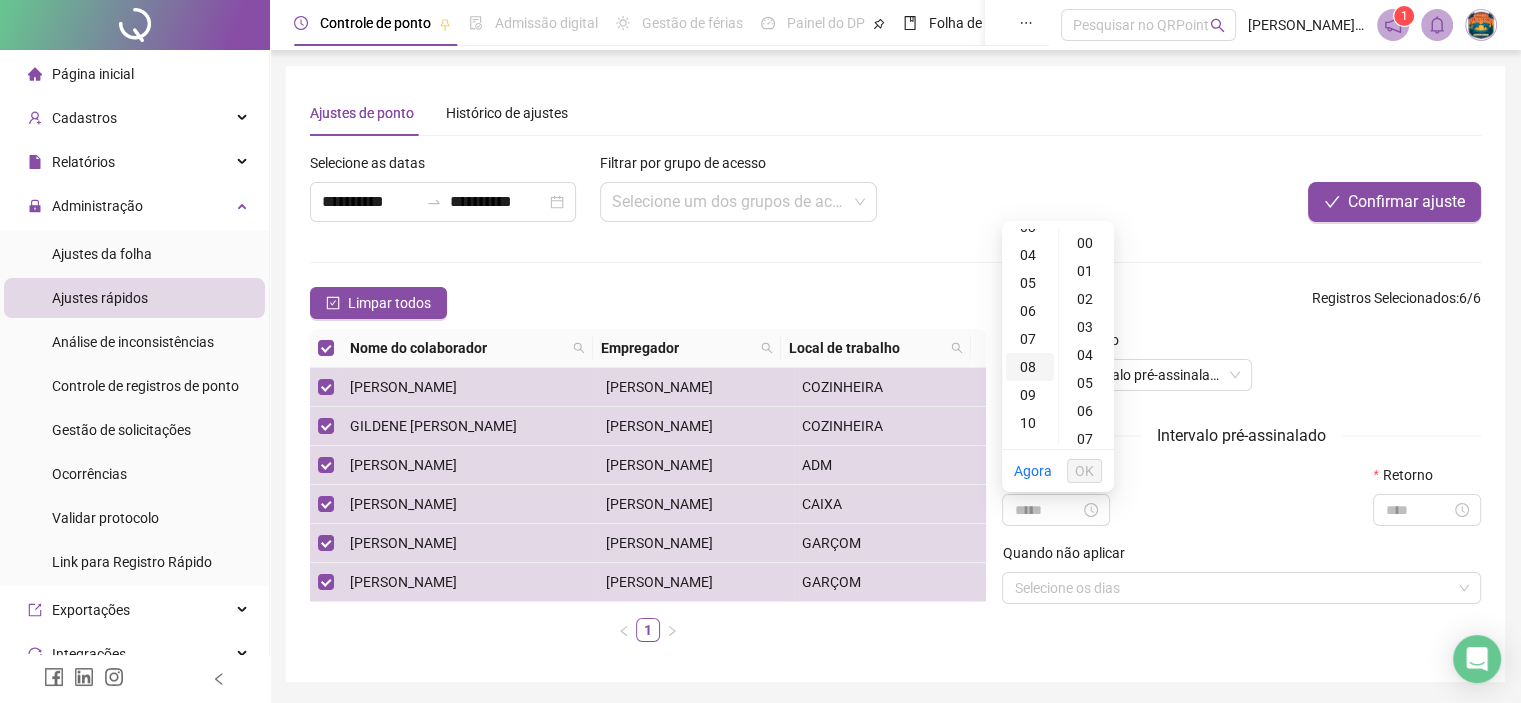 click on "08" at bounding box center [1030, 367] 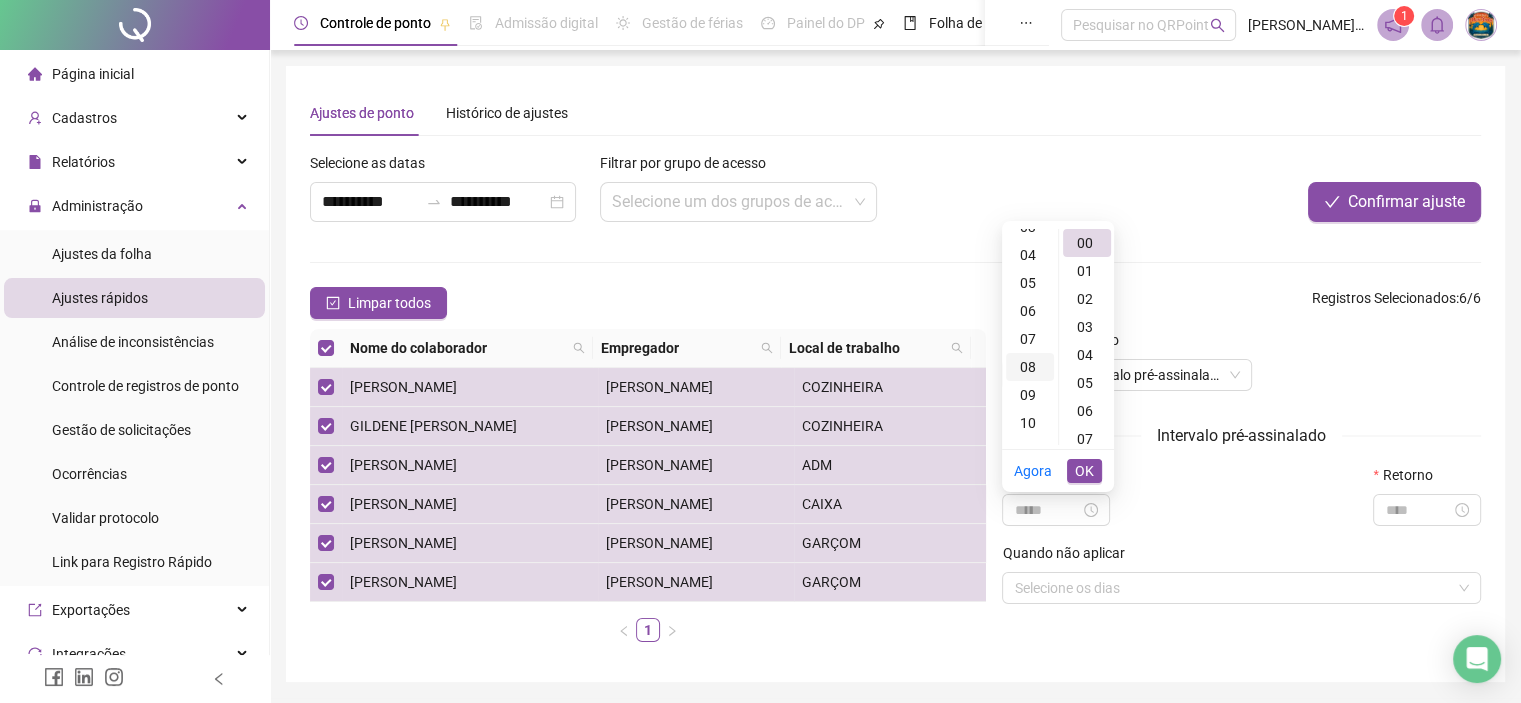 scroll, scrollTop: 224, scrollLeft: 0, axis: vertical 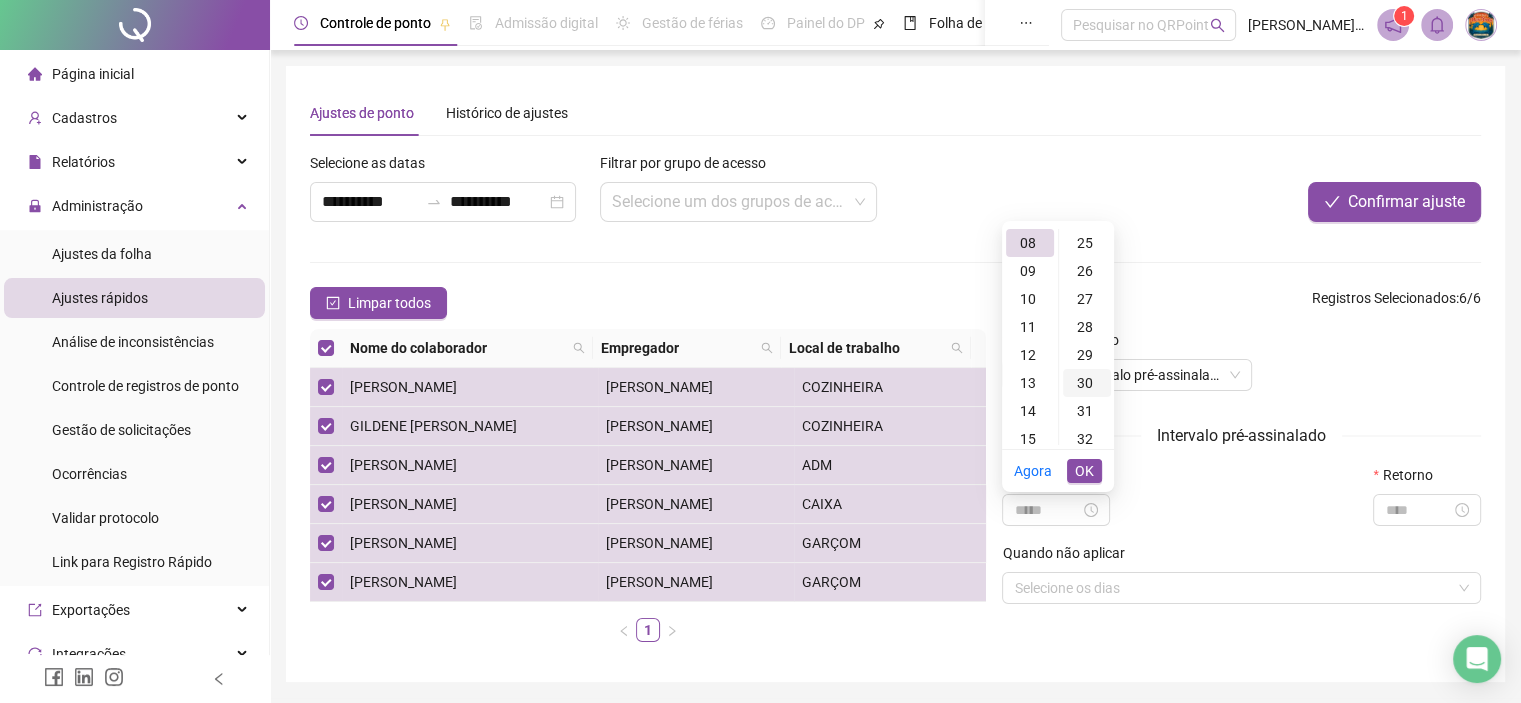 click on "30" at bounding box center (1087, 383) 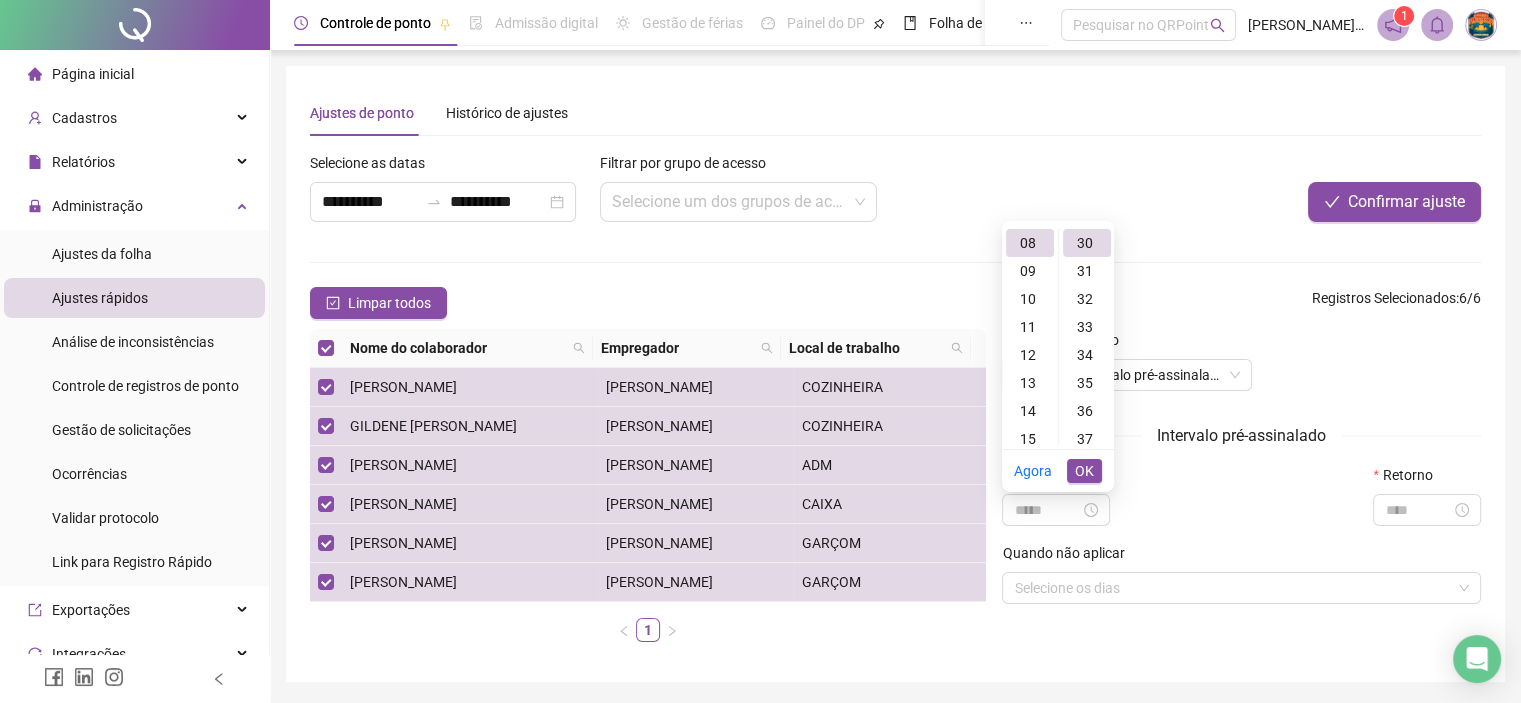scroll, scrollTop: 840, scrollLeft: 0, axis: vertical 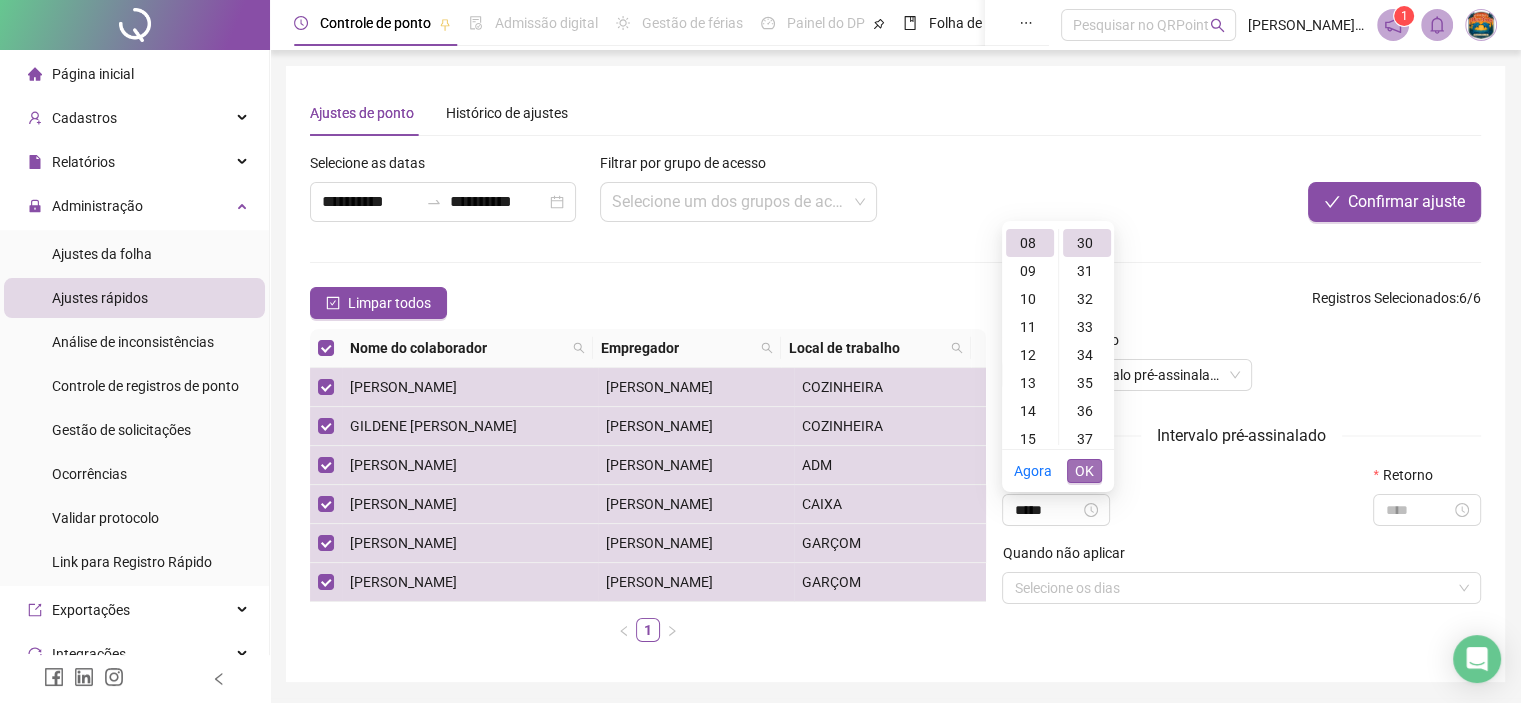 click on "OK" at bounding box center [1084, 471] 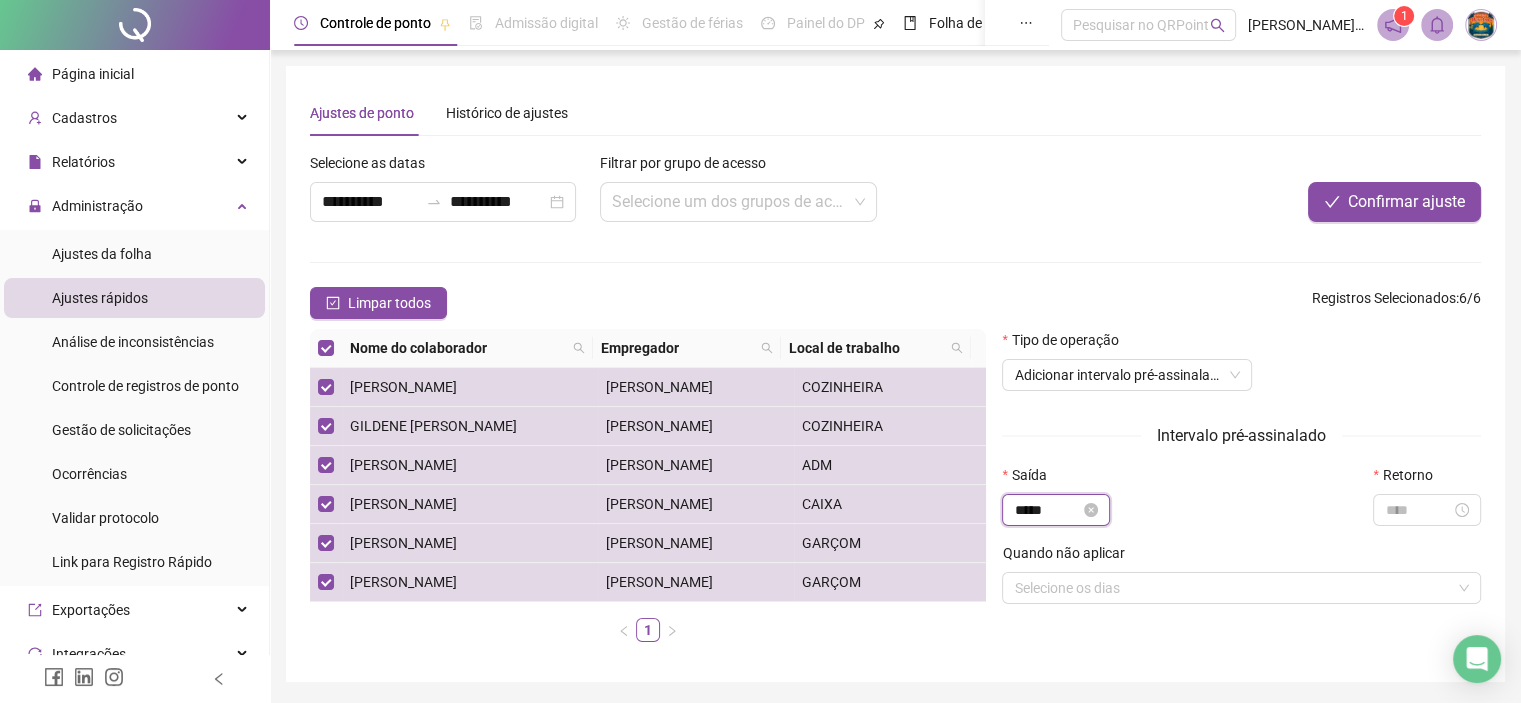 click on "*****" at bounding box center (1047, 510) 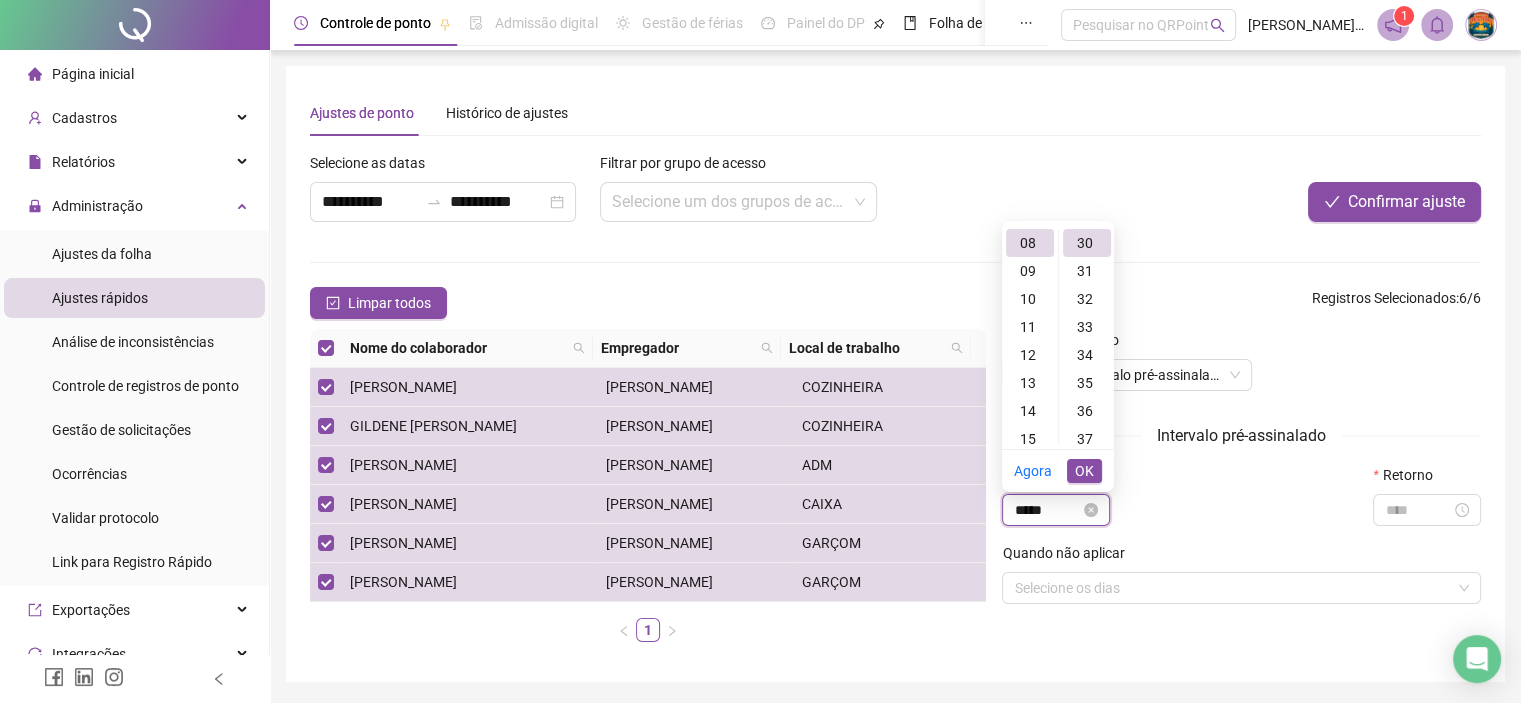 click on "*****" at bounding box center (1047, 510) 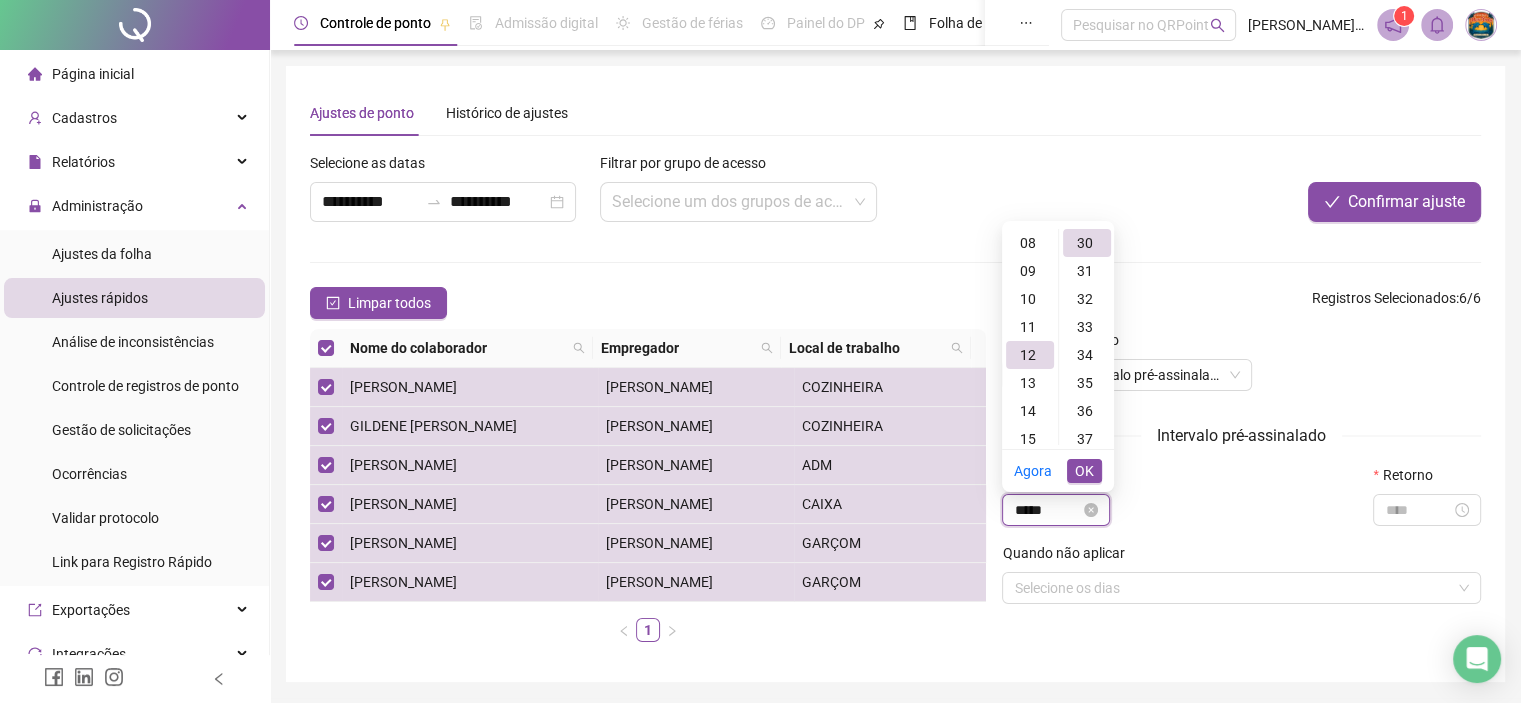 scroll, scrollTop: 336, scrollLeft: 0, axis: vertical 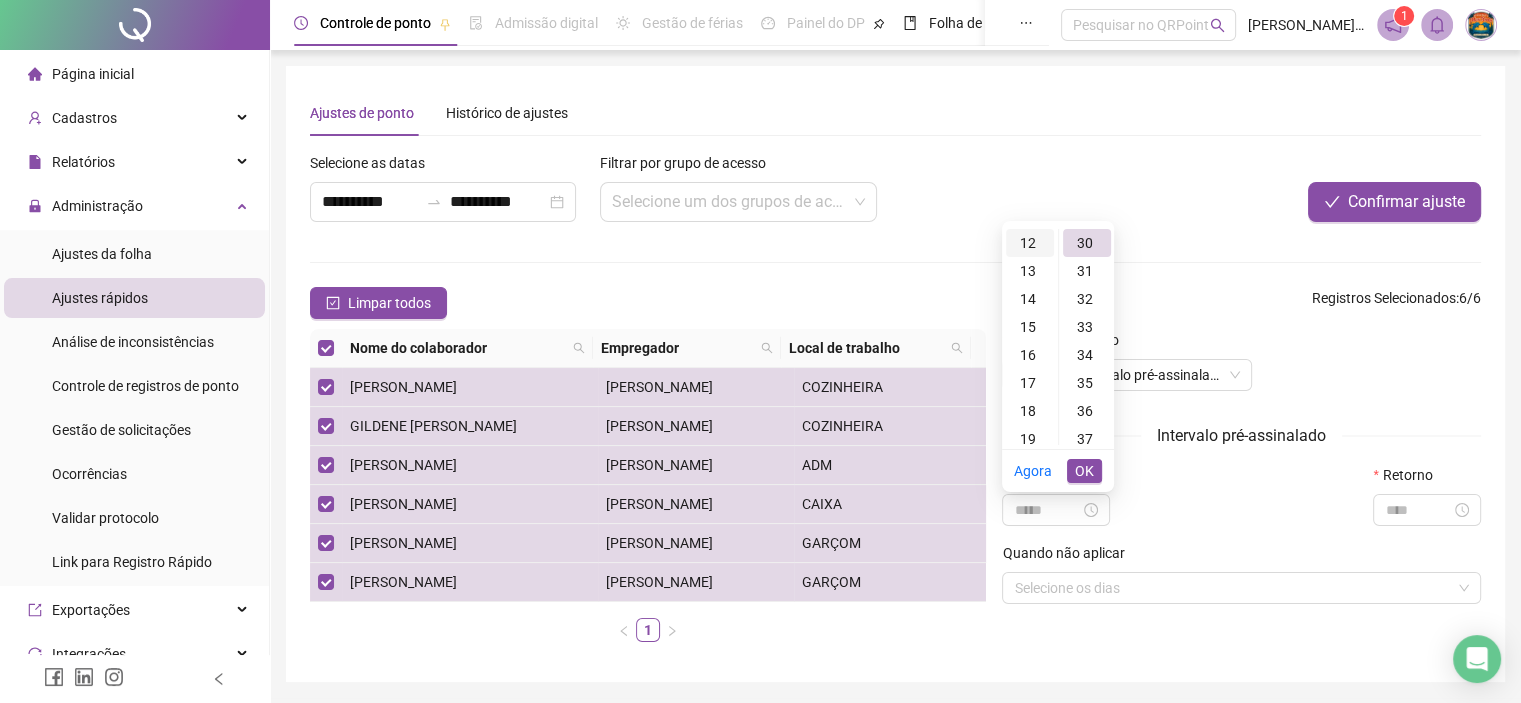click on "12" at bounding box center (1030, 243) 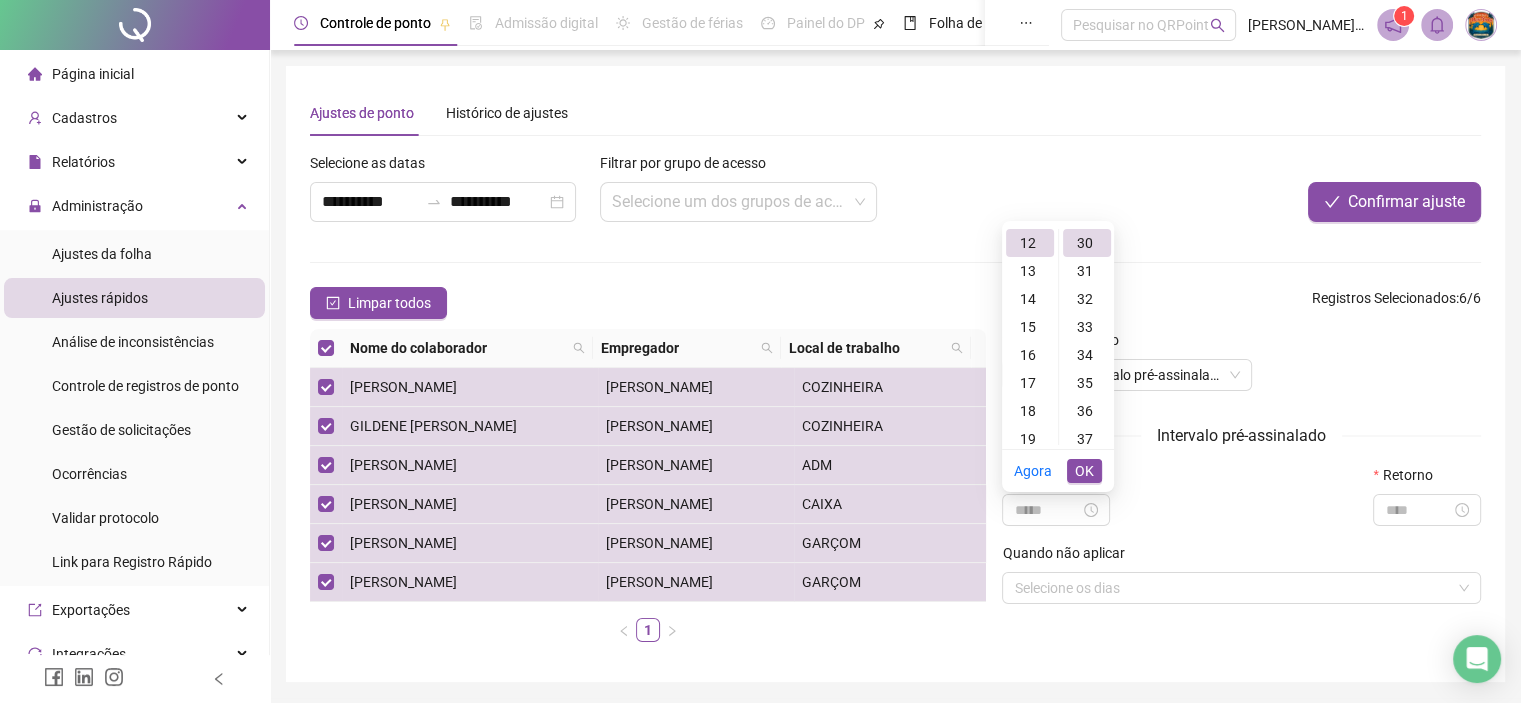 type on "*****" 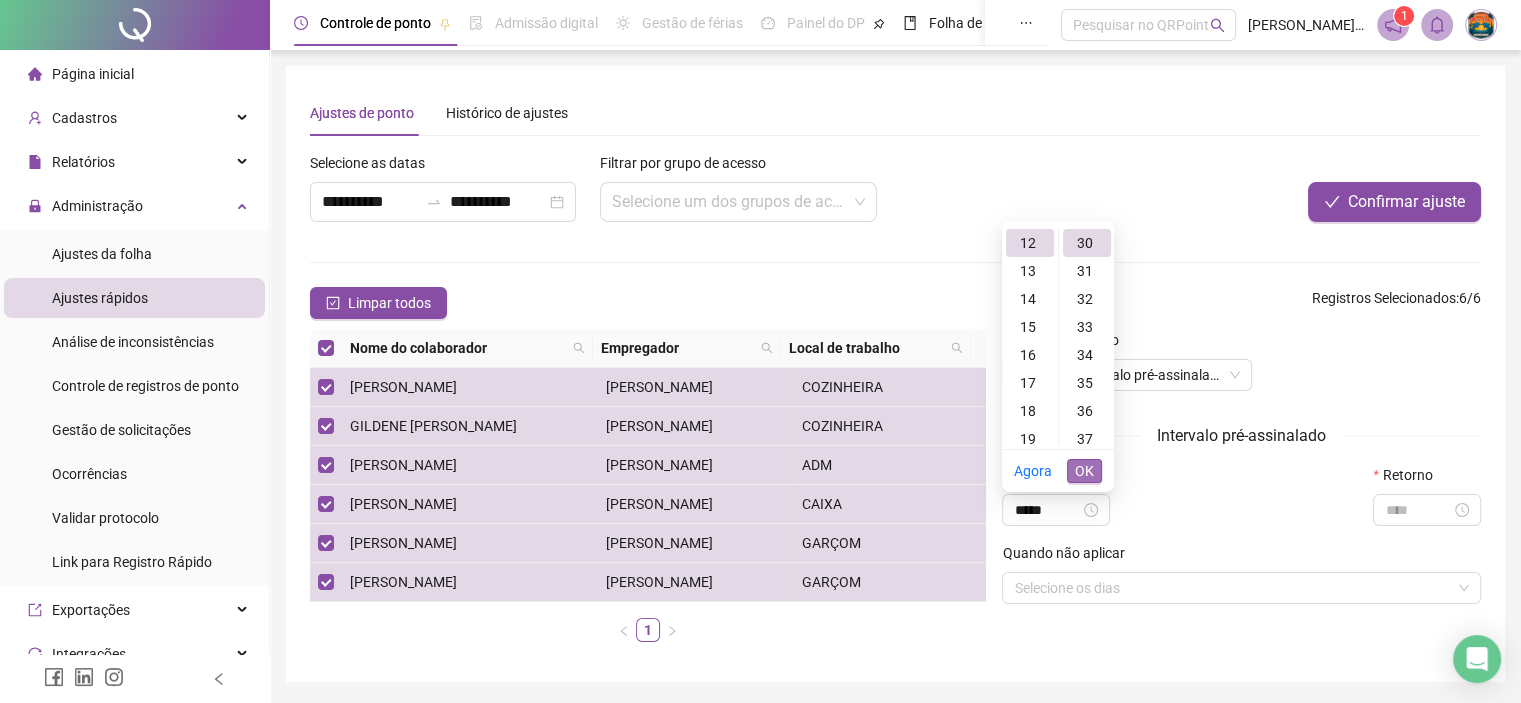 click on "OK" at bounding box center [1084, 471] 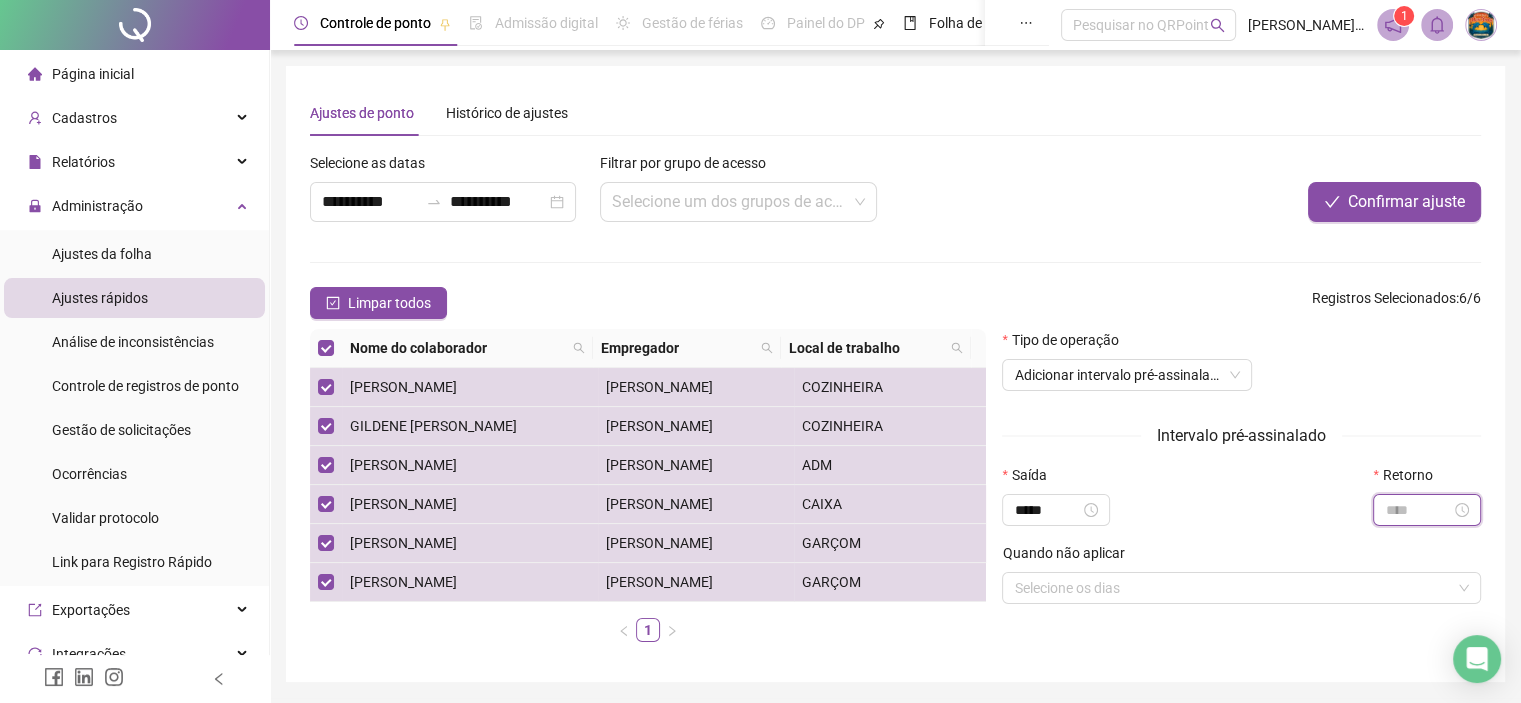 click at bounding box center (1418, 510) 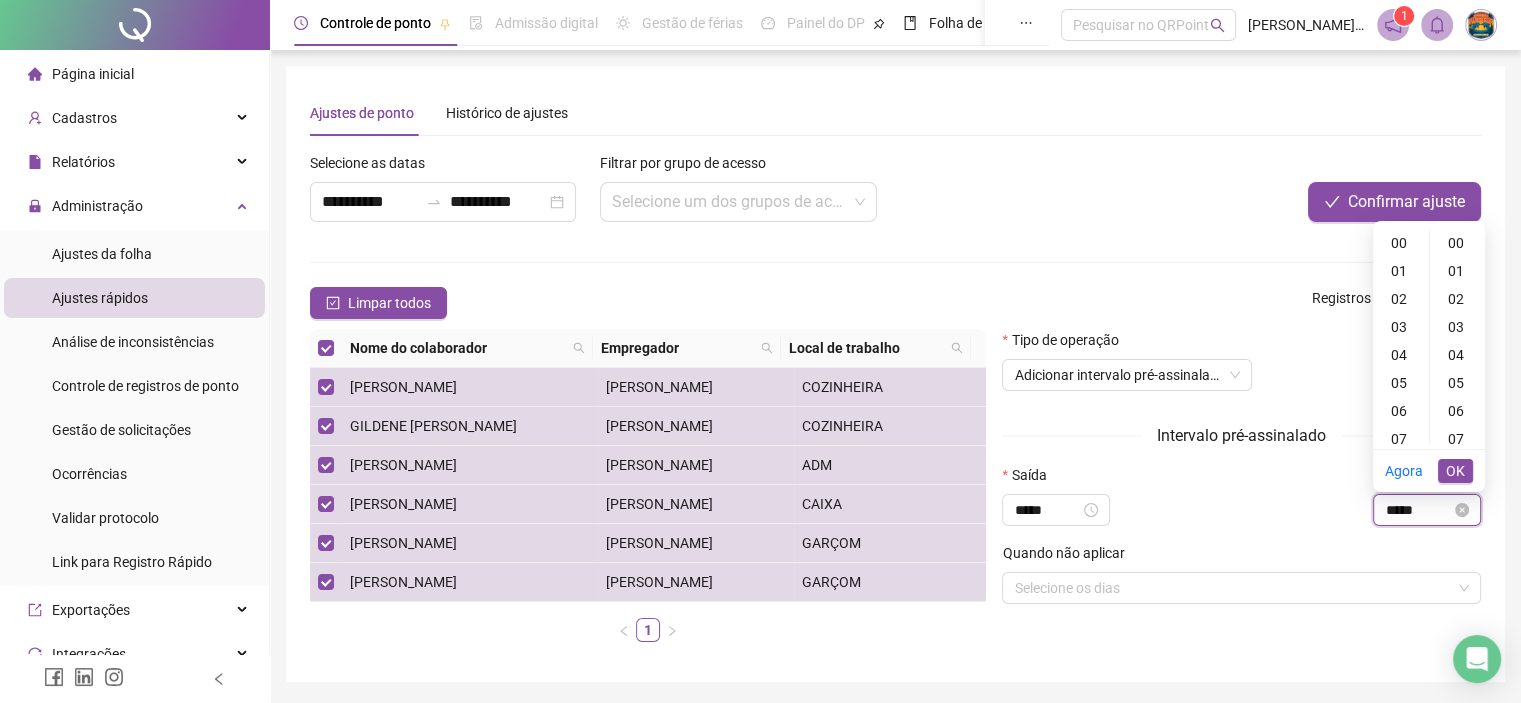 scroll, scrollTop: 364, scrollLeft: 0, axis: vertical 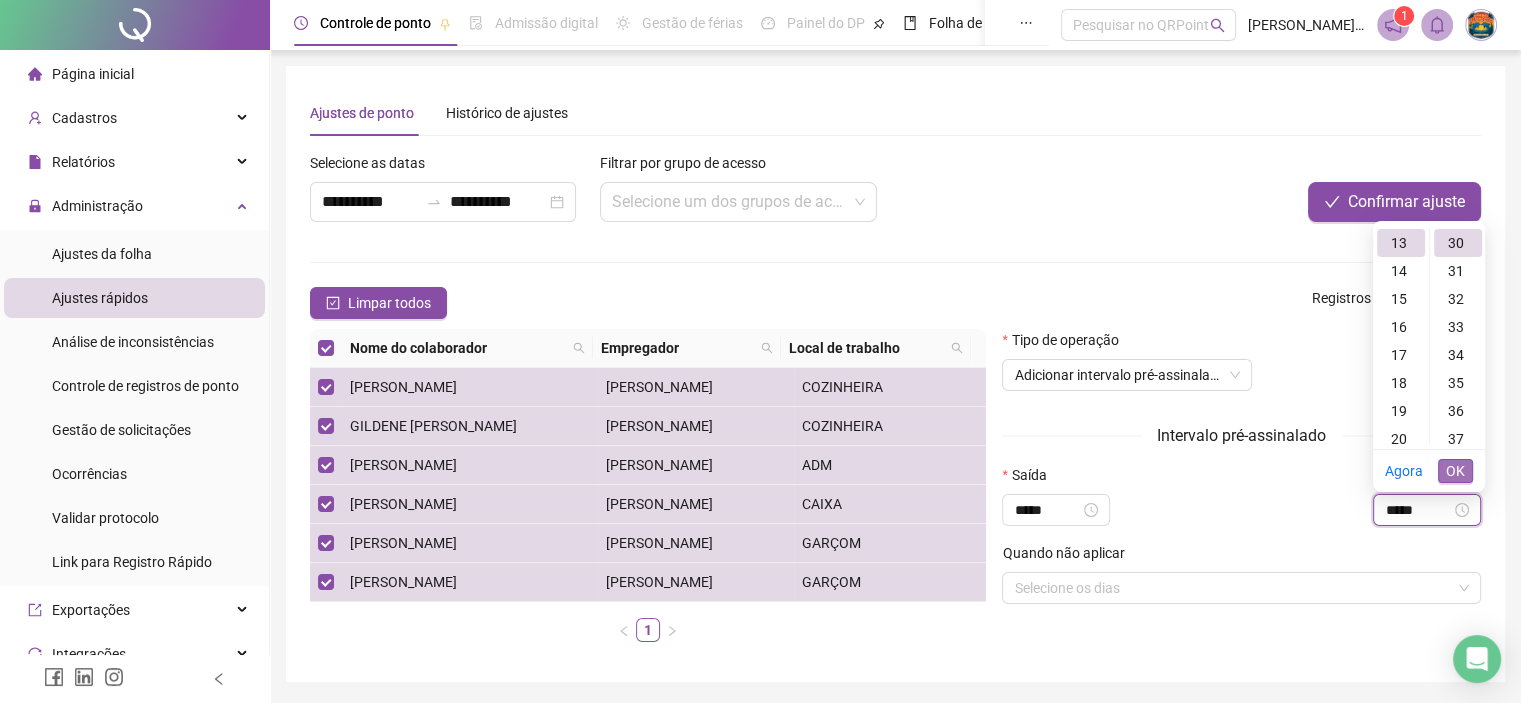 type on "*****" 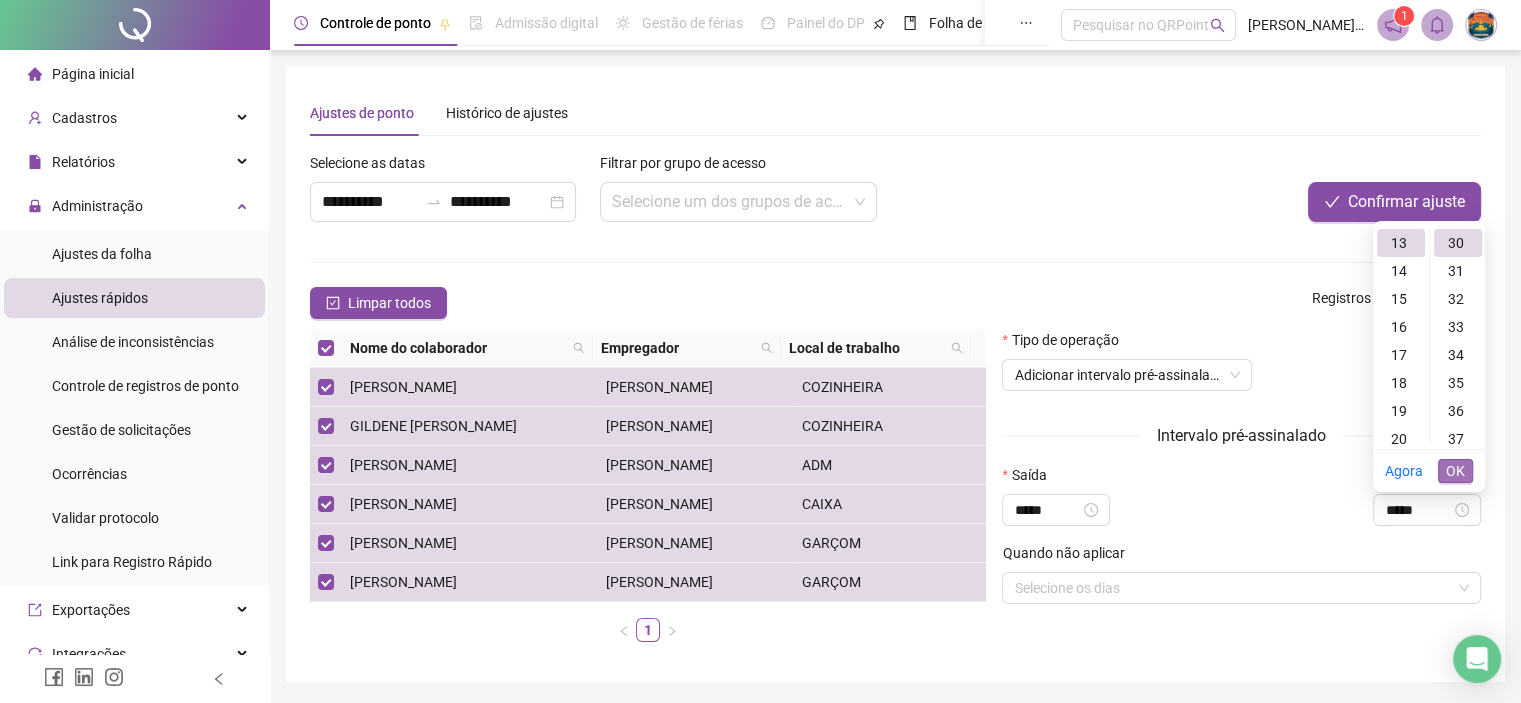 click on "OK" at bounding box center (1455, 471) 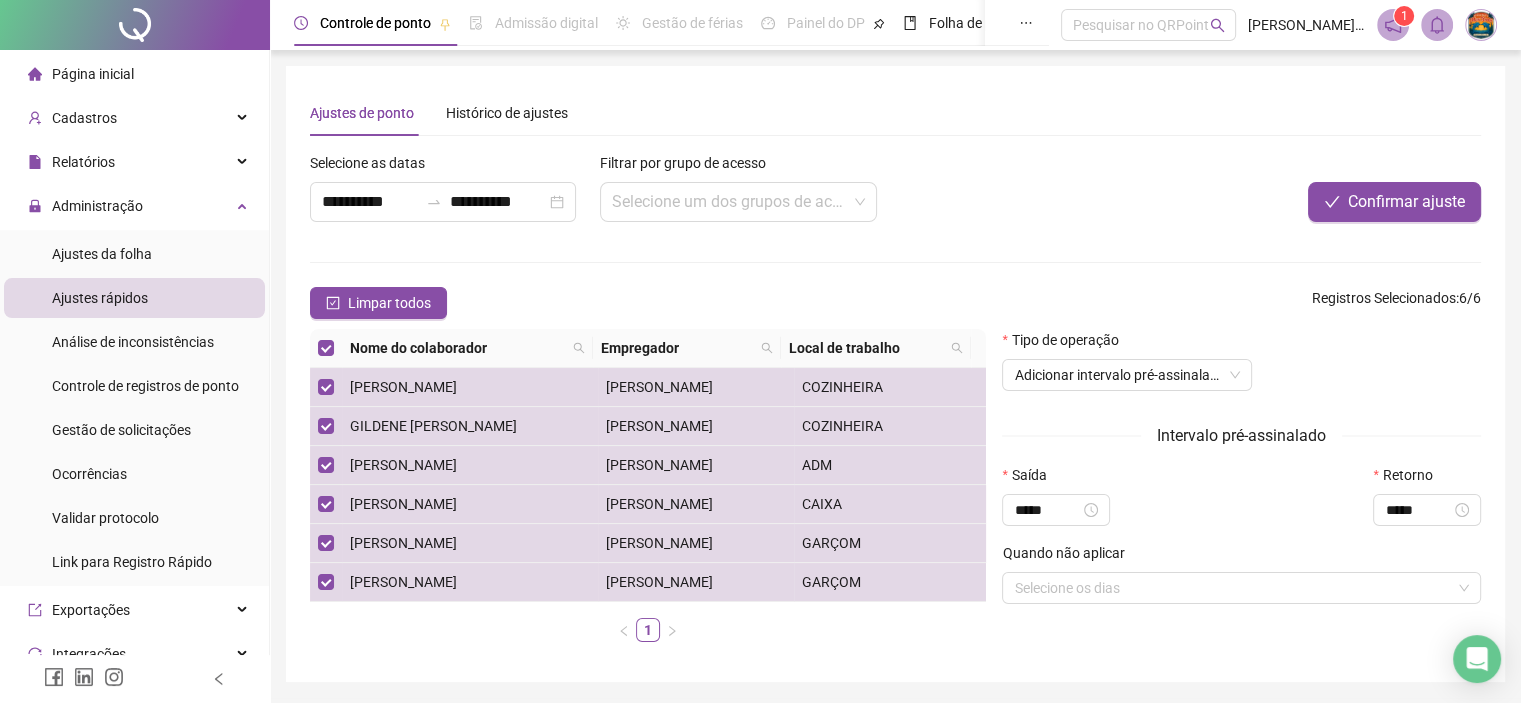 click on "Saída ***** Retorno *****" at bounding box center (1241, 503) 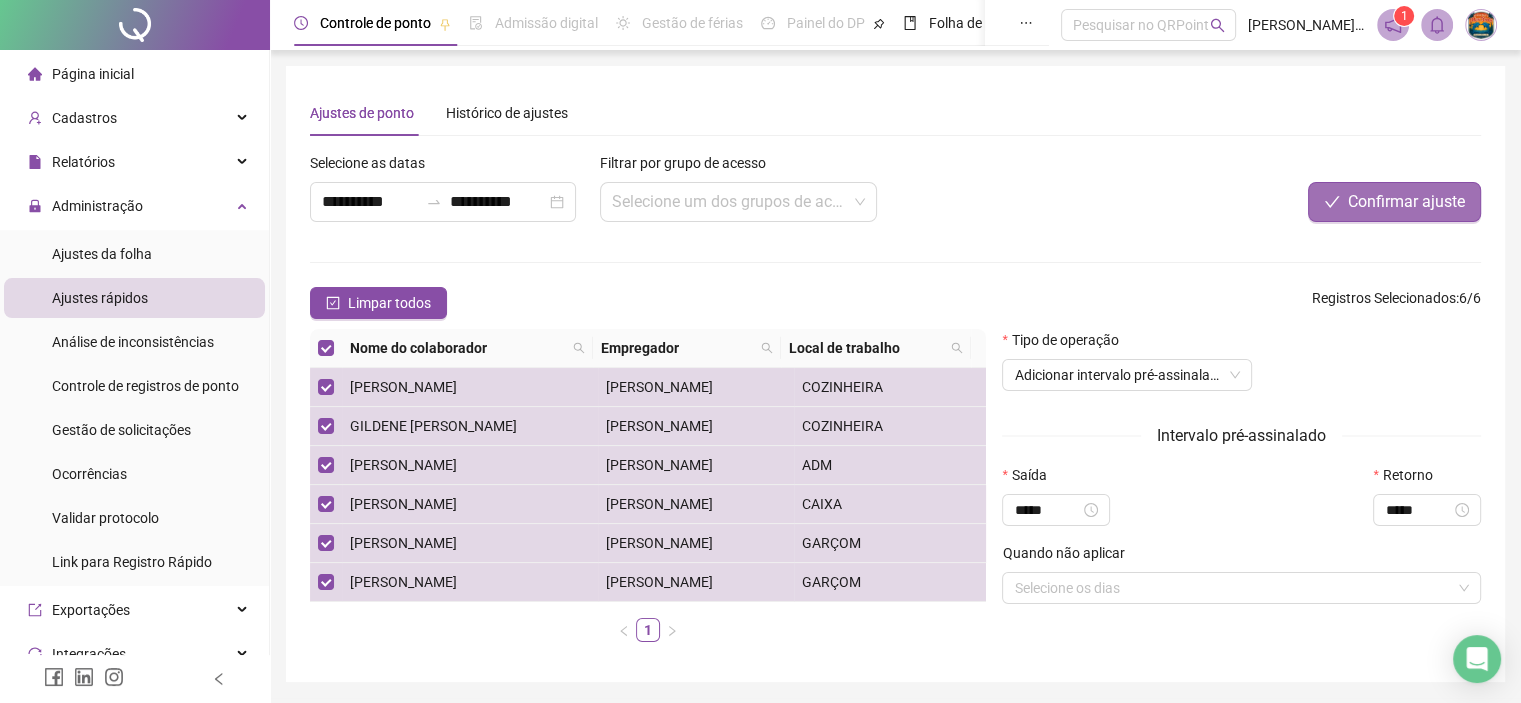 click on "Confirmar ajuste" at bounding box center [1406, 202] 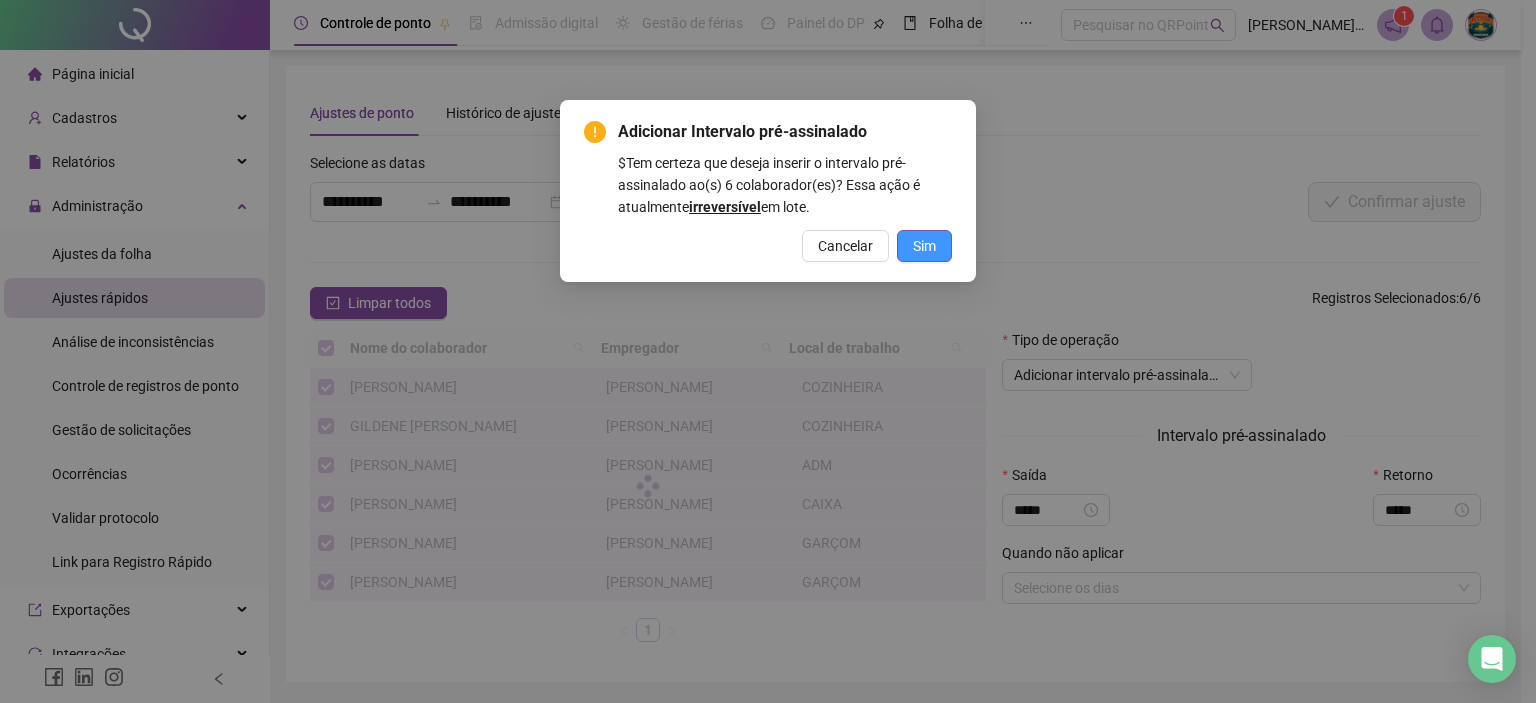 click on "Sim" at bounding box center [924, 246] 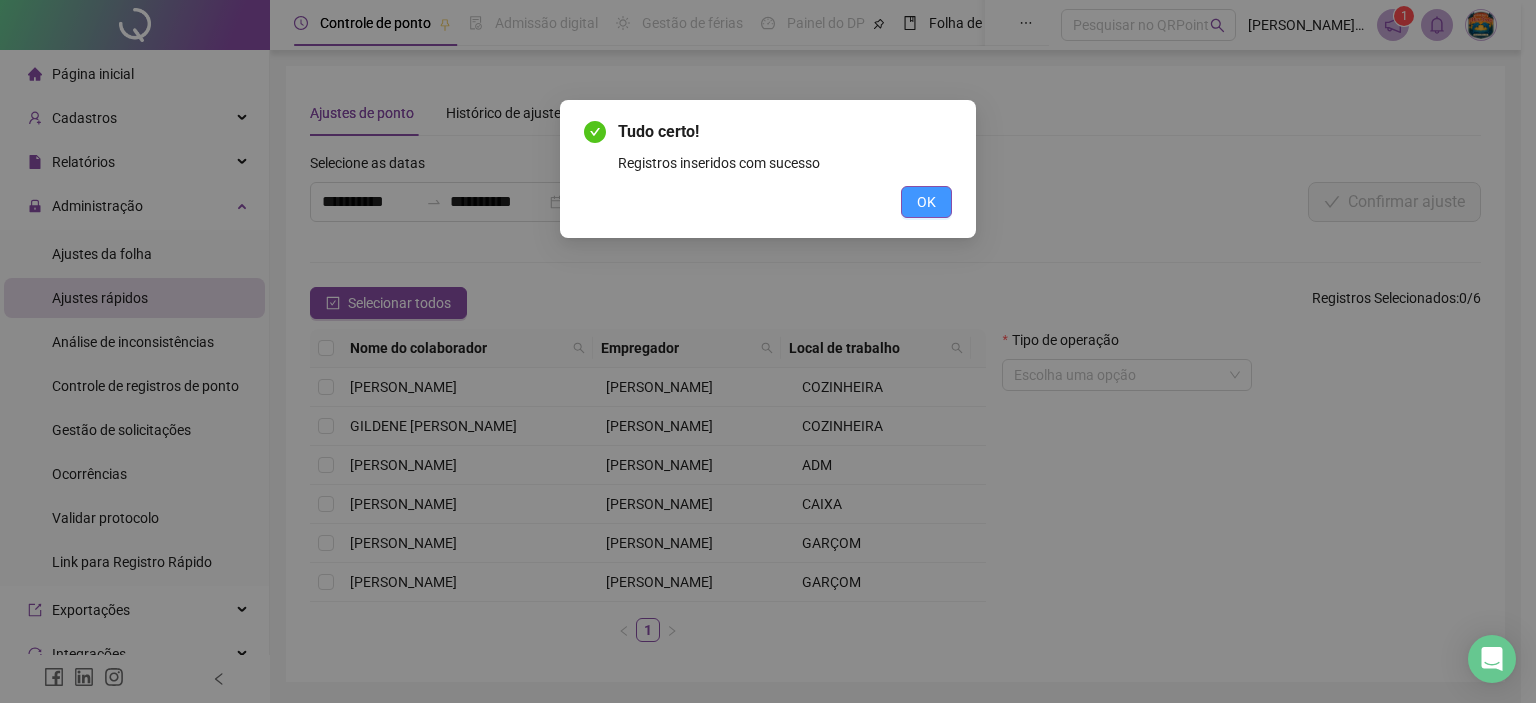 click on "OK" at bounding box center (926, 202) 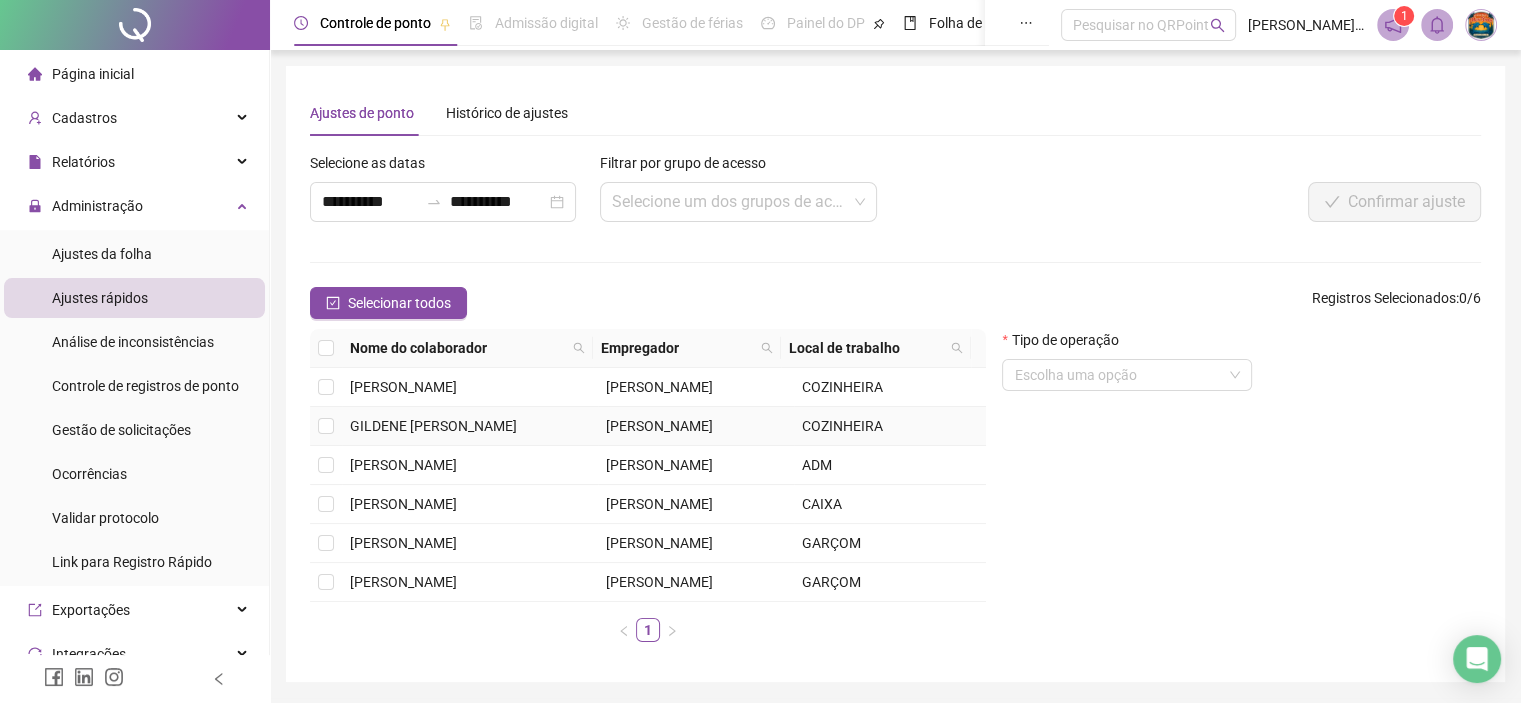 scroll, scrollTop: 100, scrollLeft: 0, axis: vertical 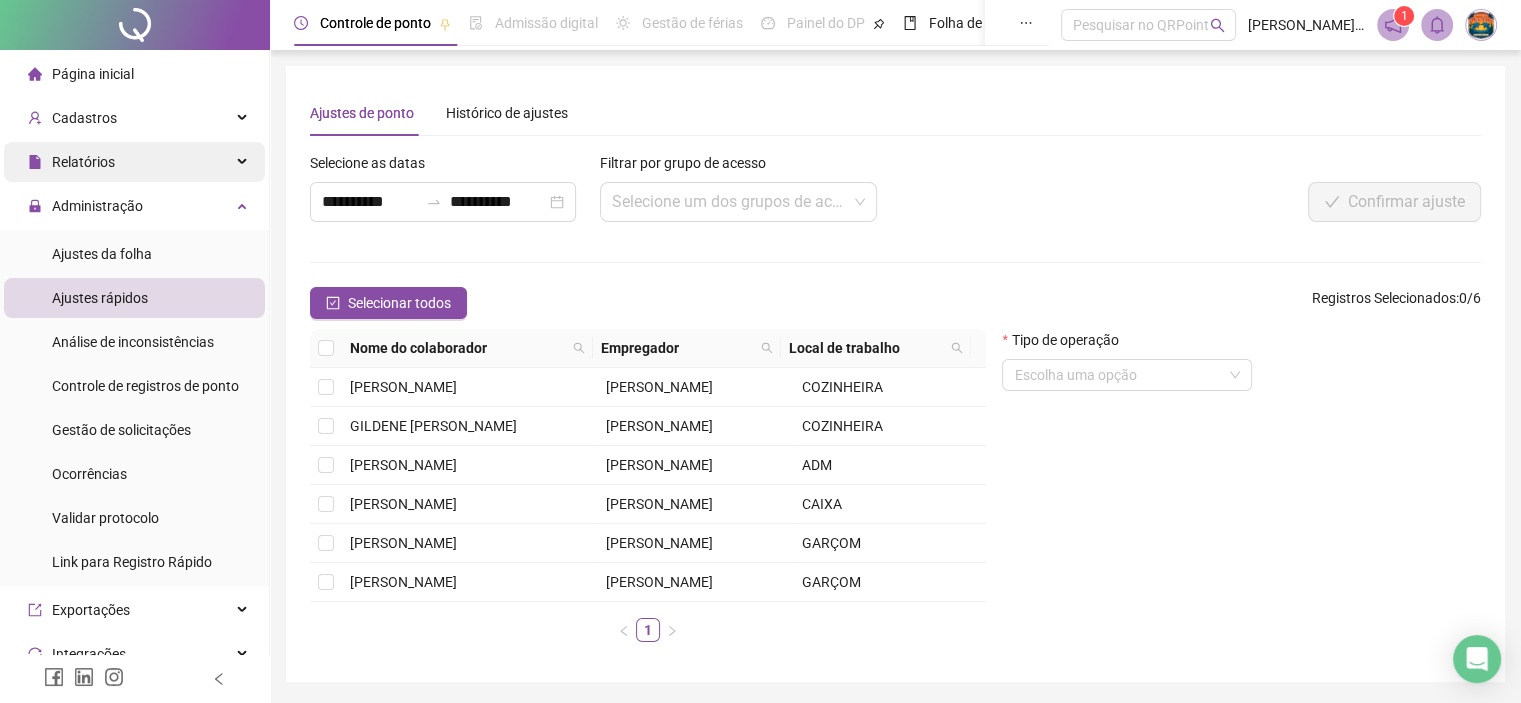 click on "Relatórios" at bounding box center (83, 162) 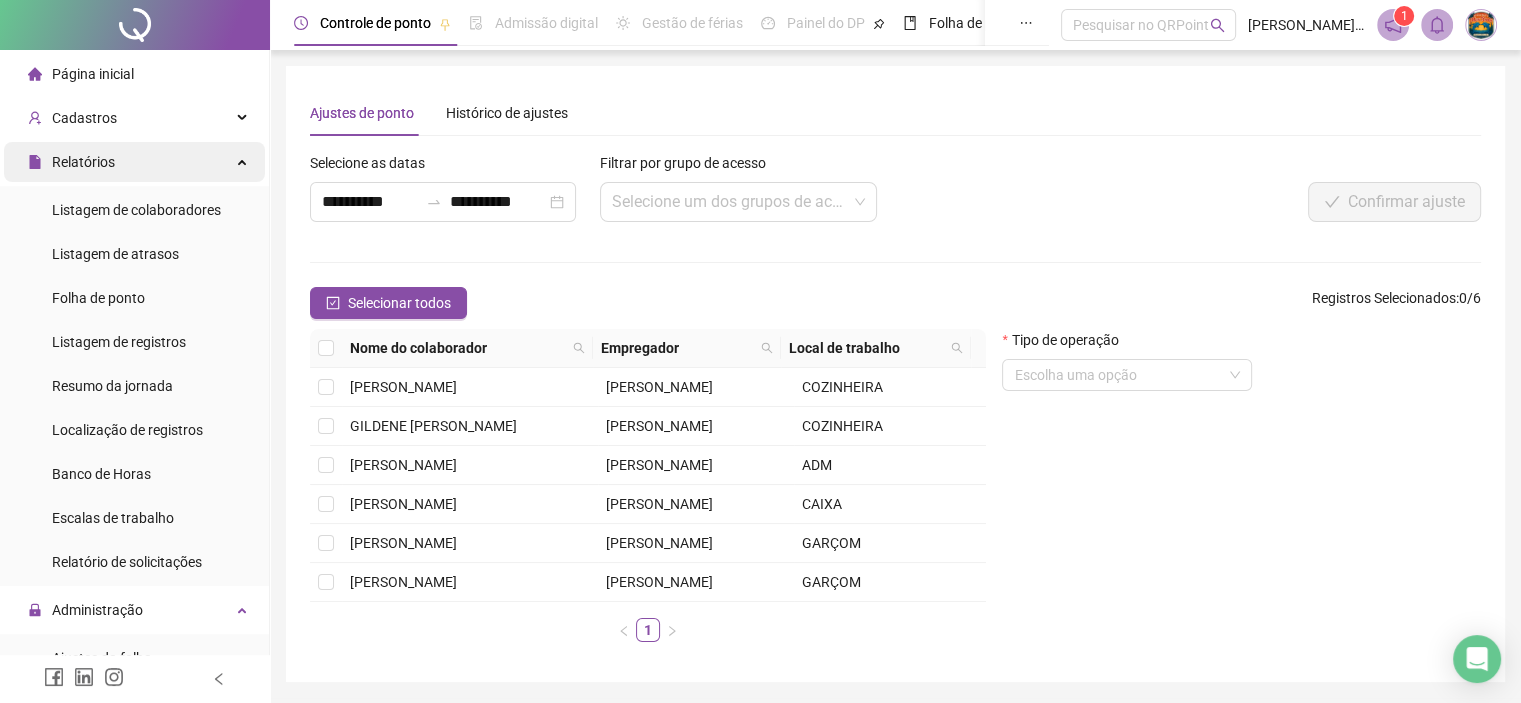 click on "Relatórios" at bounding box center [134, 162] 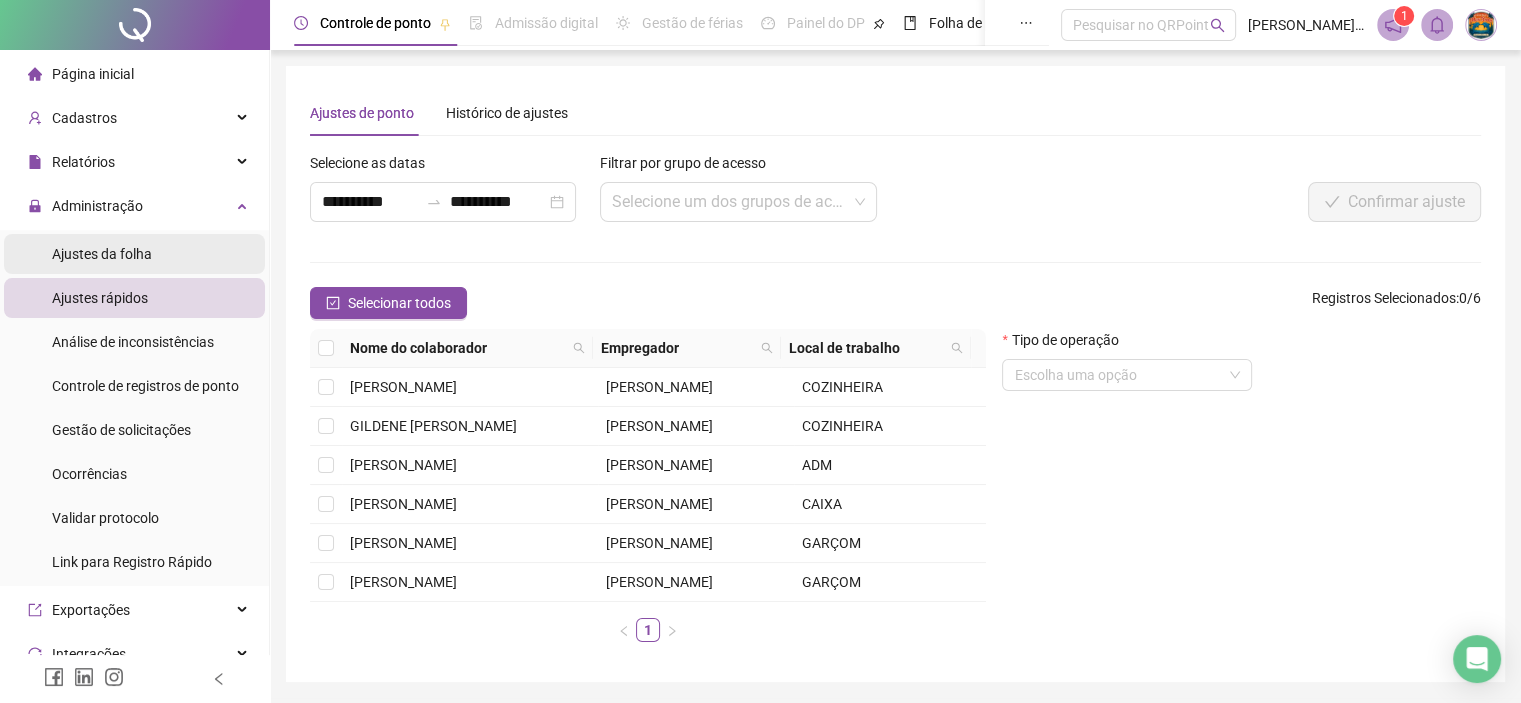 click on "Ajustes da folha" at bounding box center [134, 254] 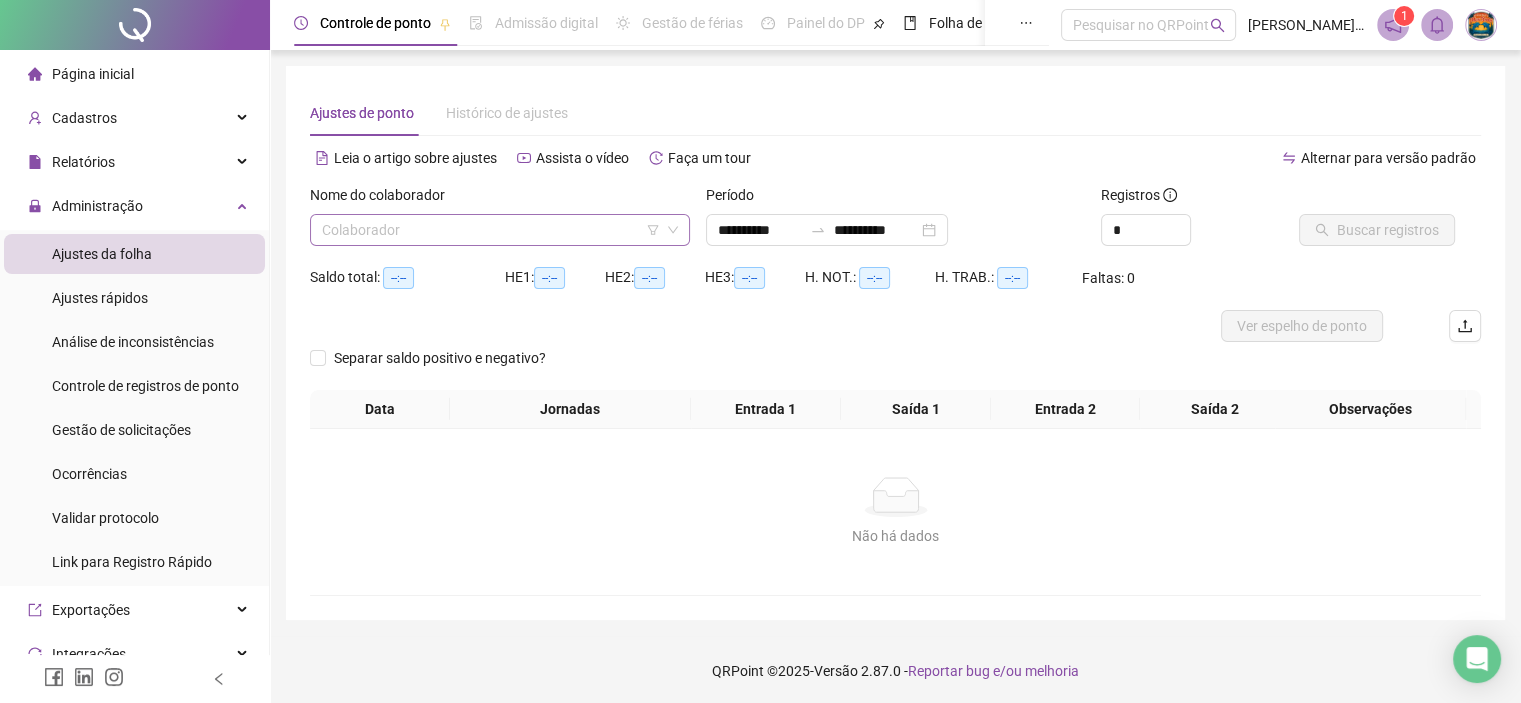 click at bounding box center [494, 230] 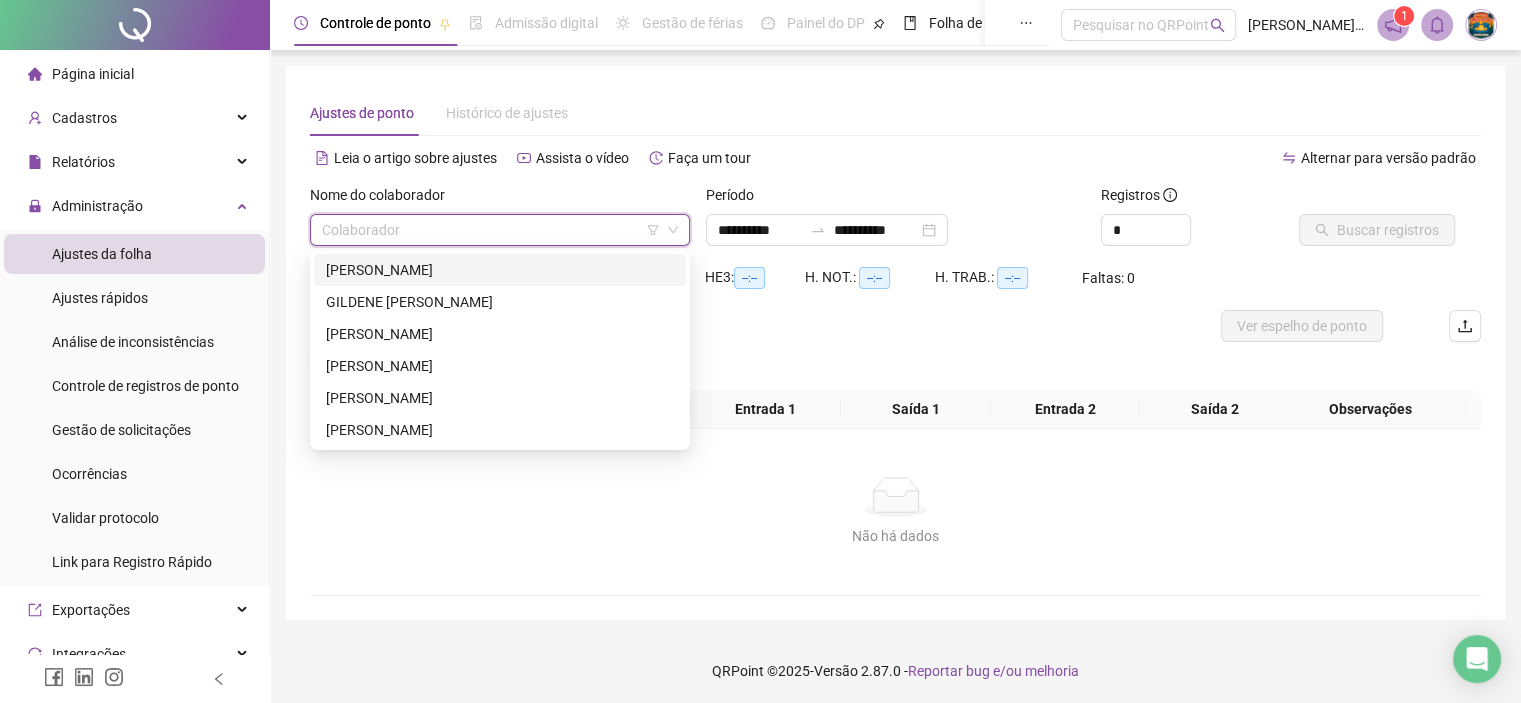click on "[PERSON_NAME]" at bounding box center [500, 270] 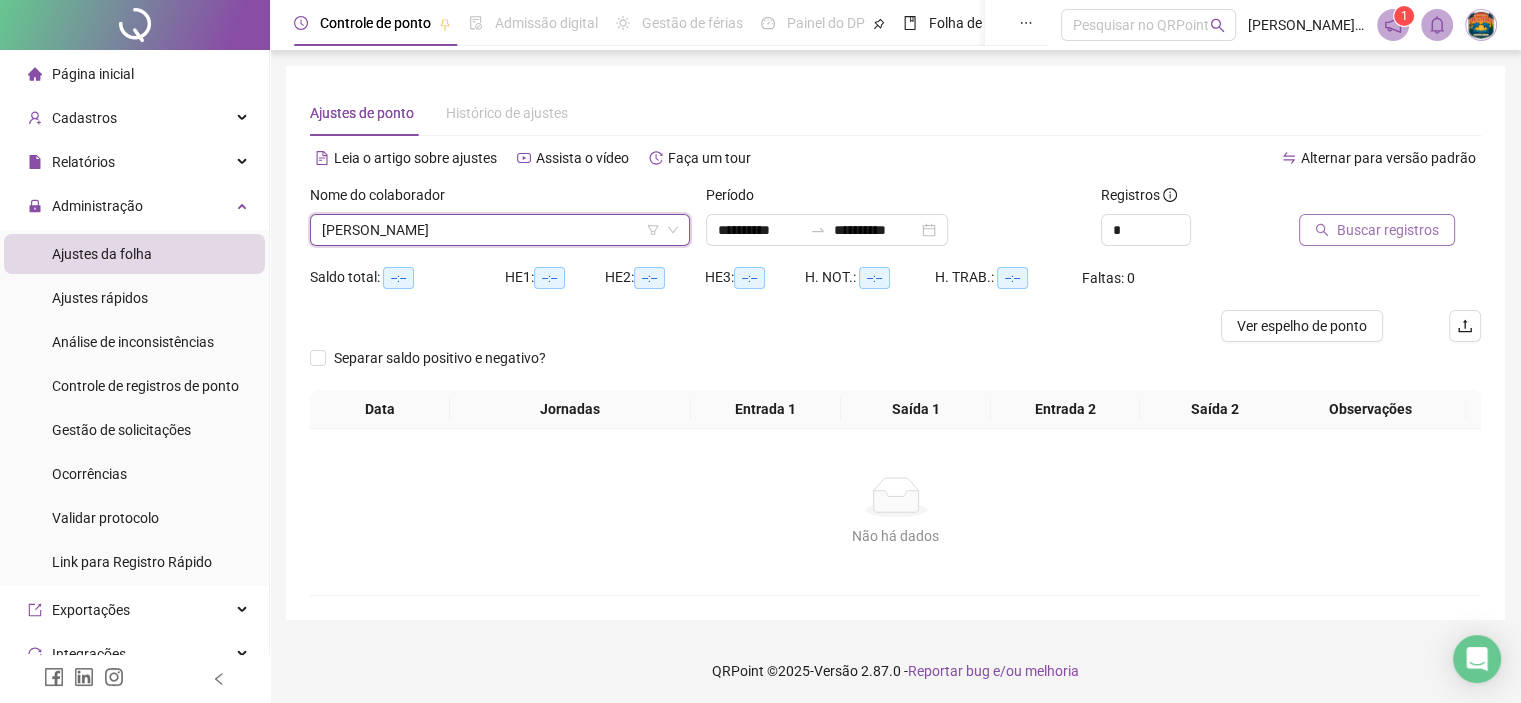 click on "Buscar registros" at bounding box center (1388, 230) 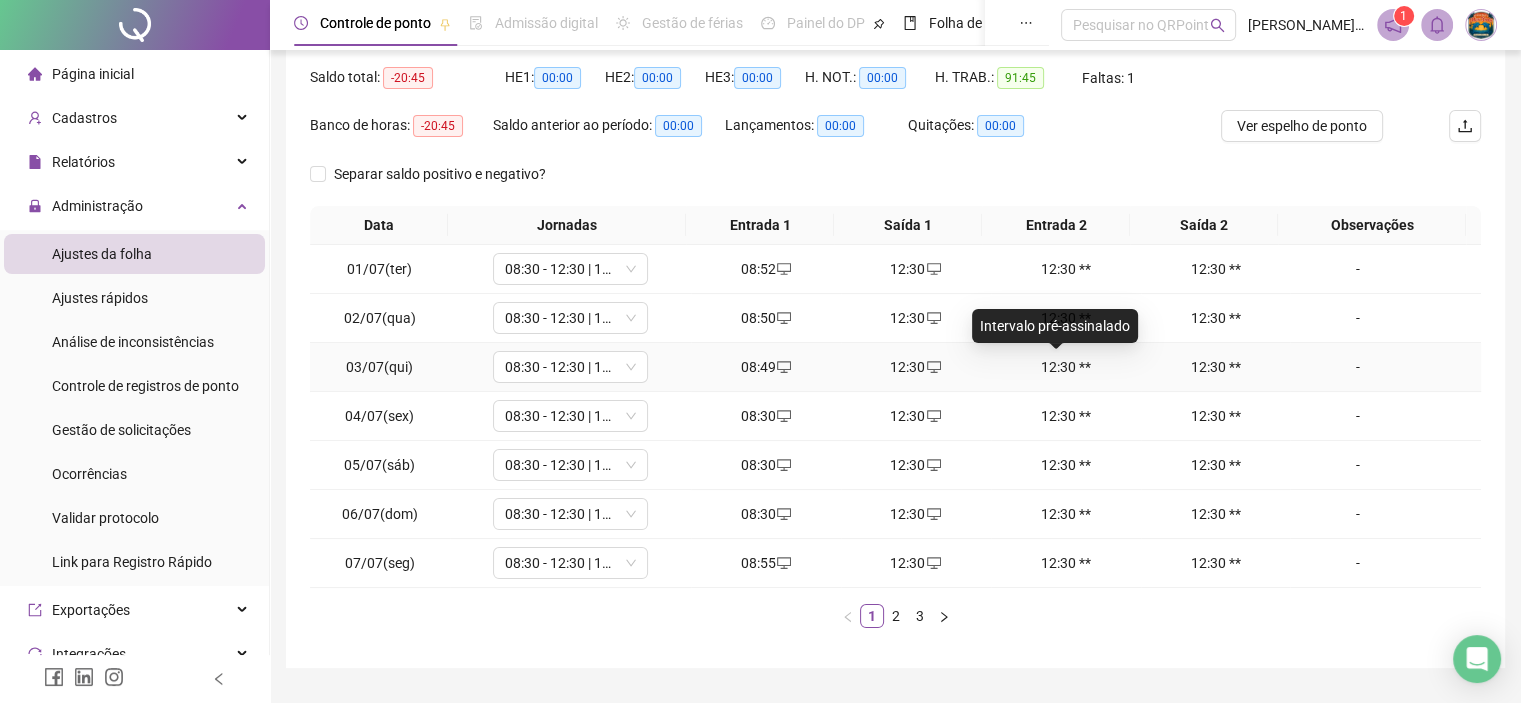 scroll, scrollTop: 249, scrollLeft: 0, axis: vertical 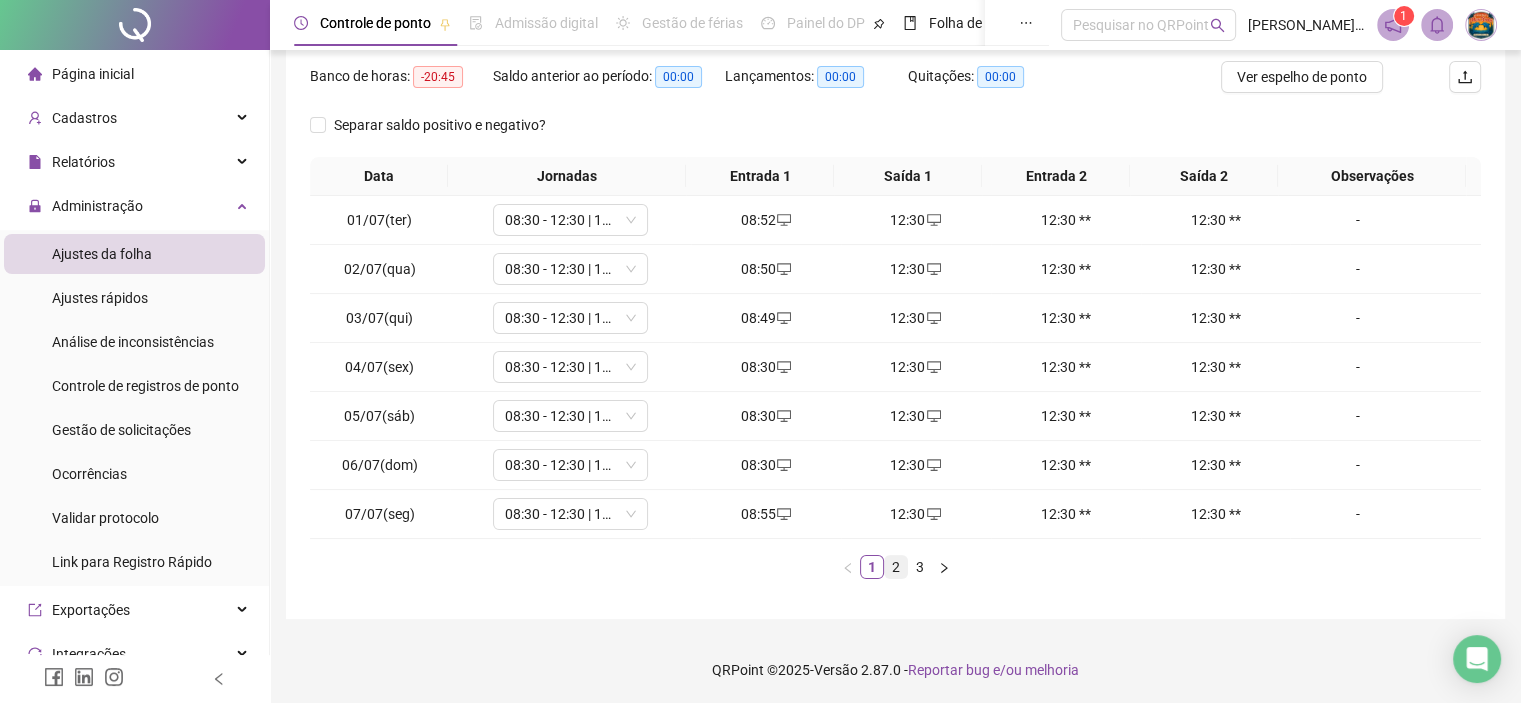 click on "2" at bounding box center [896, 567] 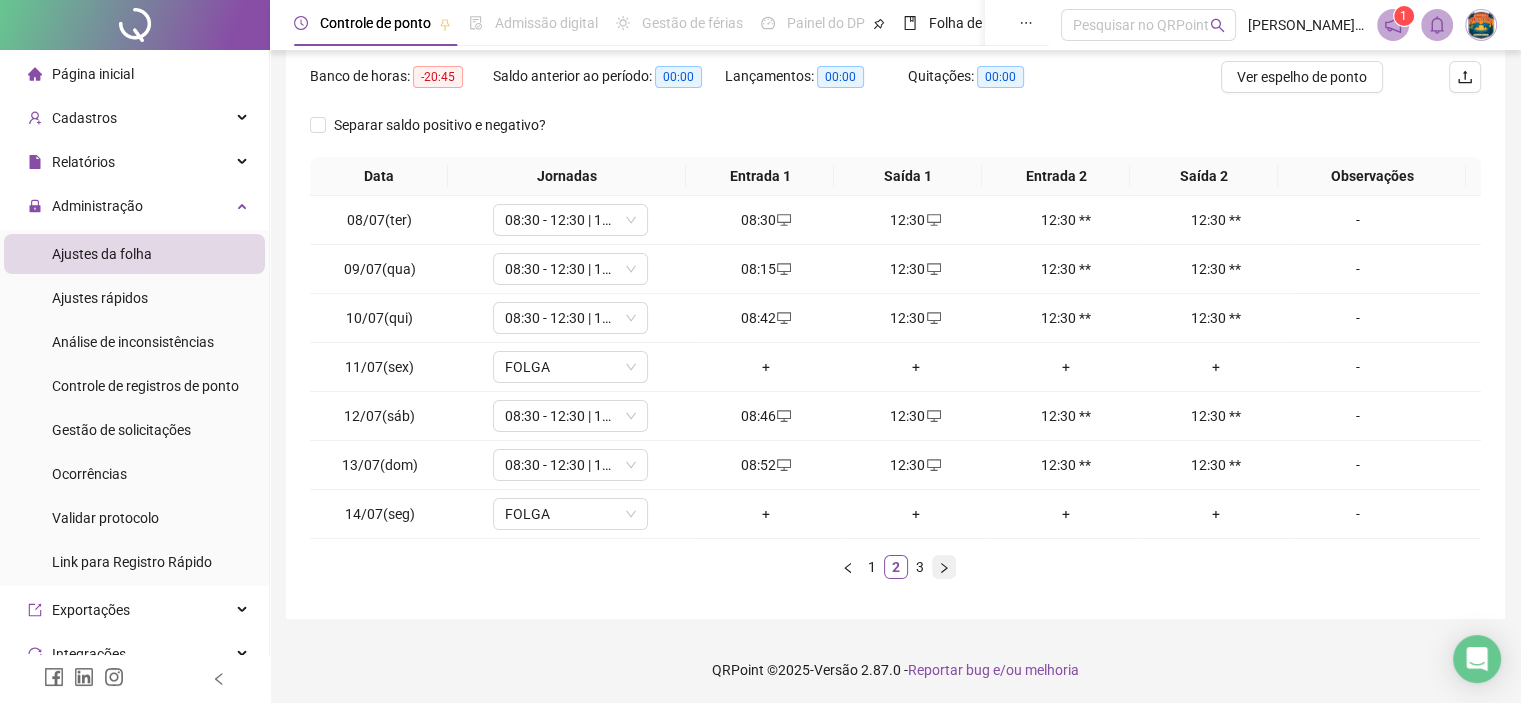 click at bounding box center (944, 567) 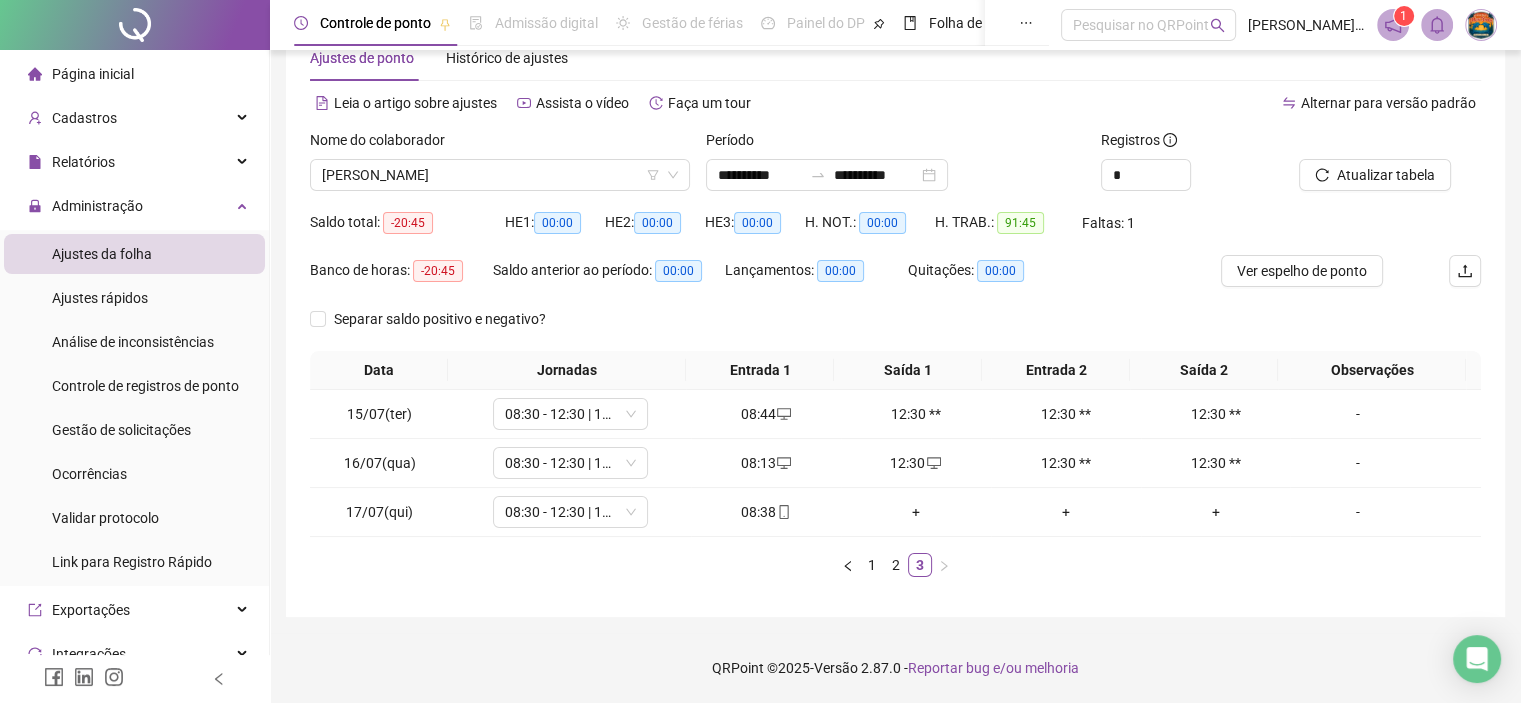 scroll, scrollTop: 54, scrollLeft: 0, axis: vertical 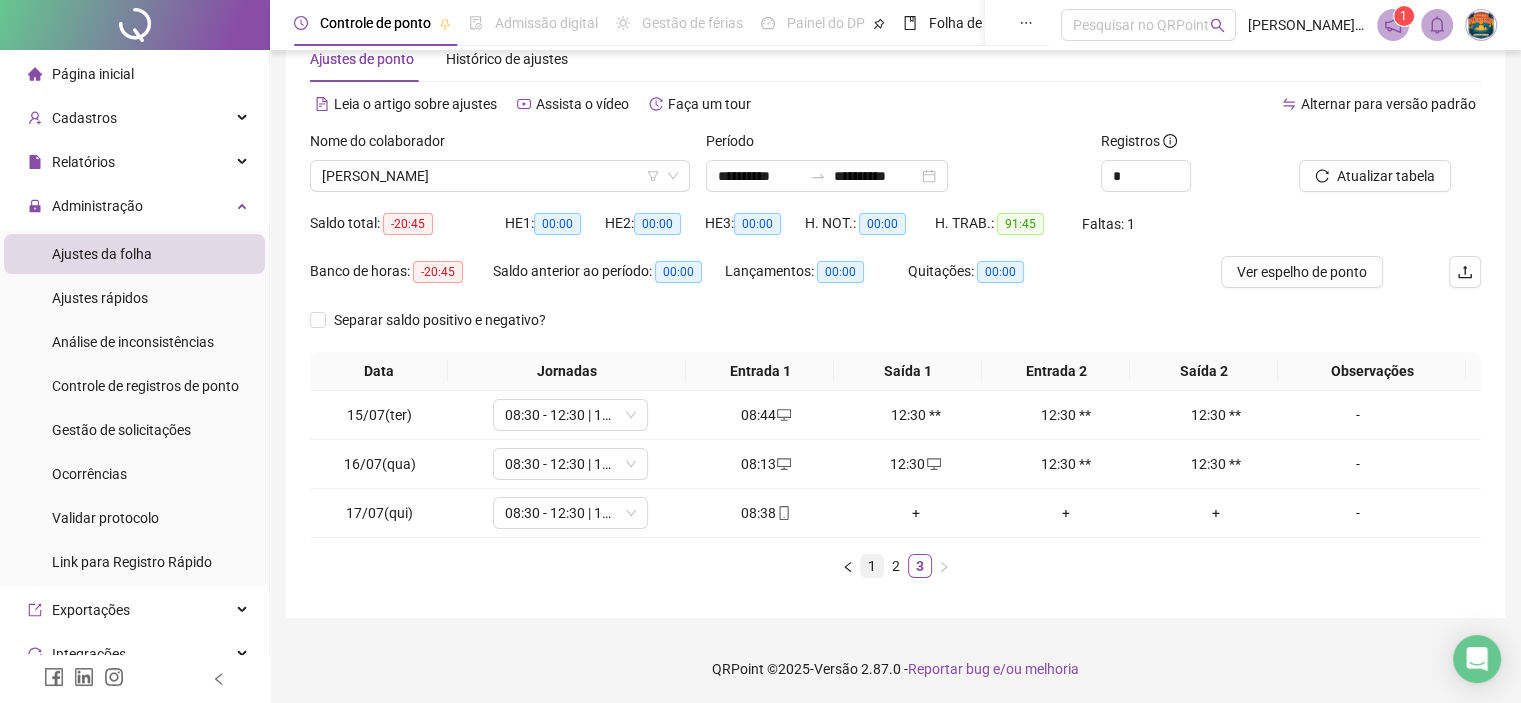 click on "1" at bounding box center [872, 566] 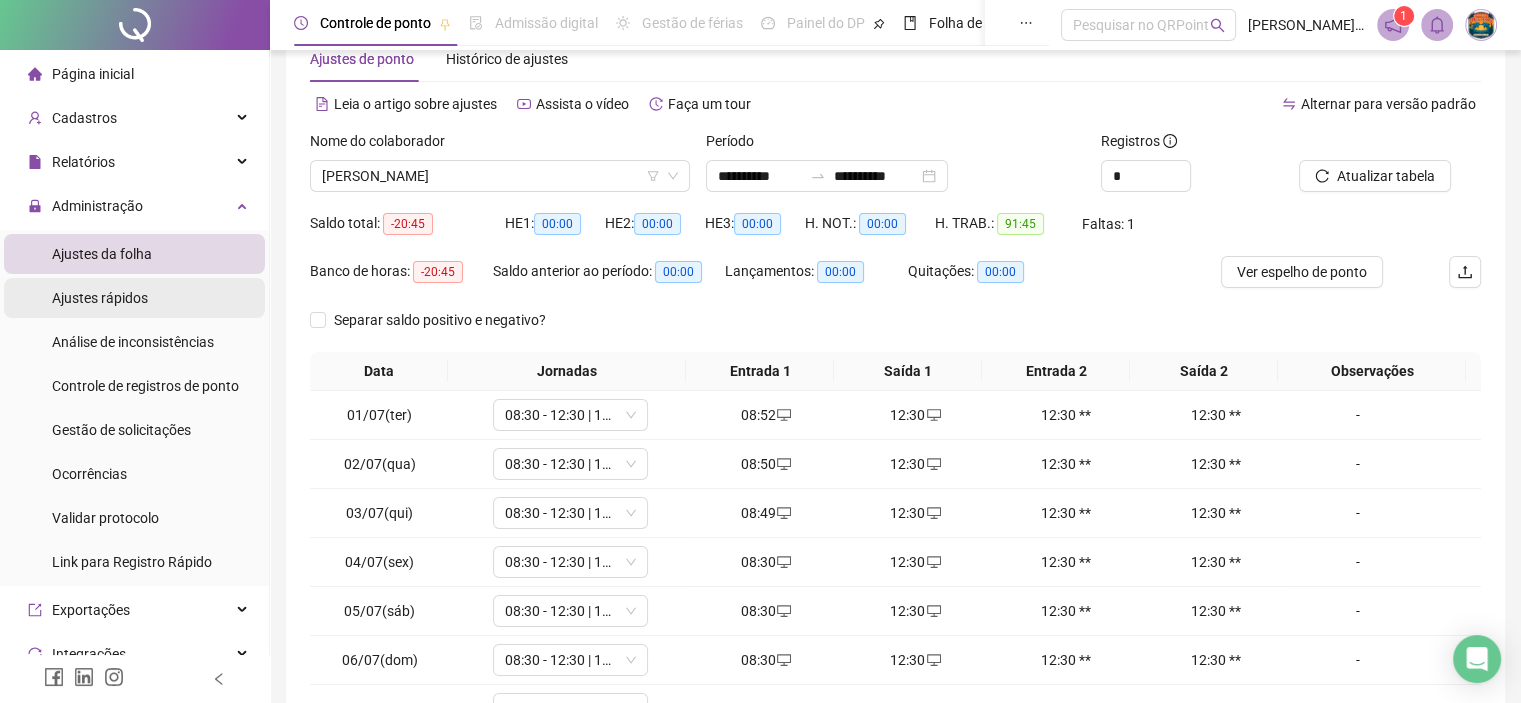 click on "Ajustes rápidos" at bounding box center [100, 298] 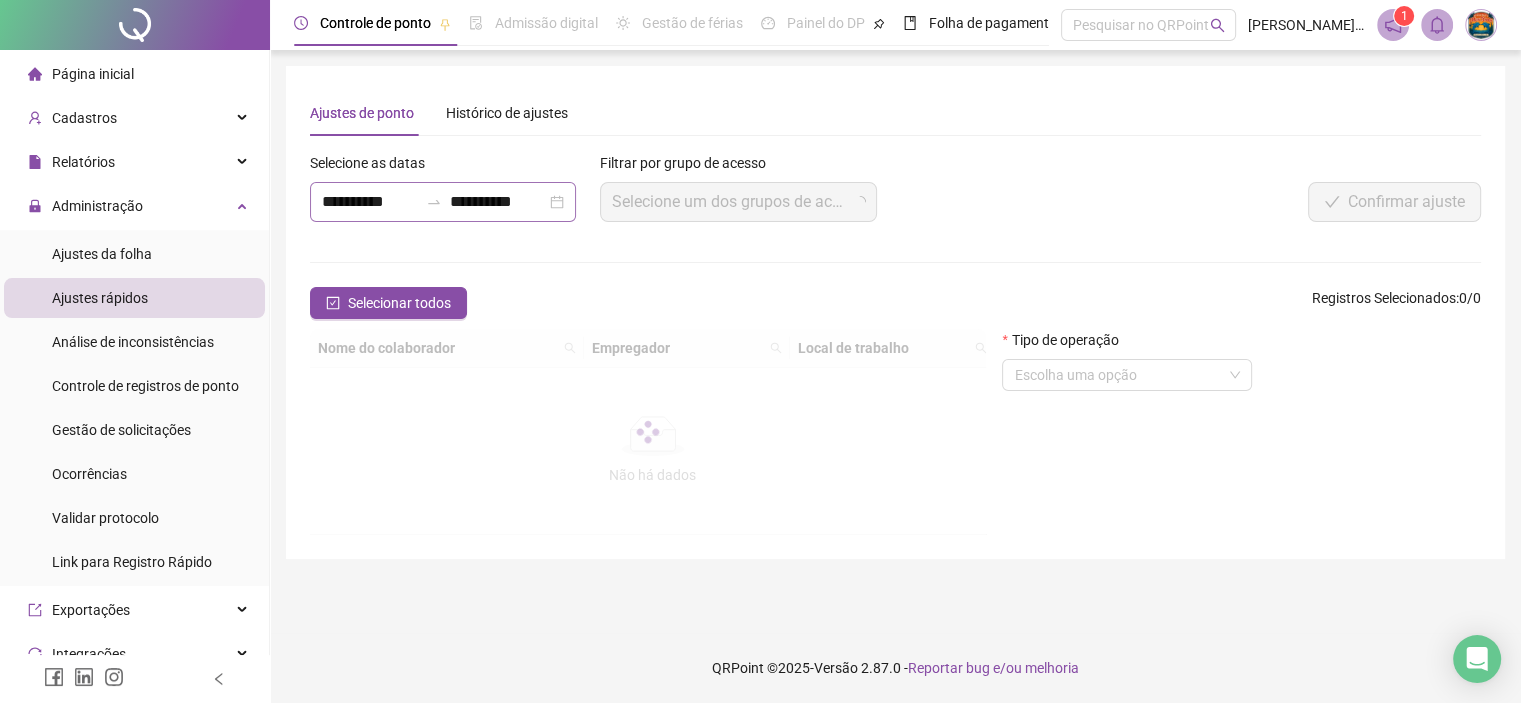 scroll, scrollTop: 0, scrollLeft: 0, axis: both 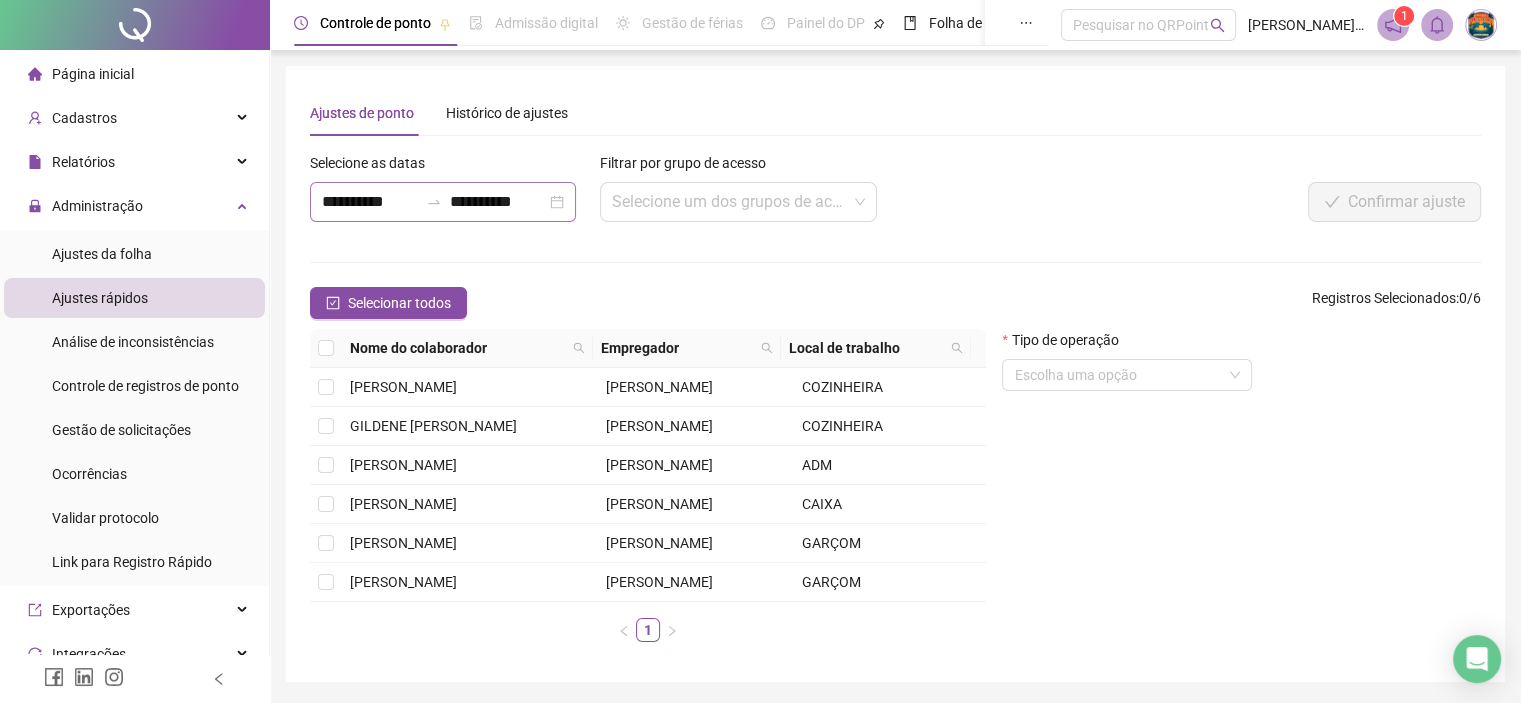 click on "**********" at bounding box center [443, 202] 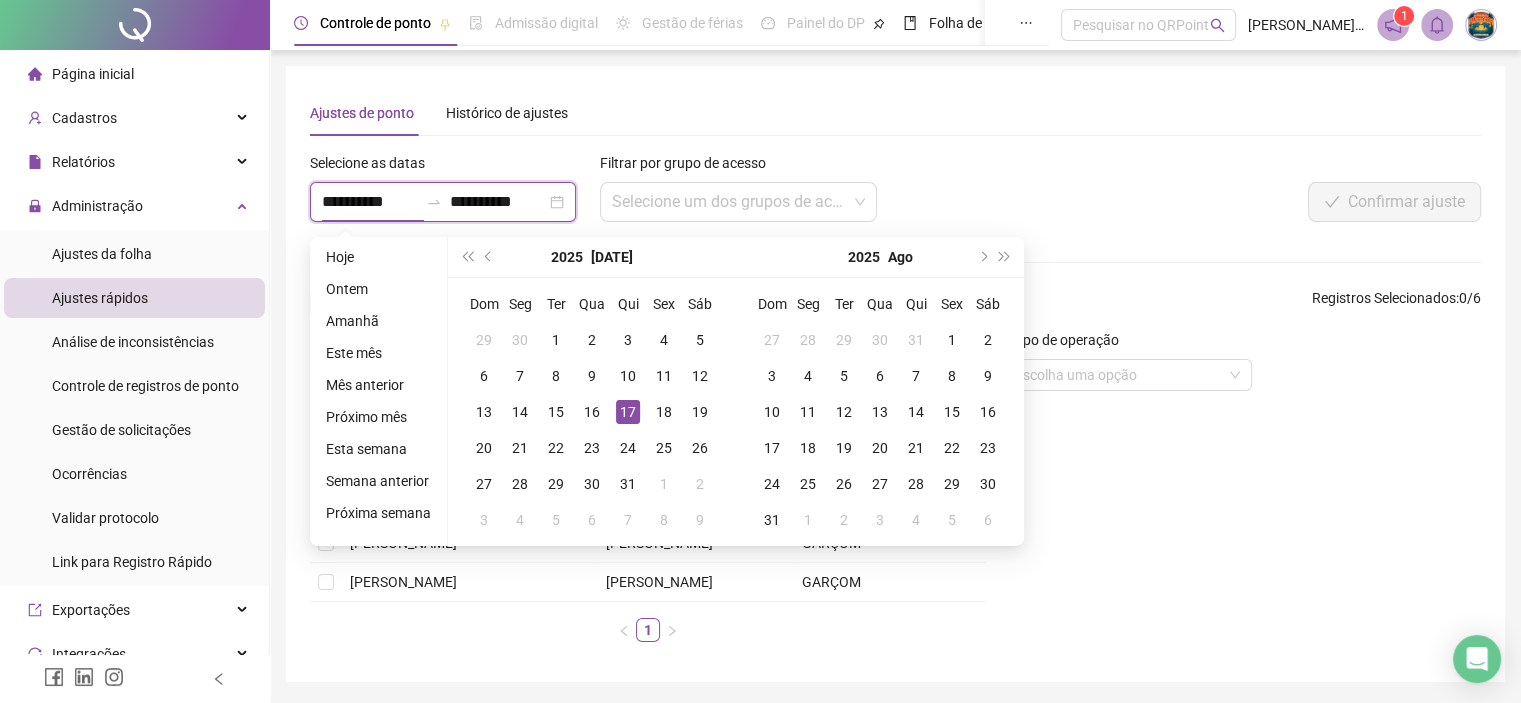 click on "**********" at bounding box center (370, 202) 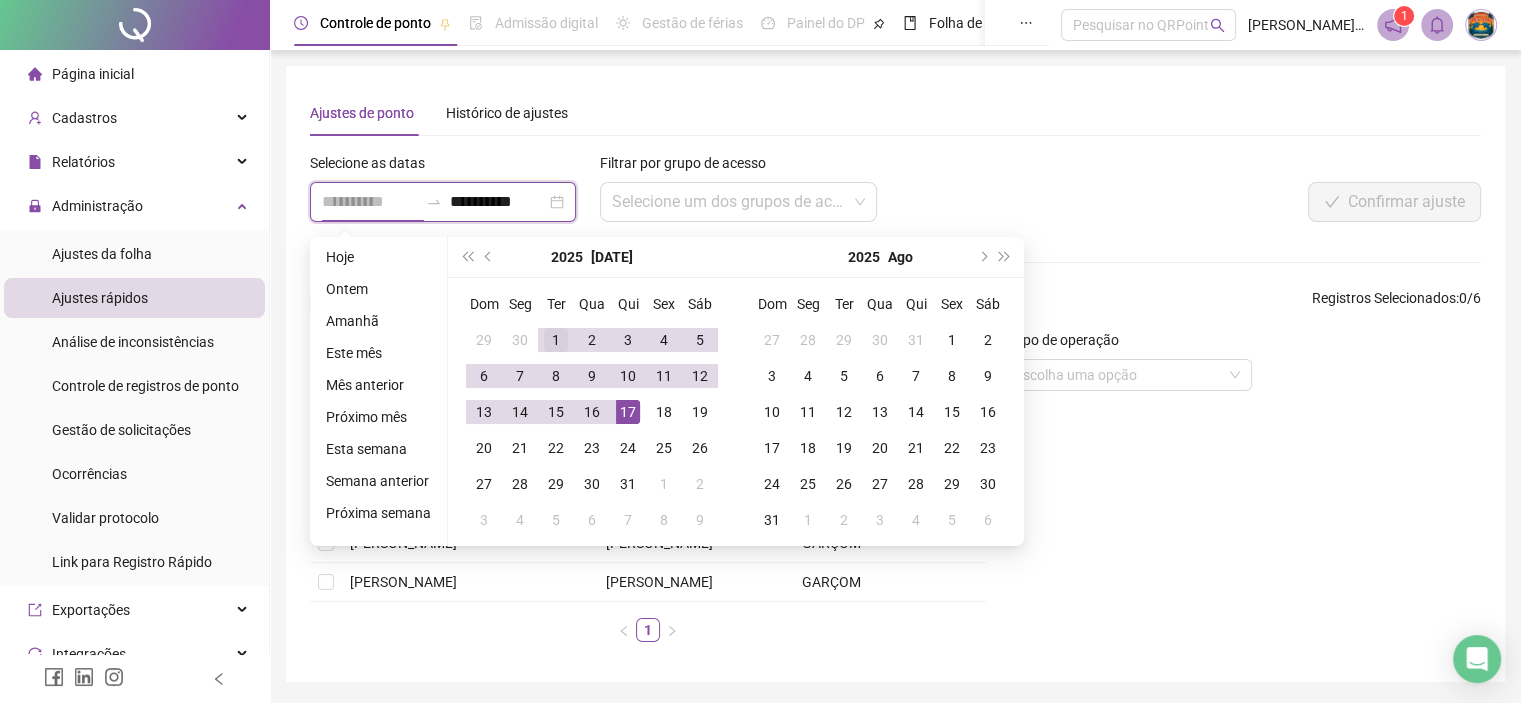 type on "**********" 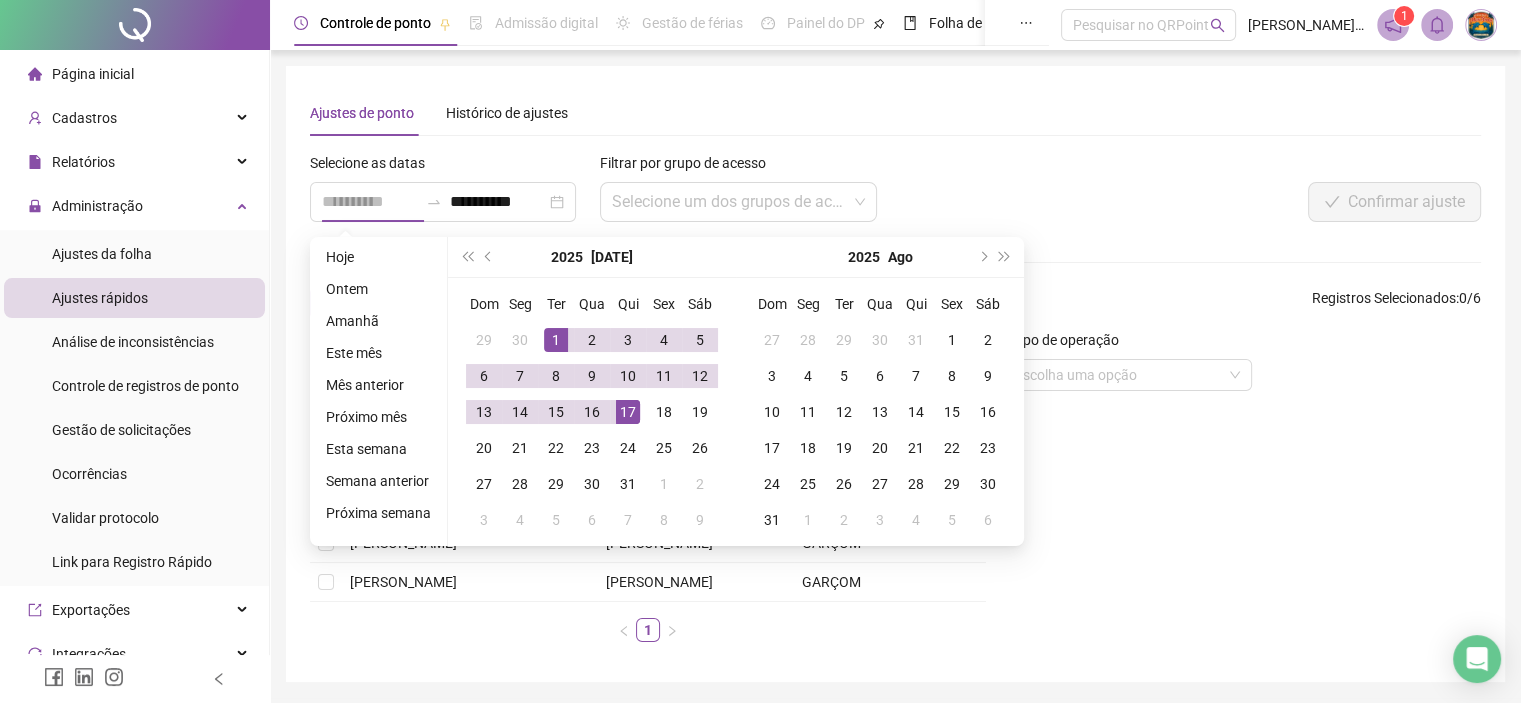 click on "1" at bounding box center (556, 340) 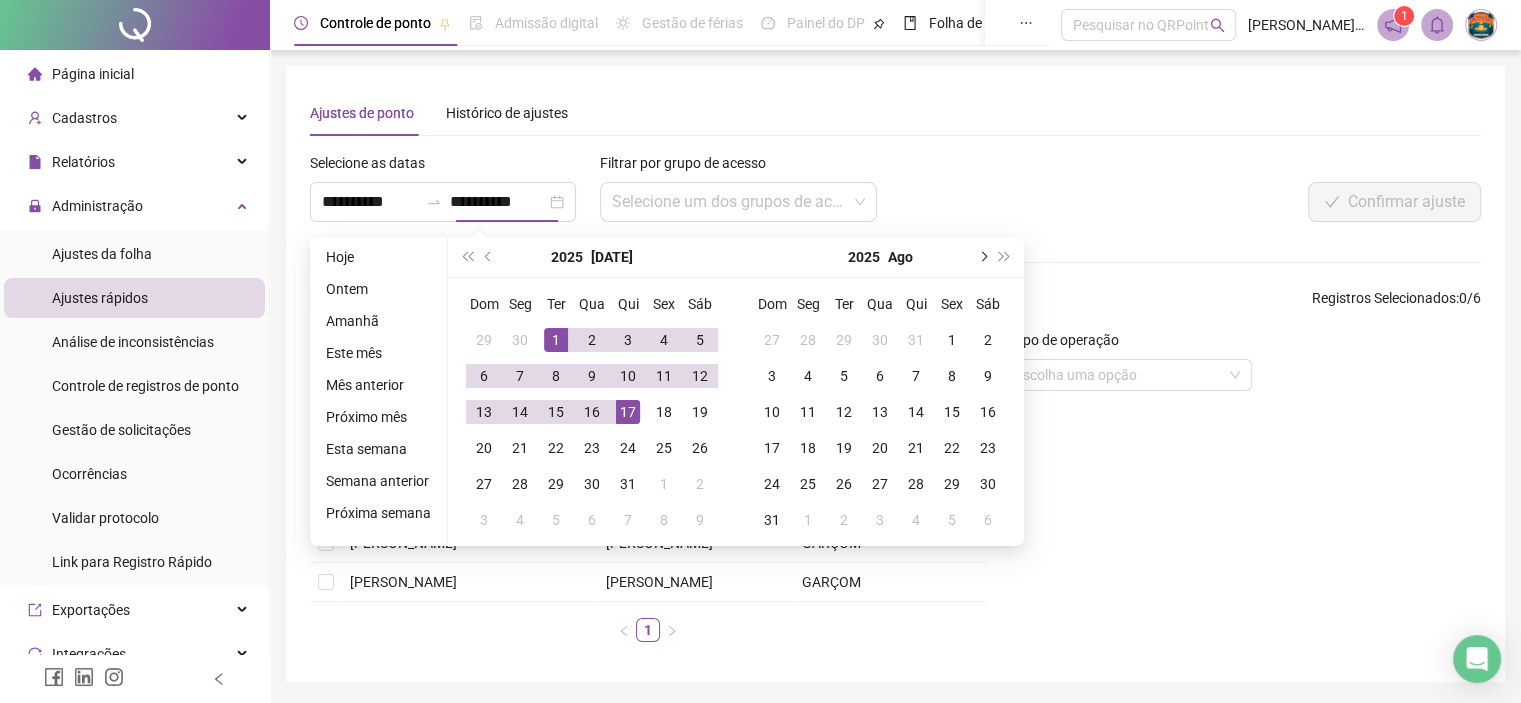click at bounding box center (982, 257) 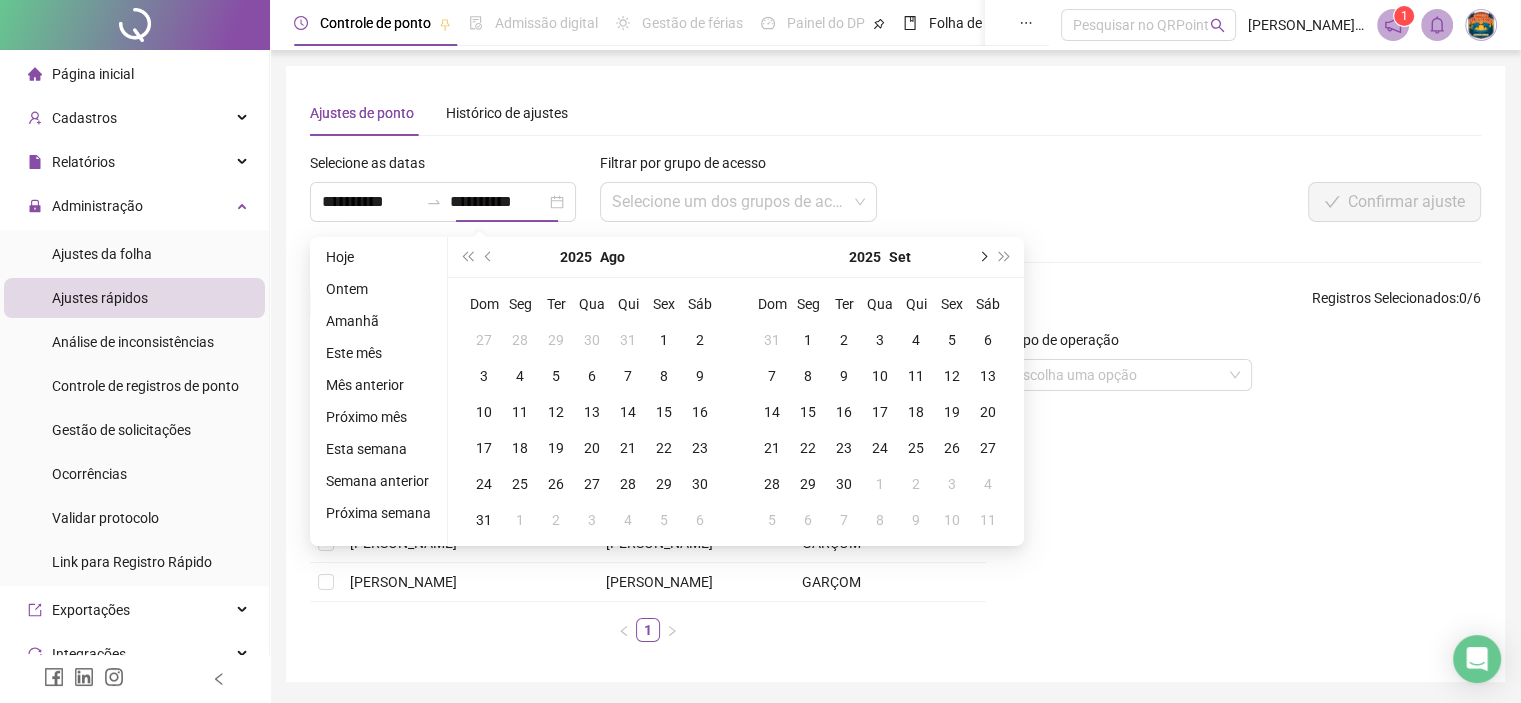 click at bounding box center [982, 257] 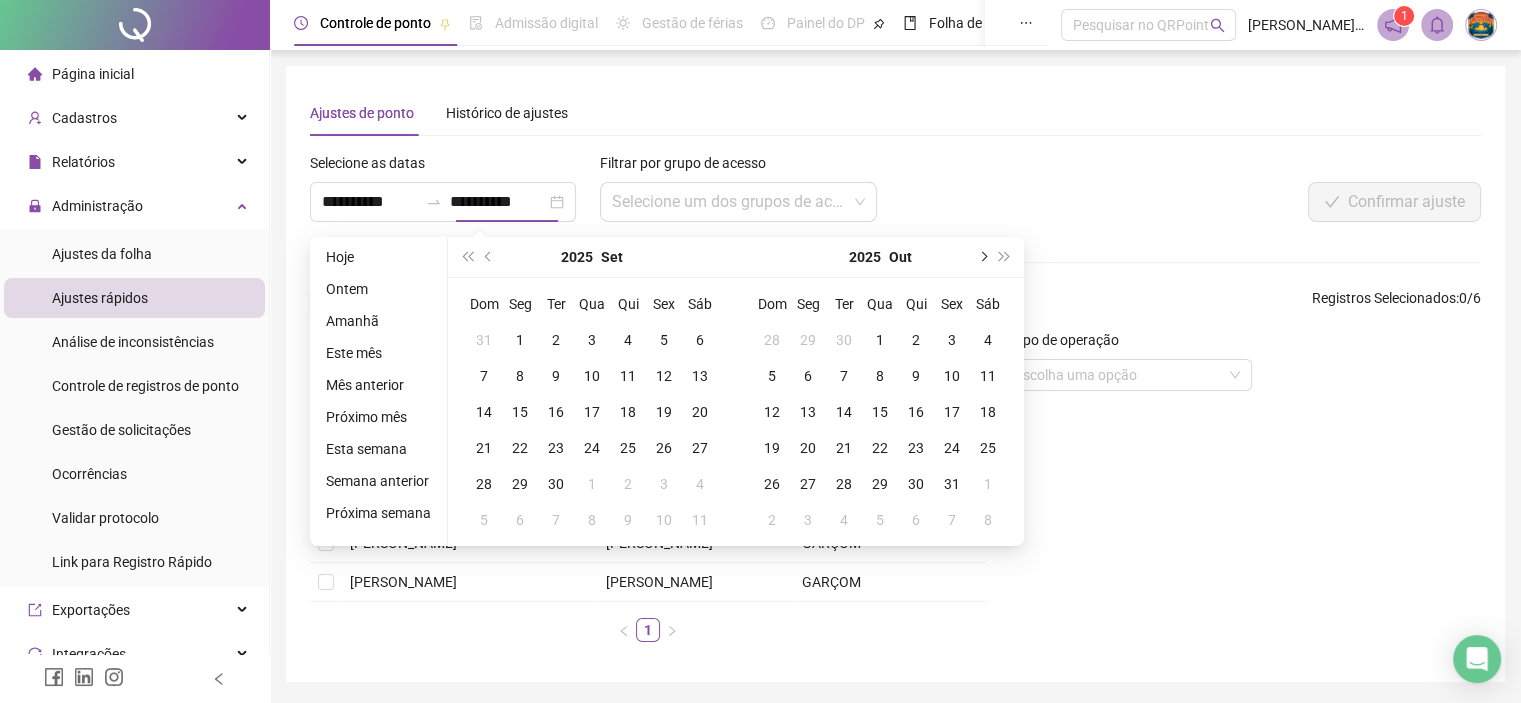 click at bounding box center [982, 257] 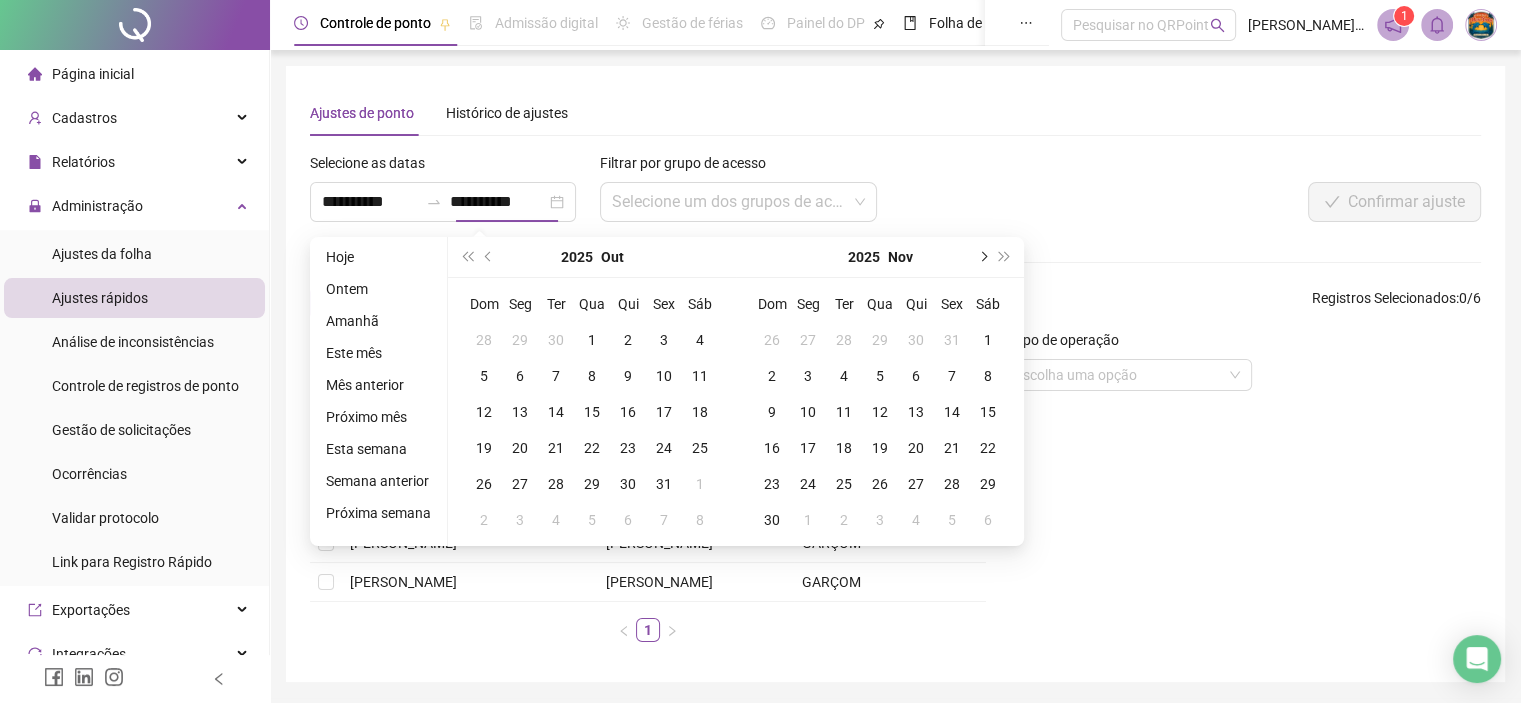 click at bounding box center [982, 257] 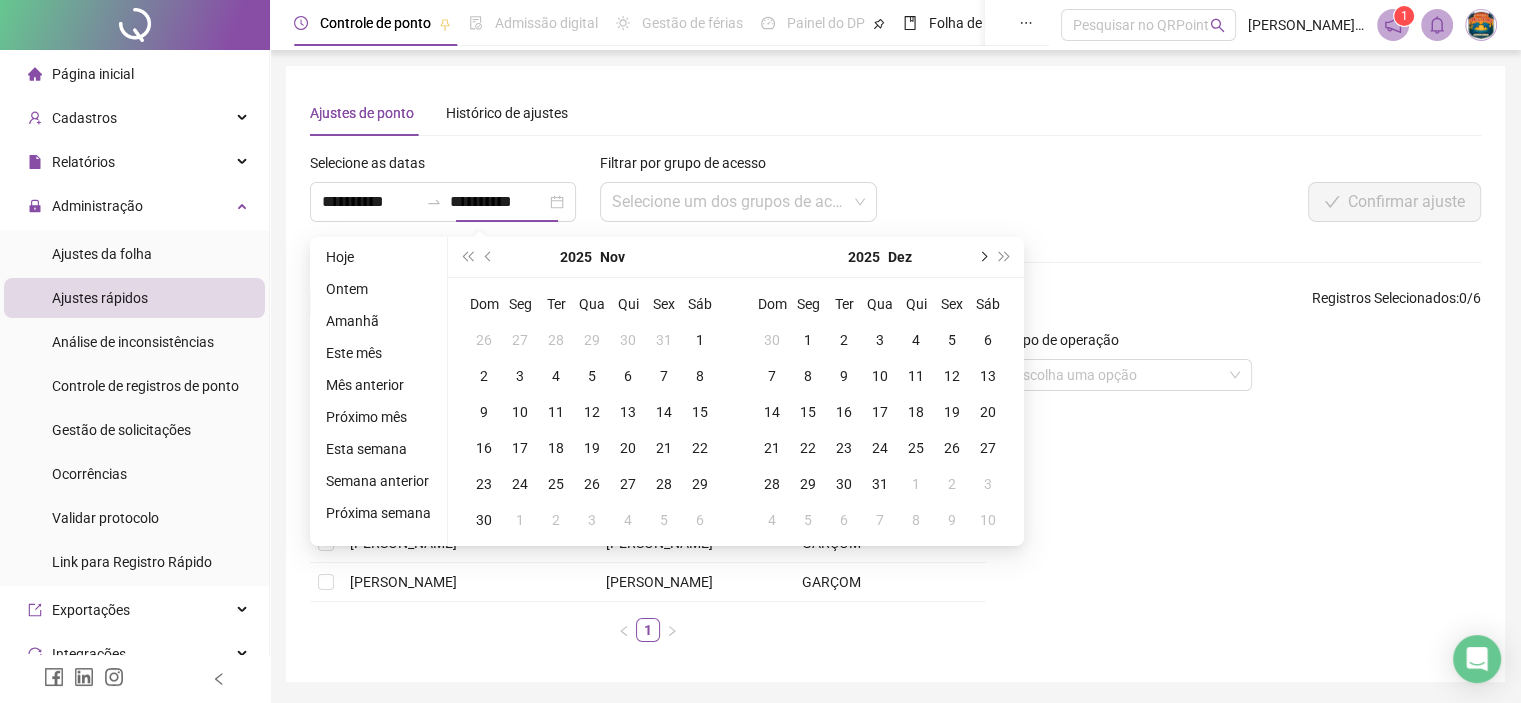 click at bounding box center (982, 257) 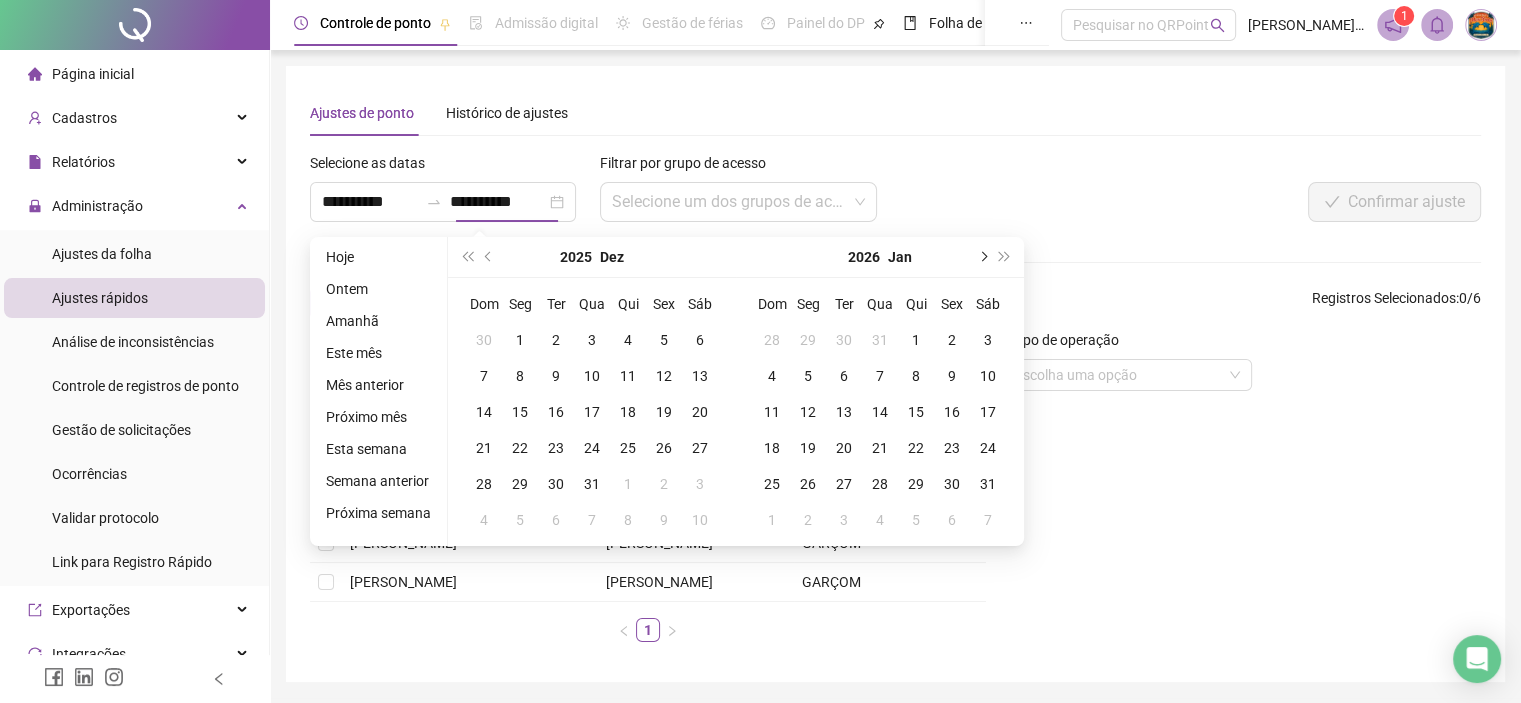 click at bounding box center (982, 257) 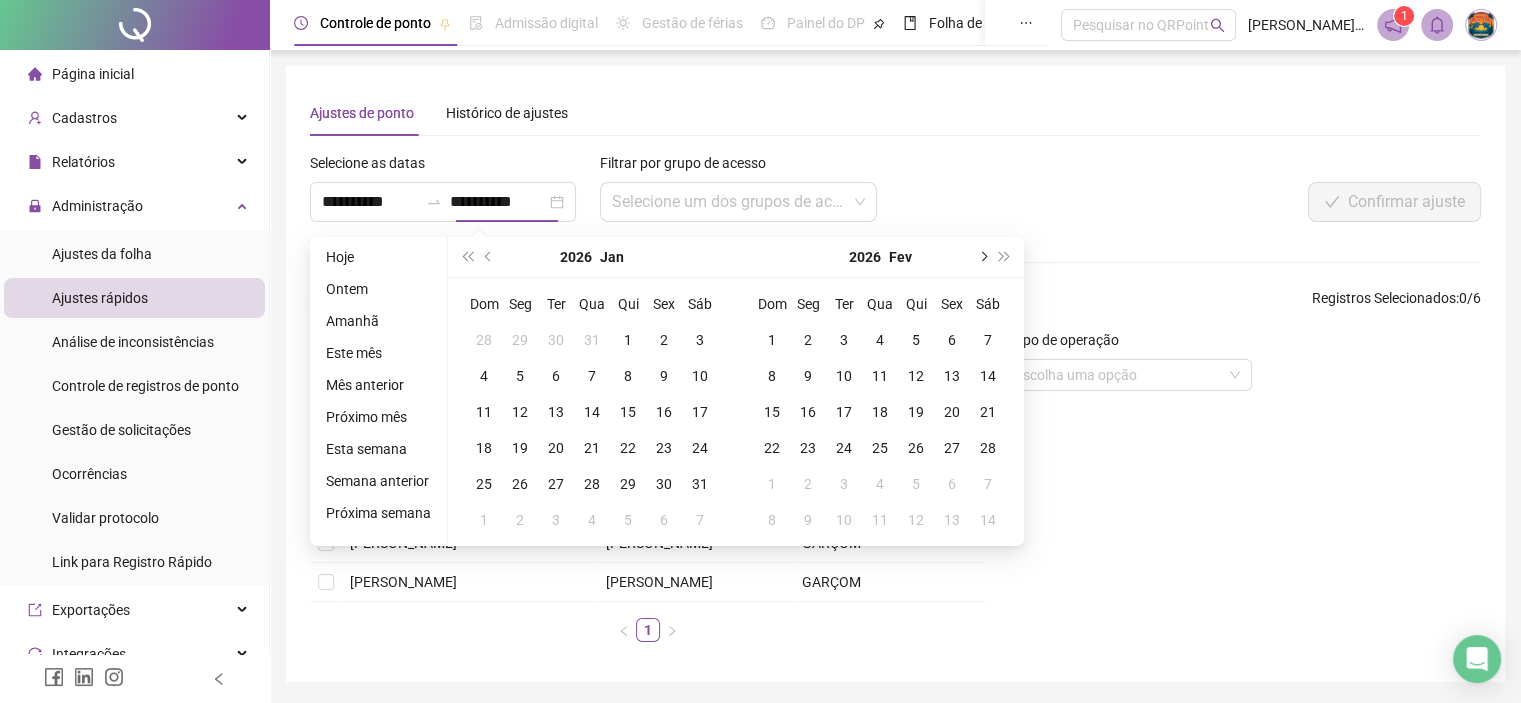 click at bounding box center (982, 257) 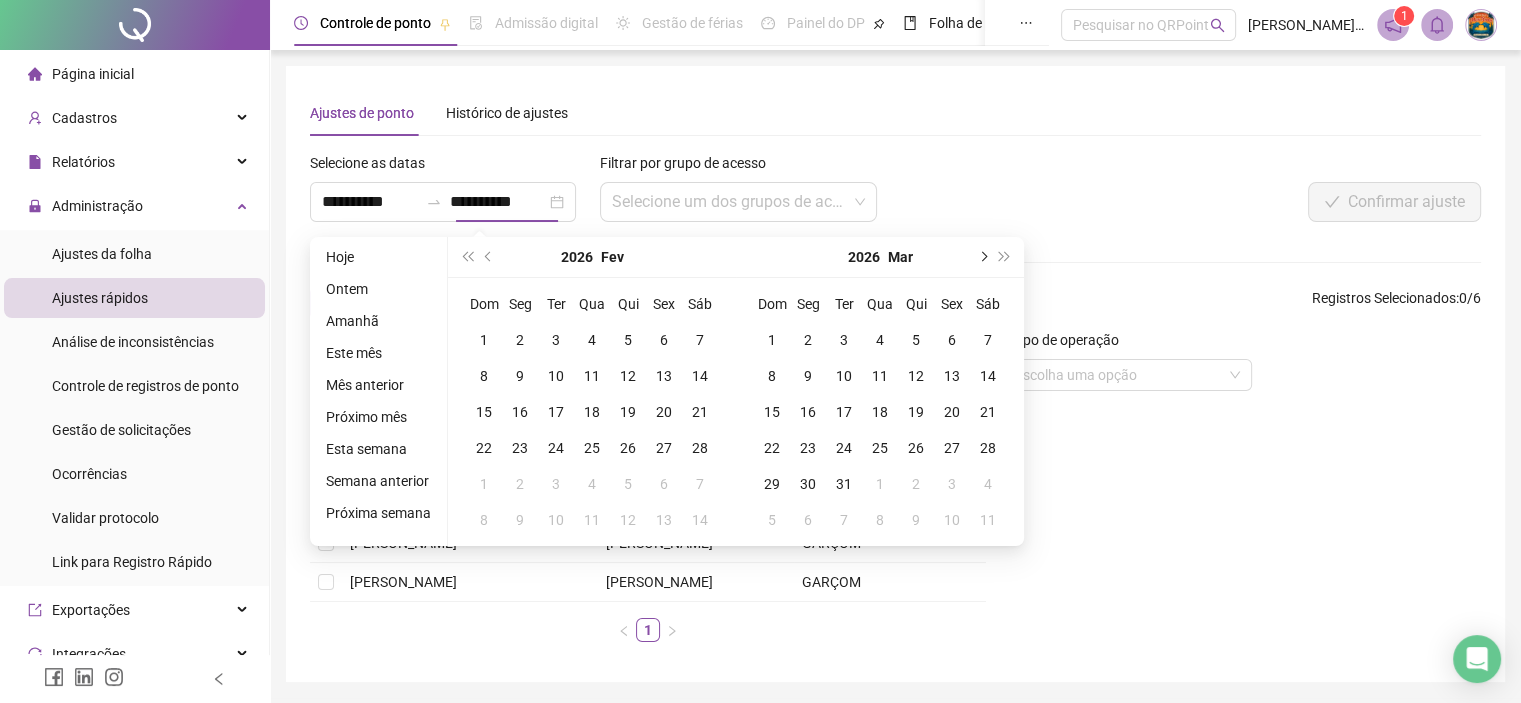 click at bounding box center [982, 257] 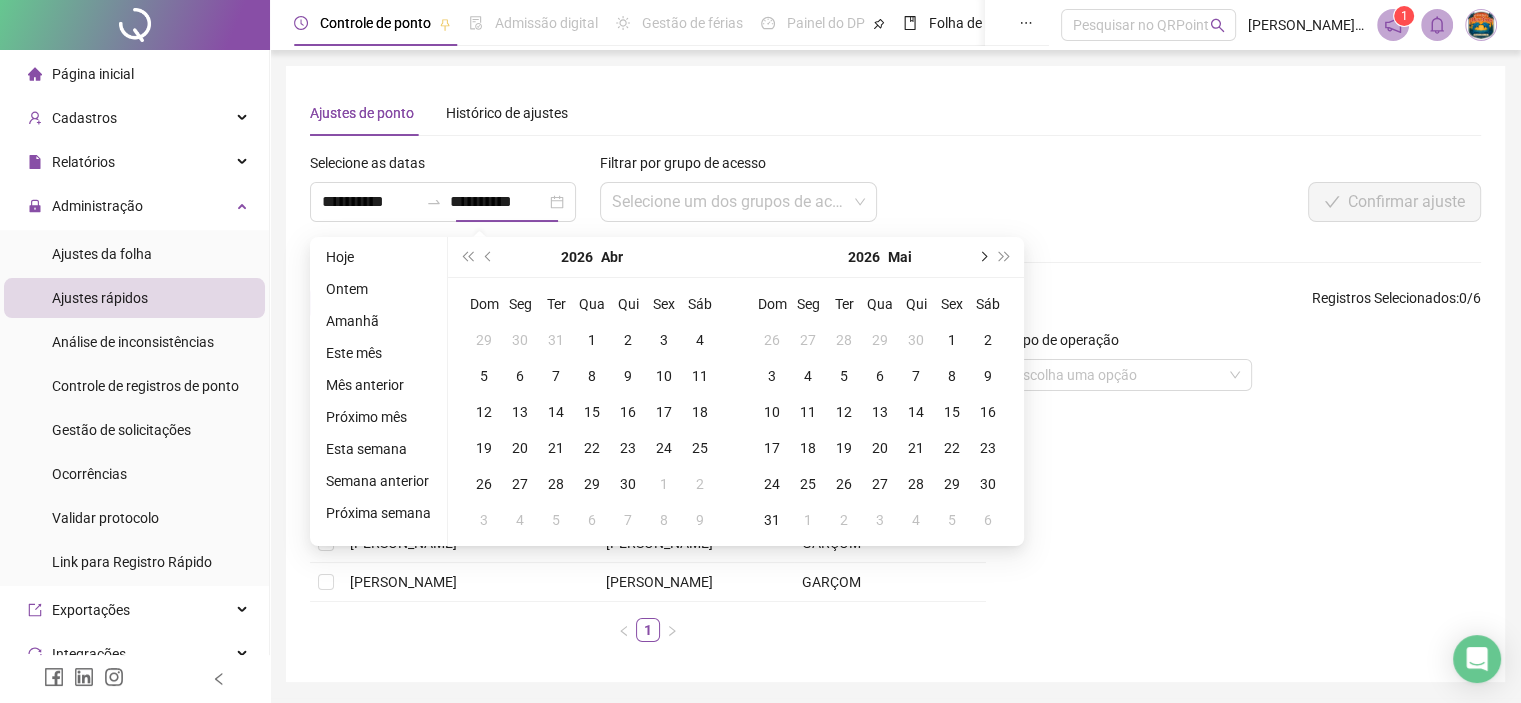 click at bounding box center (982, 257) 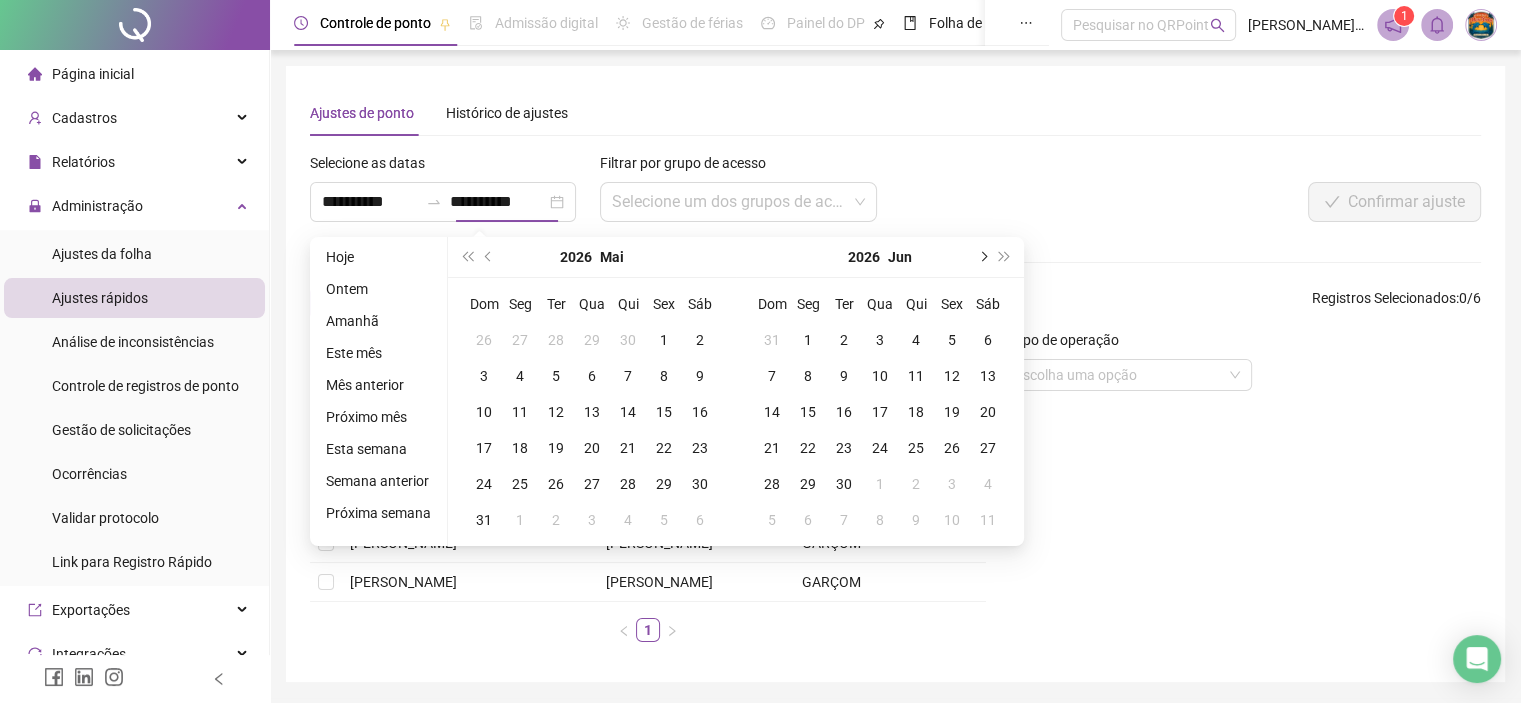 click at bounding box center [982, 257] 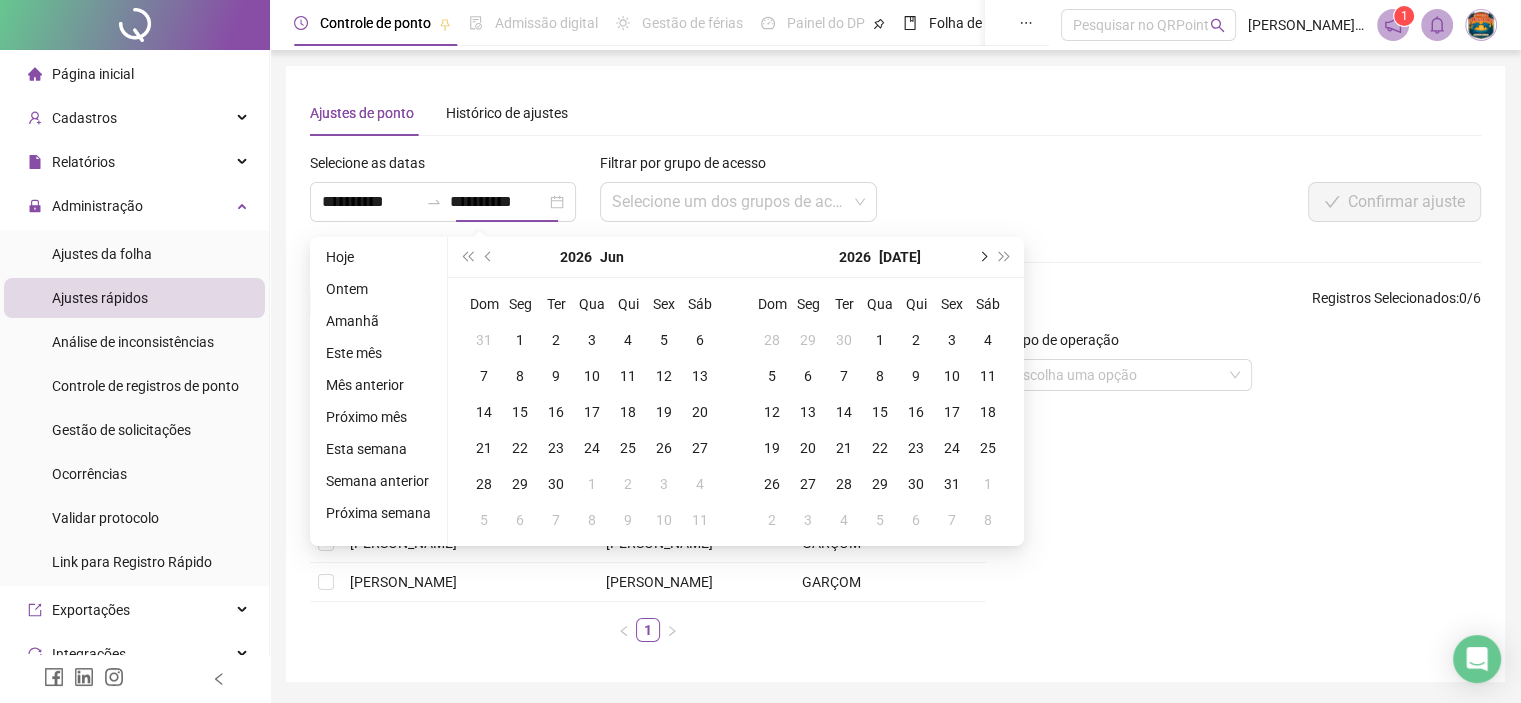 click at bounding box center (982, 257) 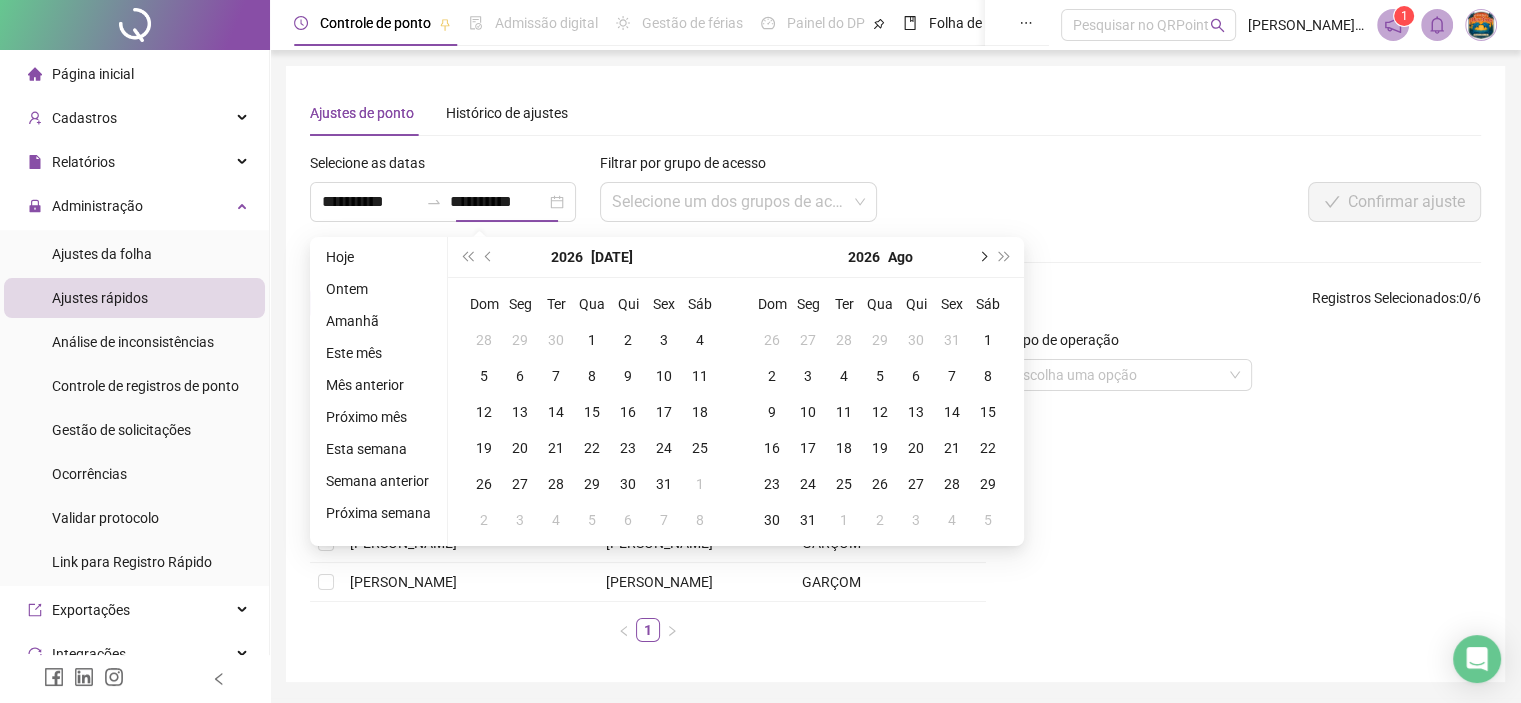 click at bounding box center [982, 257] 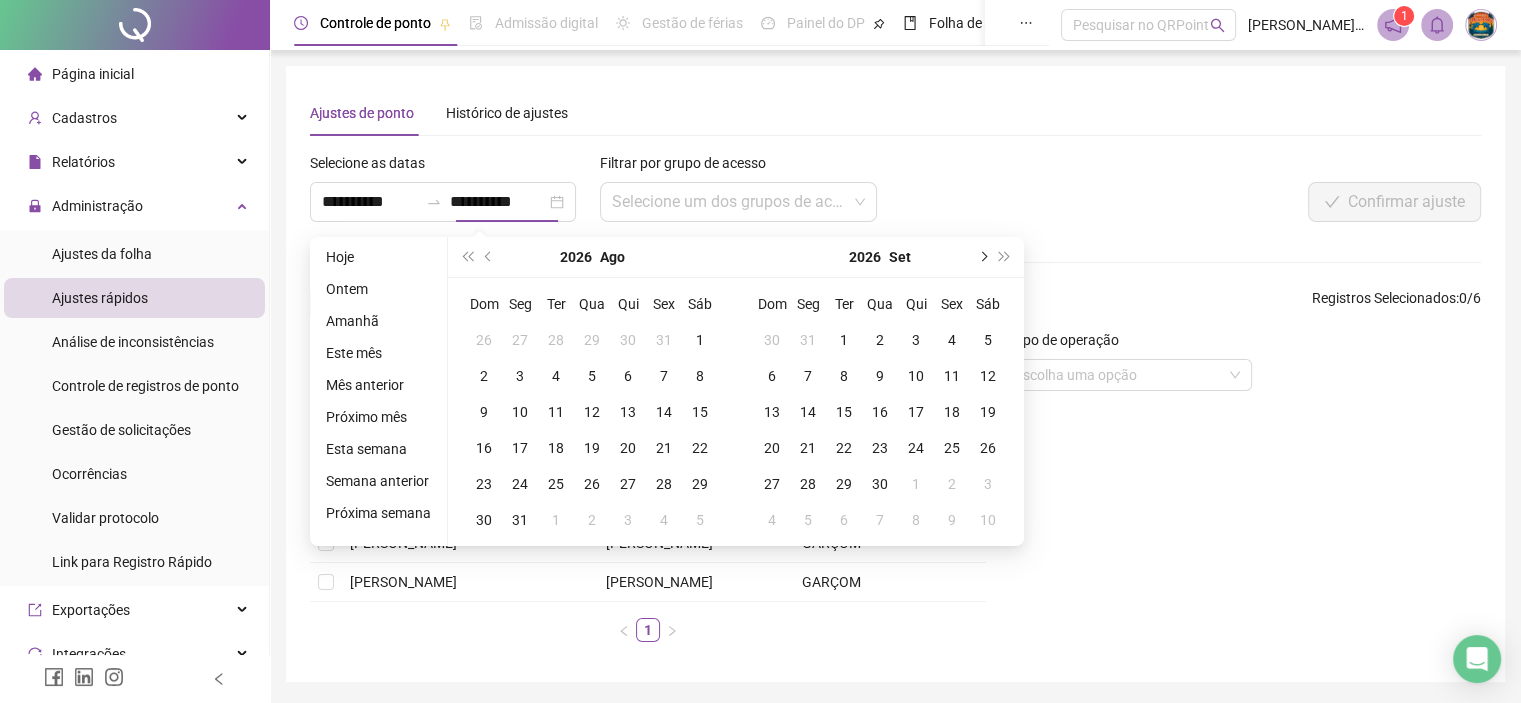 click at bounding box center (982, 257) 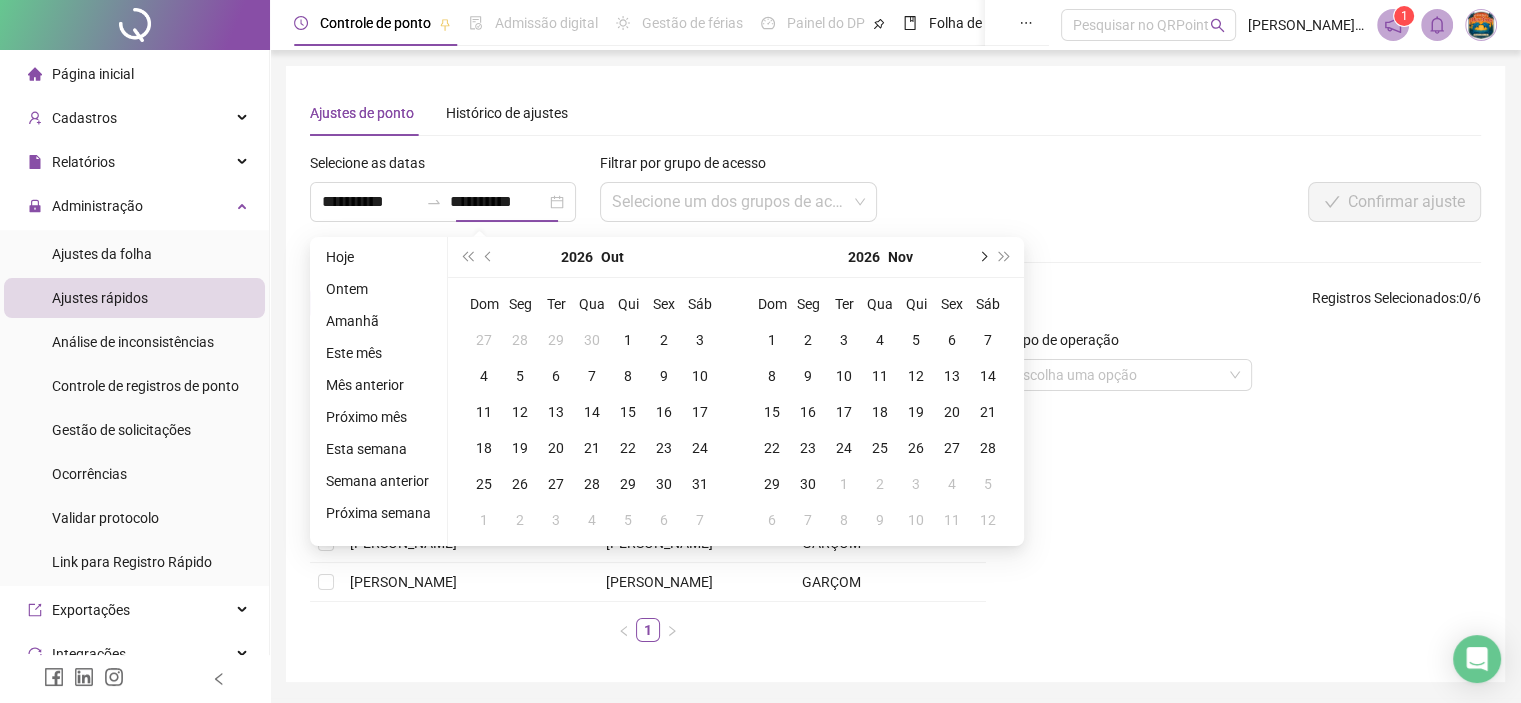 click at bounding box center [982, 257] 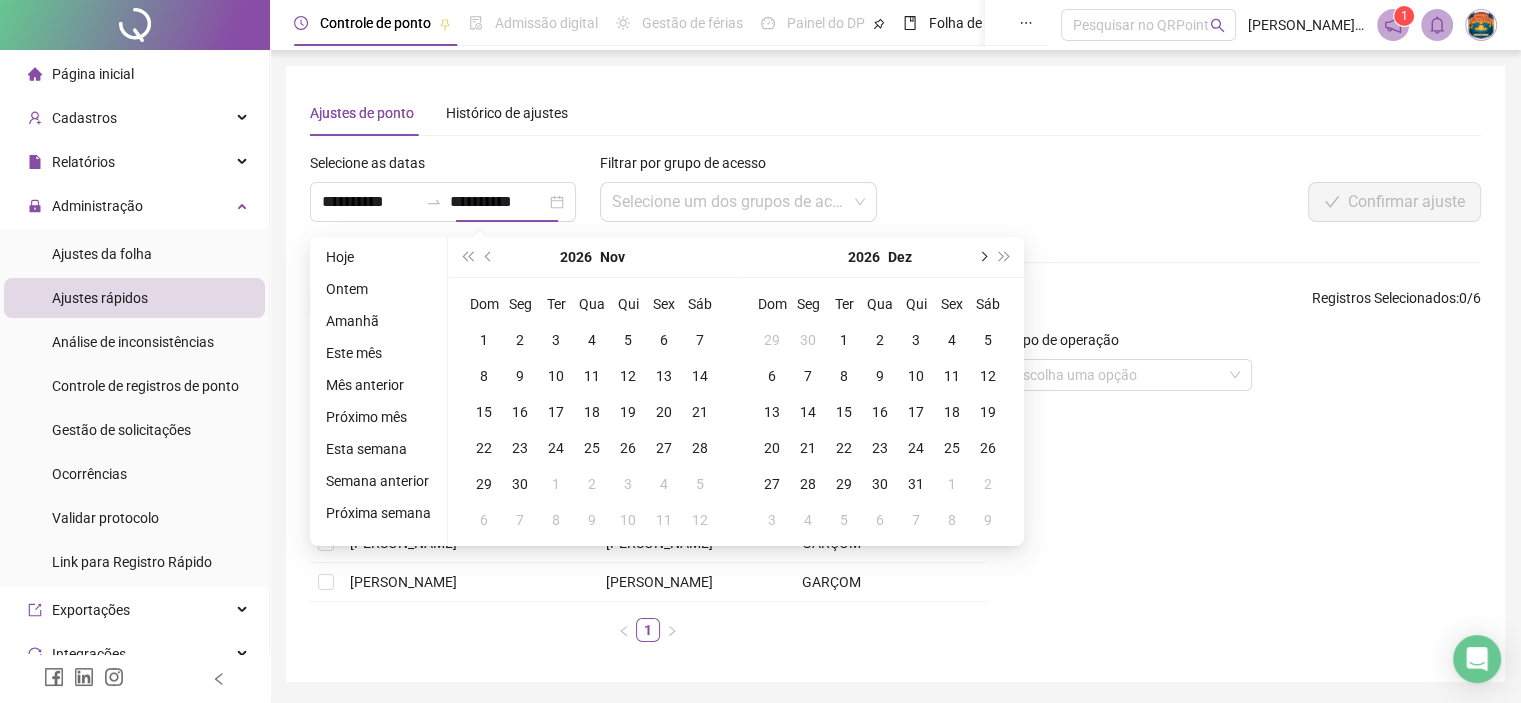 click at bounding box center [982, 257] 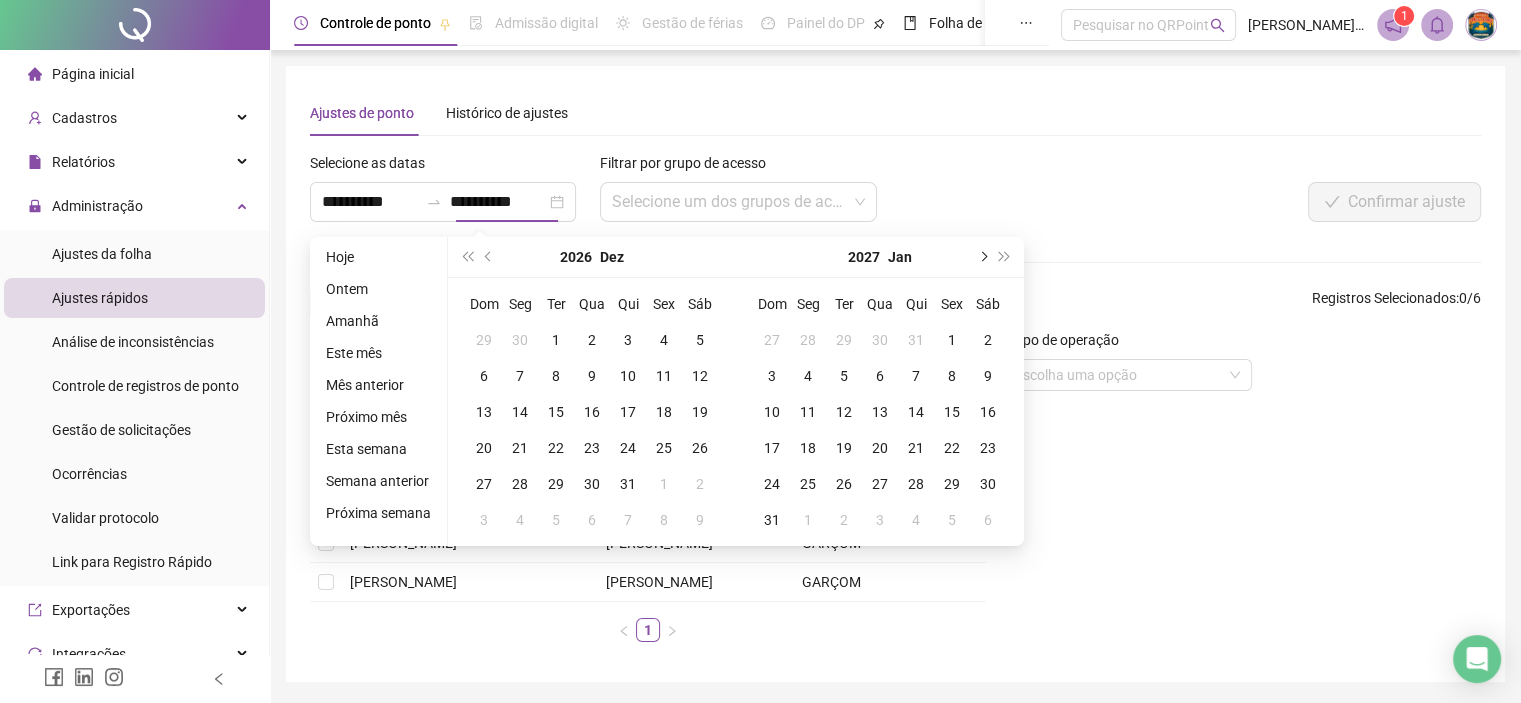 click at bounding box center [982, 257] 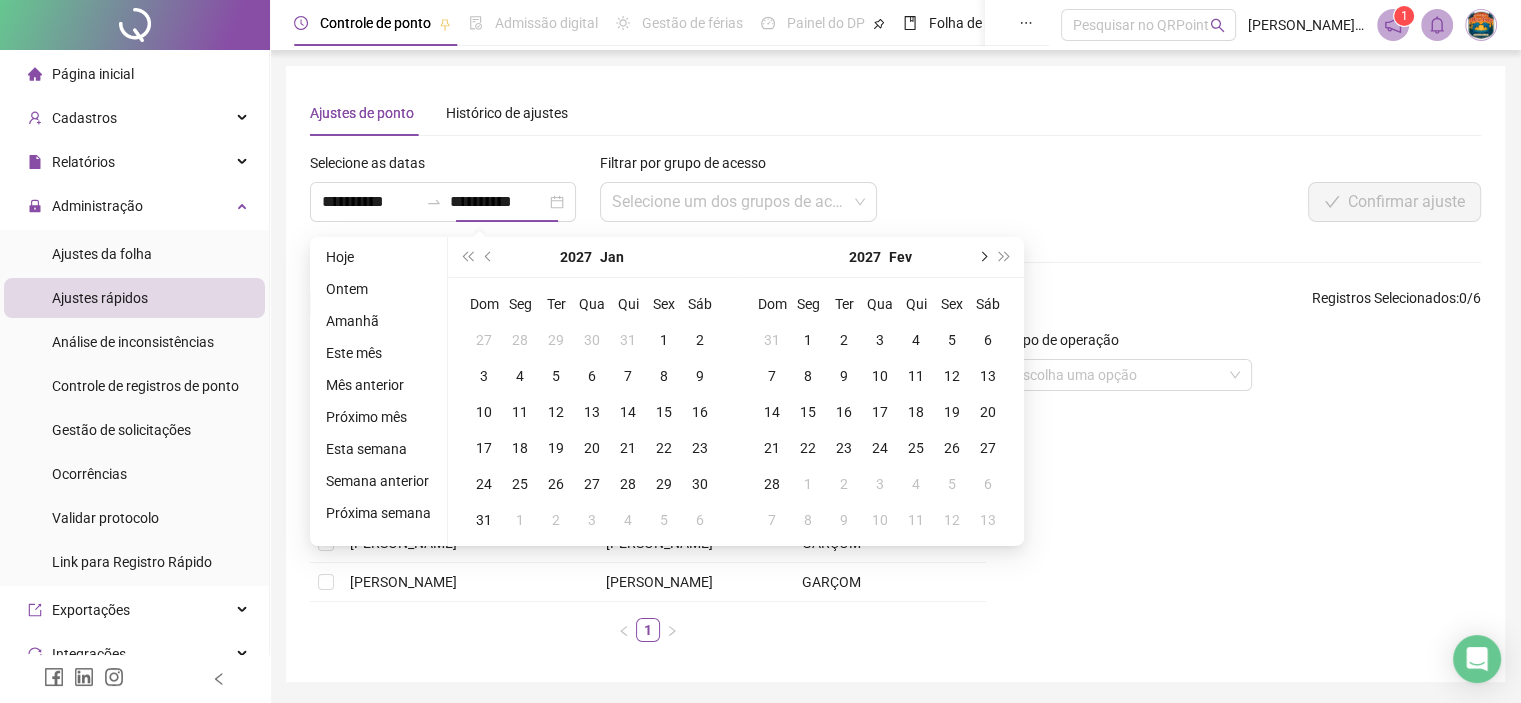 click at bounding box center (982, 257) 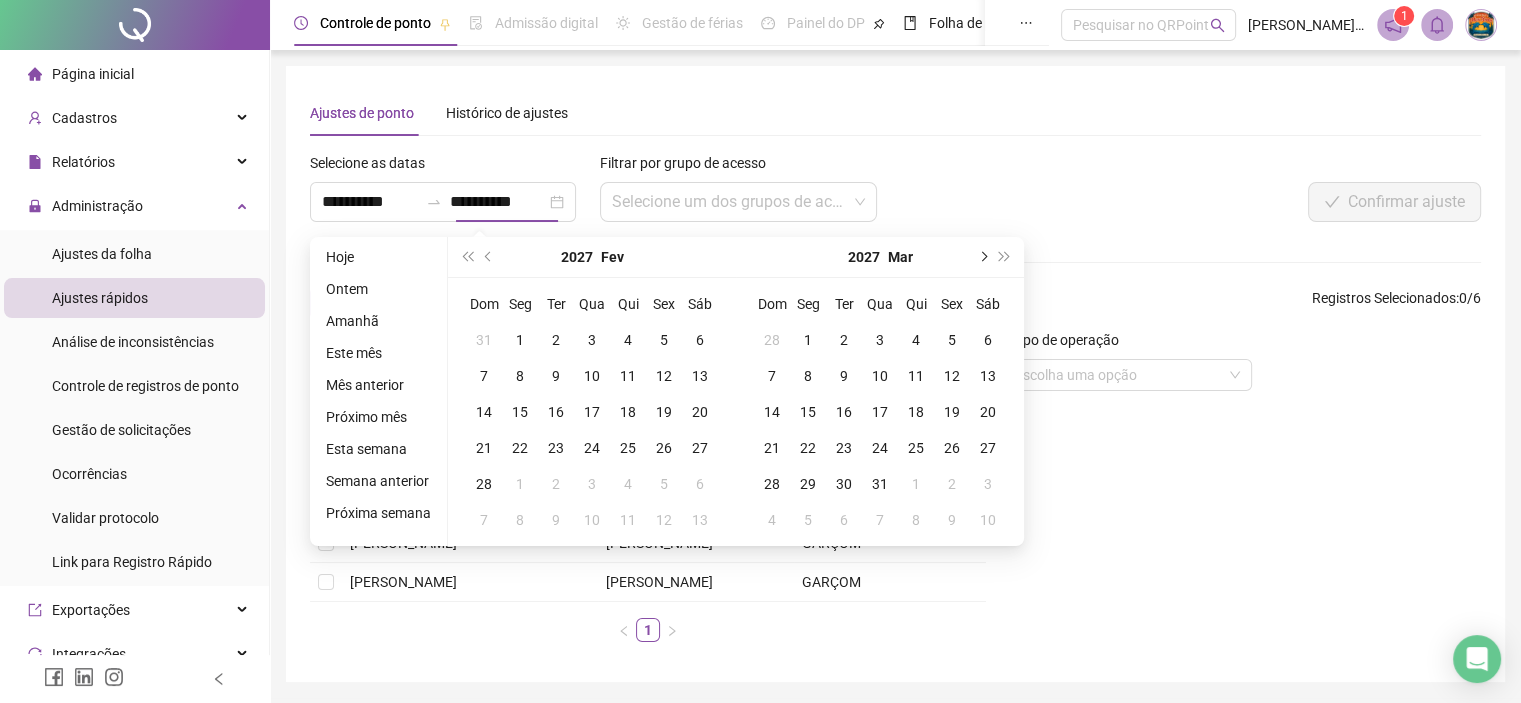 click at bounding box center [982, 257] 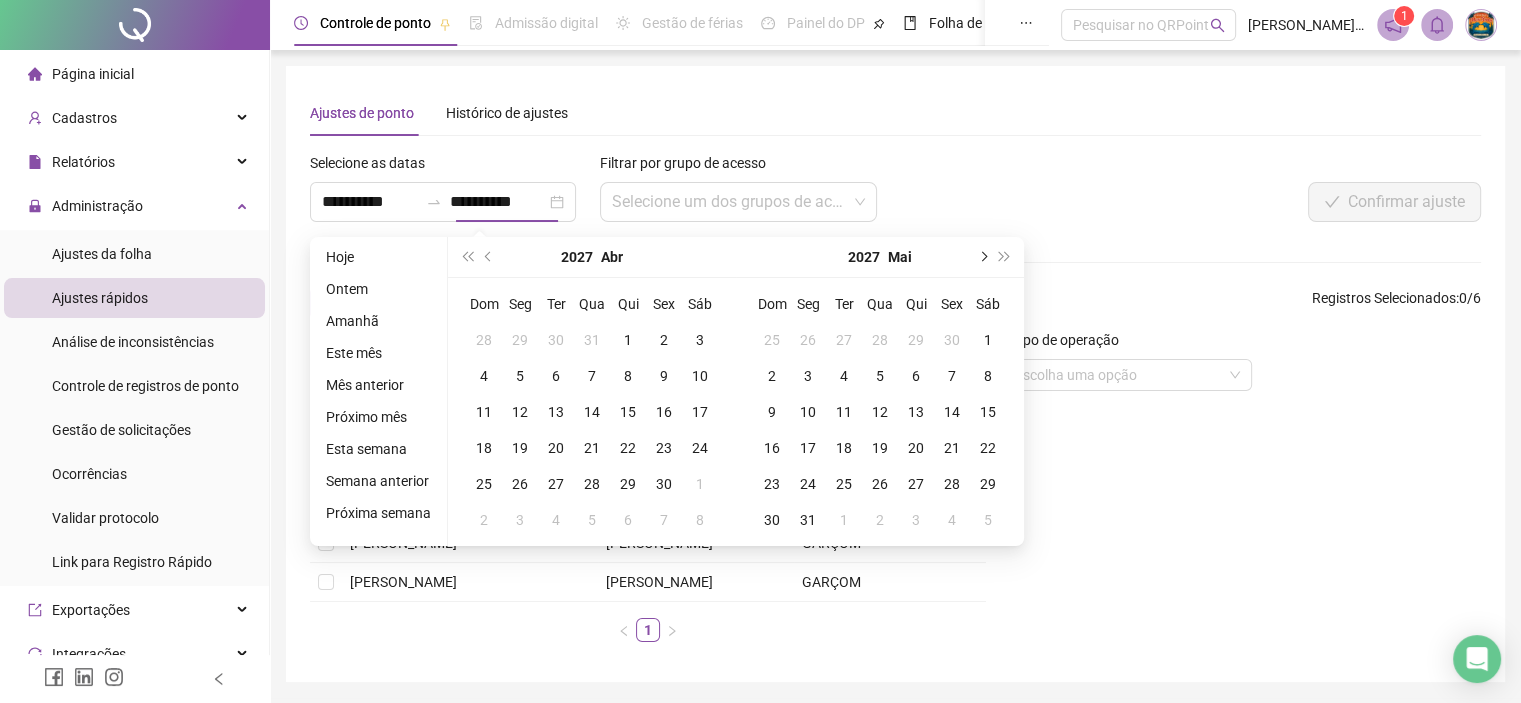 click at bounding box center [982, 257] 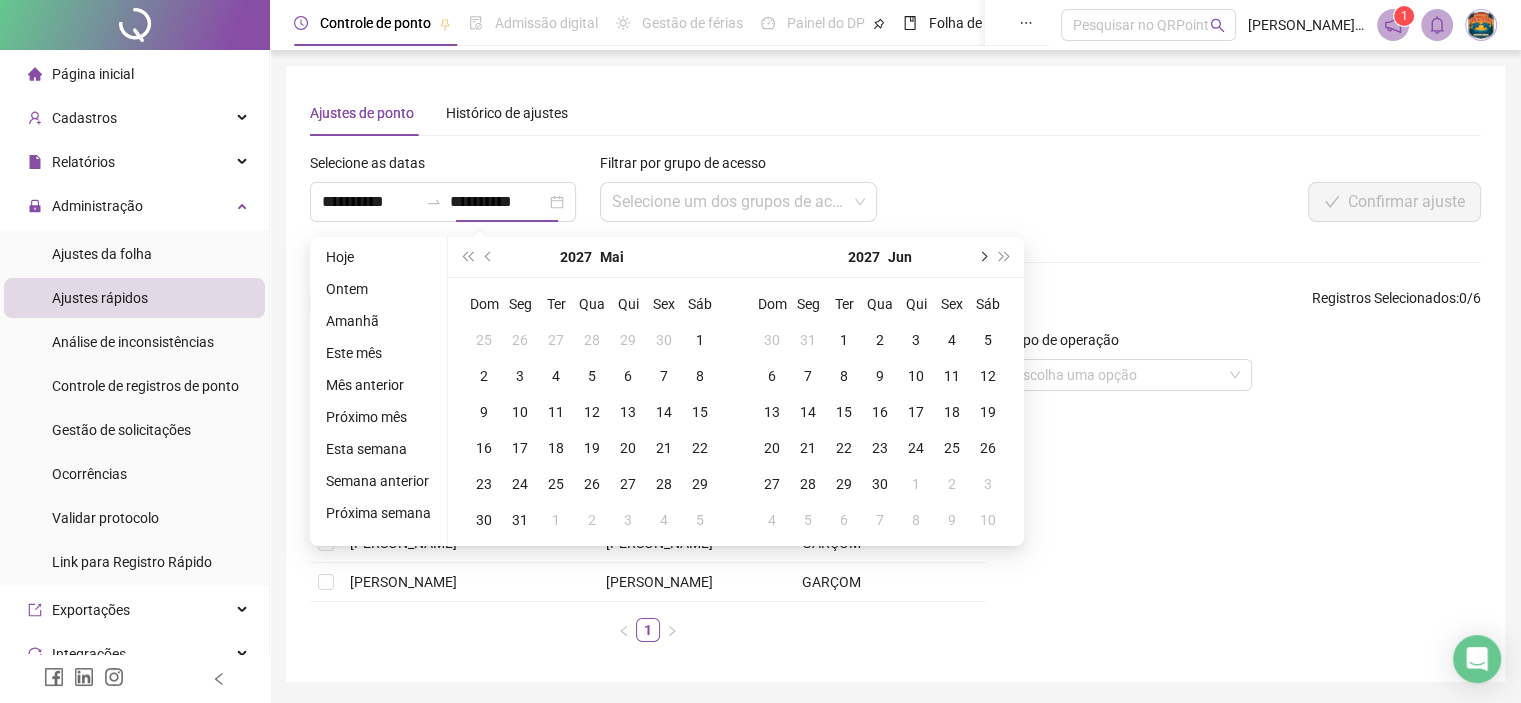 click at bounding box center [982, 257] 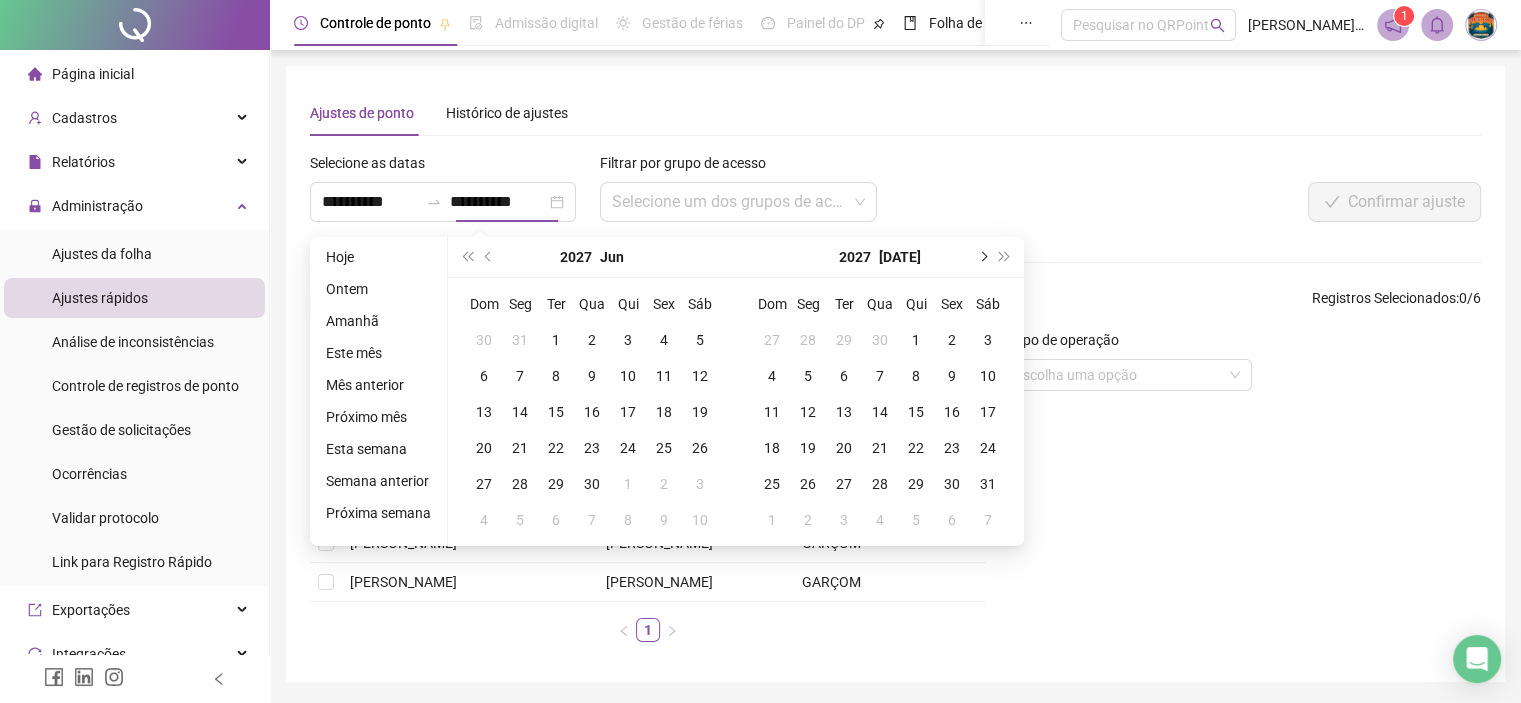 click at bounding box center (982, 257) 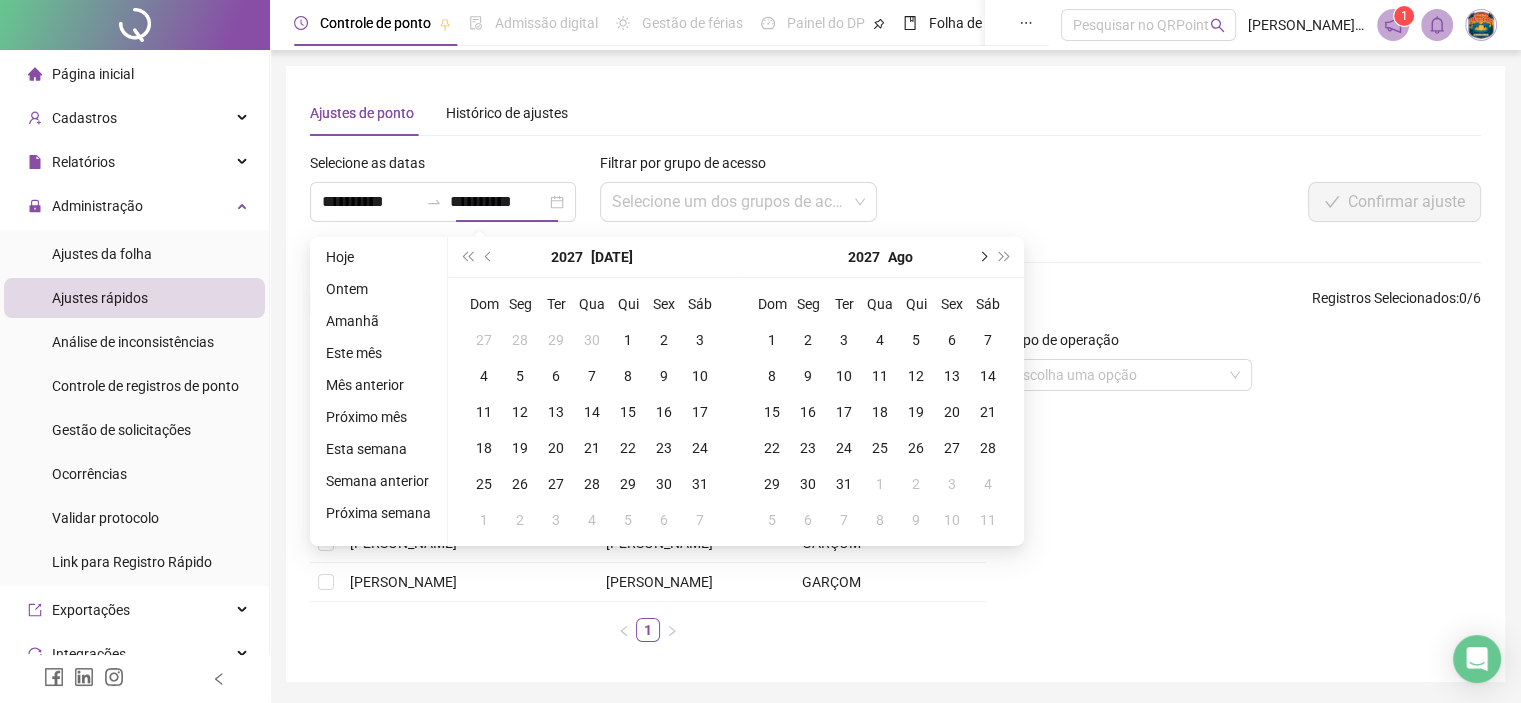 click at bounding box center (982, 257) 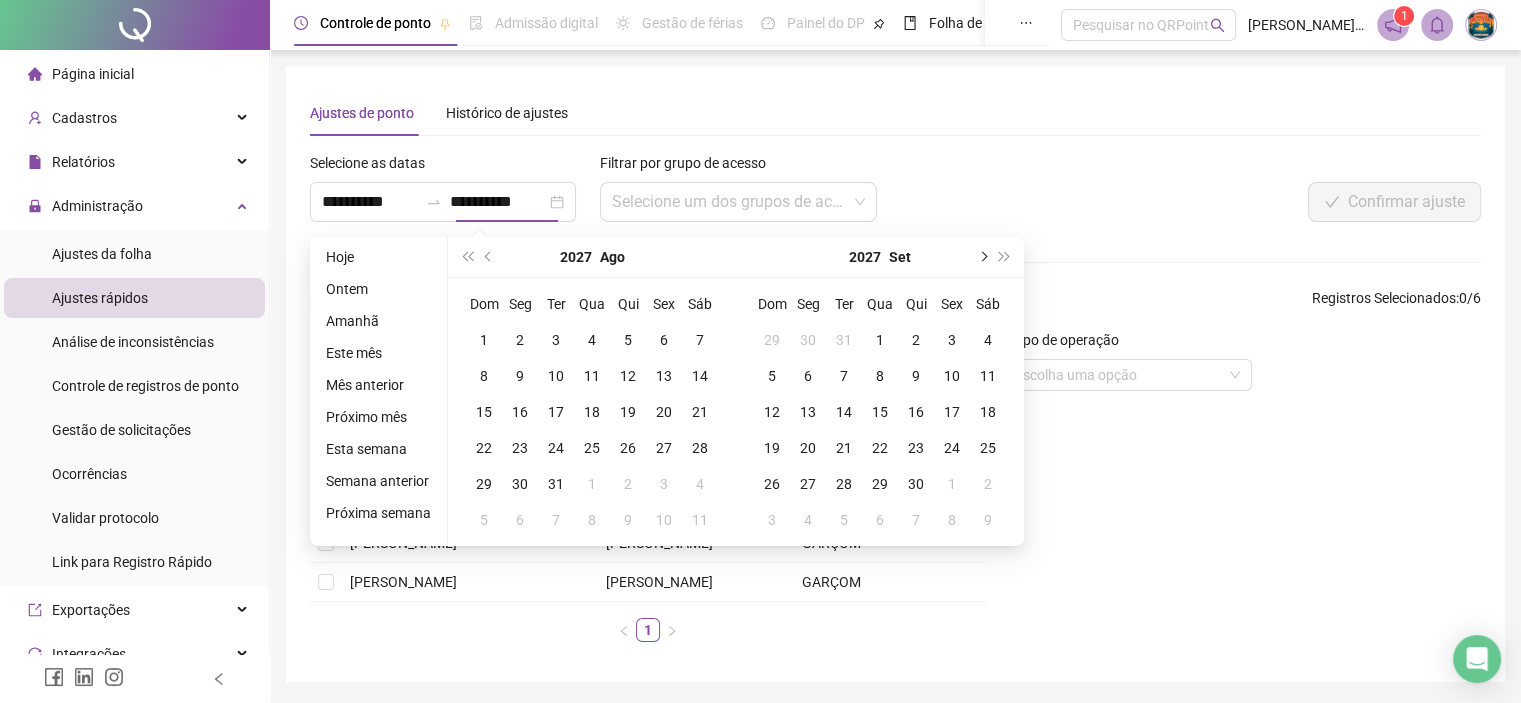 click at bounding box center (982, 257) 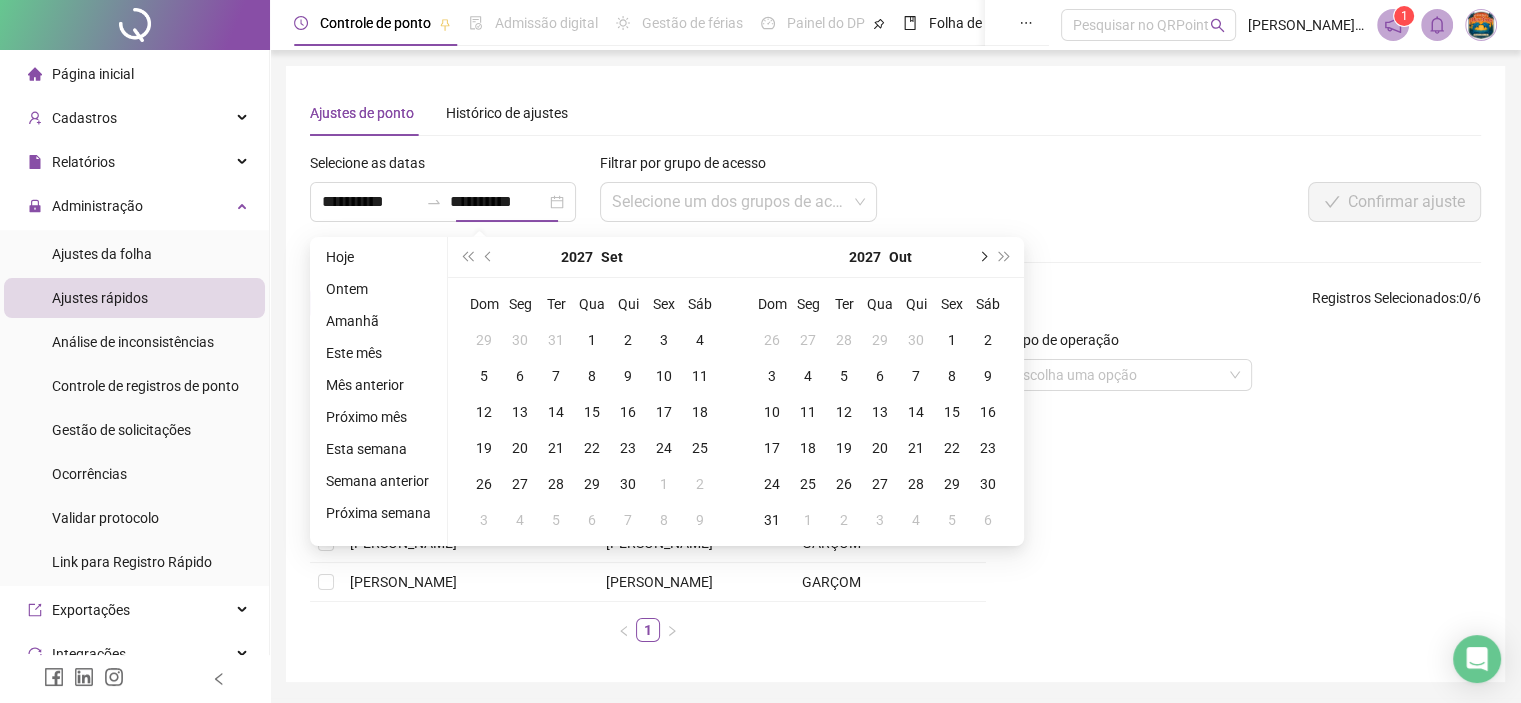 click at bounding box center (982, 257) 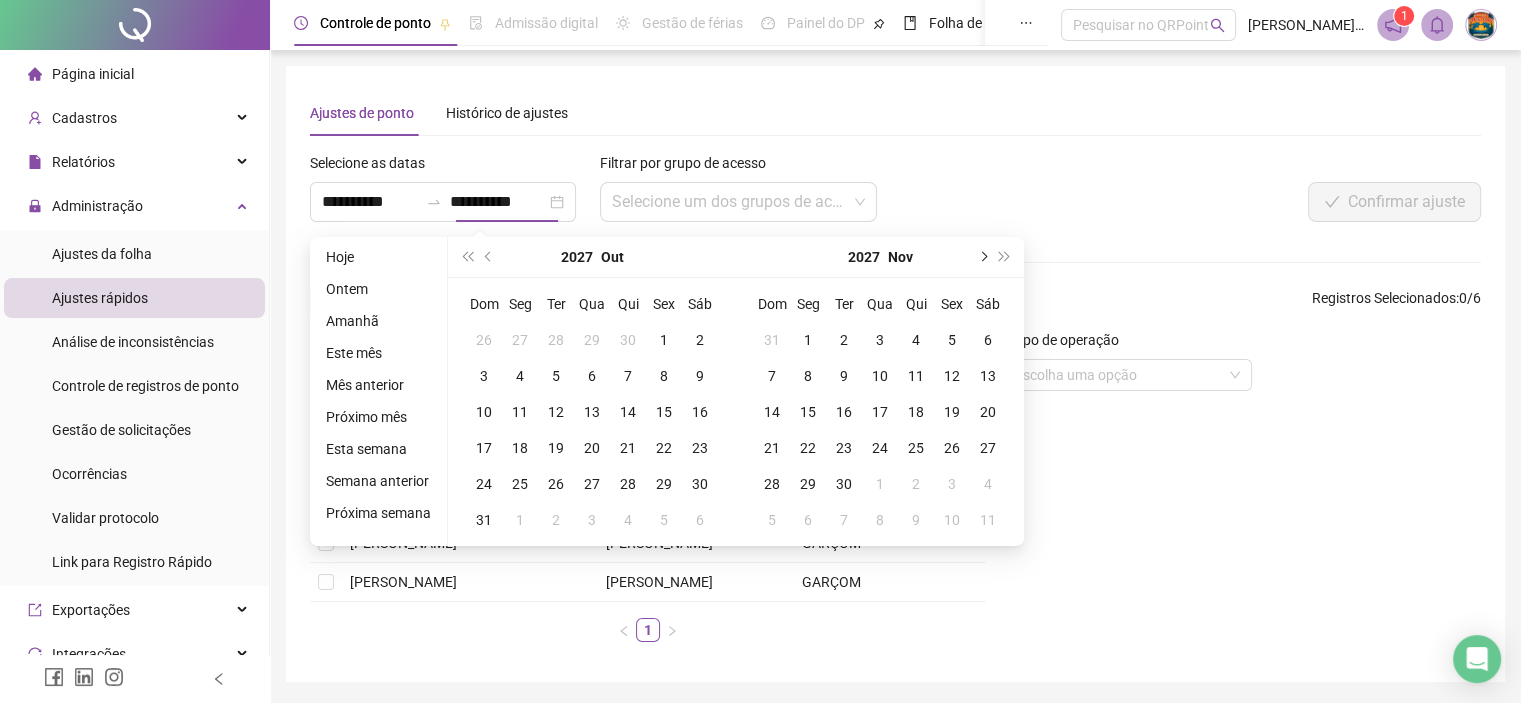 click at bounding box center [982, 257] 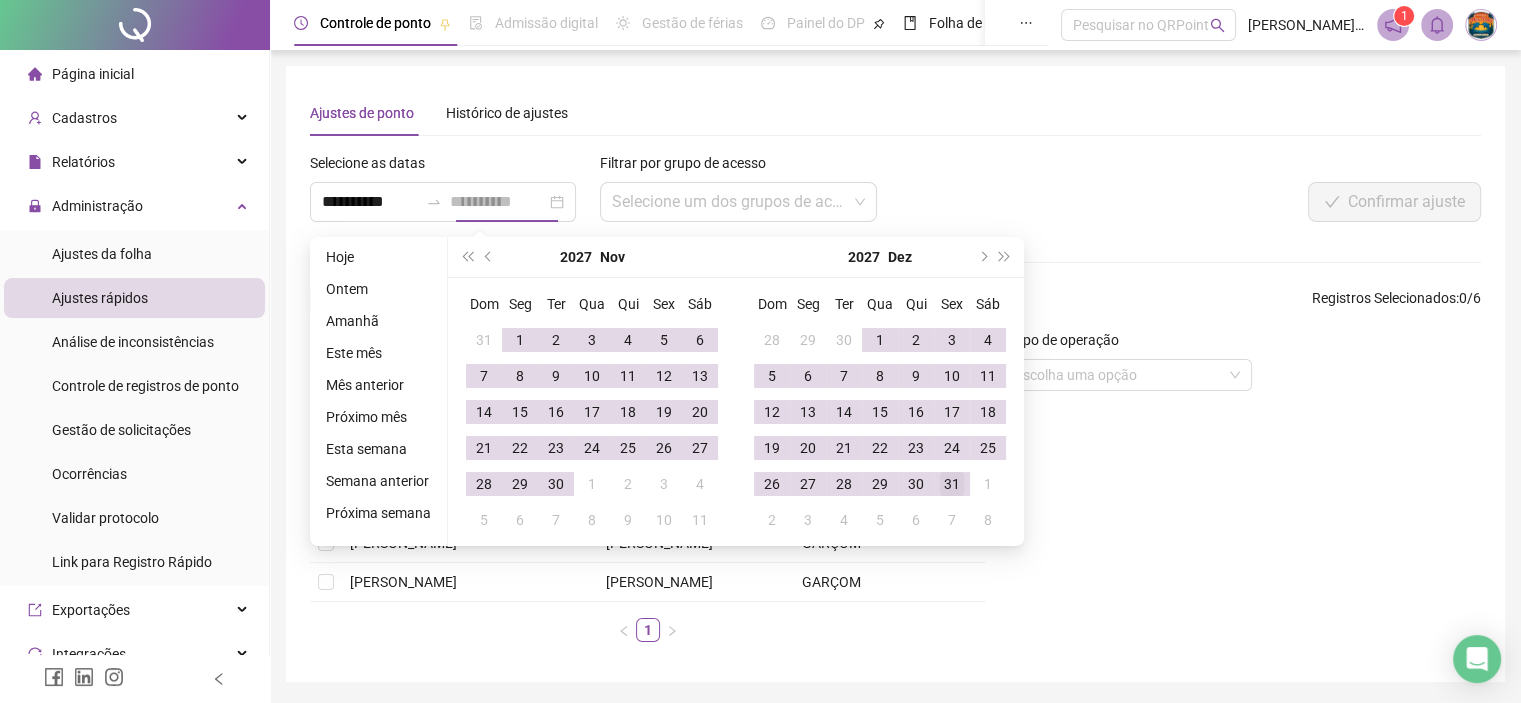 type on "**********" 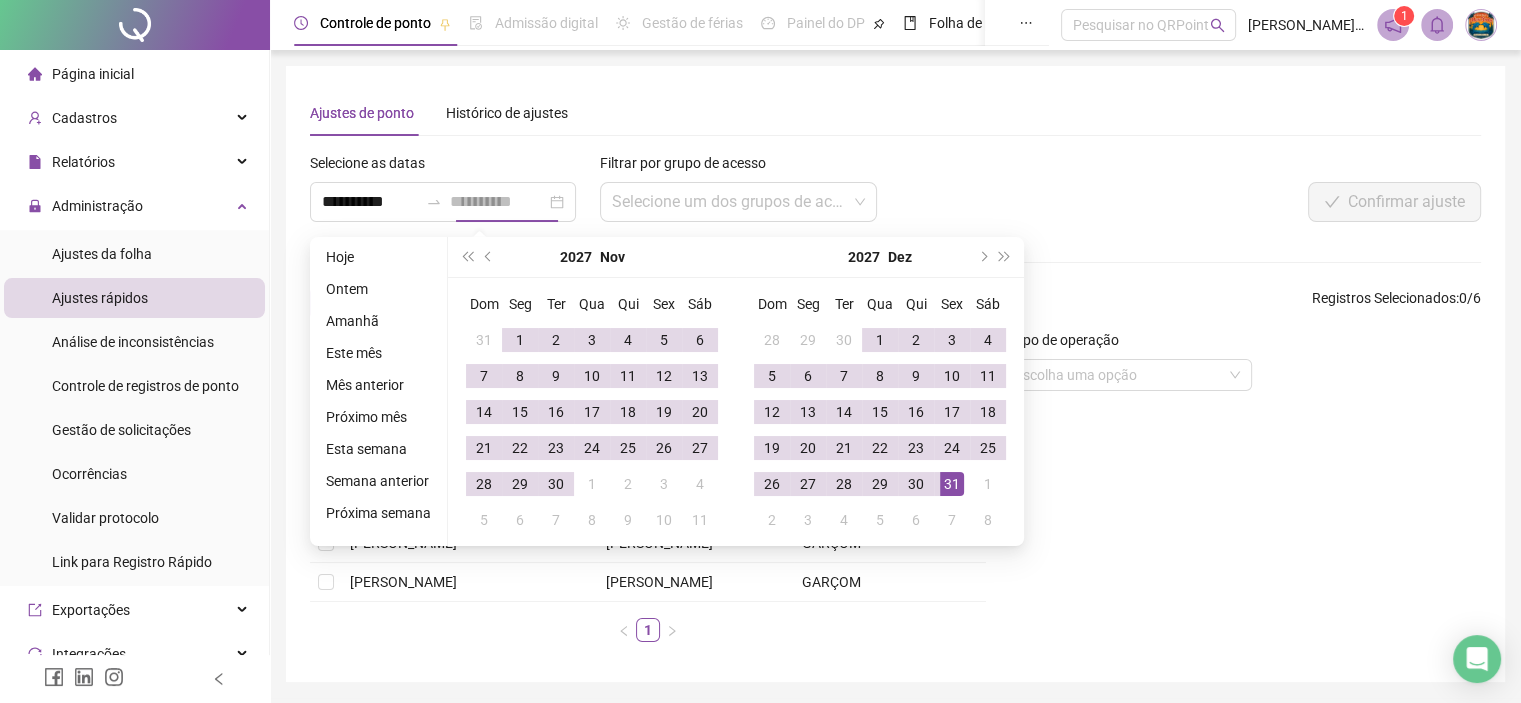 click on "31" at bounding box center [952, 484] 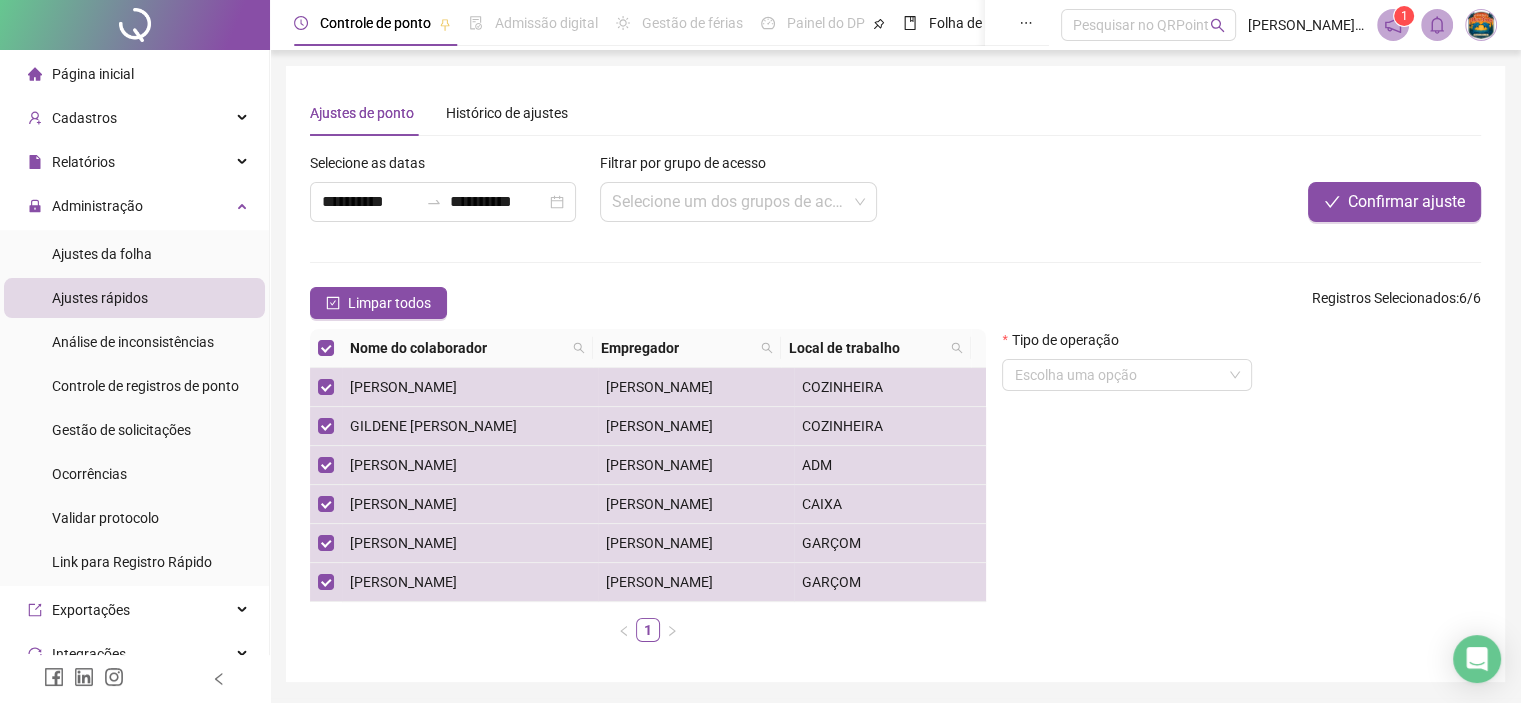click on "Tipo de operação" at bounding box center [1127, 344] 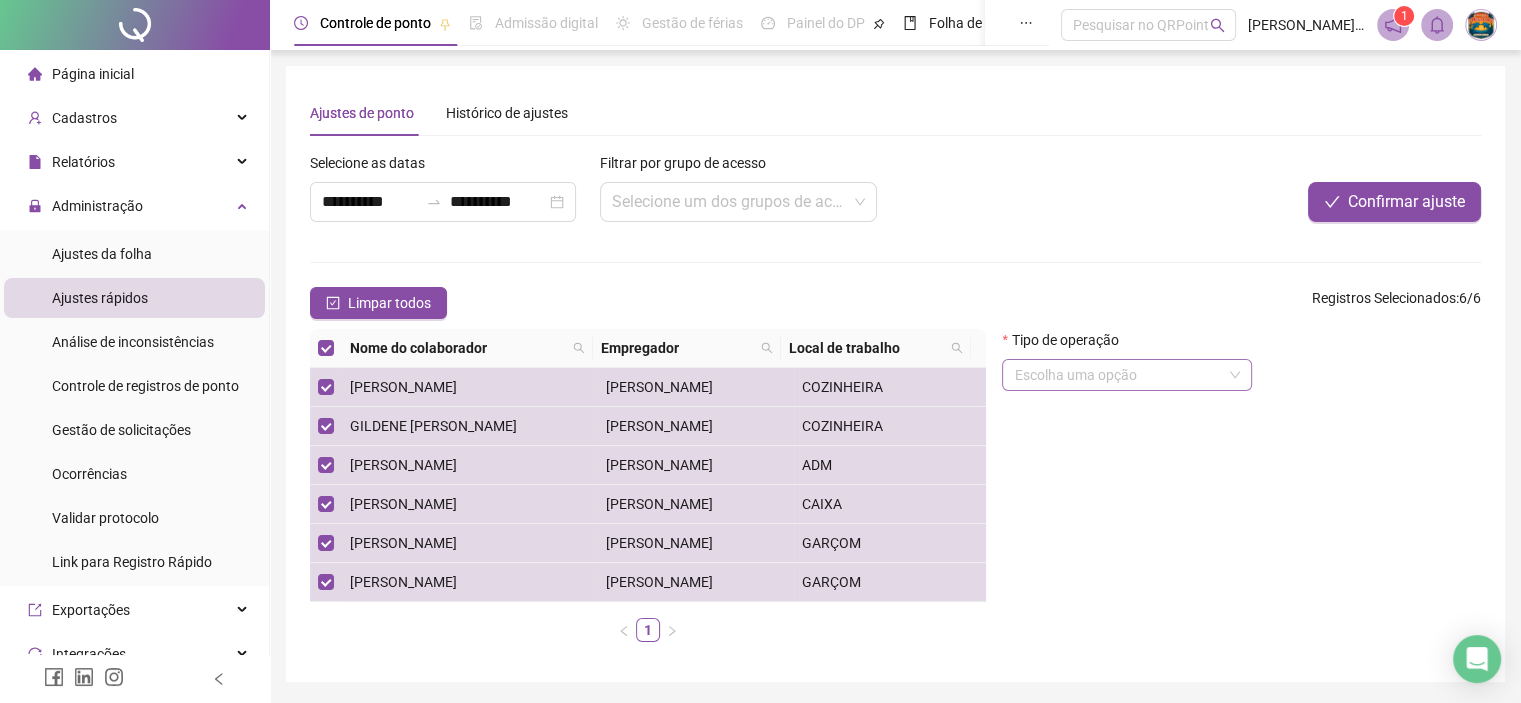 click at bounding box center [1121, 375] 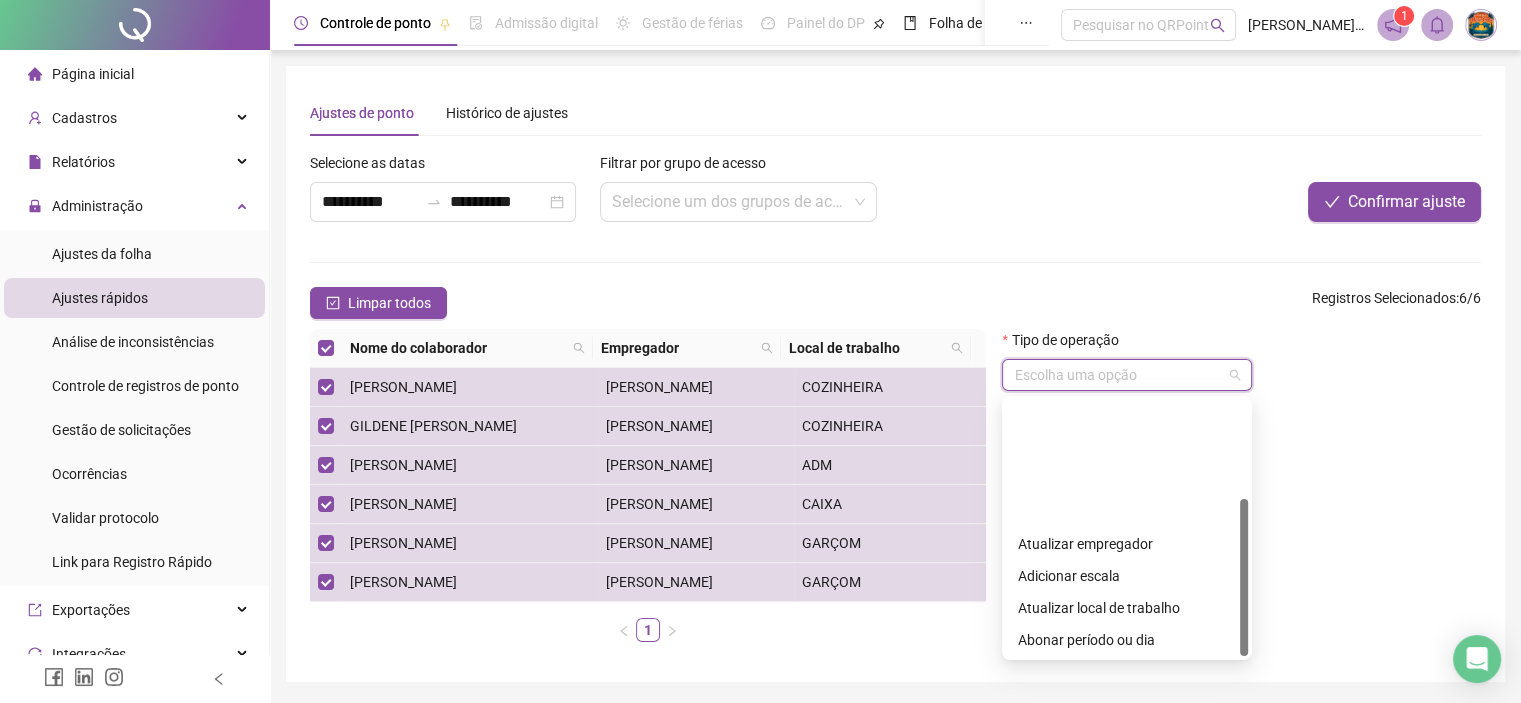 scroll, scrollTop: 160, scrollLeft: 0, axis: vertical 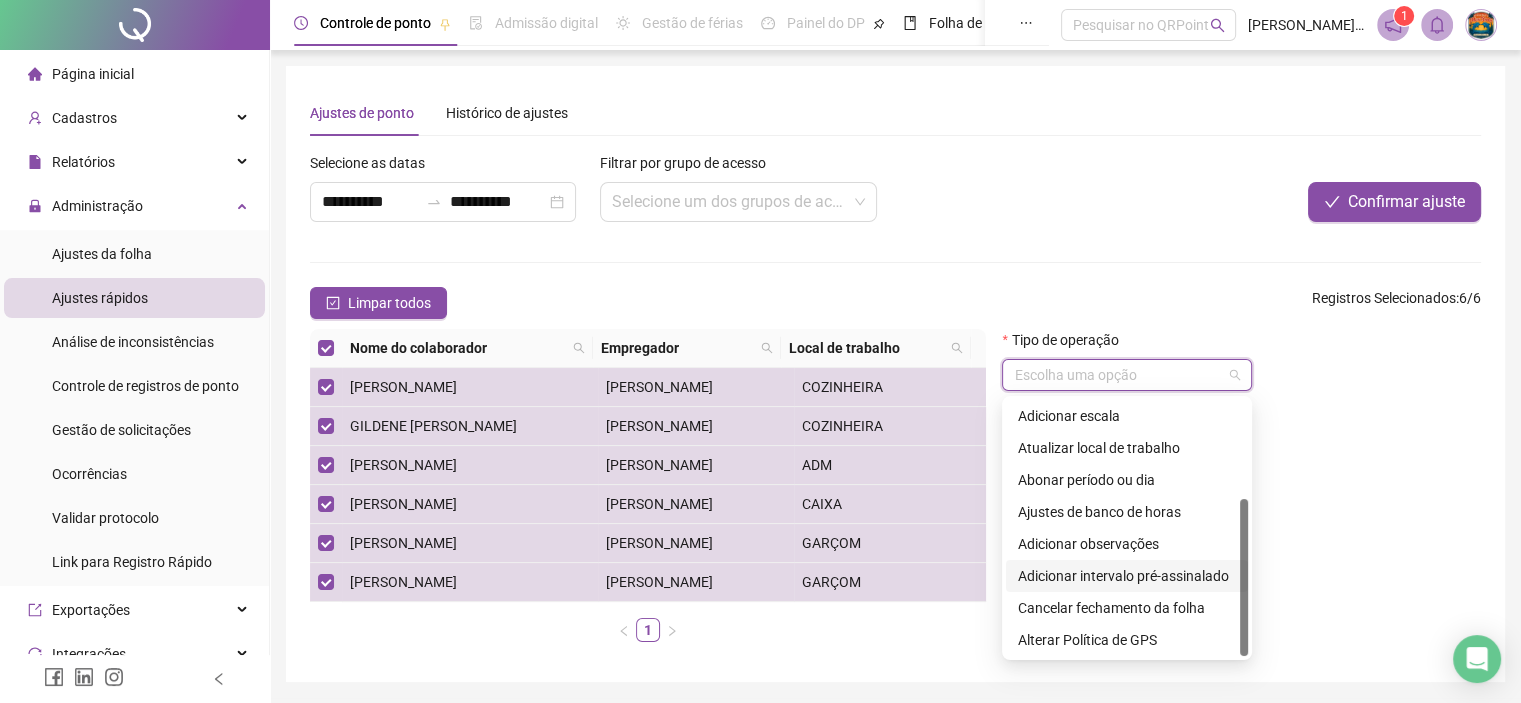 click on "Adicionar intervalo pré-assinalado" at bounding box center [1127, 576] 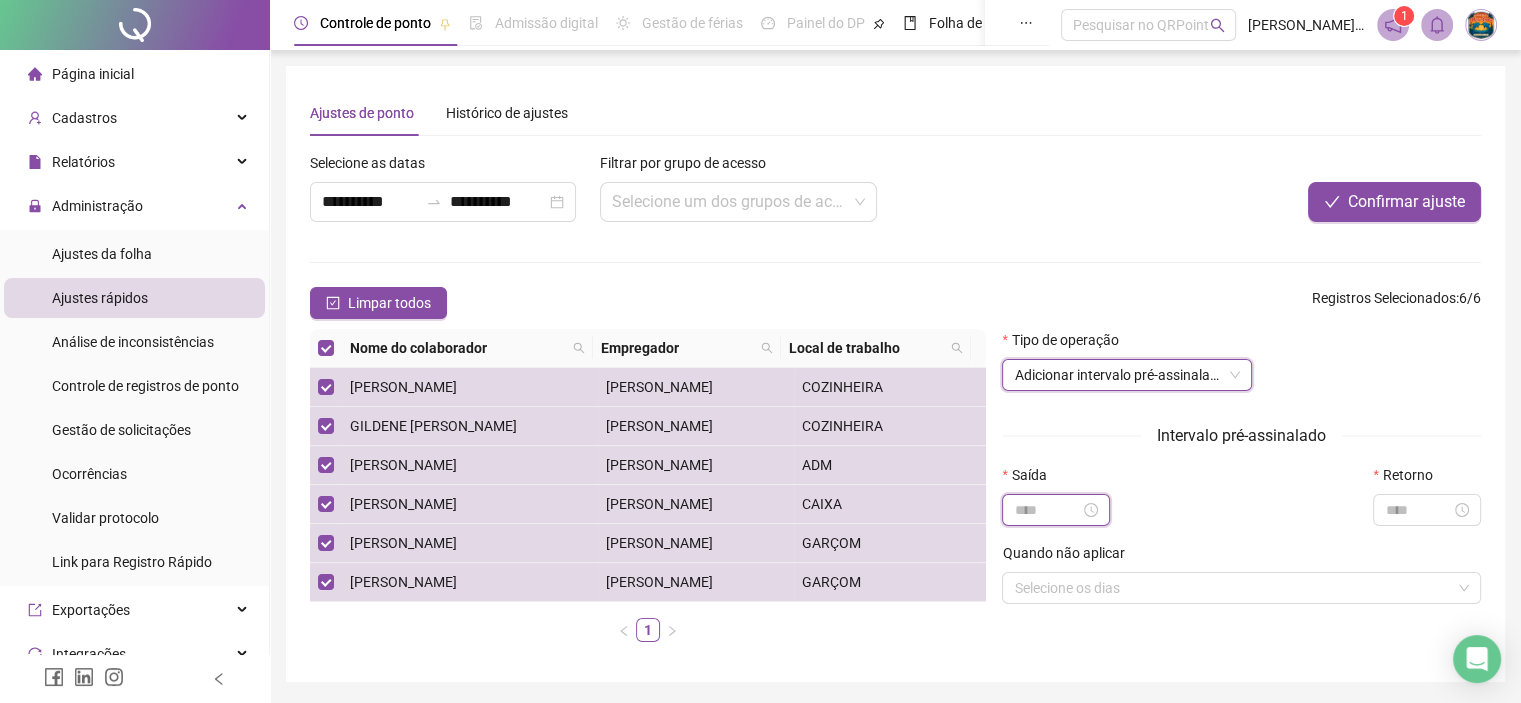 click at bounding box center [1047, 510] 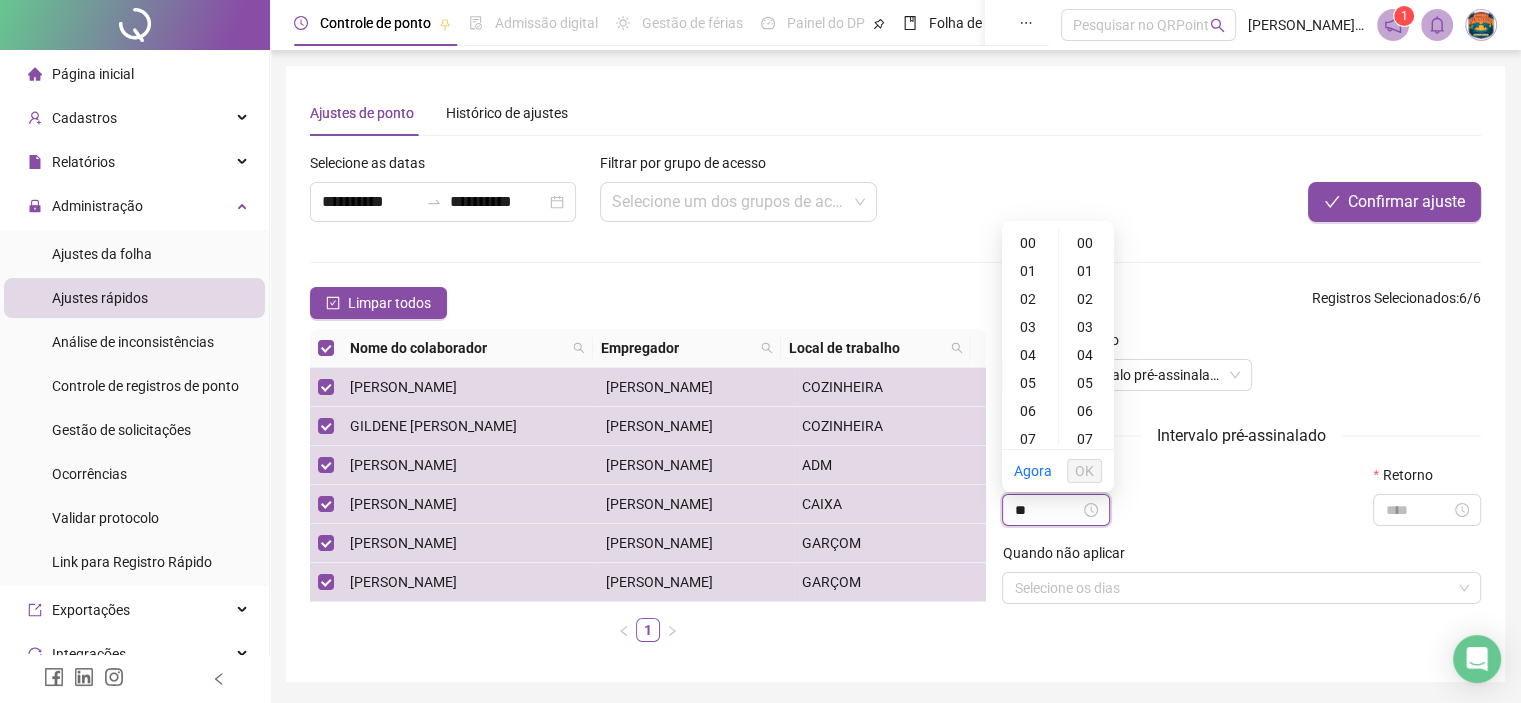 type on "*" 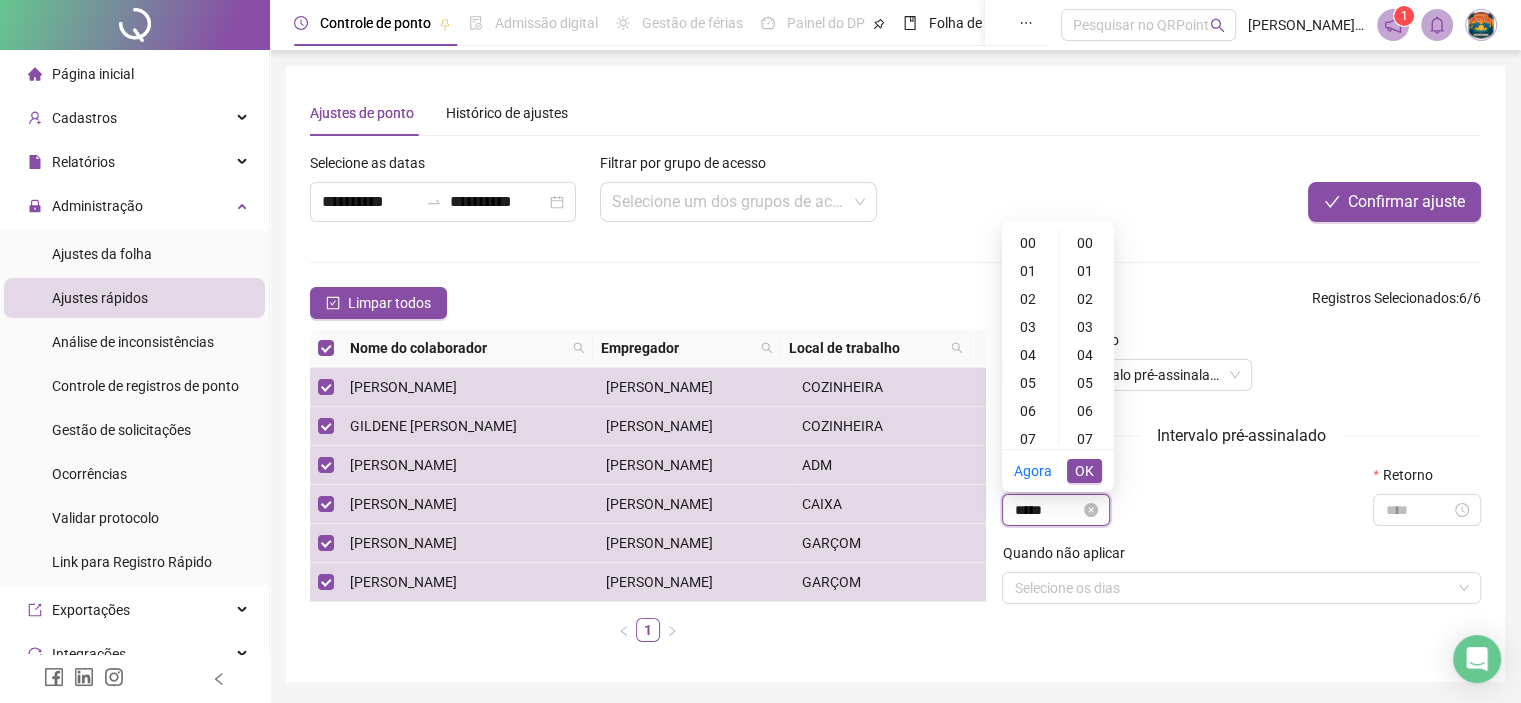 scroll, scrollTop: 336, scrollLeft: 0, axis: vertical 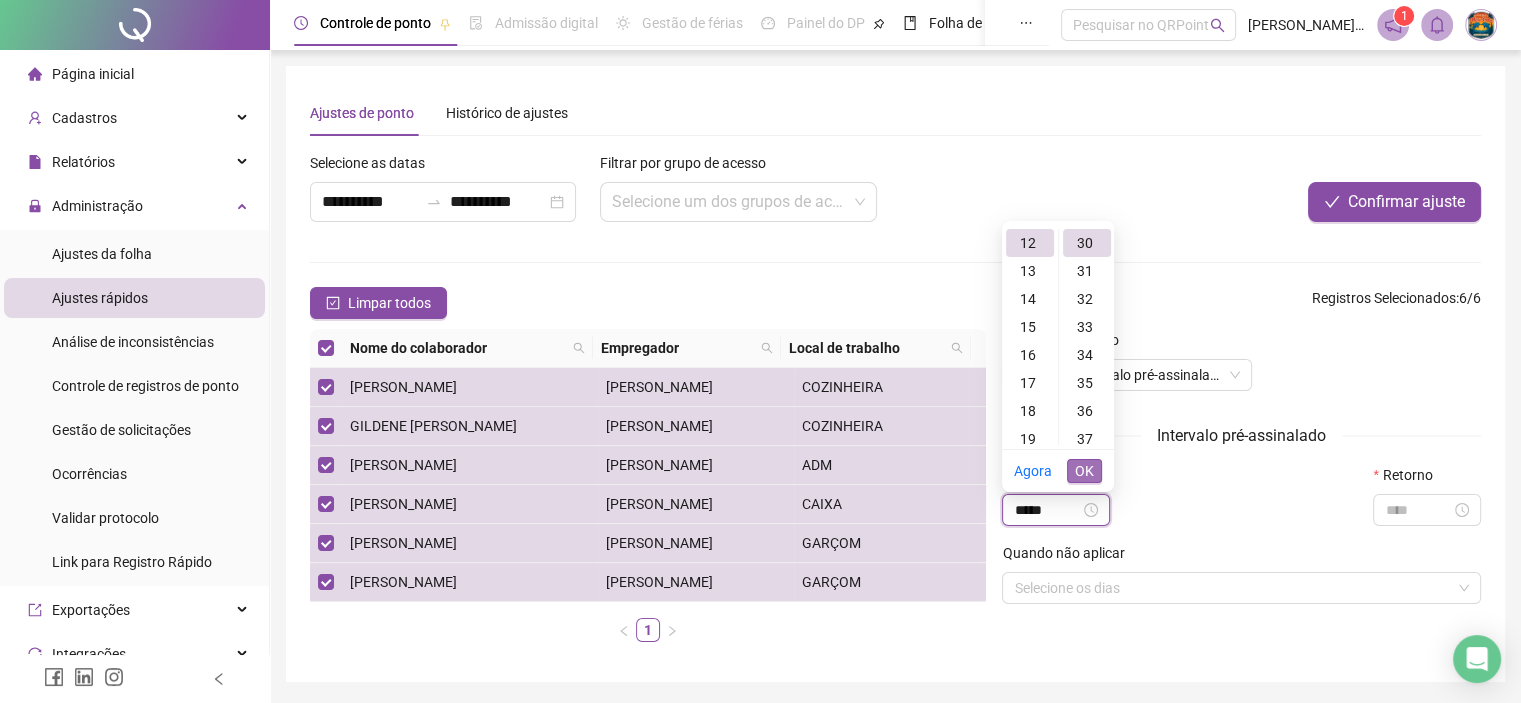type on "*****" 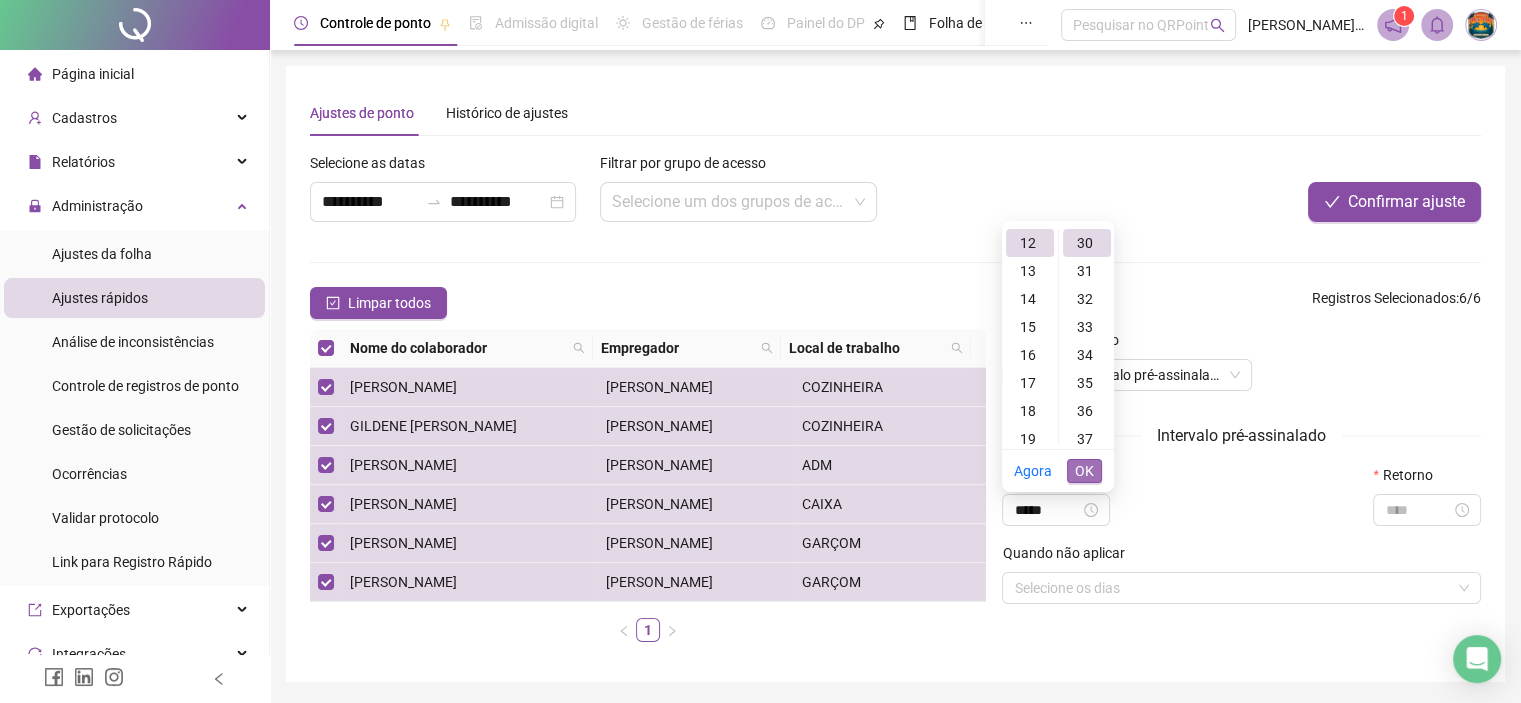 click on "OK" at bounding box center [1084, 471] 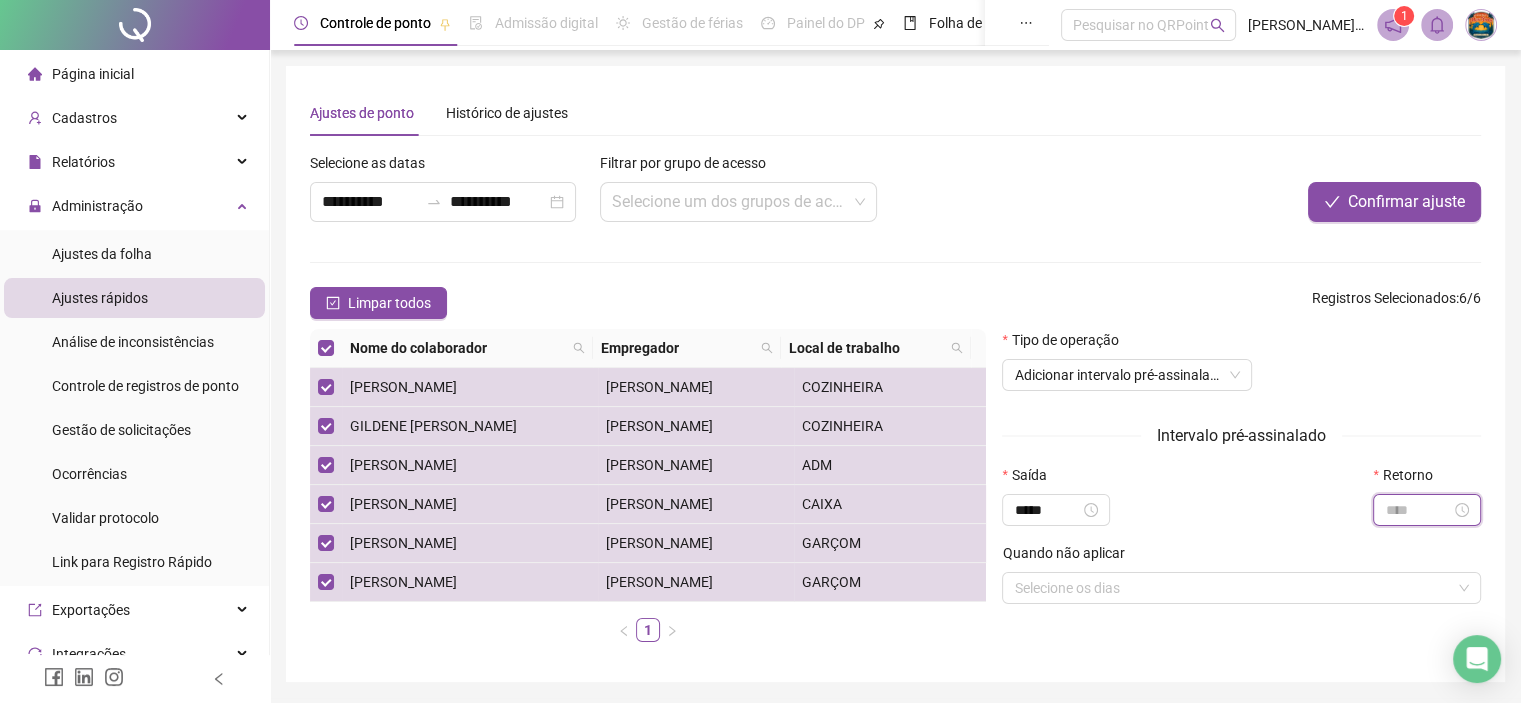 click at bounding box center (1418, 510) 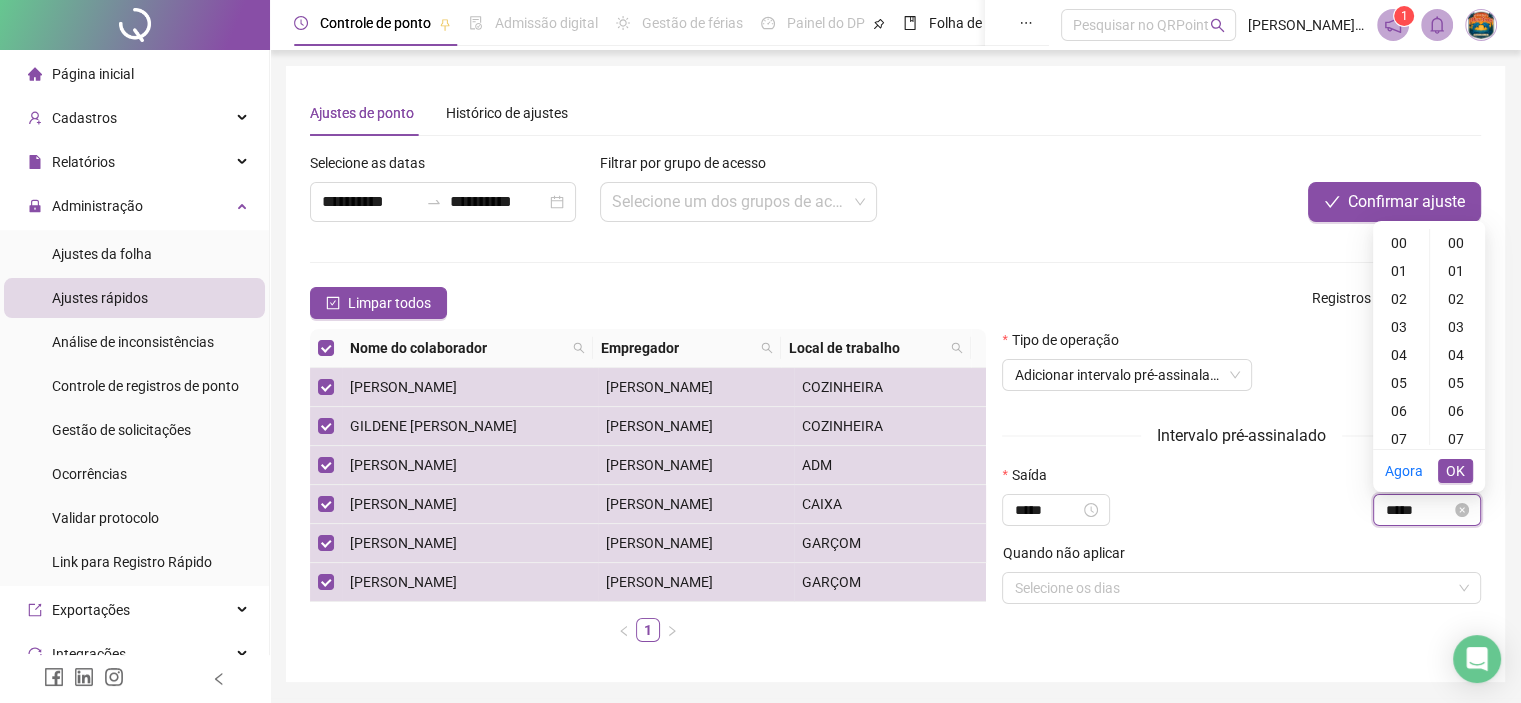 scroll, scrollTop: 364, scrollLeft: 0, axis: vertical 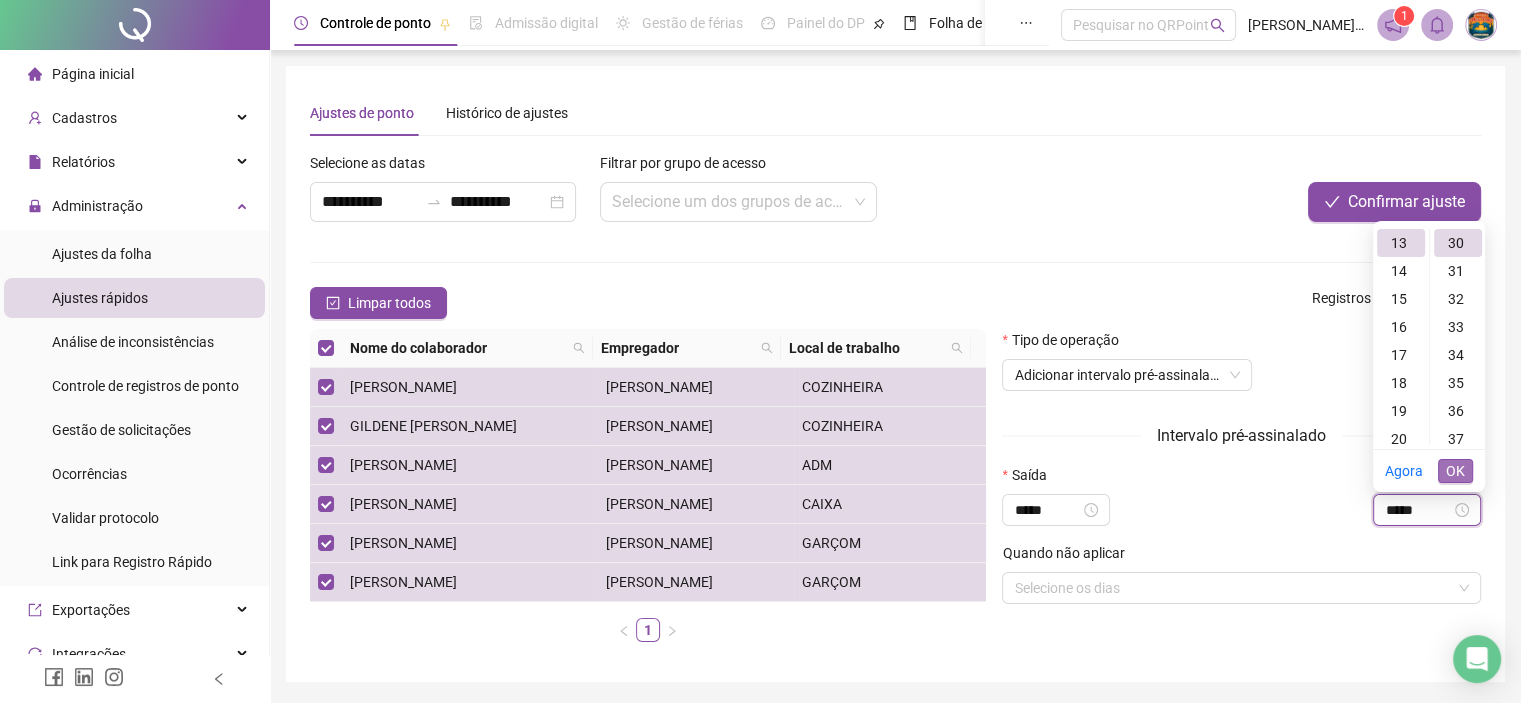 type on "*****" 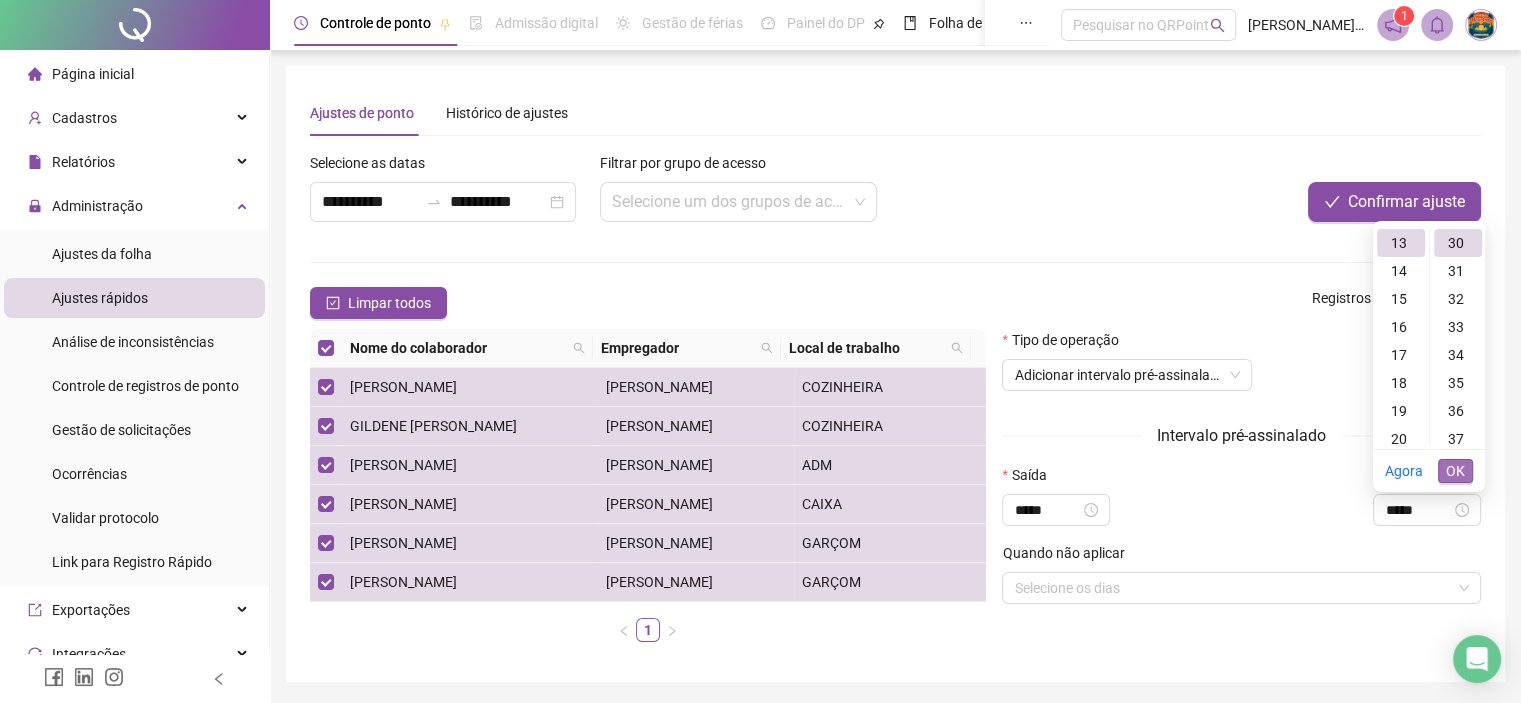click on "OK" at bounding box center [1455, 471] 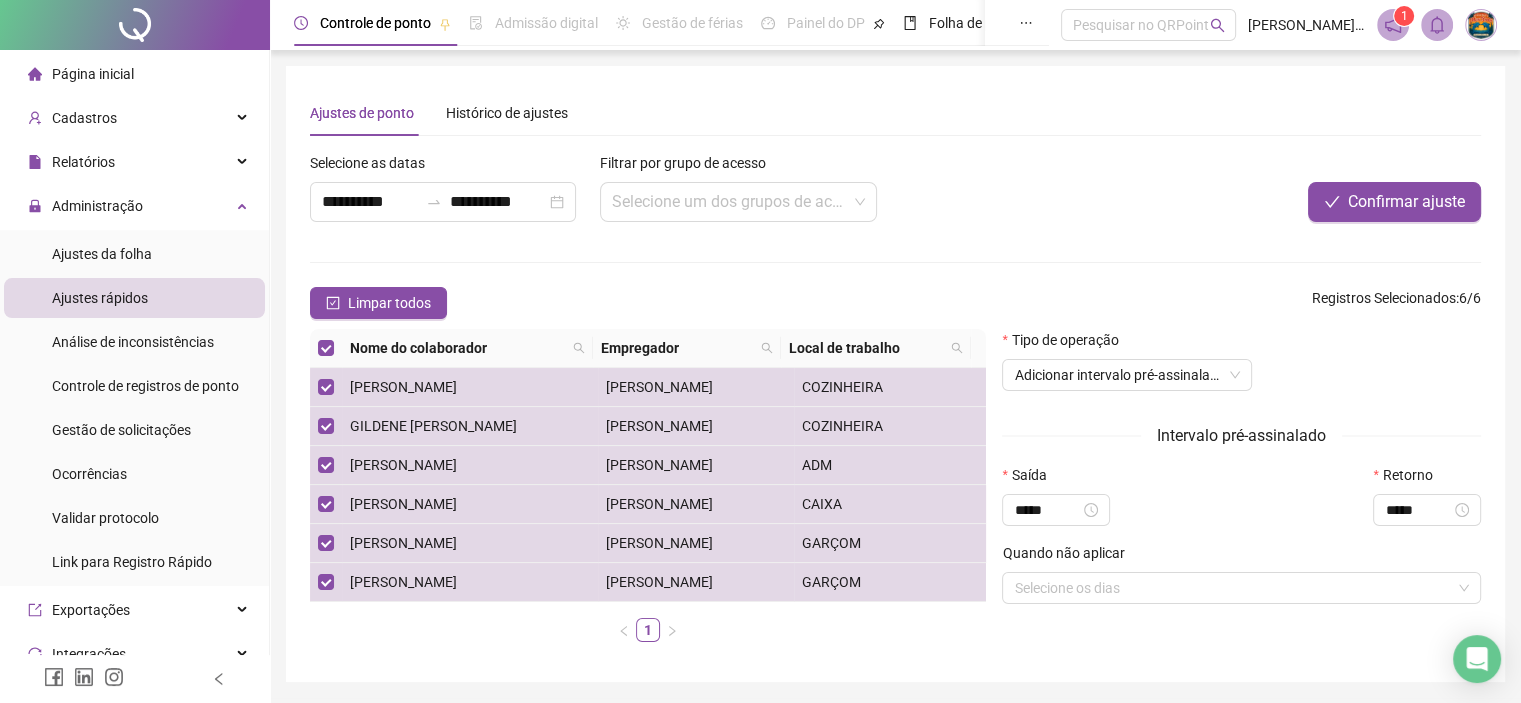click on "Intervalo pré-assinalado Saída ***** Retorno ***** Quando não aplicar   Selecione os dias" at bounding box center (1241, 513) 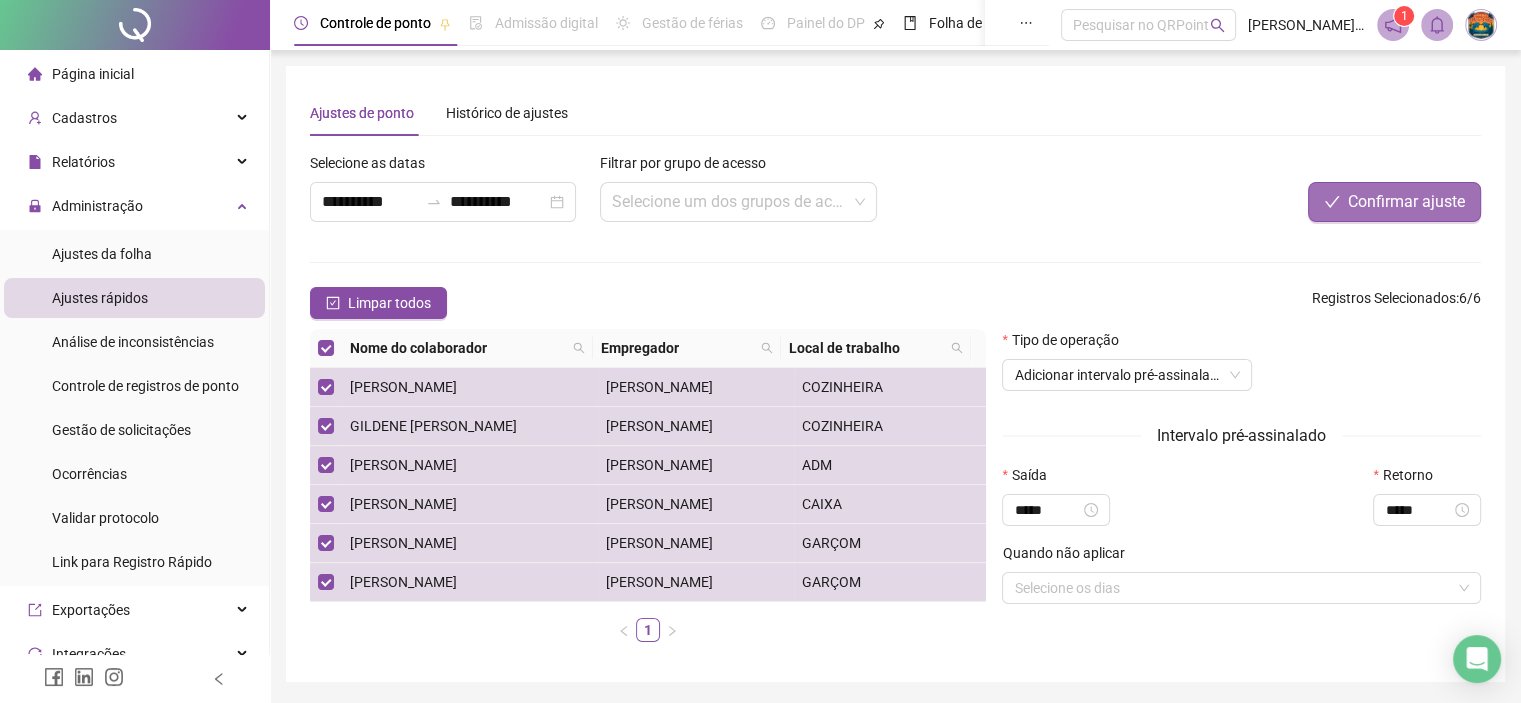 click on "Confirmar ajuste" at bounding box center [1406, 202] 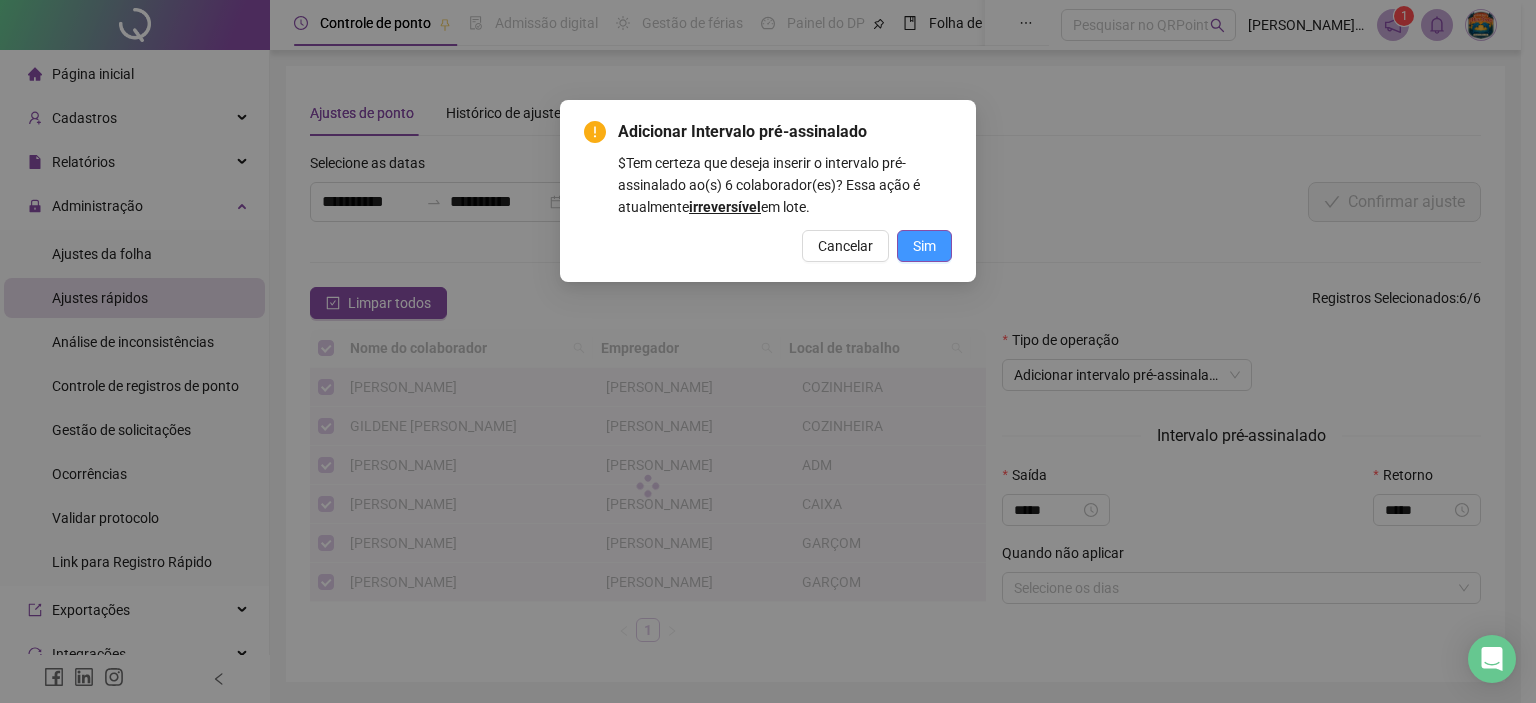 click on "Sim" at bounding box center [924, 246] 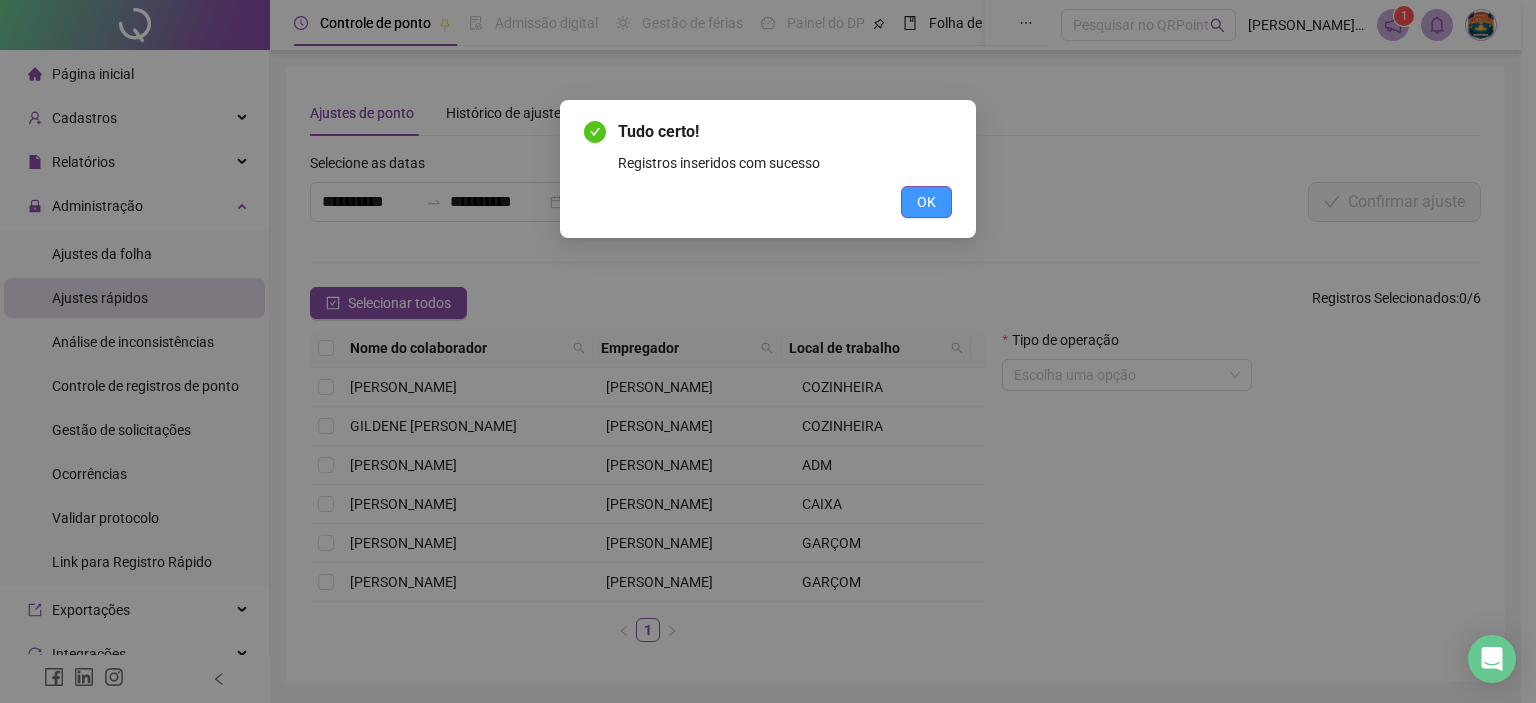click on "OK" at bounding box center [926, 202] 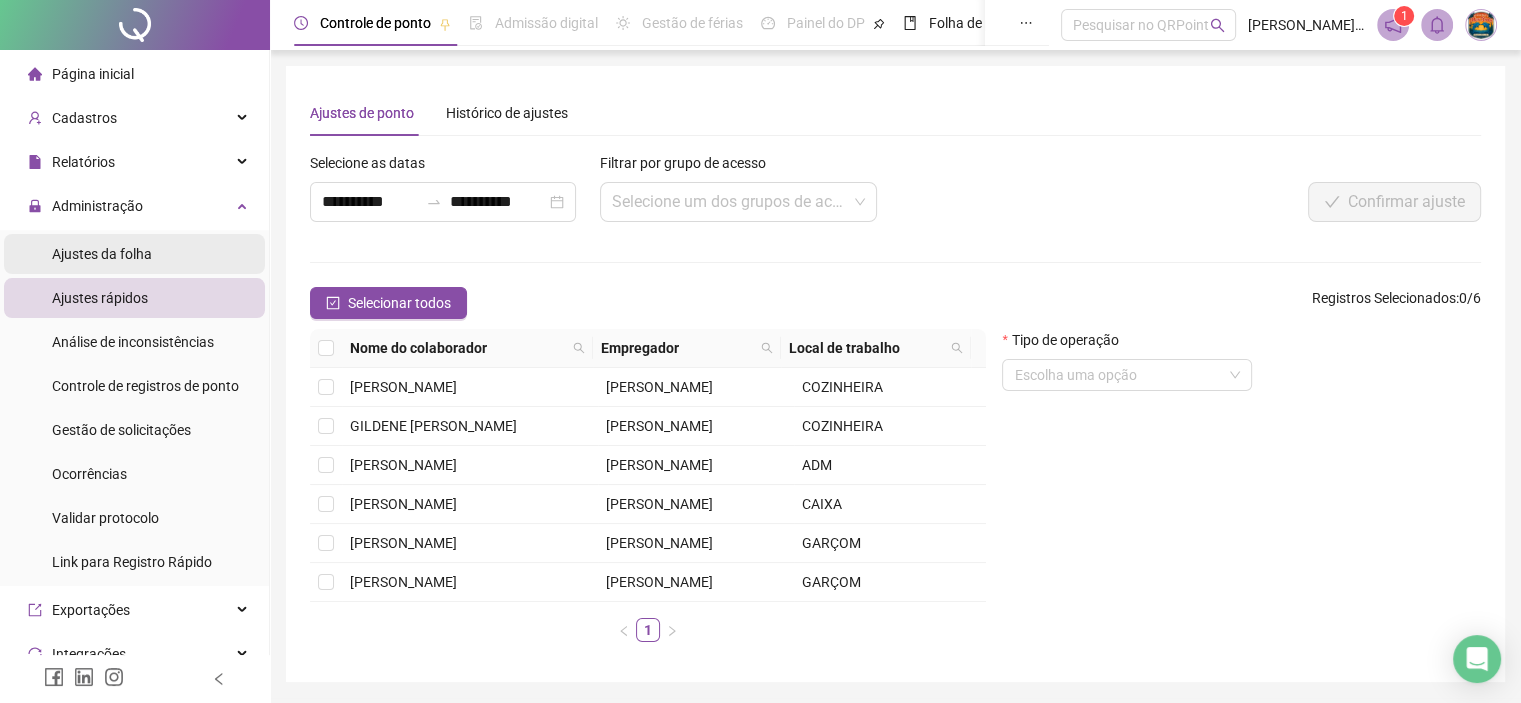 click on "Ajustes da folha" at bounding box center [102, 254] 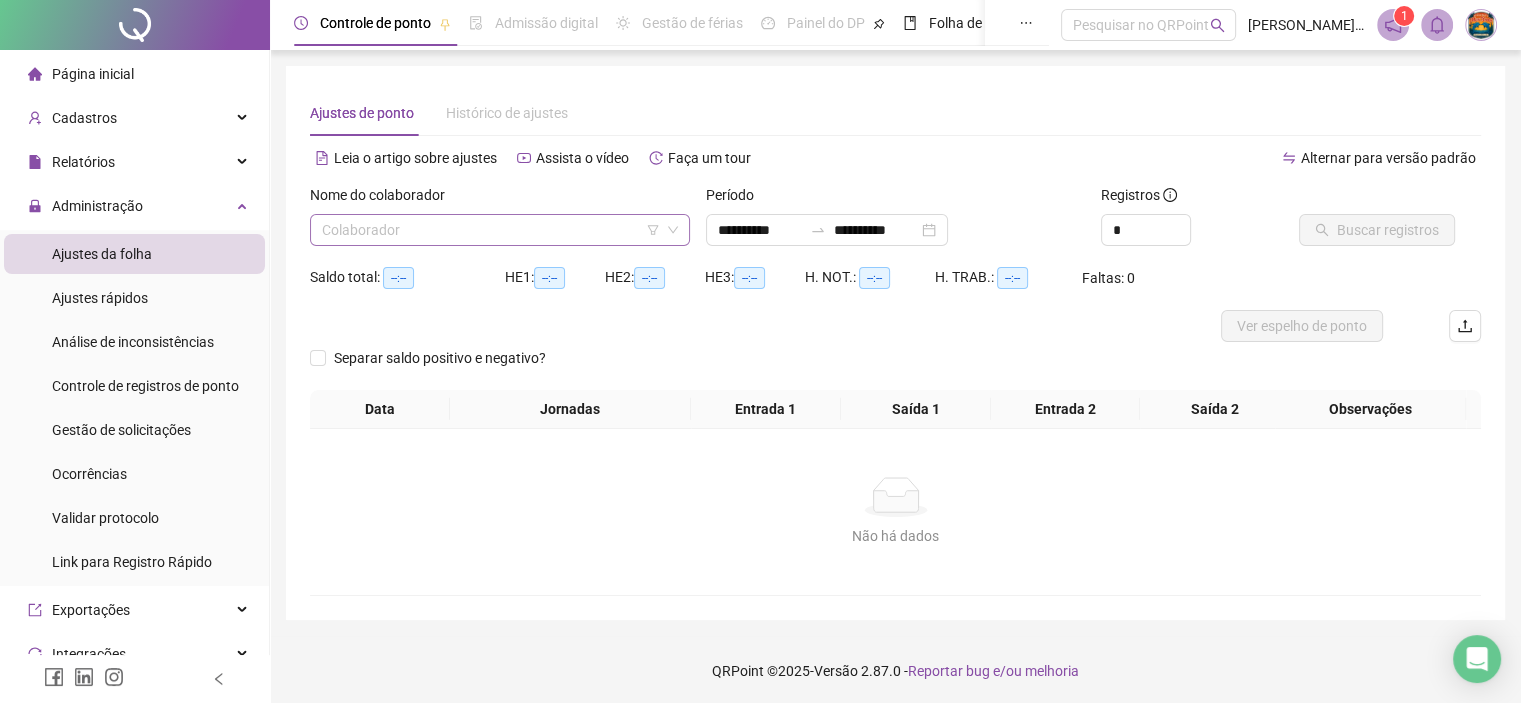click at bounding box center [494, 230] 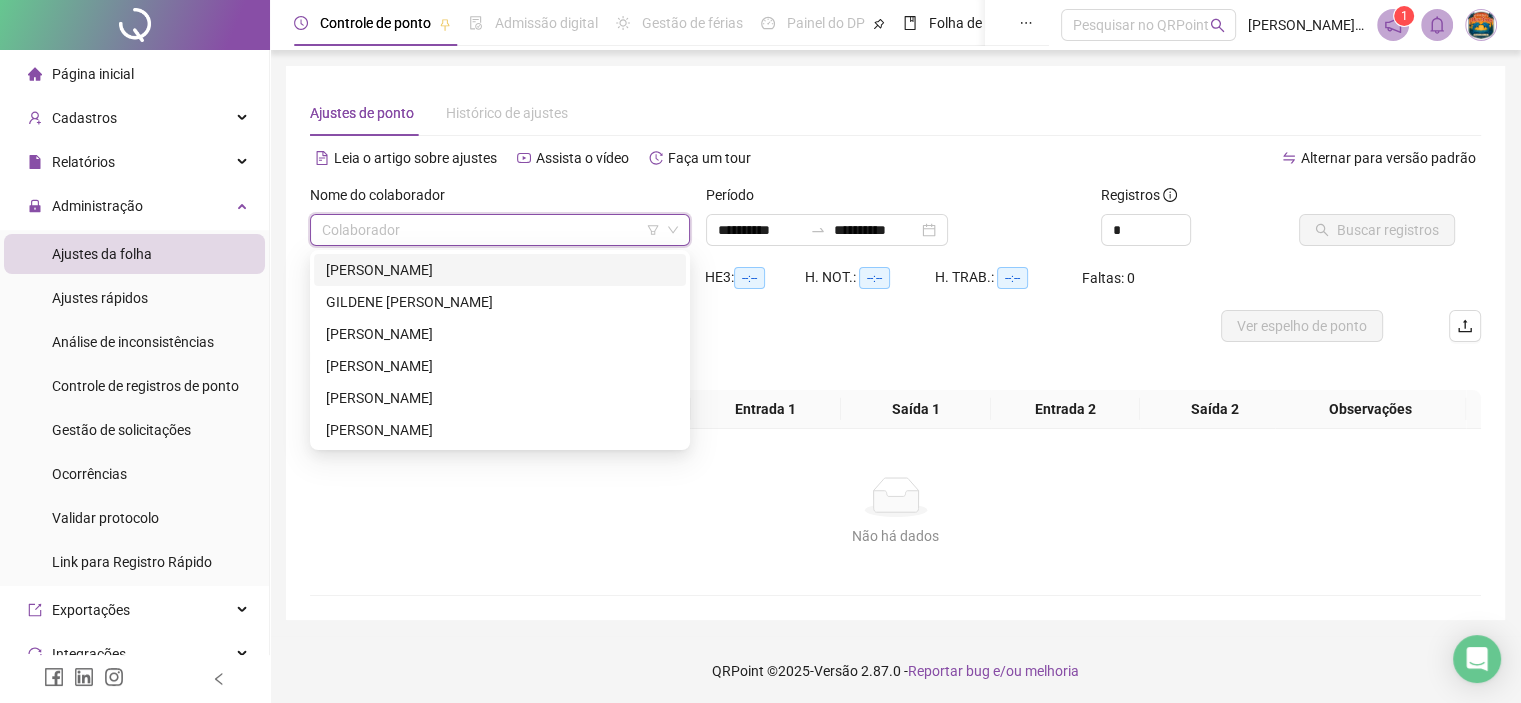 click on "[PERSON_NAME]" at bounding box center [500, 270] 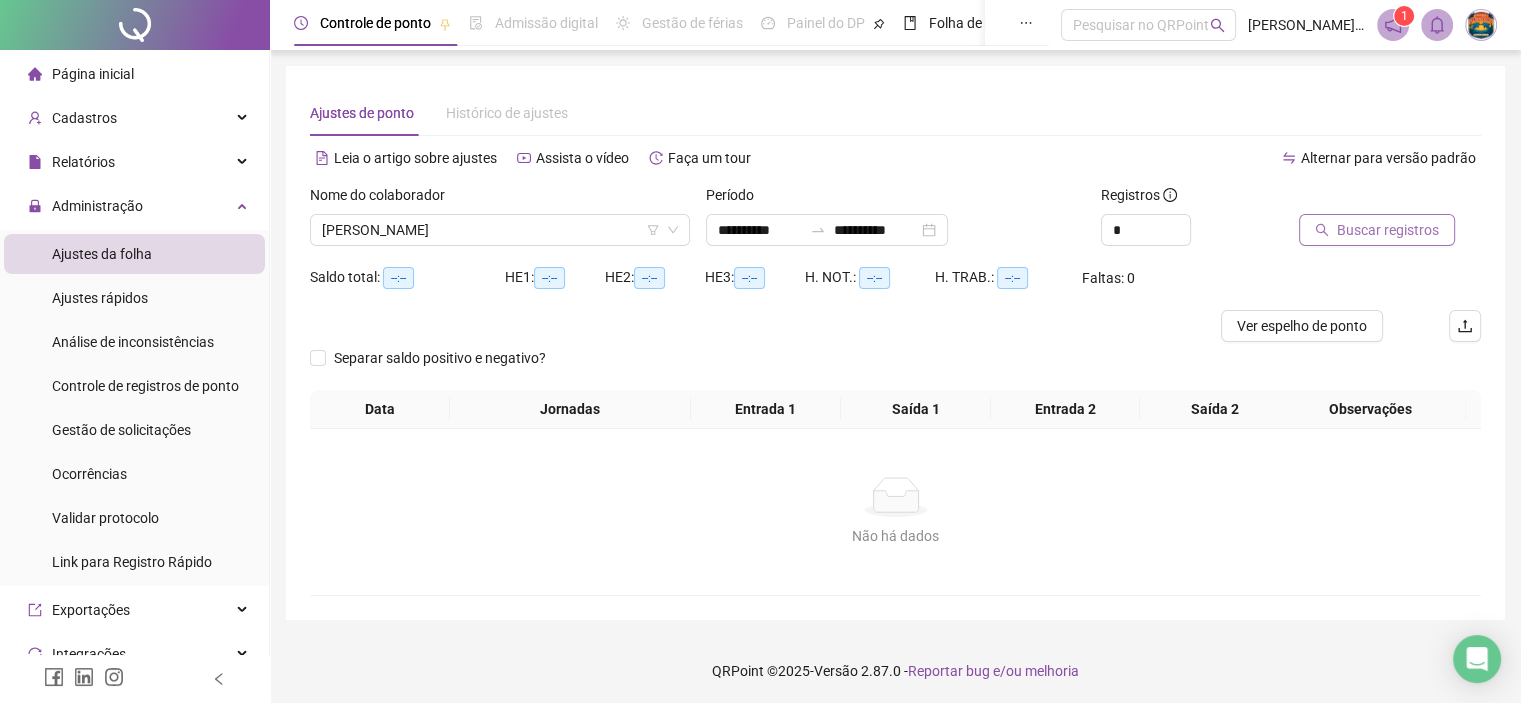 click on "Buscar registros" at bounding box center (1388, 230) 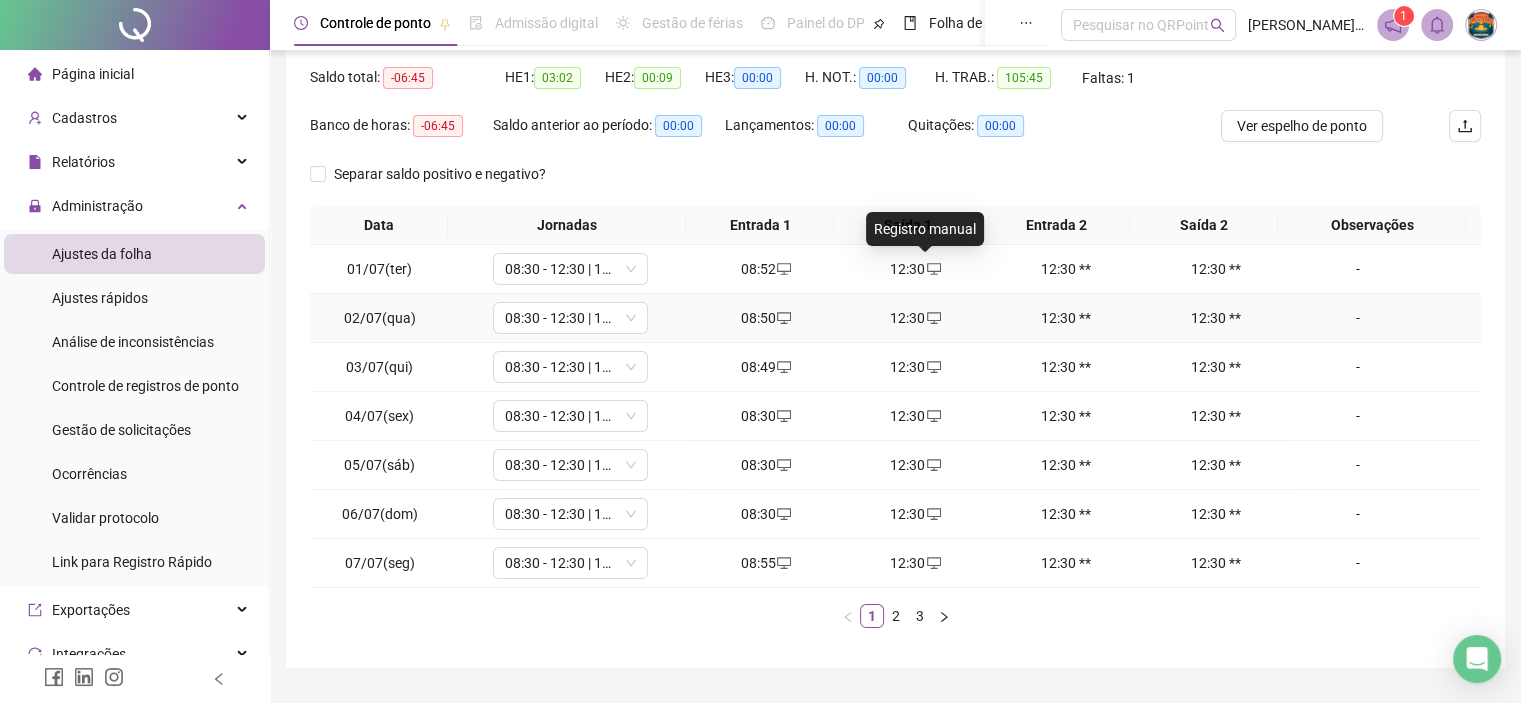 scroll, scrollTop: 249, scrollLeft: 0, axis: vertical 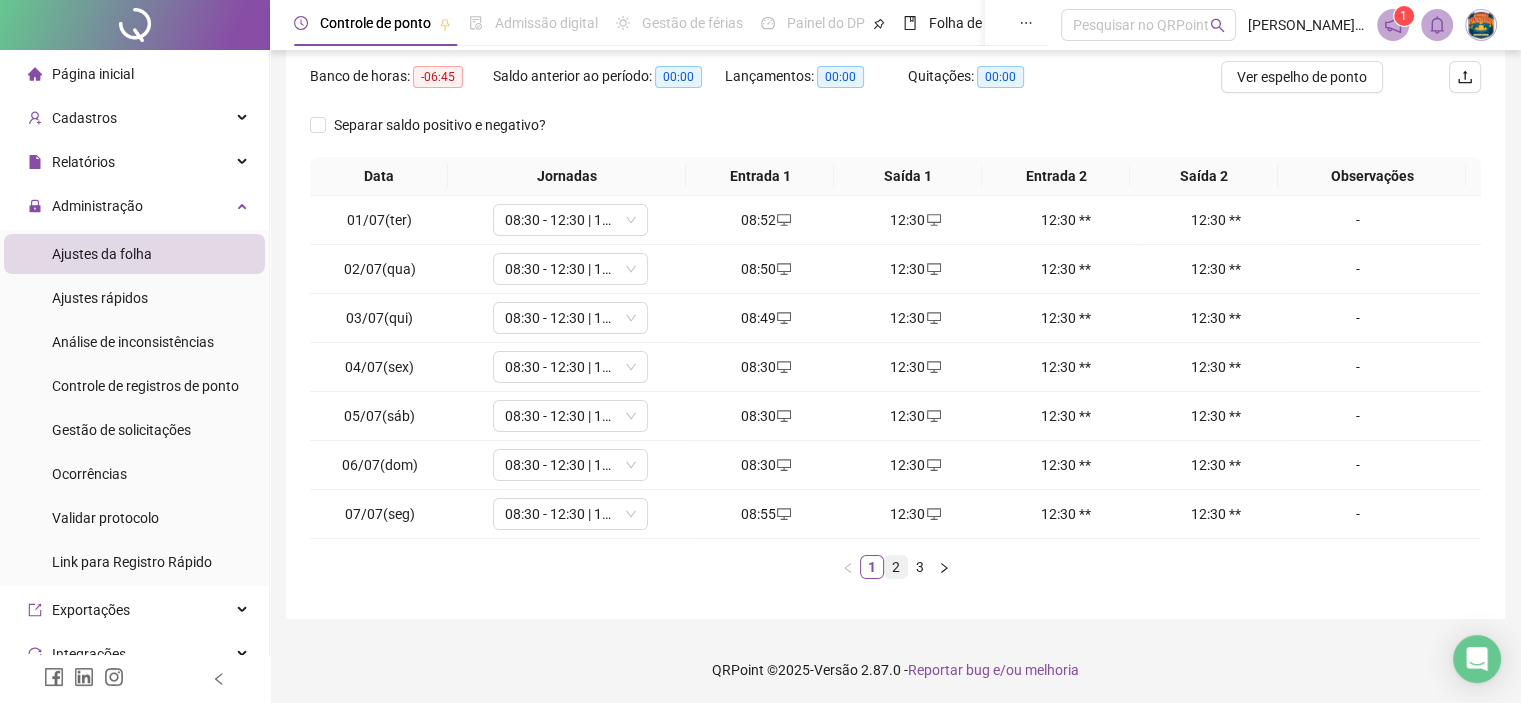 click on "2" at bounding box center (896, 567) 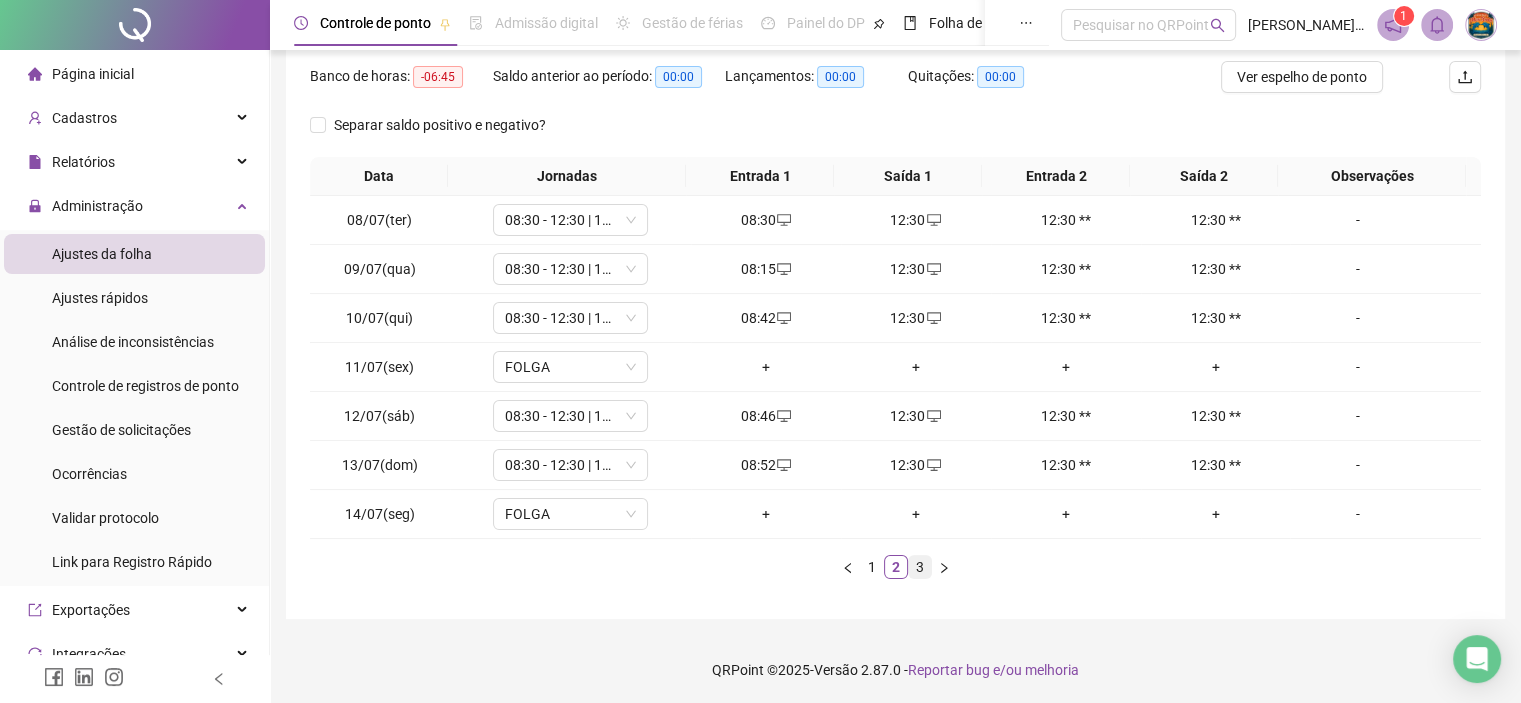 click on "3" at bounding box center (920, 567) 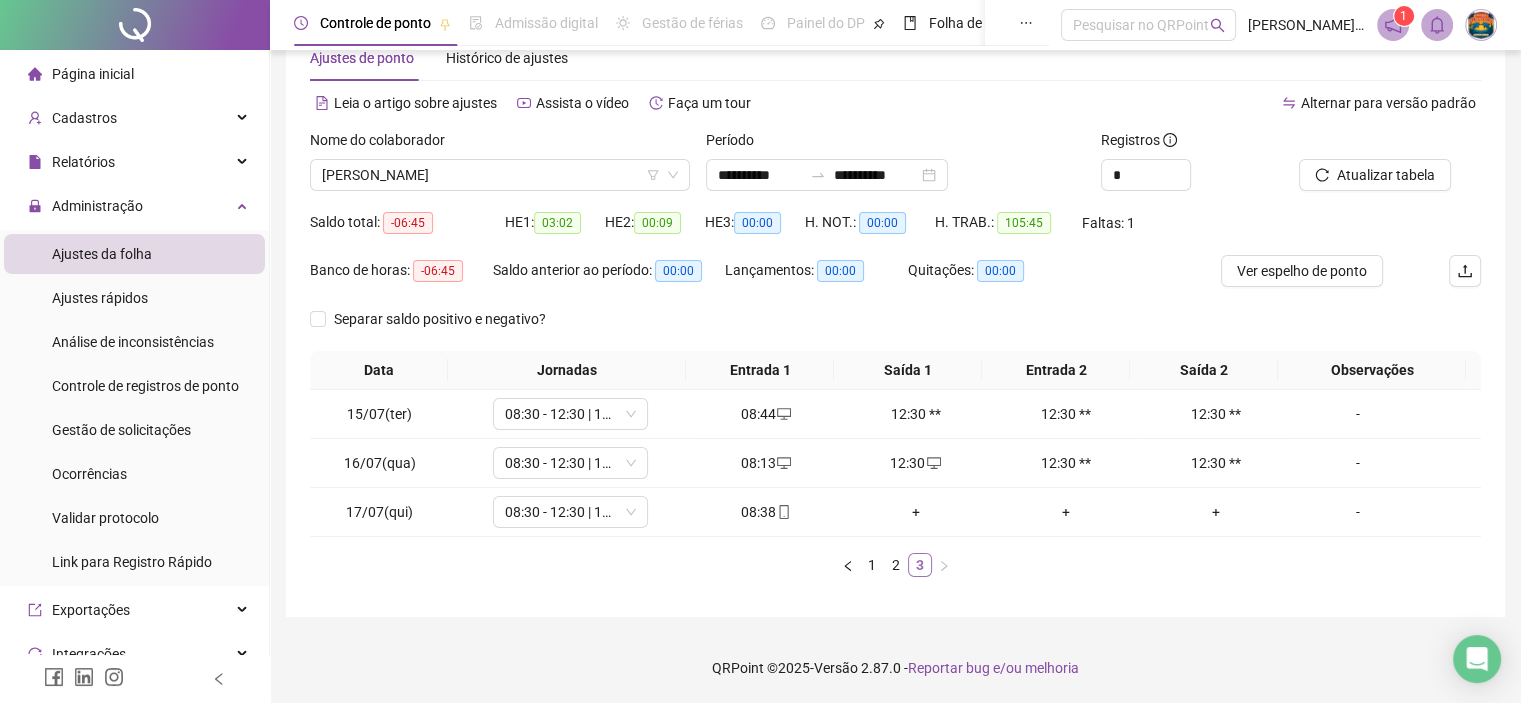 scroll, scrollTop: 54, scrollLeft: 0, axis: vertical 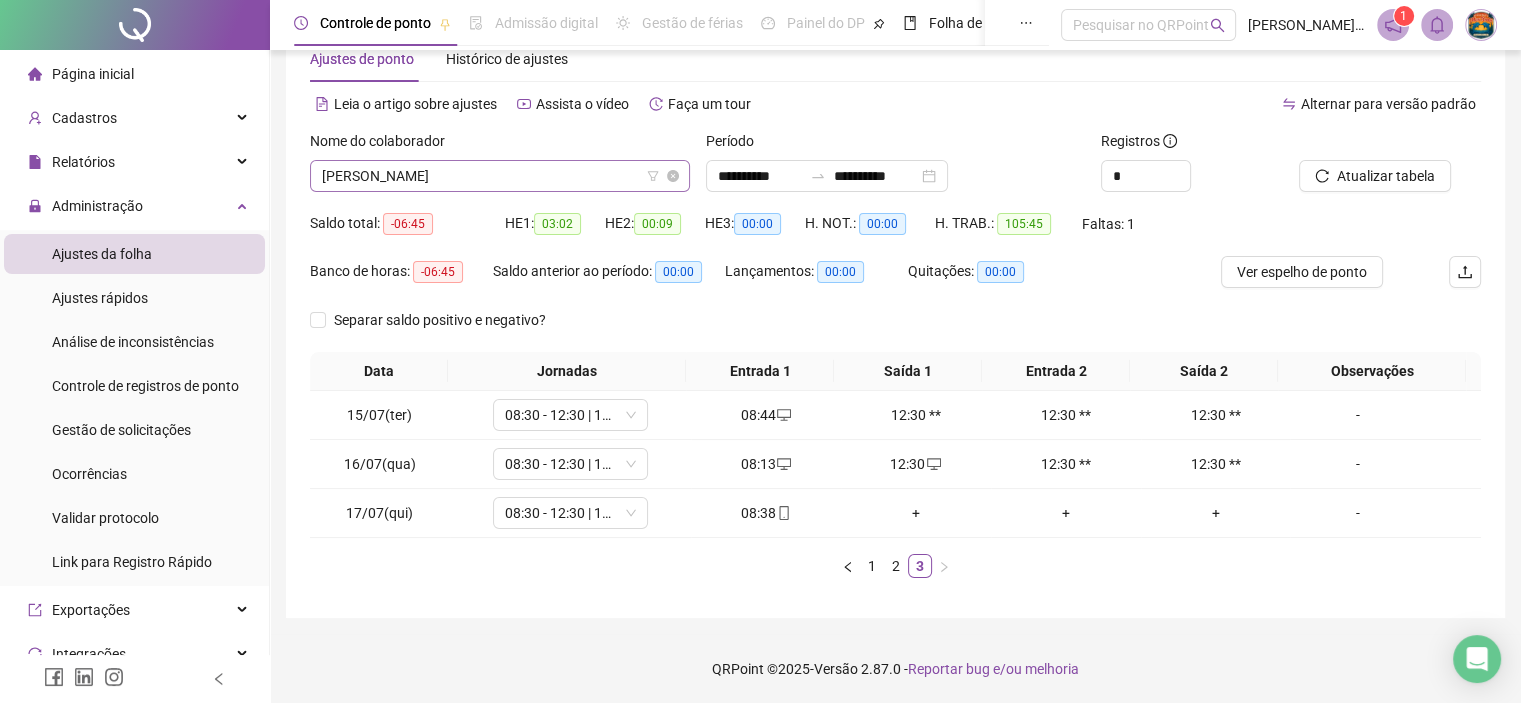 click on "[PERSON_NAME]" at bounding box center (500, 176) 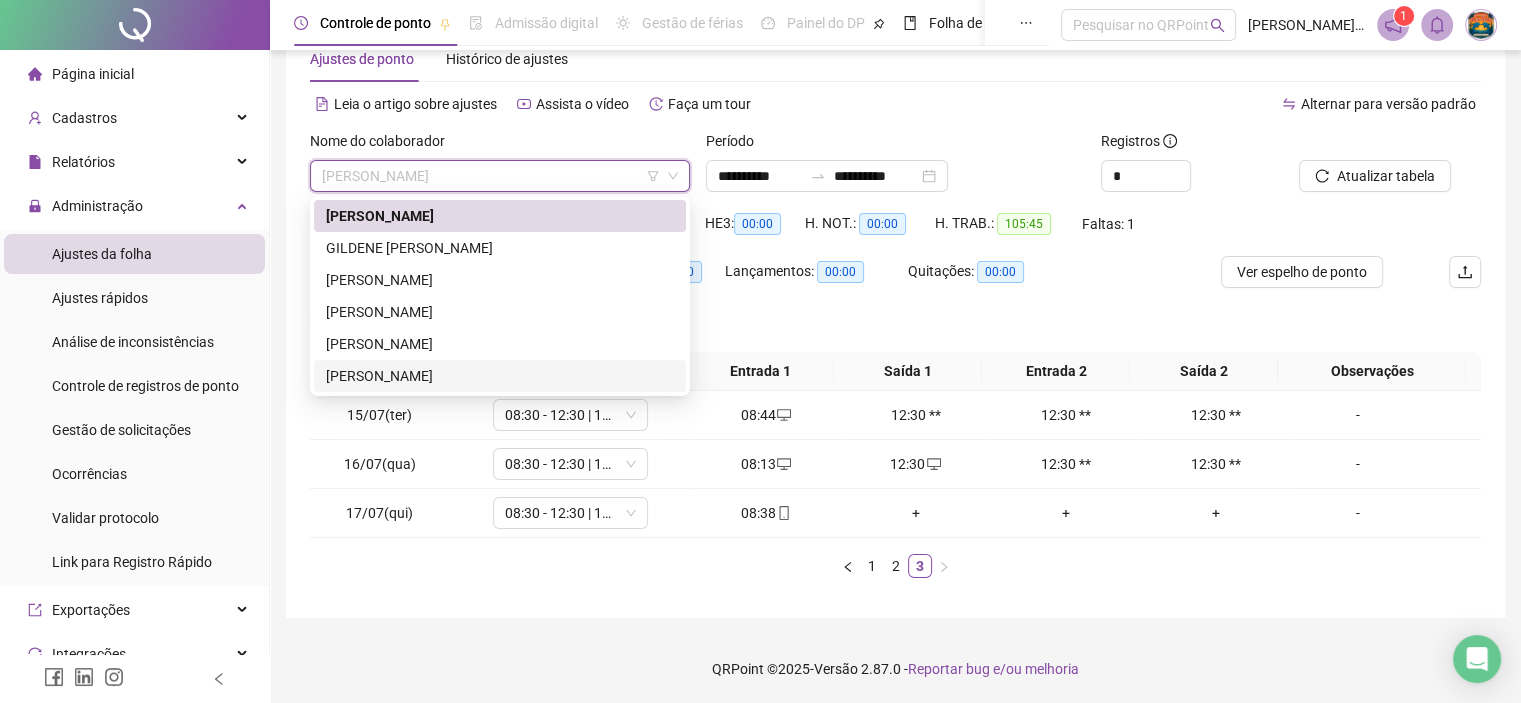 click on "[PERSON_NAME]" at bounding box center (500, 376) 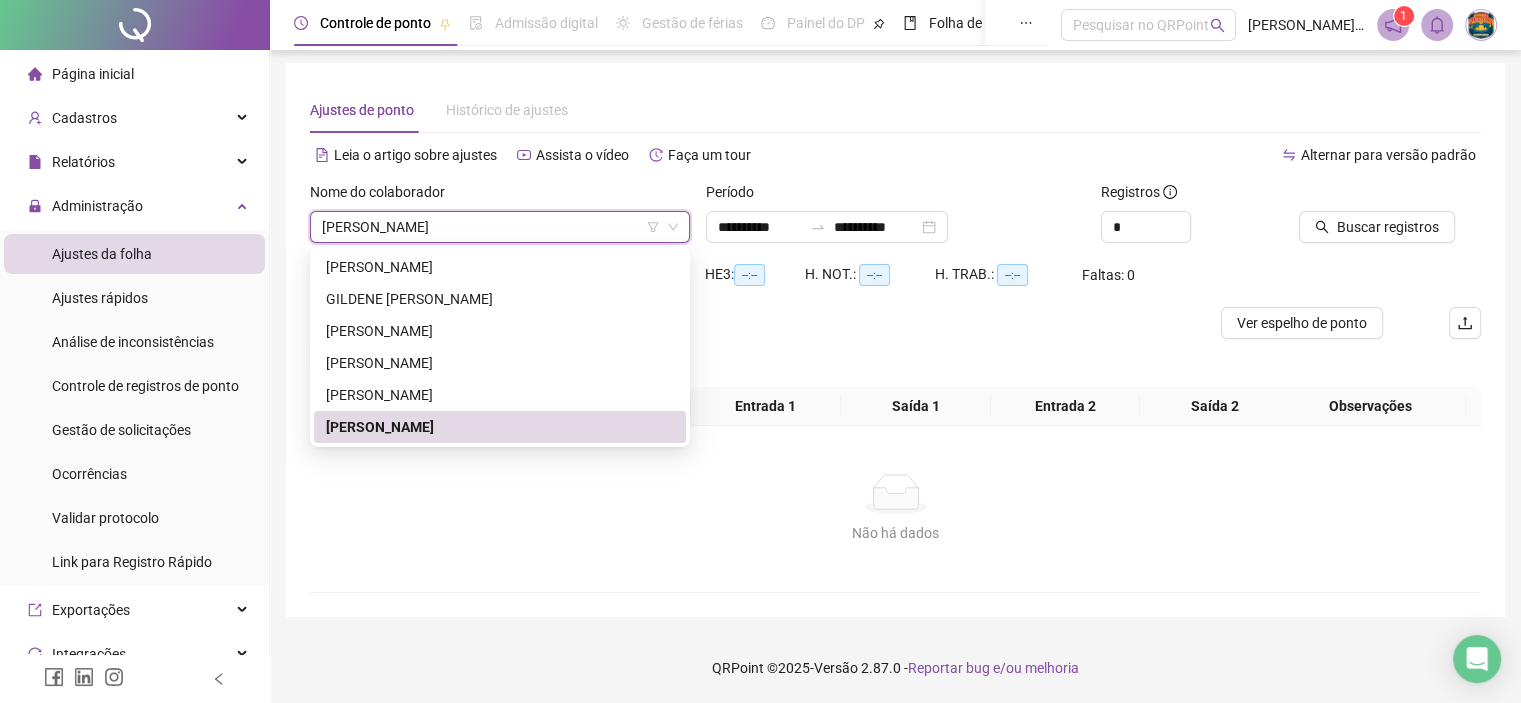 scroll, scrollTop: 17, scrollLeft: 0, axis: vertical 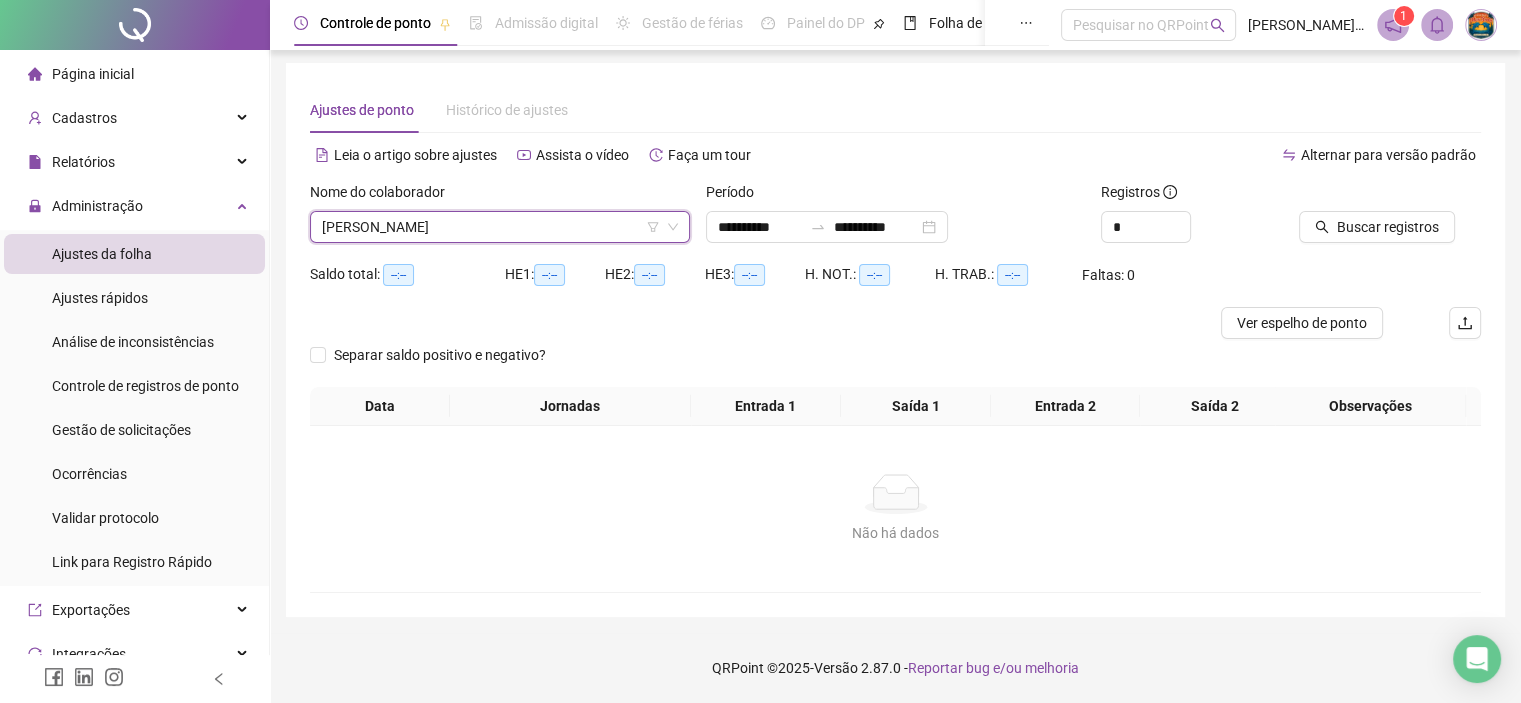 click at bounding box center [1365, 196] 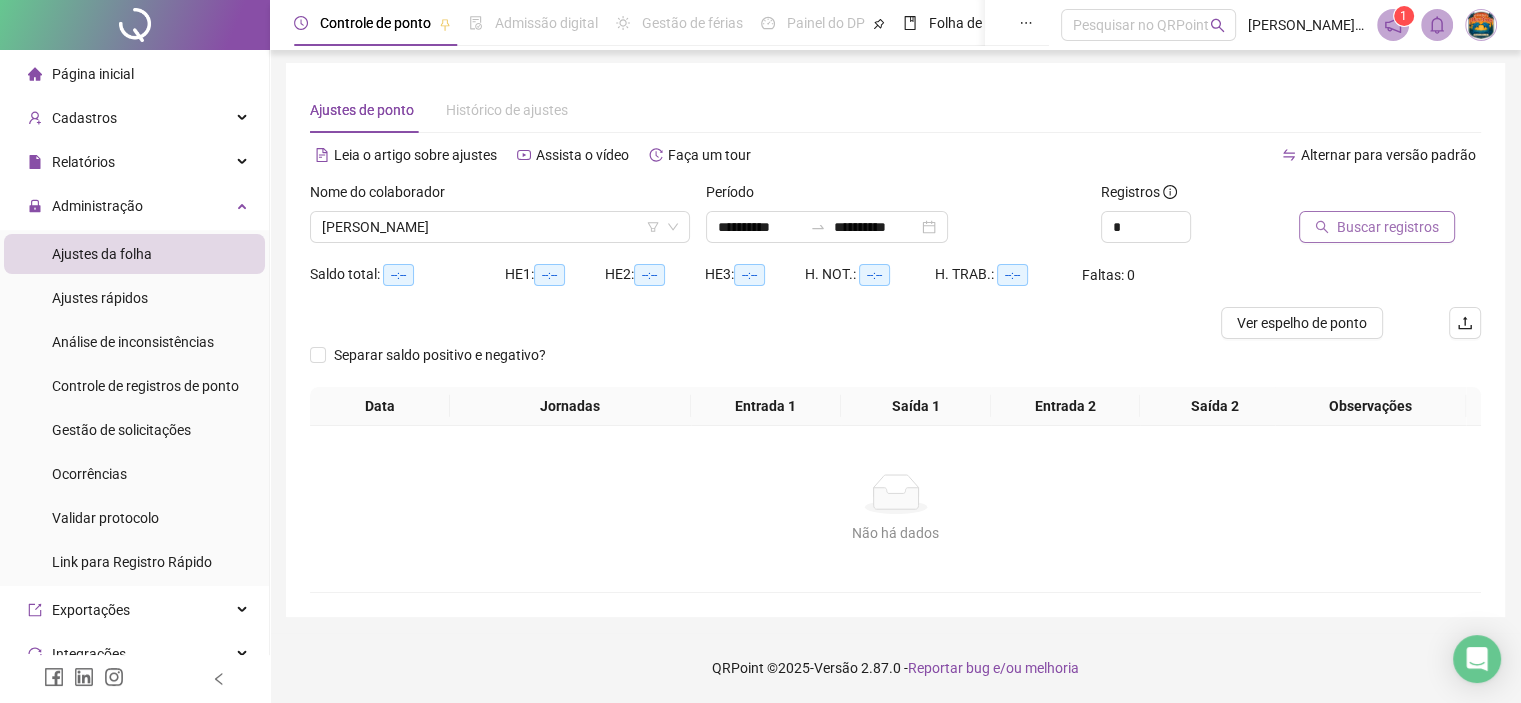 click on "Buscar registros" at bounding box center (1388, 227) 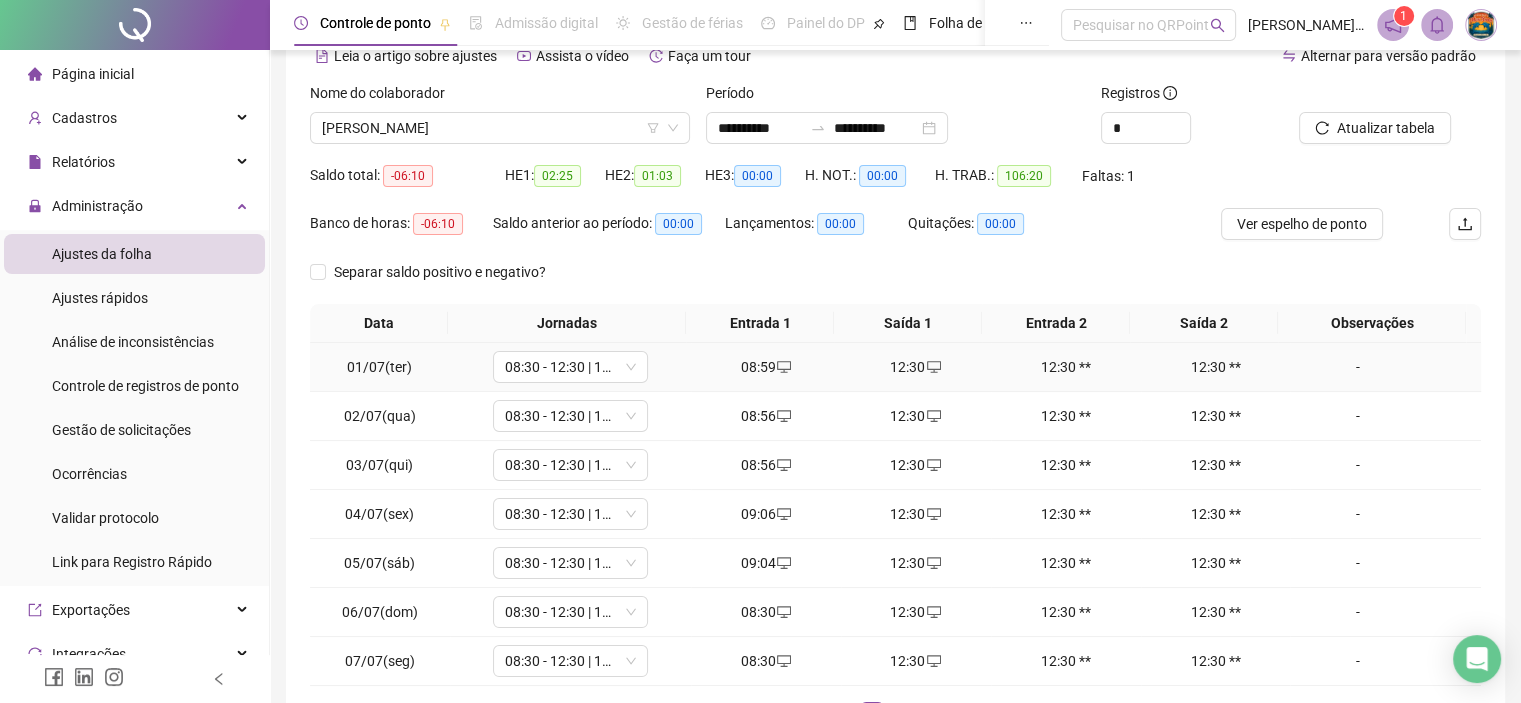 scroll, scrollTop: 202, scrollLeft: 0, axis: vertical 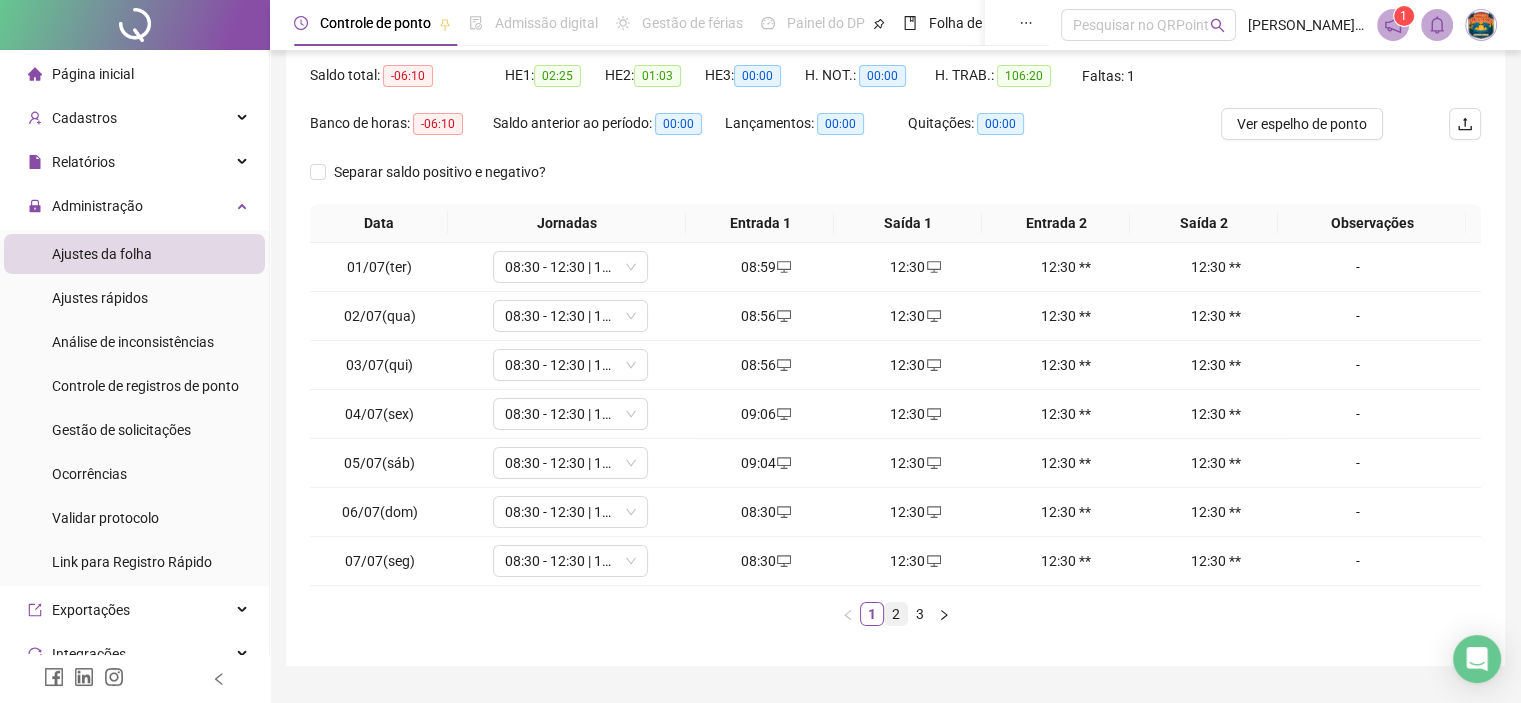 click on "2" at bounding box center [896, 614] 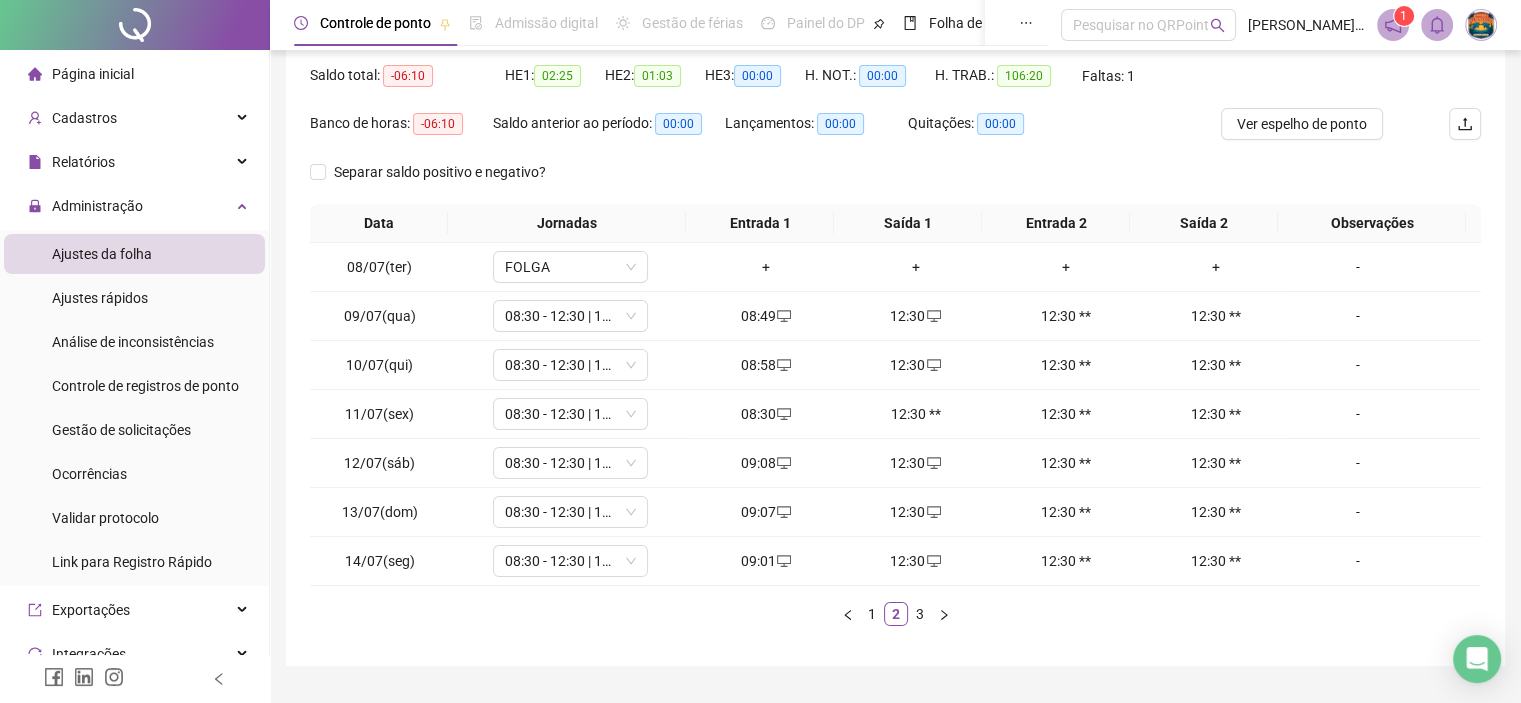 click on "Data Jornadas Entrada 1 Saída 1 Entrada 2 Saída 2 Observações               08/07(ter) FOLGA + + + + - 09/07(qua) 08:30 - 12:30 | 13:30 - 17:00 08:49 12:30 12:30   ** 12:30   ** - 10/07(qui) 08:30 - 12:30 | 13:30 - 17:00 08:58 12:30 12:30   ** 12:30   ** - 11/07(sex) 08:30 - 12:30 | 13:30 - 17:00 08:30 12:30   ** 12:30   ** 12:30   ** - 12/07(sáb) 08:30 - 12:30 | 13:30 - 17:00 09:08 12:30 12:30   ** 12:30   ** - 13/07(dom) 08:30 - 12:30 | 13:30 - 17:00 09:07 12:30 12:30   ** 12:30   ** - 14/07(seg) 08:30 - 12:30 | 13:30 - 17:00 09:01 12:30 12:30   ** 12:30   ** - 1 2 3" at bounding box center (895, 415) 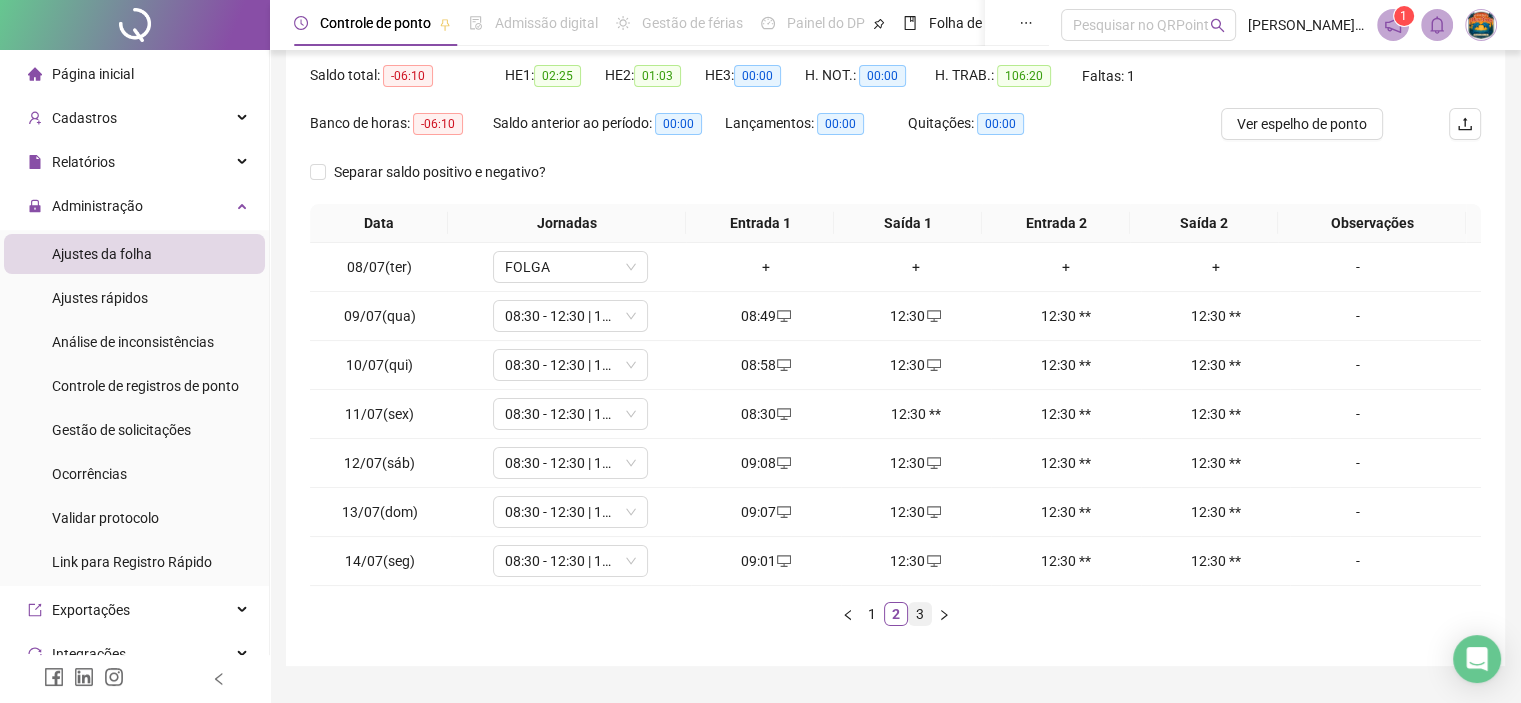 click on "3" at bounding box center [920, 614] 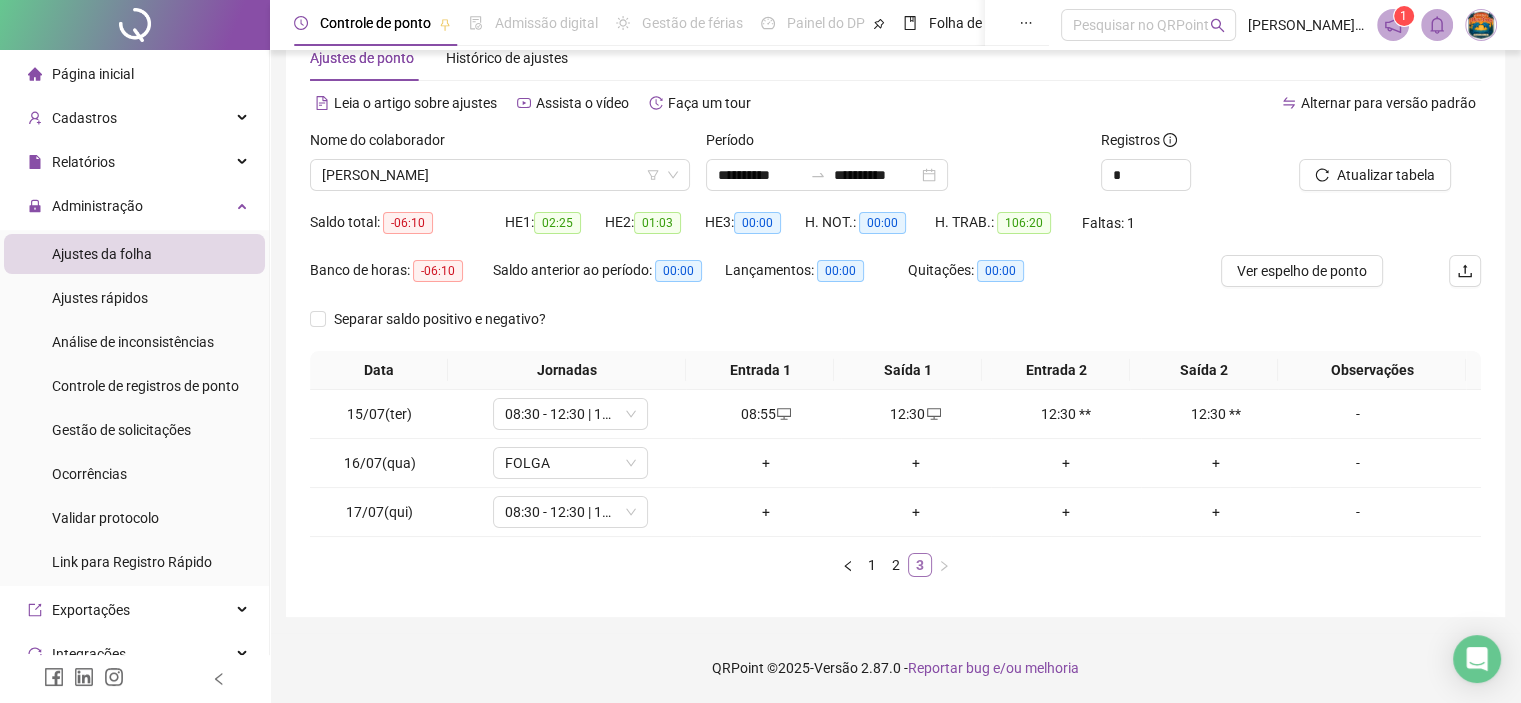 scroll, scrollTop: 54, scrollLeft: 0, axis: vertical 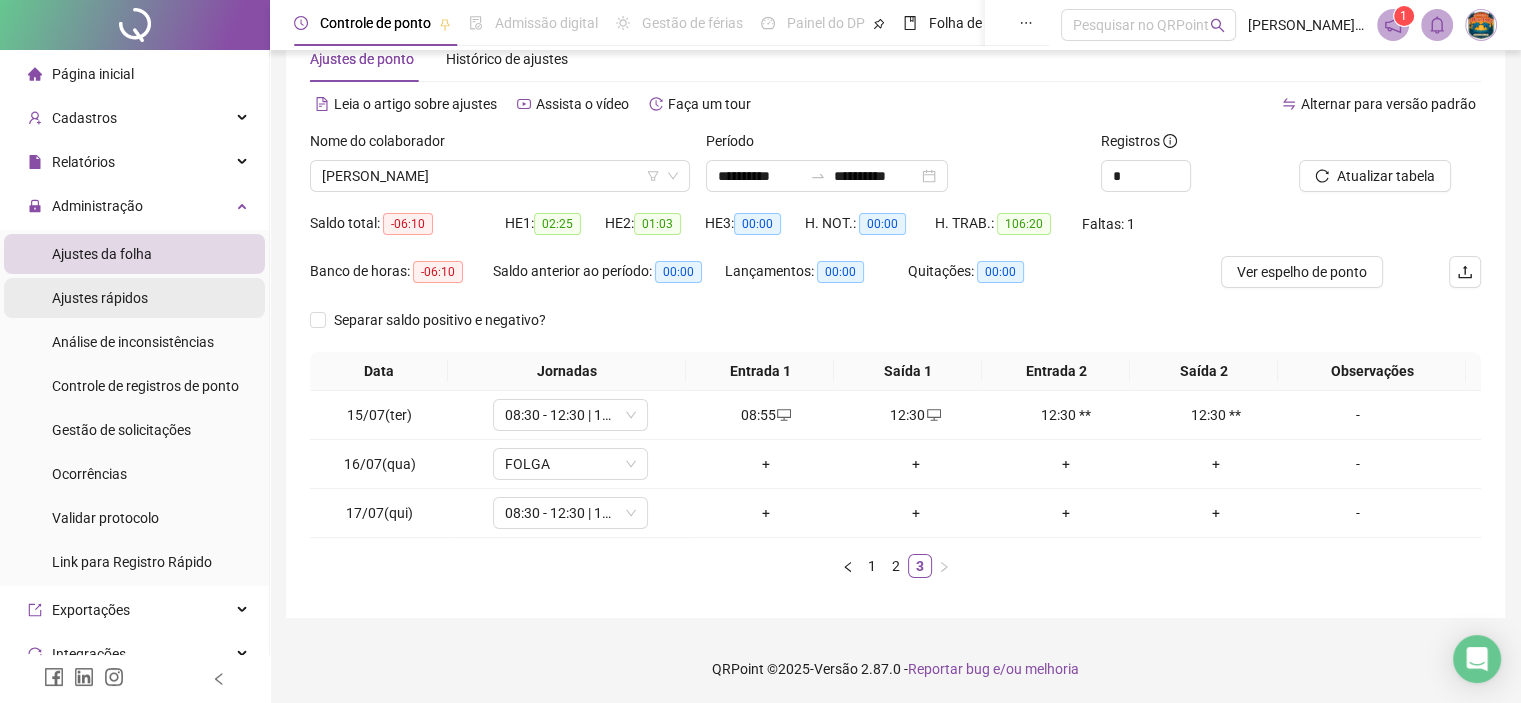 click on "Ajustes rápidos" at bounding box center [100, 298] 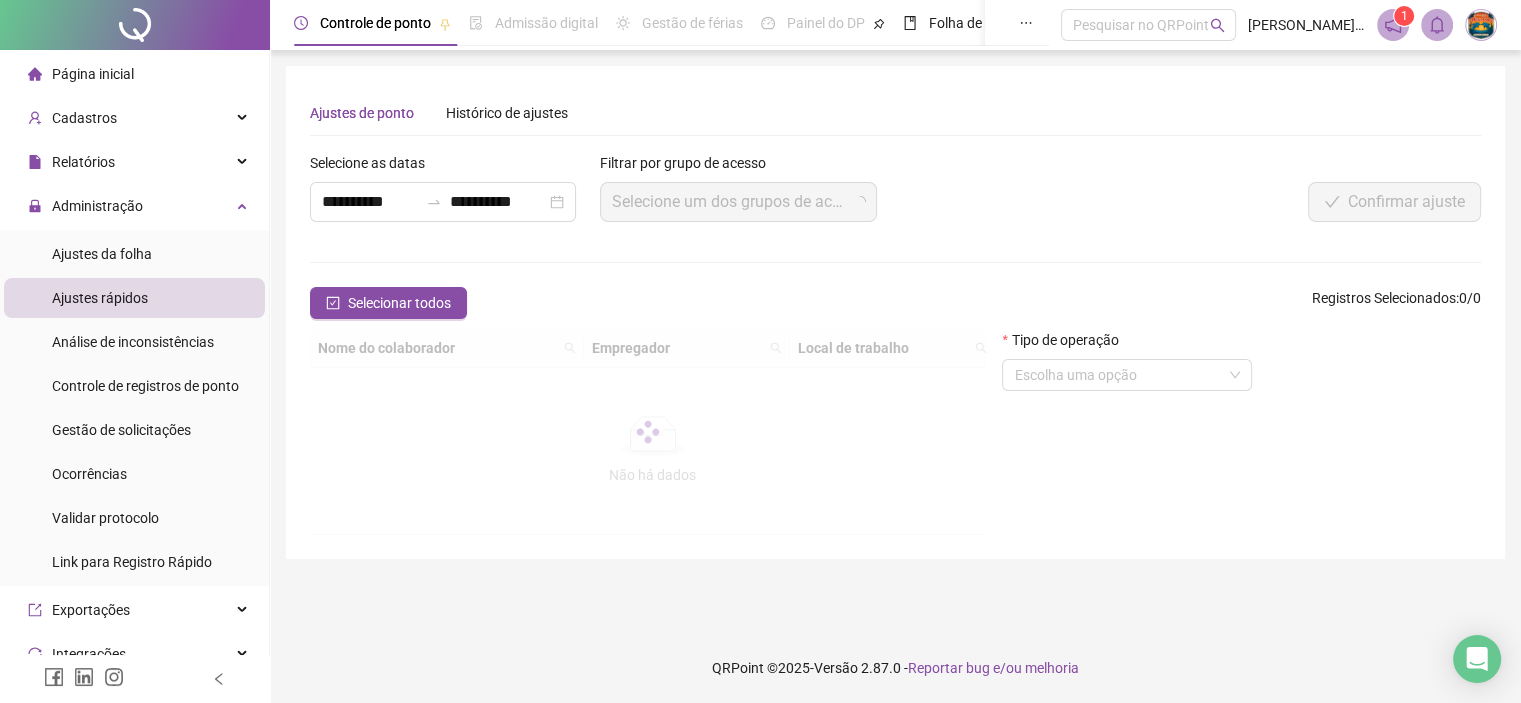 scroll, scrollTop: 0, scrollLeft: 0, axis: both 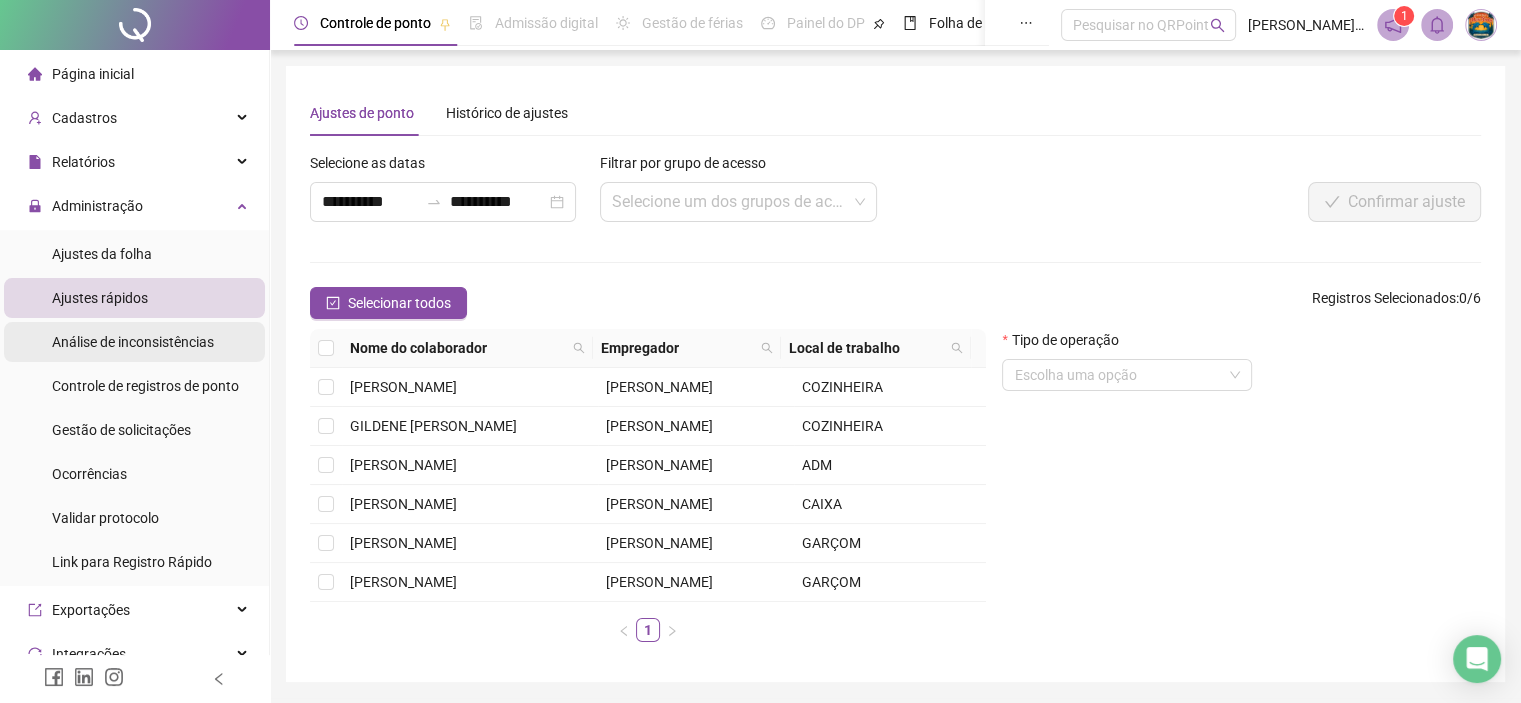 click on "Análise de inconsistências" at bounding box center (133, 342) 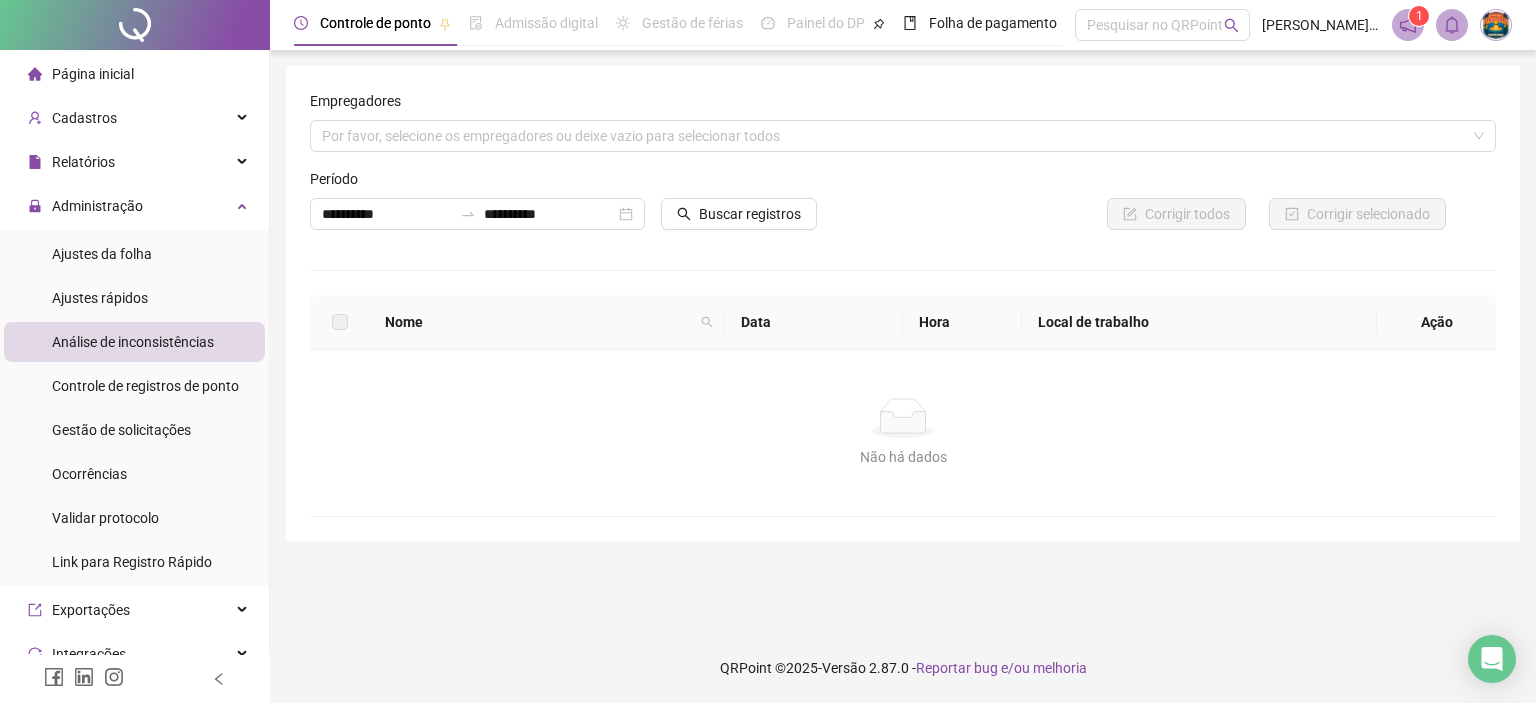 click on "Página inicial" at bounding box center [134, 74] 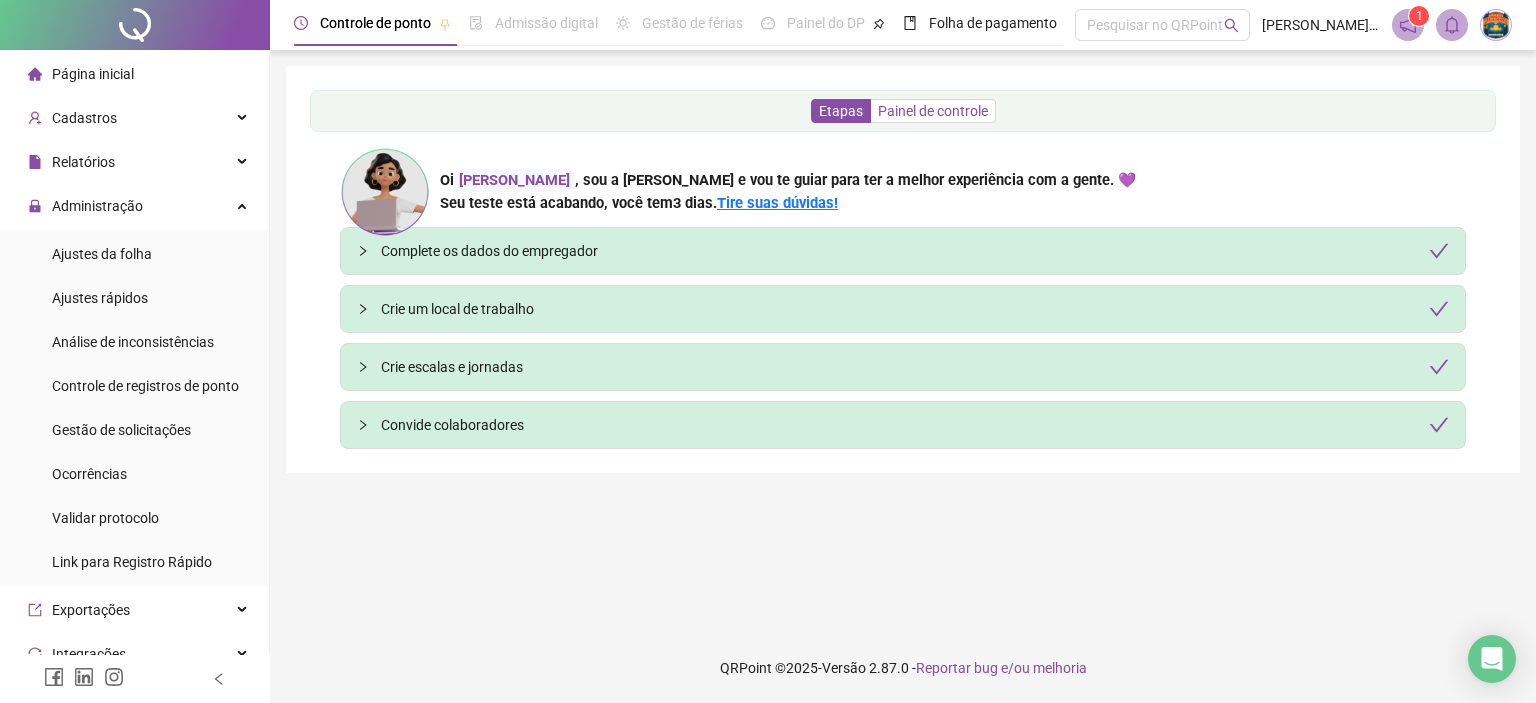 click on "Painel de controle" at bounding box center (933, 111) 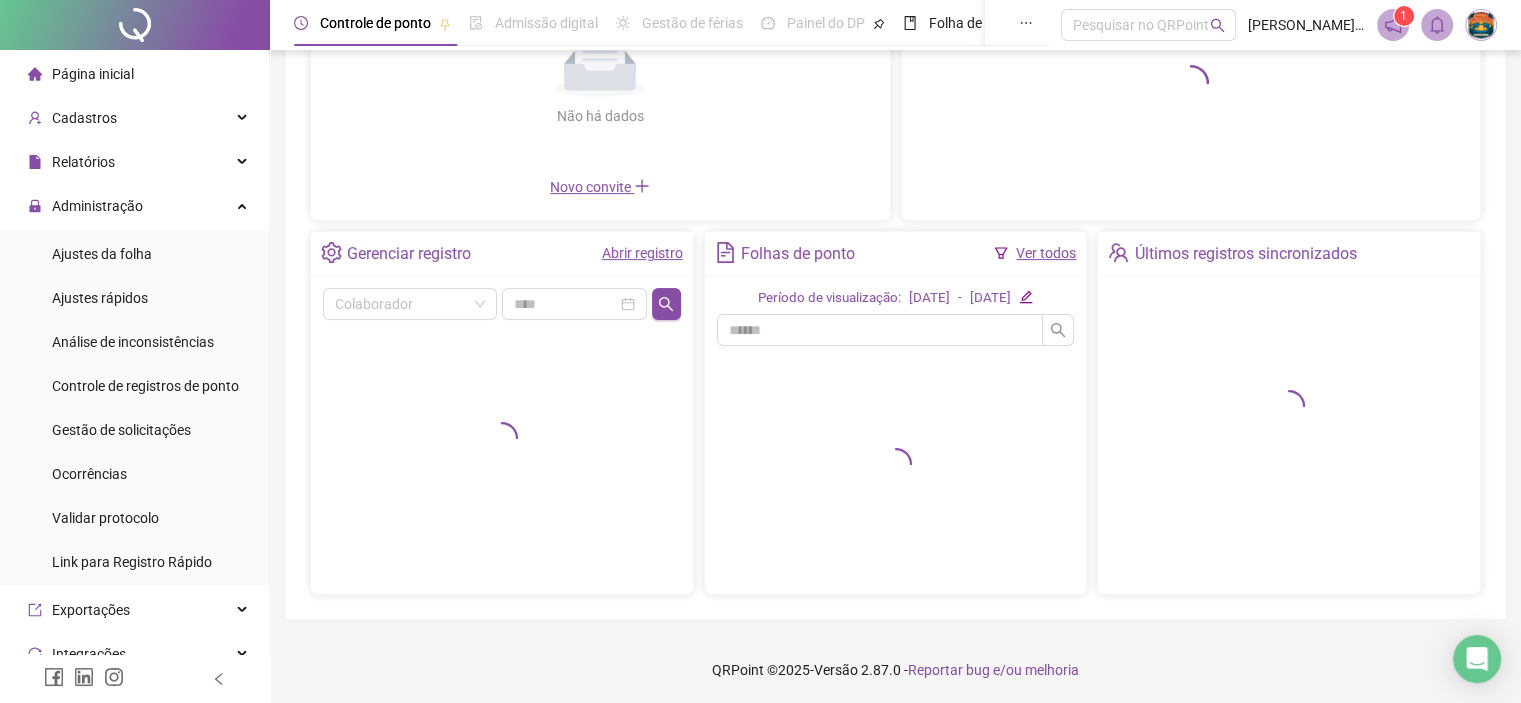scroll, scrollTop: 0, scrollLeft: 0, axis: both 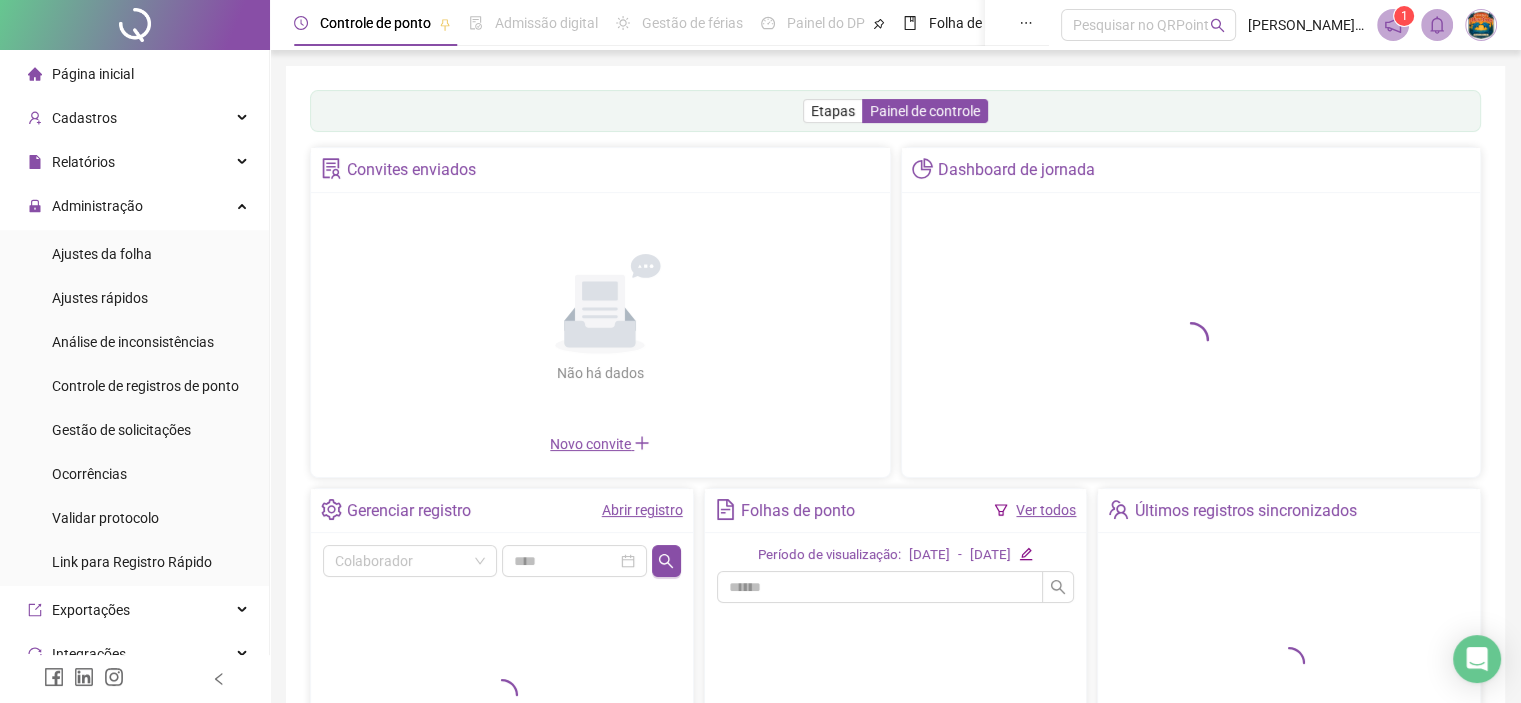 click on "1" at bounding box center (1404, 16) 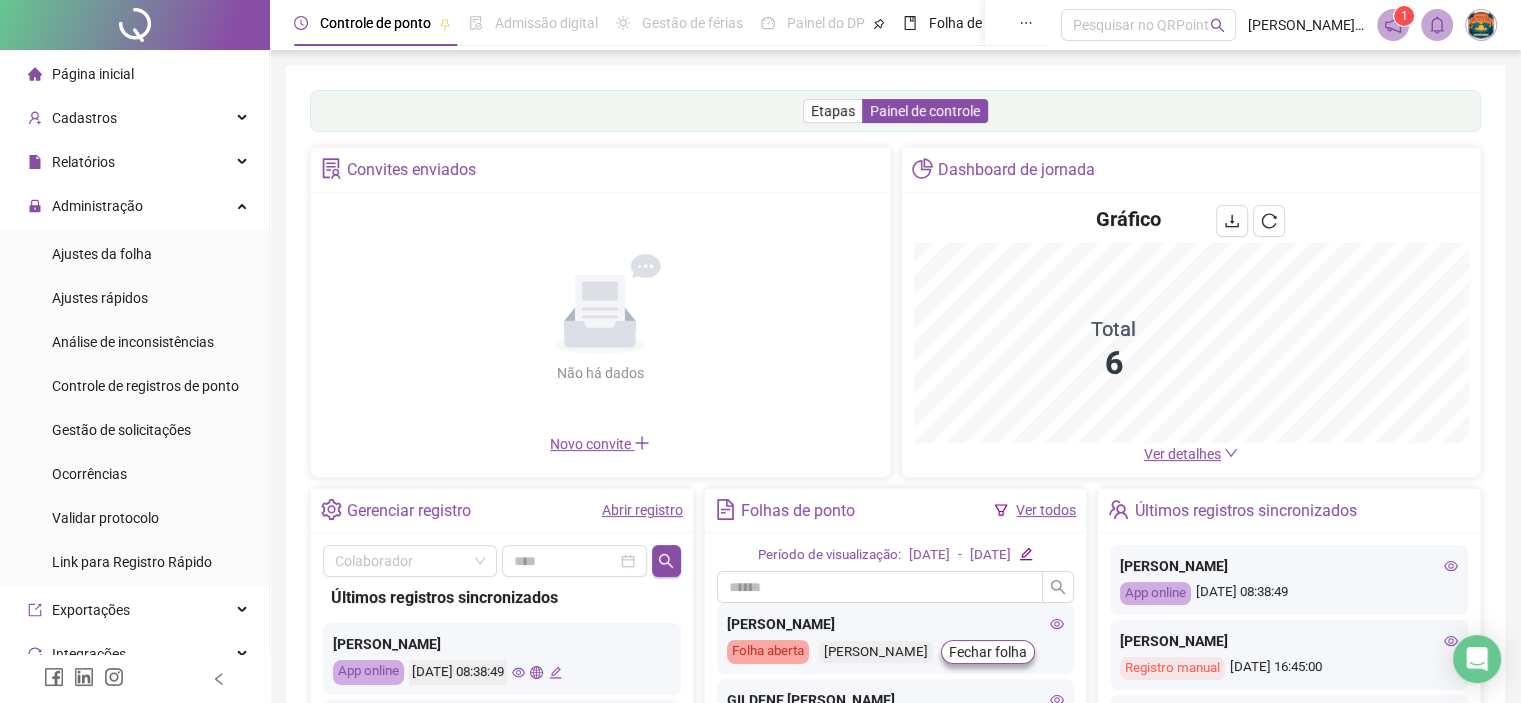 click 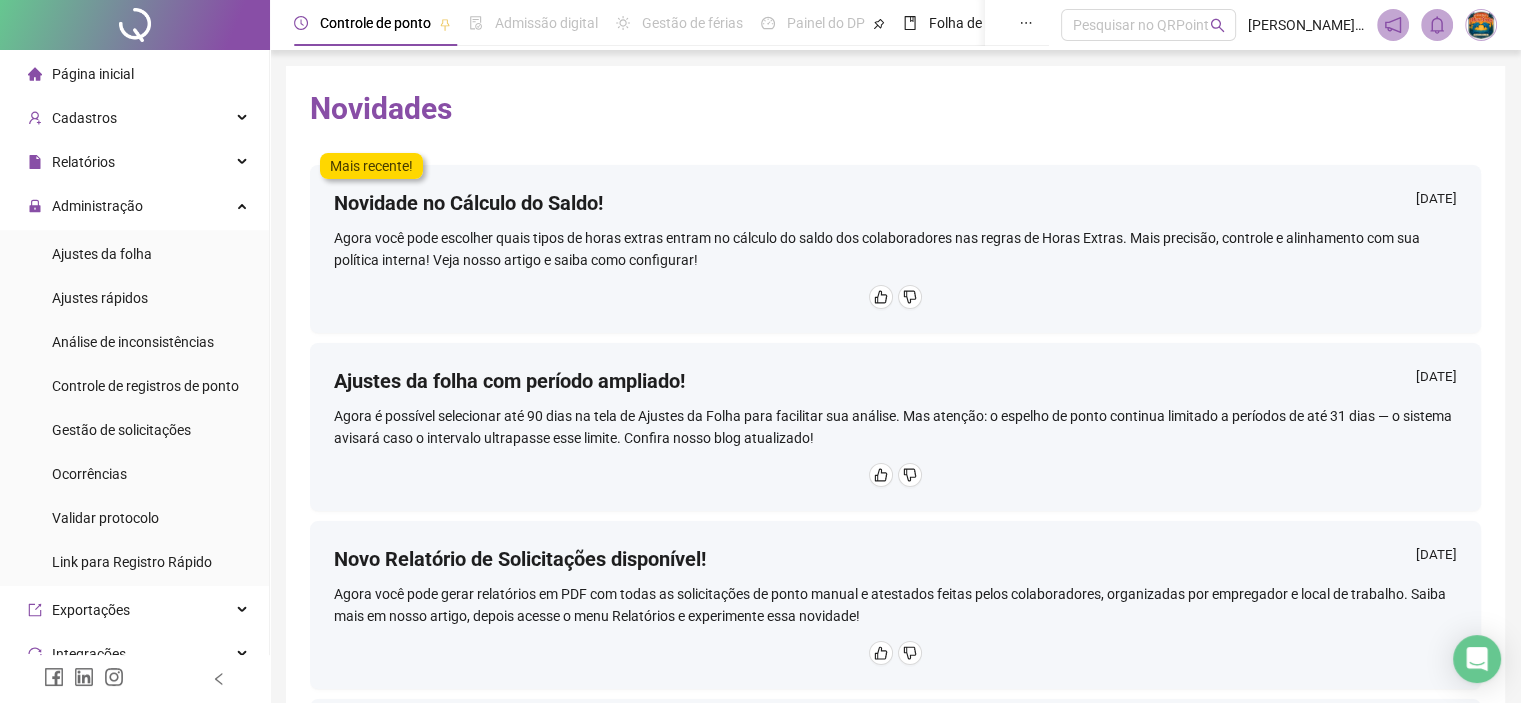 click at bounding box center [135, 25] 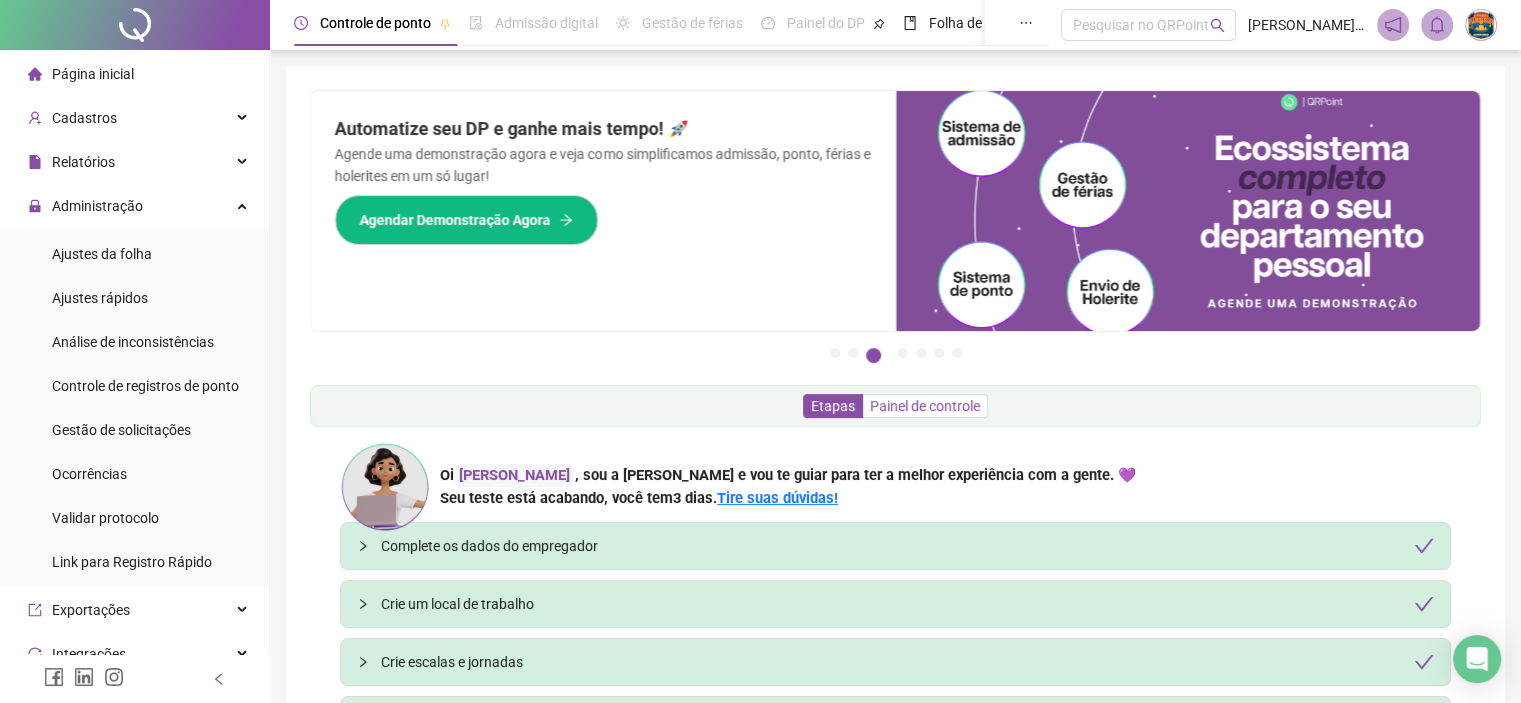 click on "Painel de controle" at bounding box center (925, 406) 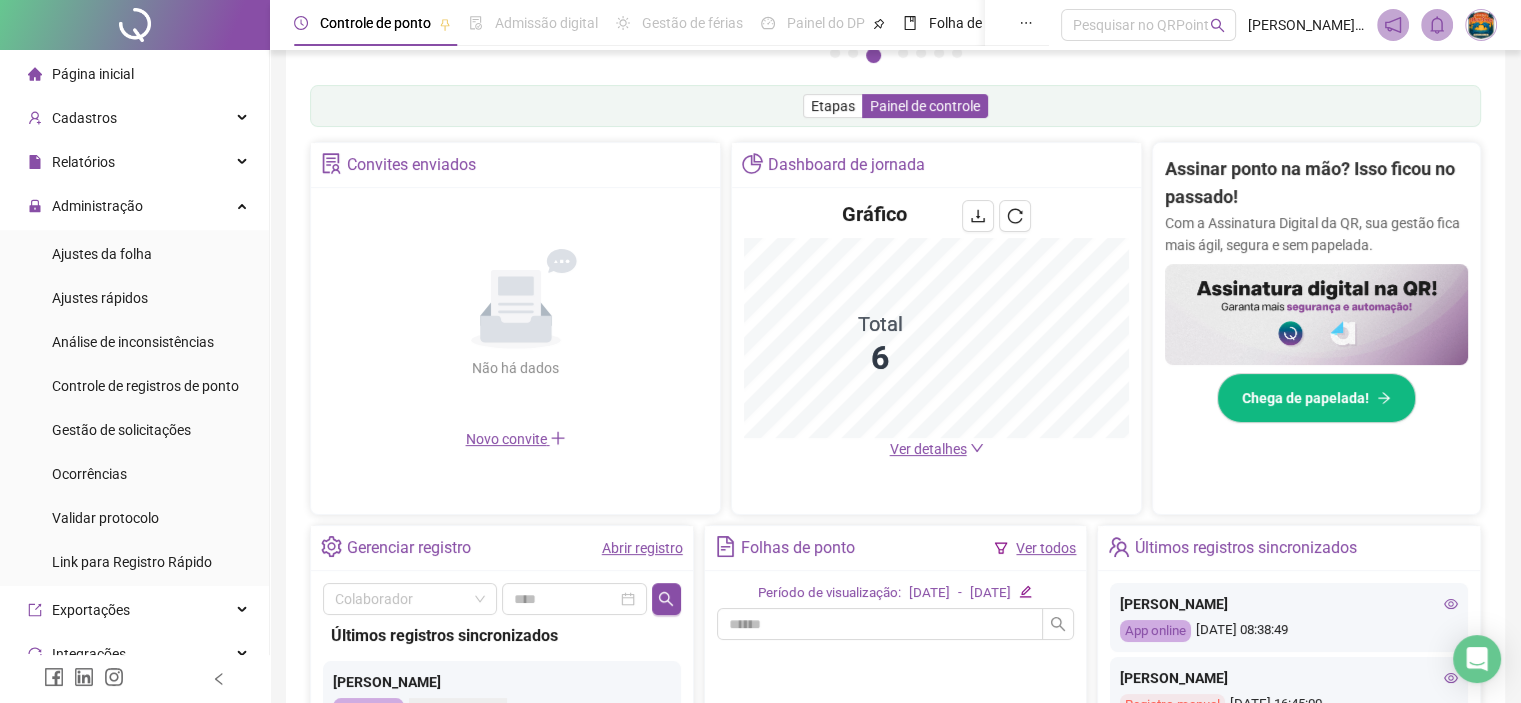 scroll, scrollTop: 596, scrollLeft: 0, axis: vertical 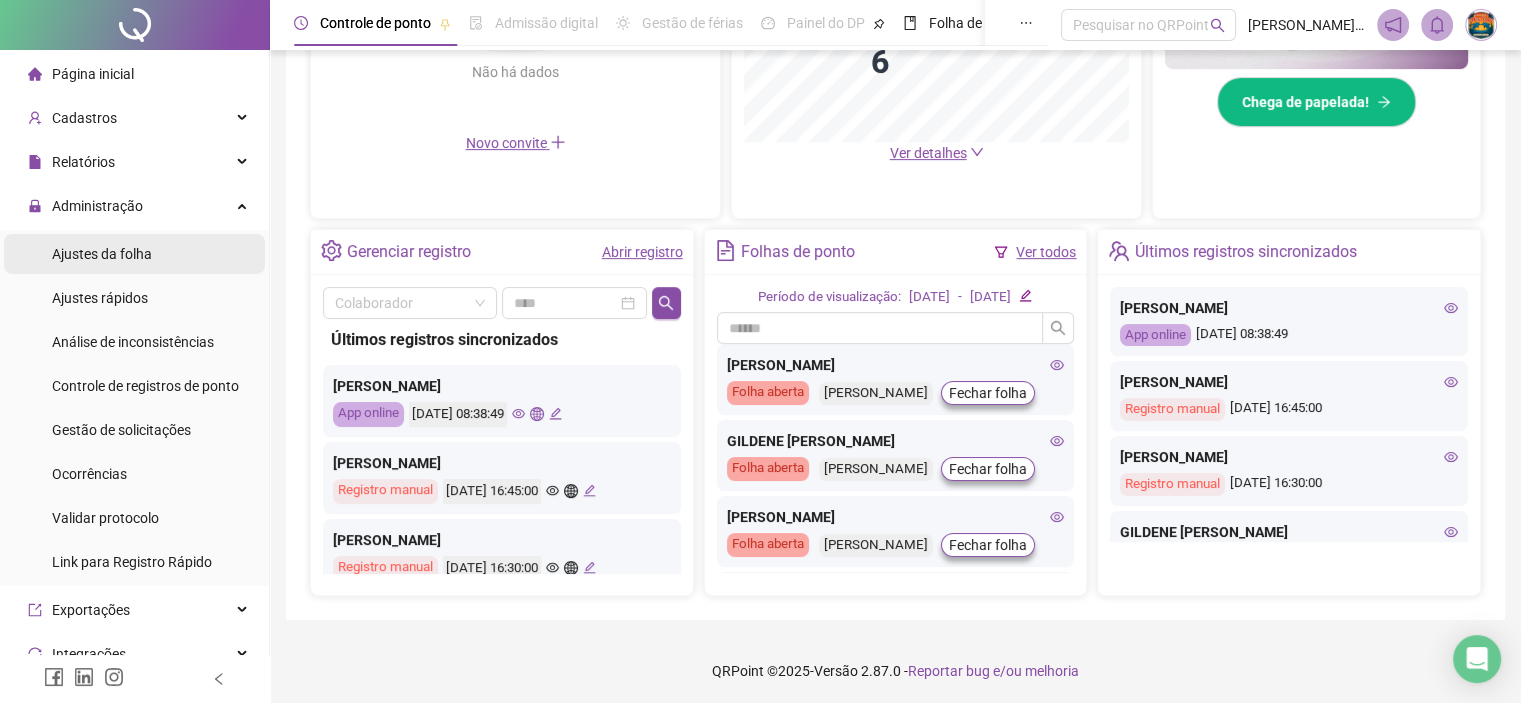 click on "Ajustes da folha" at bounding box center (102, 254) 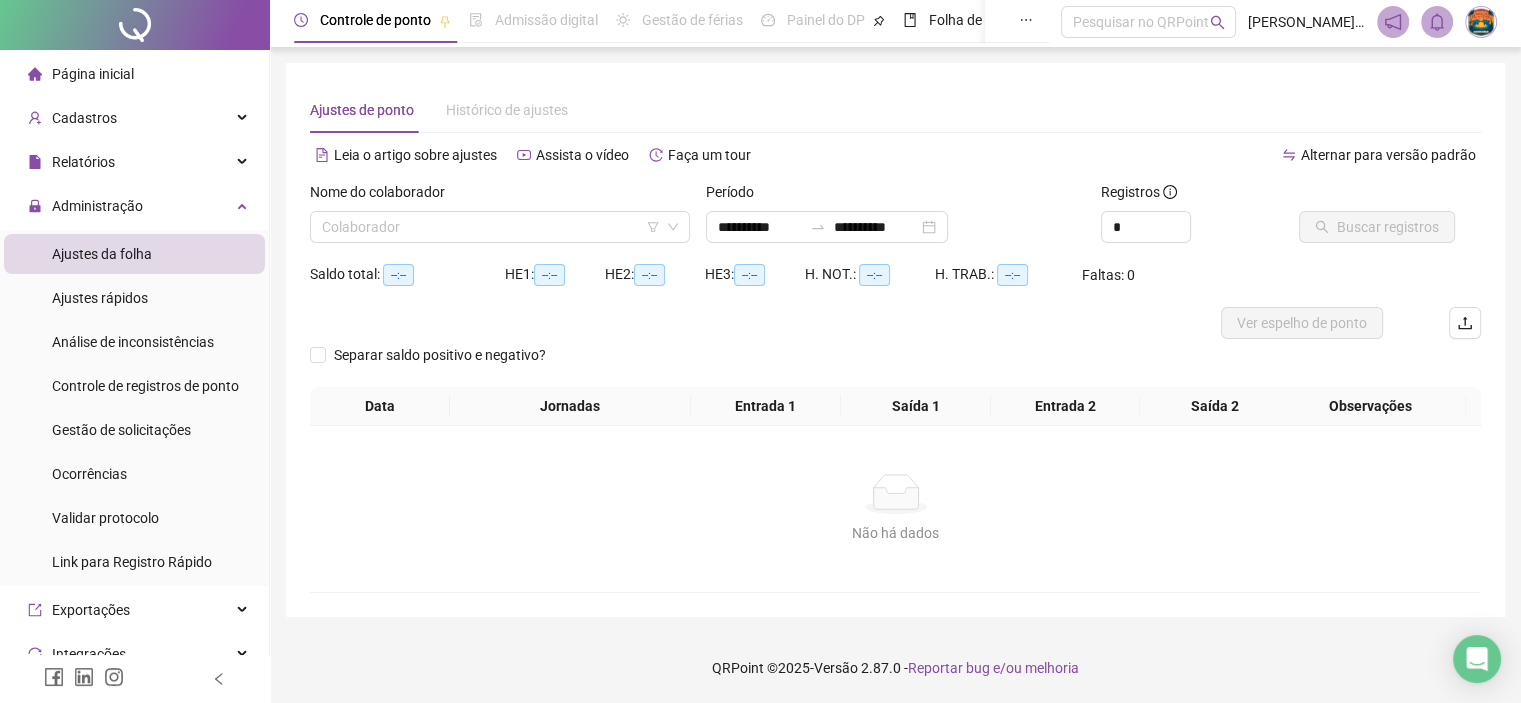 scroll, scrollTop: 0, scrollLeft: 0, axis: both 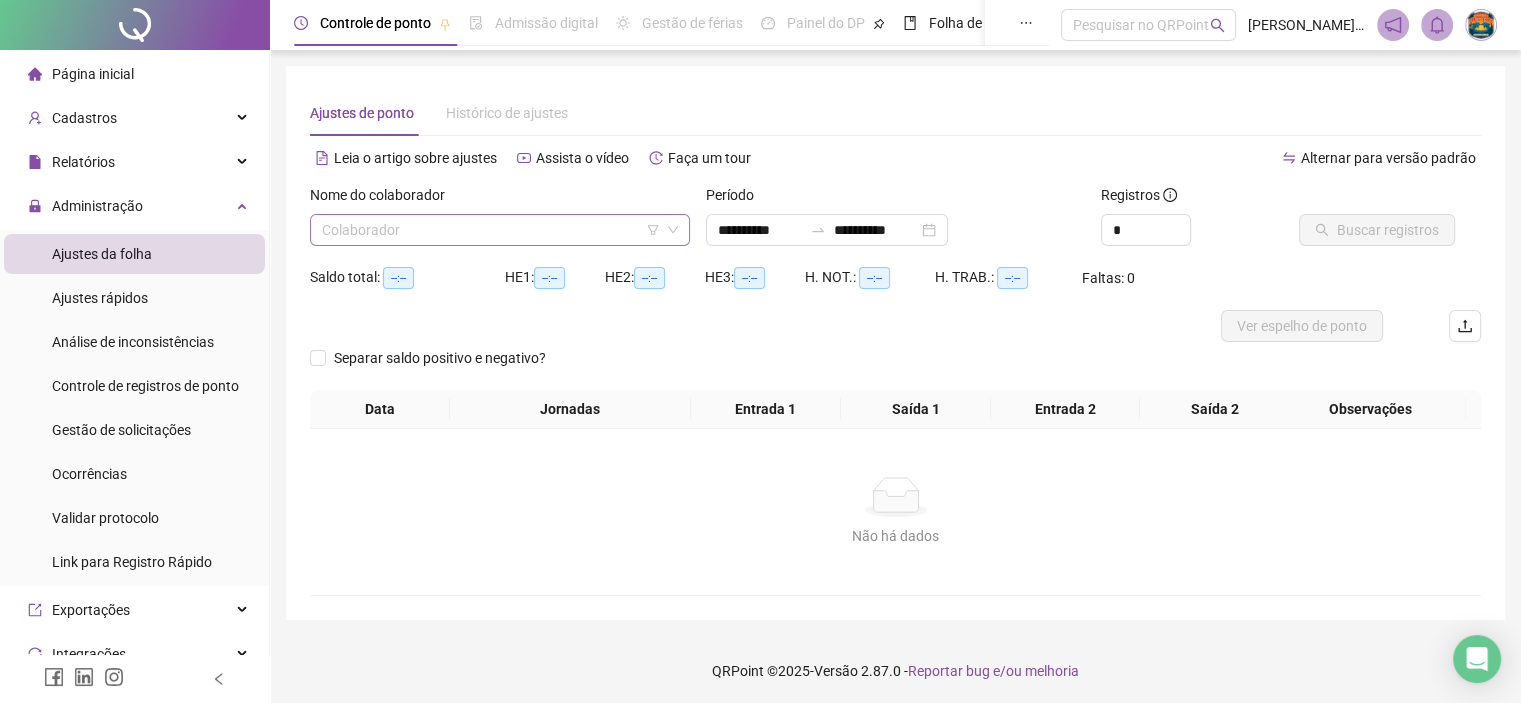 click at bounding box center (494, 230) 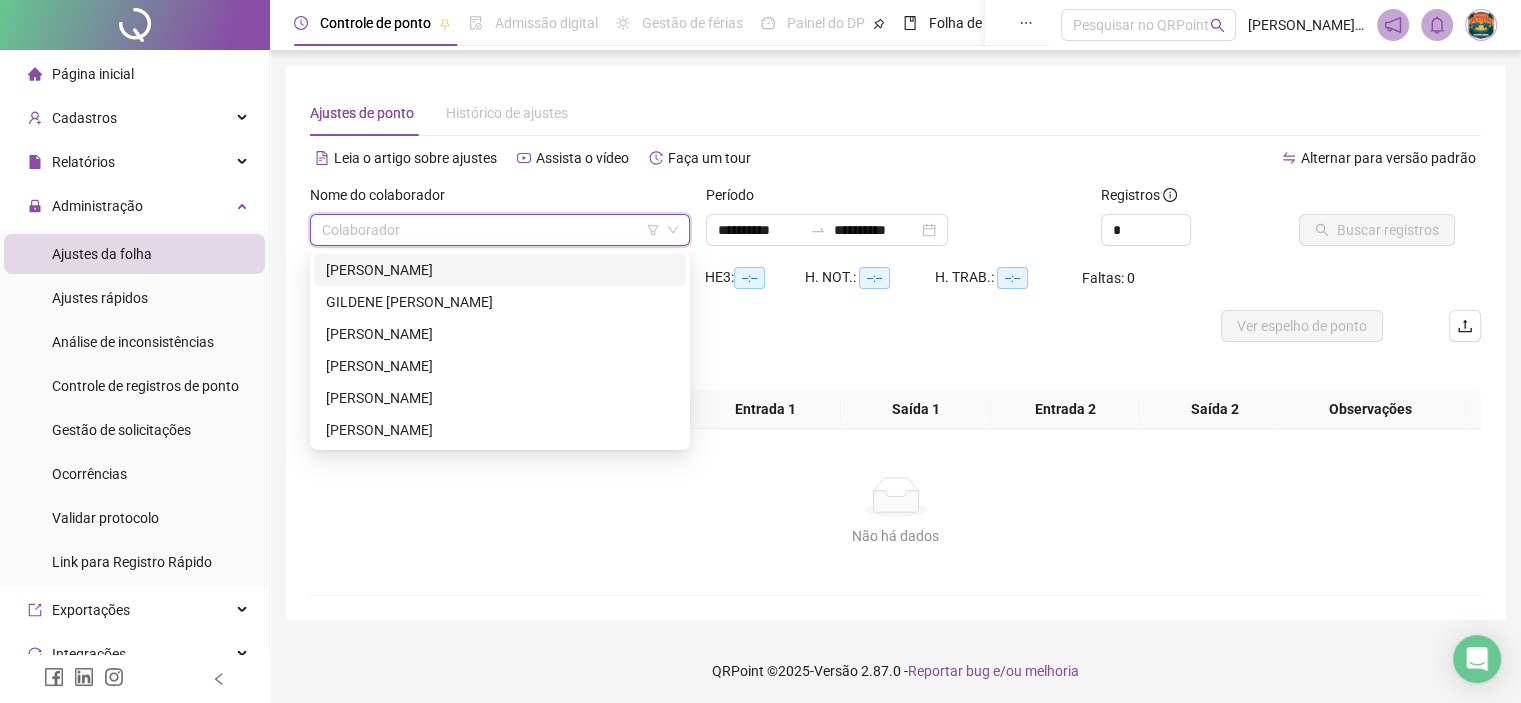 click on "[PERSON_NAME]" at bounding box center (500, 270) 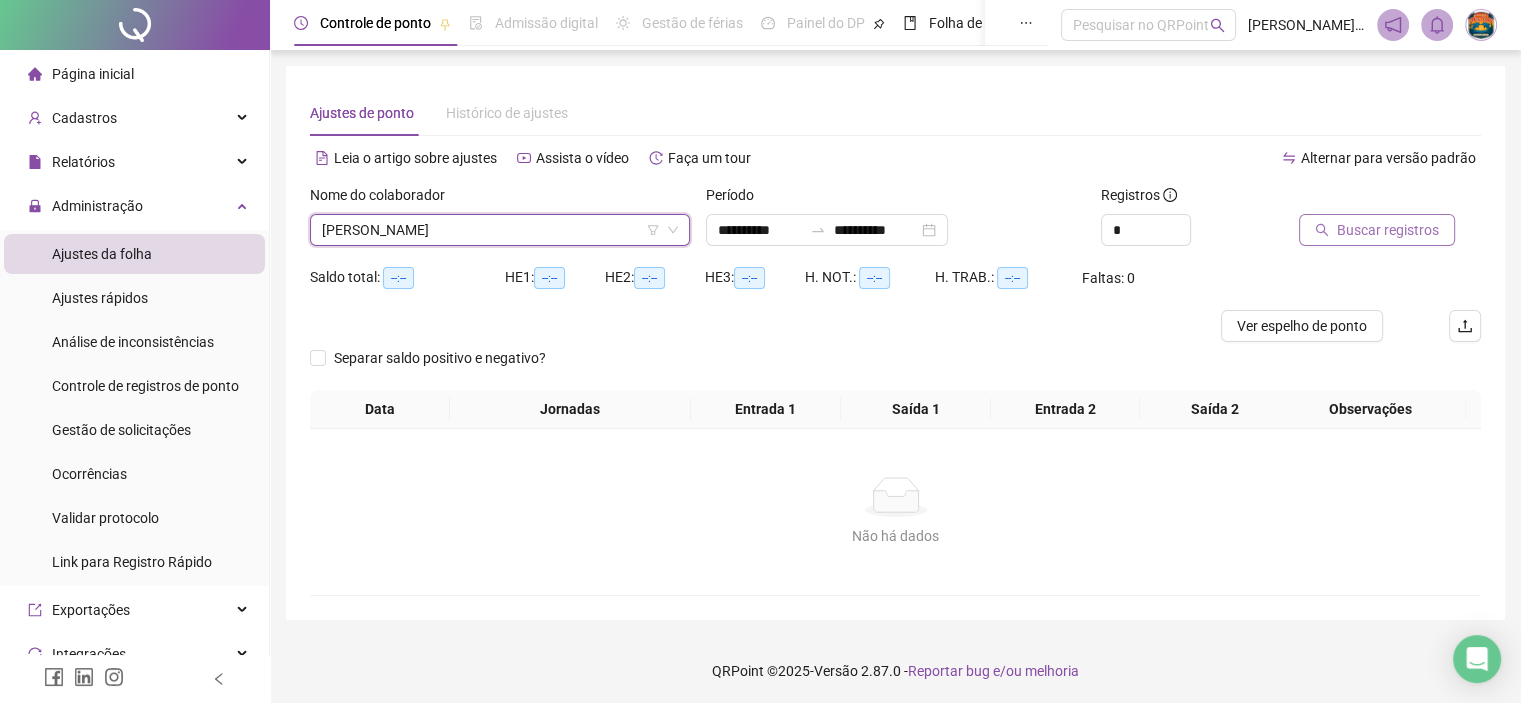 click on "Buscar registros" at bounding box center [1388, 230] 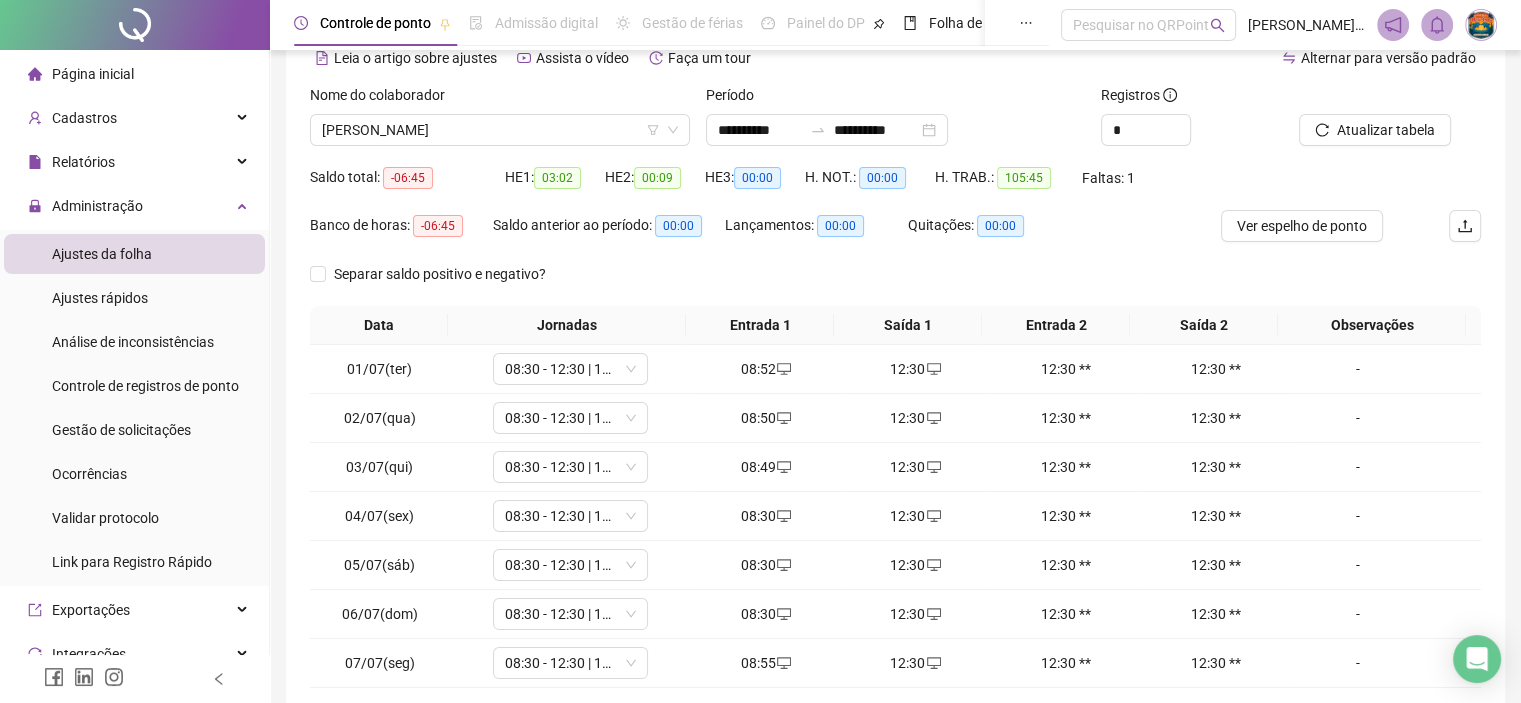 scroll, scrollTop: 249, scrollLeft: 0, axis: vertical 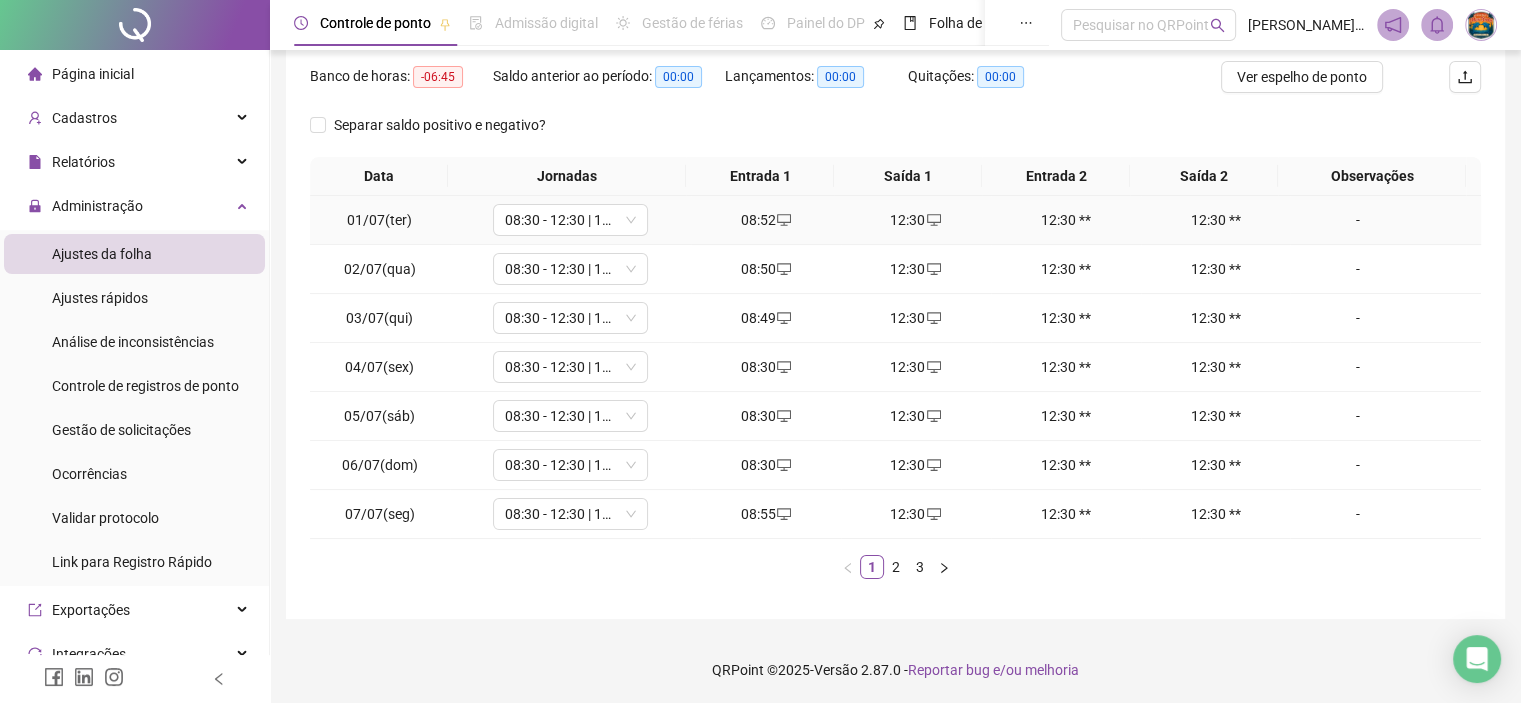 click on "12:30" at bounding box center (916, 220) 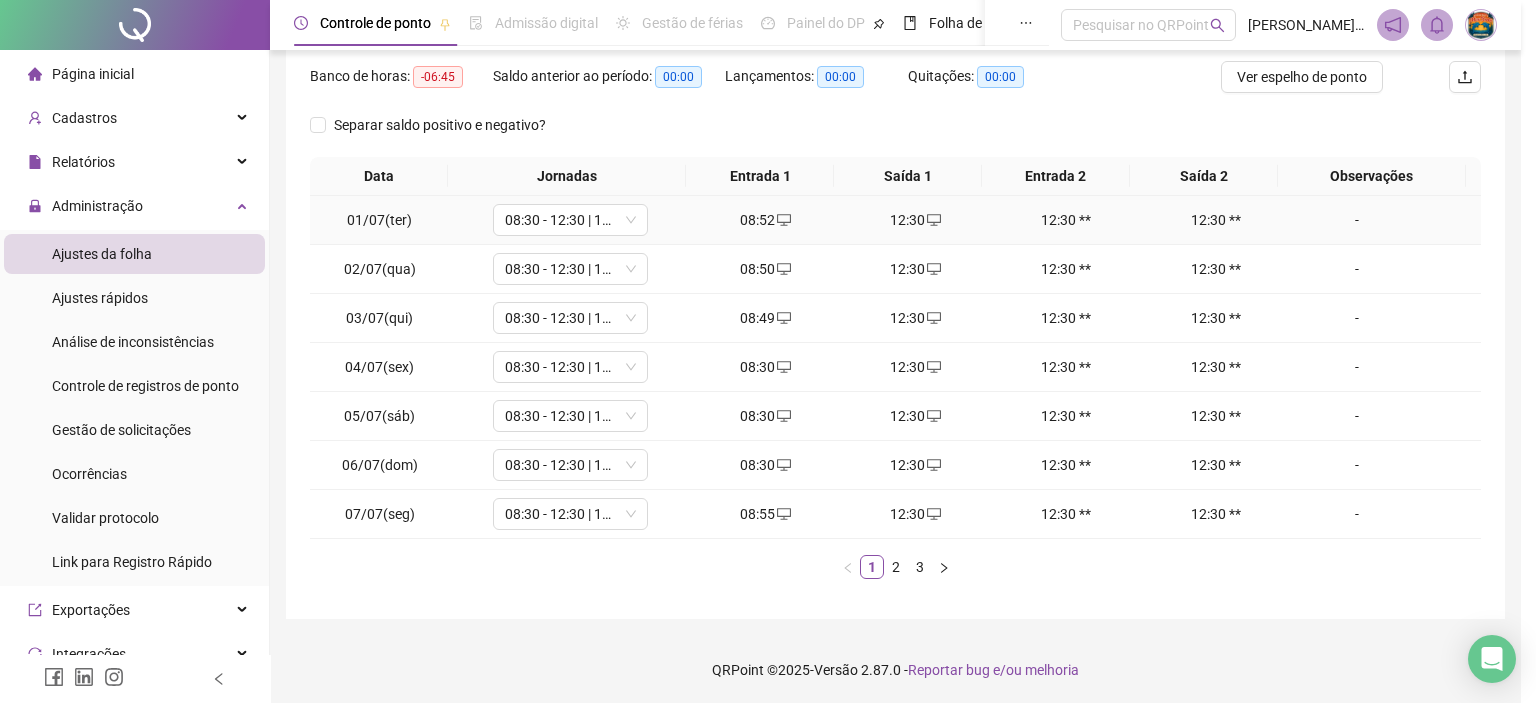 type on "**********" 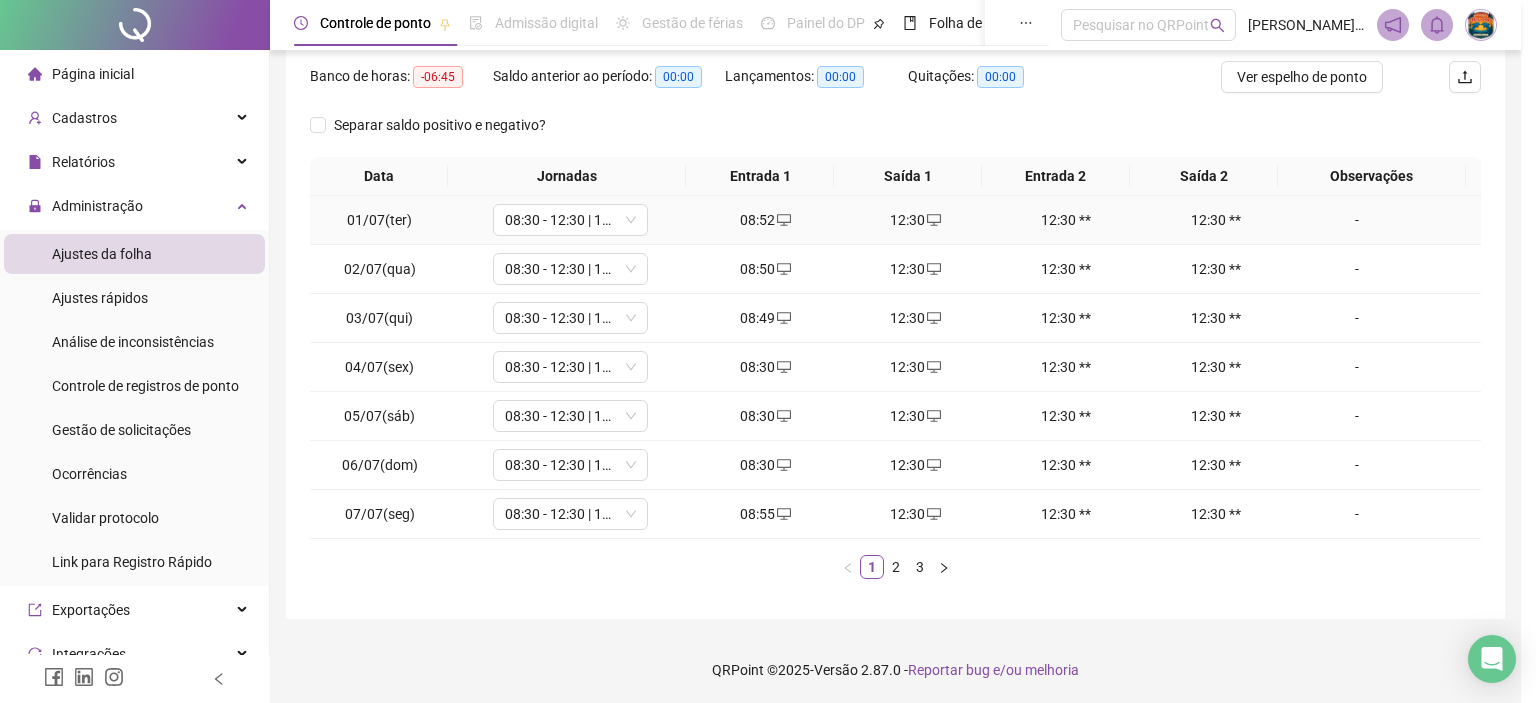 type on "**********" 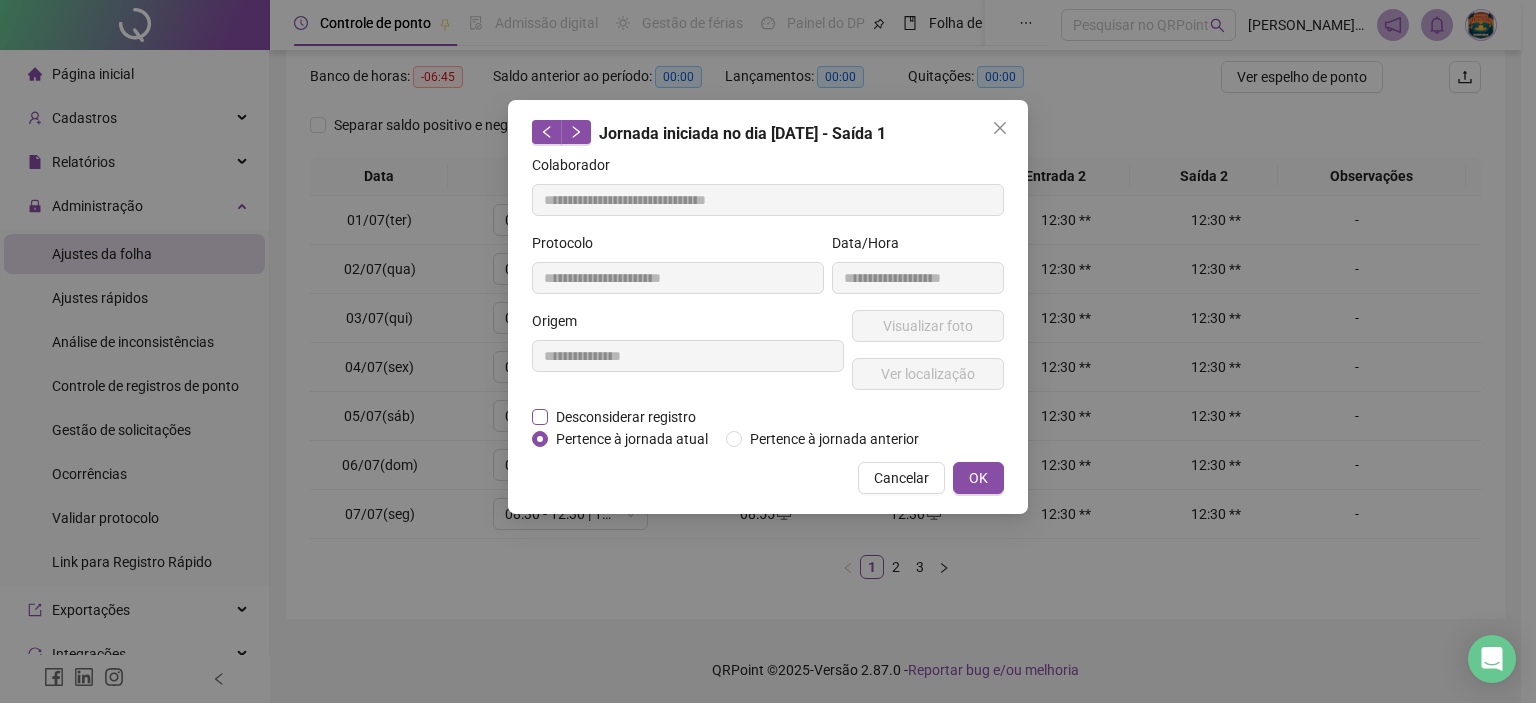 click on "Desconsiderar registro" at bounding box center [626, 417] 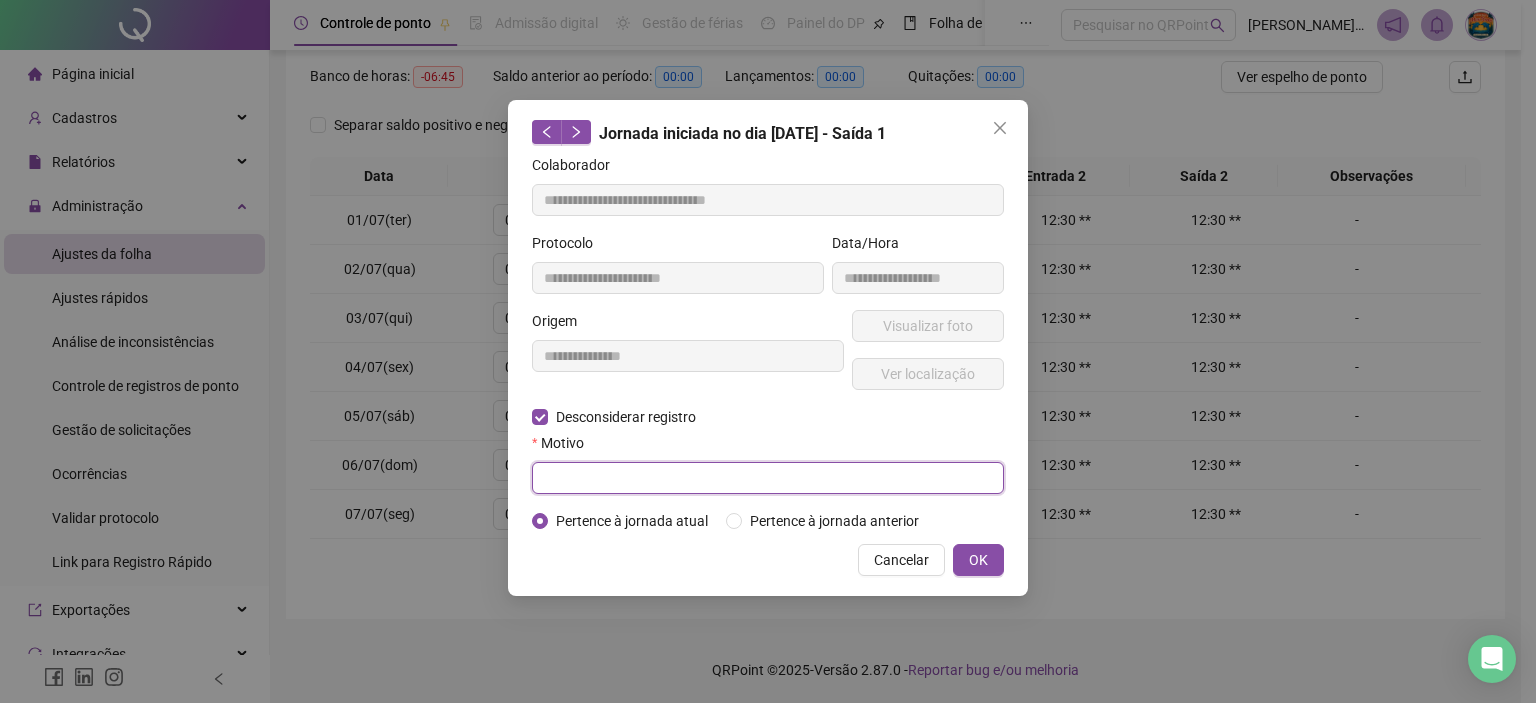 click at bounding box center [768, 478] 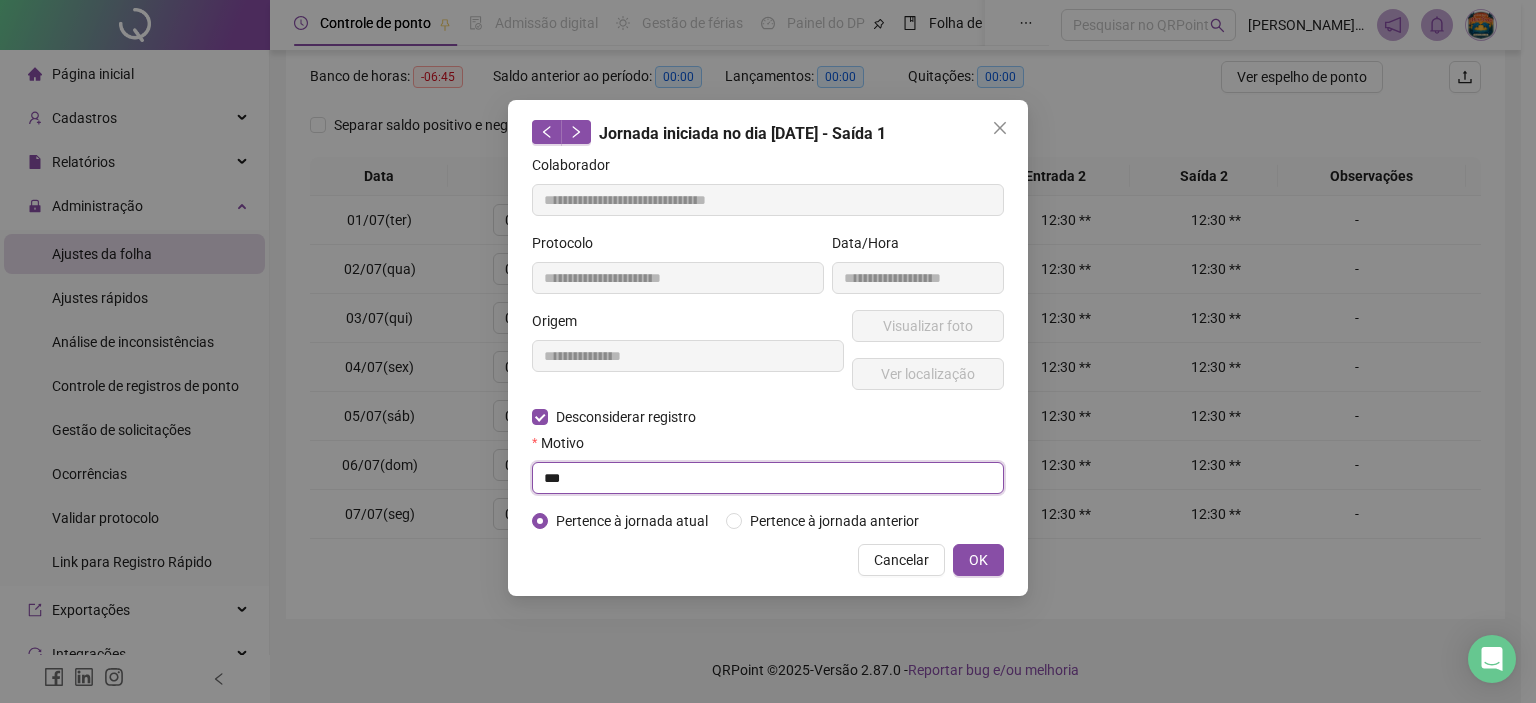 type on "****" 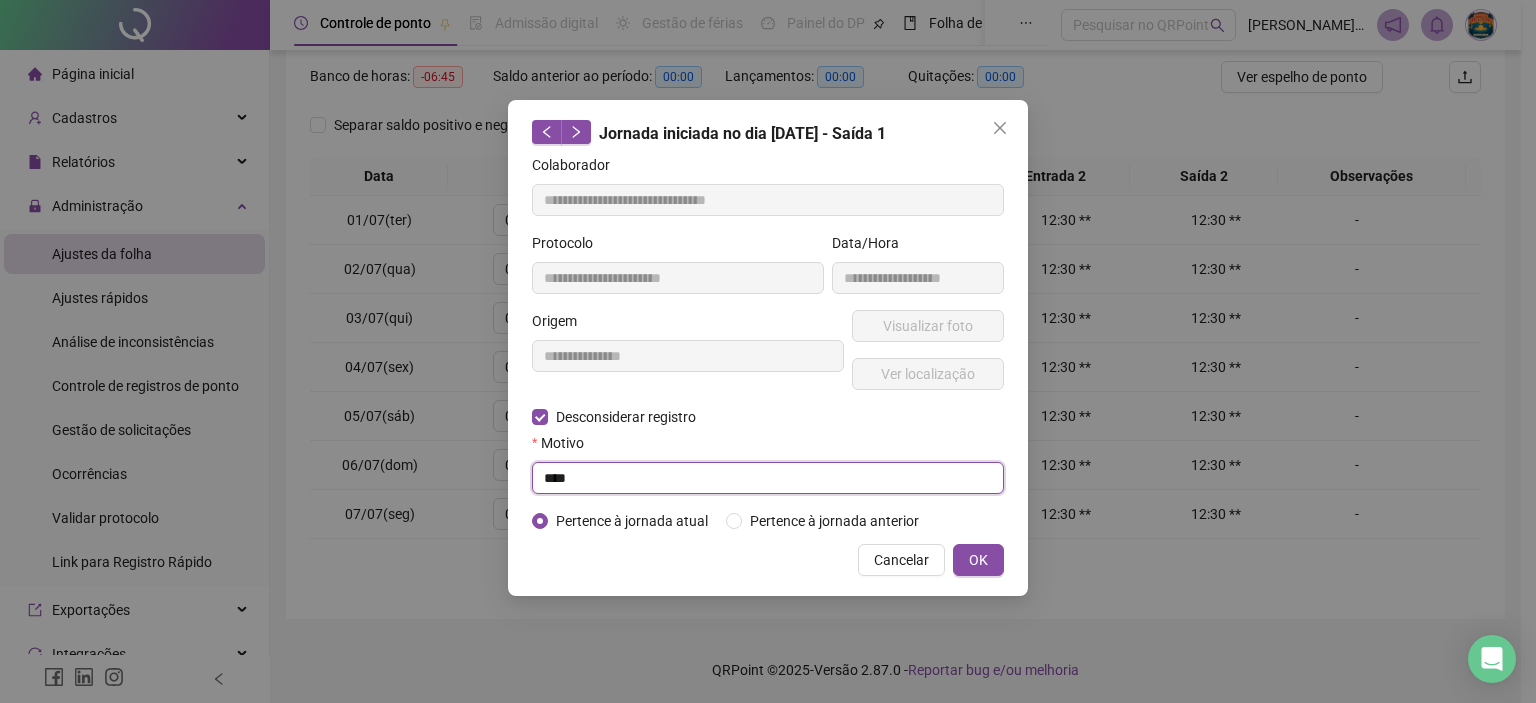 click on "****" at bounding box center (768, 478) 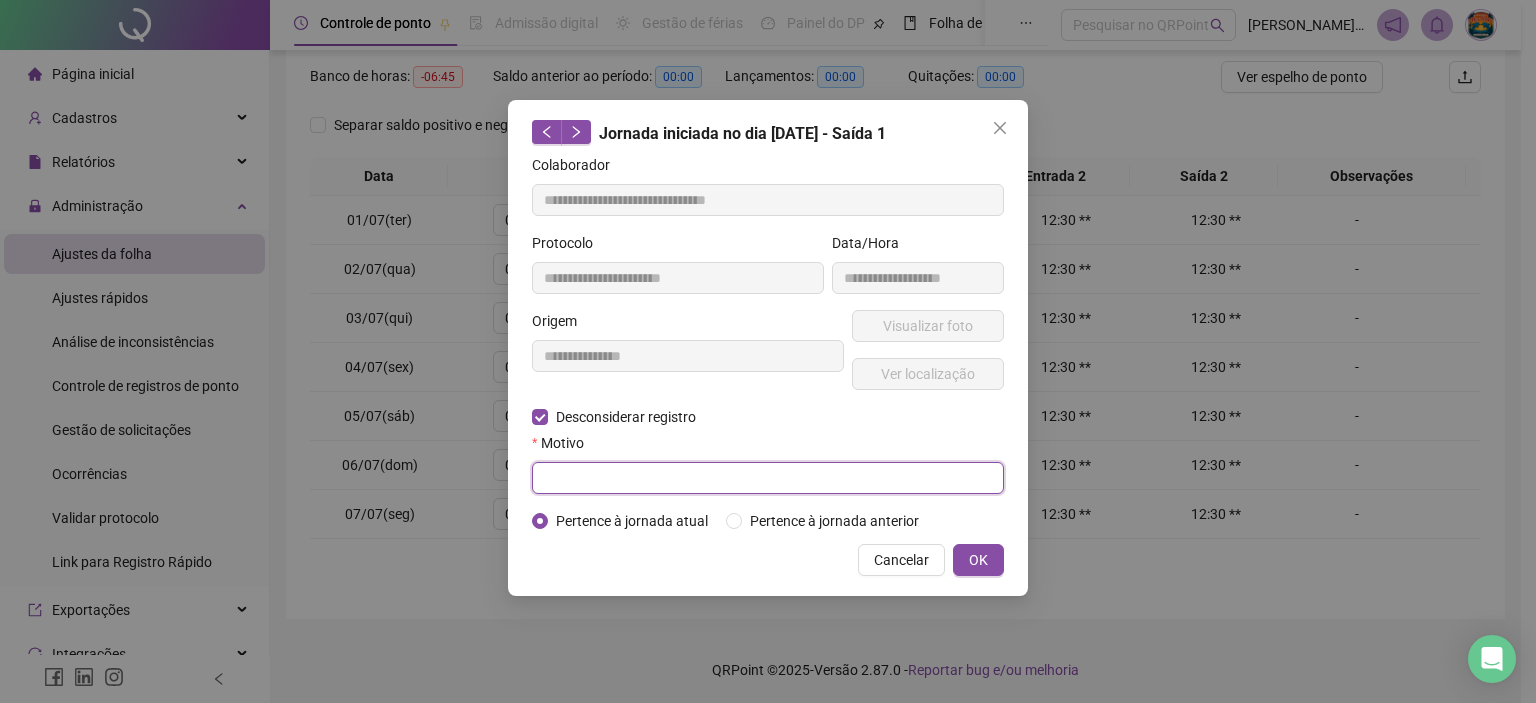 paste on "****" 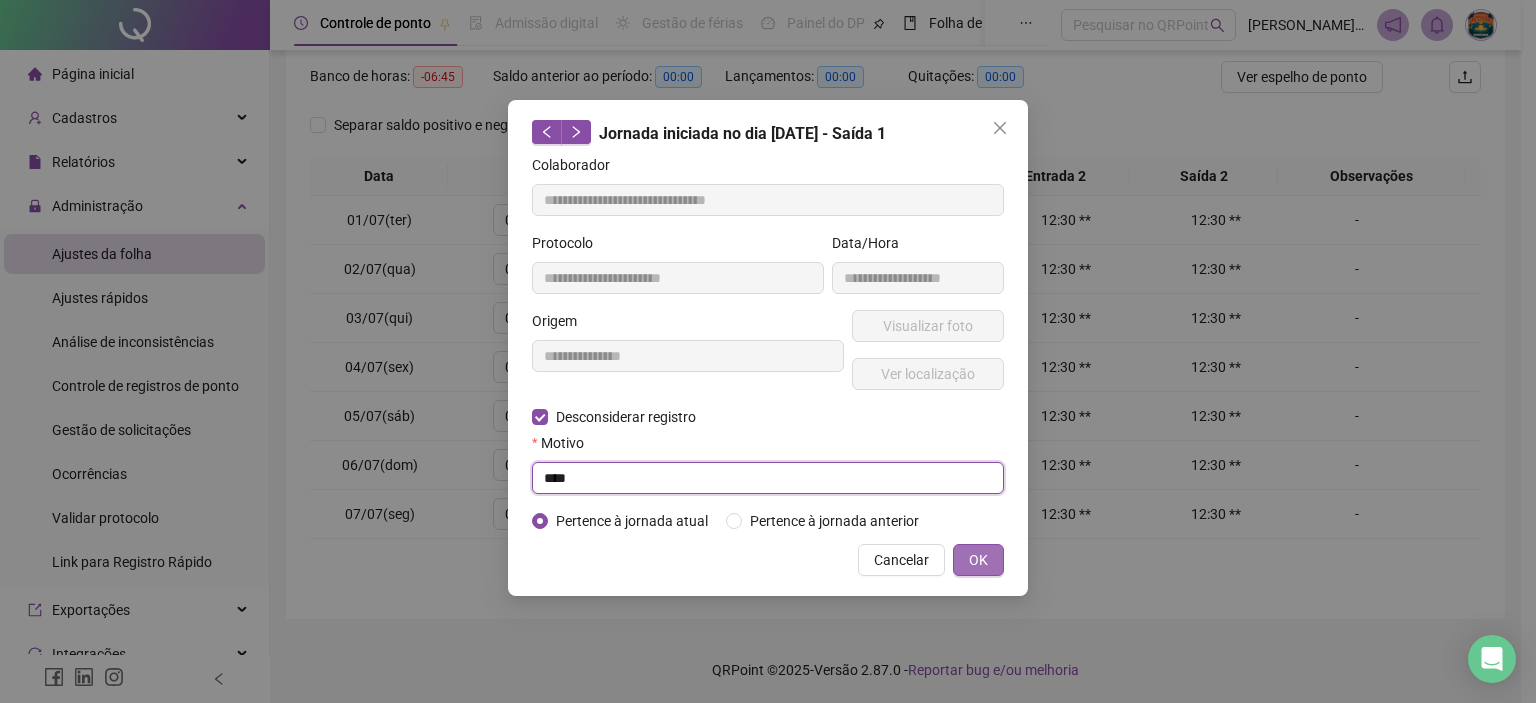 type on "****" 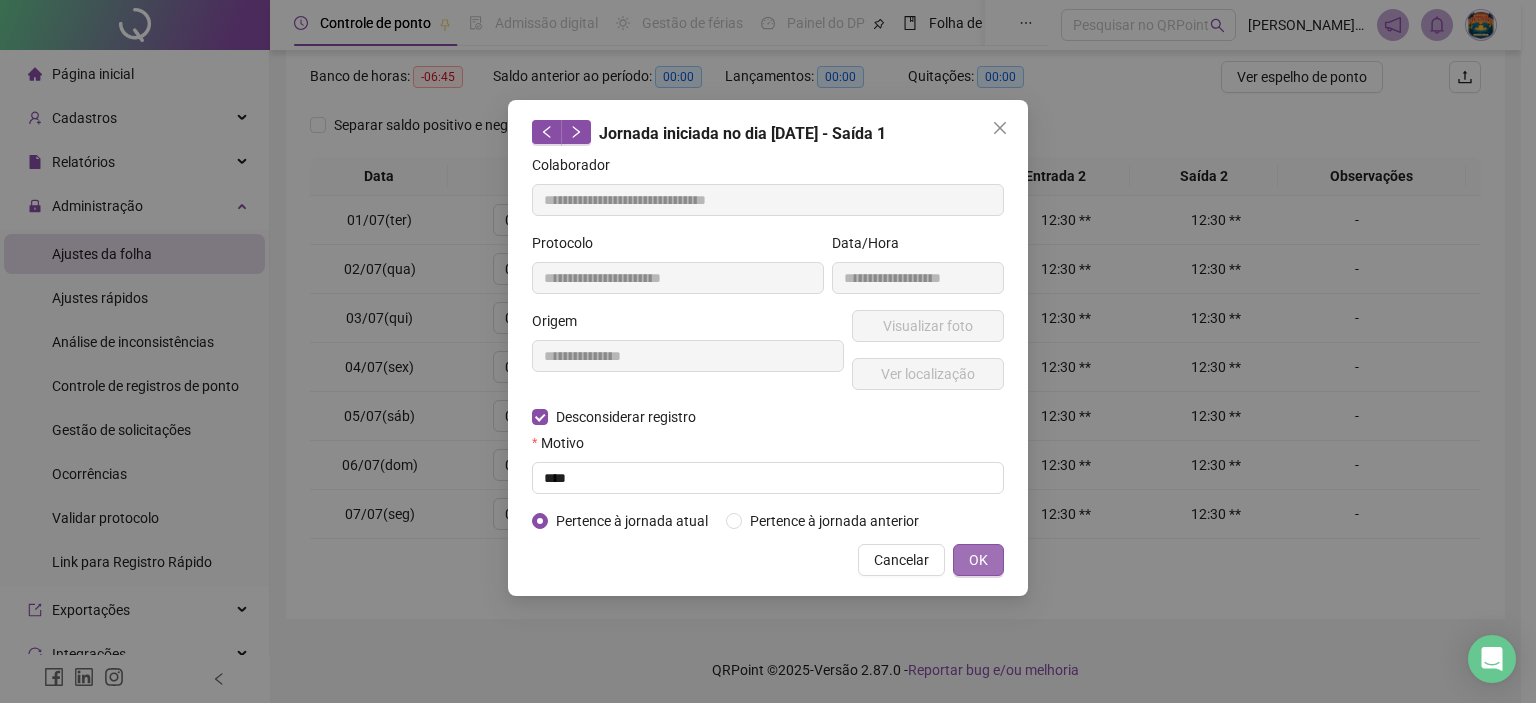 click on "OK" at bounding box center [978, 560] 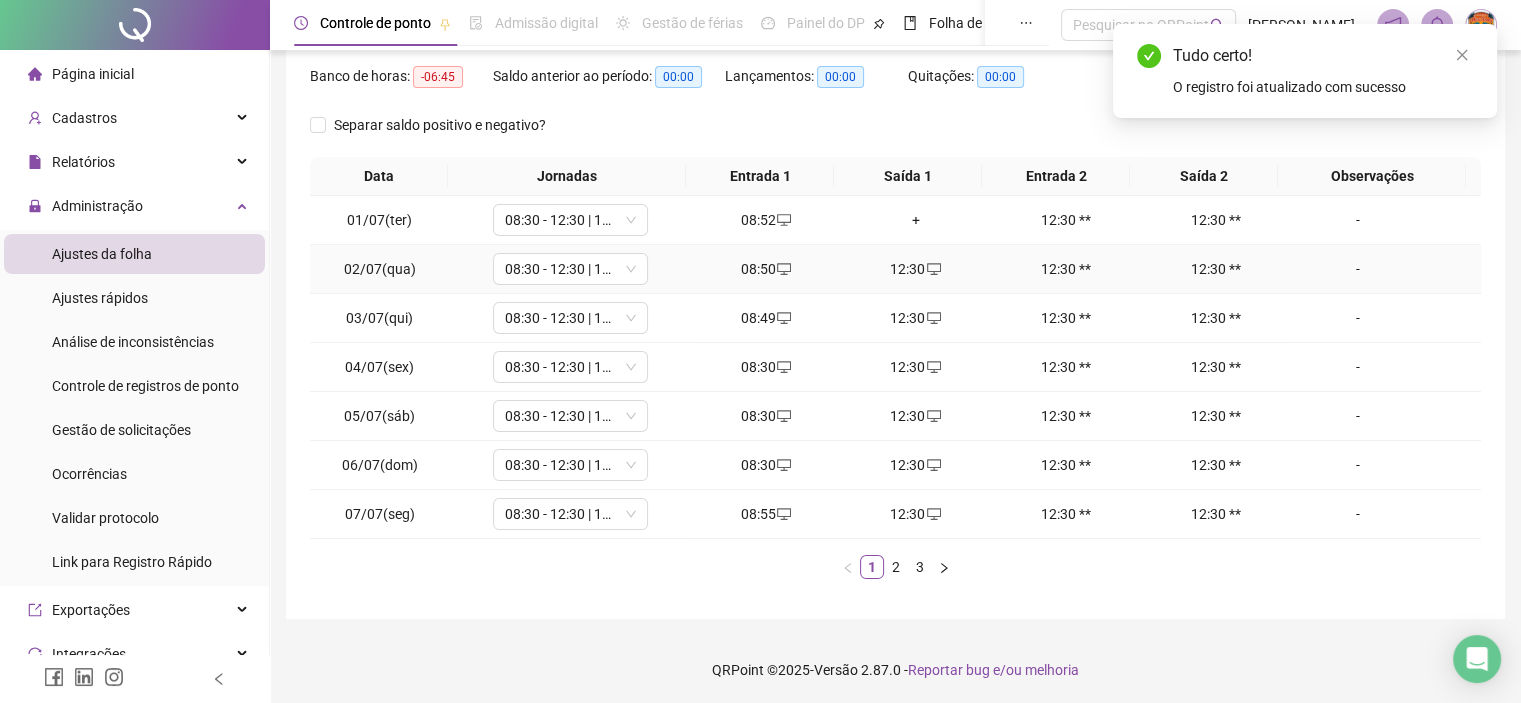 click on "12:30" at bounding box center [916, 269] 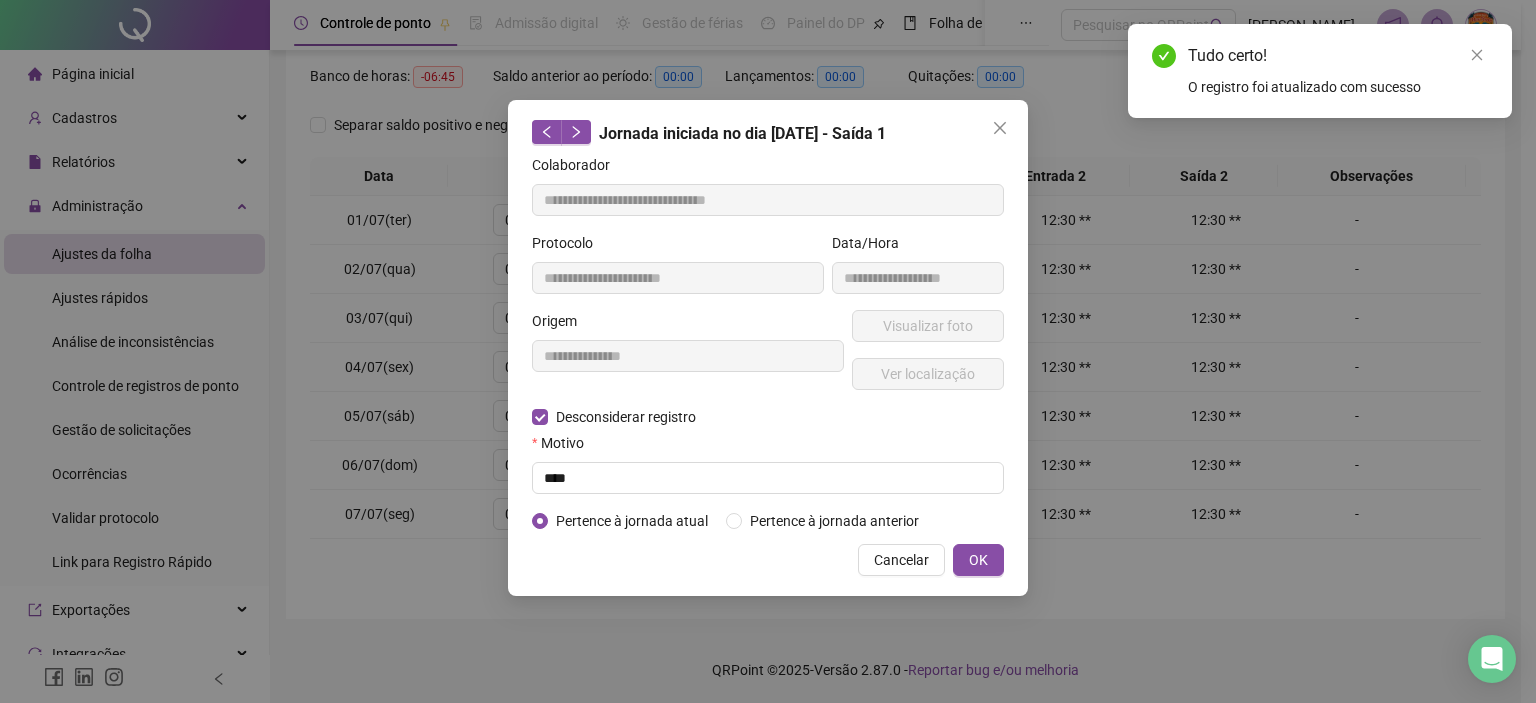 type on "**********" 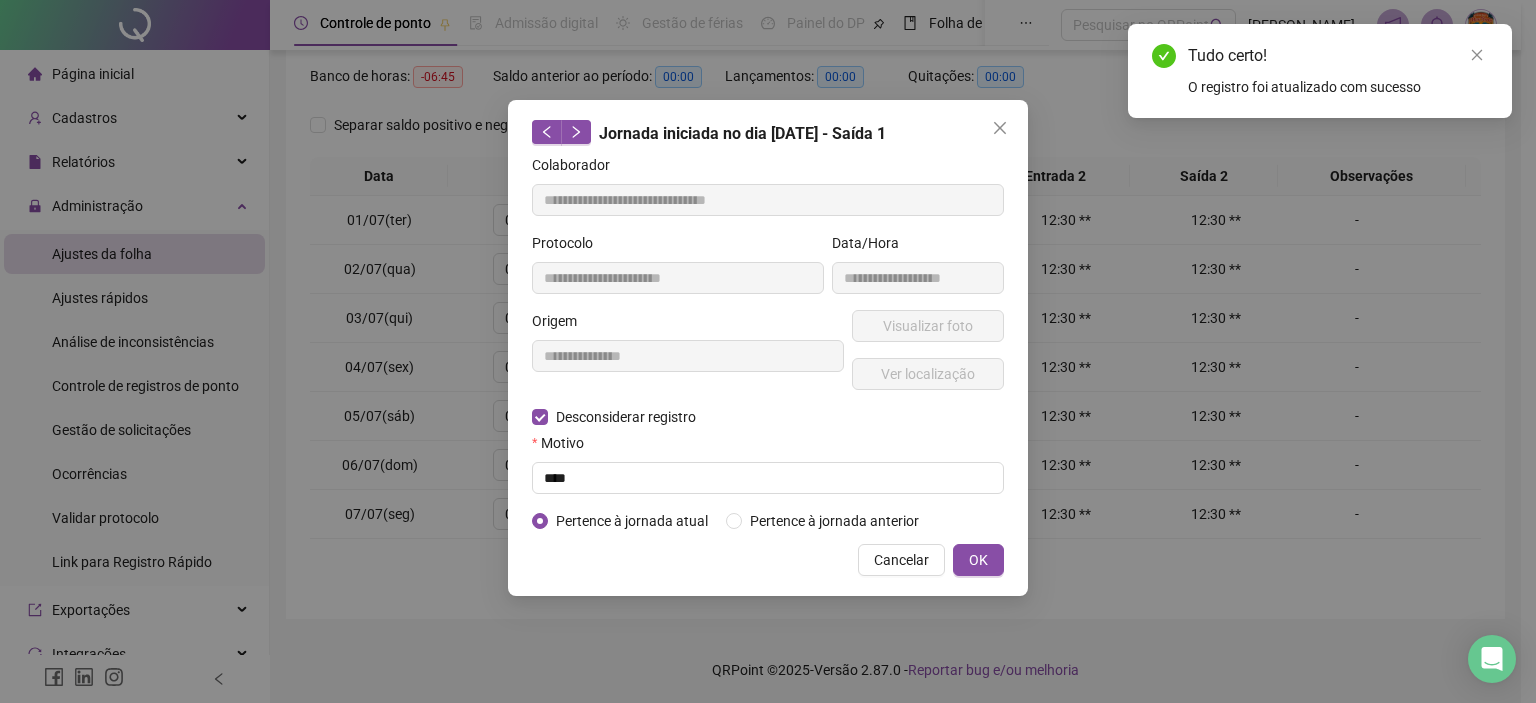 type on "**********" 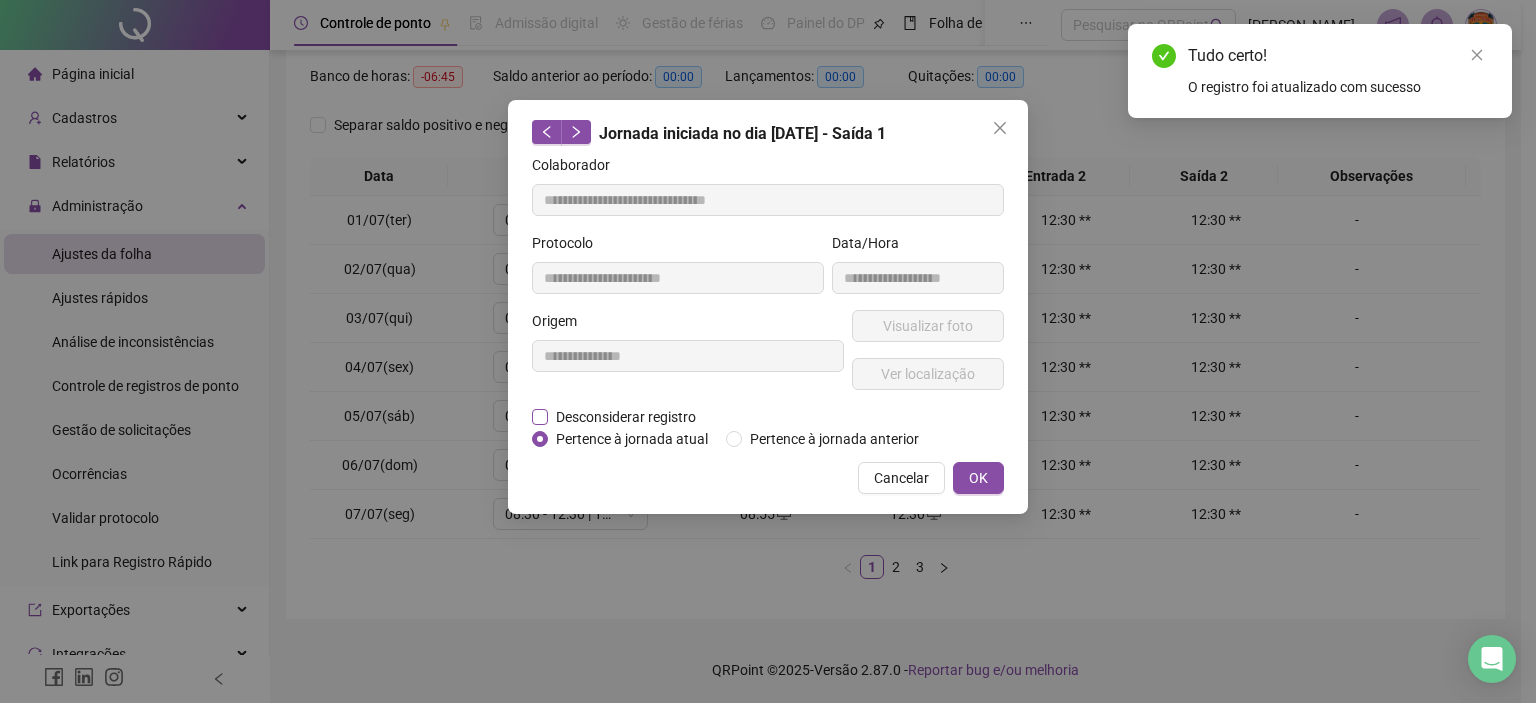 click on "Desconsiderar registro" at bounding box center [626, 417] 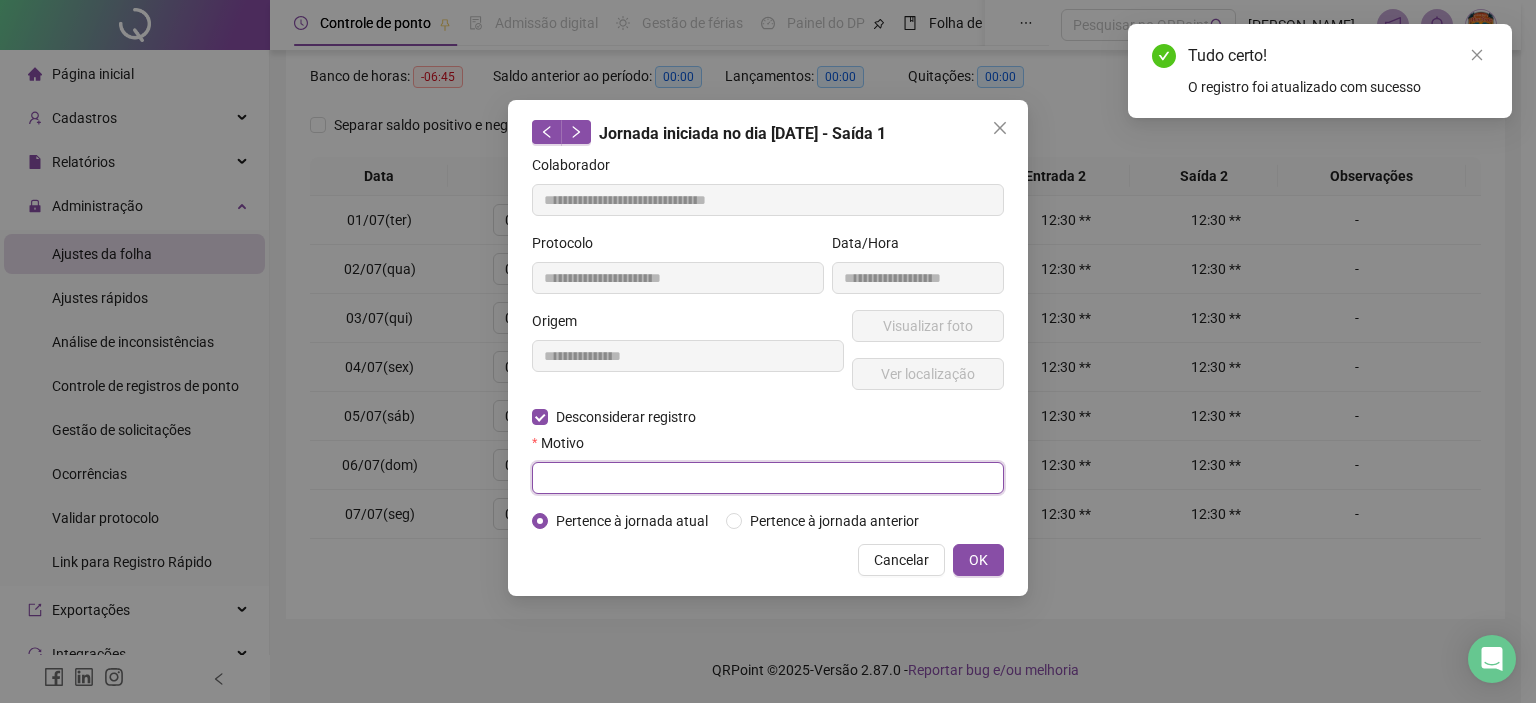 click at bounding box center [768, 478] 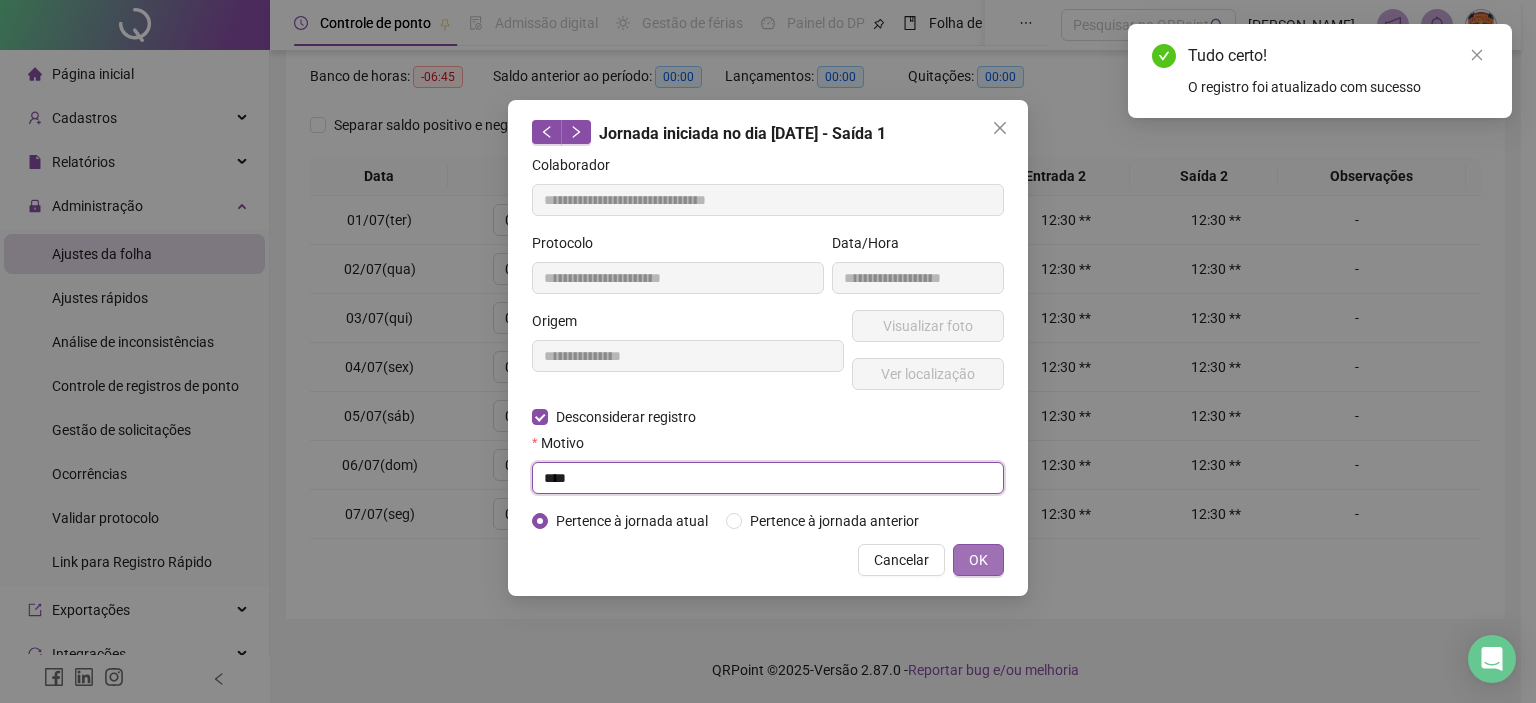 type on "****" 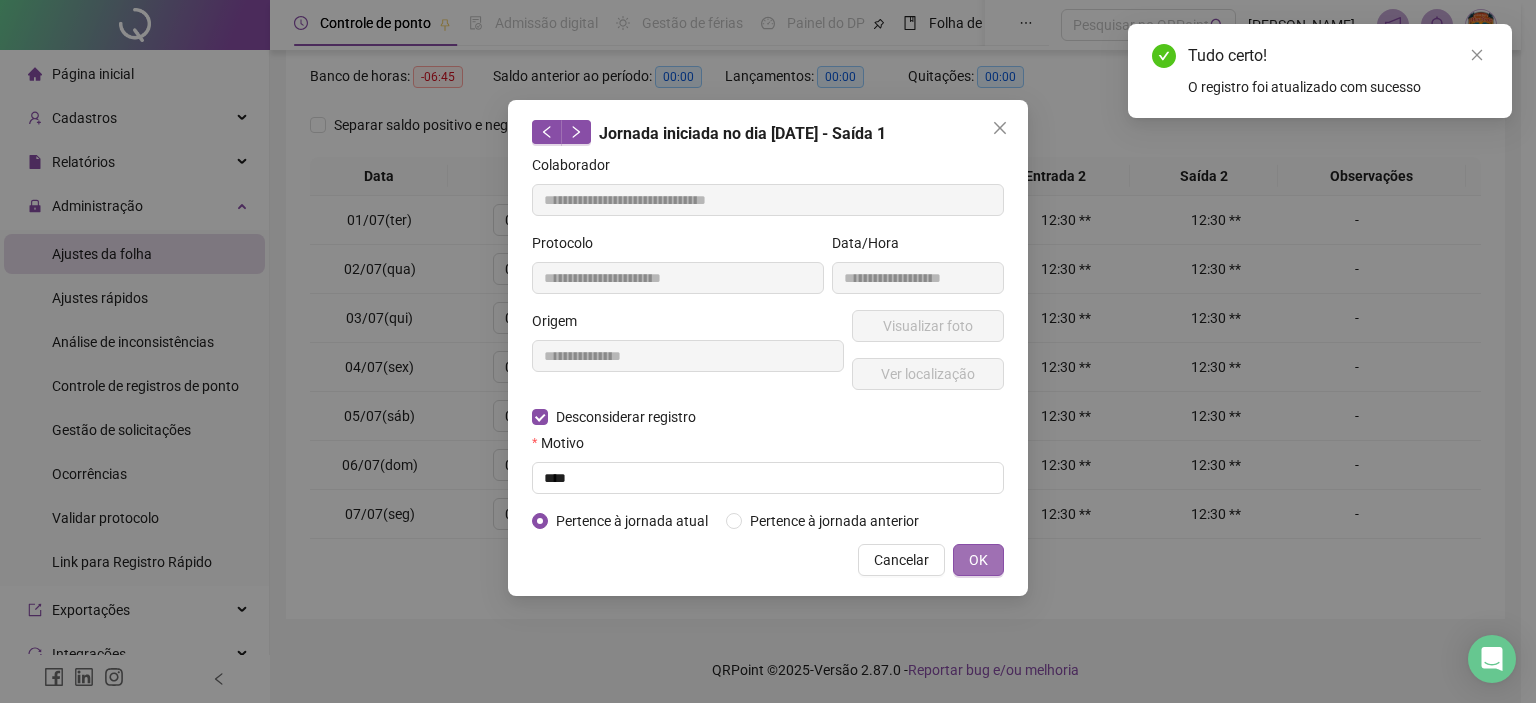 click on "OK" at bounding box center [978, 560] 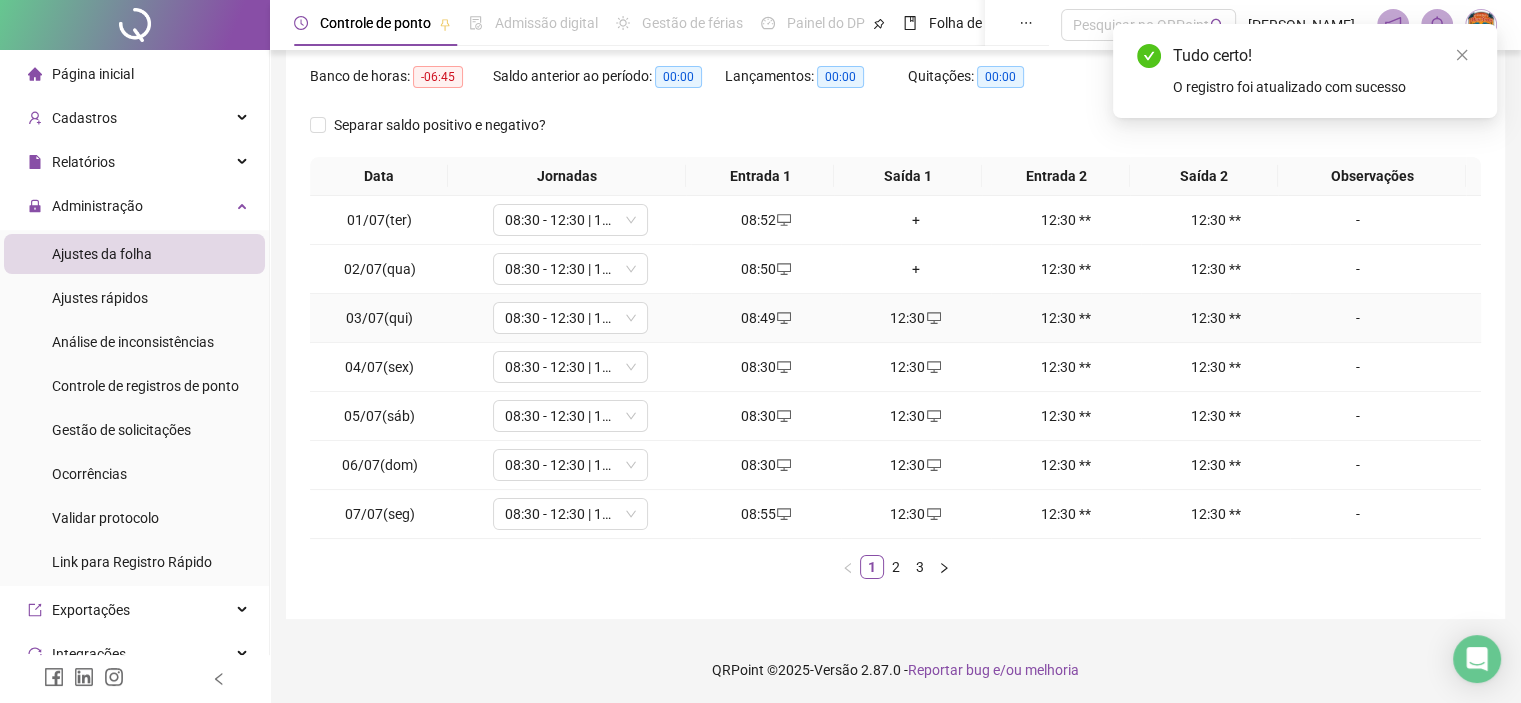 click on "12:30" at bounding box center (916, 318) 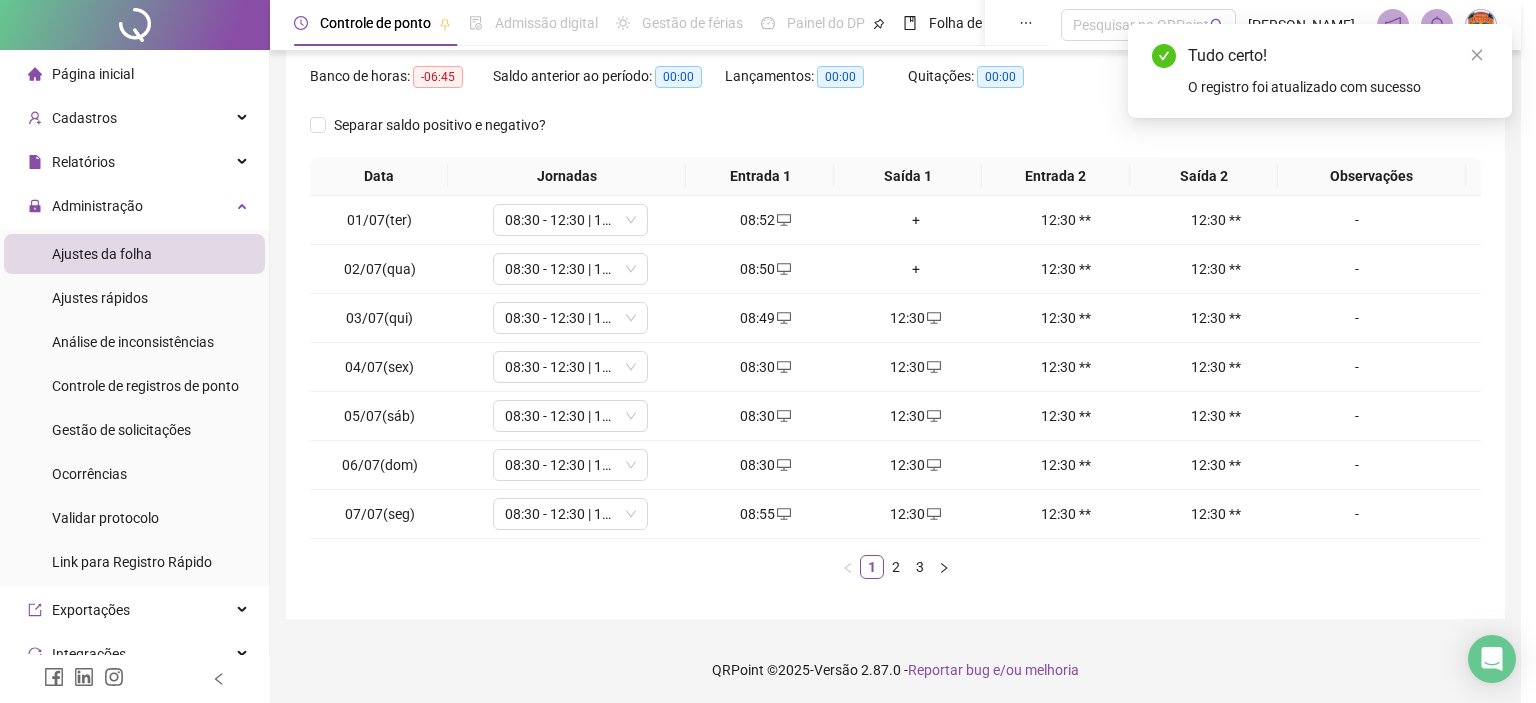 type on "**********" 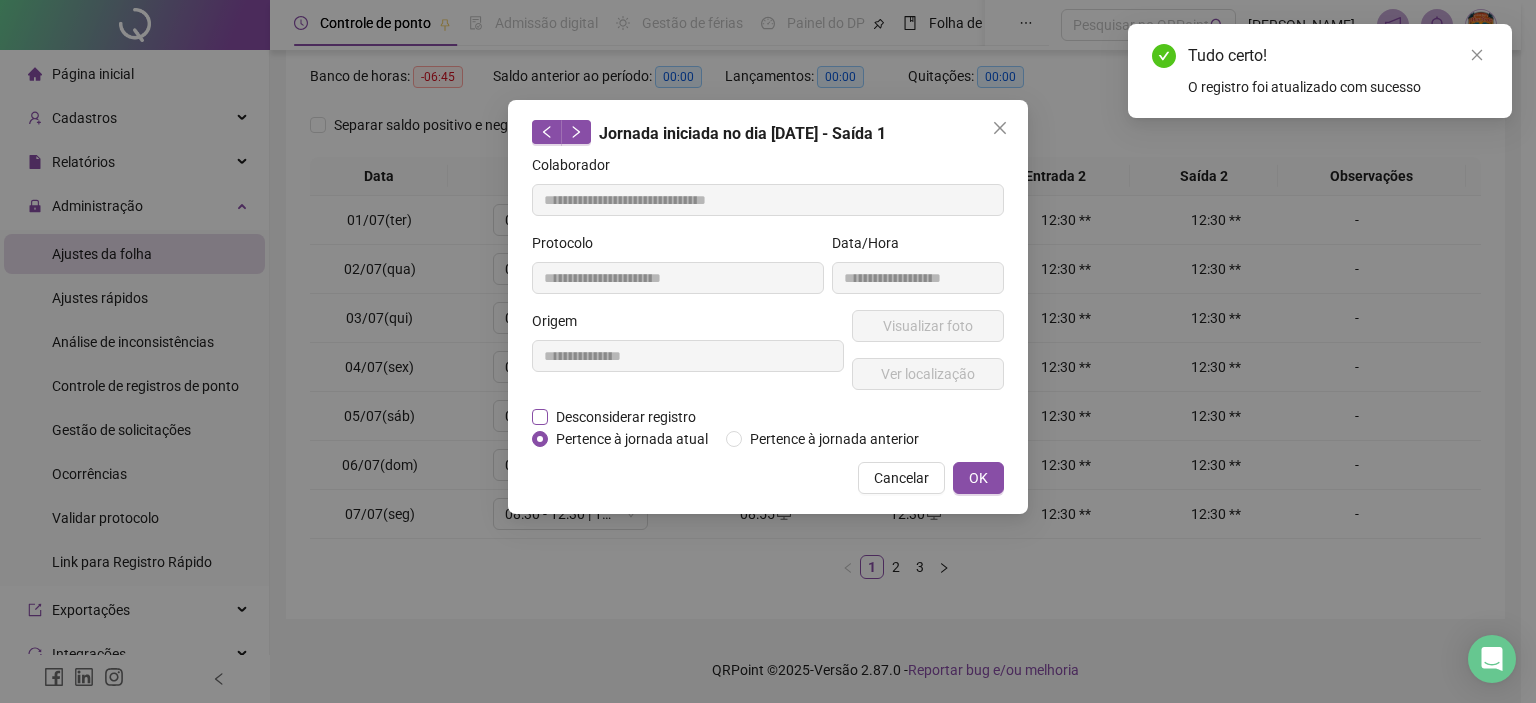 click on "Desconsiderar registro" at bounding box center [626, 417] 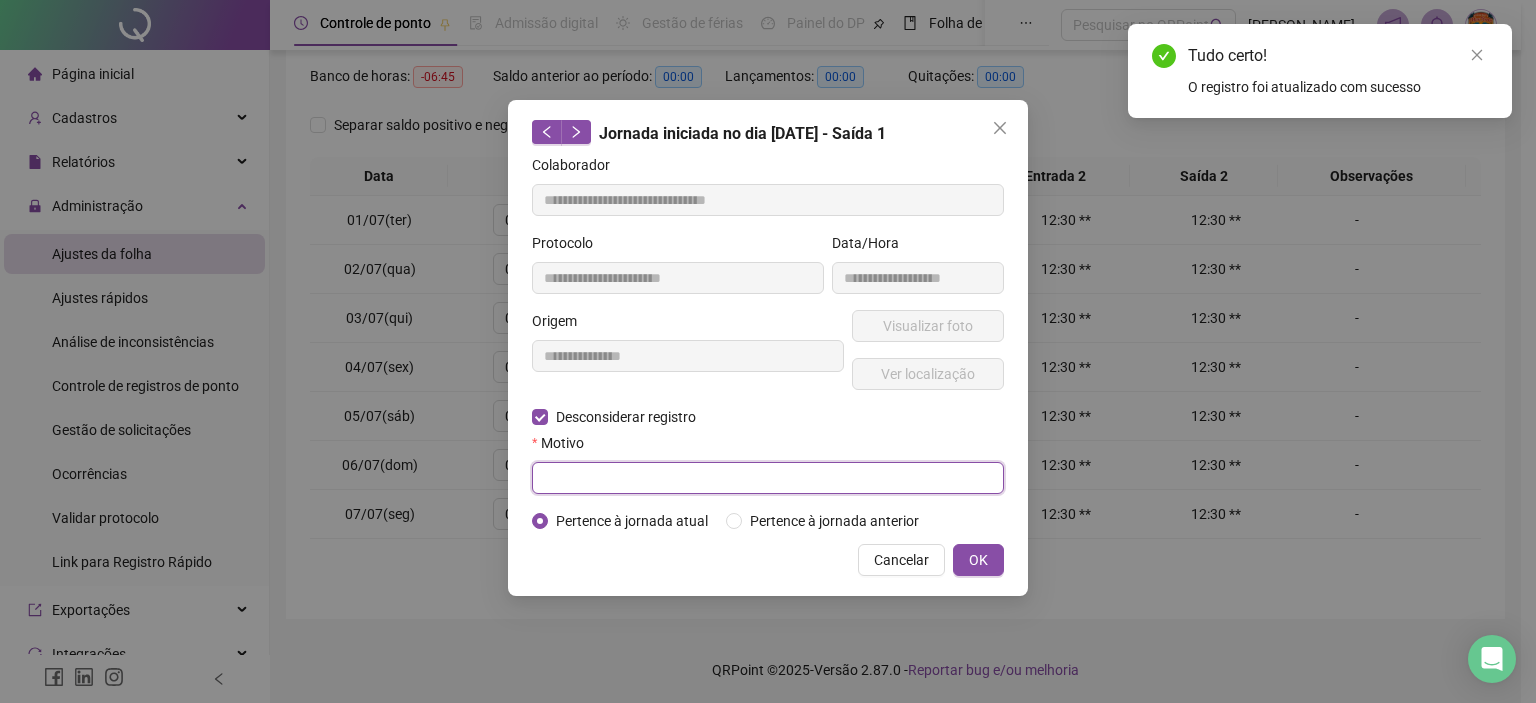 click at bounding box center (768, 478) 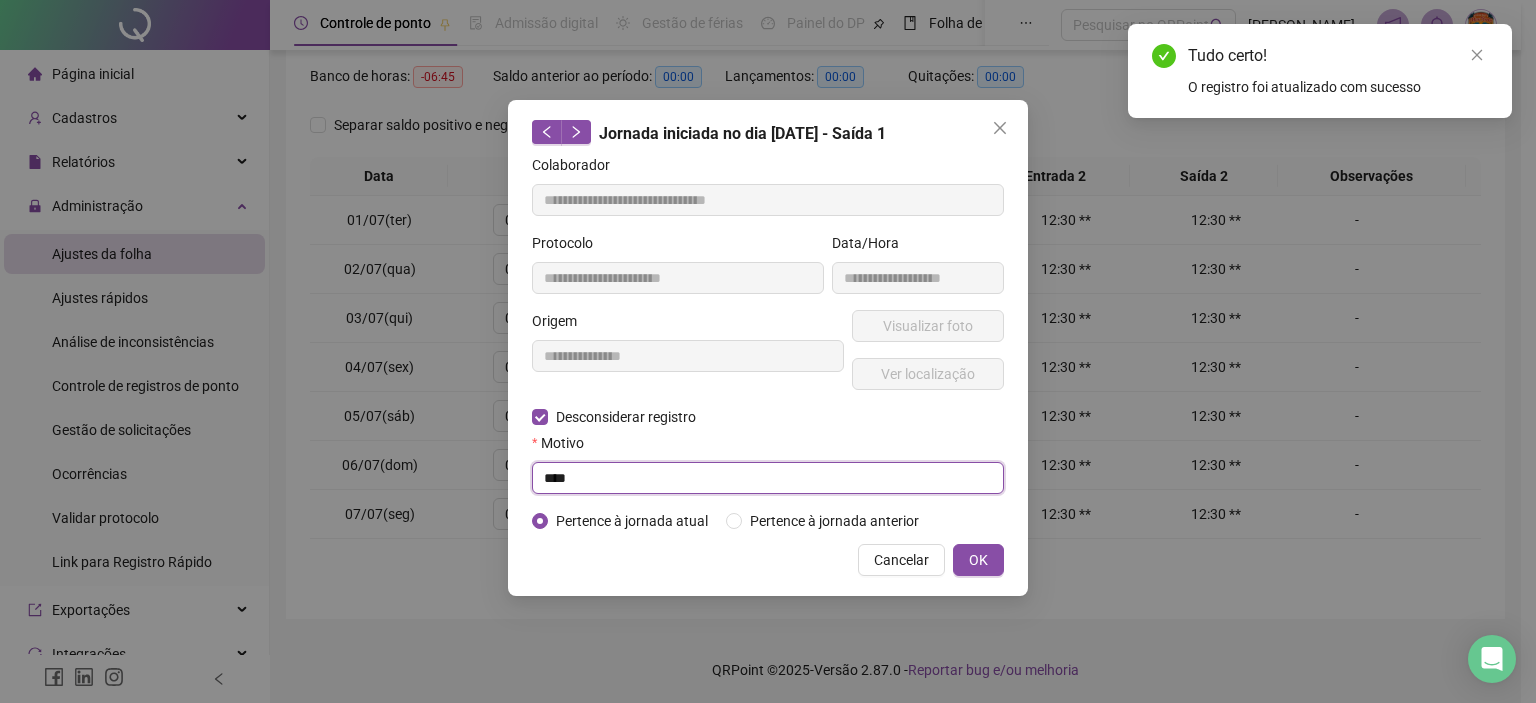 type on "****" 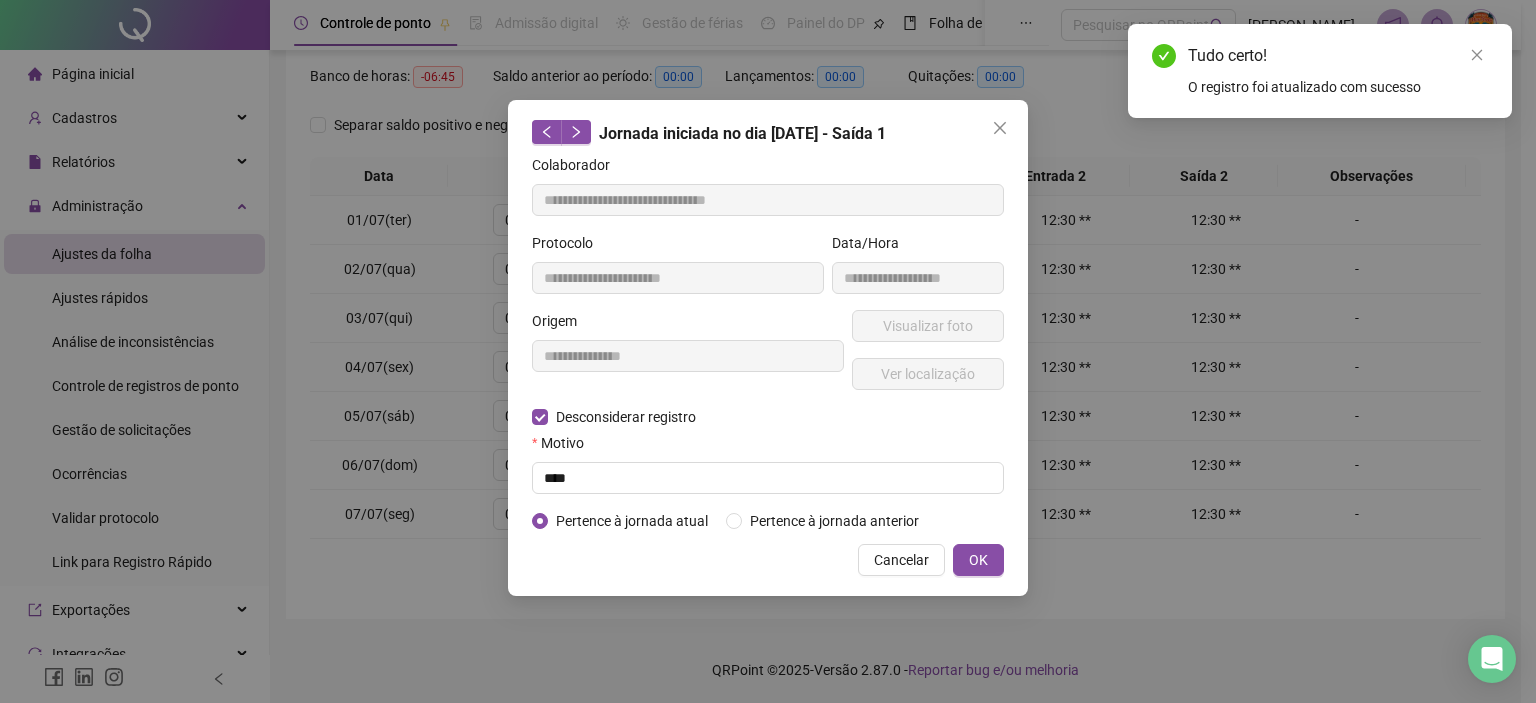 click on "OK" at bounding box center [978, 560] 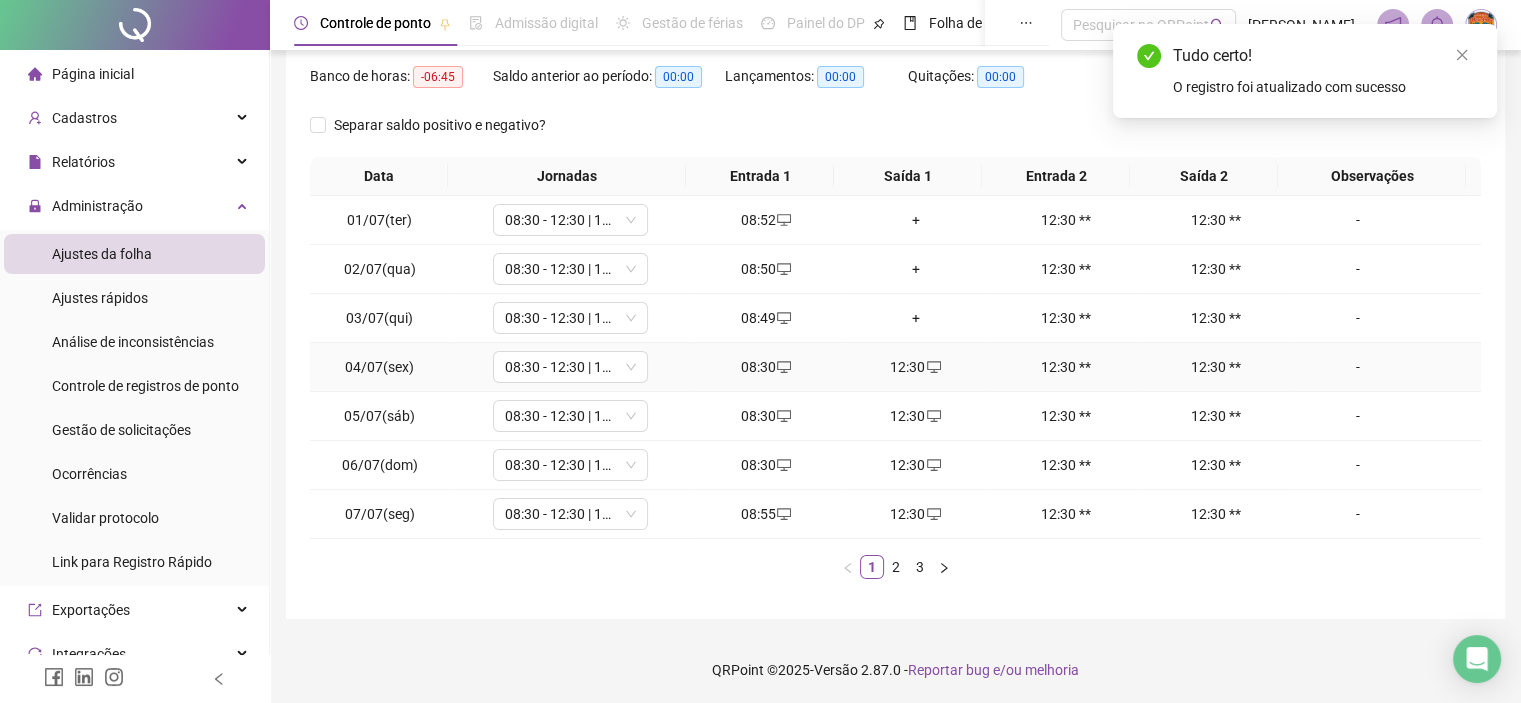 click on "12:30" at bounding box center (916, 367) 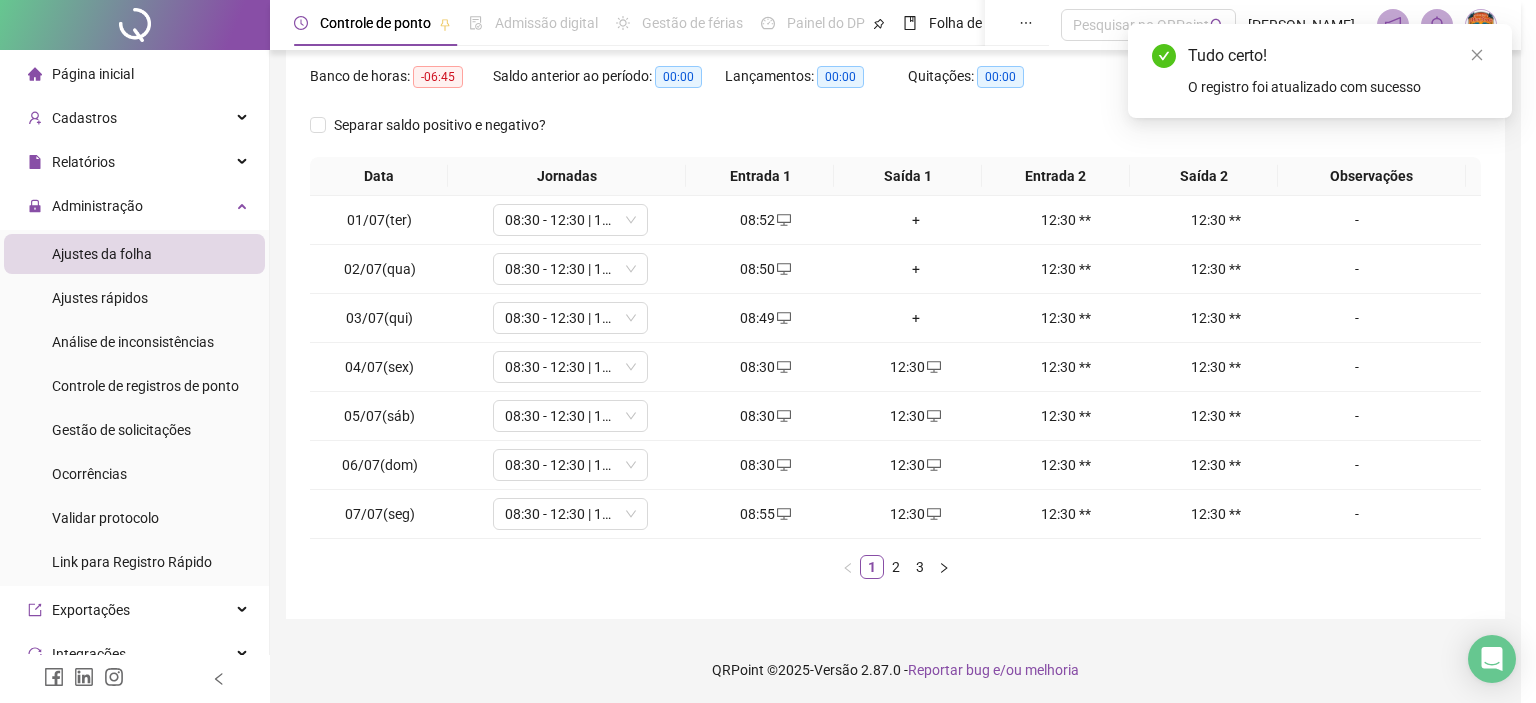 type on "**********" 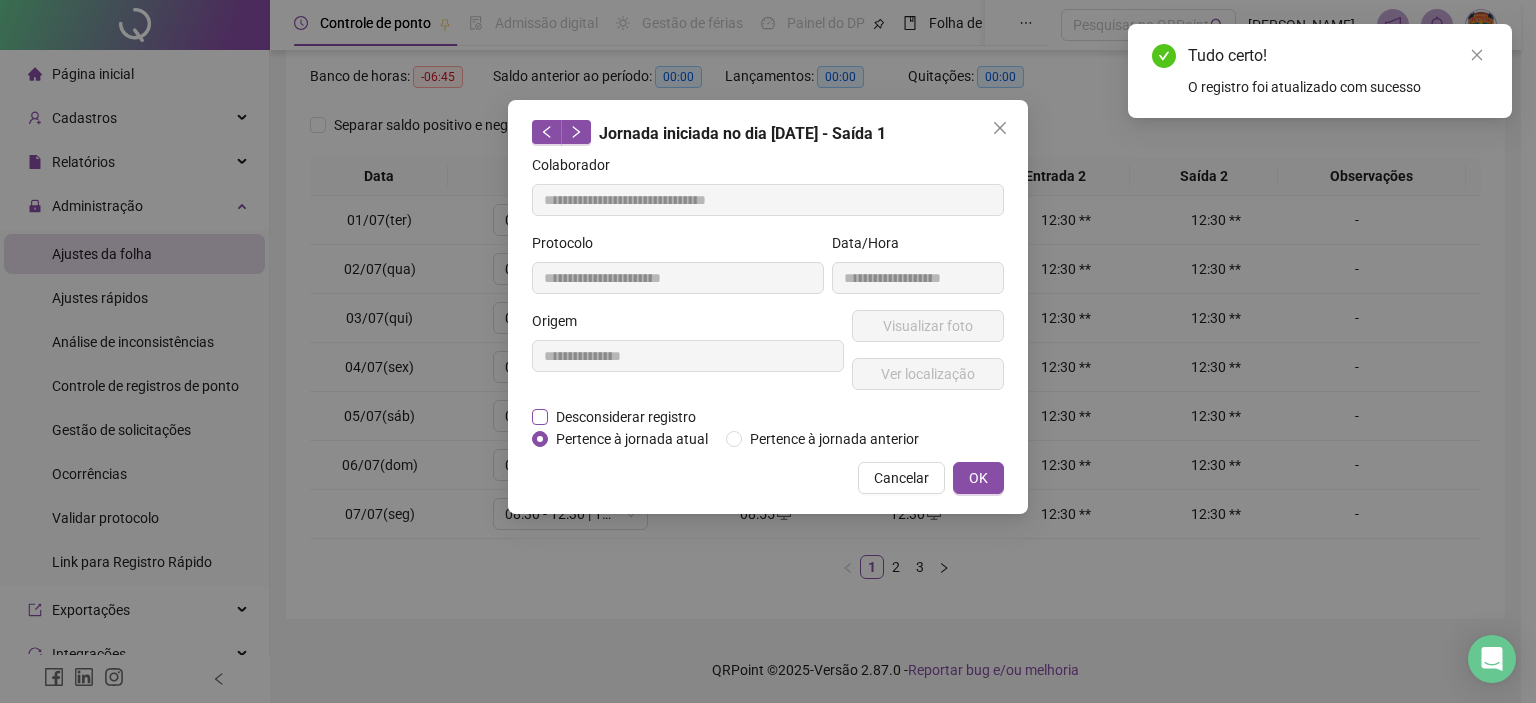 click on "Desconsiderar registro" at bounding box center [626, 417] 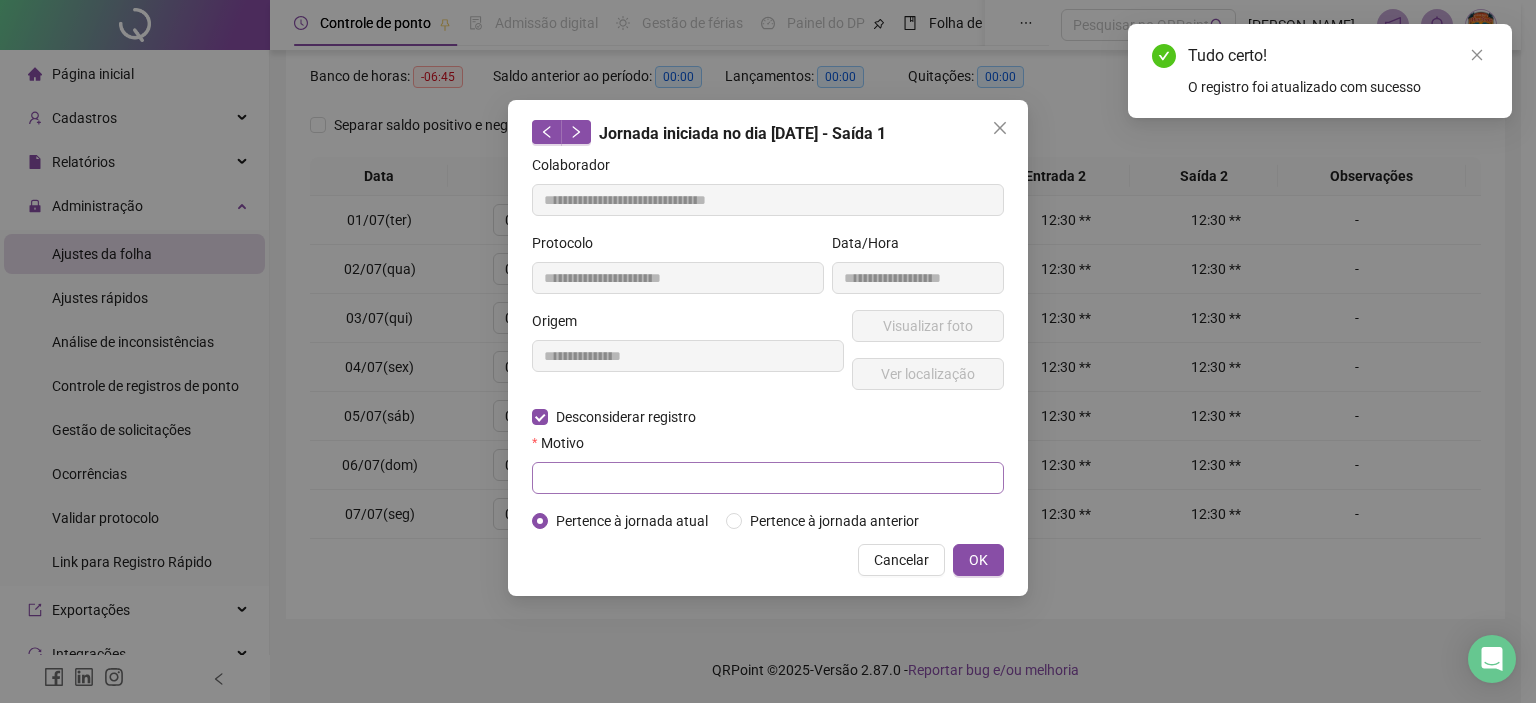 click on "Motivo" at bounding box center [768, 463] 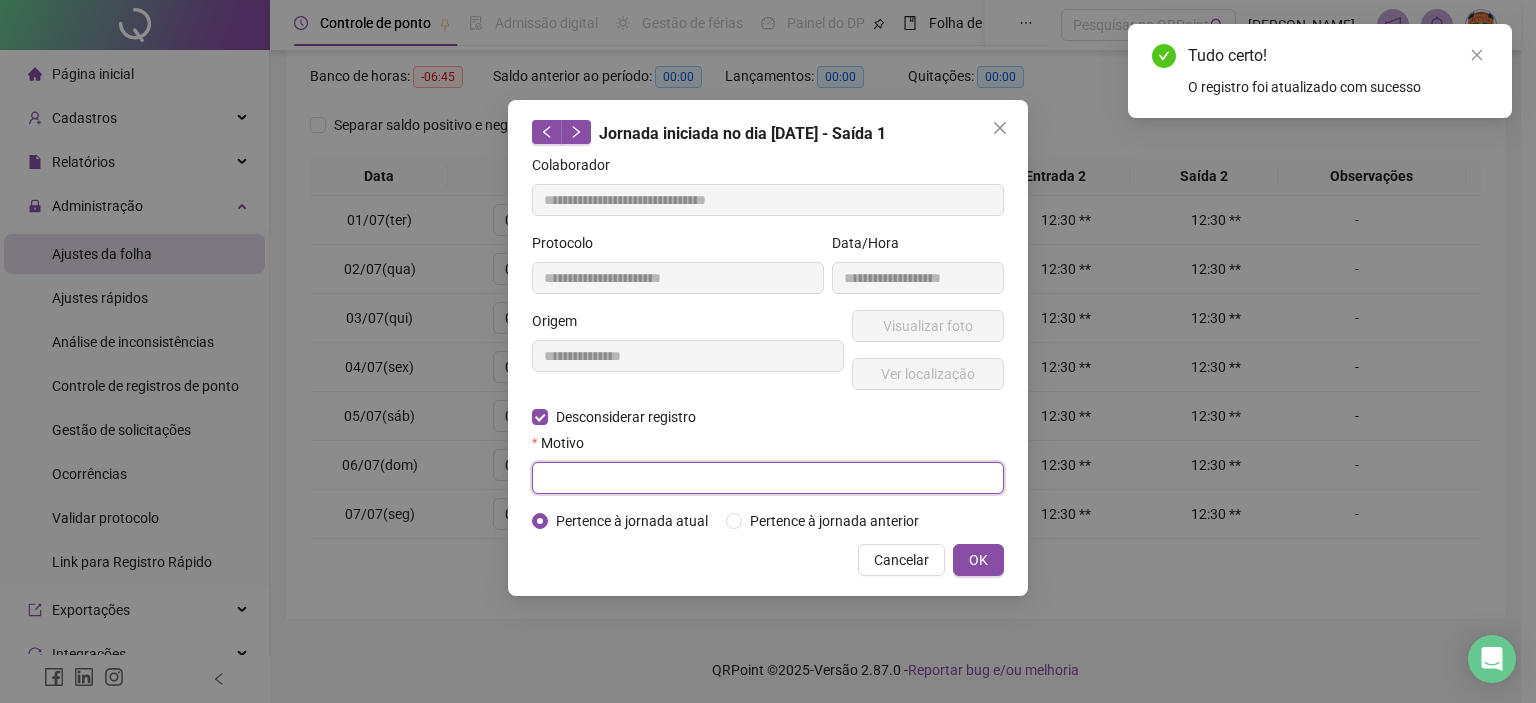 click at bounding box center [768, 478] 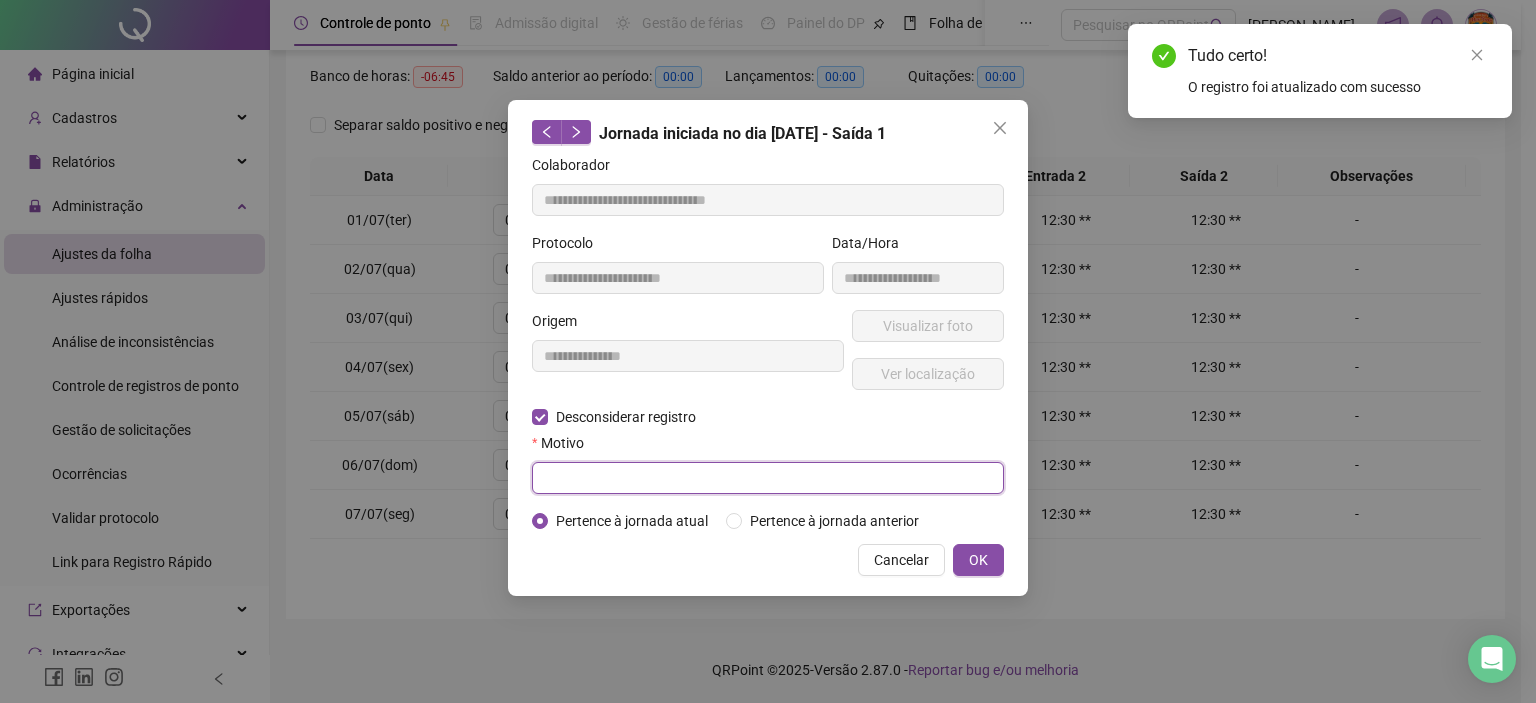 paste on "****" 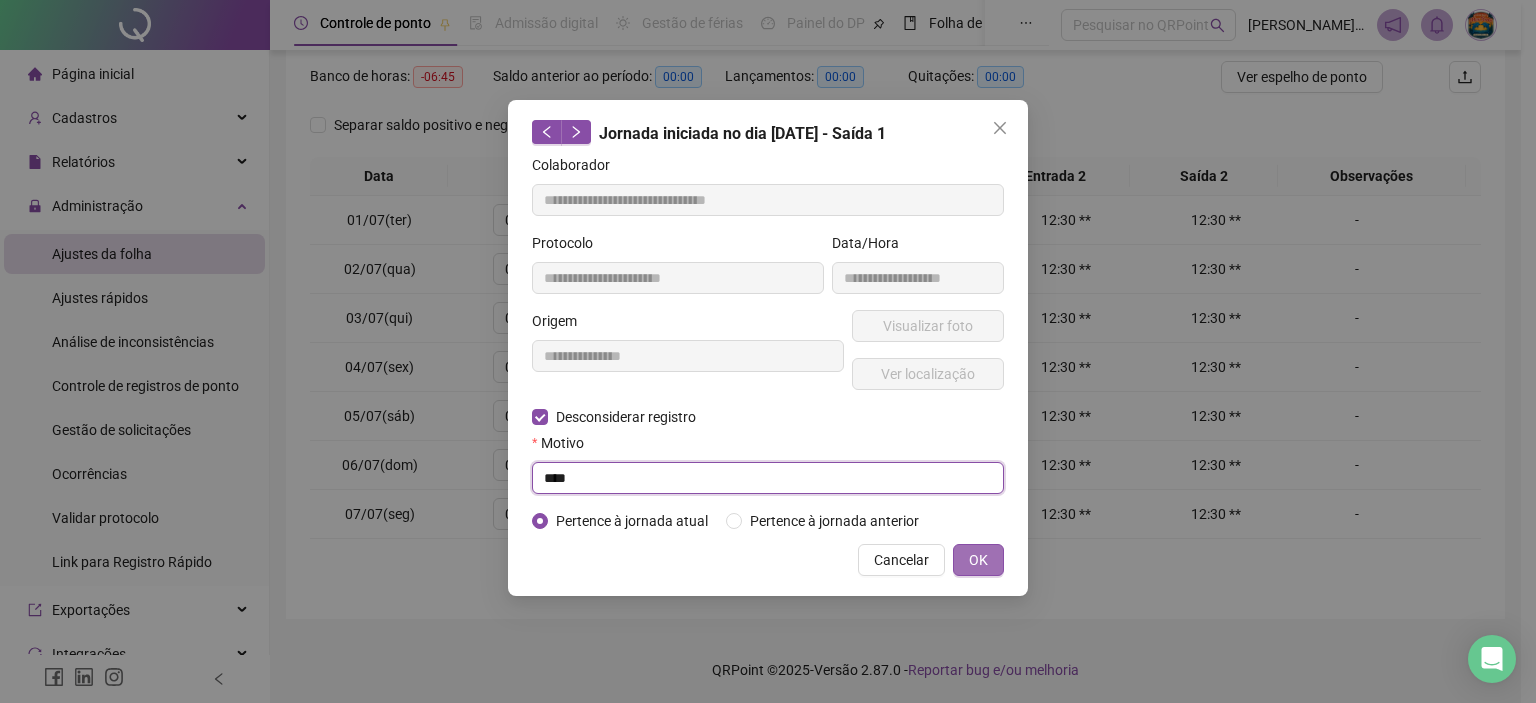 type on "****" 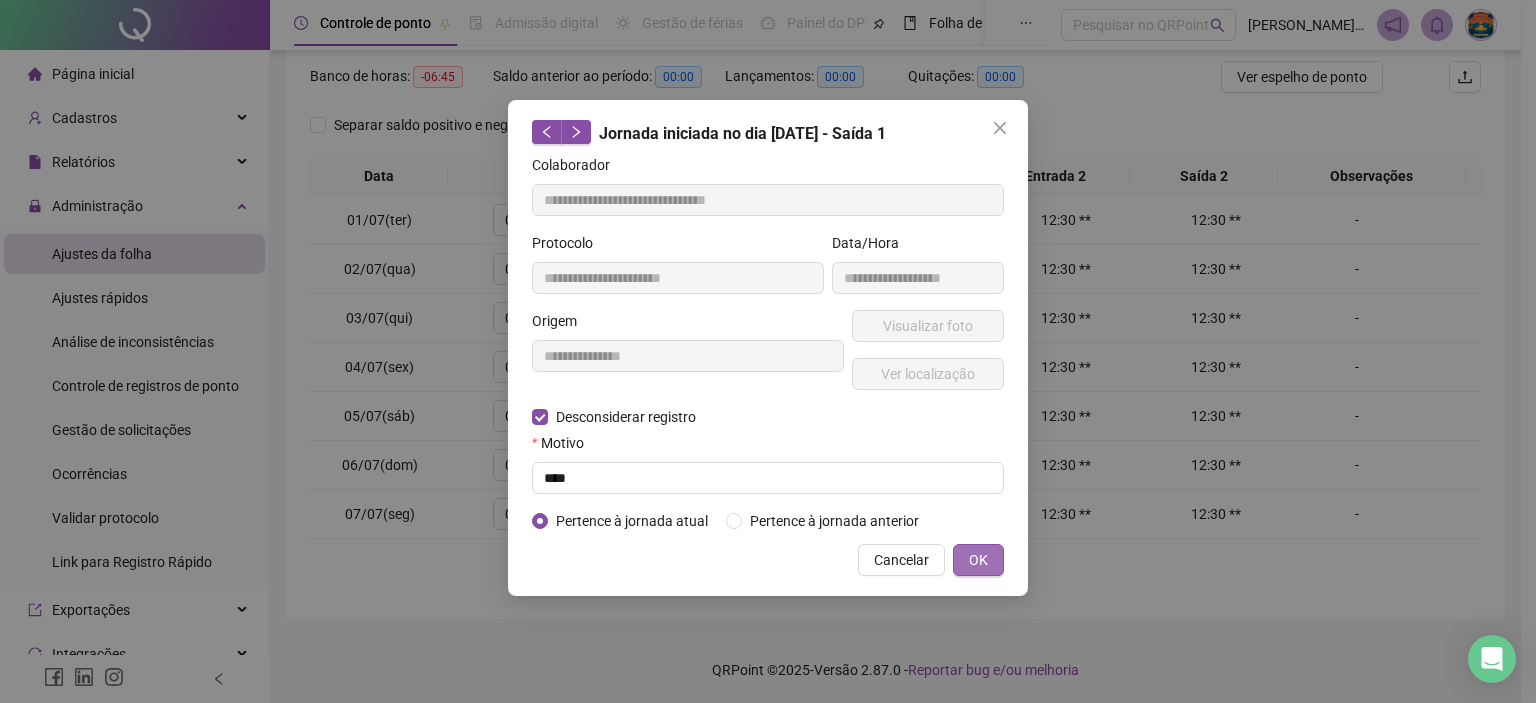 click on "OK" at bounding box center (978, 560) 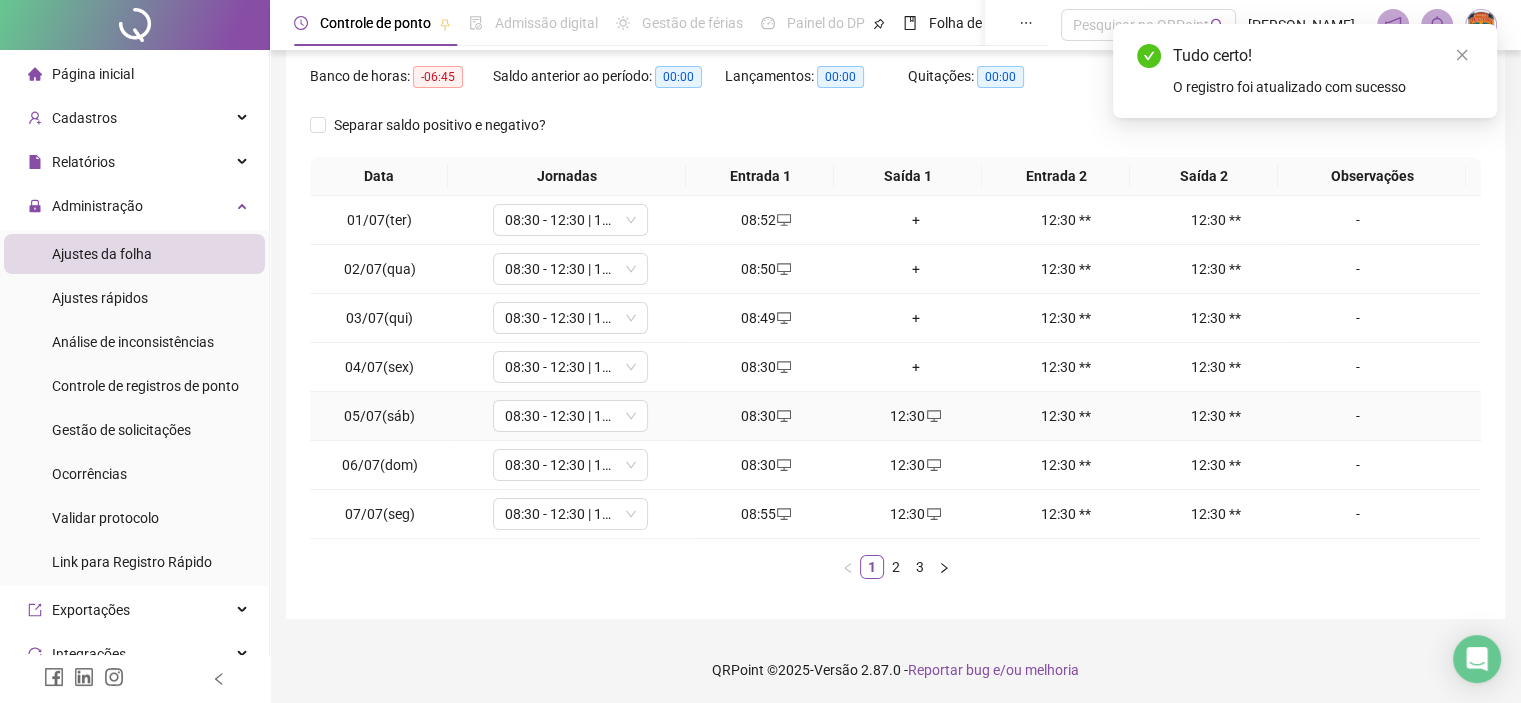 click on "12:30" at bounding box center [916, 416] 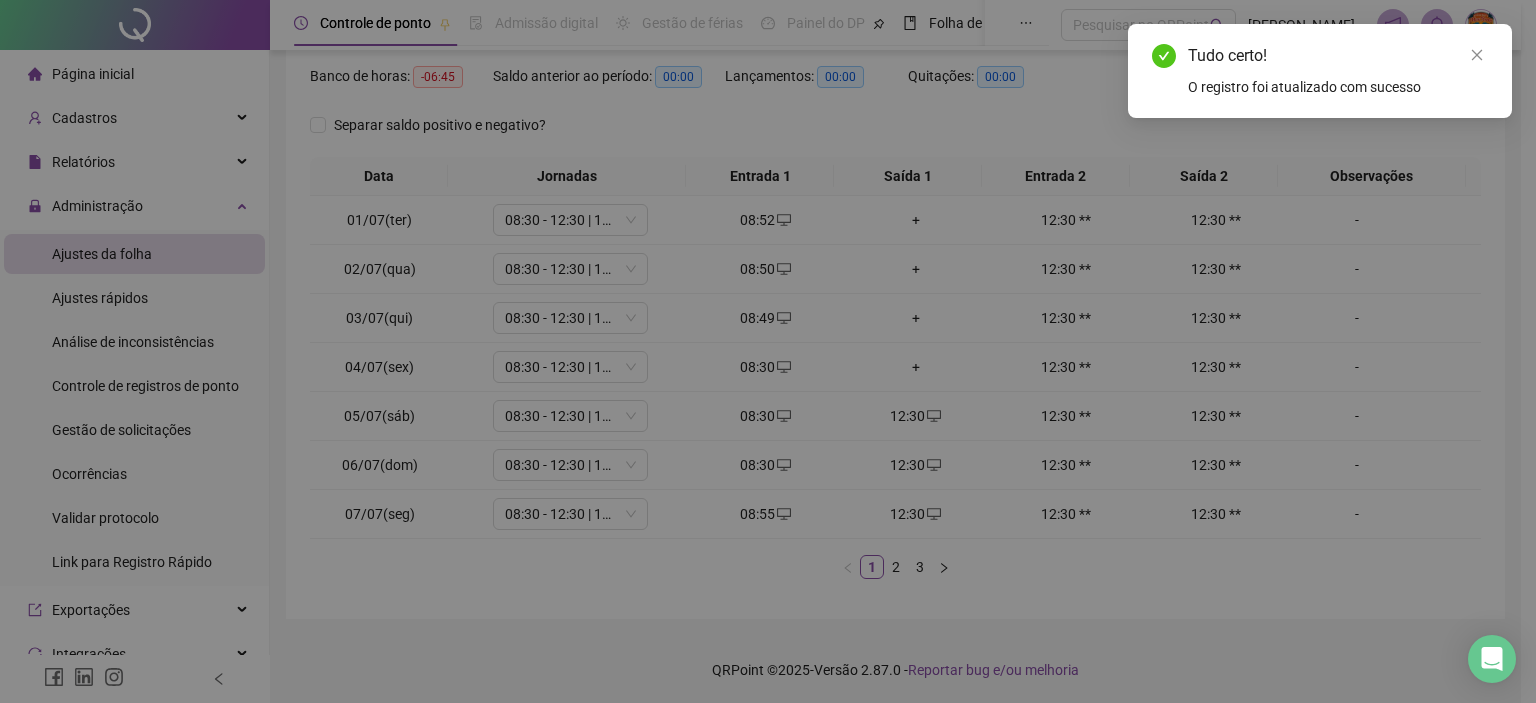 type on "**********" 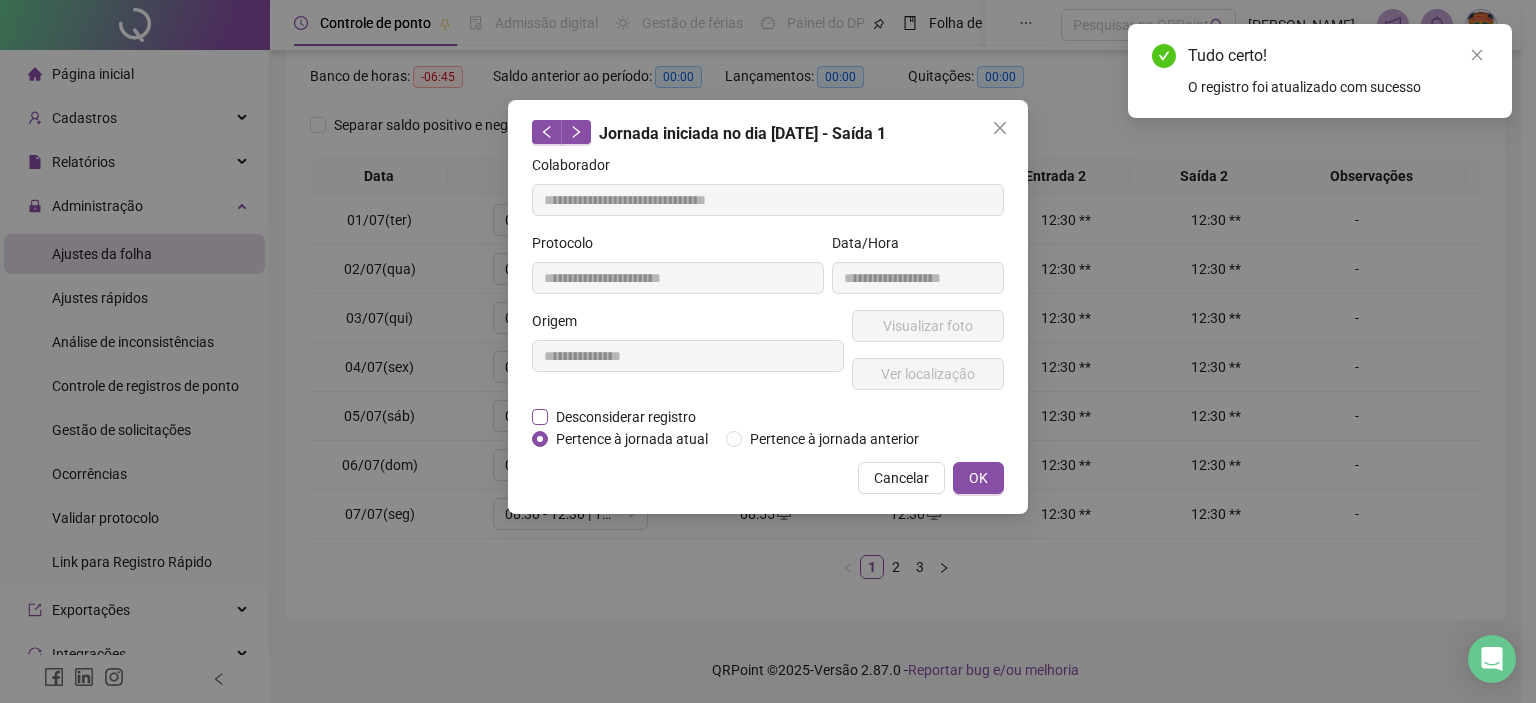 click on "**********" at bounding box center (768, 302) 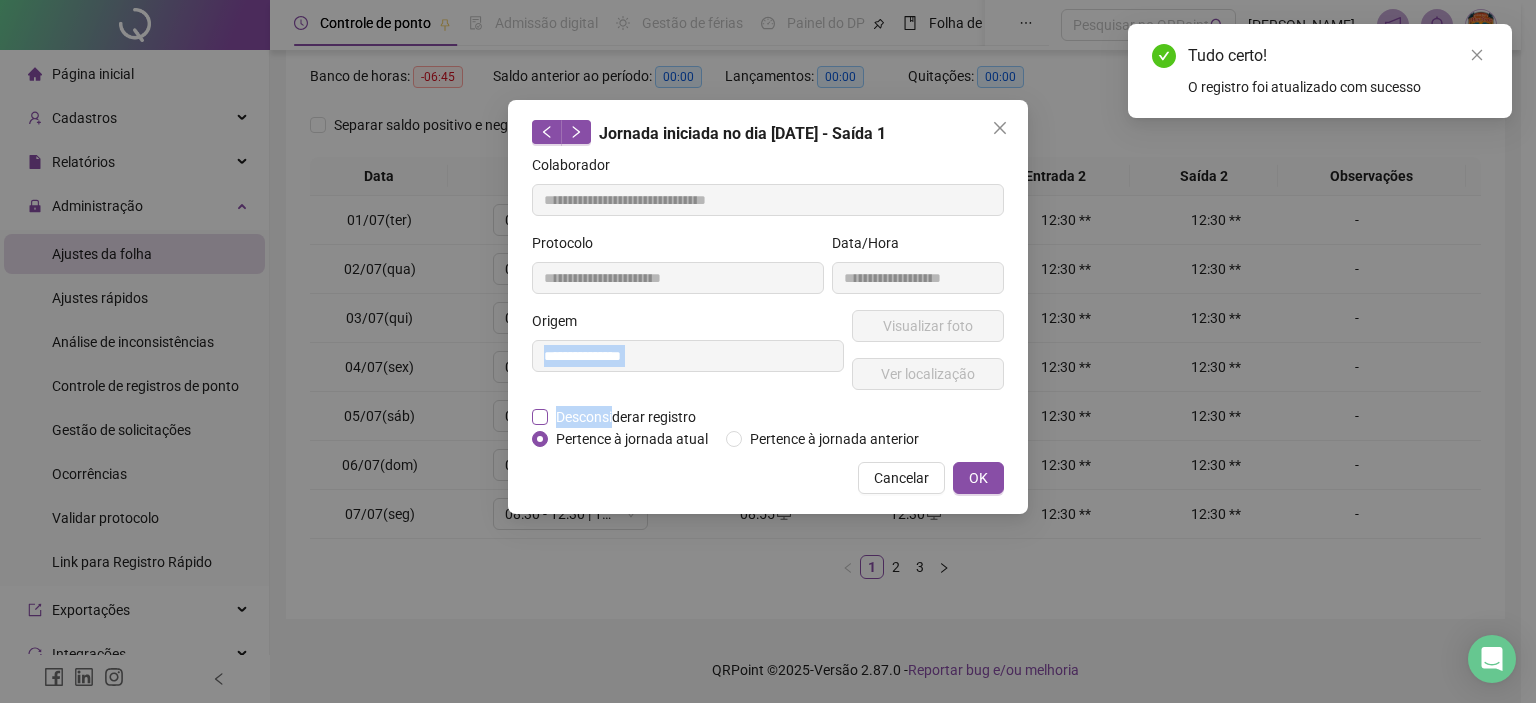 click on "Desconsiderar registro" at bounding box center [626, 417] 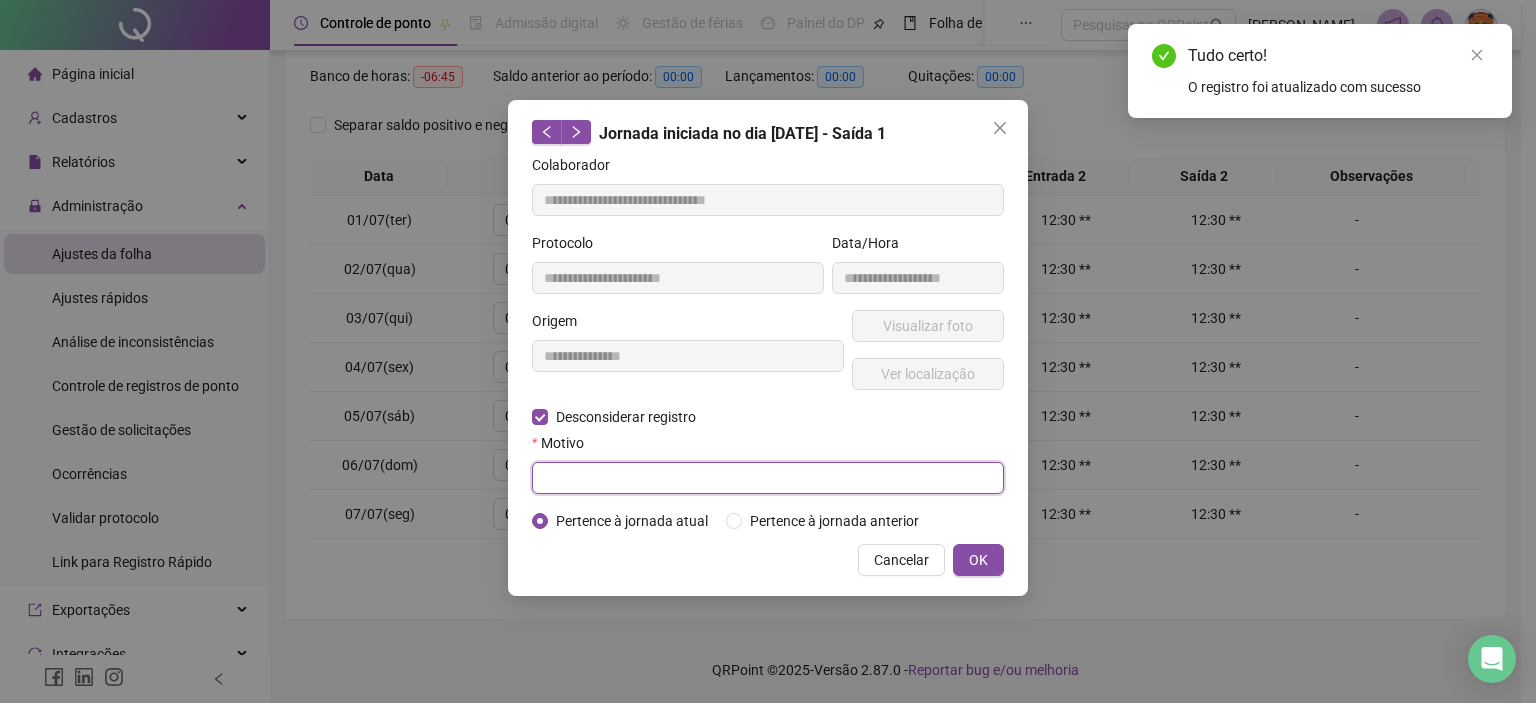 click at bounding box center (768, 478) 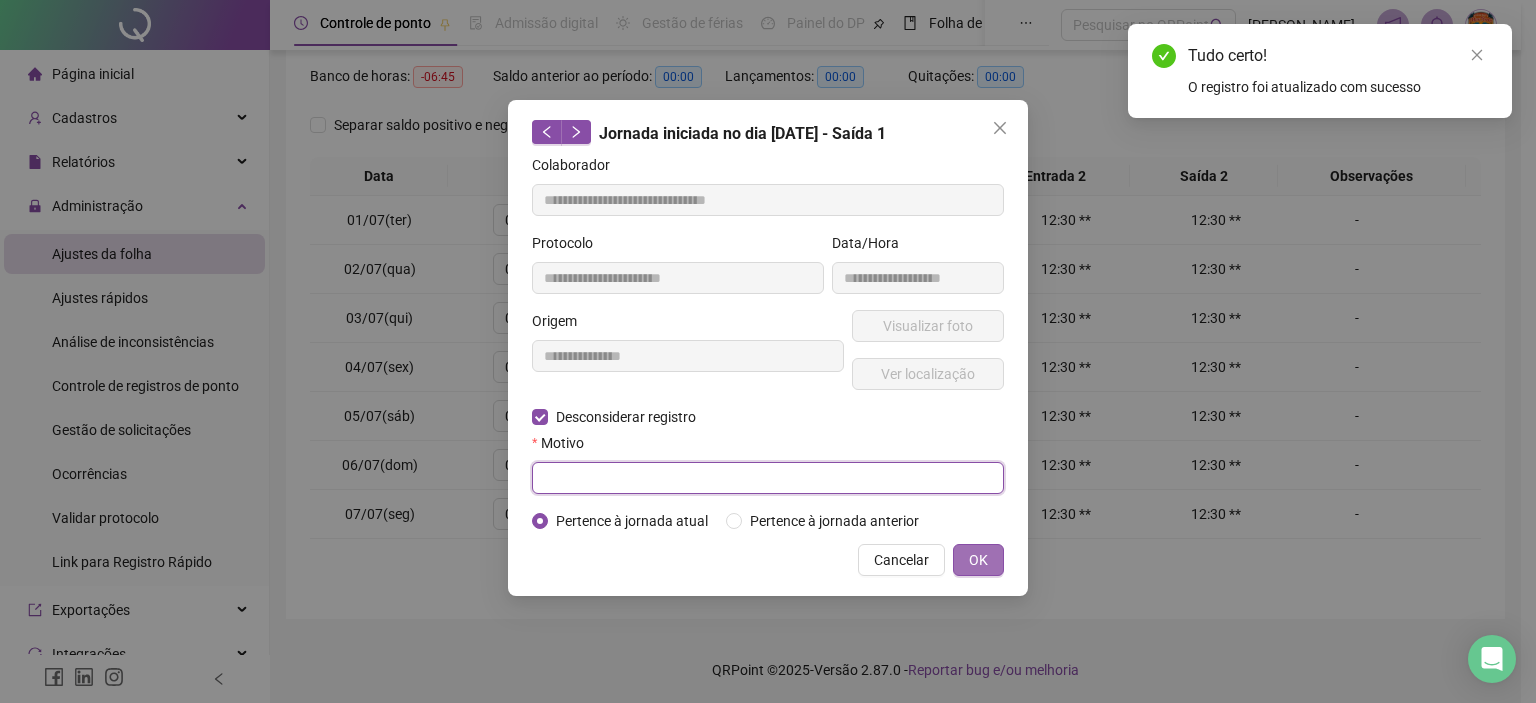 paste on "****" 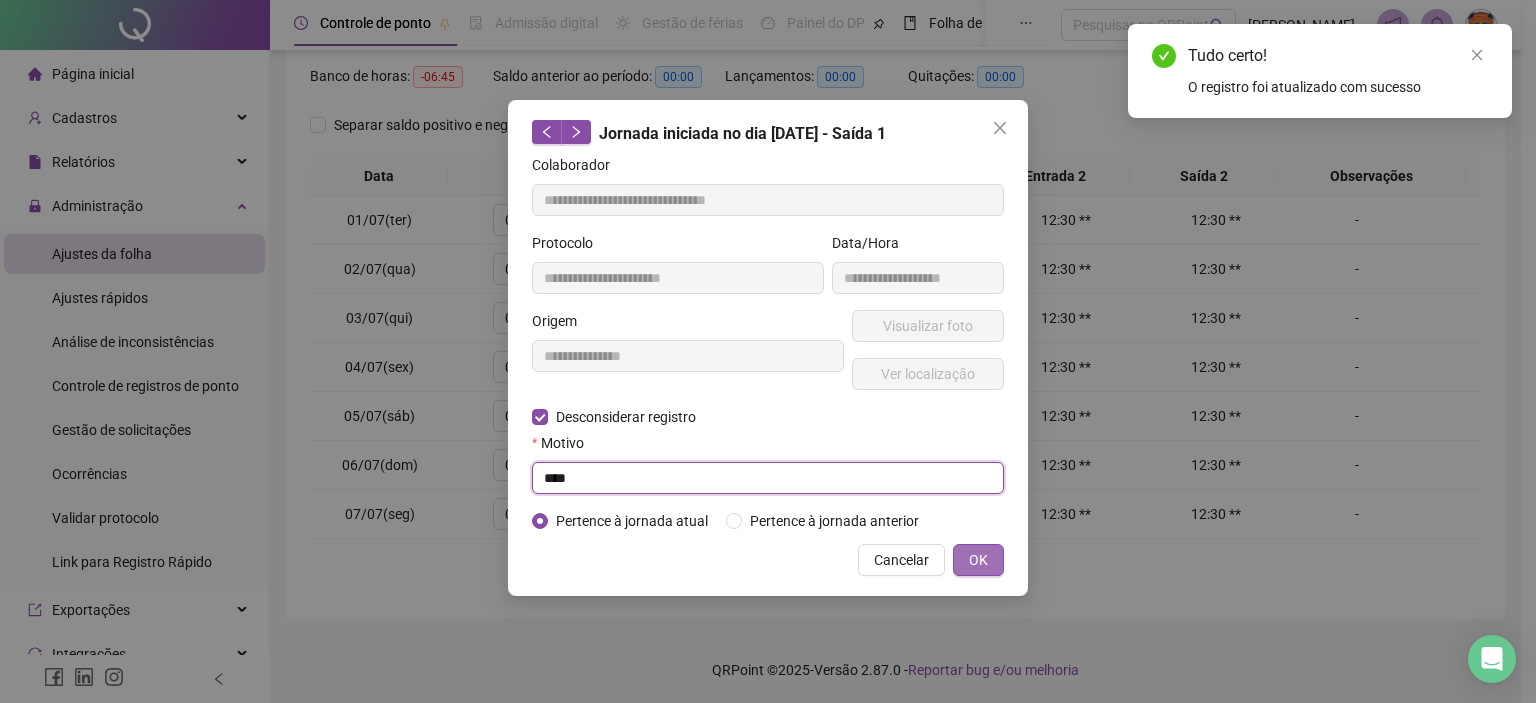 type on "****" 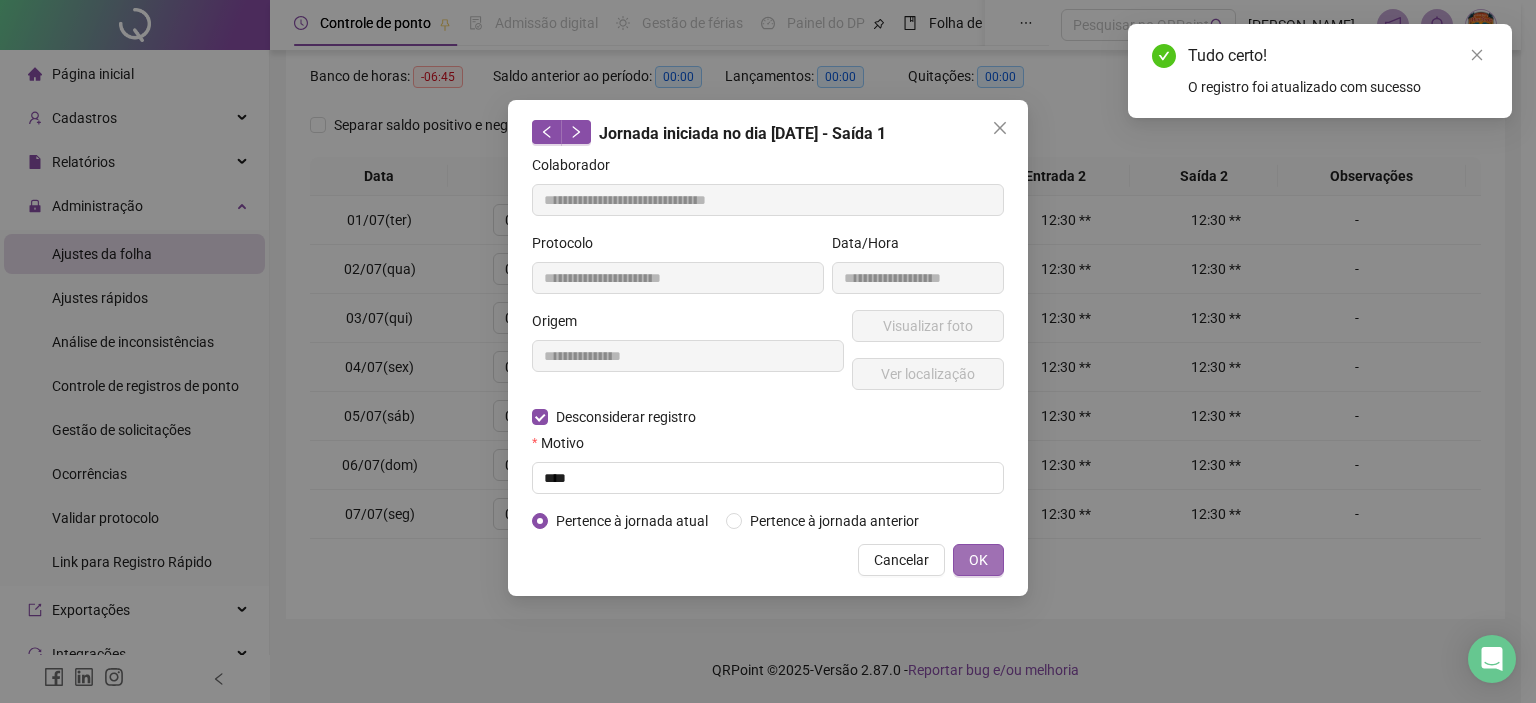click on "OK" at bounding box center (978, 560) 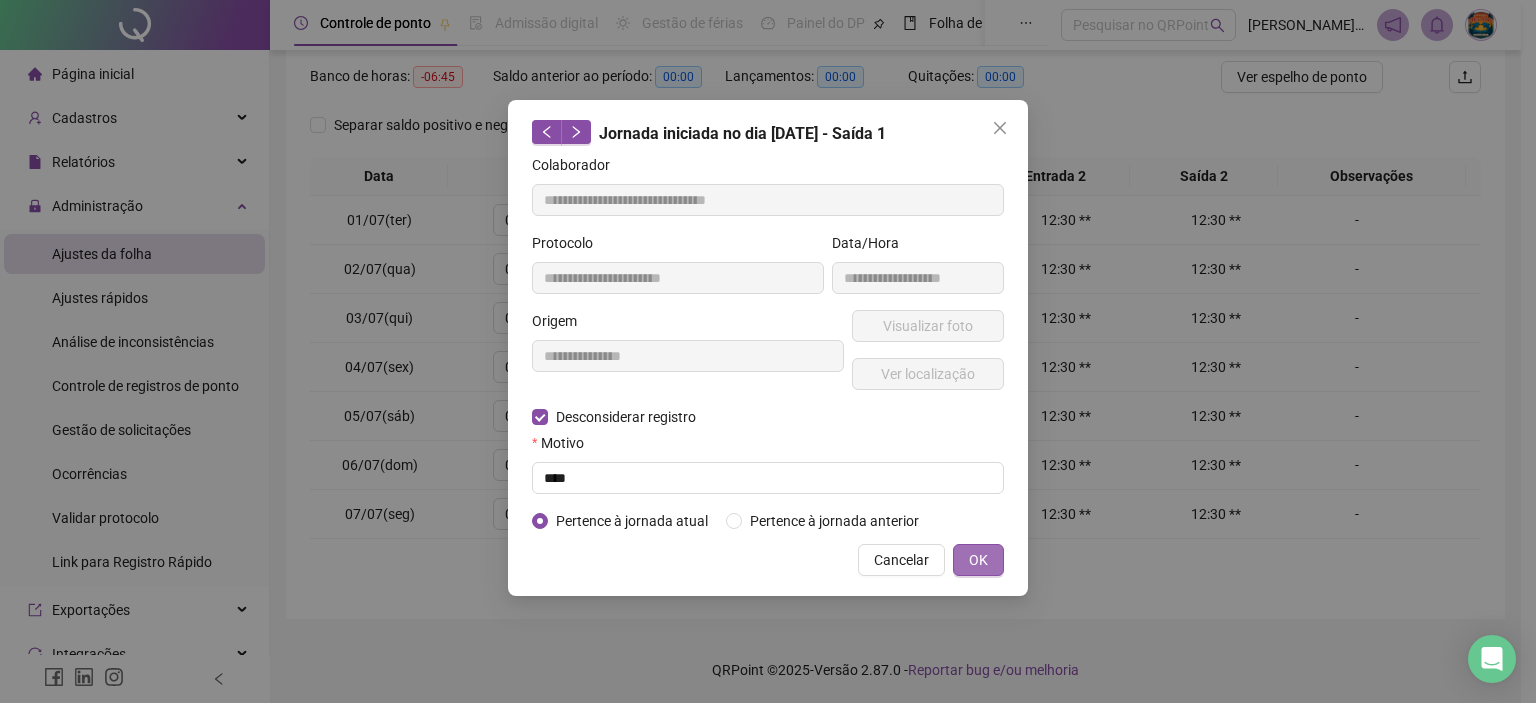 click on "OK" at bounding box center (978, 560) 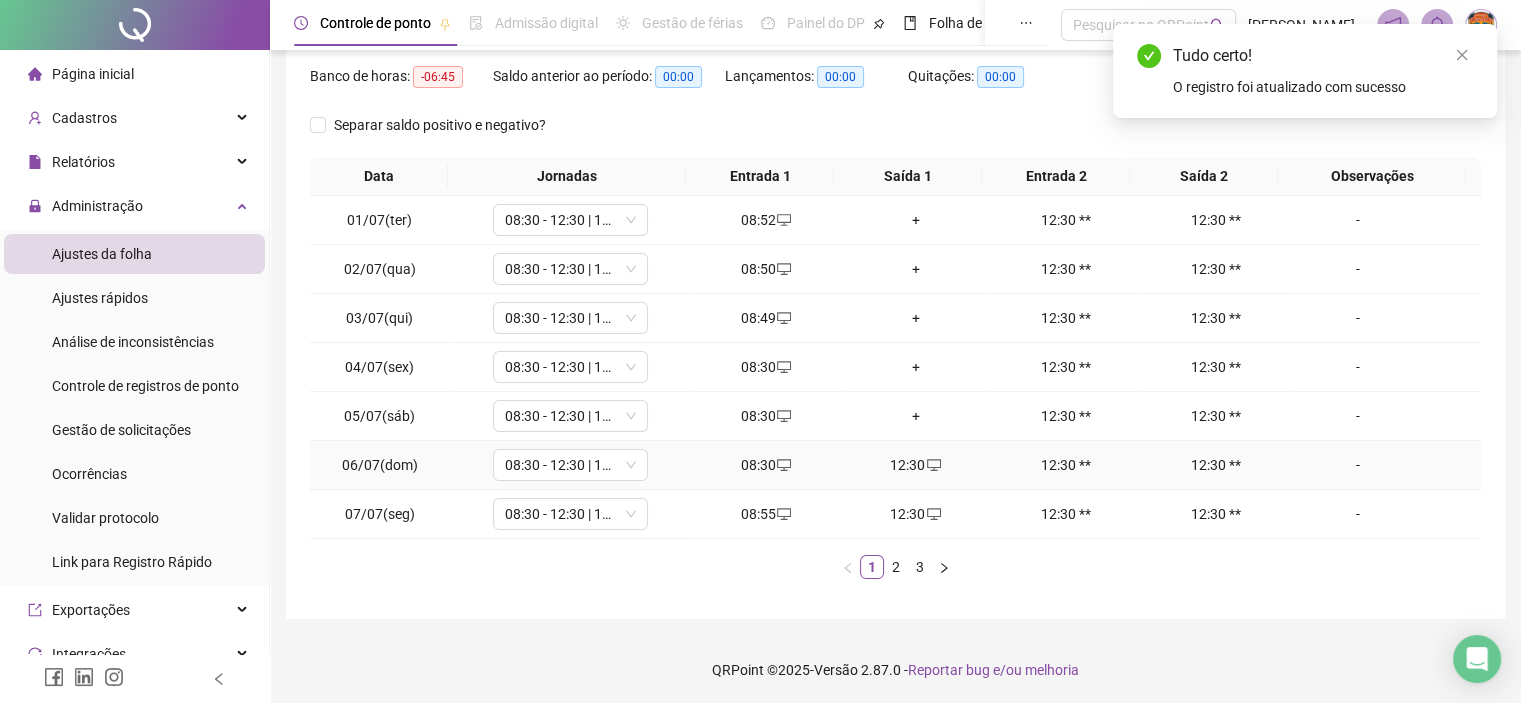 click on "12:30" at bounding box center [916, 465] 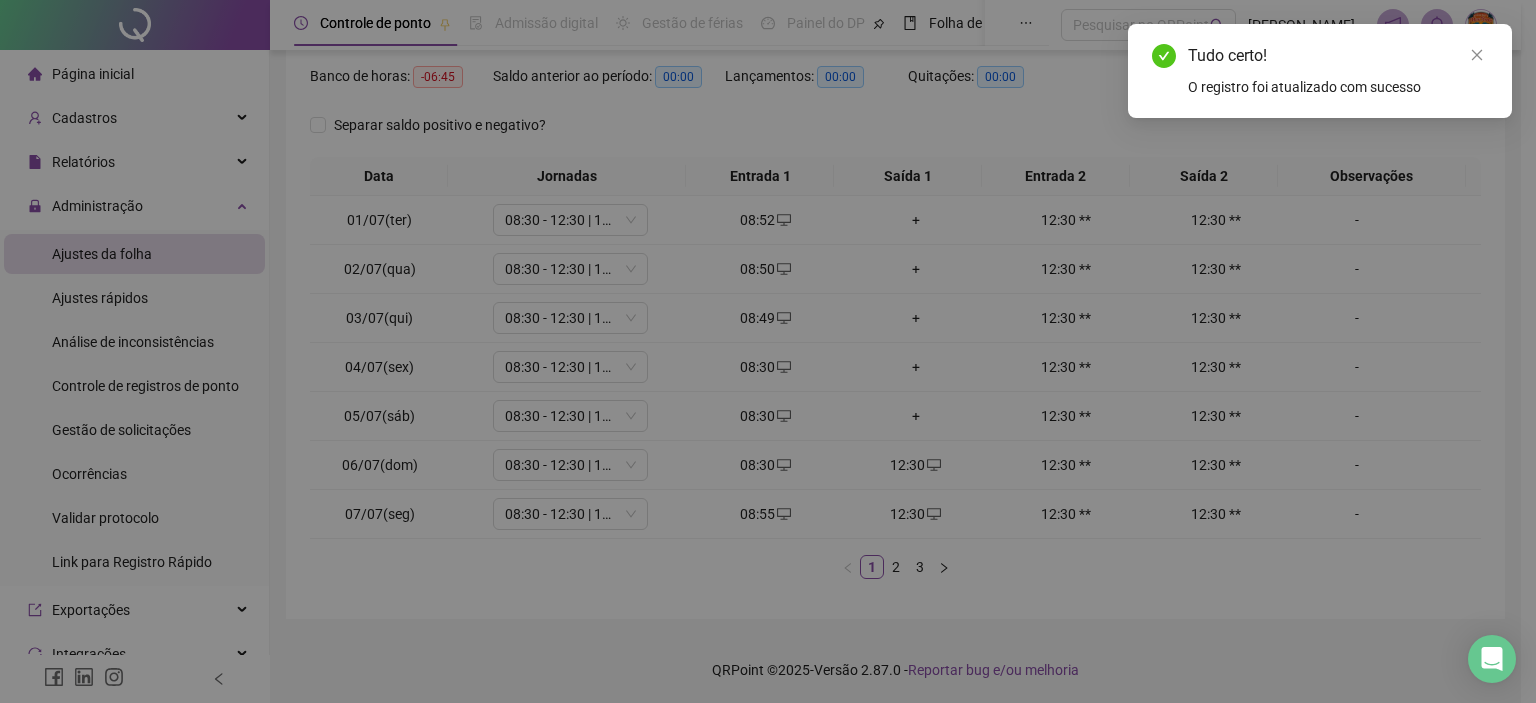 type on "**********" 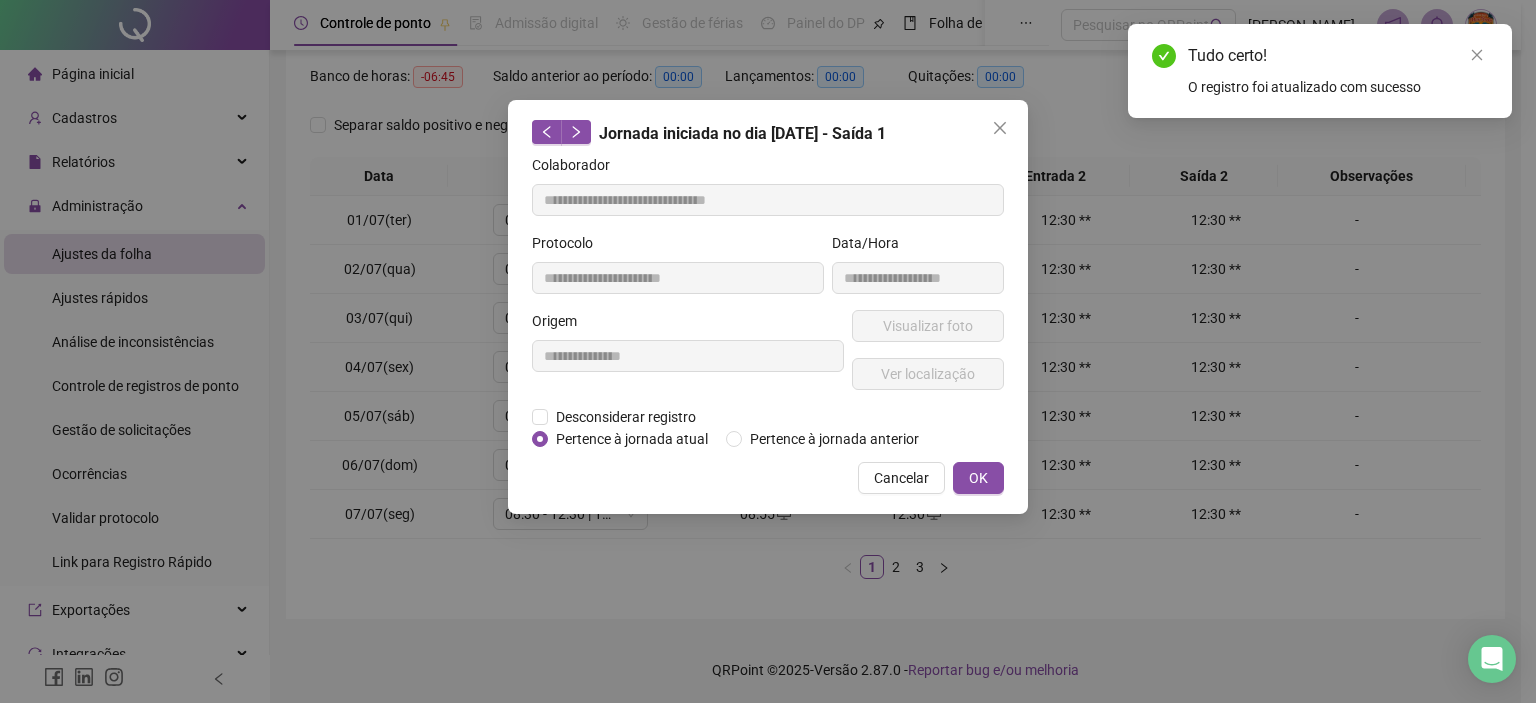 click on "**********" at bounding box center (688, 358) 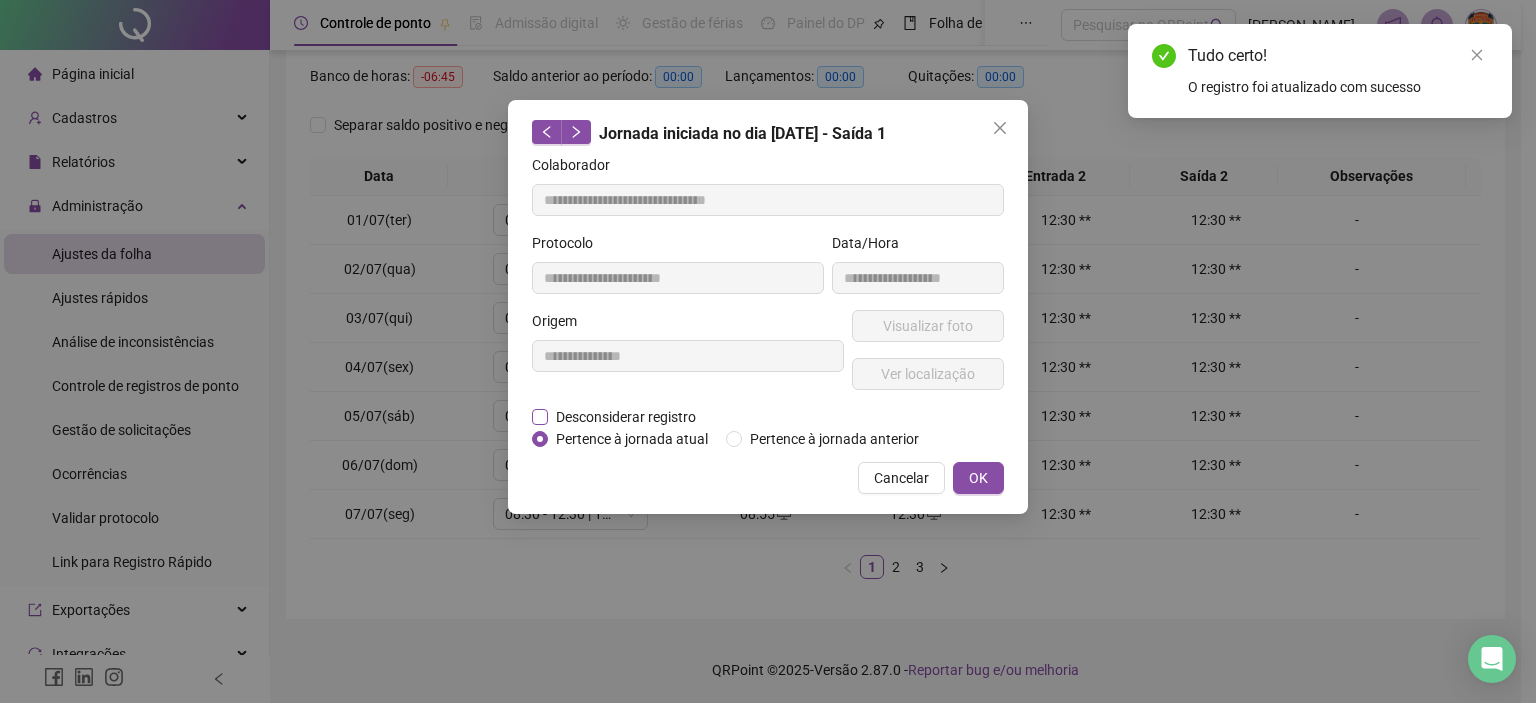 click on "Desconsiderar registro" at bounding box center [626, 417] 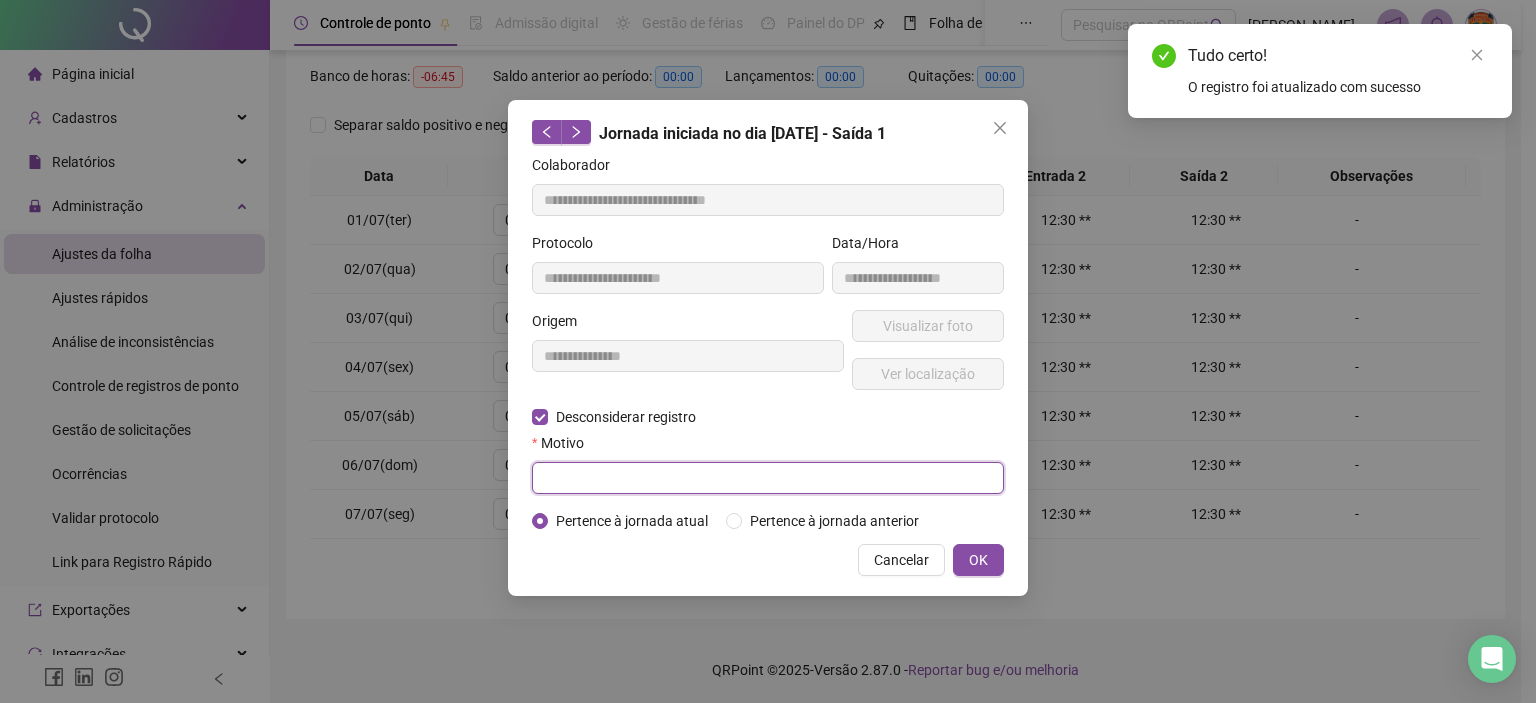 click at bounding box center (768, 478) 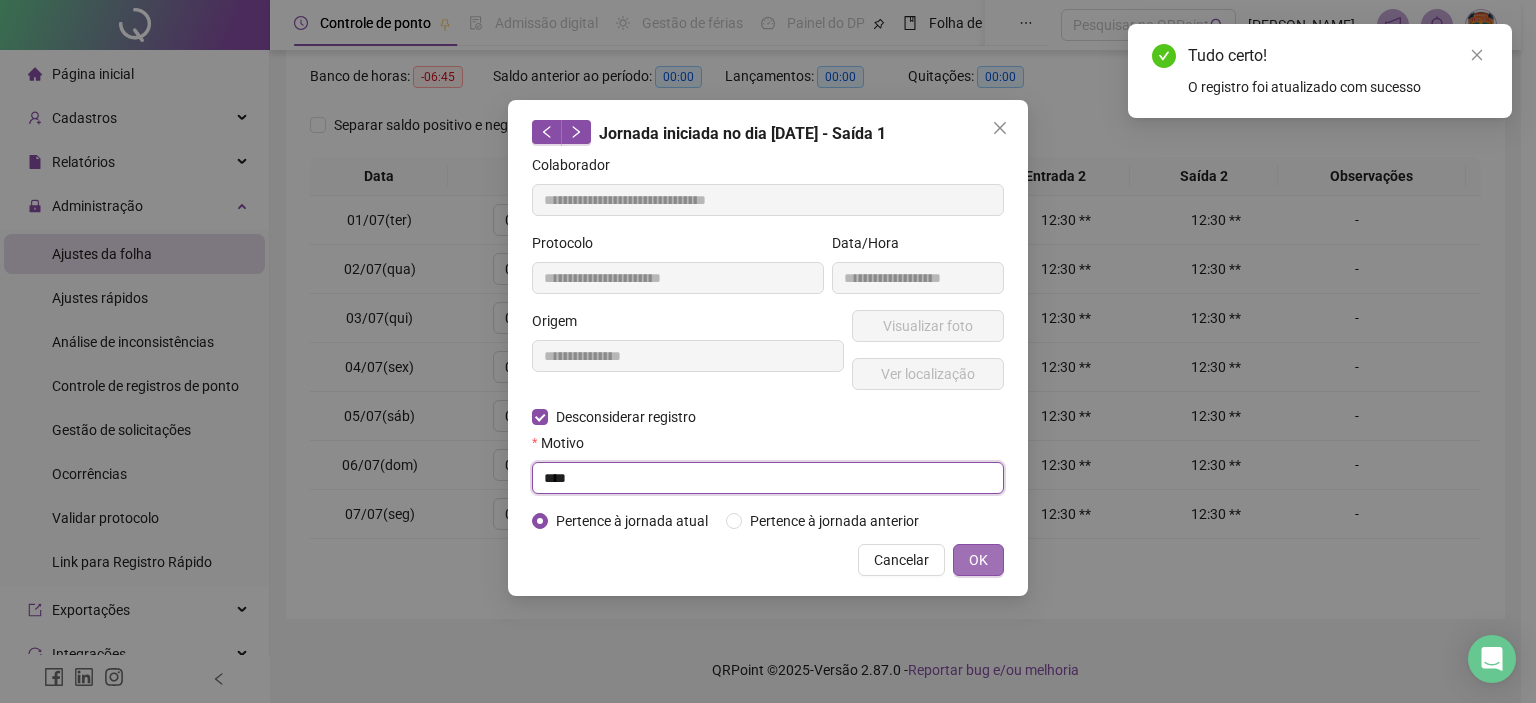 type on "****" 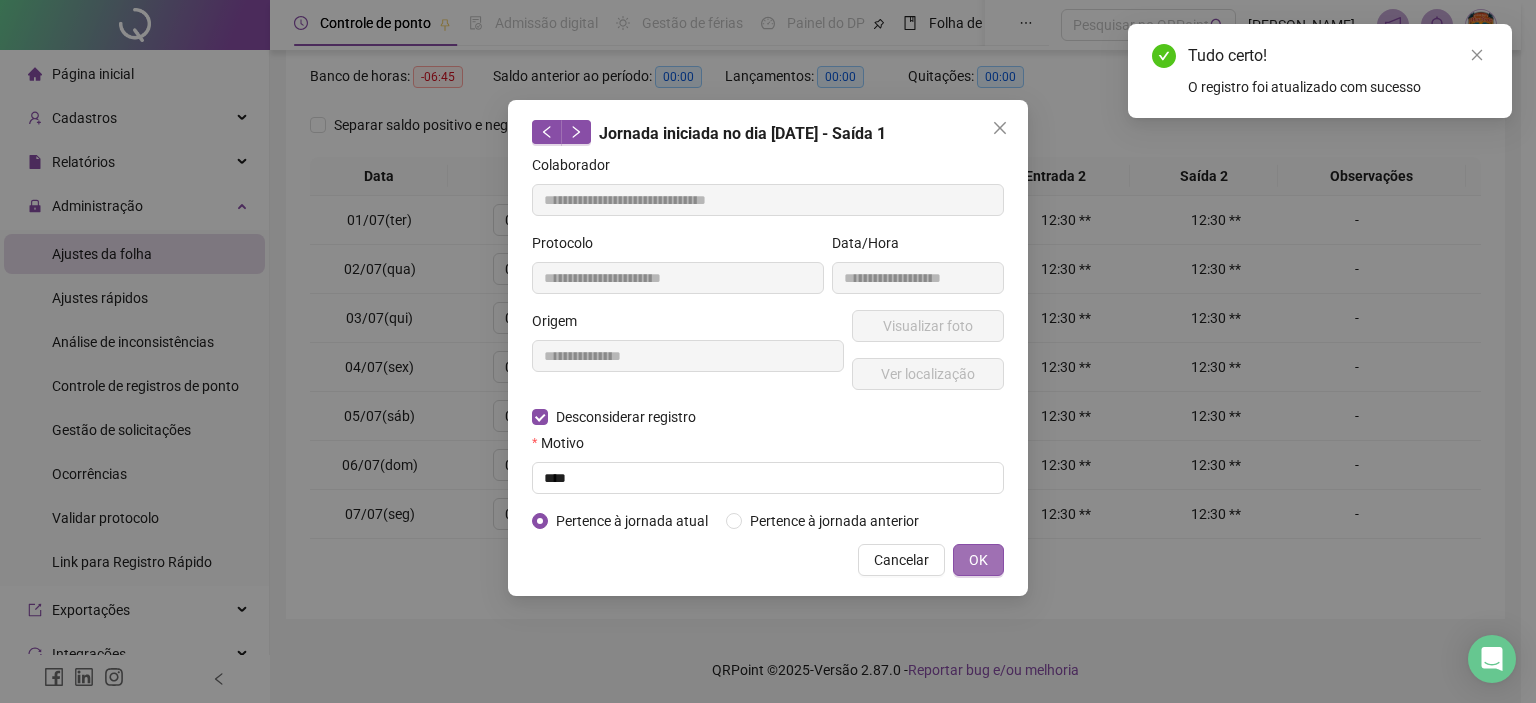 click on "OK" at bounding box center [978, 560] 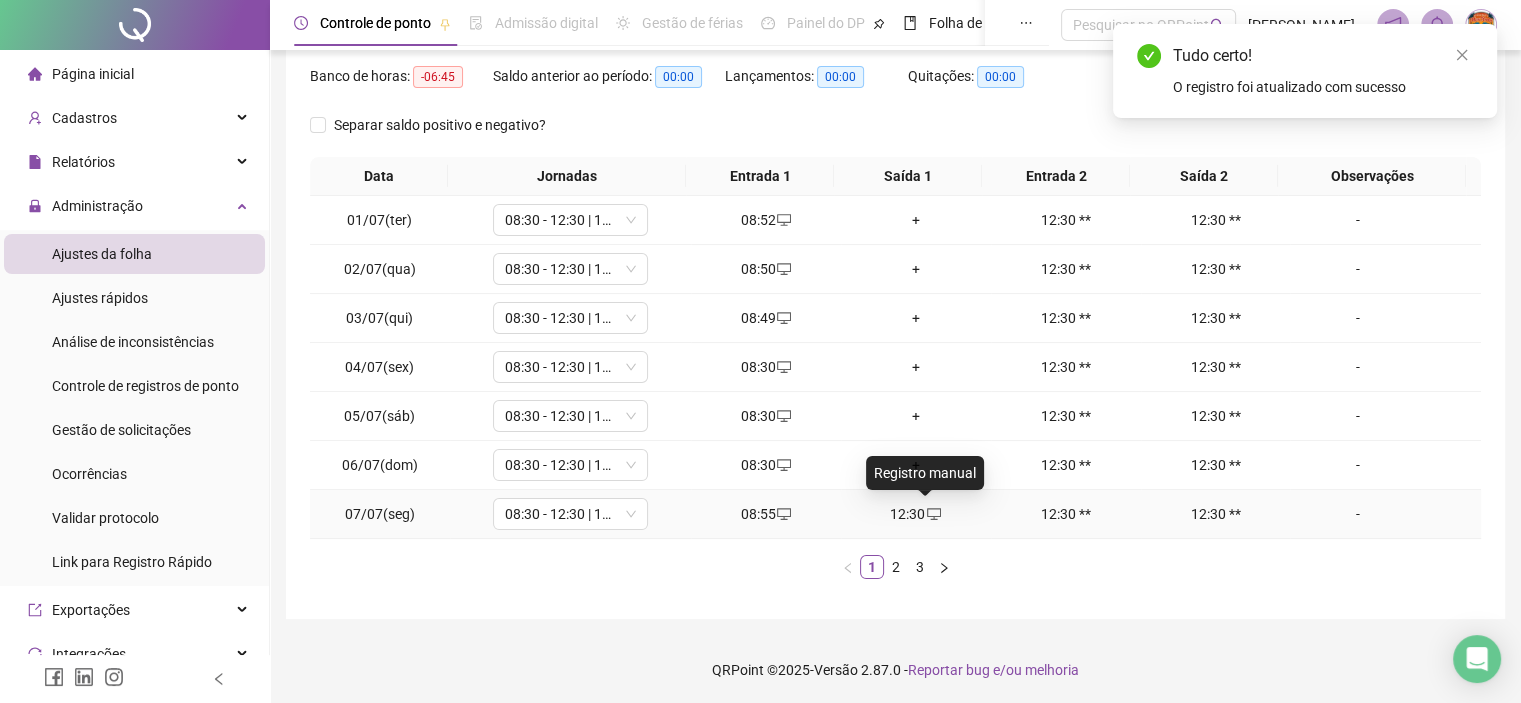 click on "12:30" at bounding box center (916, 514) 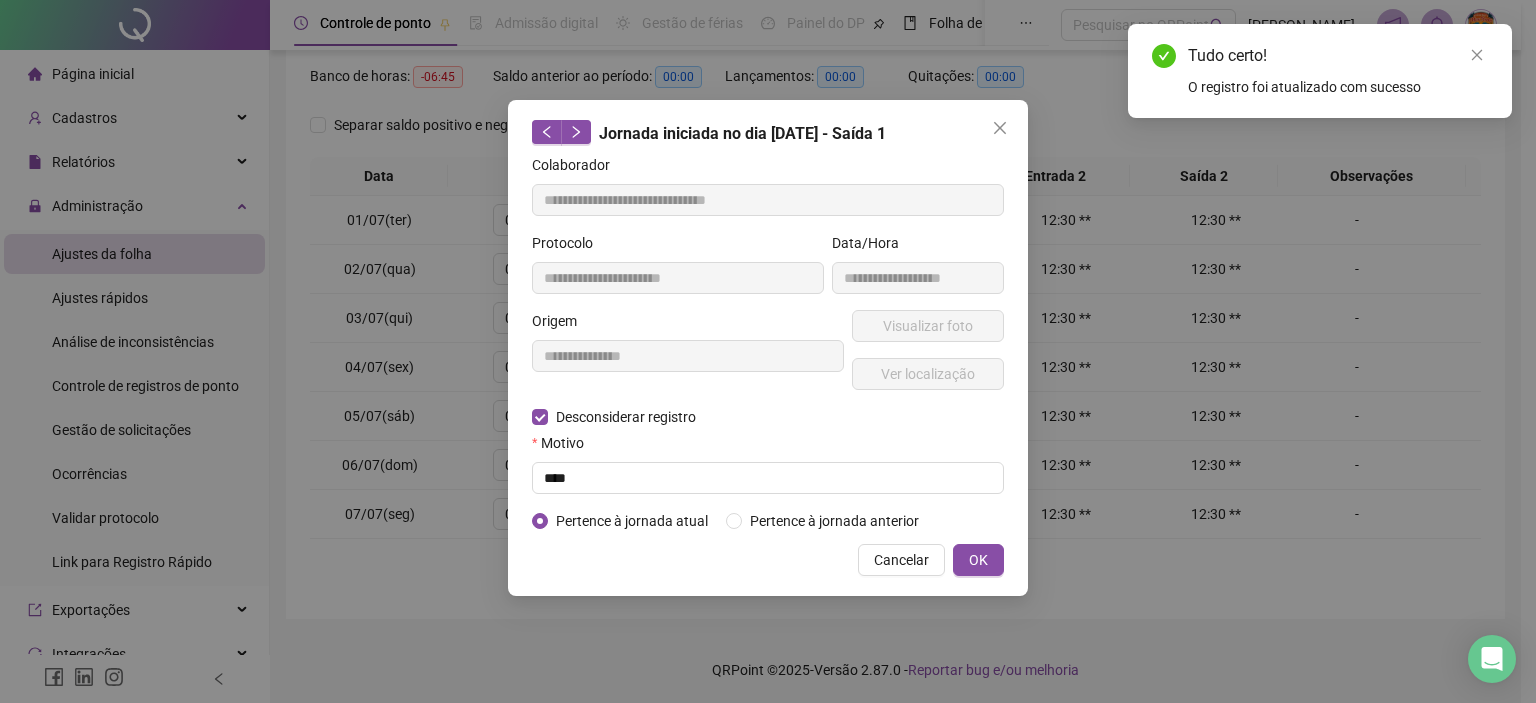 type on "**********" 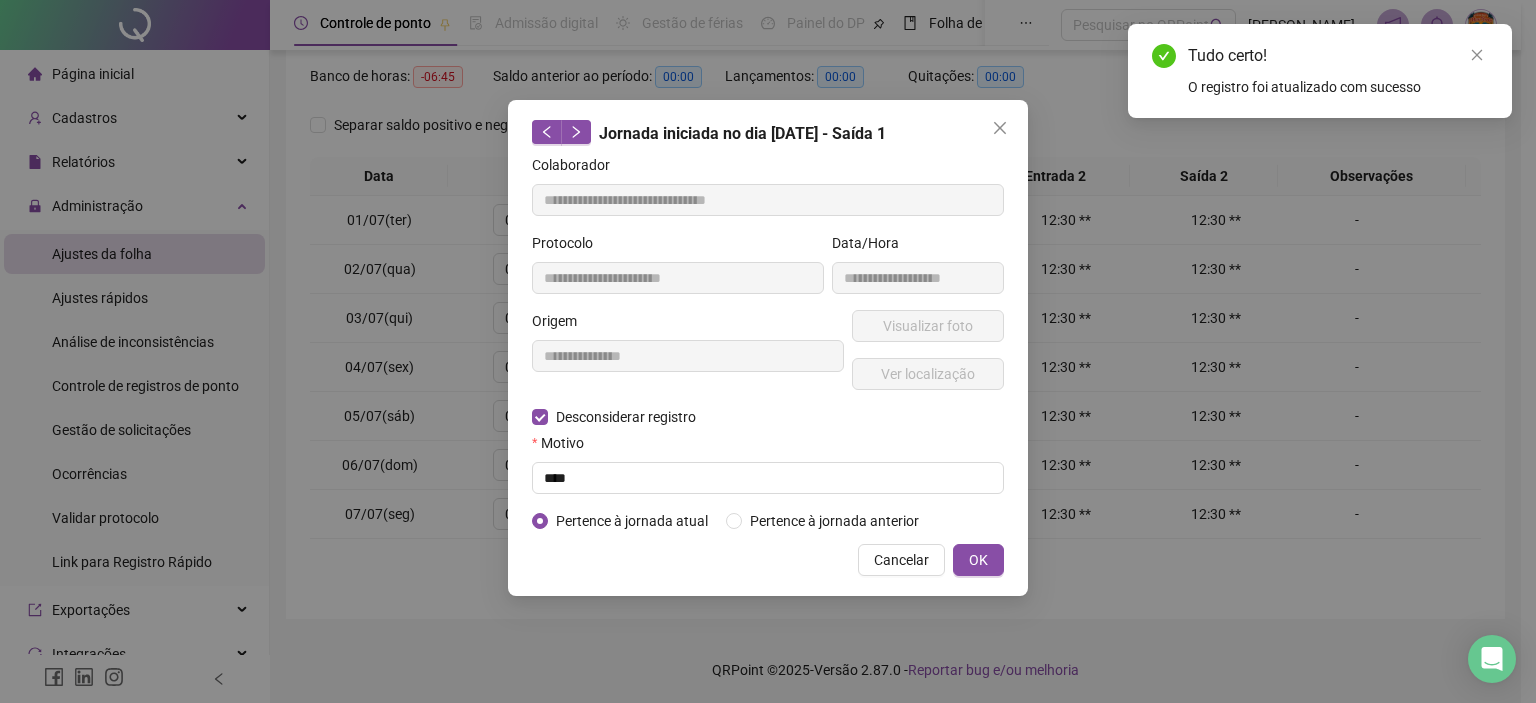 type on "**********" 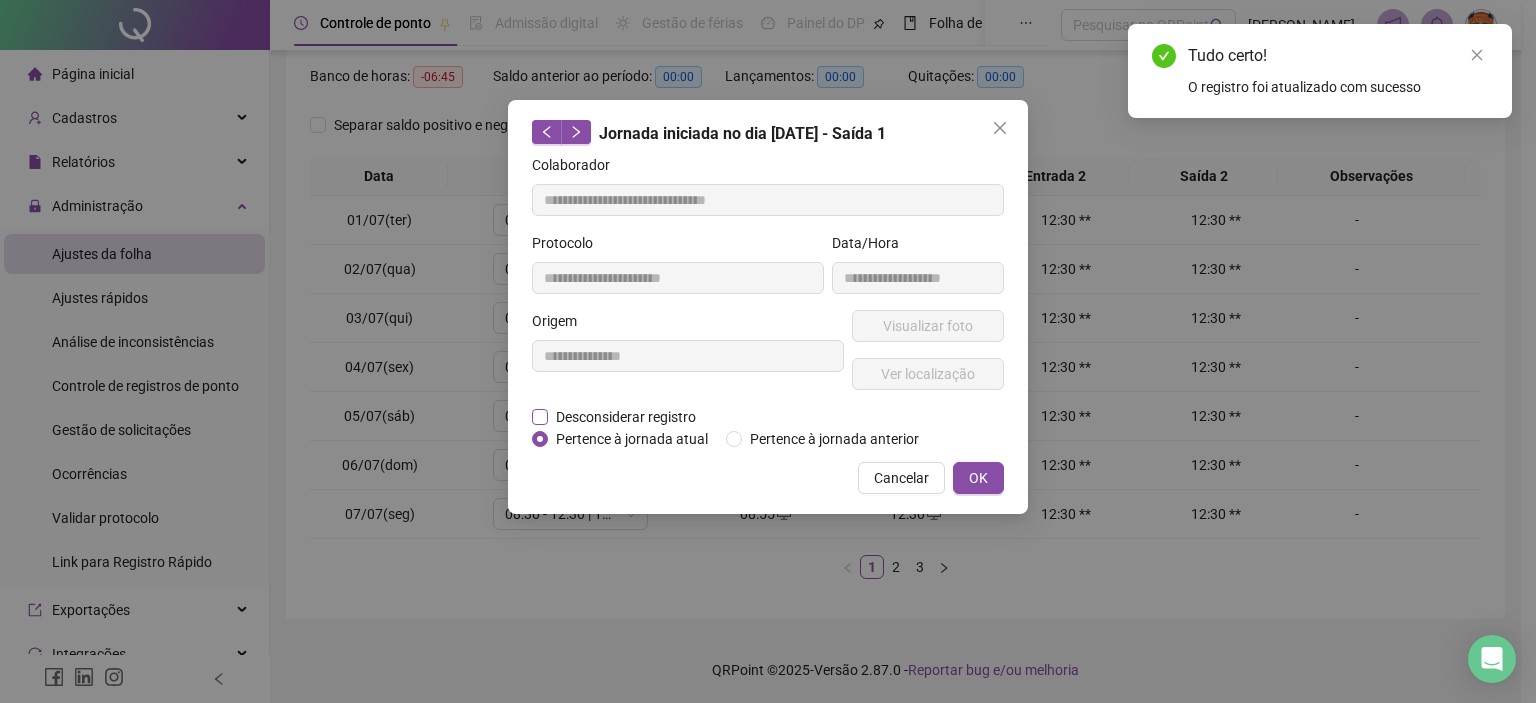 click on "Desconsiderar registro" at bounding box center [626, 417] 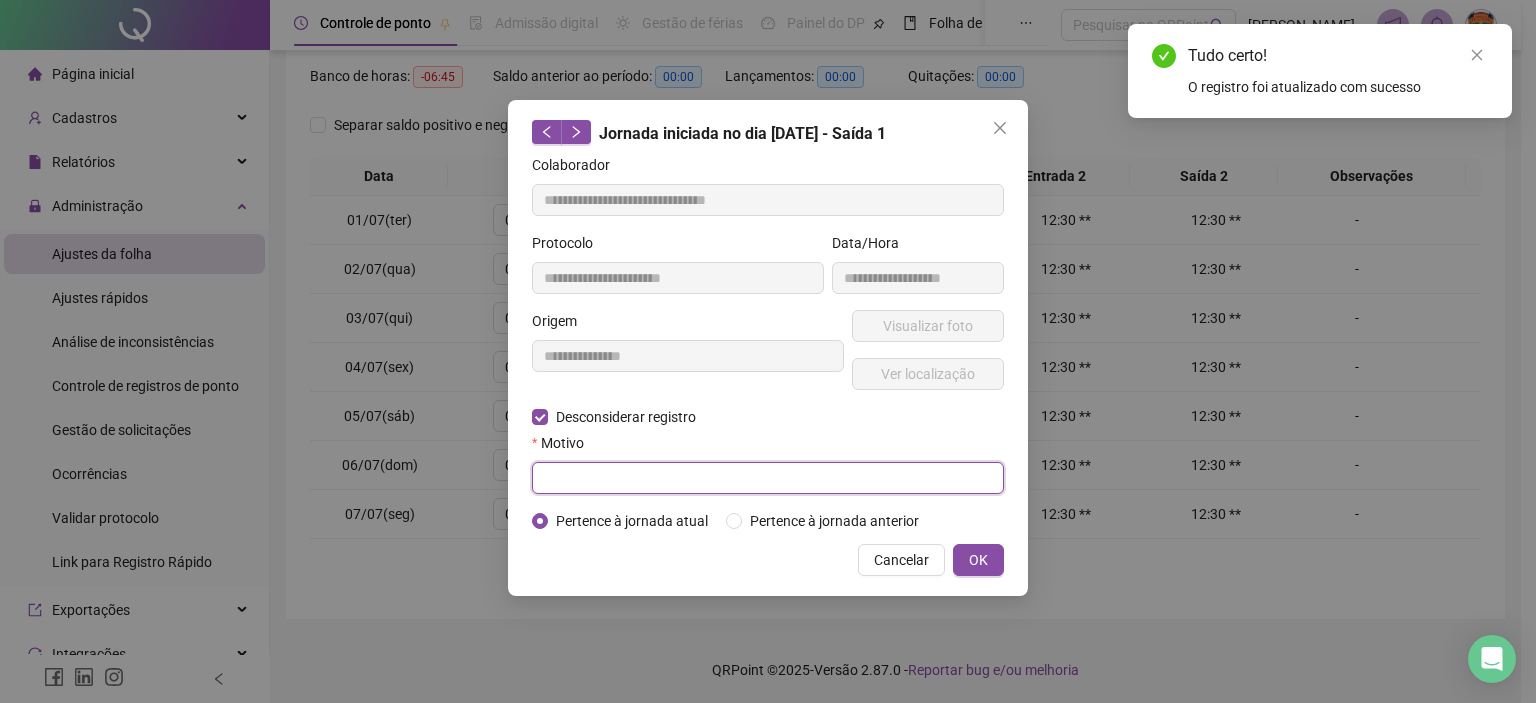 click at bounding box center [768, 478] 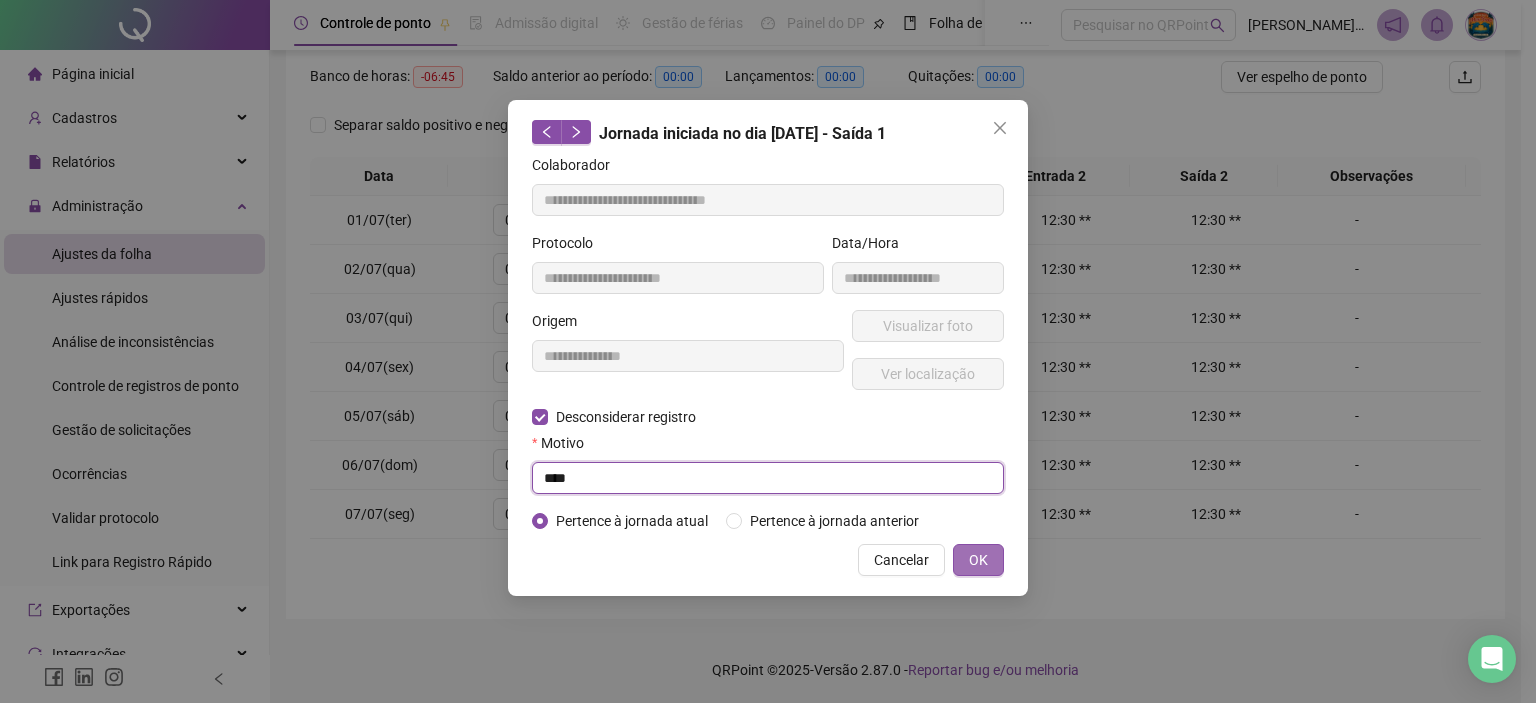 type on "****" 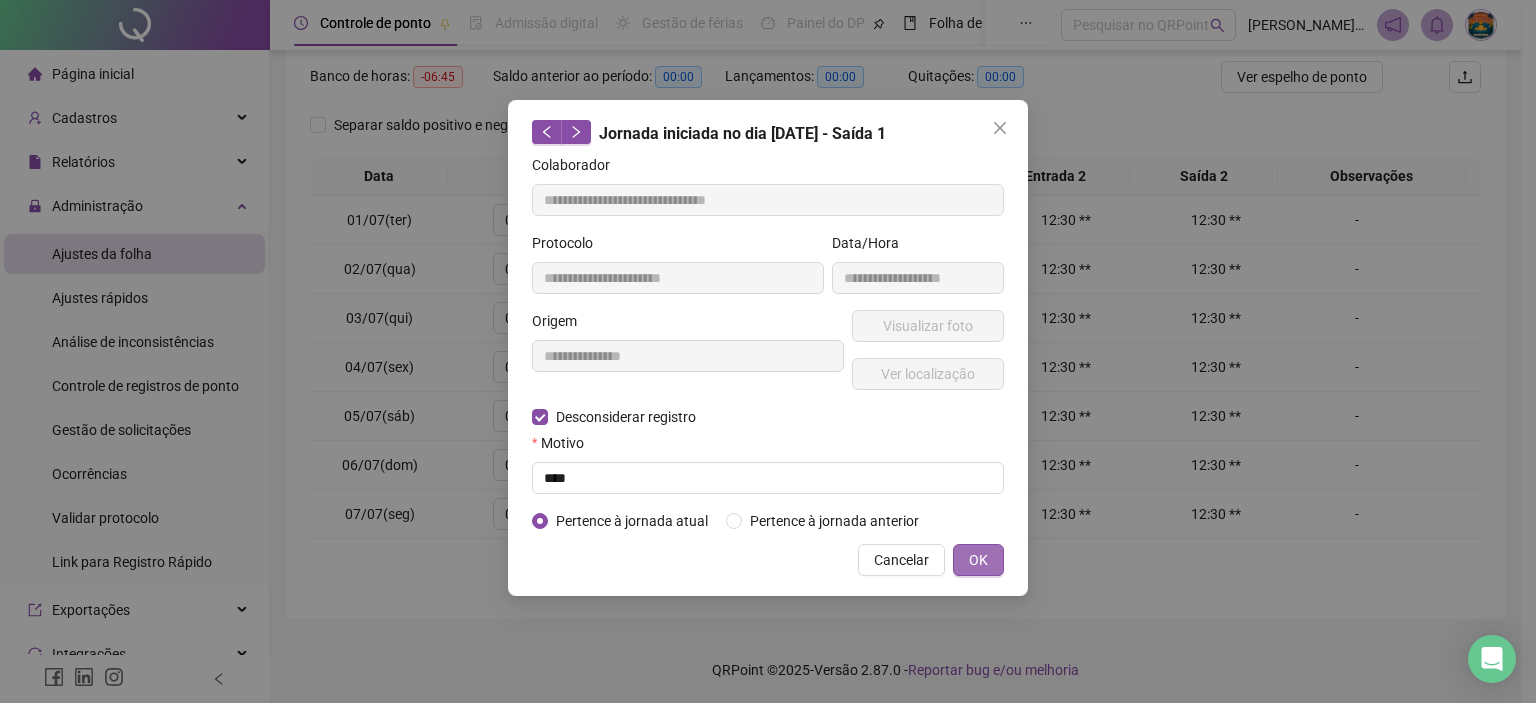 click on "OK" at bounding box center (978, 560) 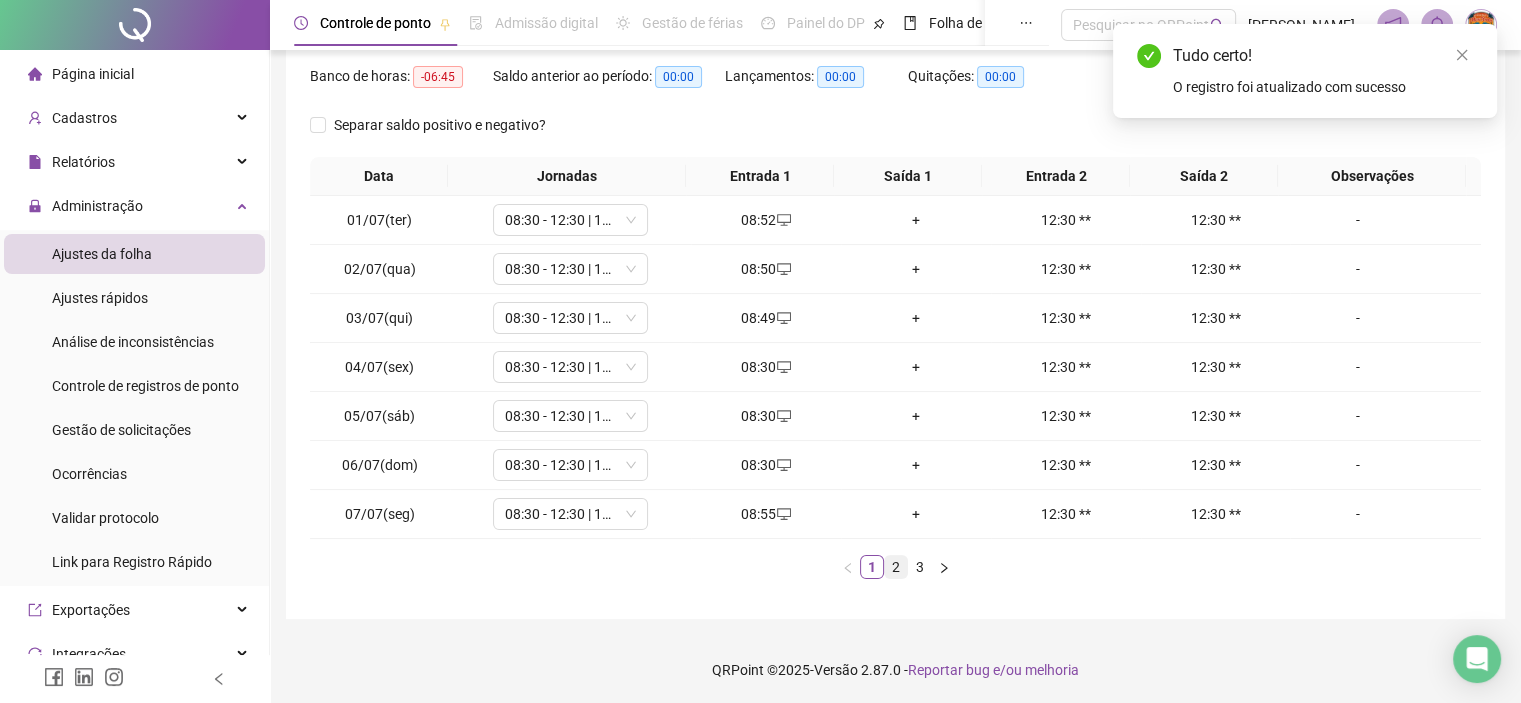 click on "2" at bounding box center (896, 567) 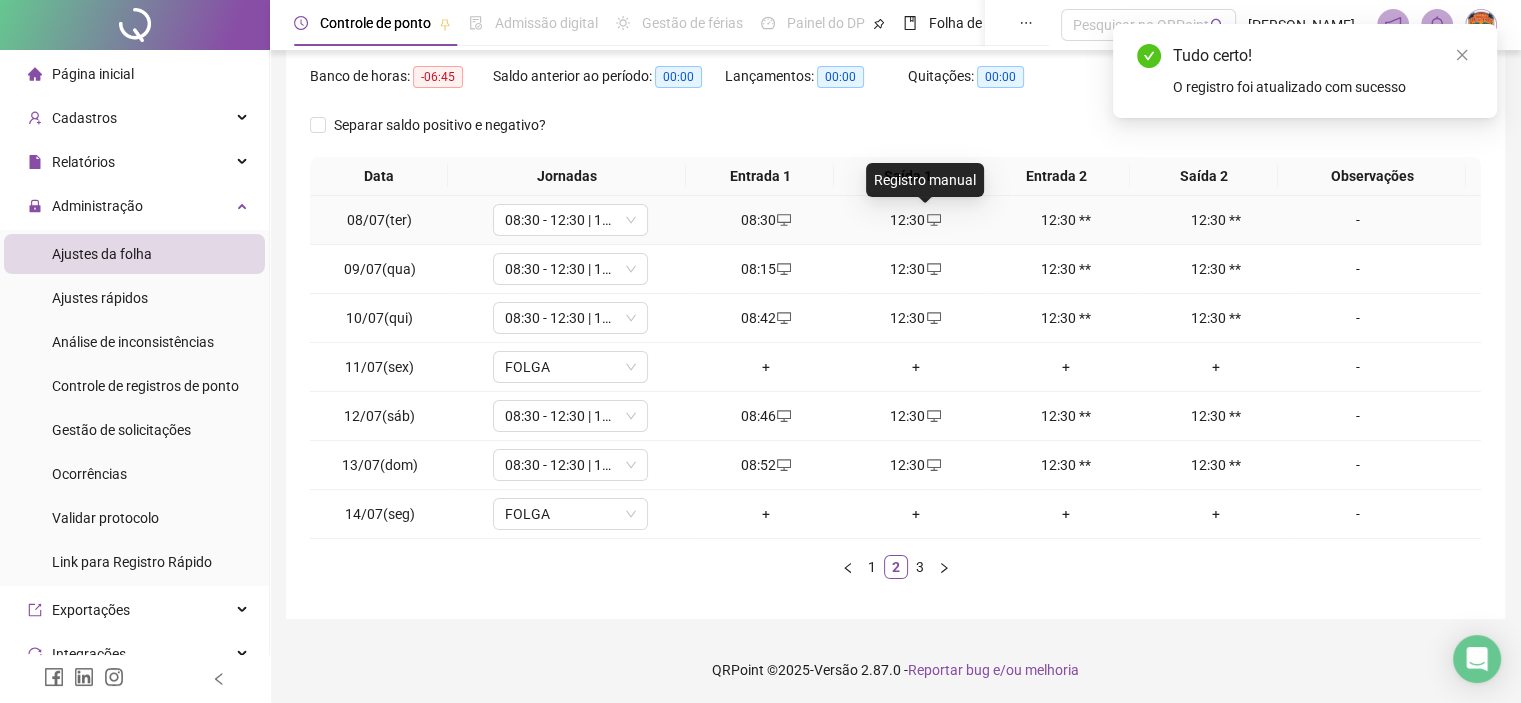 click 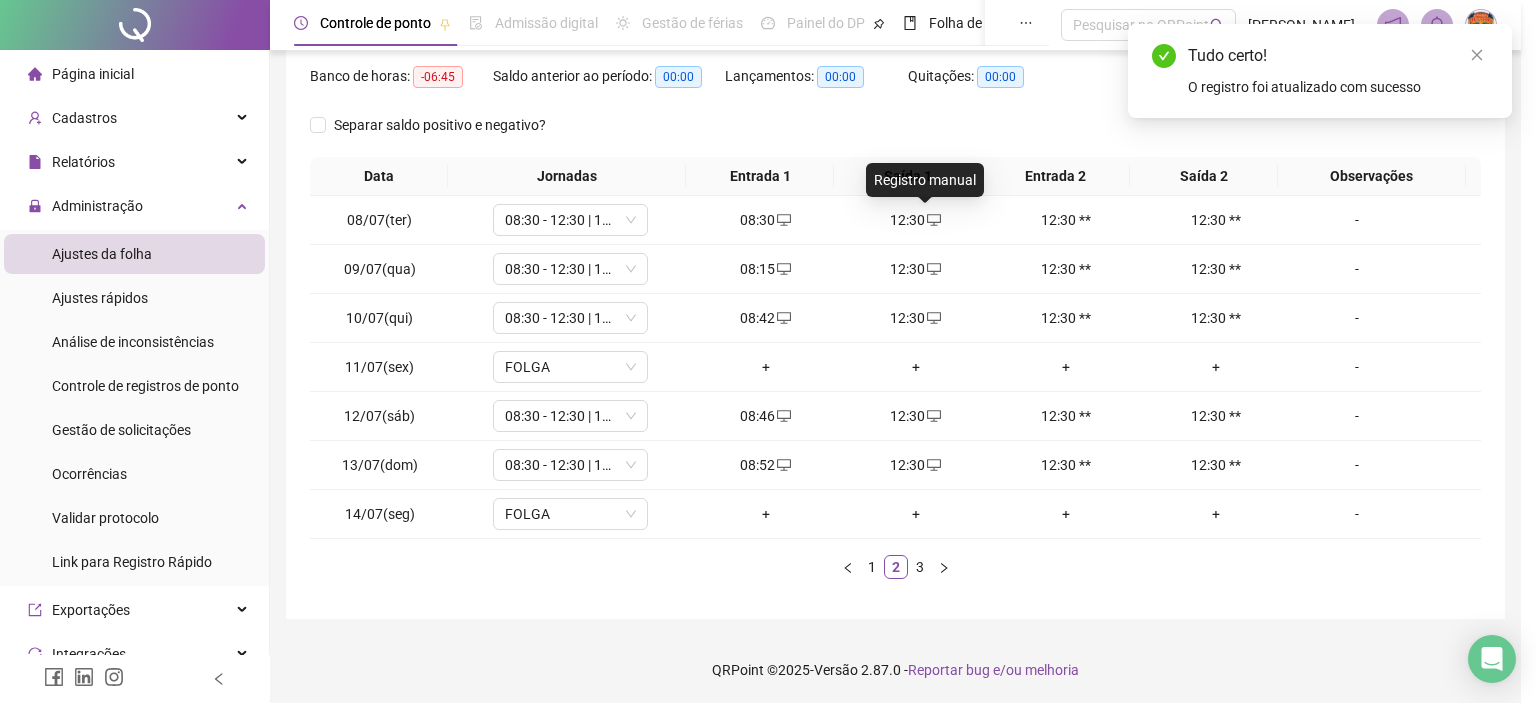 type on "**********" 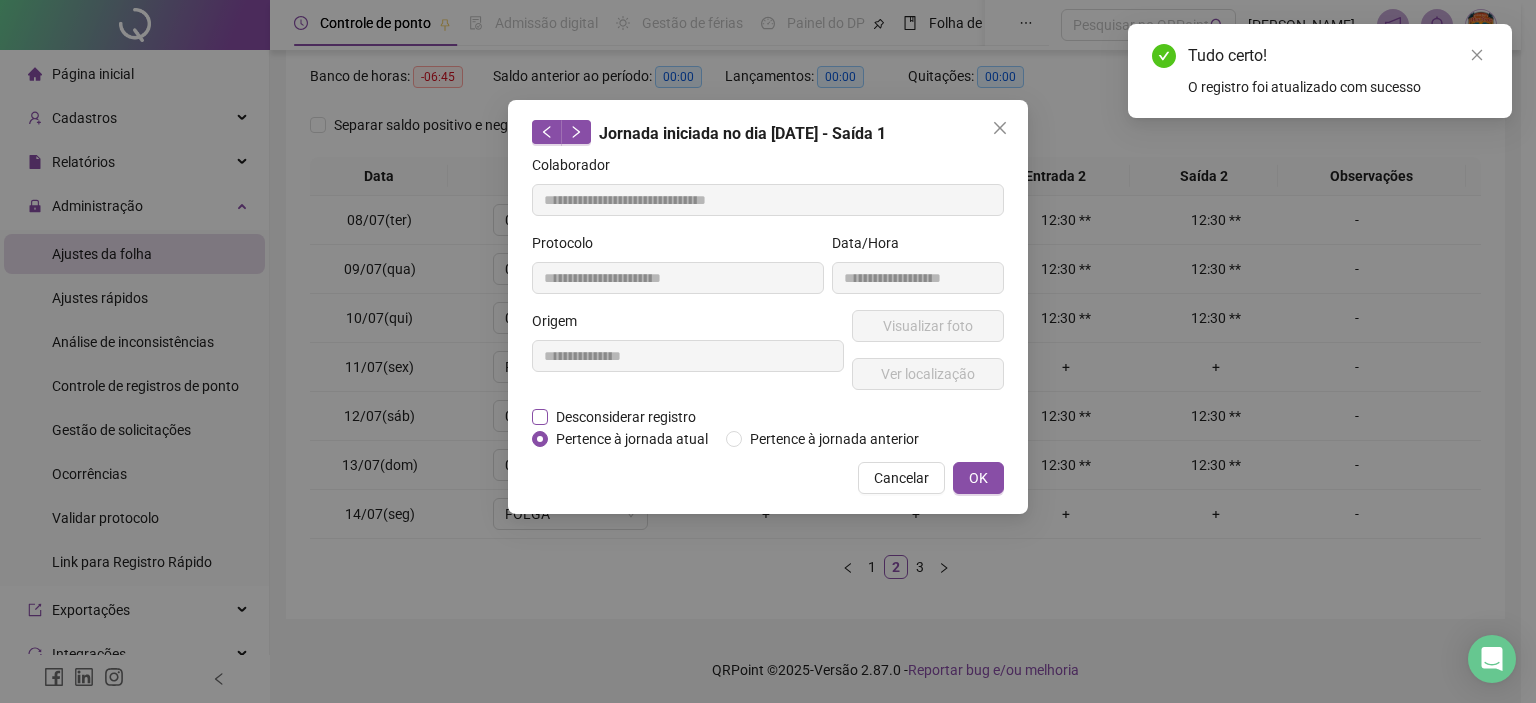 click on "Desconsiderar registro" at bounding box center [626, 417] 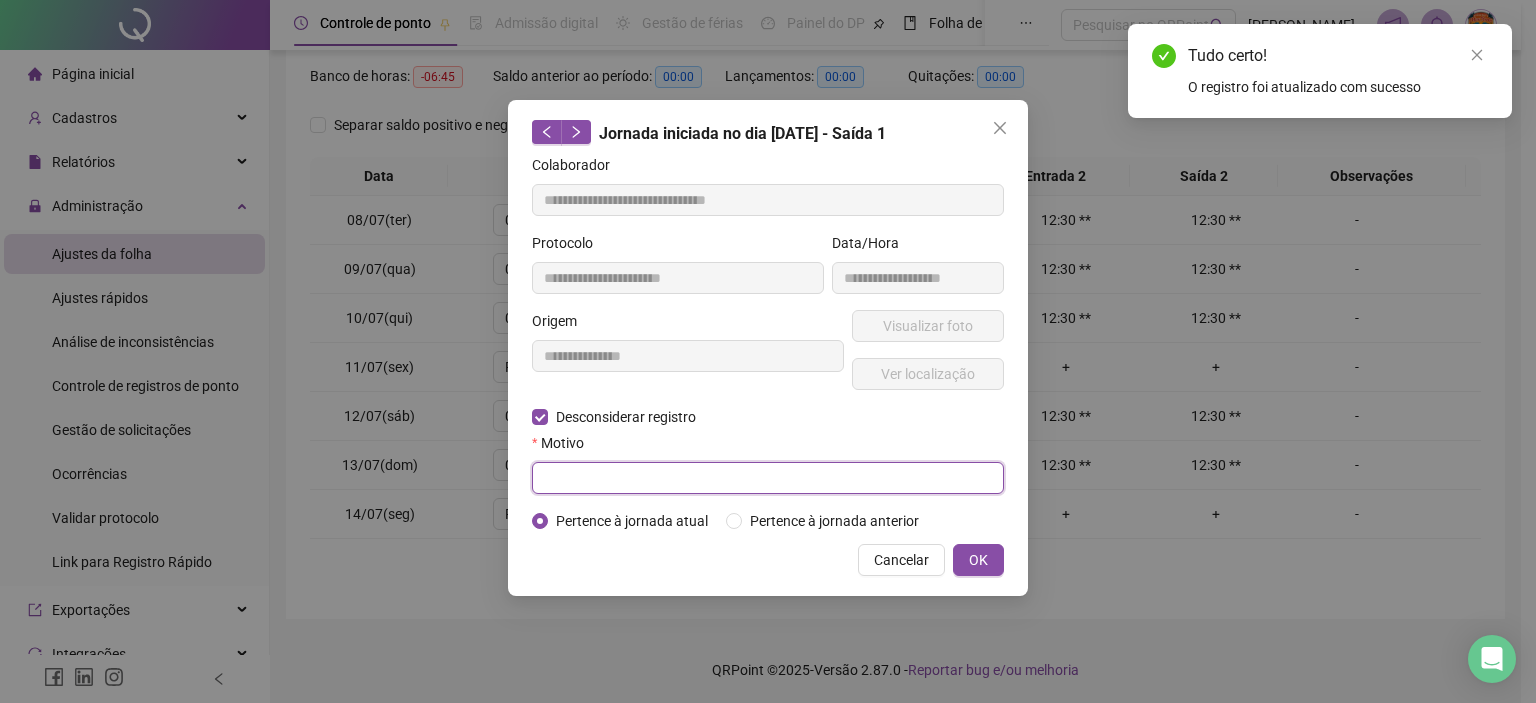 click at bounding box center [768, 478] 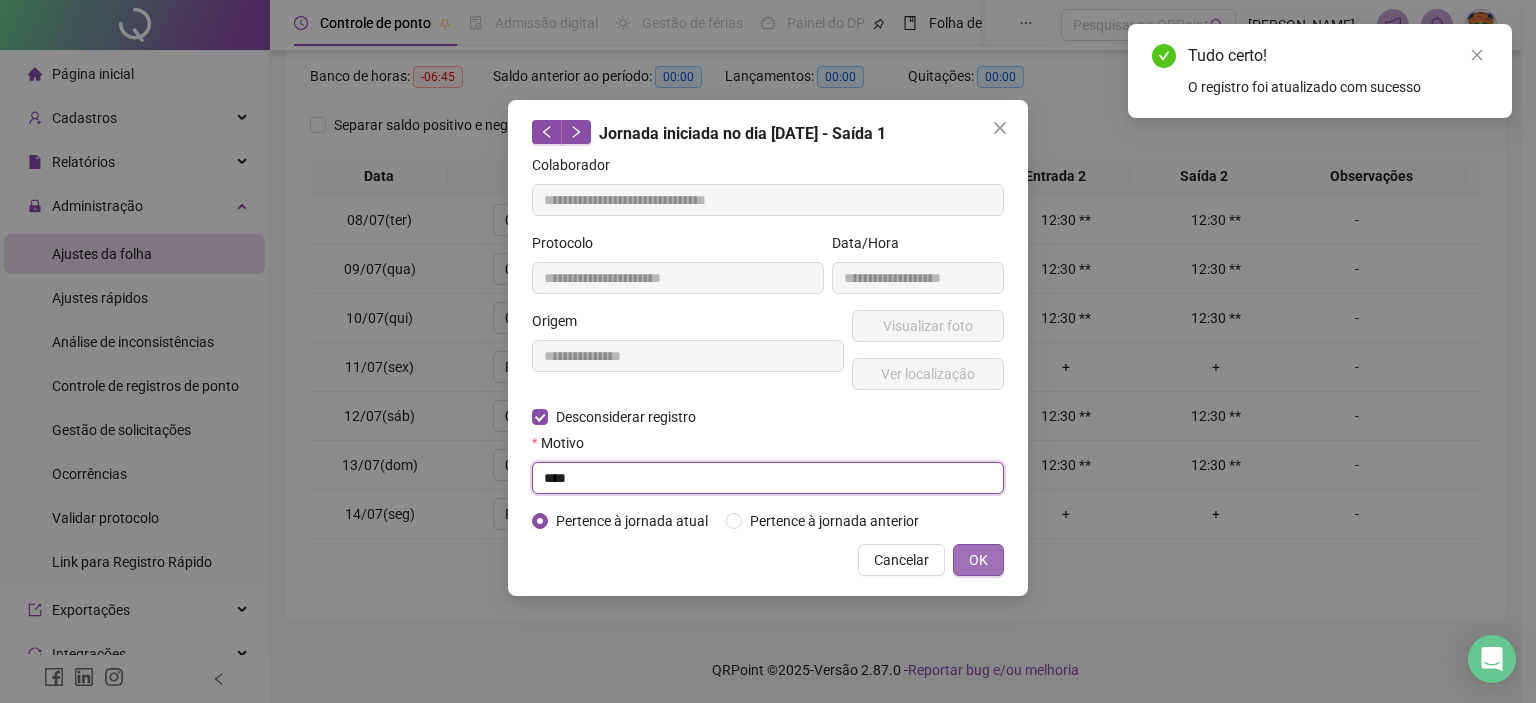 type on "****" 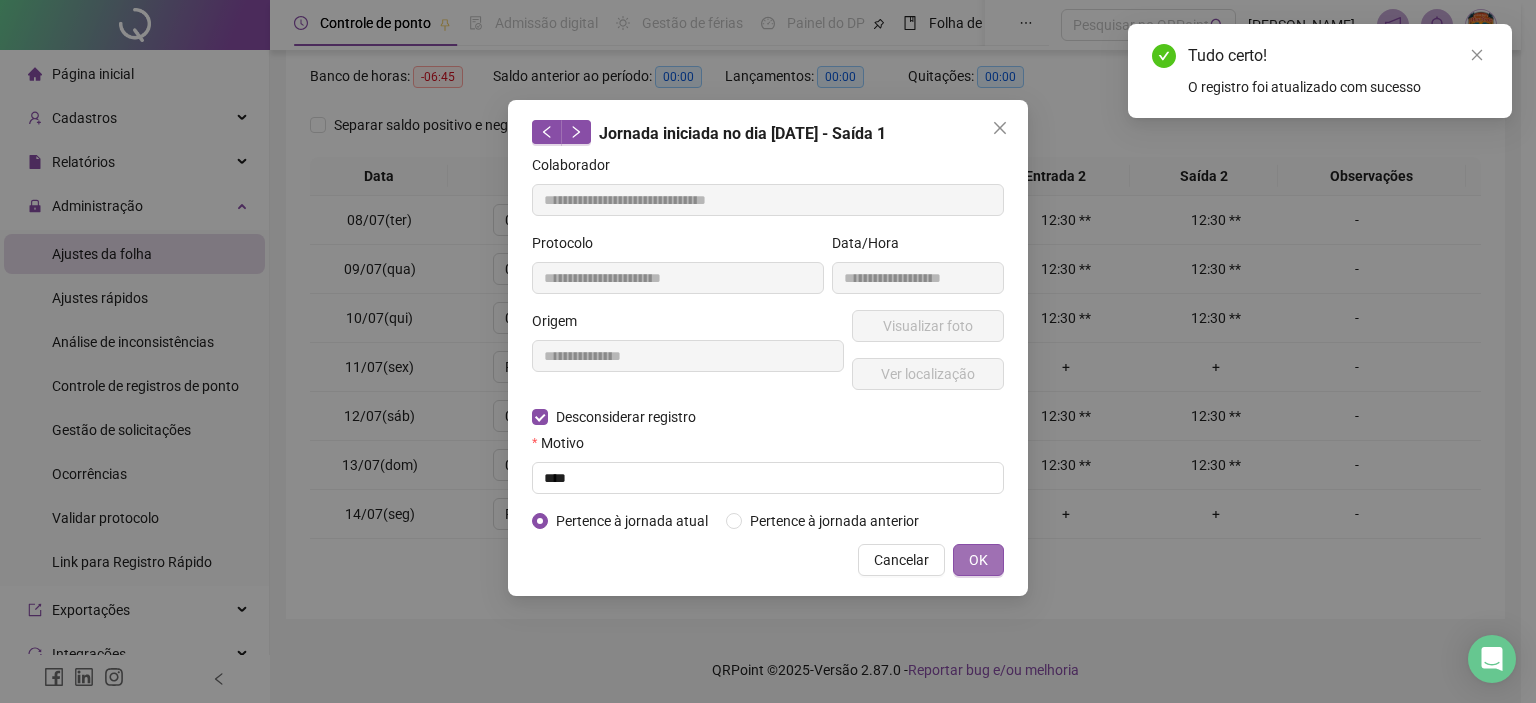 click on "OK" at bounding box center (978, 560) 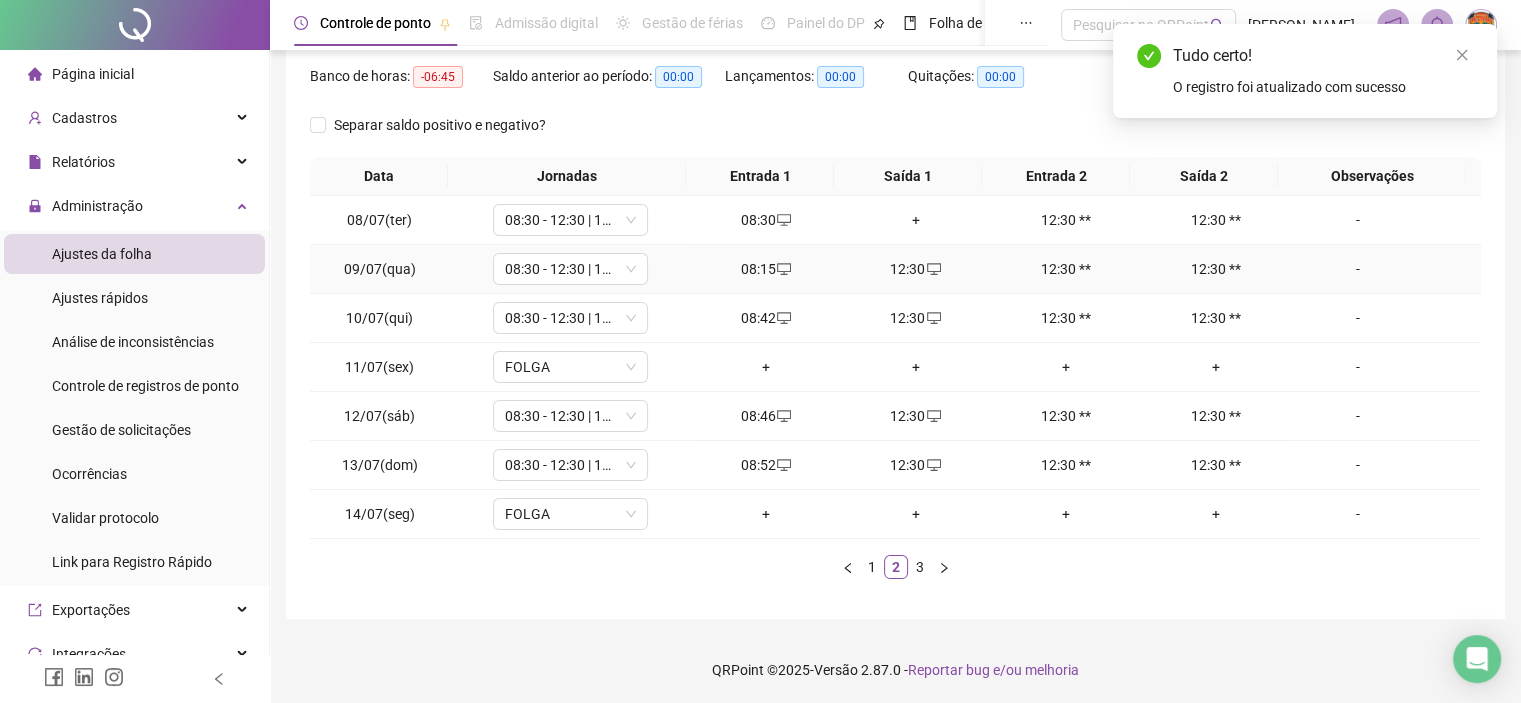 click on "12:30" at bounding box center [916, 269] 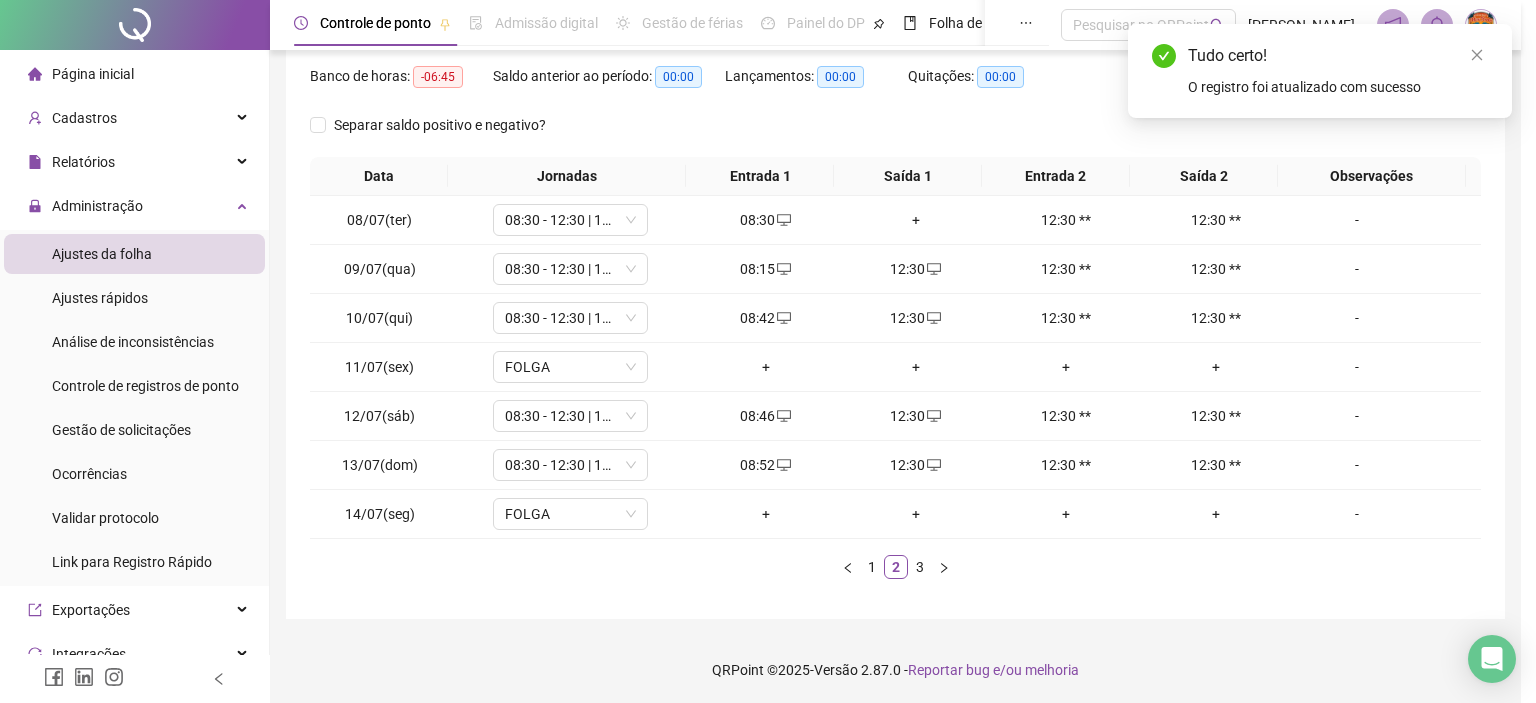 type on "**********" 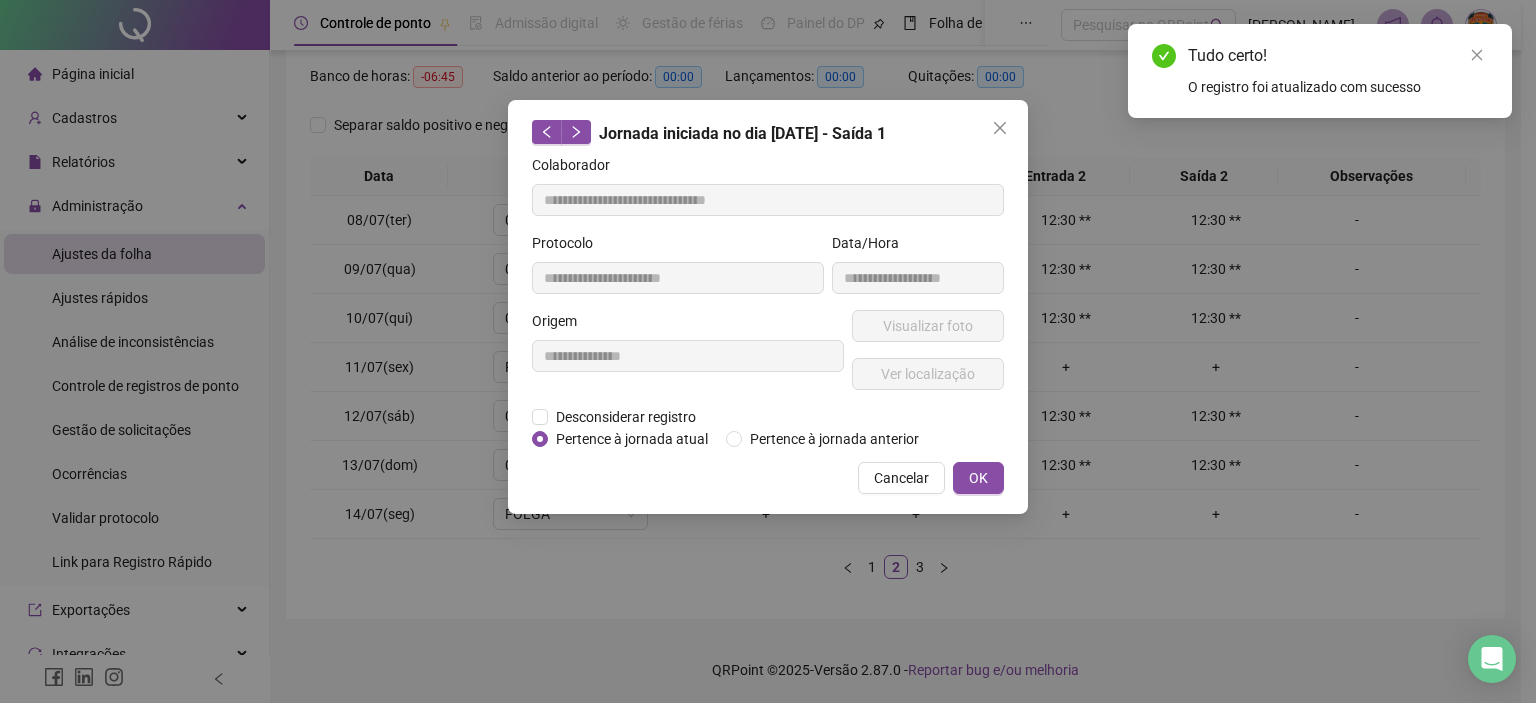 drag, startPoint x: 647, startPoint y: 419, endPoint x: 665, endPoint y: 441, distance: 28.42534 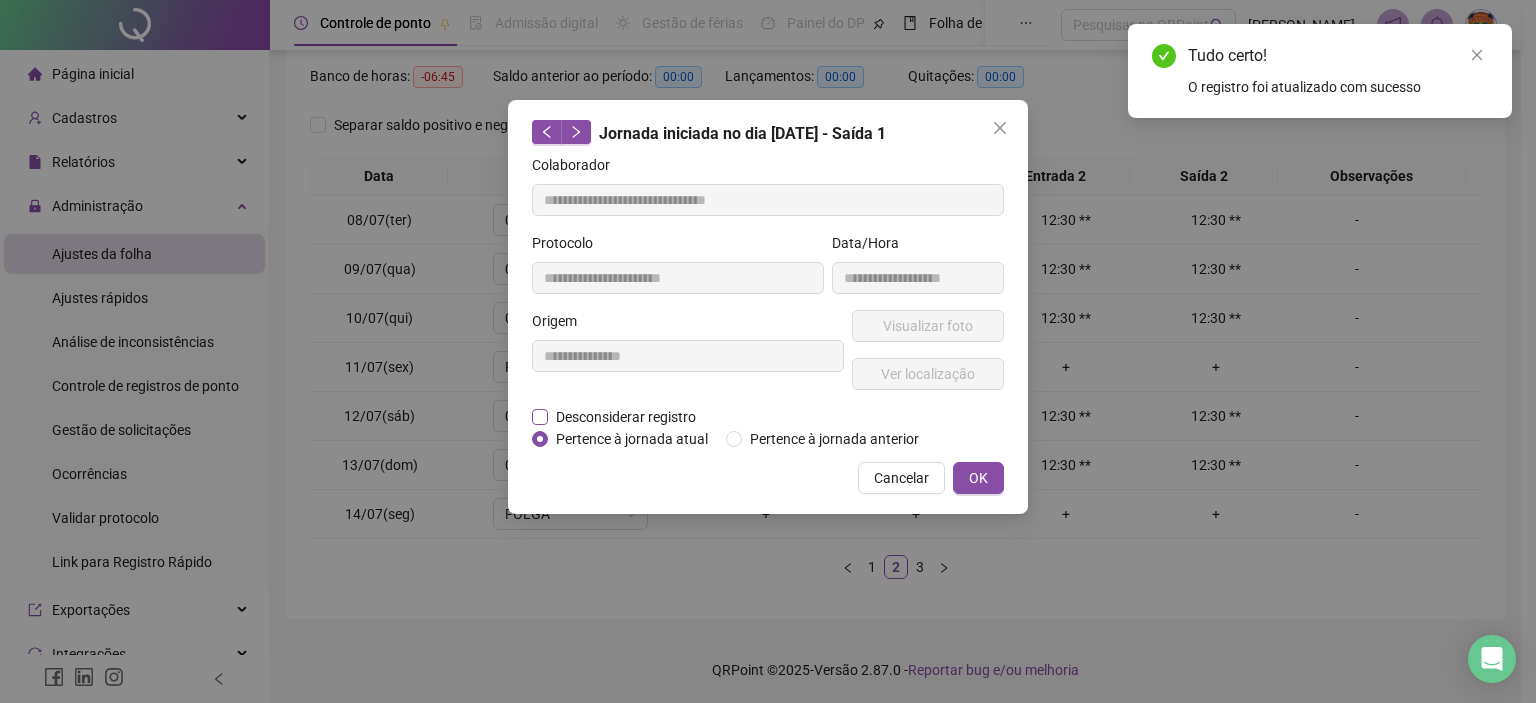 click on "Desconsiderar registro" at bounding box center [626, 417] 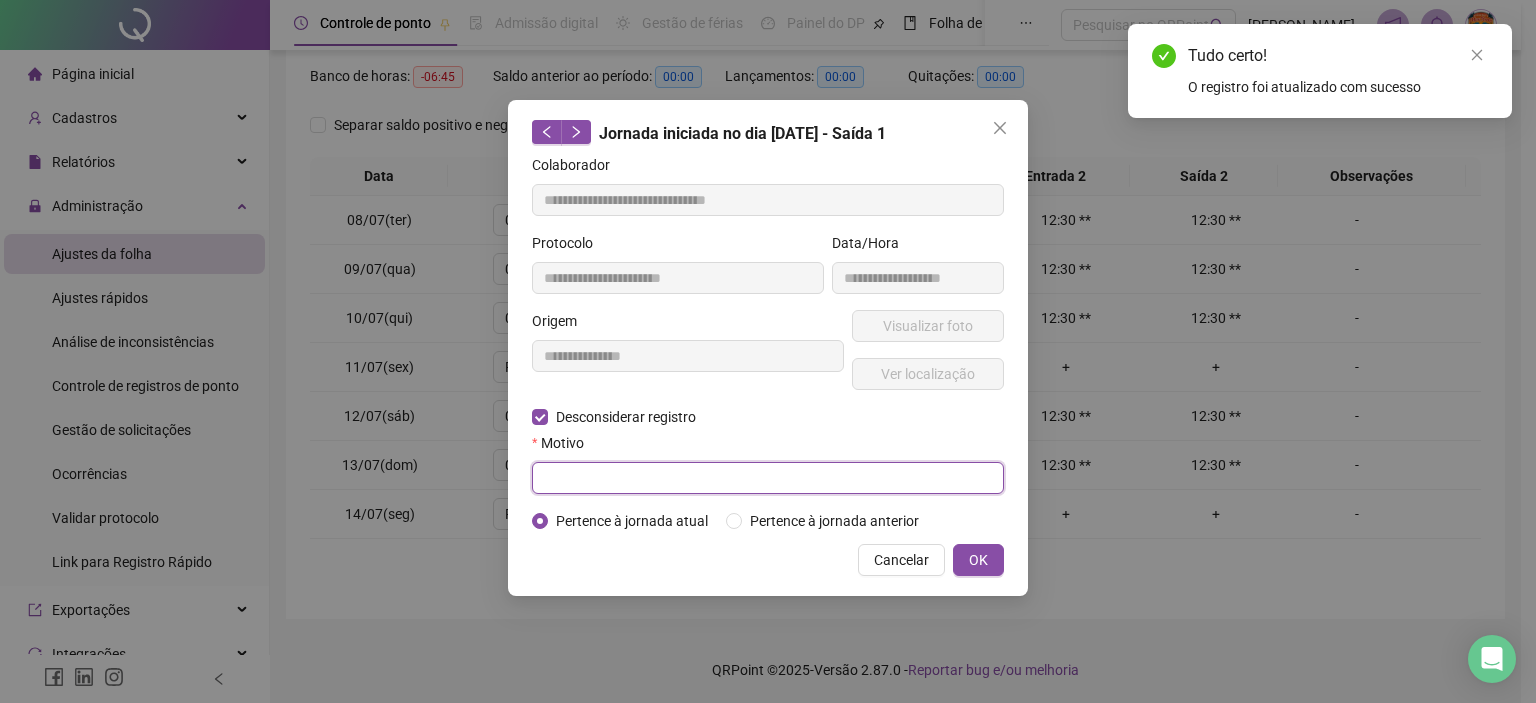 click at bounding box center [768, 478] 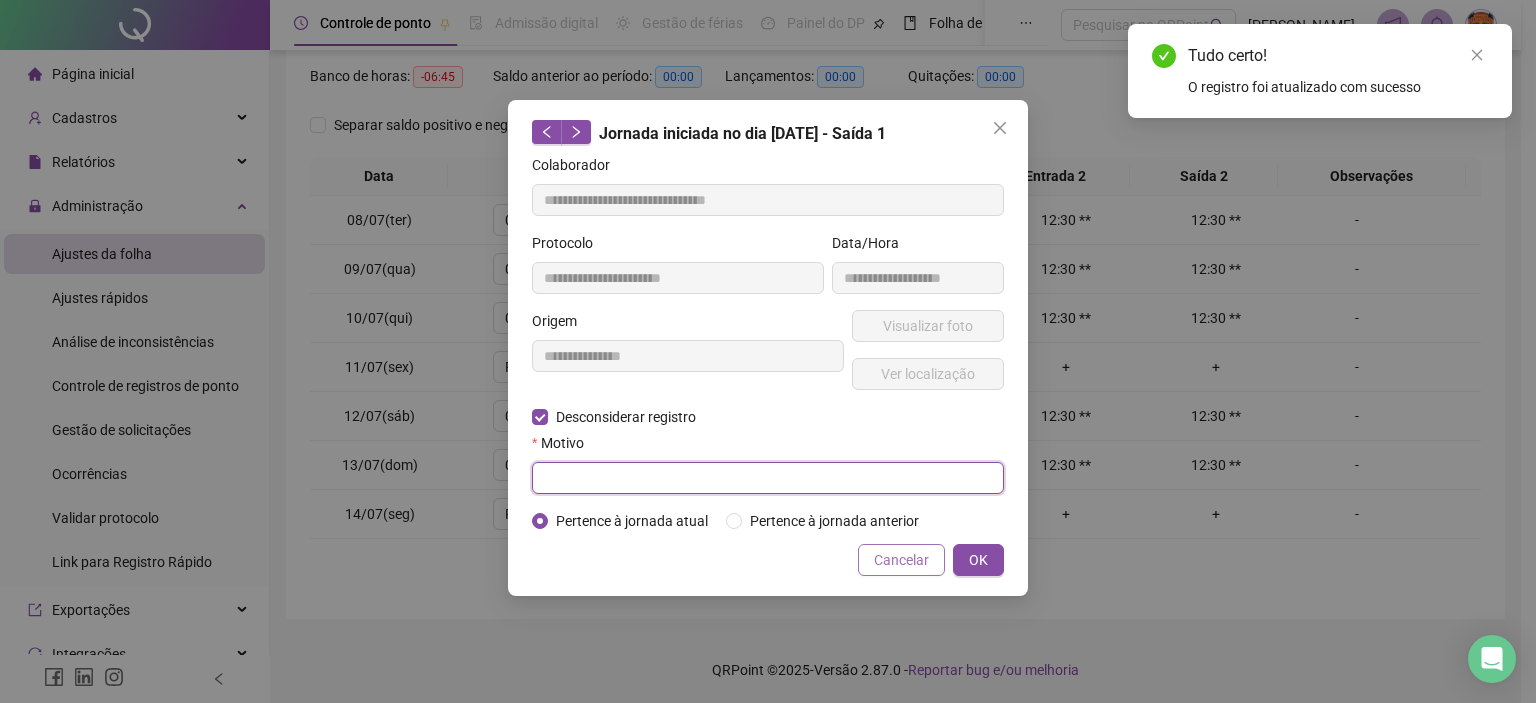 paste on "****" 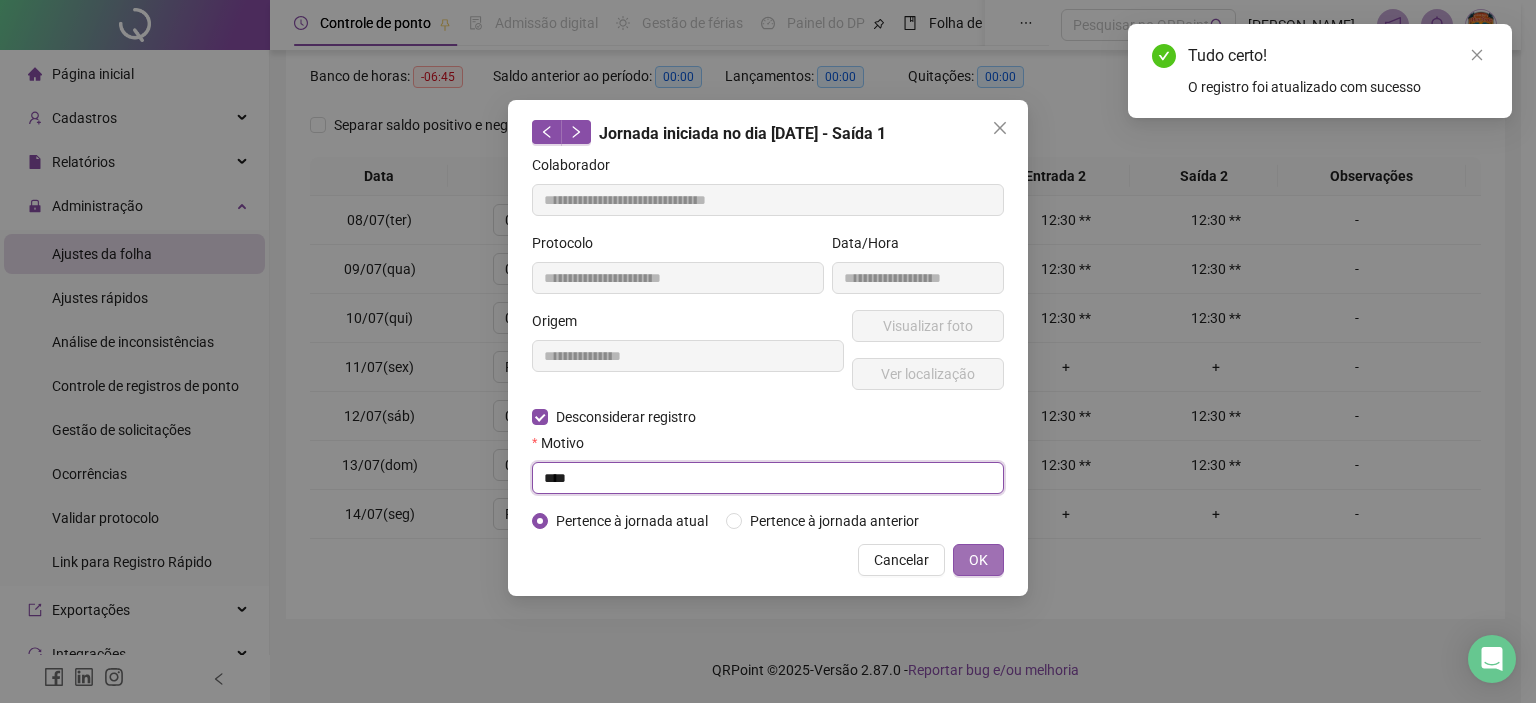 type on "****" 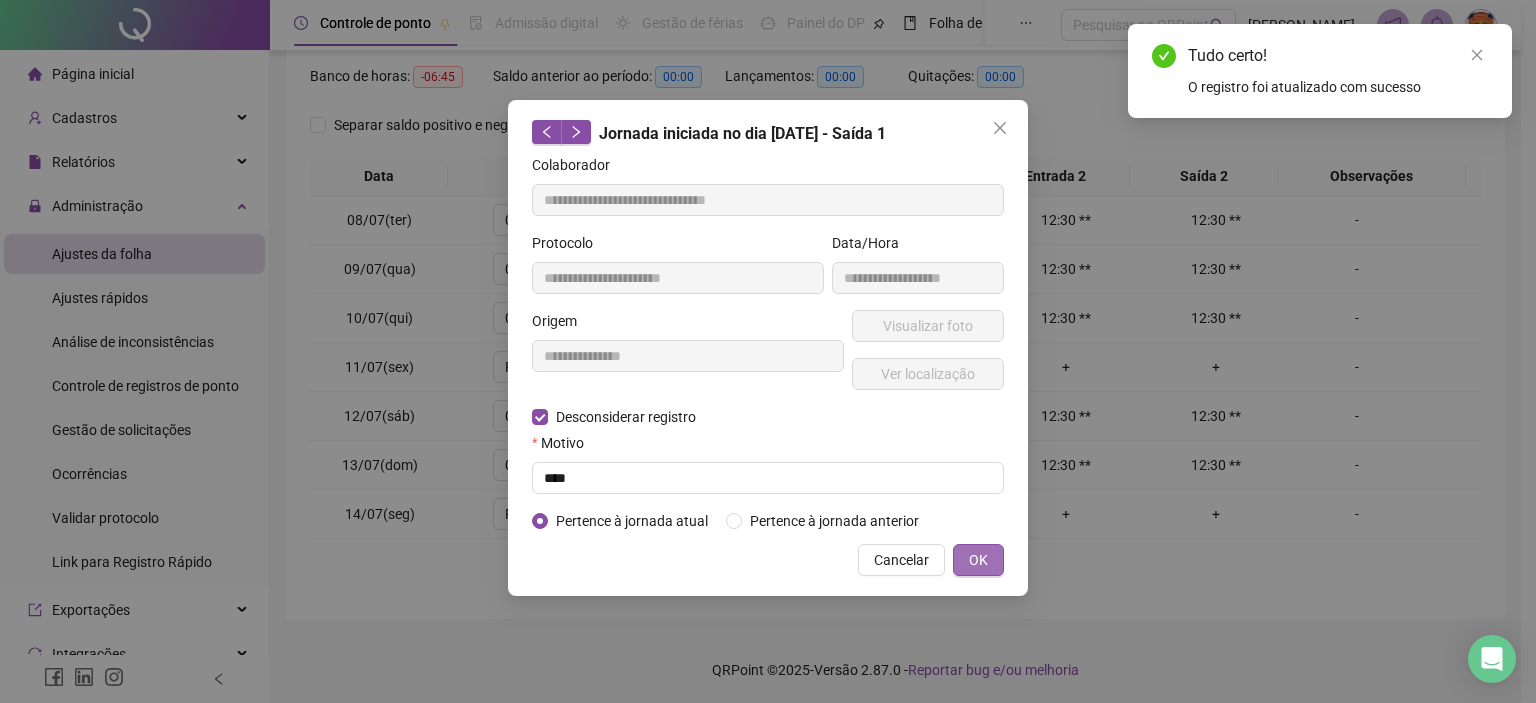 click on "OK" at bounding box center [978, 560] 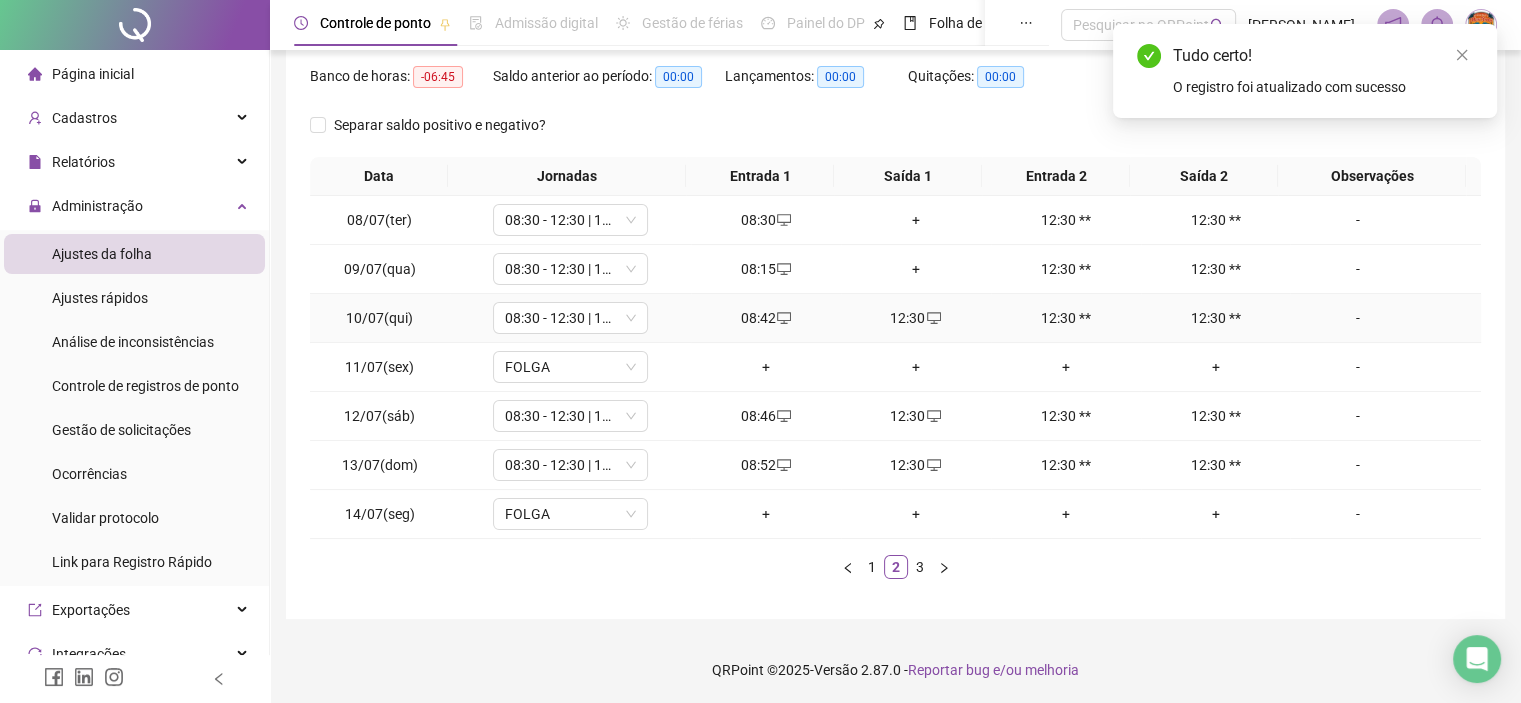 click on "12:30" at bounding box center [916, 318] 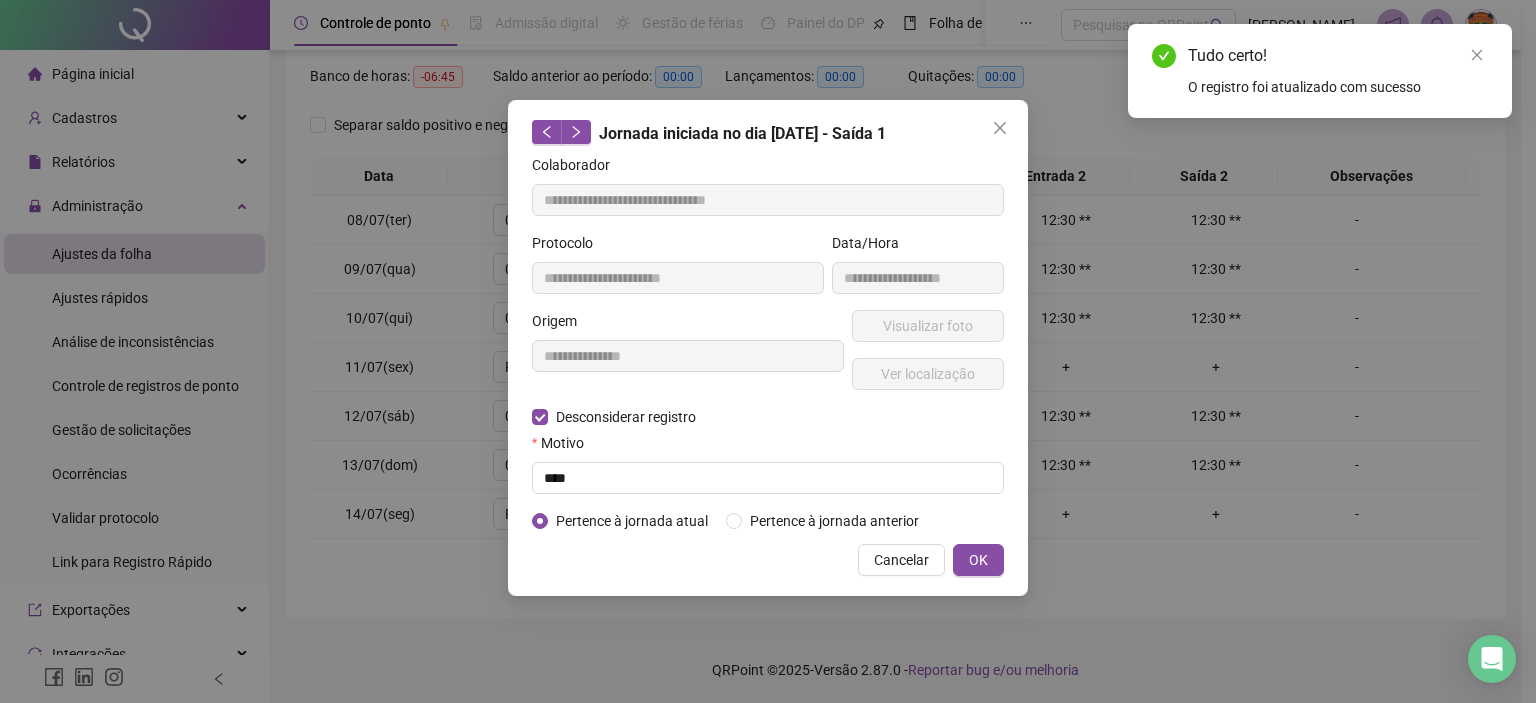 type on "**********" 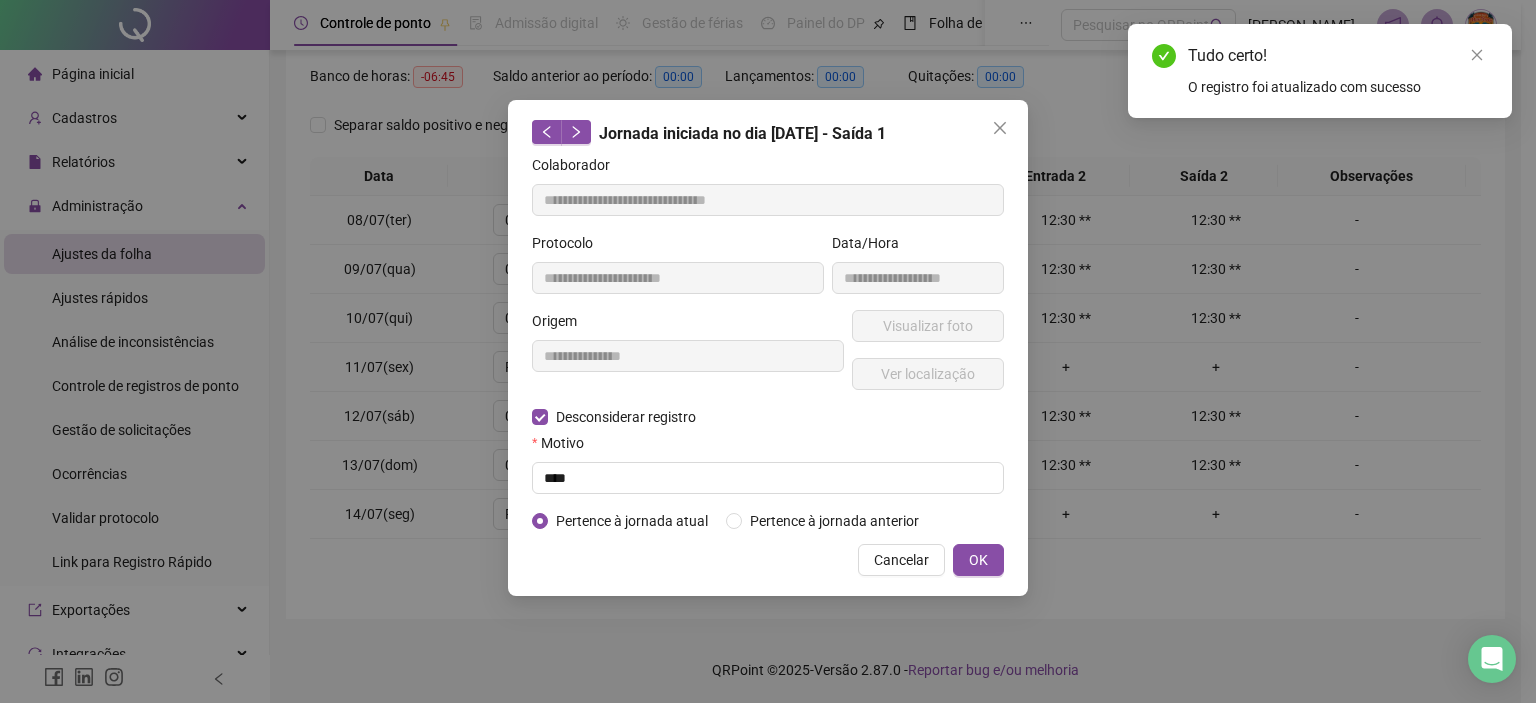 type on "**********" 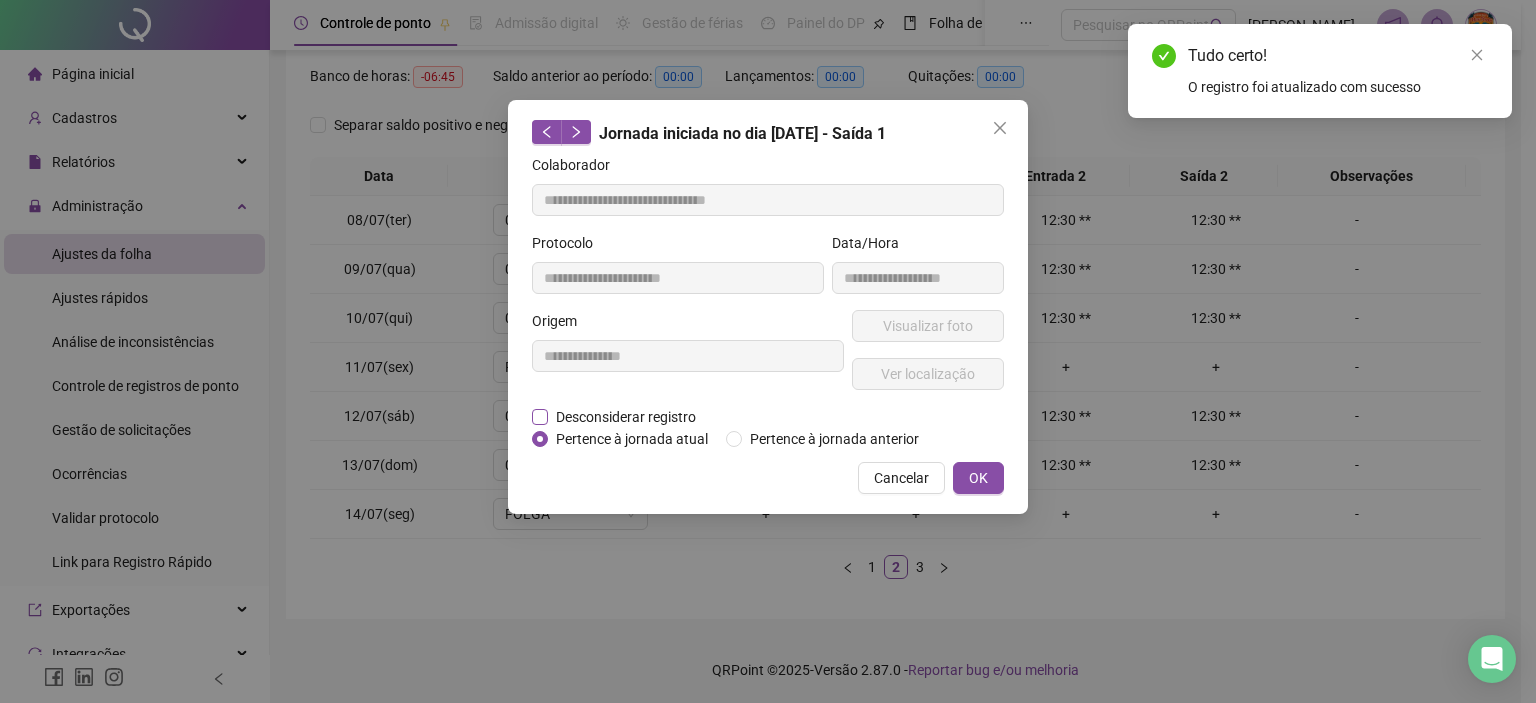 click on "Desconsiderar registro" at bounding box center (626, 417) 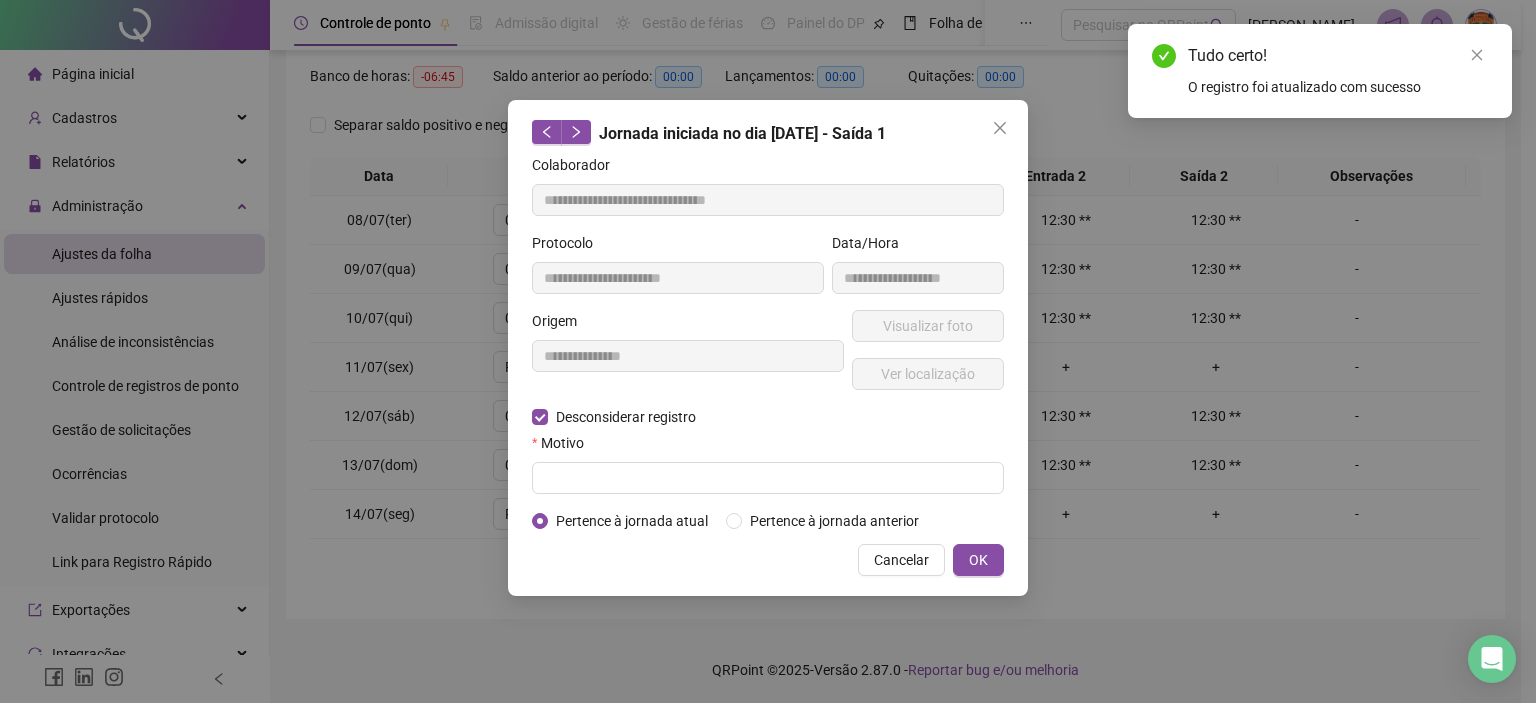 click on "**********" at bounding box center (768, 343) 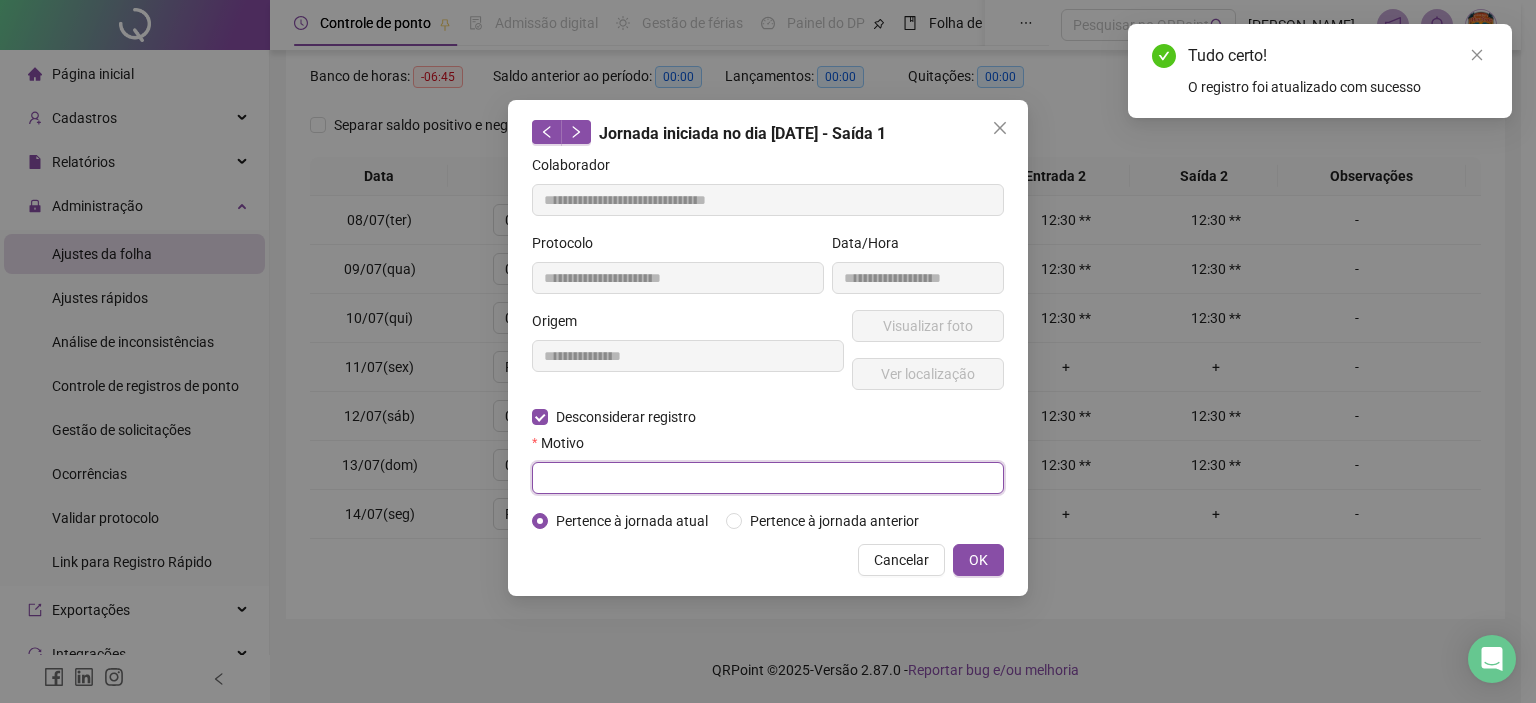 click at bounding box center [768, 478] 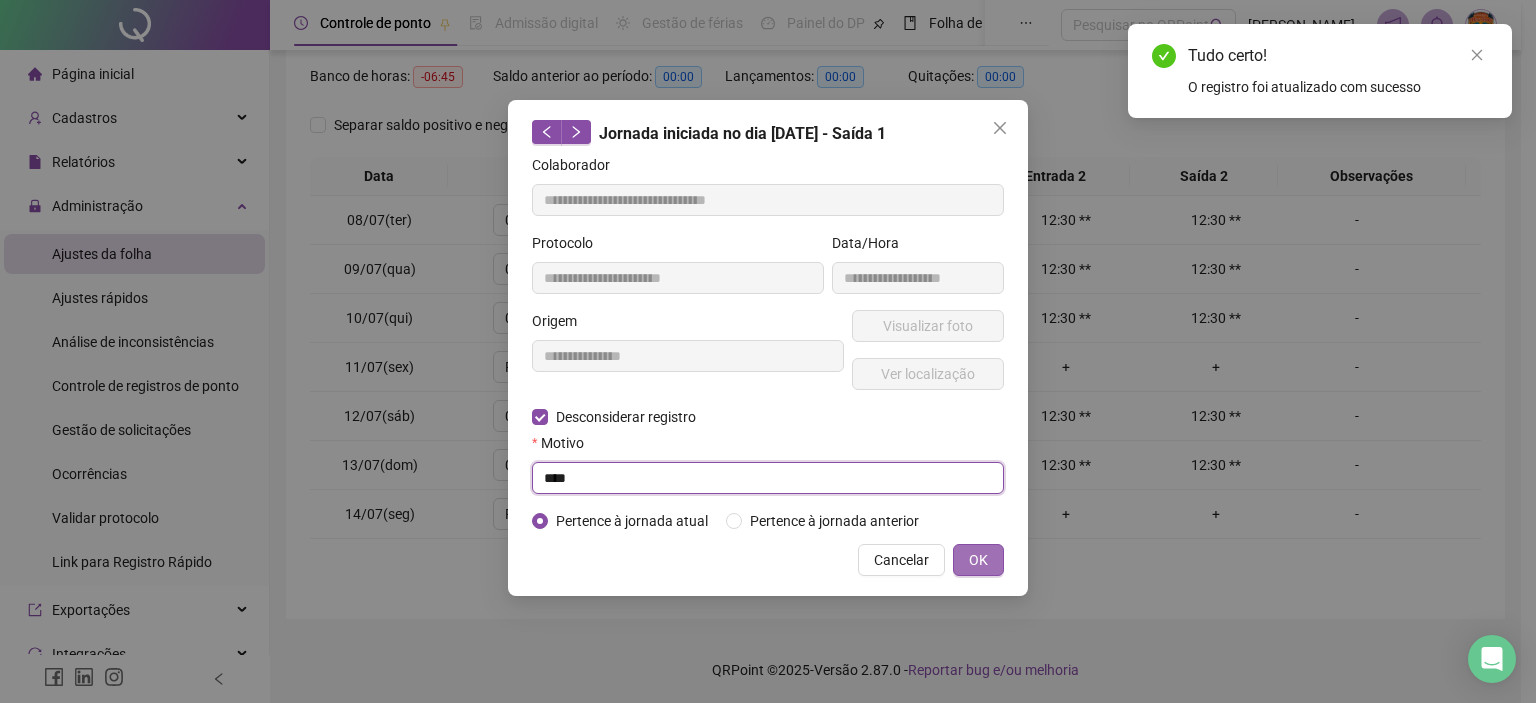 type on "****" 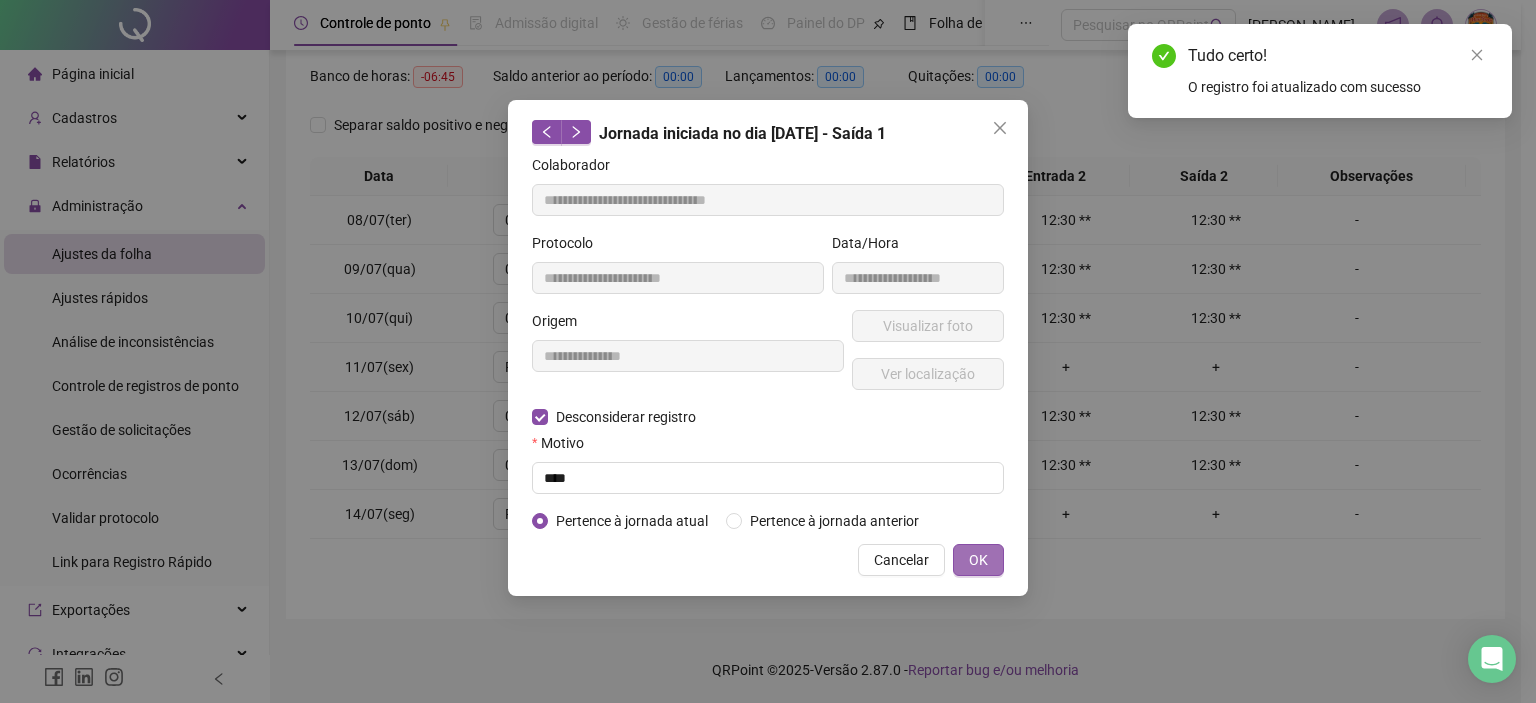 click on "OK" at bounding box center (978, 560) 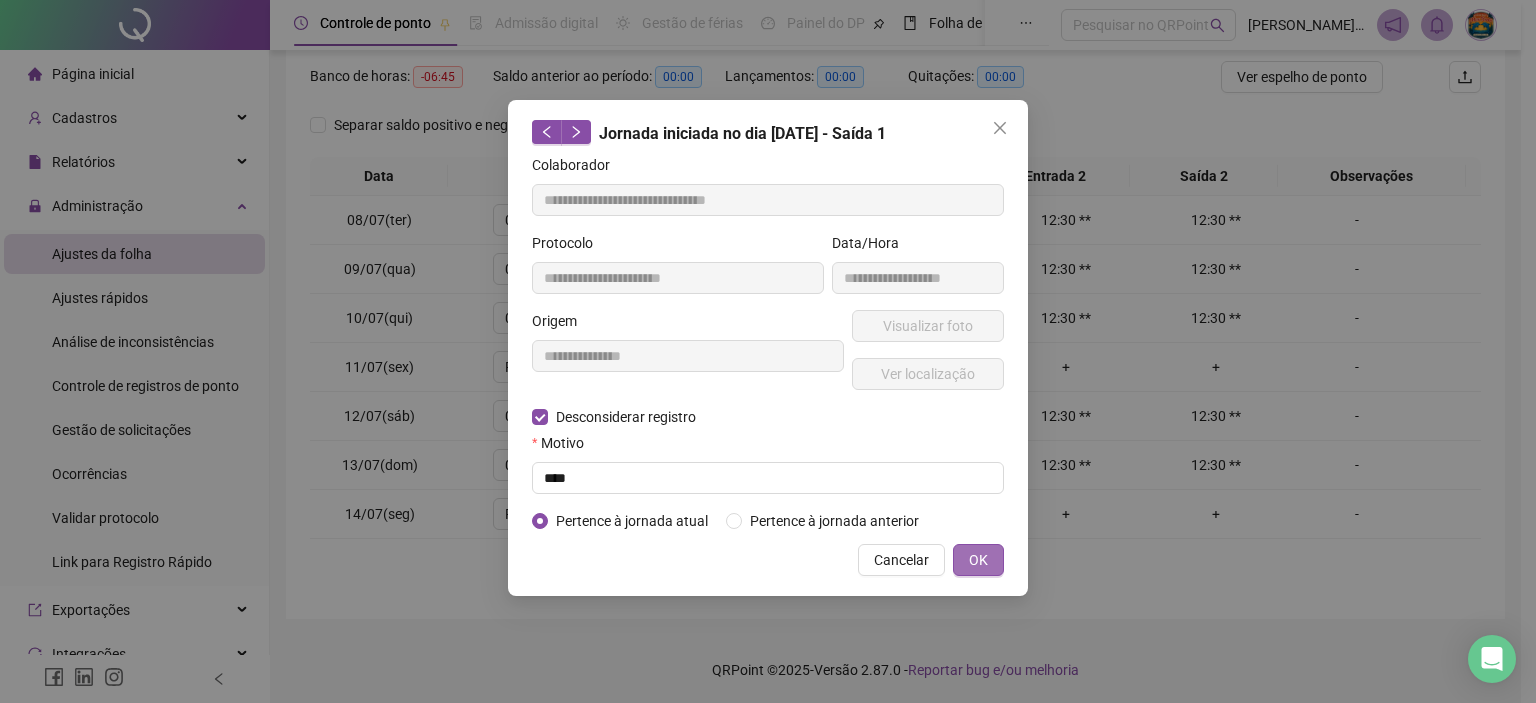 click on "OK" at bounding box center [978, 560] 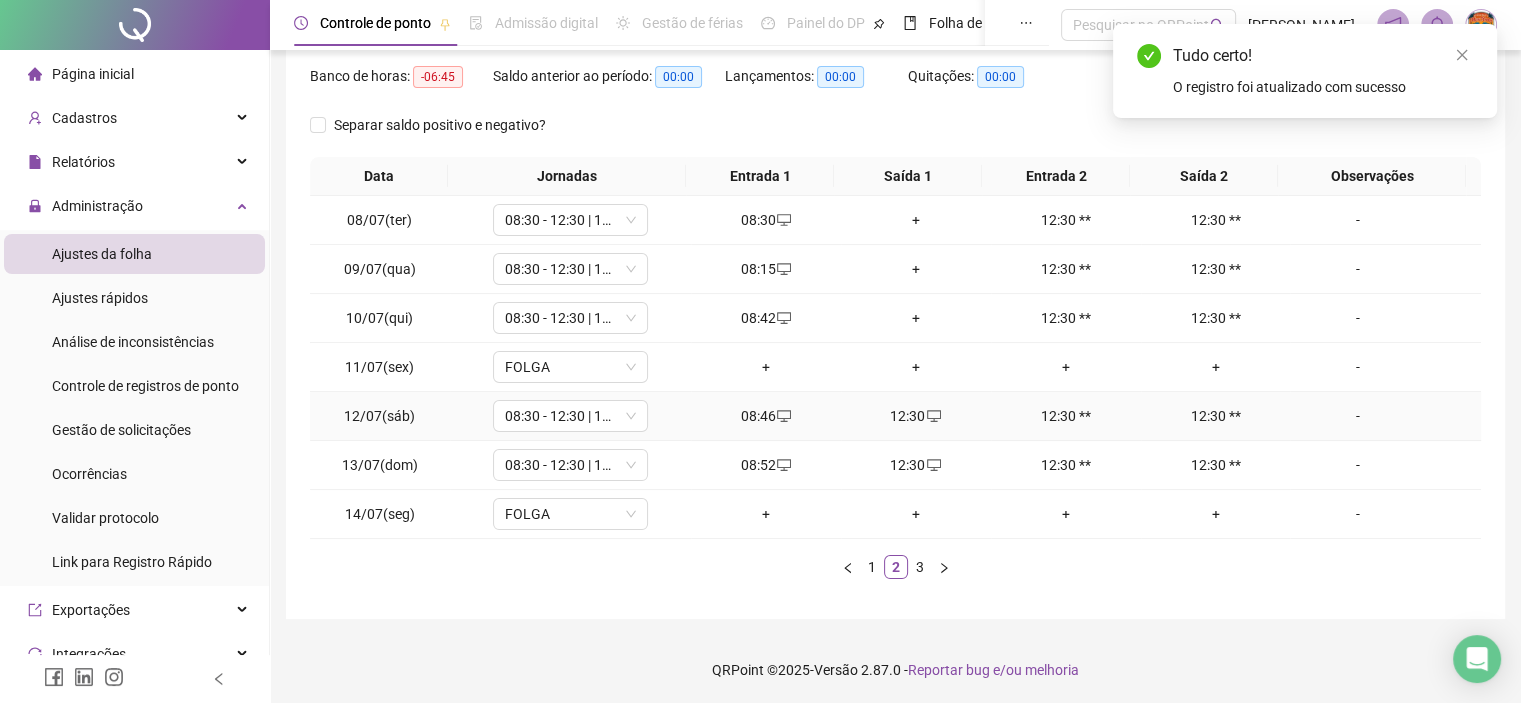 click on "12:30" at bounding box center (916, 416) 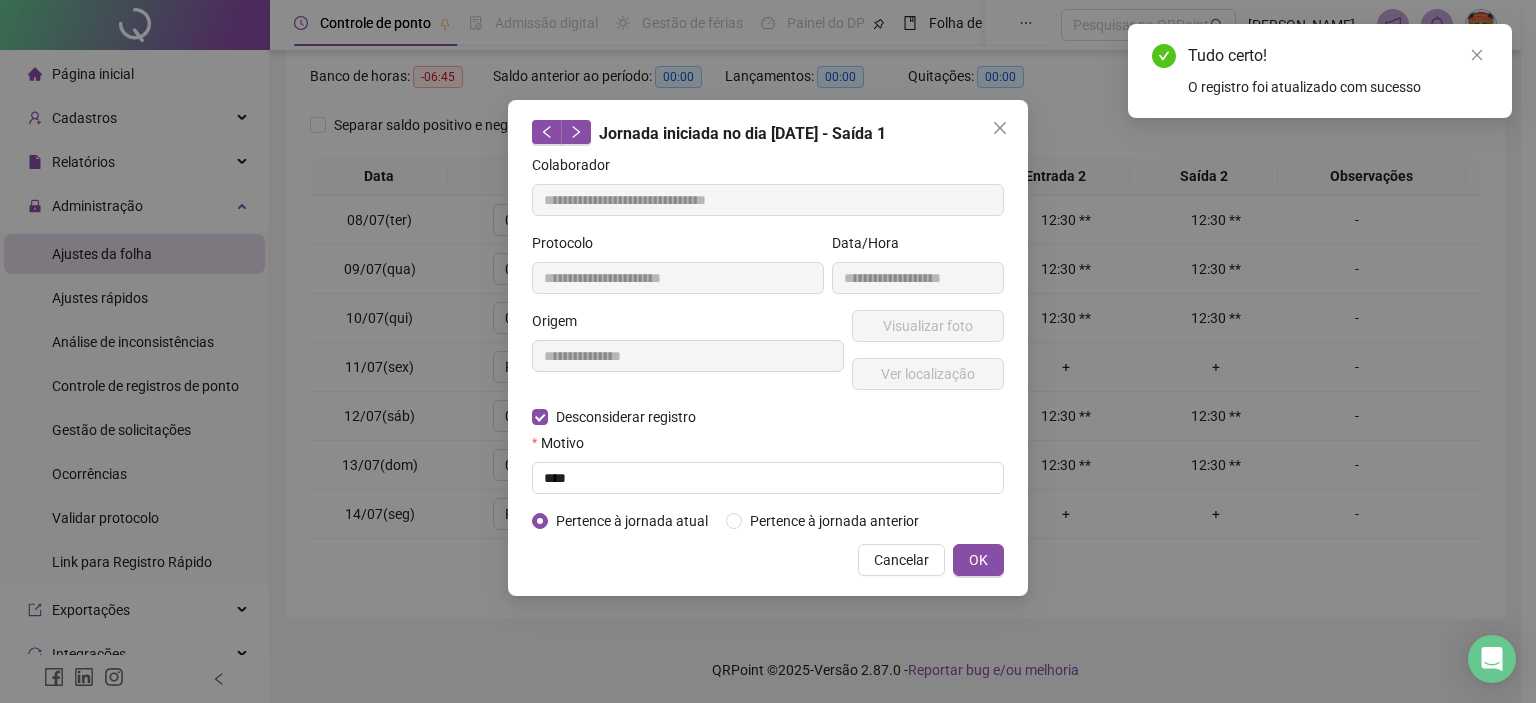 type on "**********" 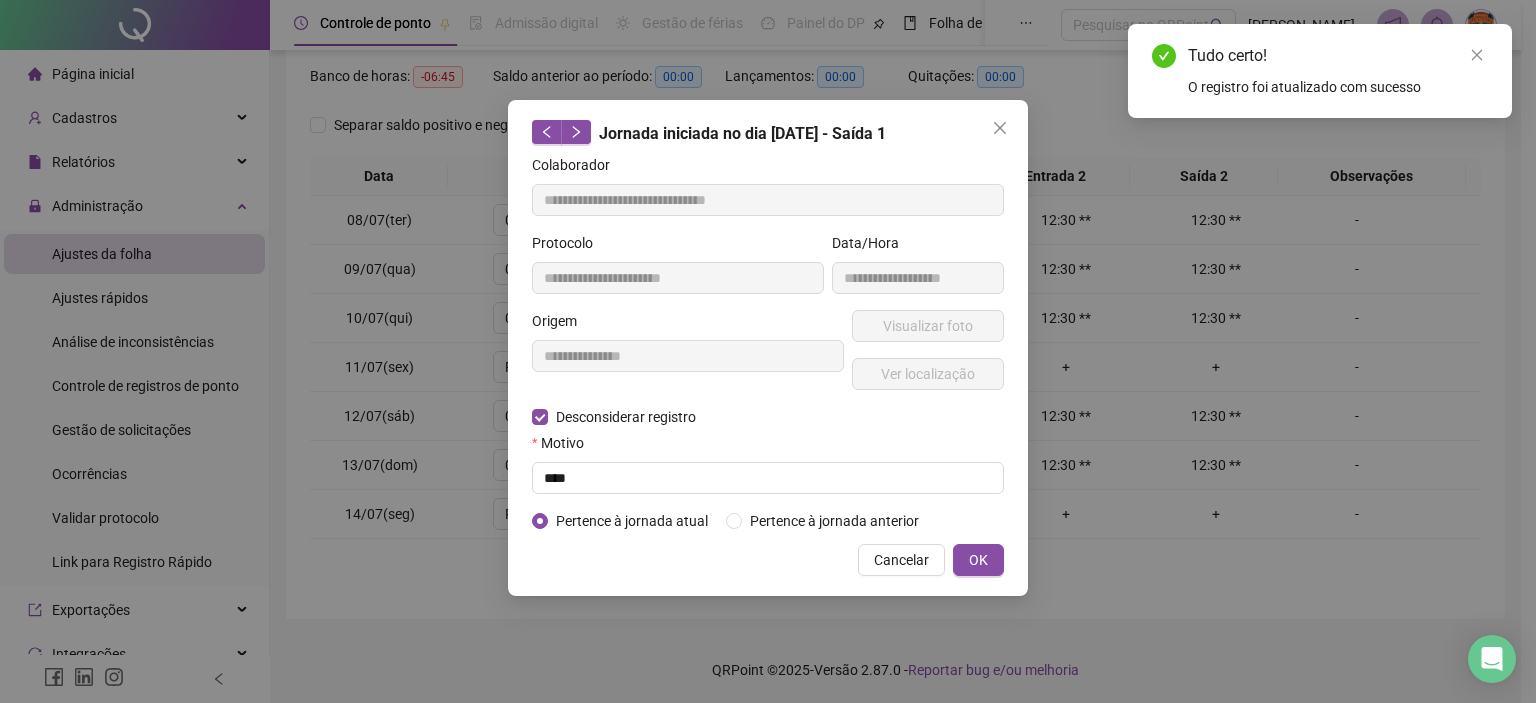 type on "**********" 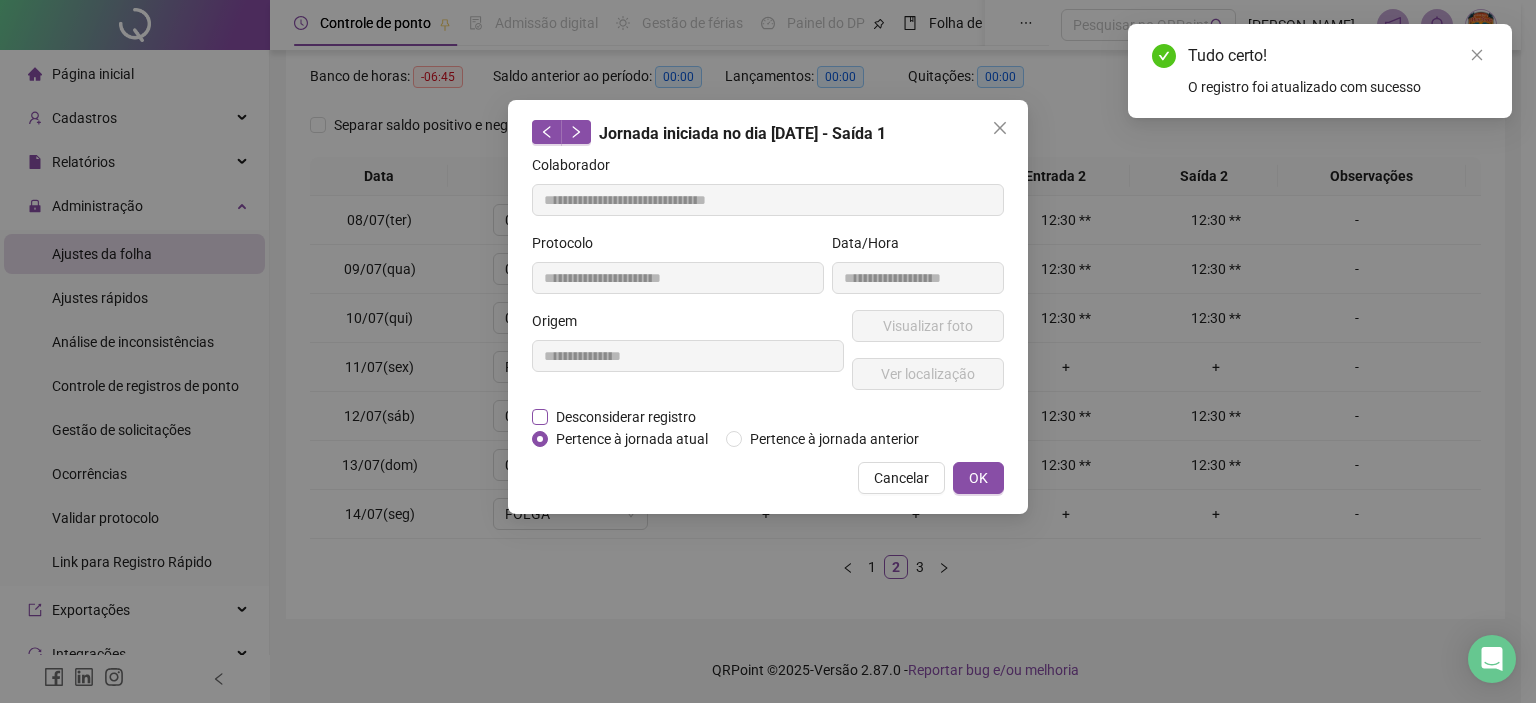 click on "Desconsiderar registro" at bounding box center (626, 417) 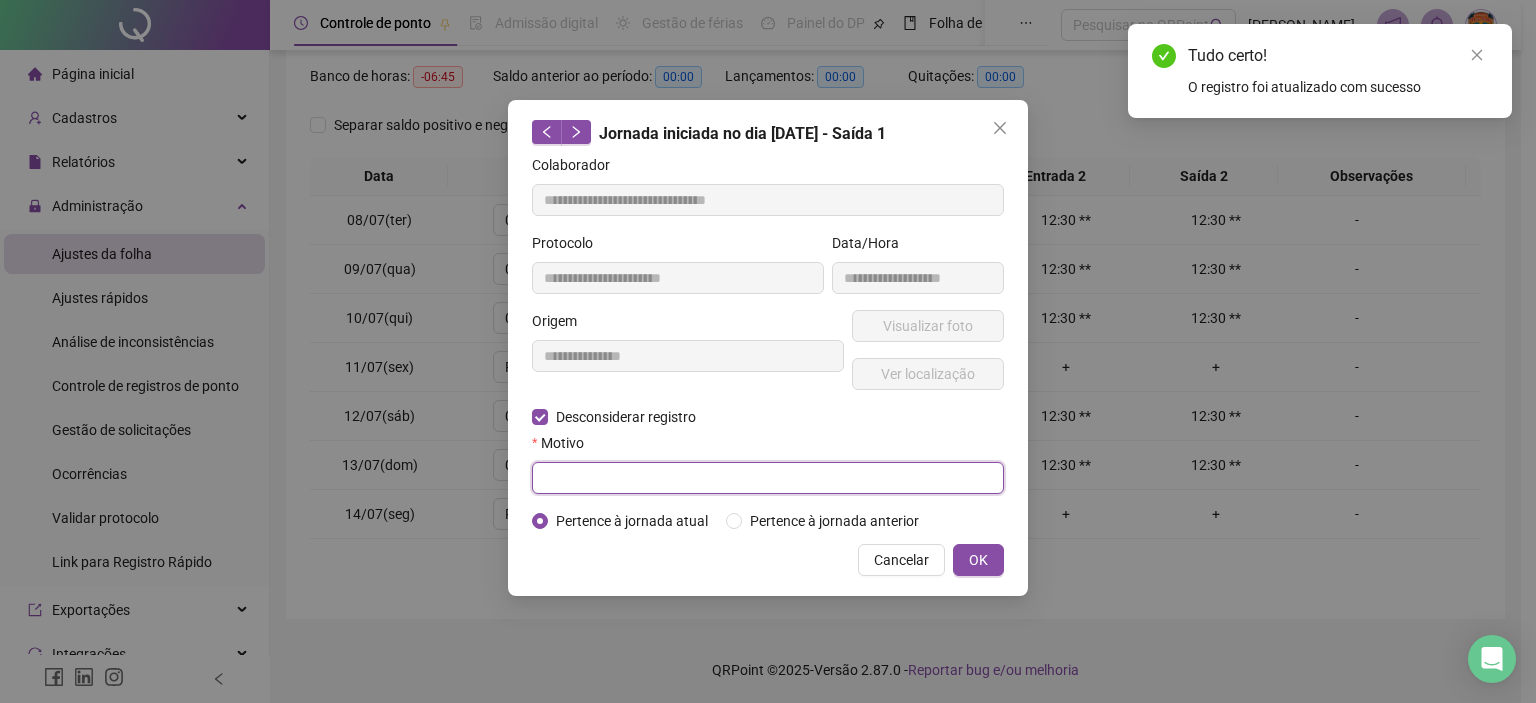 click at bounding box center (768, 478) 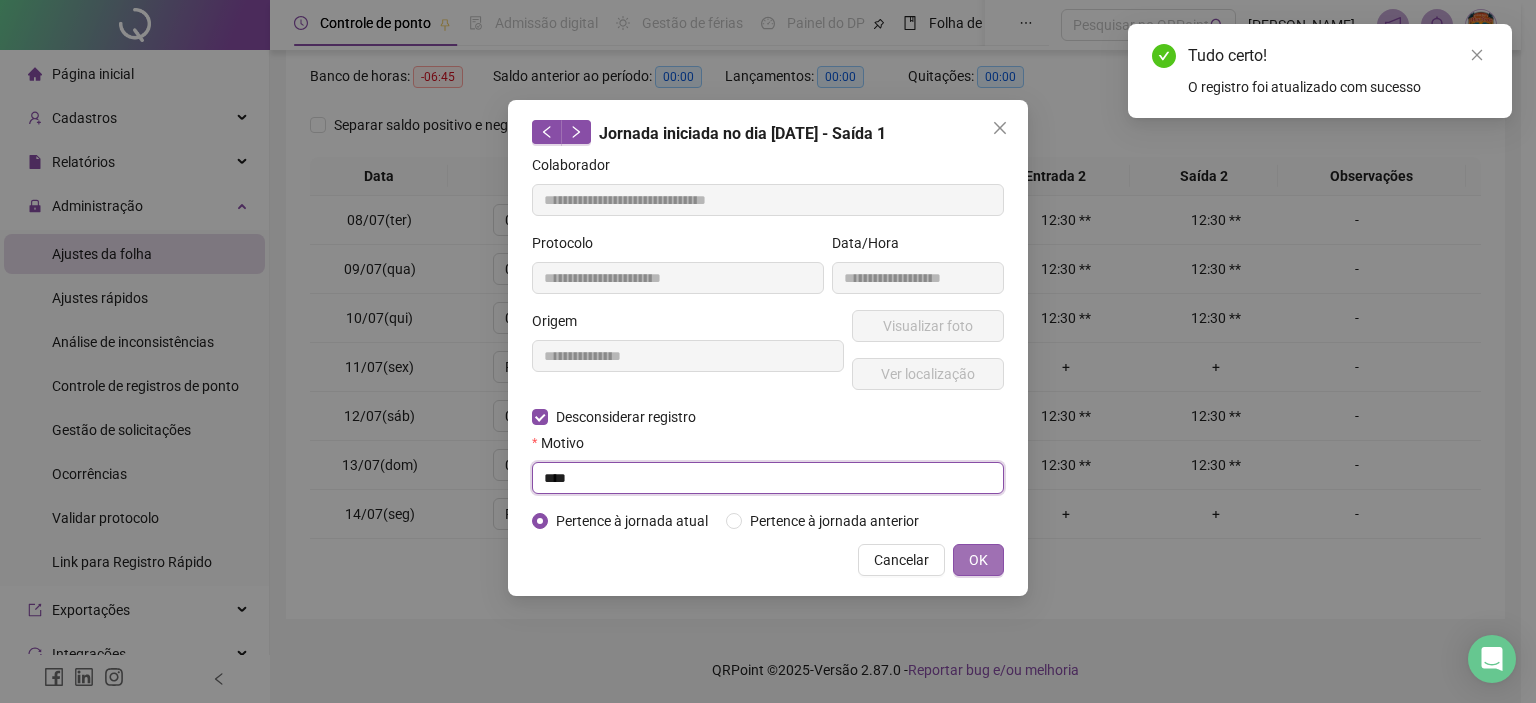 type on "****" 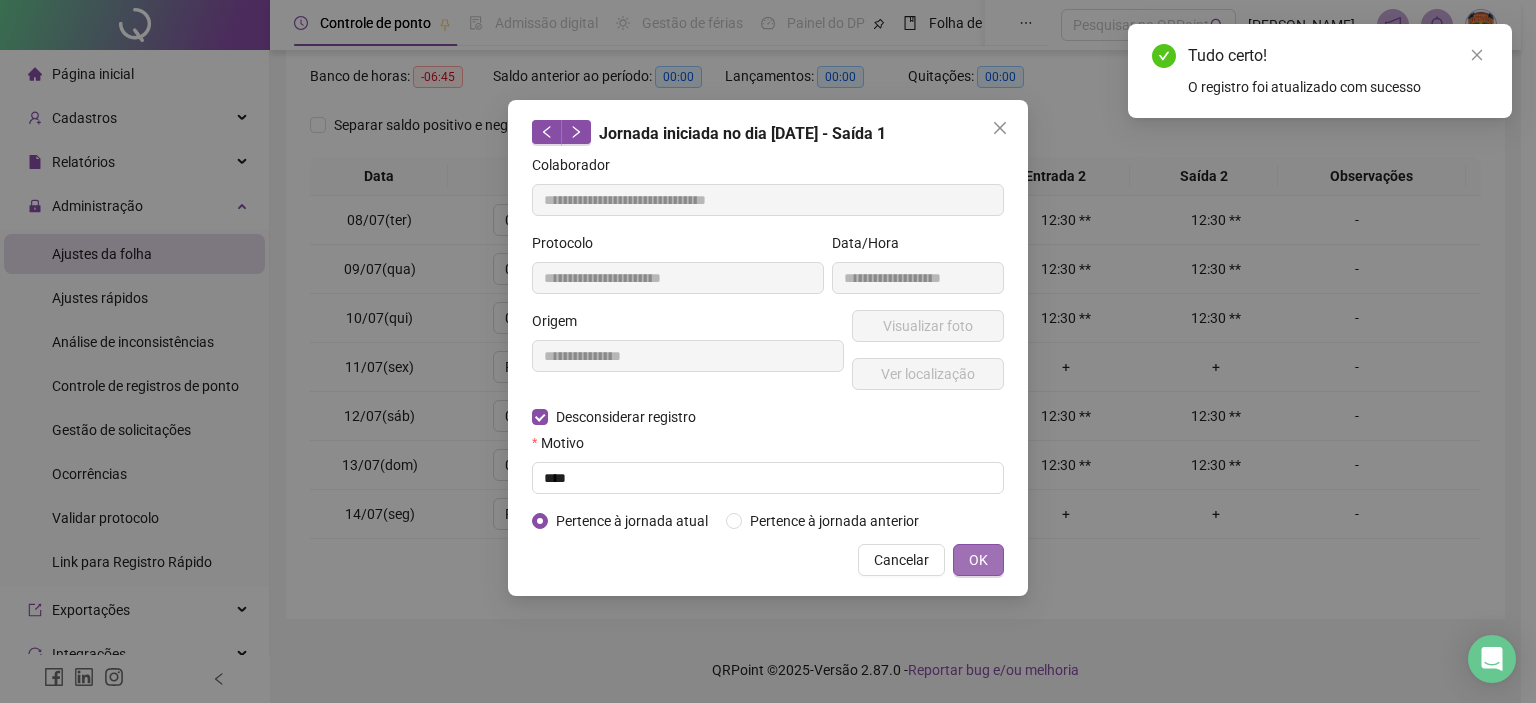click on "OK" at bounding box center [978, 560] 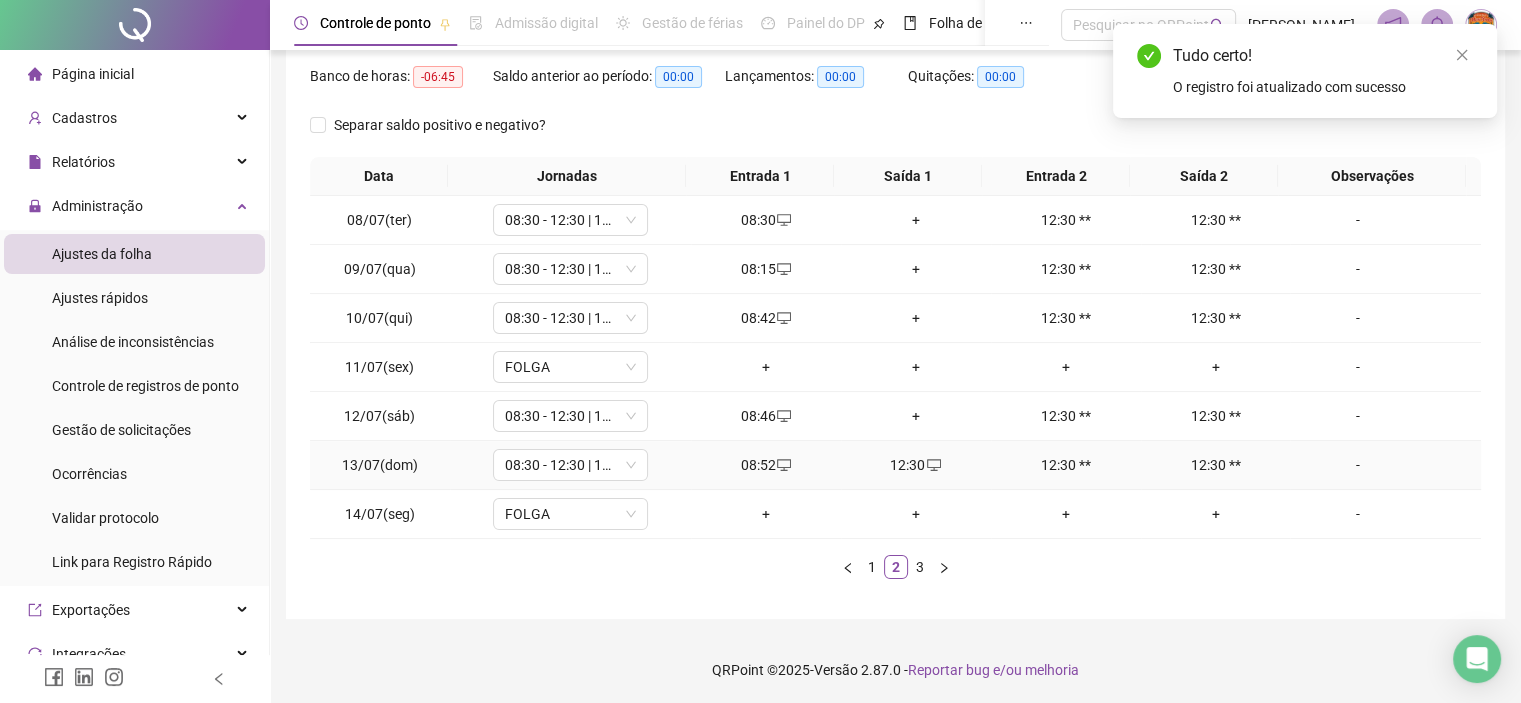 click on "12:30" at bounding box center (916, 465) 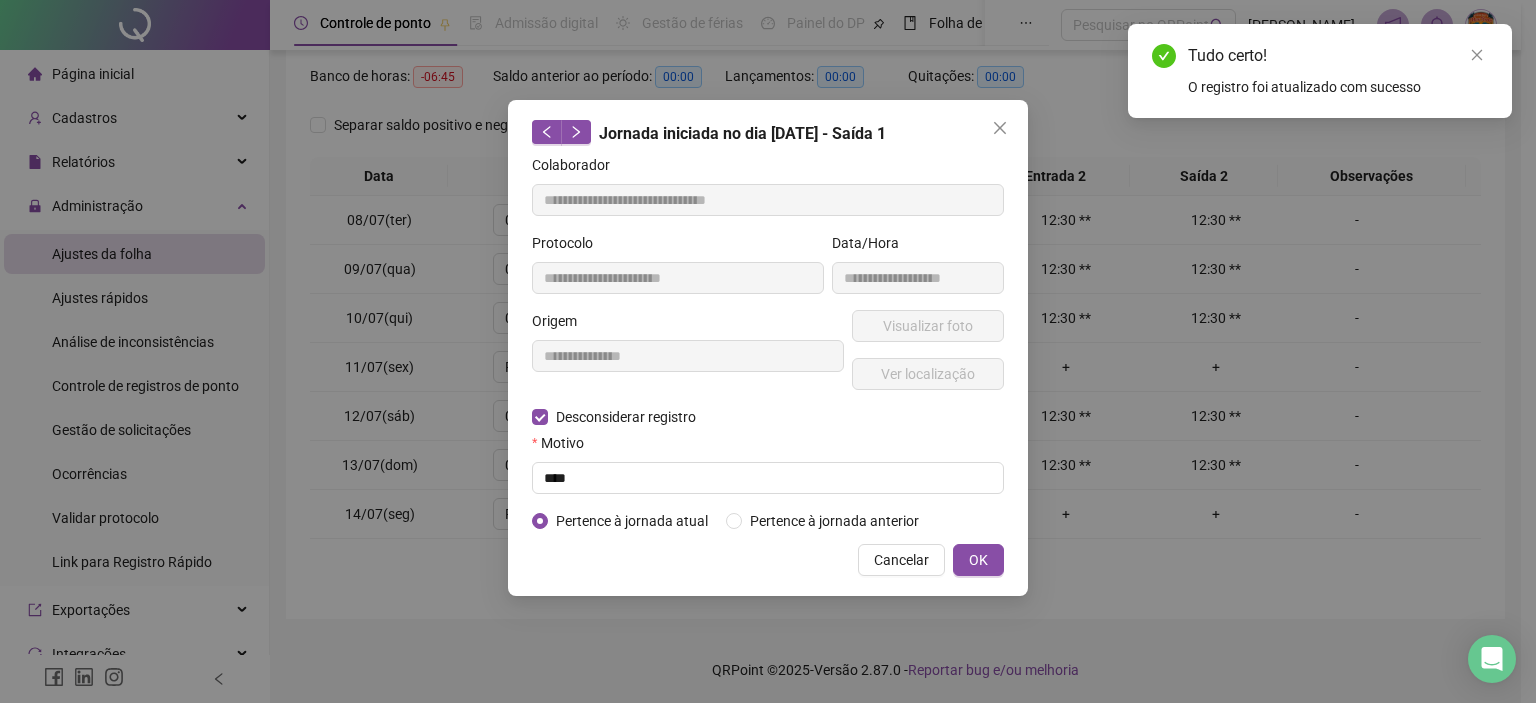 type on "**********" 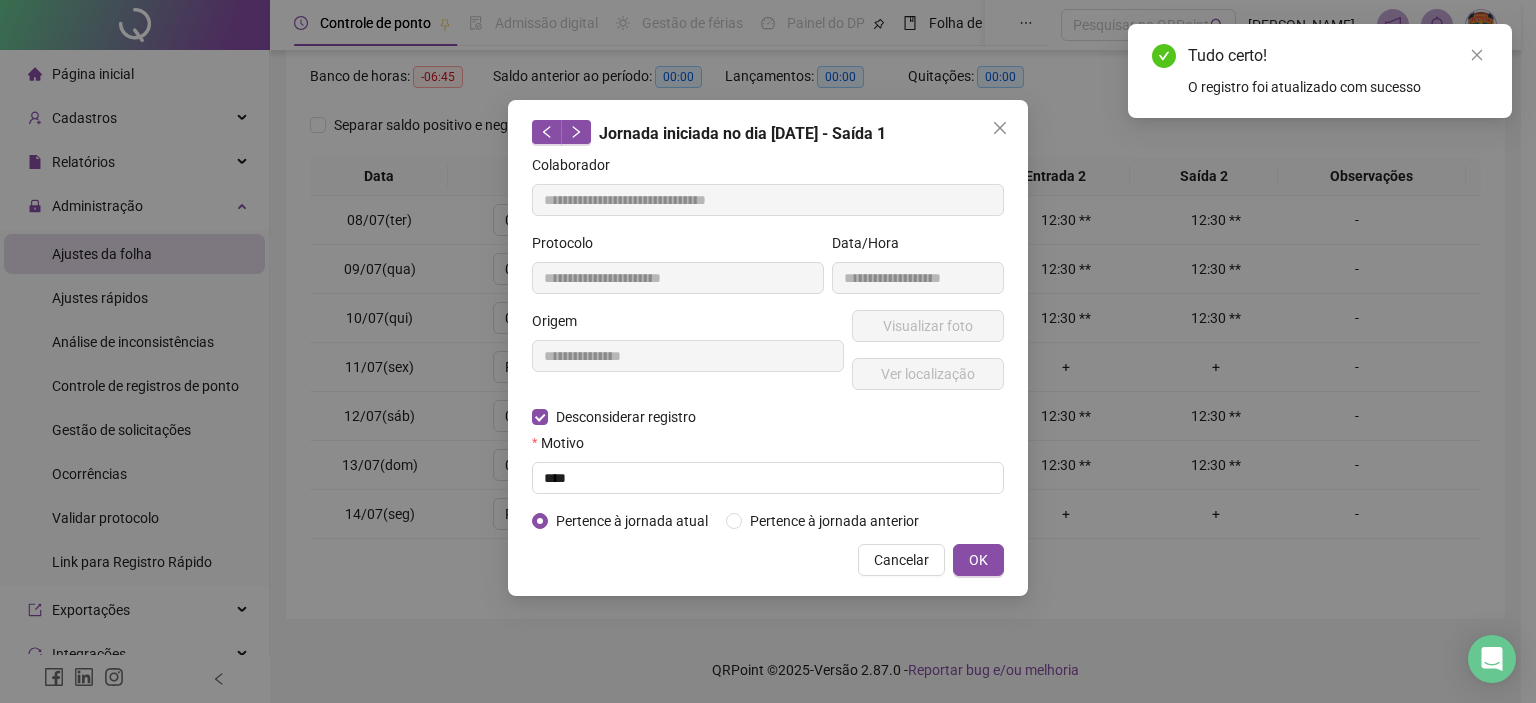 type on "**********" 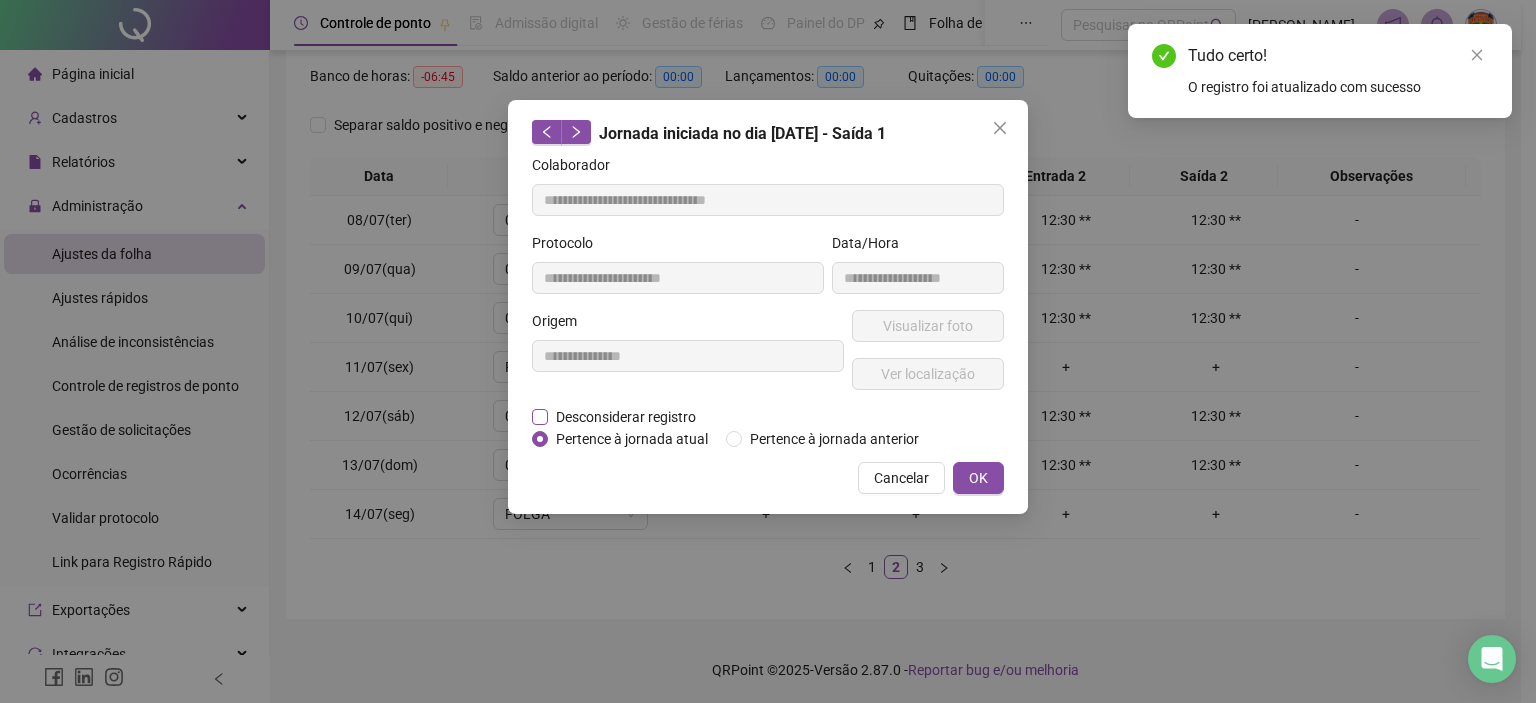 click on "Desconsiderar registro" at bounding box center (626, 417) 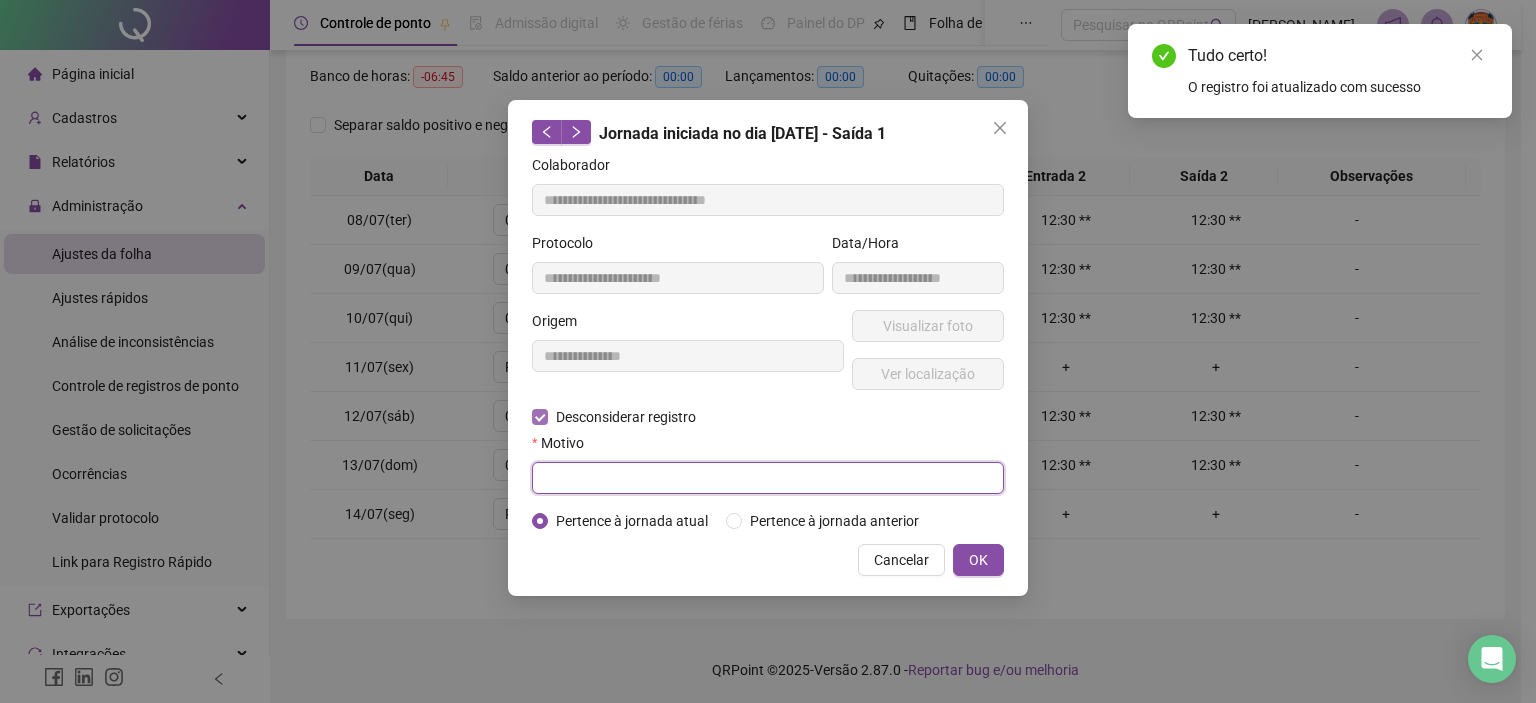 click at bounding box center [768, 478] 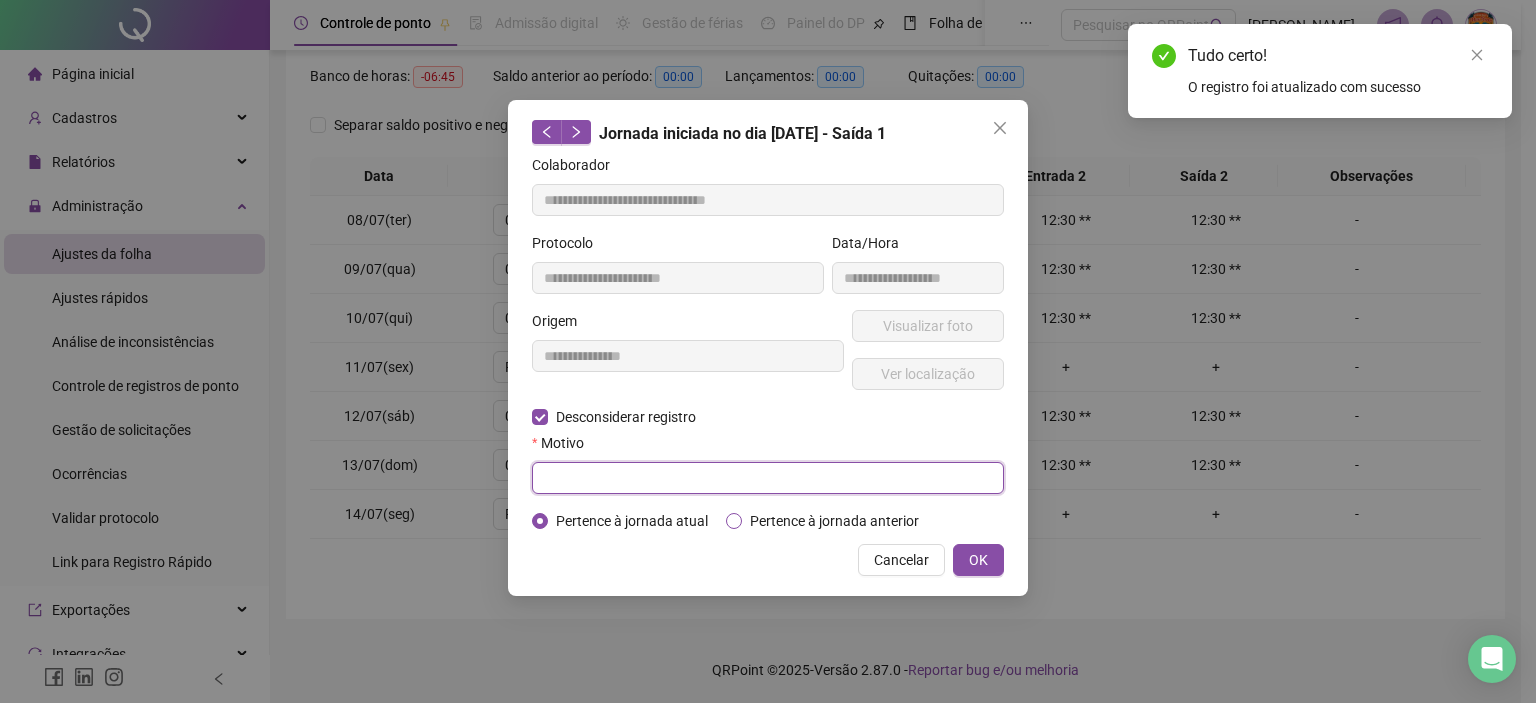paste on "****" 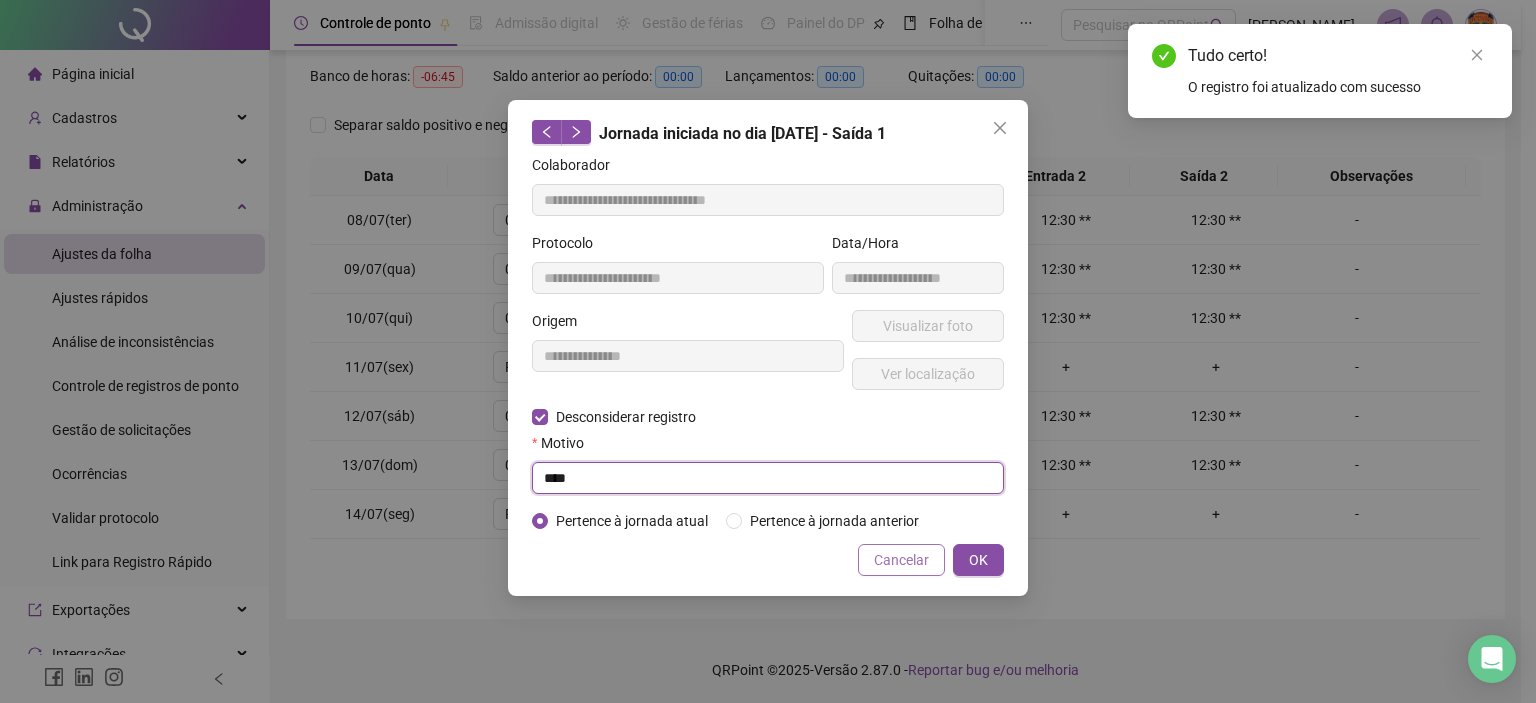 drag, startPoint x: 859, startPoint y: 527, endPoint x: 933, endPoint y: 559, distance: 80.622574 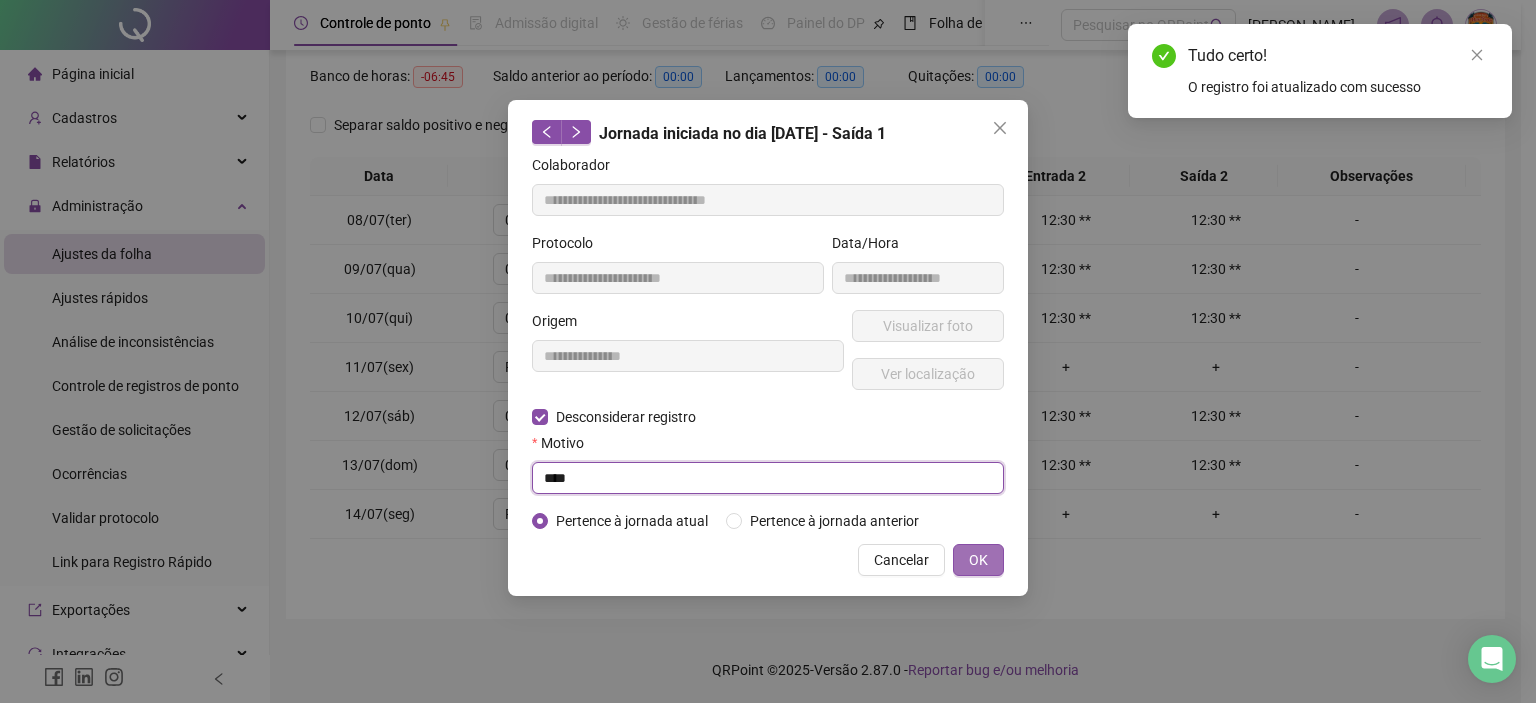 type on "****" 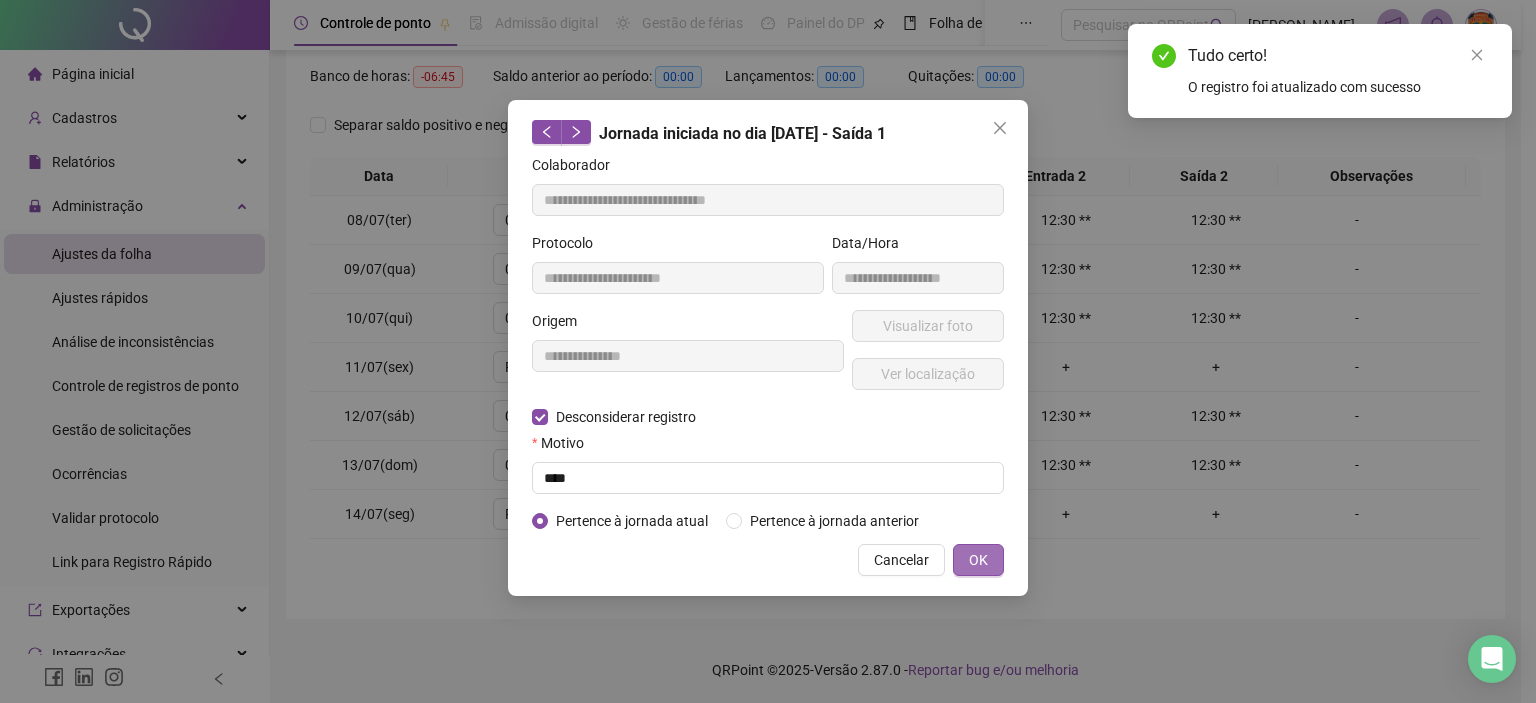 click on "OK" at bounding box center [978, 560] 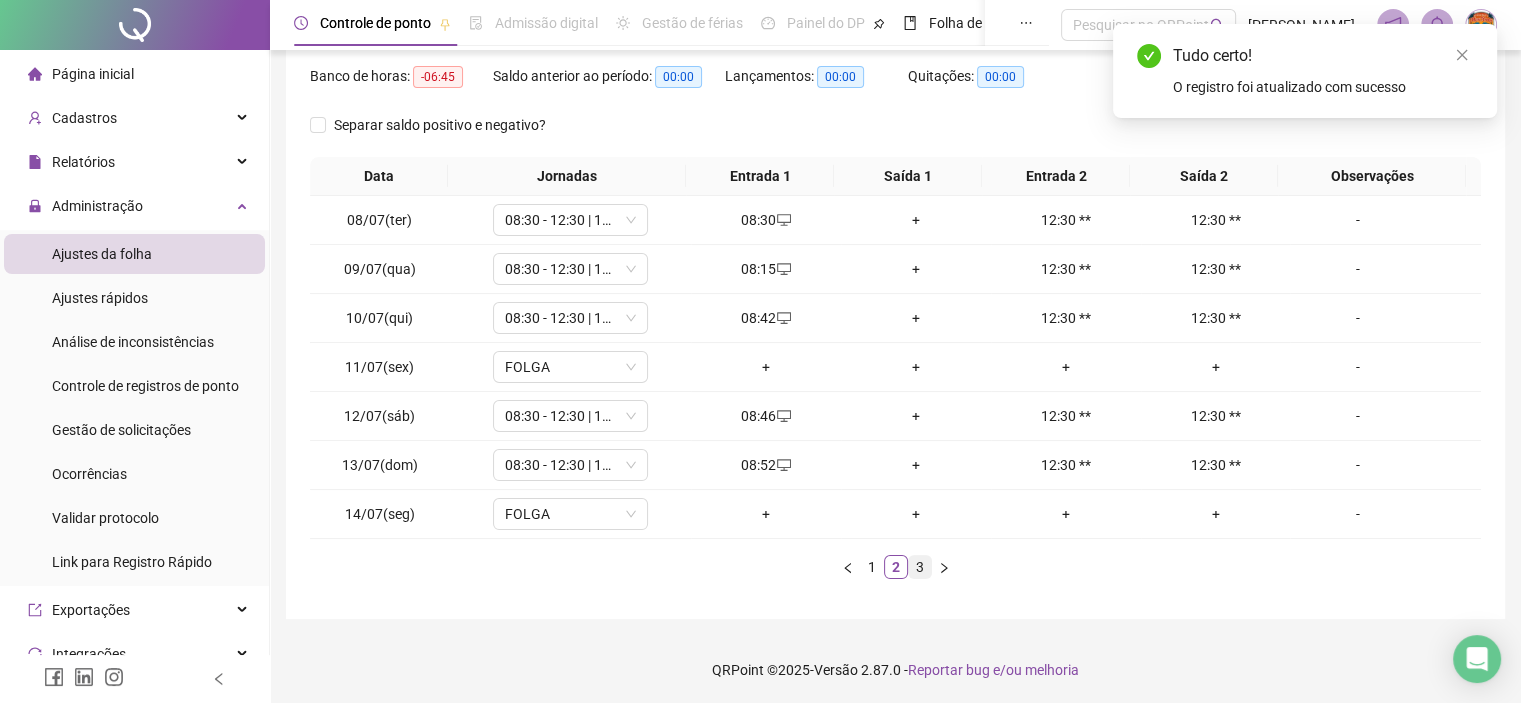 click on "3" at bounding box center (920, 567) 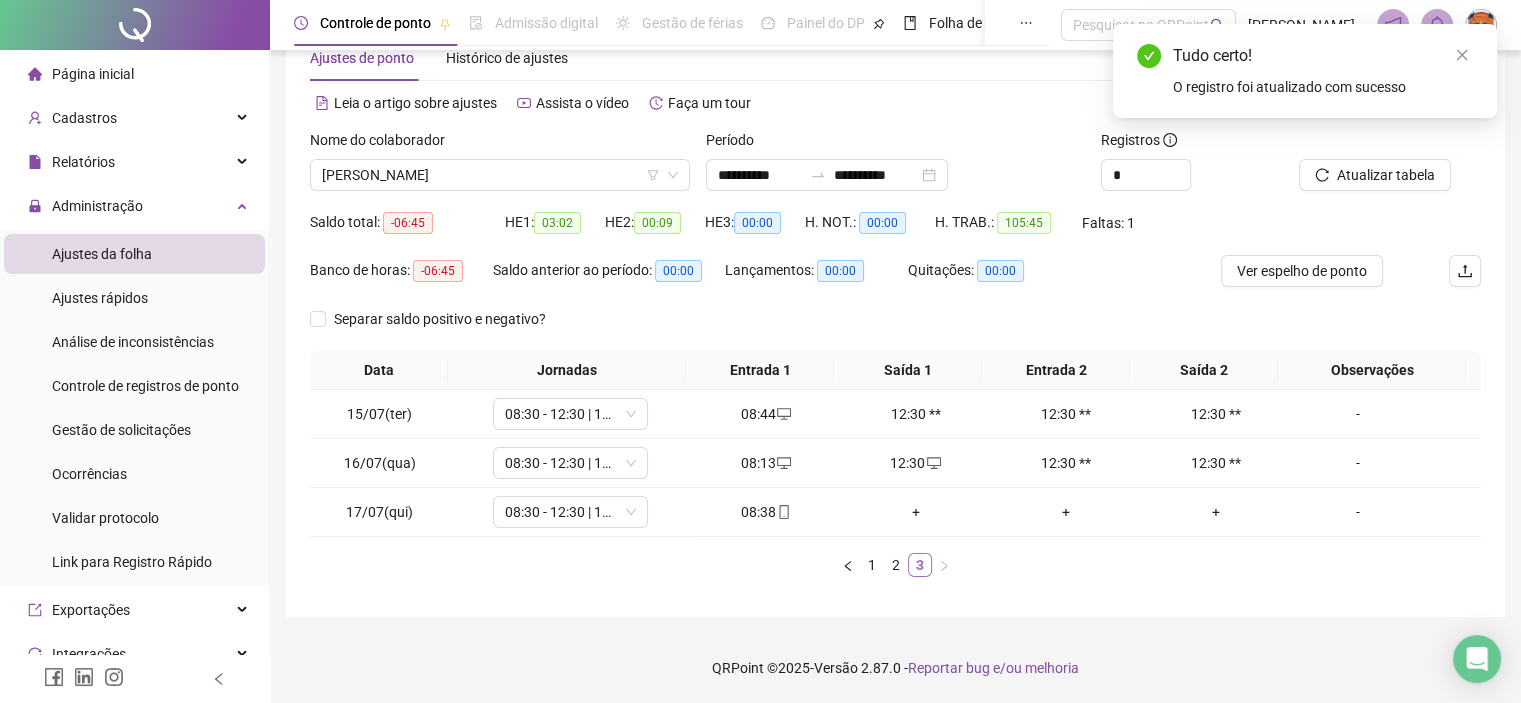 scroll, scrollTop: 54, scrollLeft: 0, axis: vertical 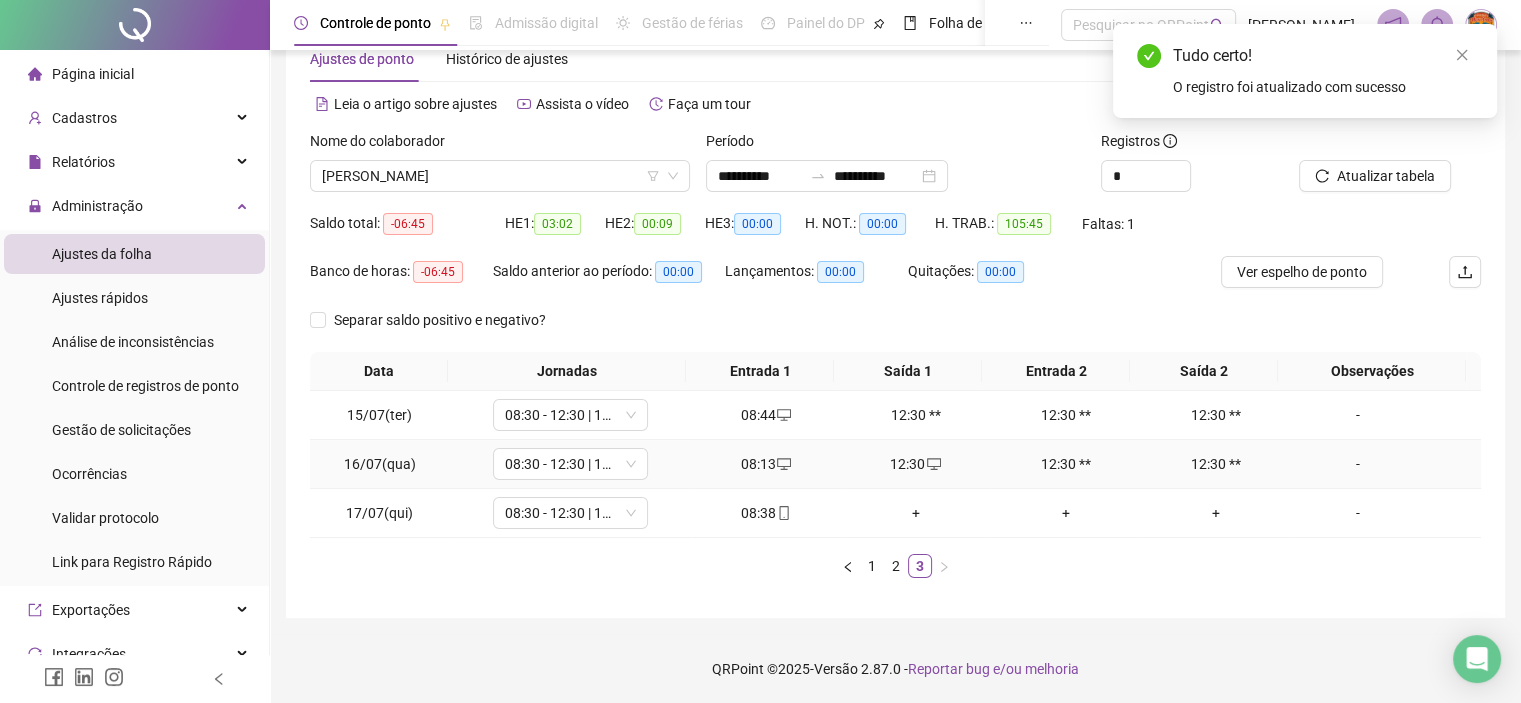 click on "12:30" at bounding box center (916, 464) 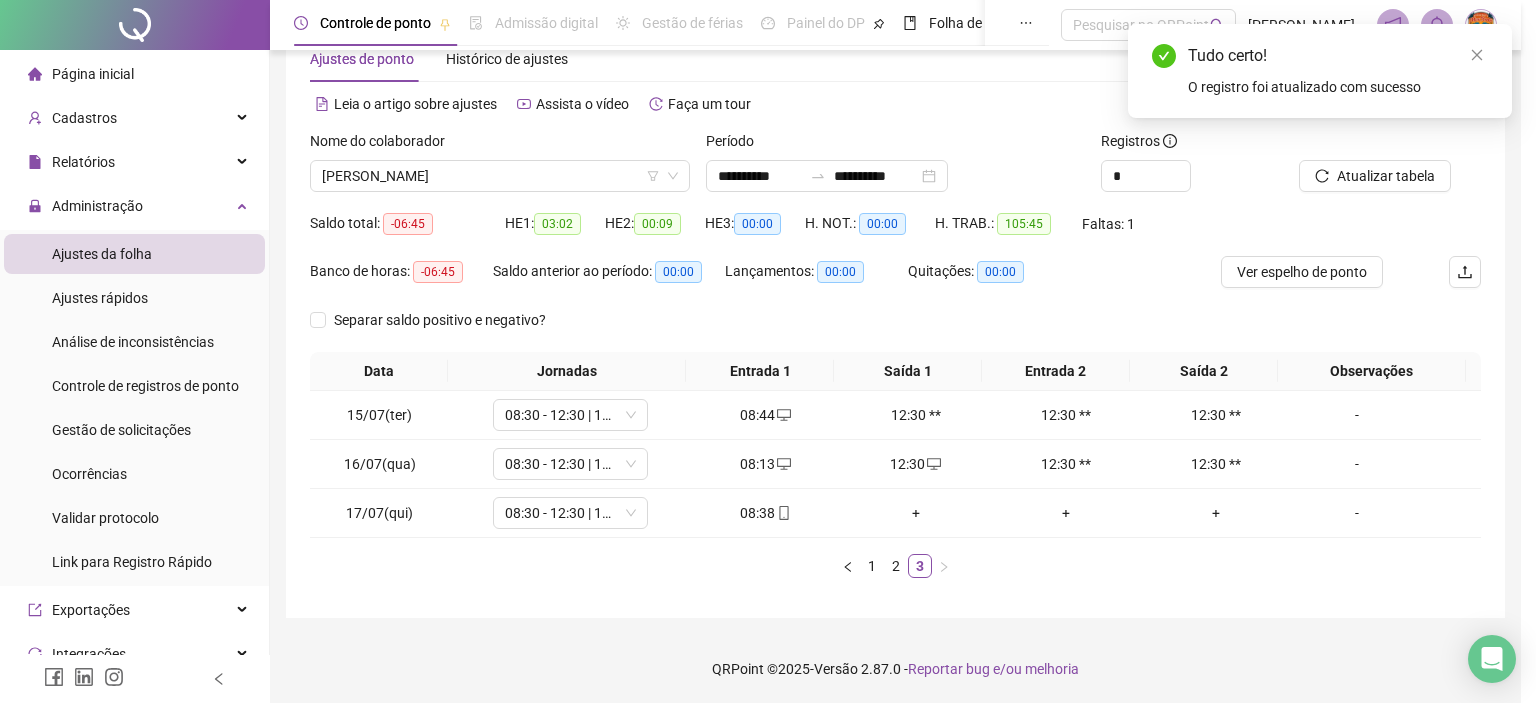 type on "**********" 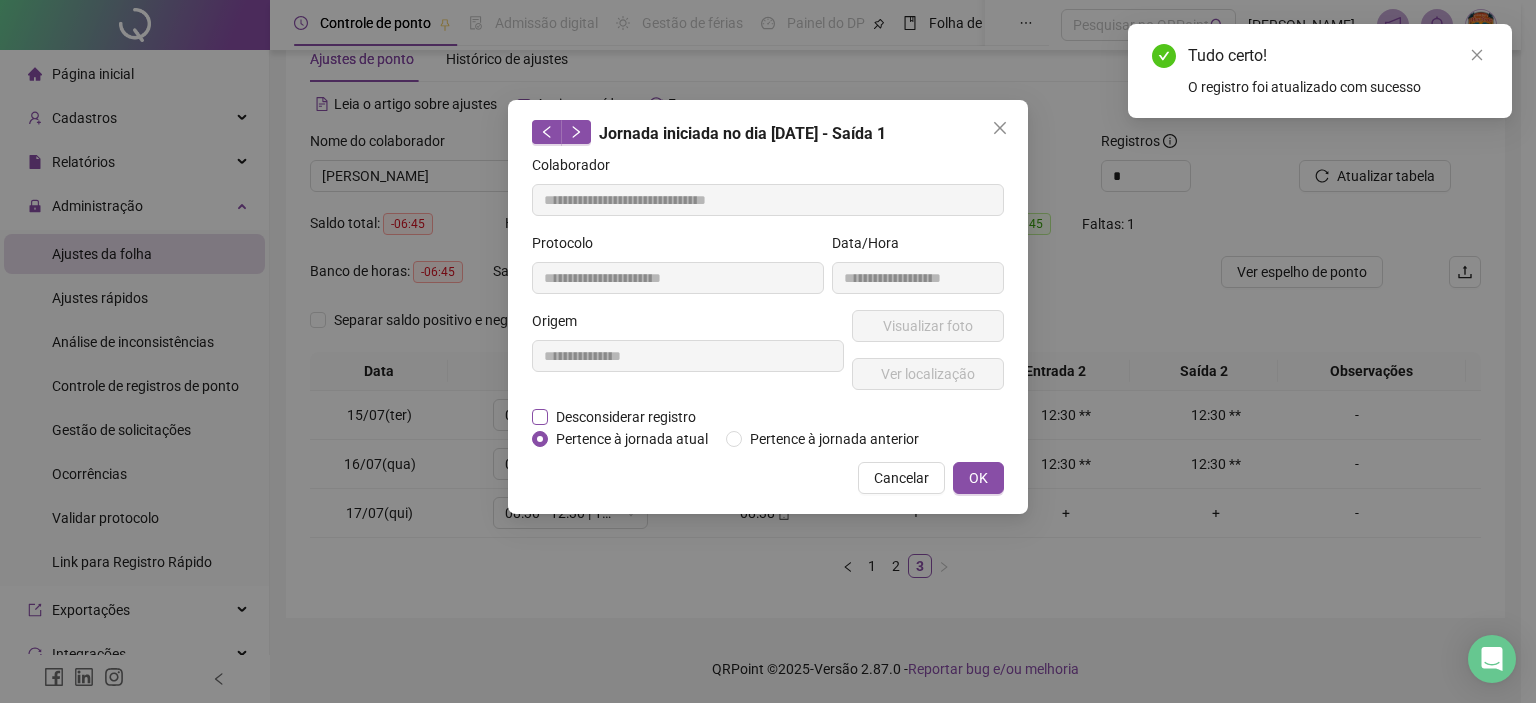 click on "Desconsiderar registro" at bounding box center (626, 417) 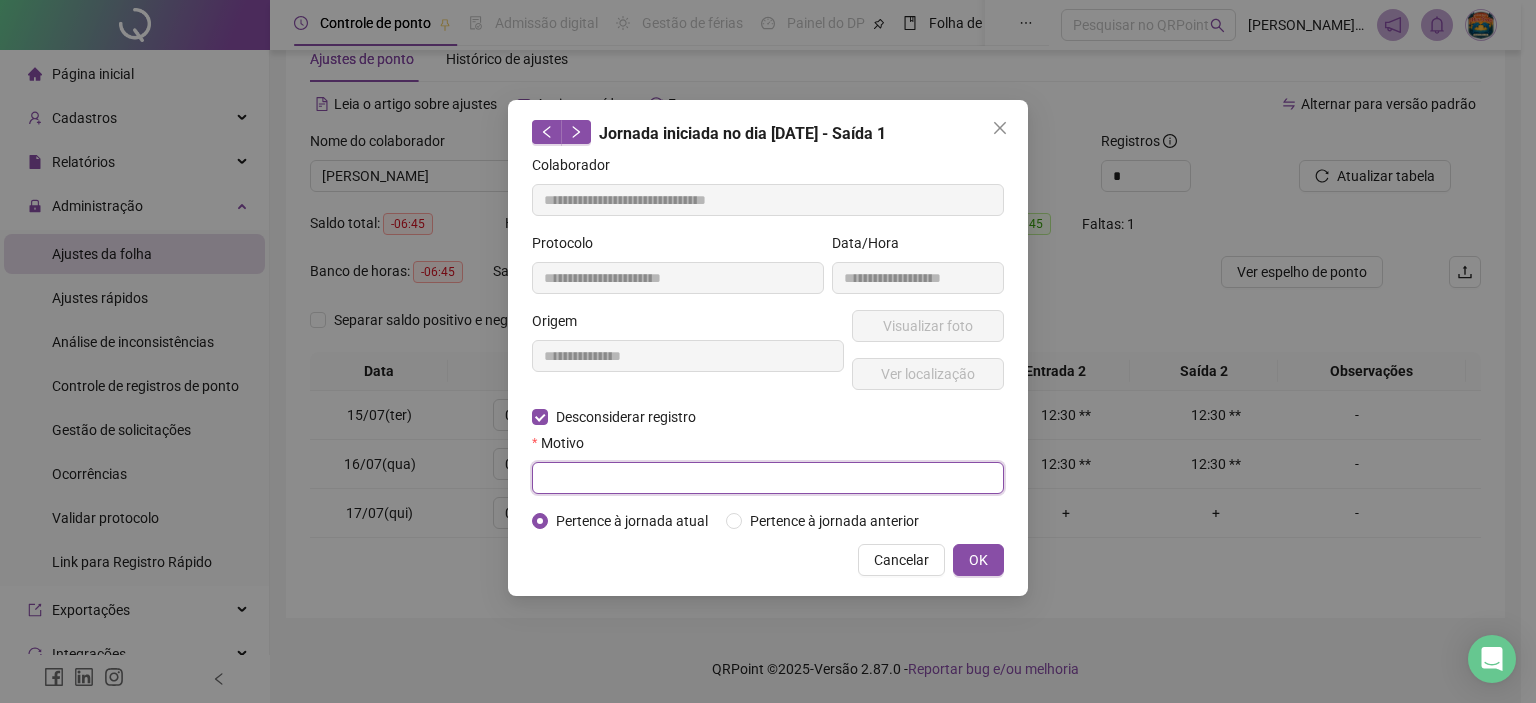 click at bounding box center [768, 478] 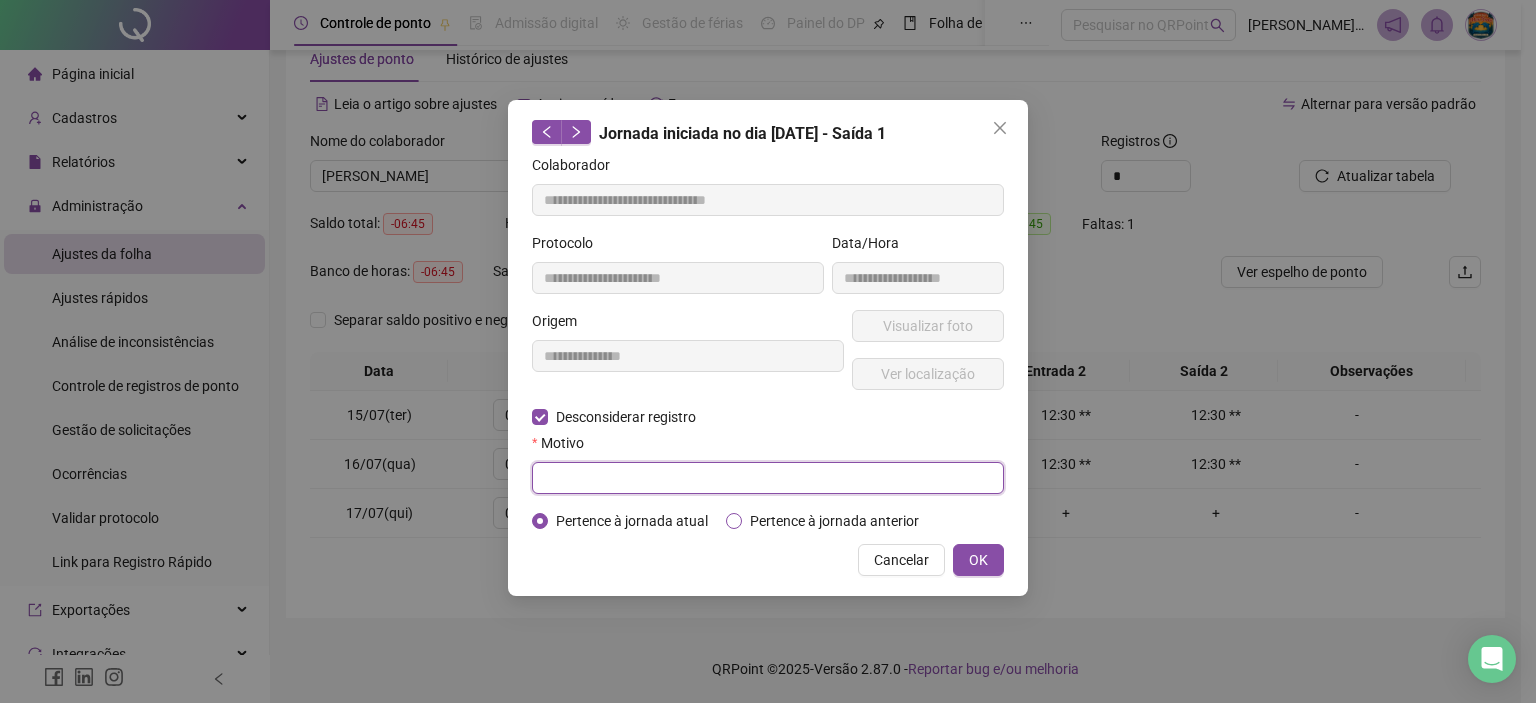 paste on "****" 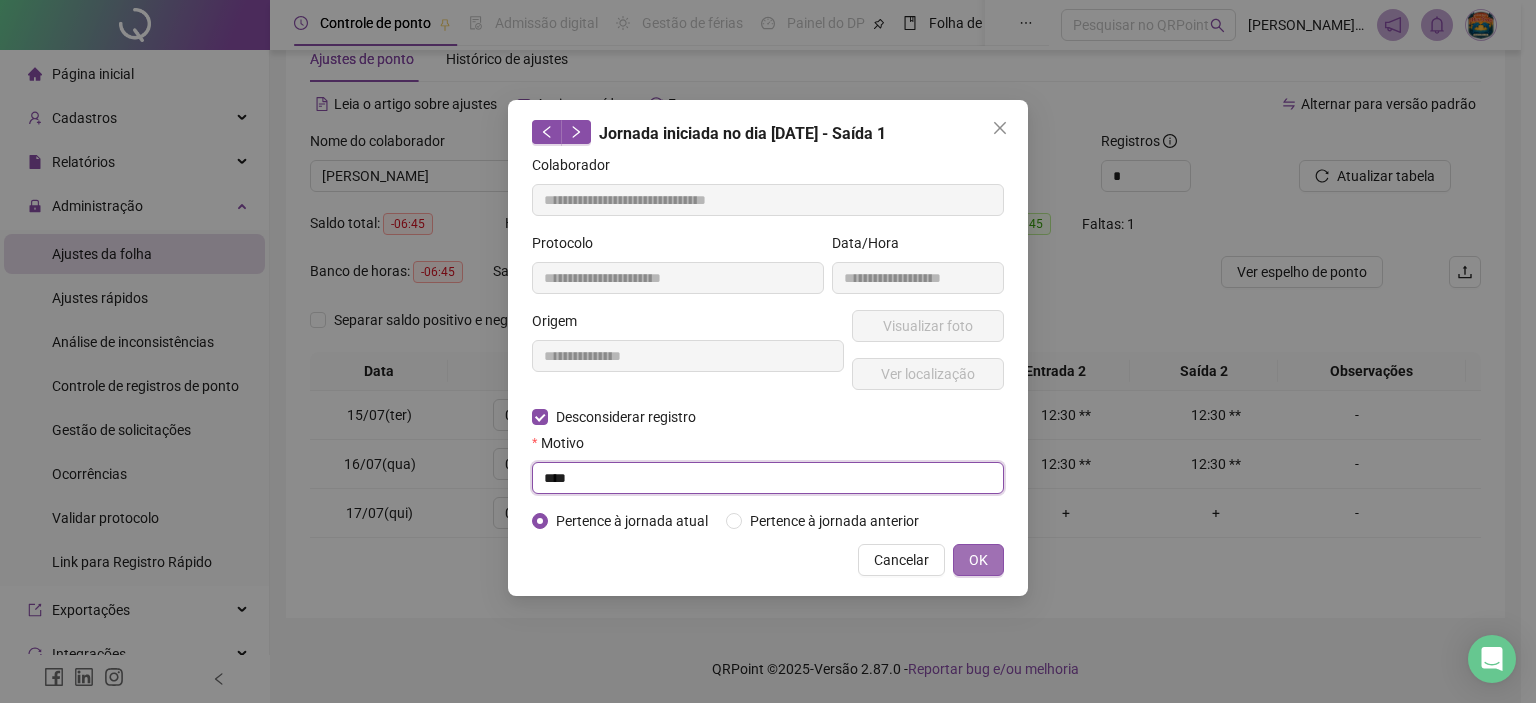 type on "****" 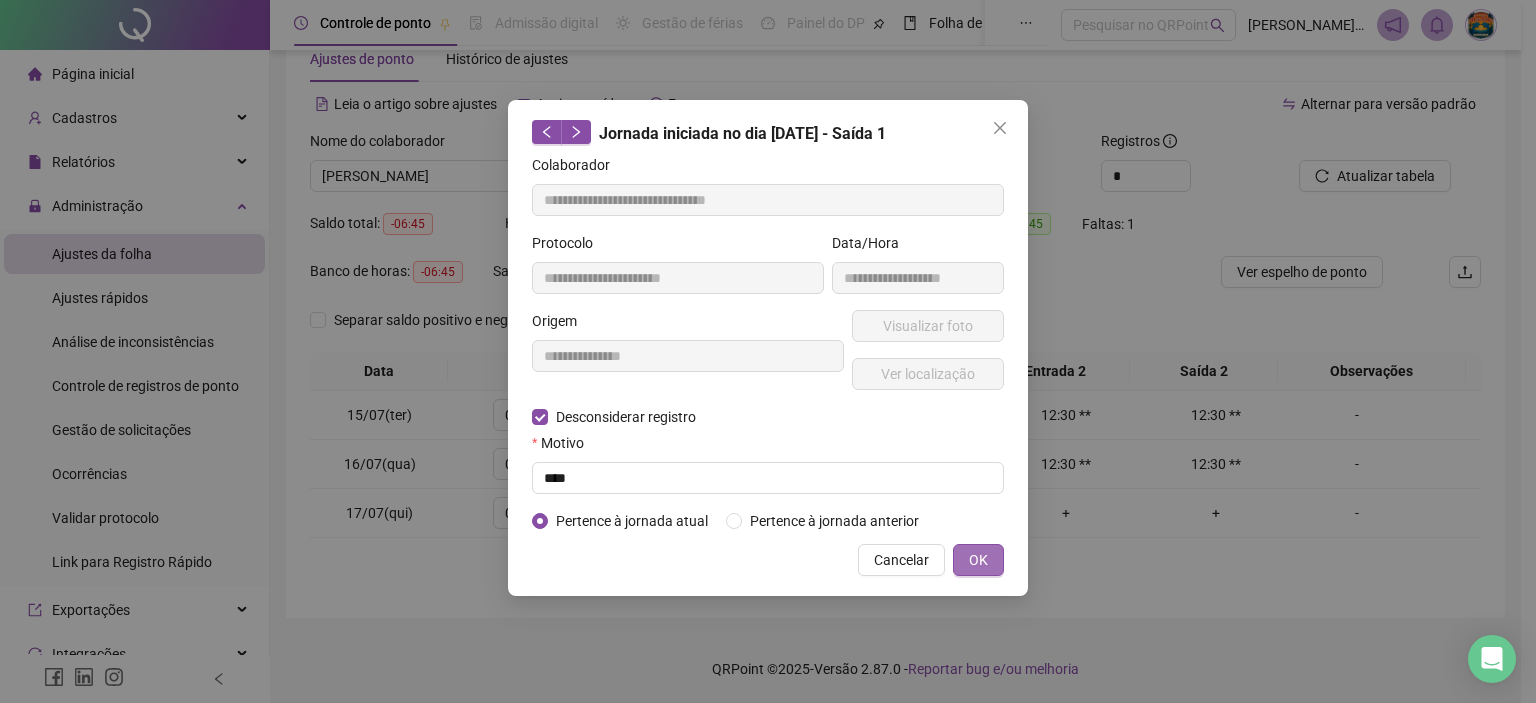 click on "OK" at bounding box center (978, 560) 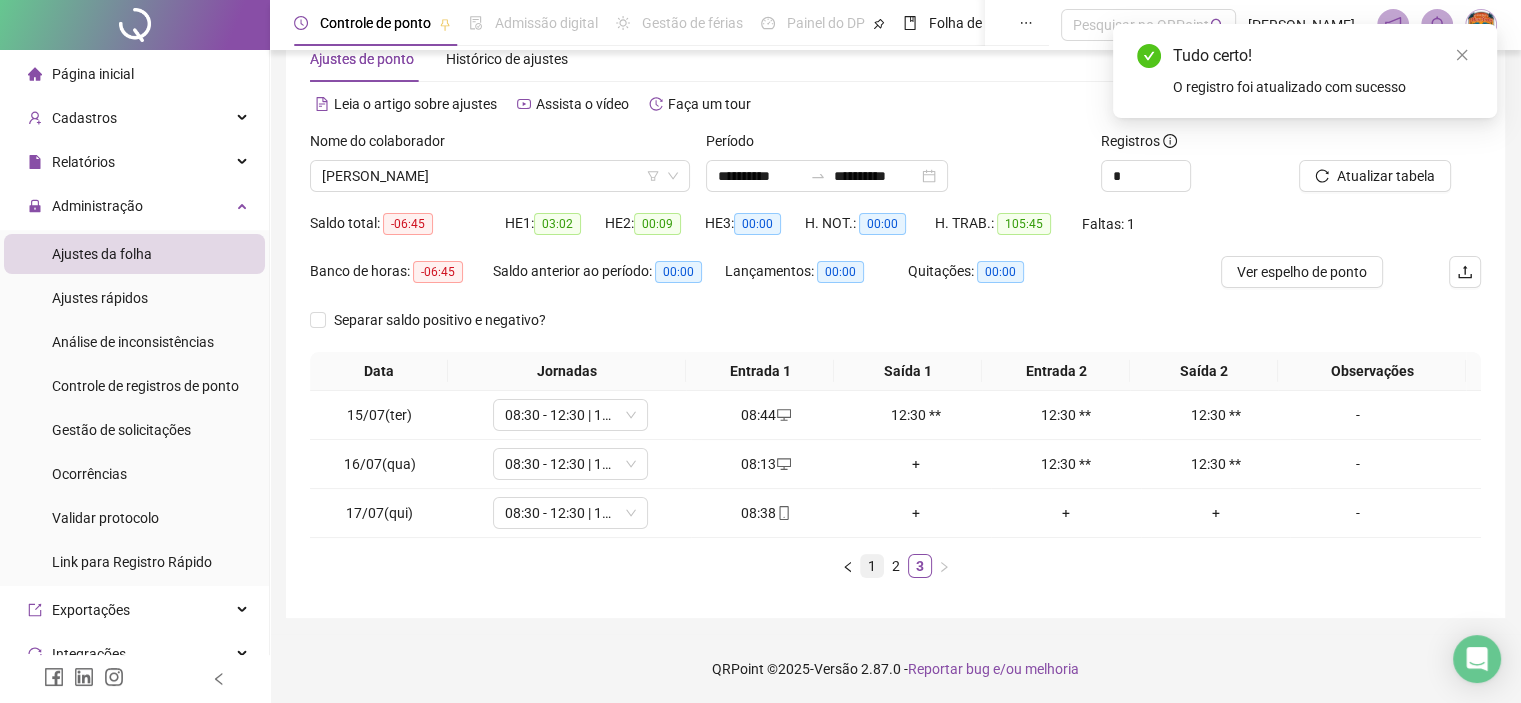 click on "1" at bounding box center (872, 566) 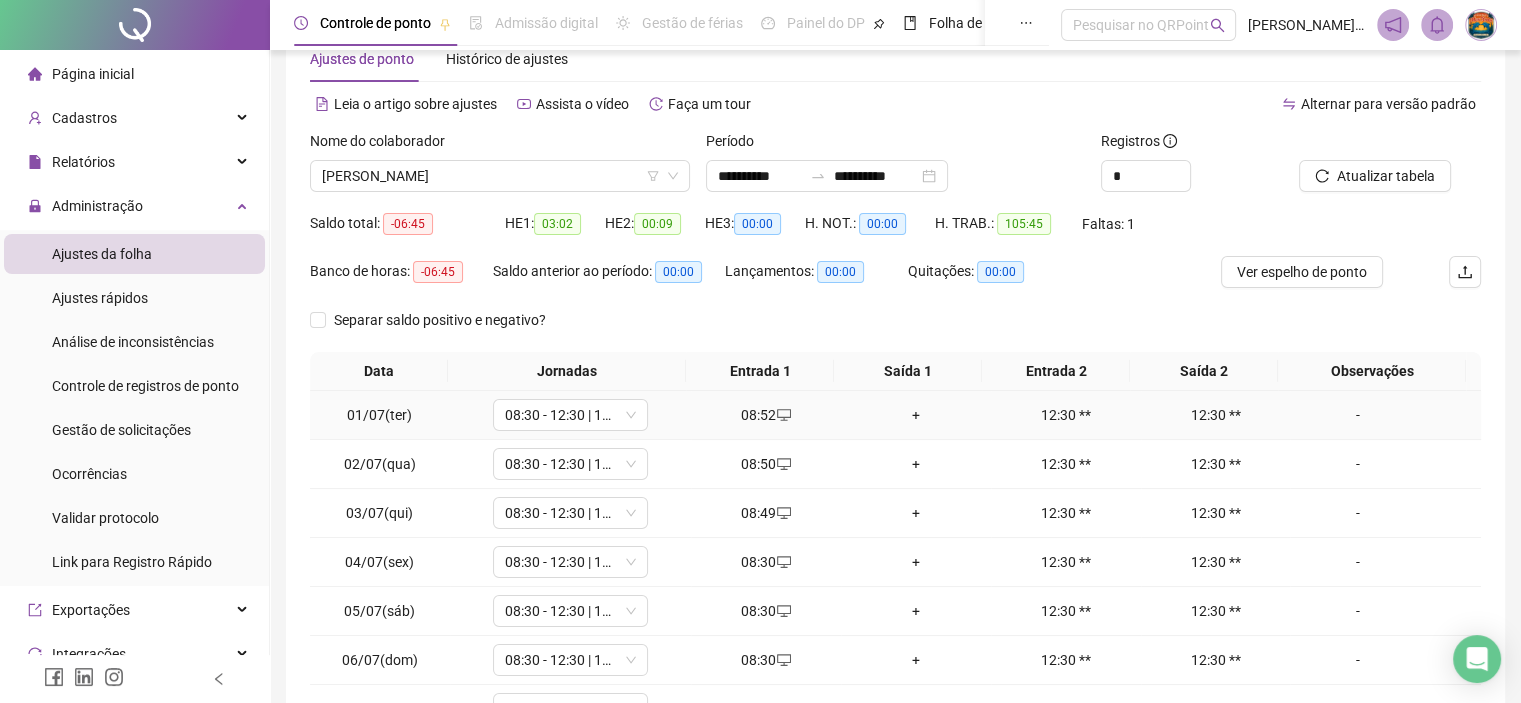 click on "+" at bounding box center (916, 415) 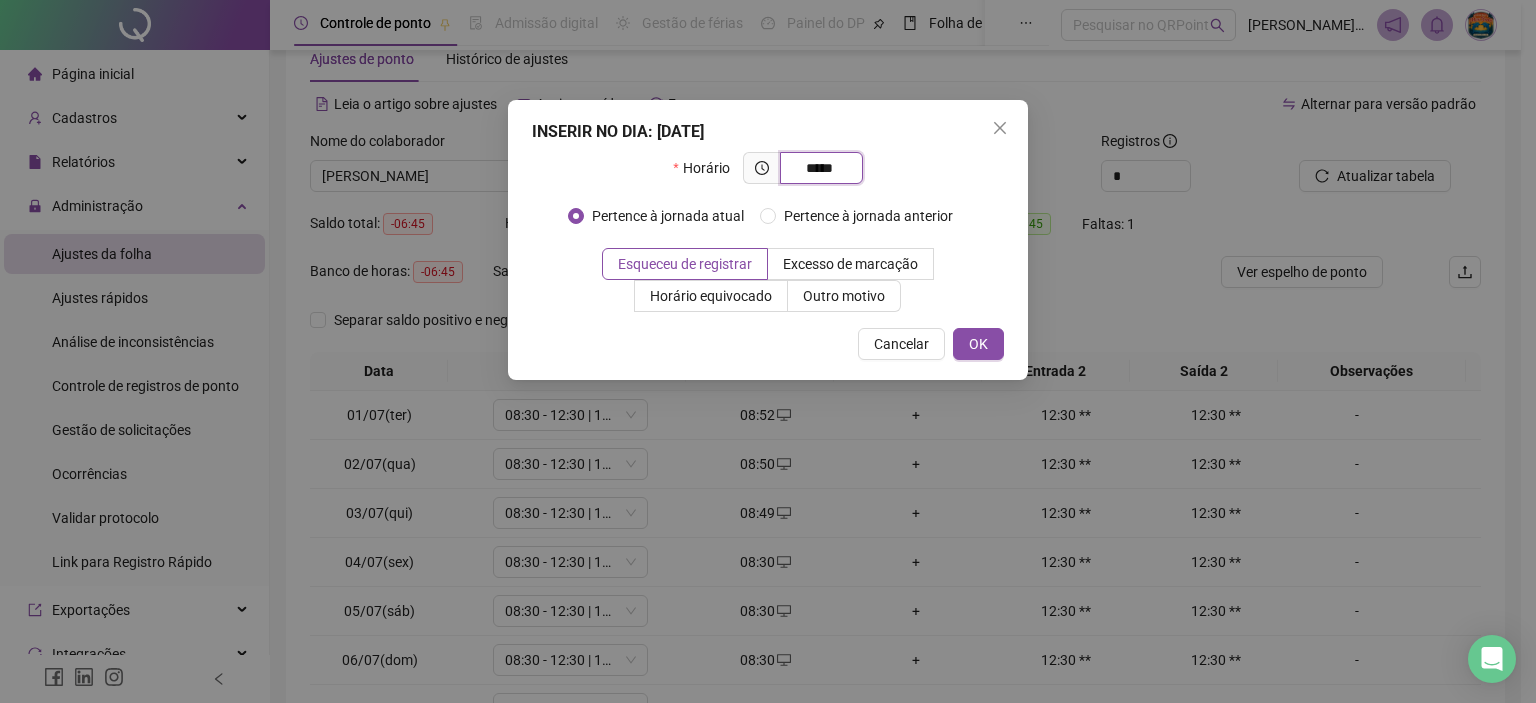 type on "*****" 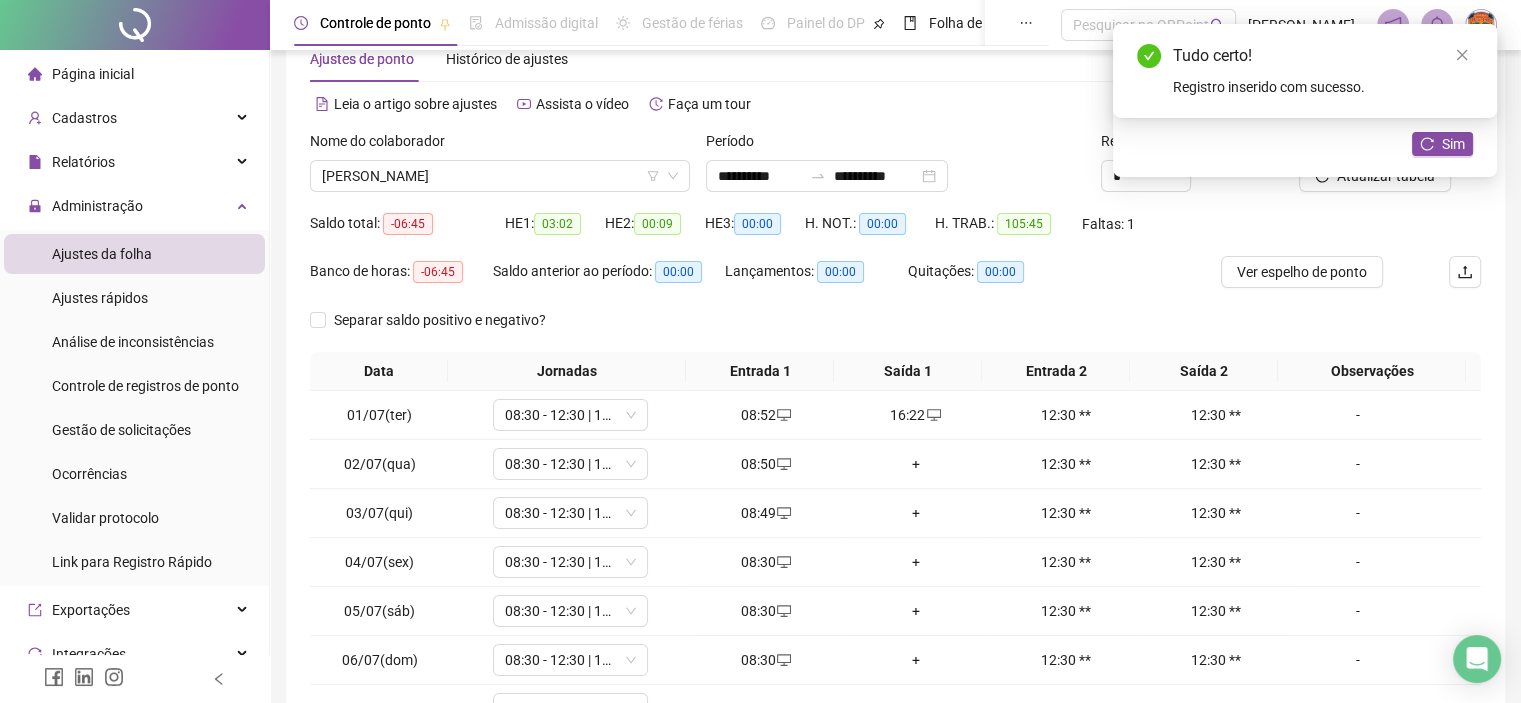 click on "+" at bounding box center [916, 464] 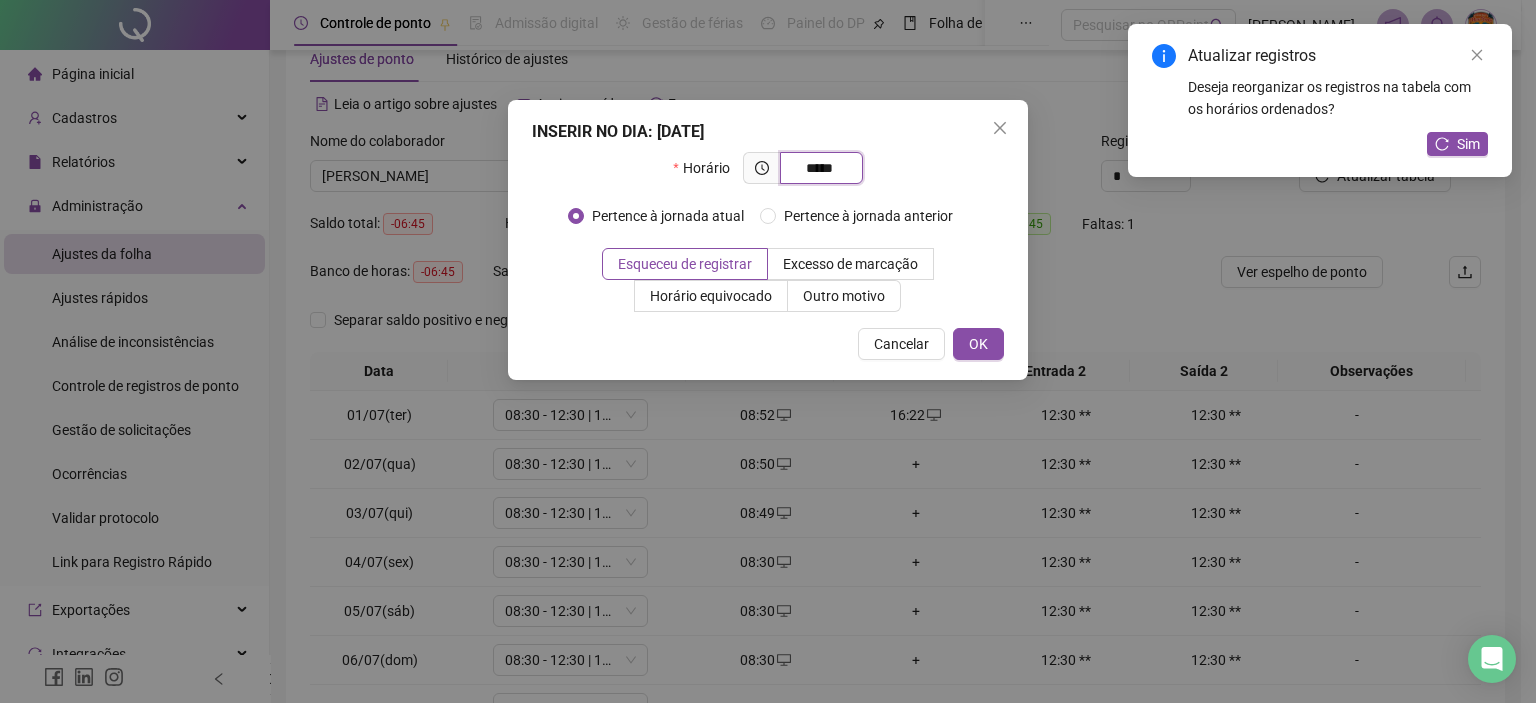 type on "*****" 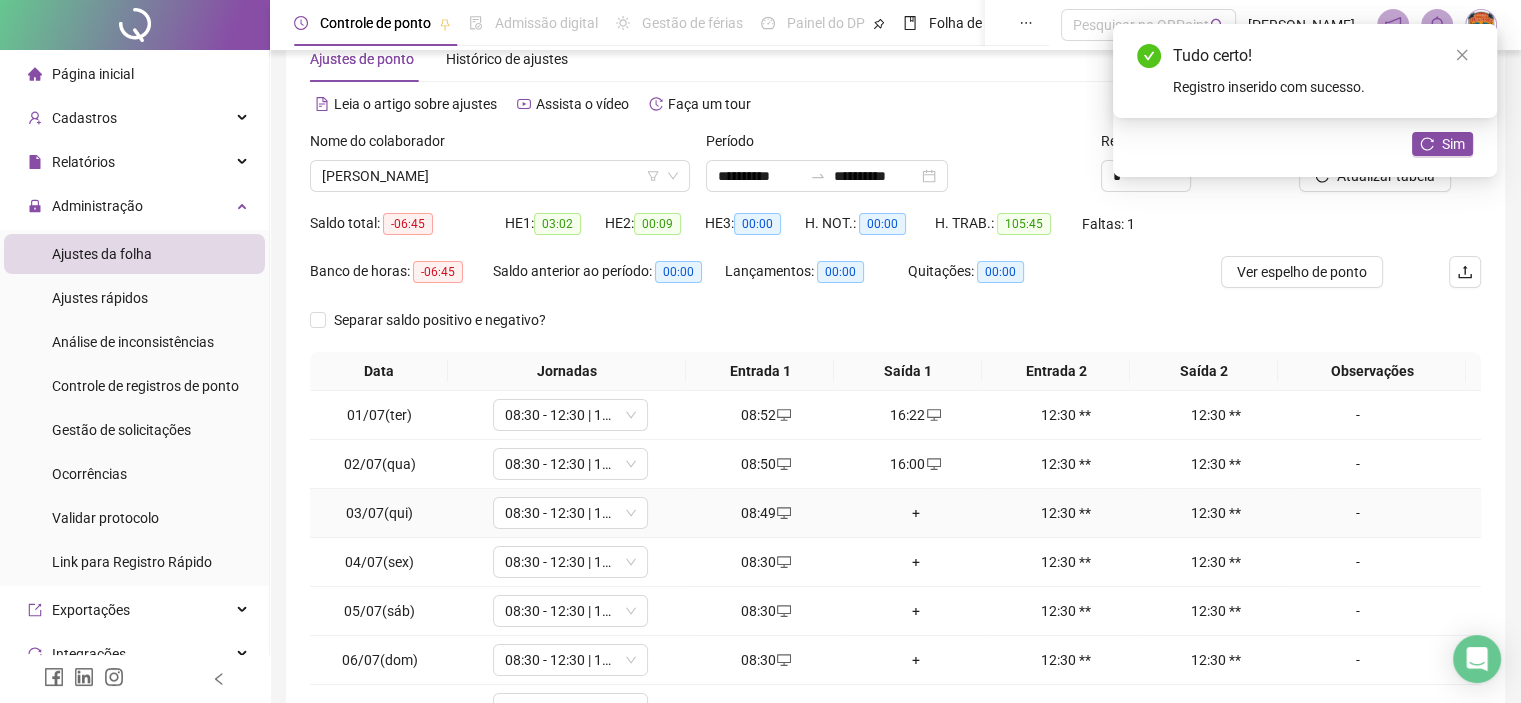 drag, startPoint x: 914, startPoint y: 507, endPoint x: 803, endPoint y: 321, distance: 216.60332 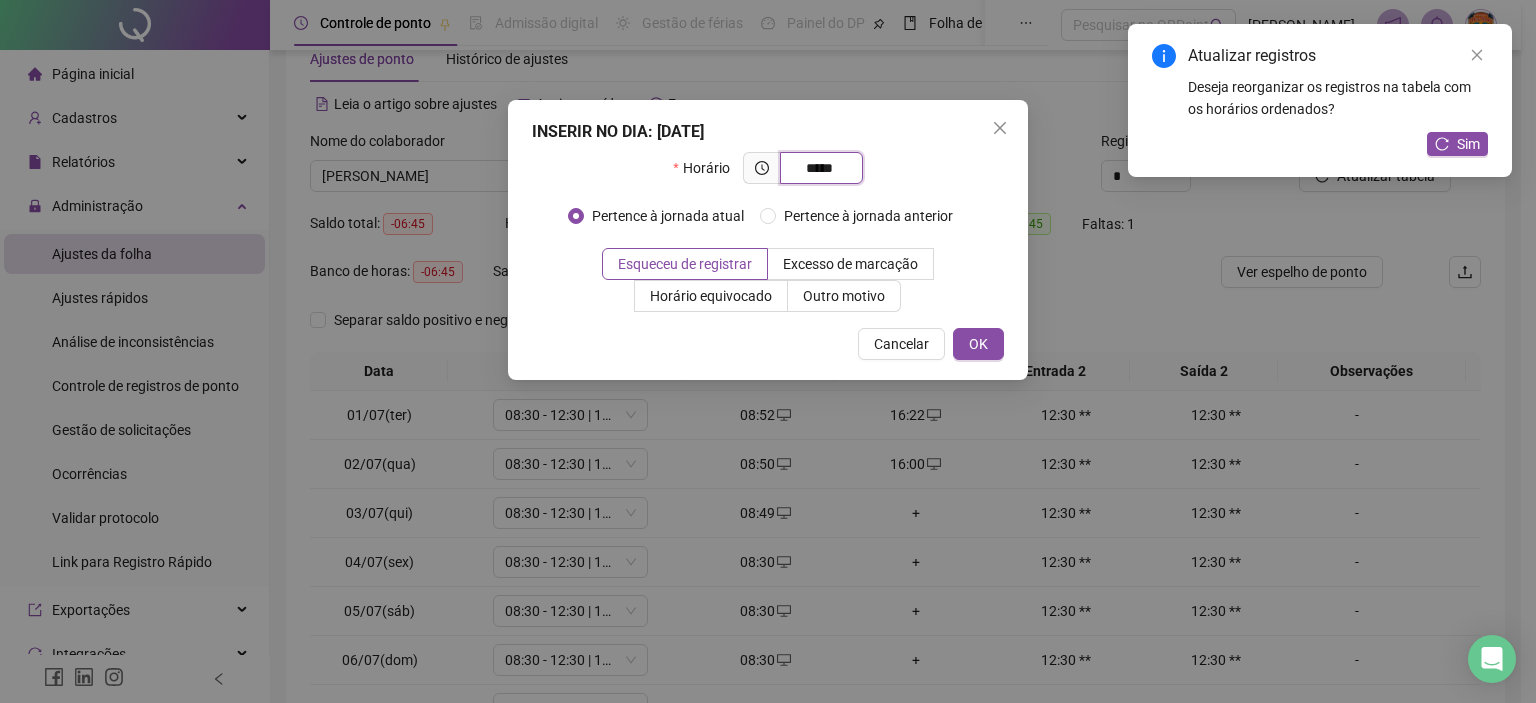 type on "*****" 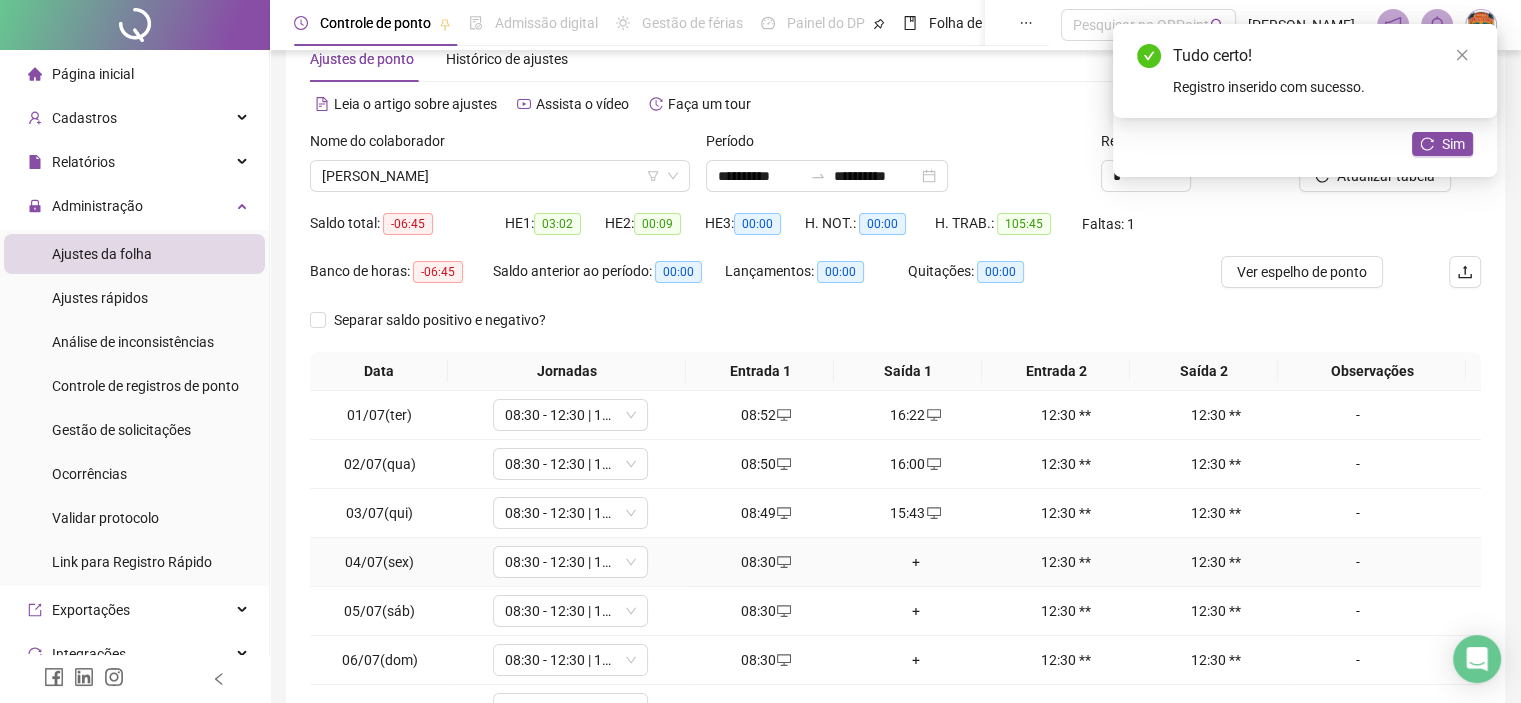 click on "+" at bounding box center (916, 562) 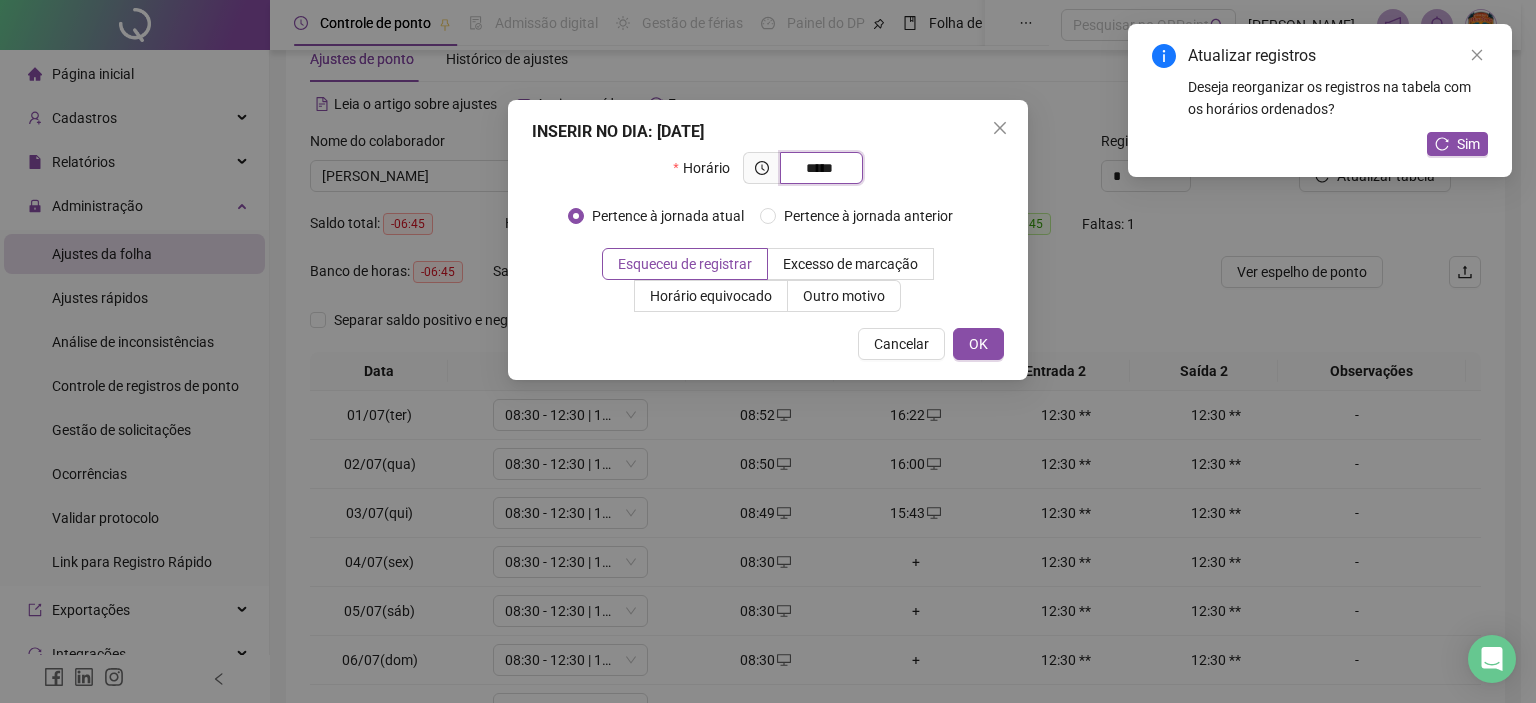 type on "*****" 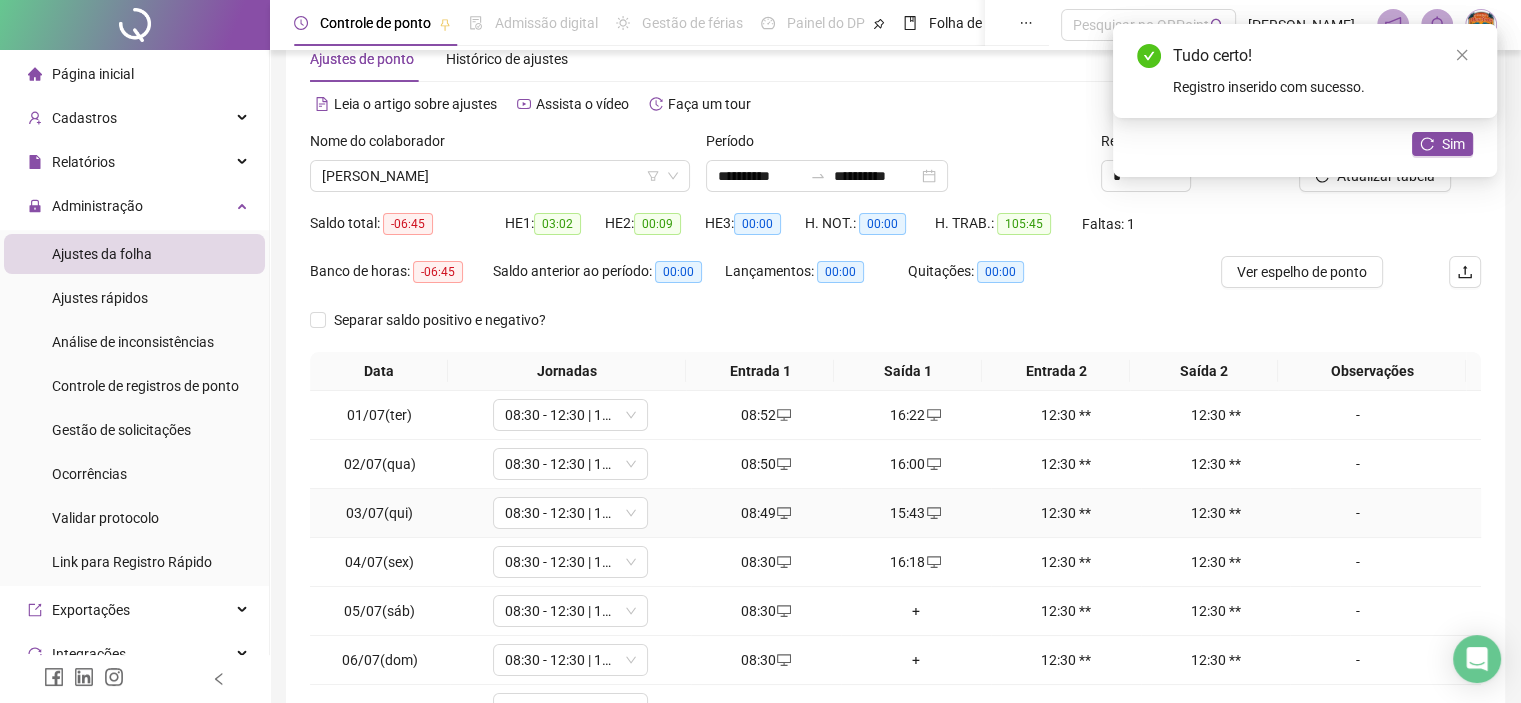 scroll, scrollTop: 154, scrollLeft: 0, axis: vertical 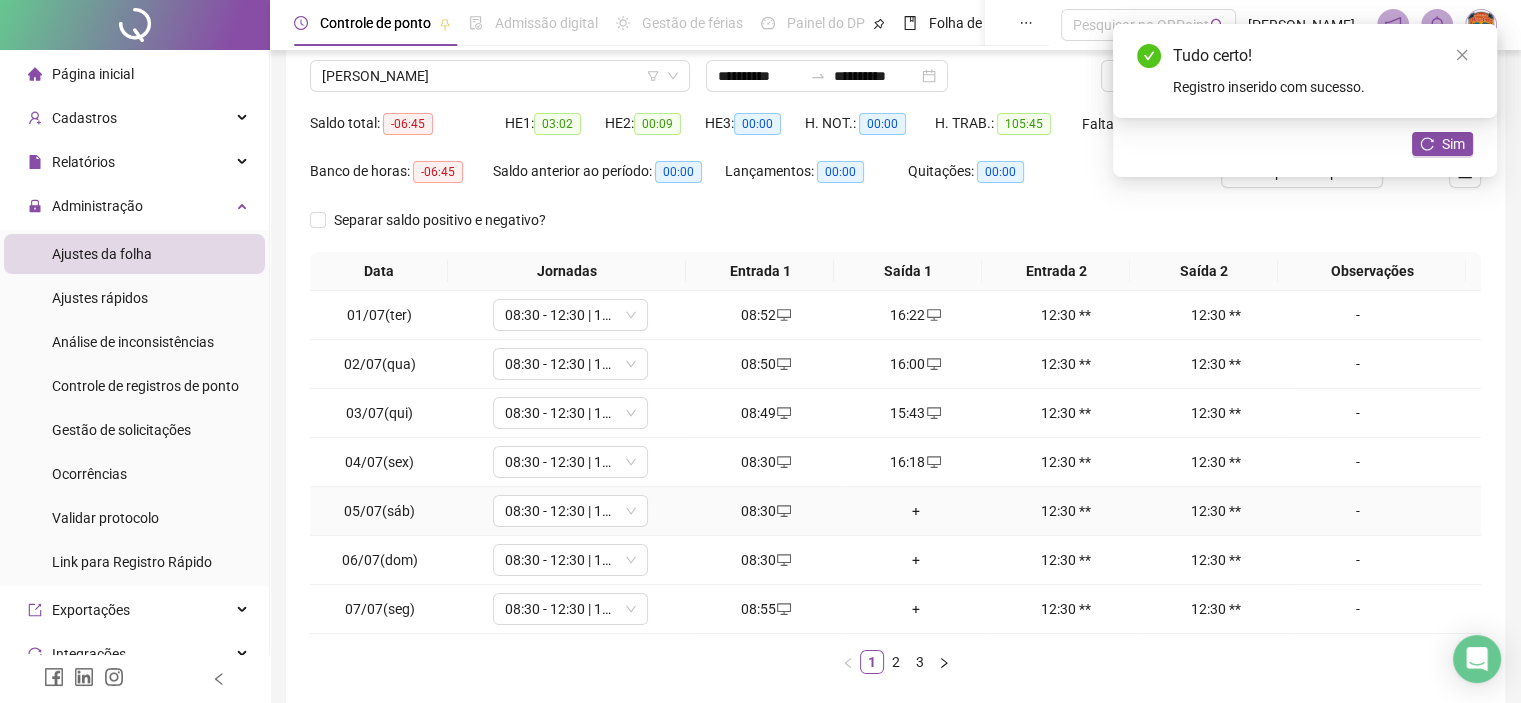 drag, startPoint x: 912, startPoint y: 503, endPoint x: 812, endPoint y: 353, distance: 180.27756 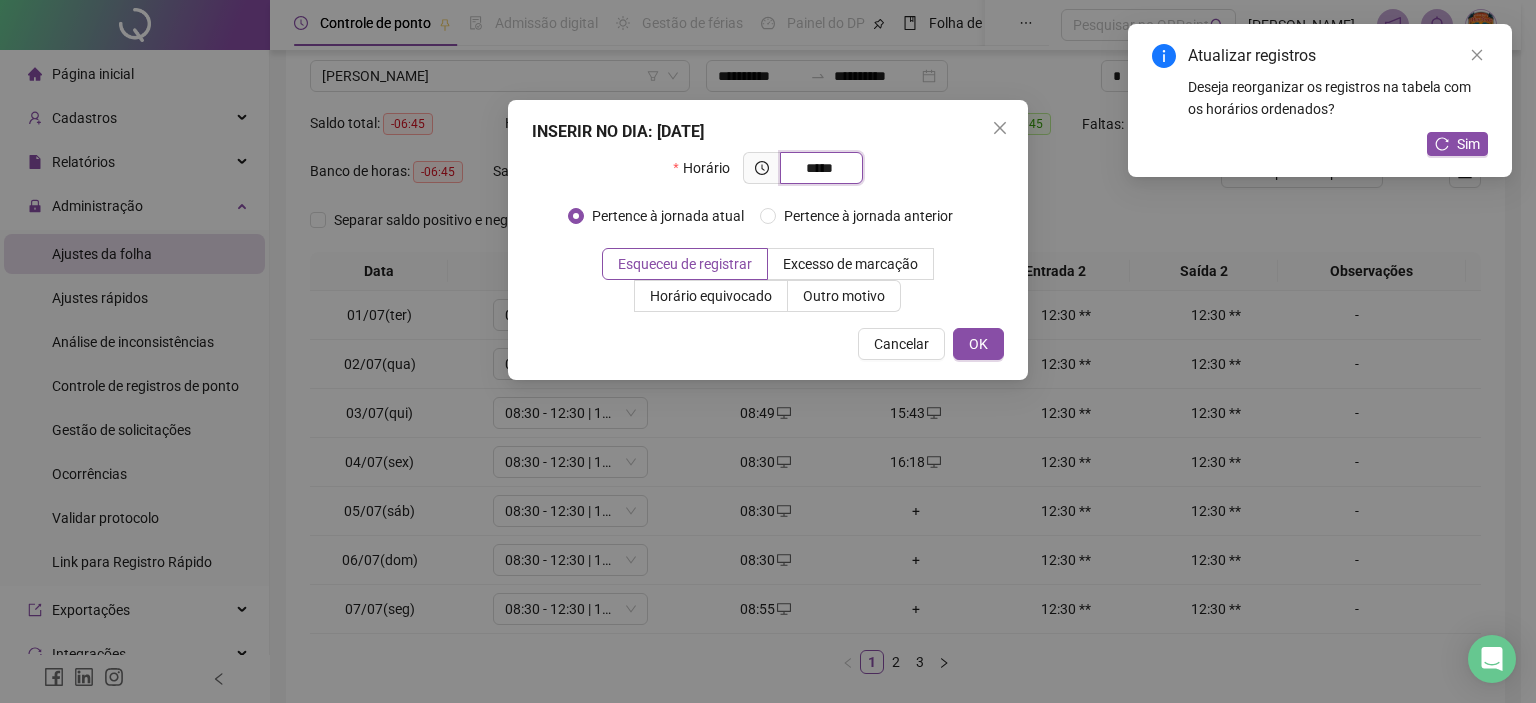 type on "*****" 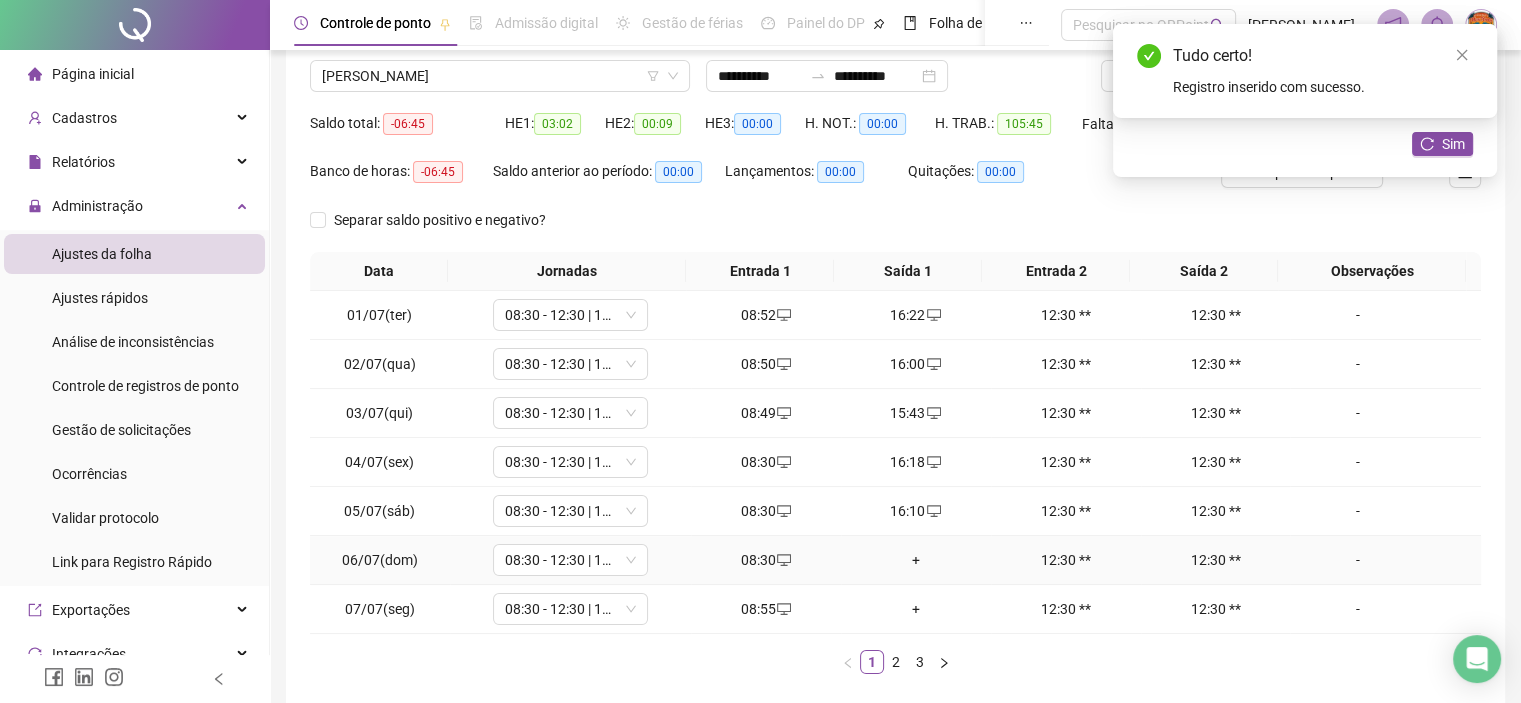 click on "+" at bounding box center (916, 560) 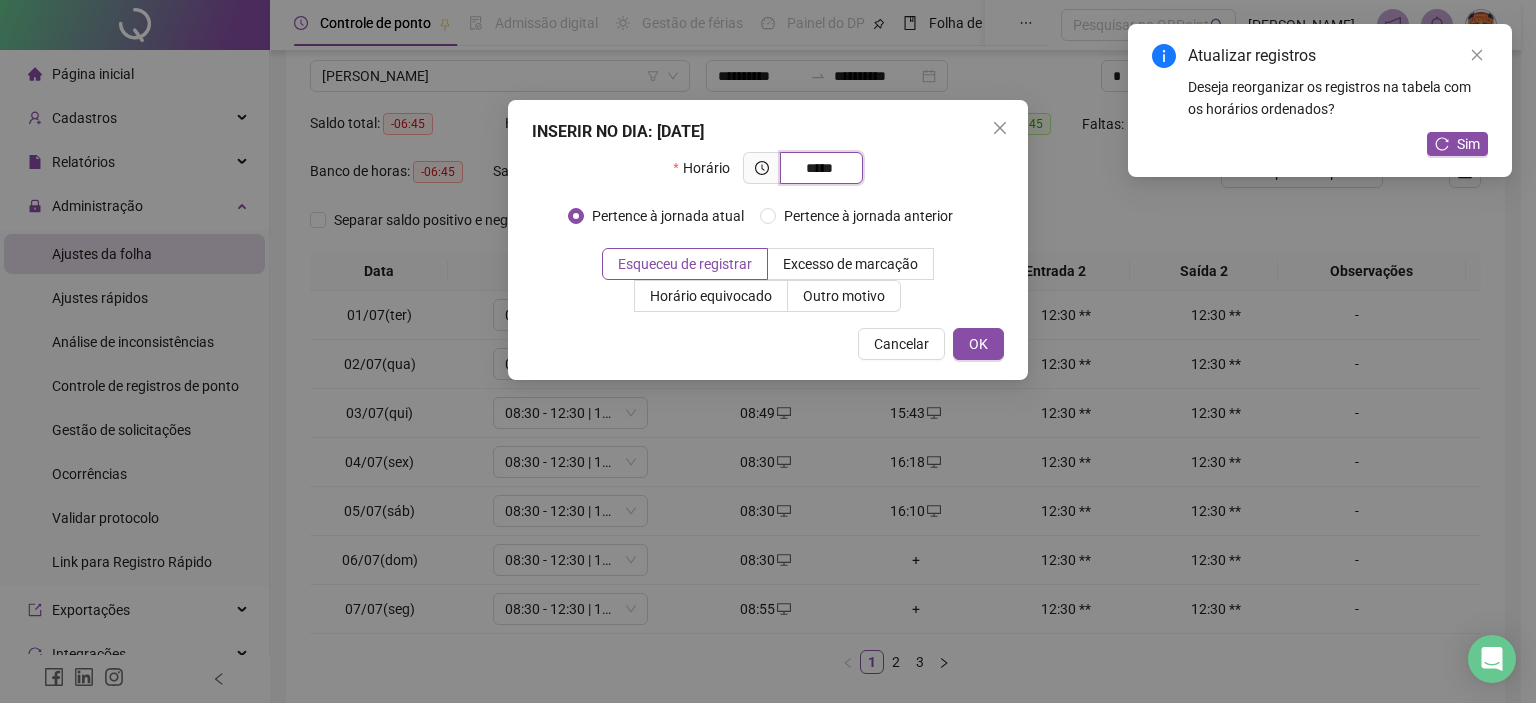 type on "*****" 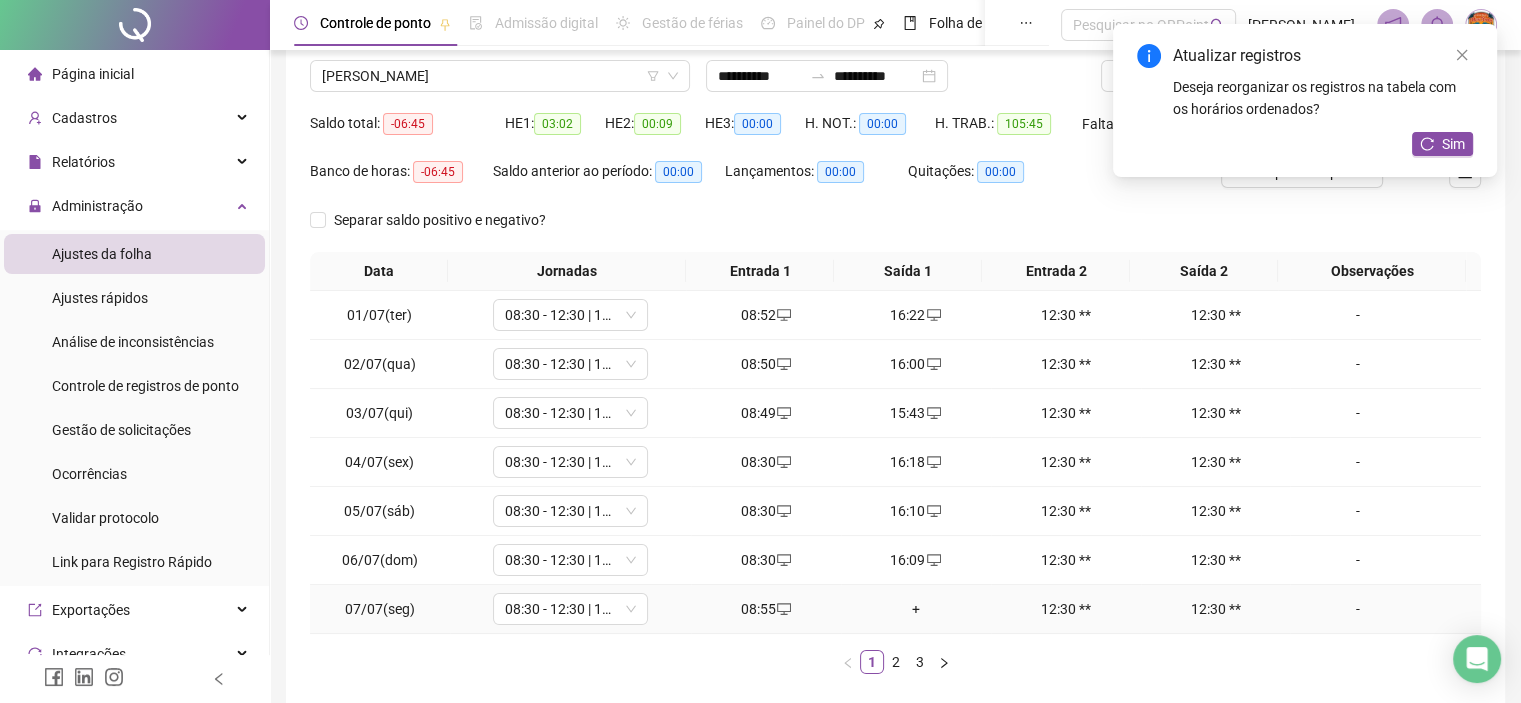 click on "+" at bounding box center [916, 609] 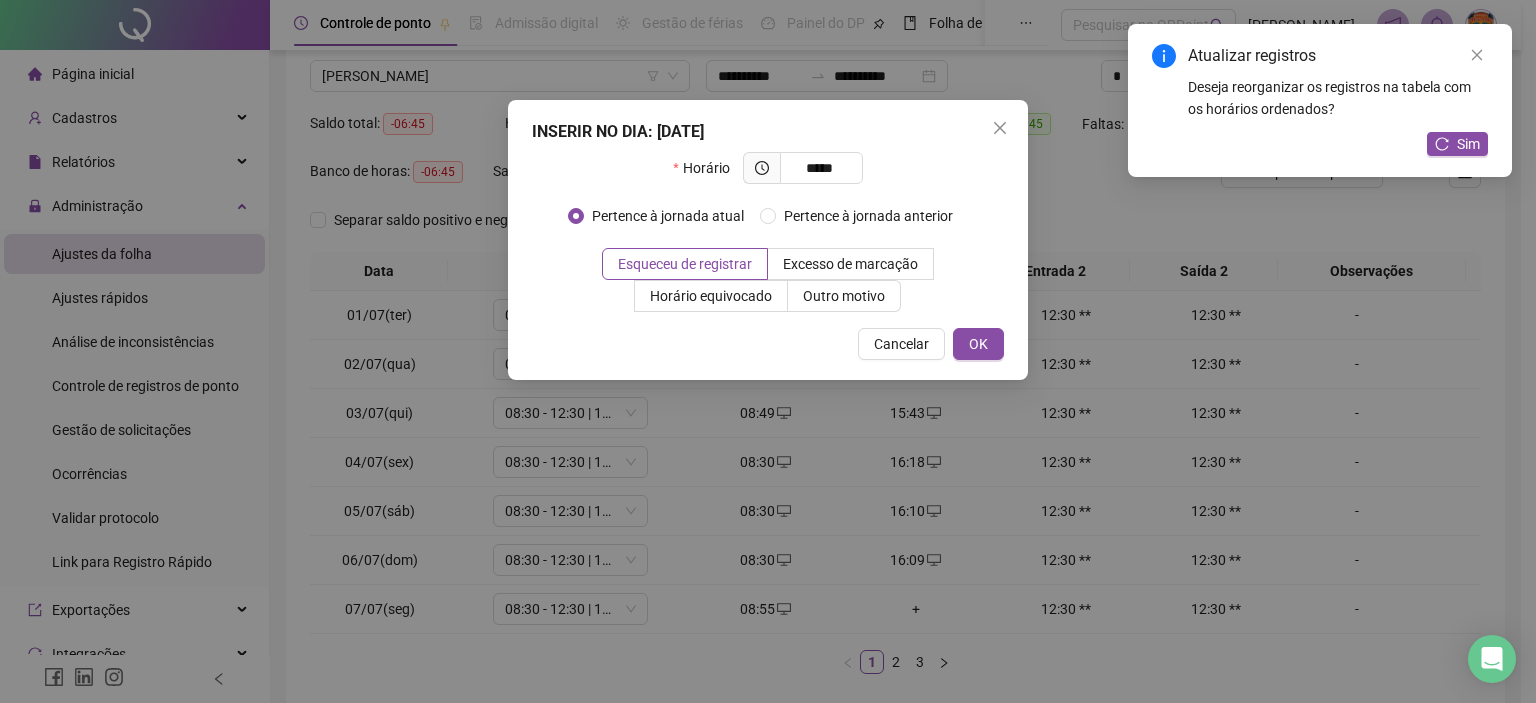 type on "*****" 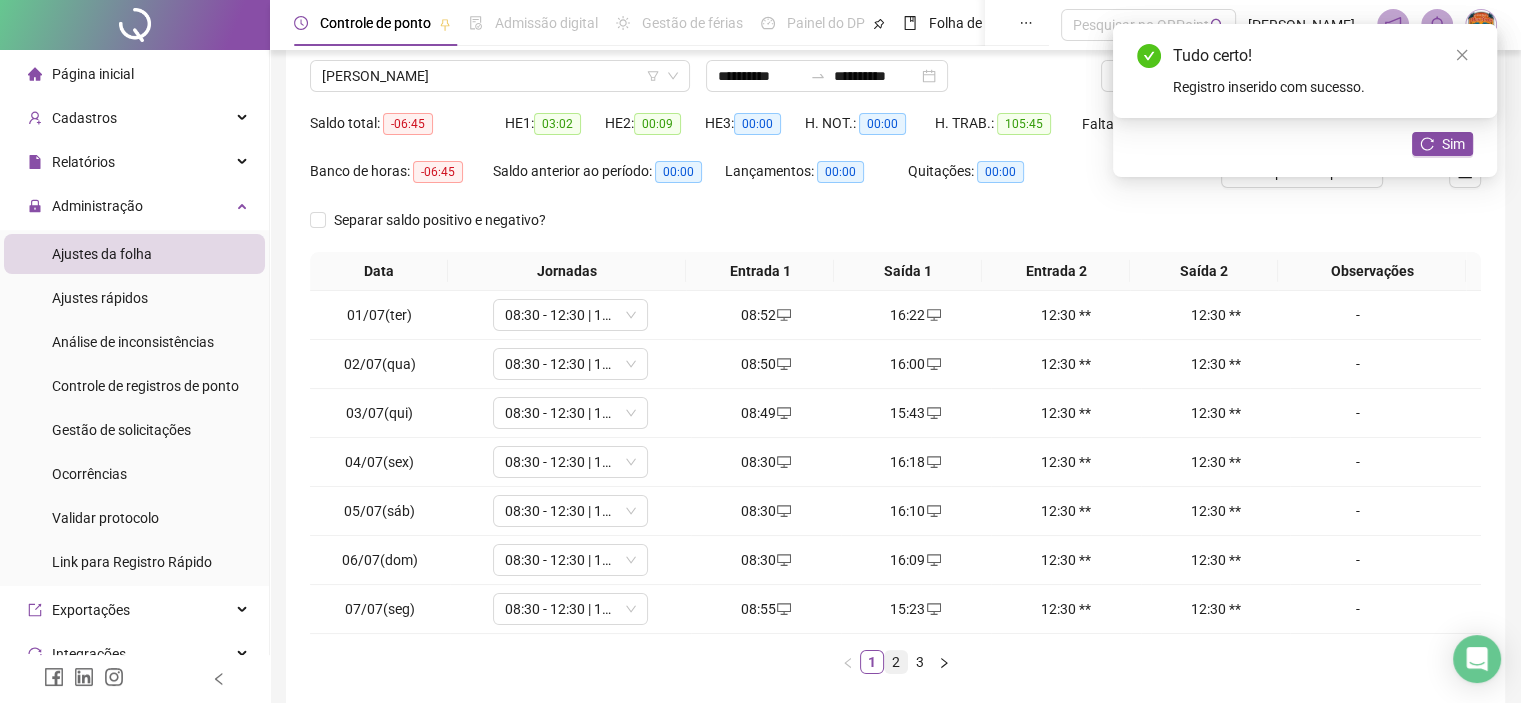 click on "2" at bounding box center (896, 662) 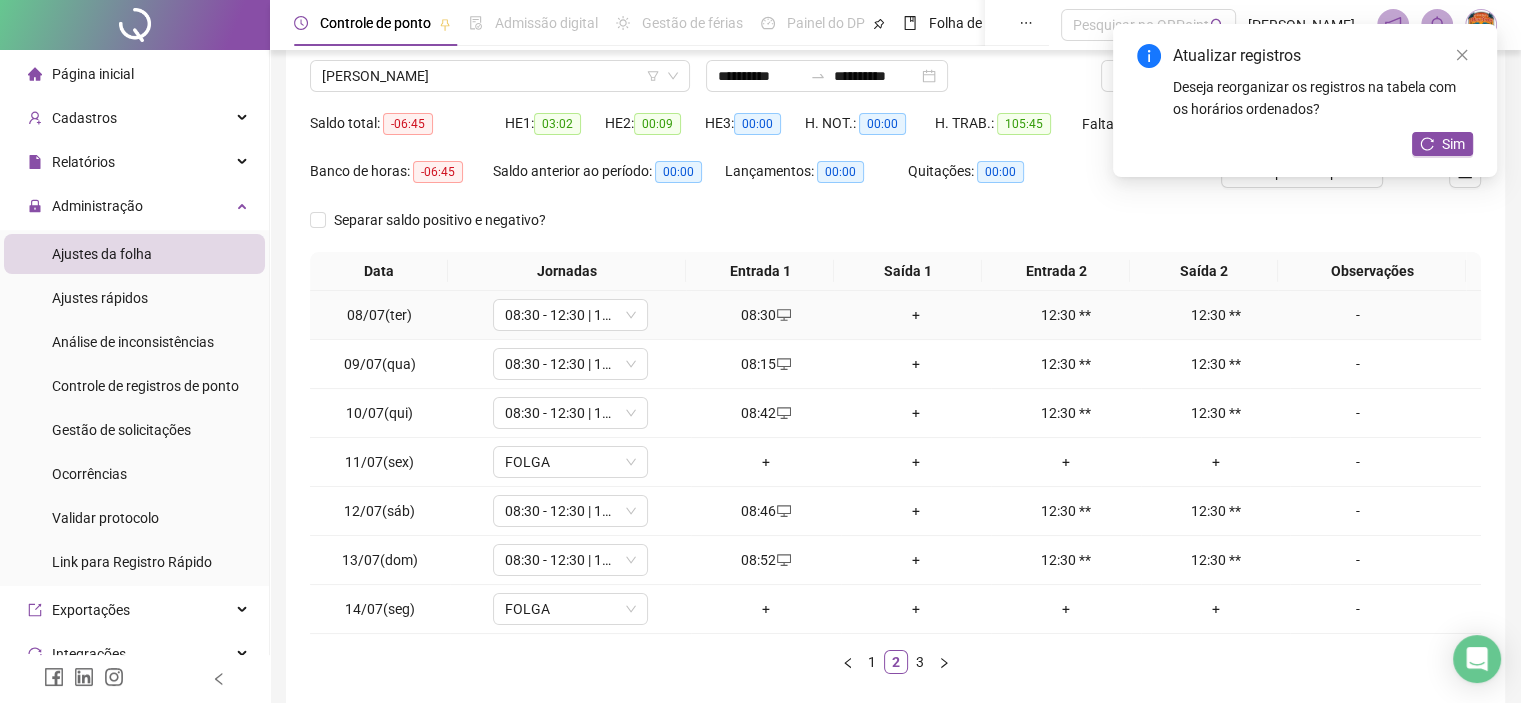 click on "+" at bounding box center [916, 315] 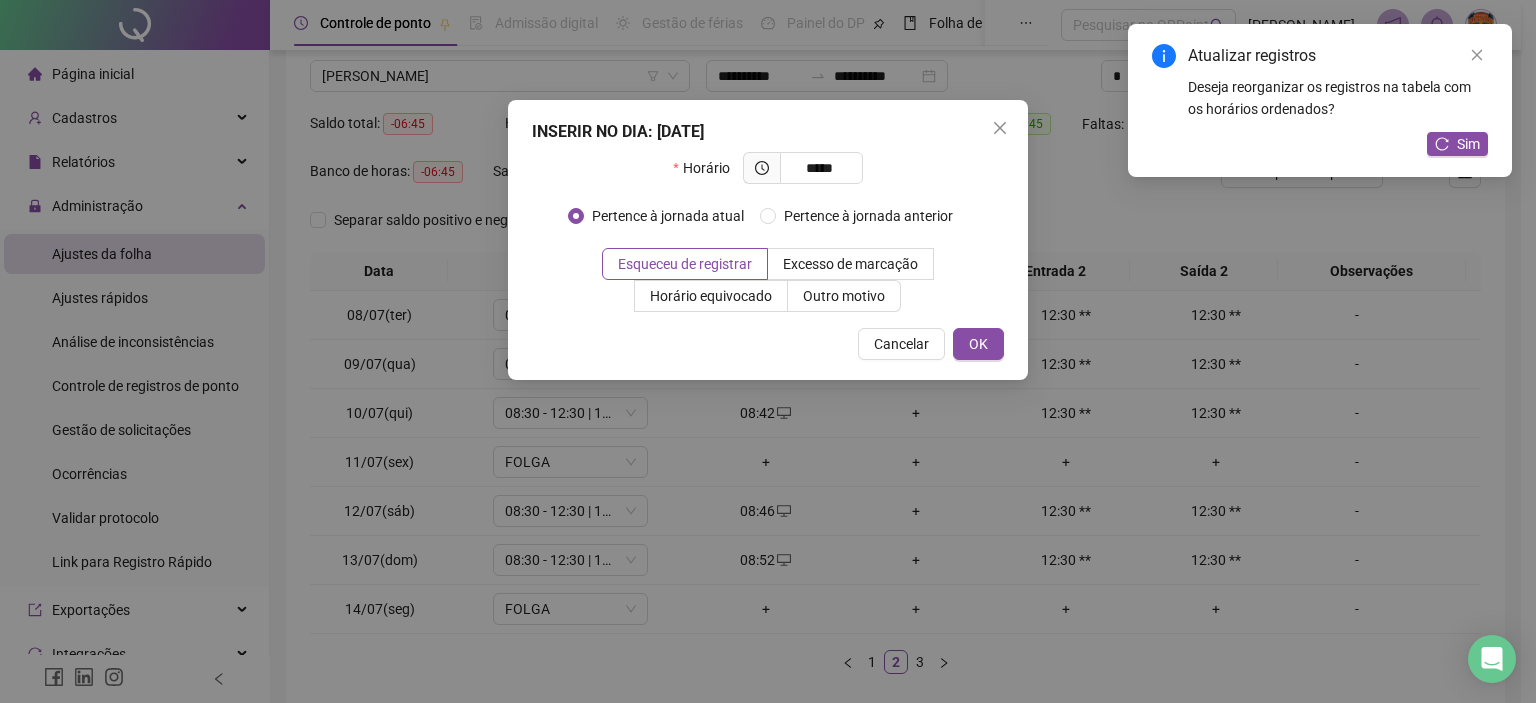 type on "*****" 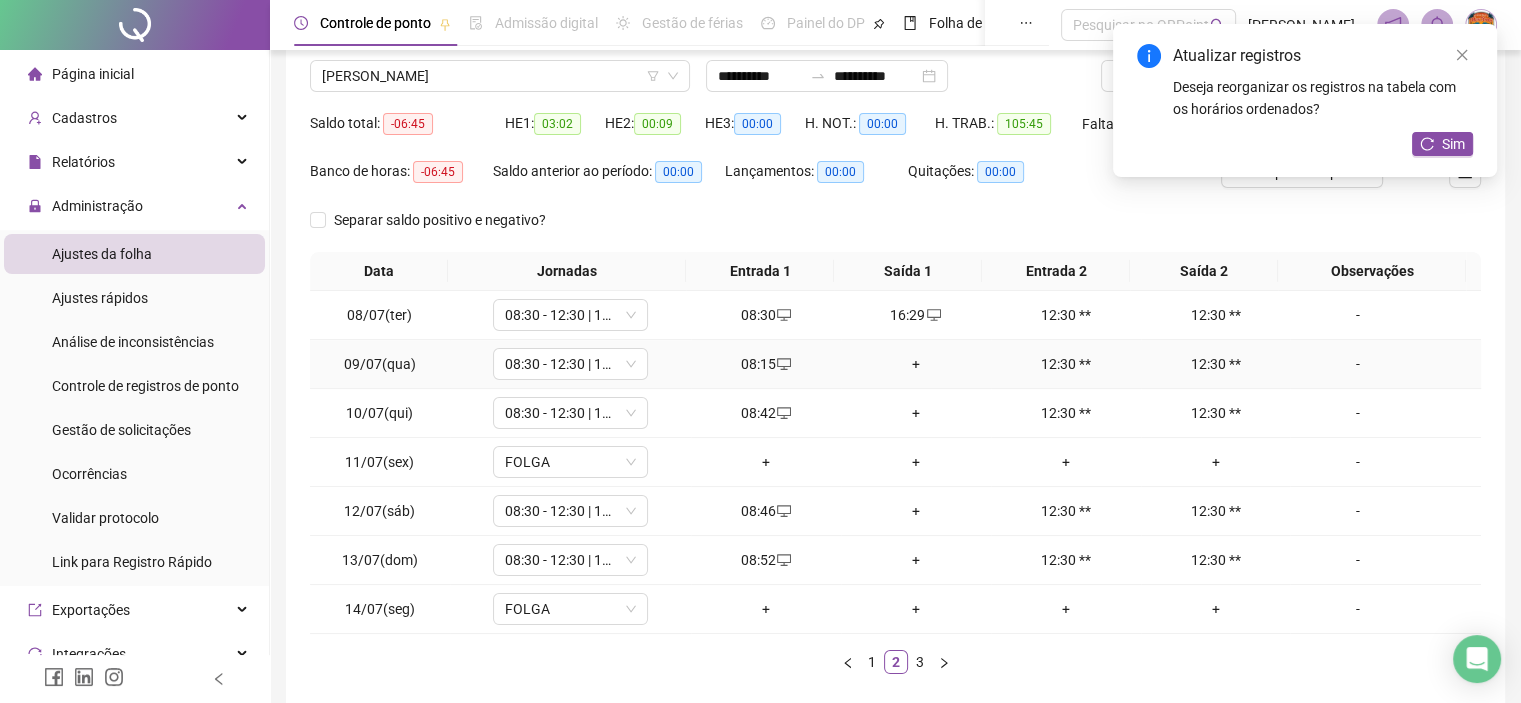 click on "+" at bounding box center (916, 364) 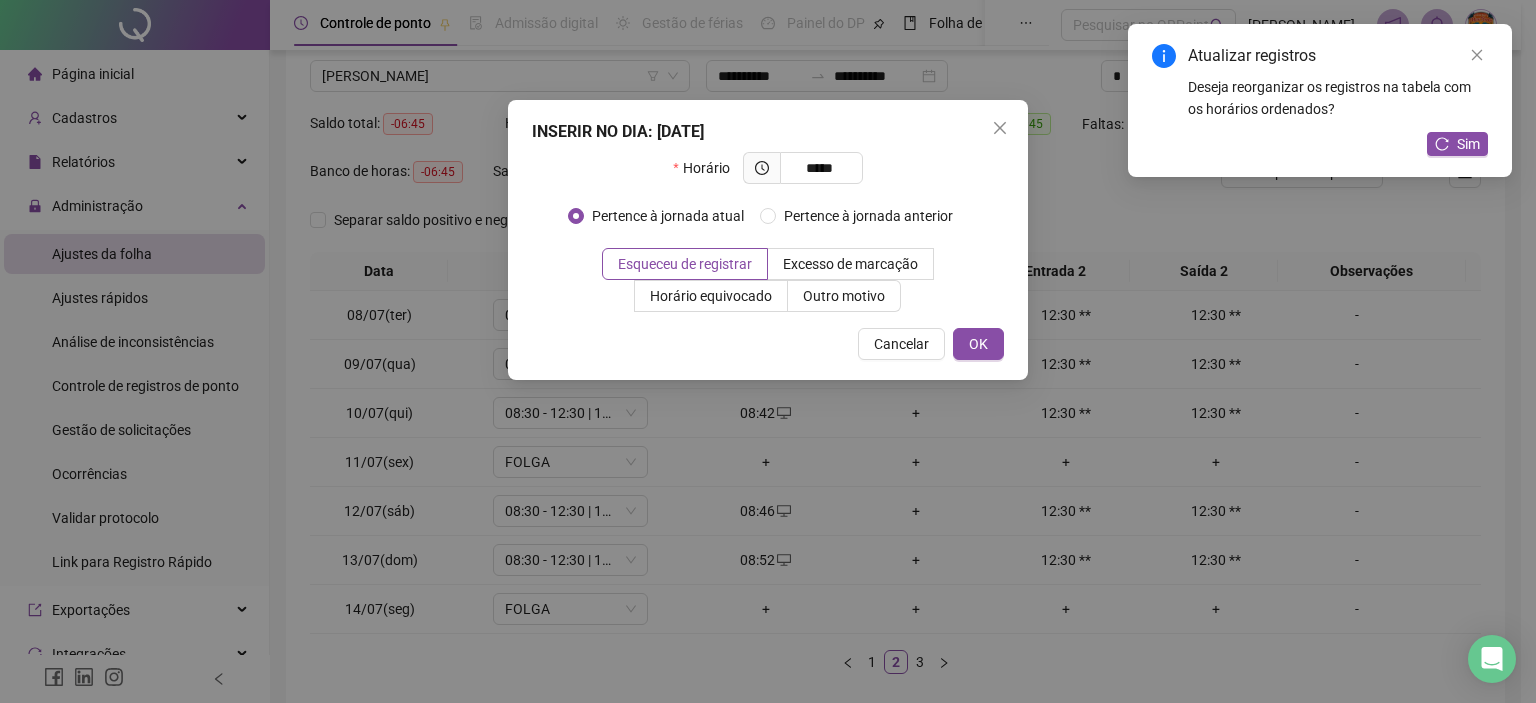 type on "*****" 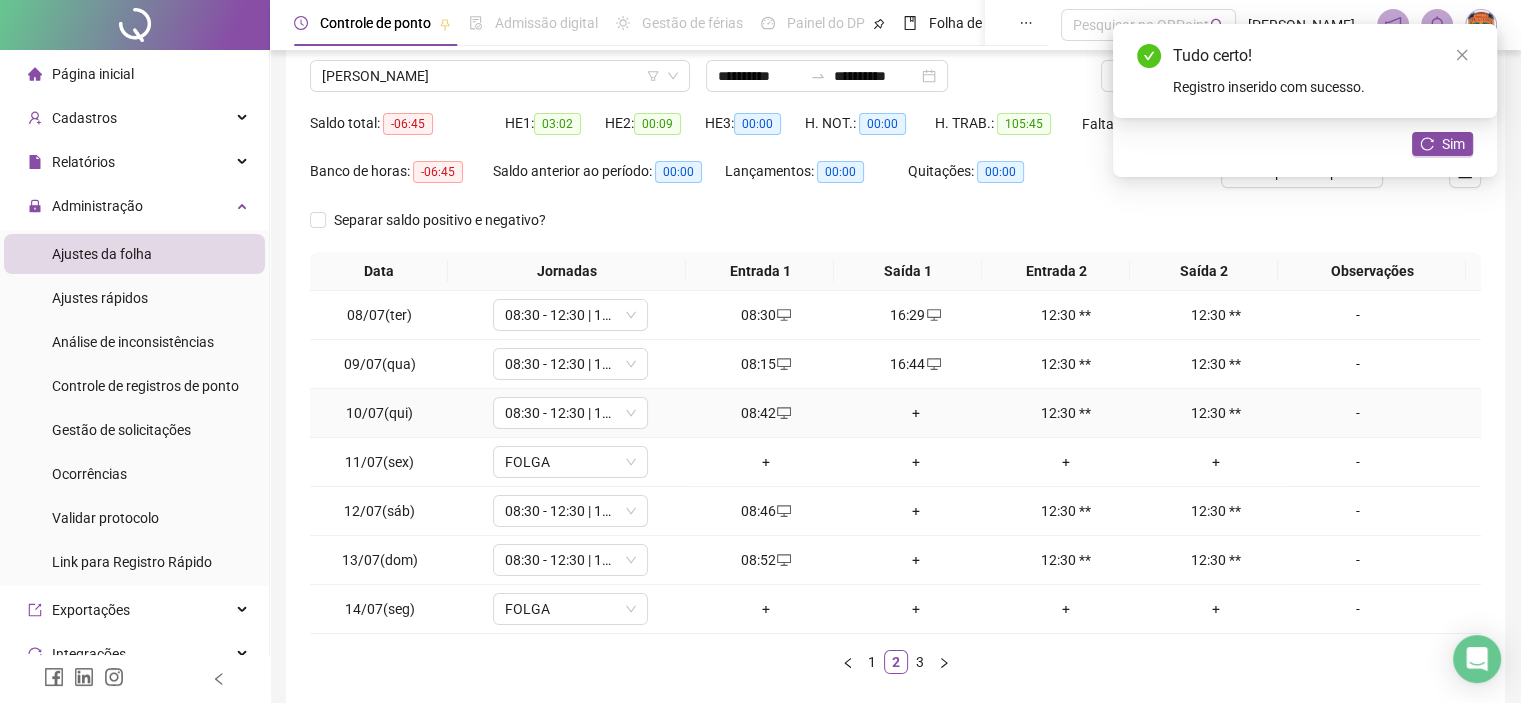 click on "+" at bounding box center (916, 413) 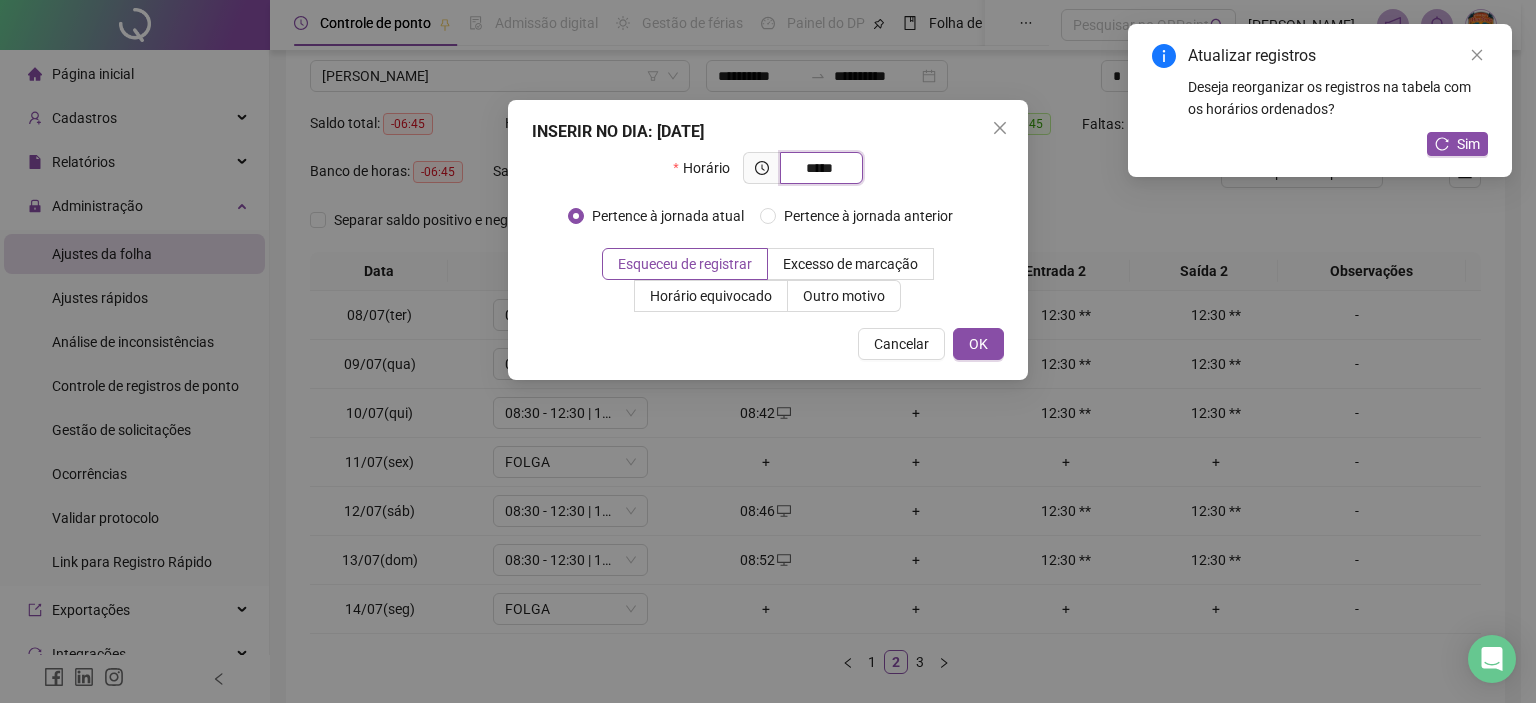 type on "*****" 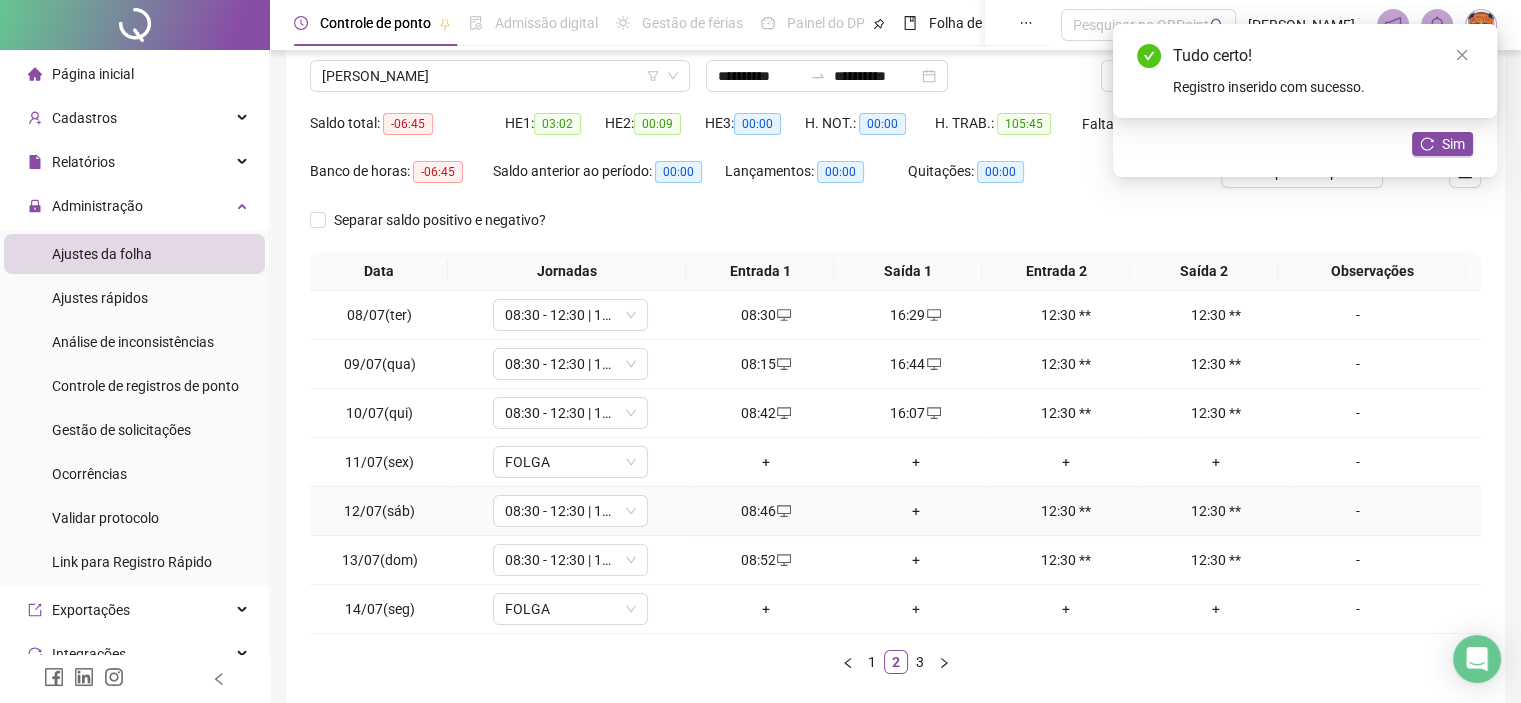 click on "+" at bounding box center (916, 511) 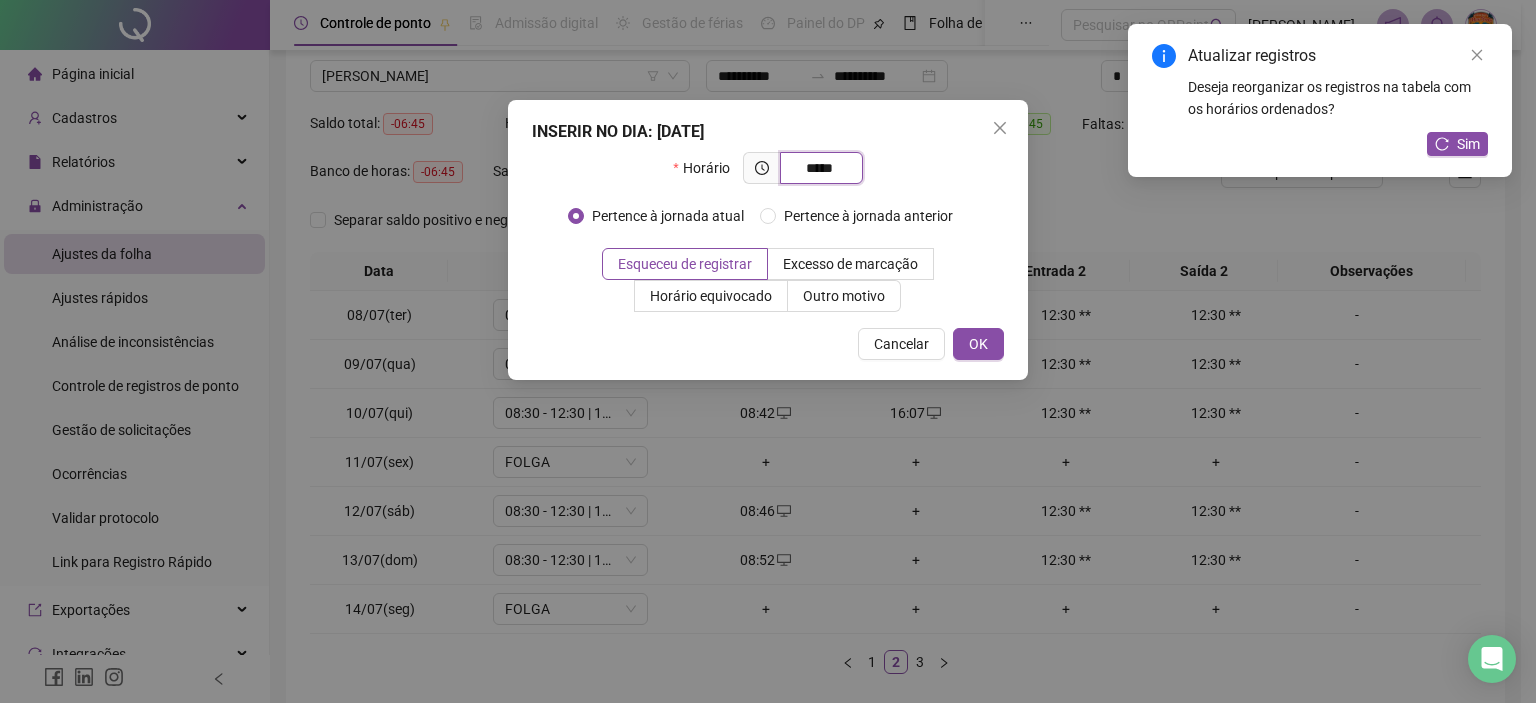 type on "*****" 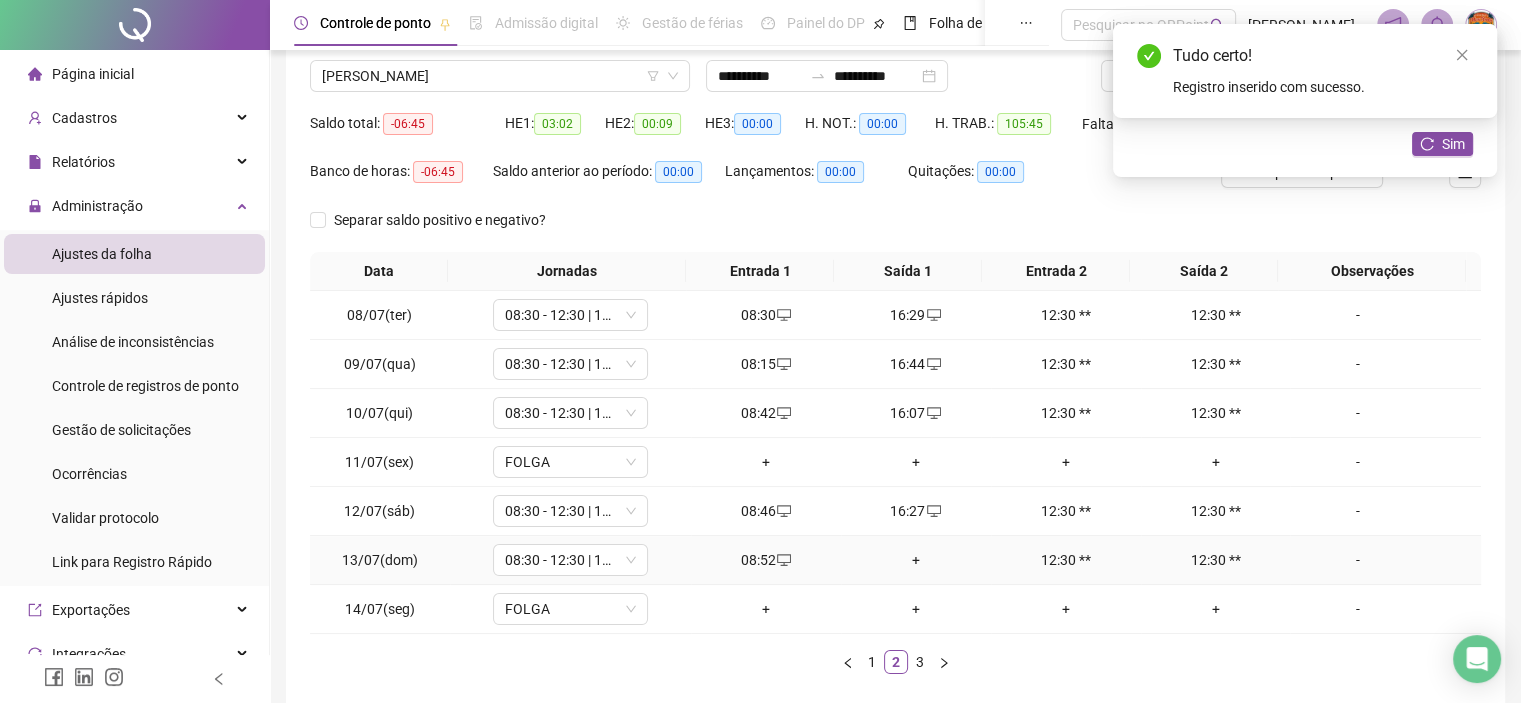 click on "+" at bounding box center [916, 560] 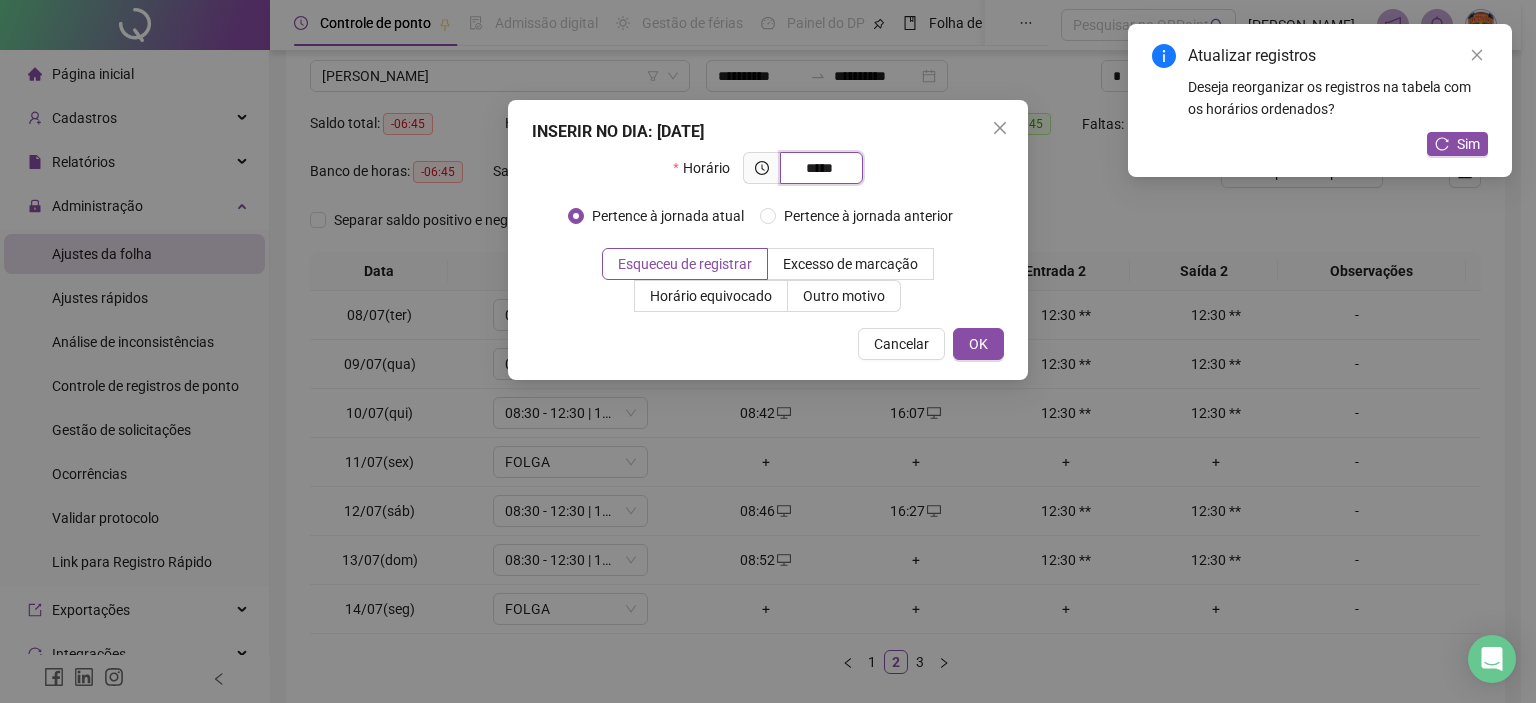 type on "*****" 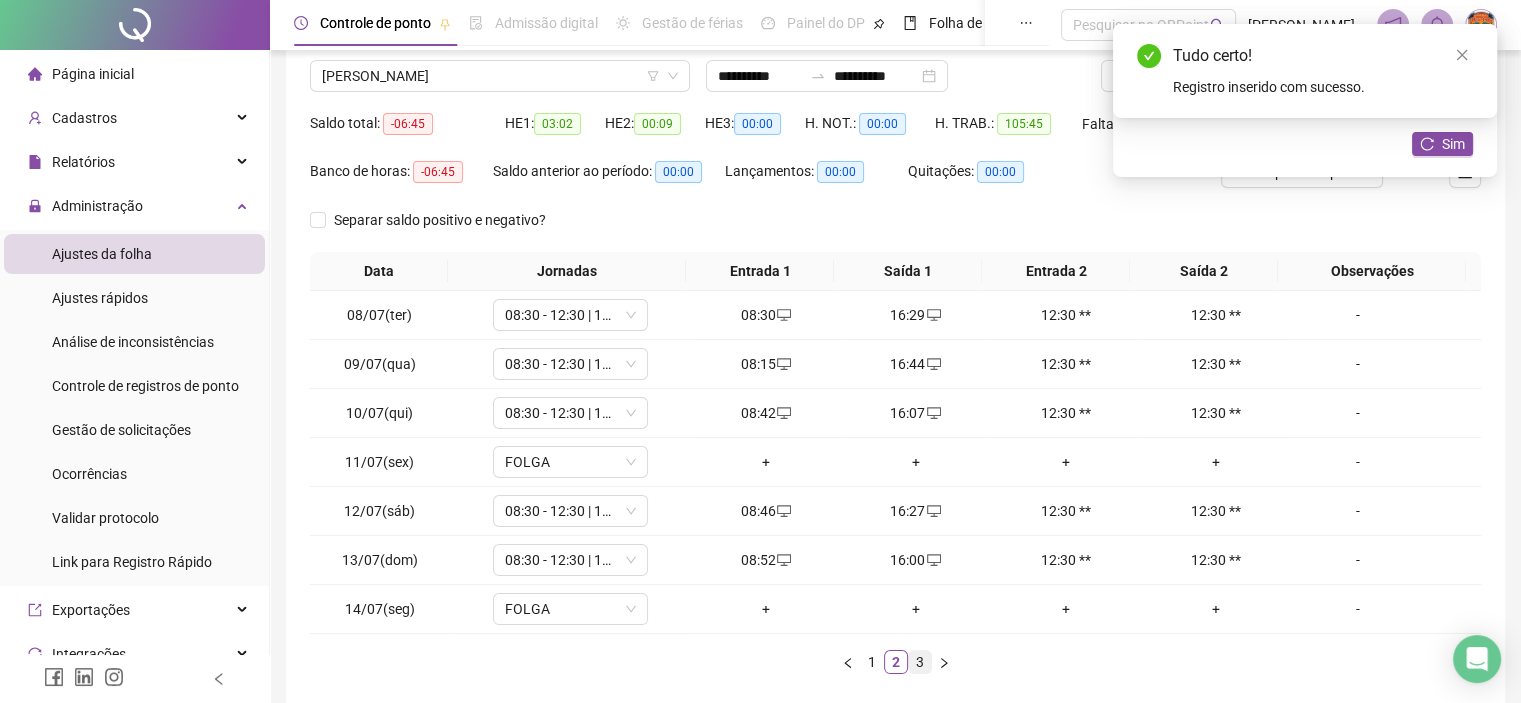 click on "3" at bounding box center [920, 662] 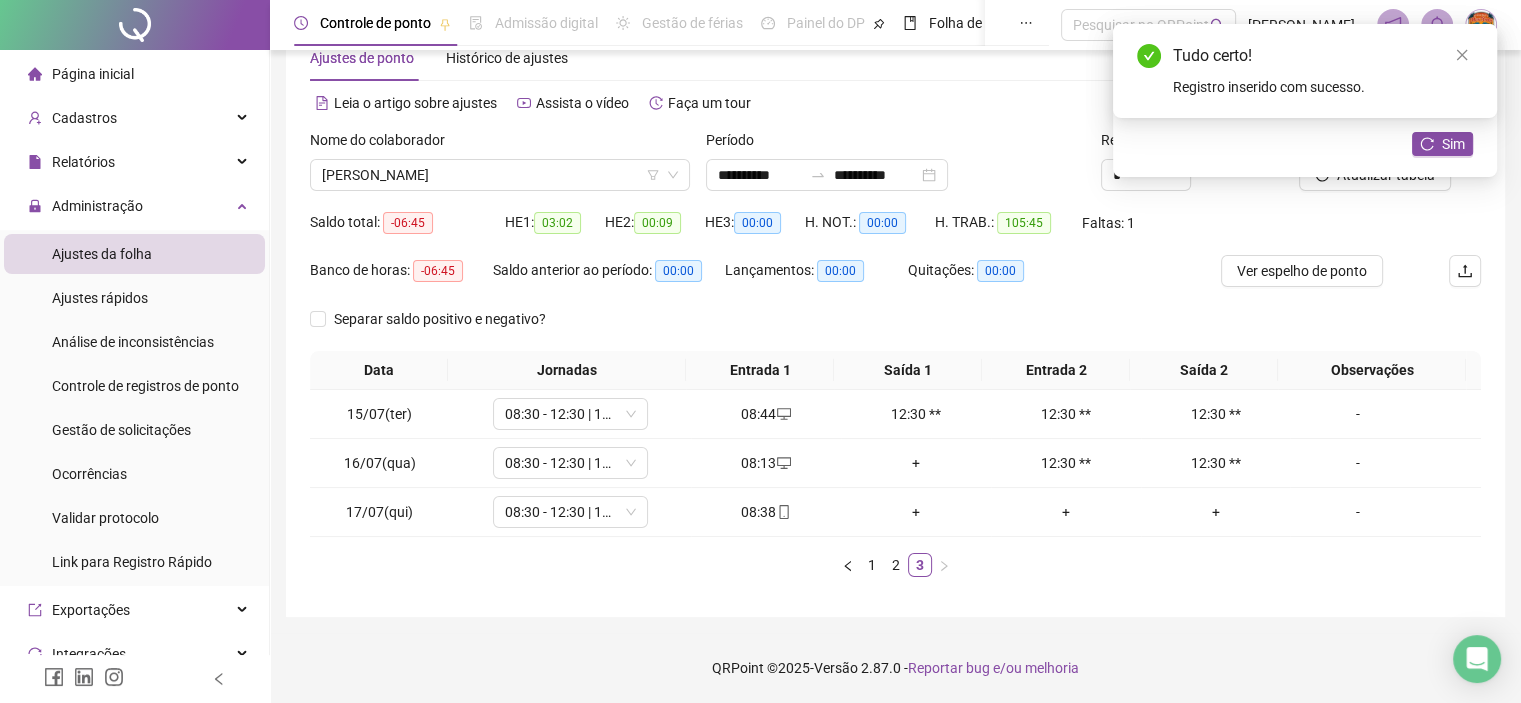 scroll, scrollTop: 54, scrollLeft: 0, axis: vertical 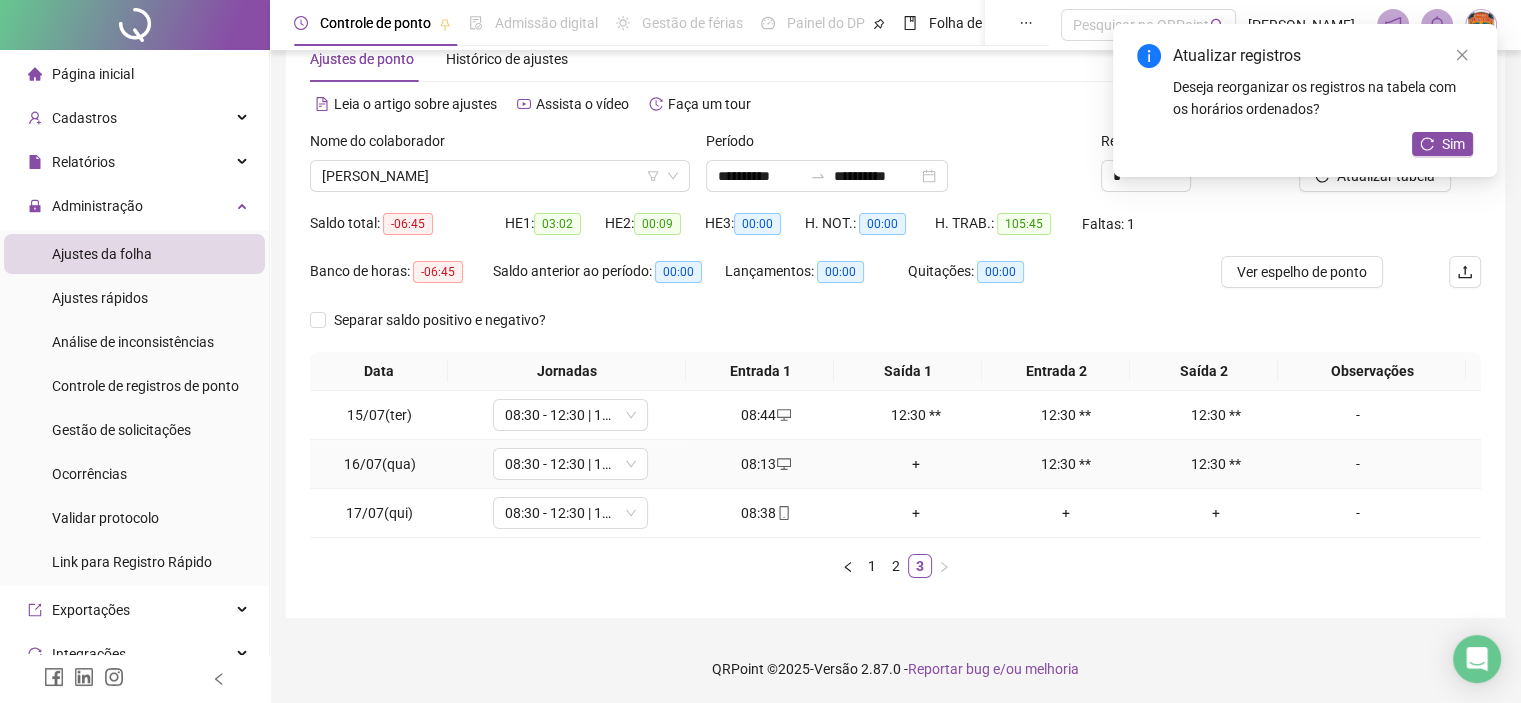 click on "+" at bounding box center [916, 464] 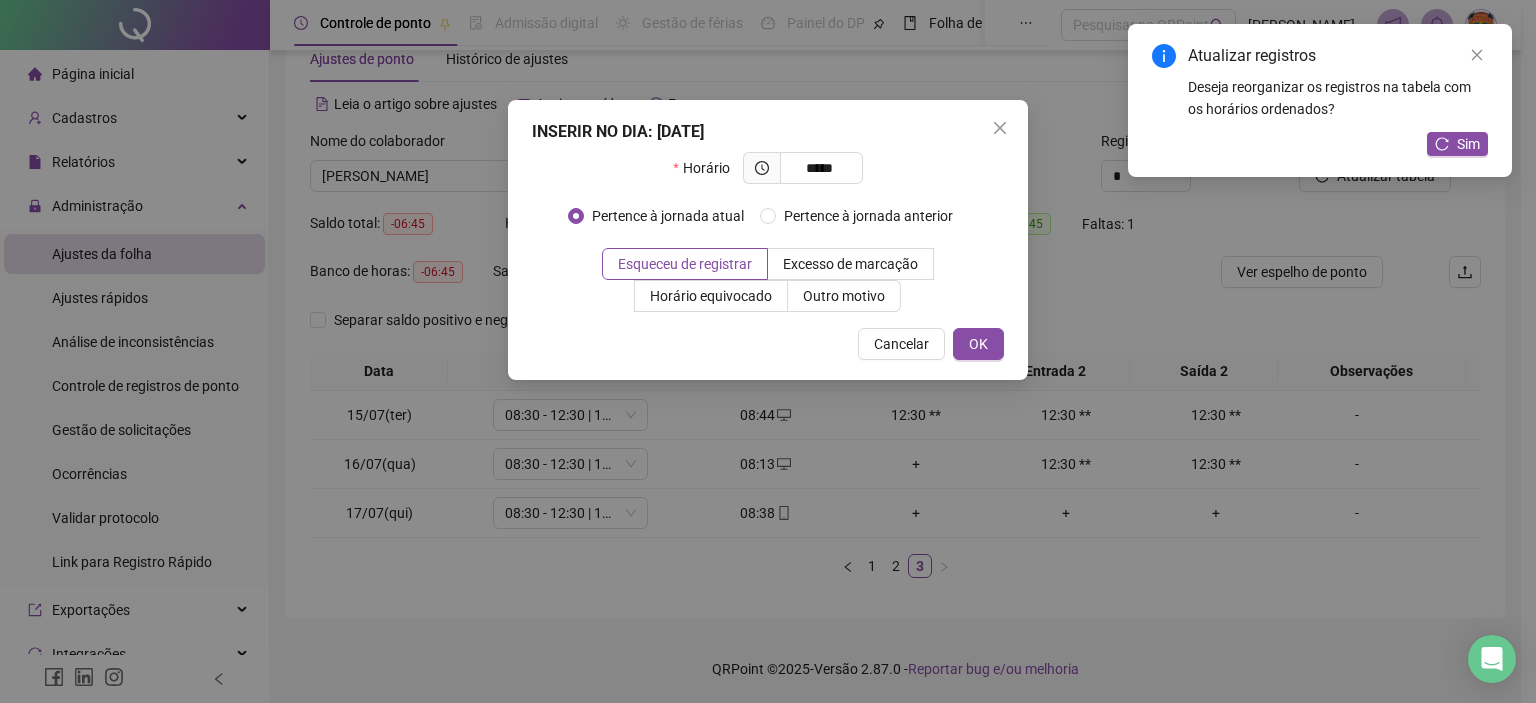 type on "*****" 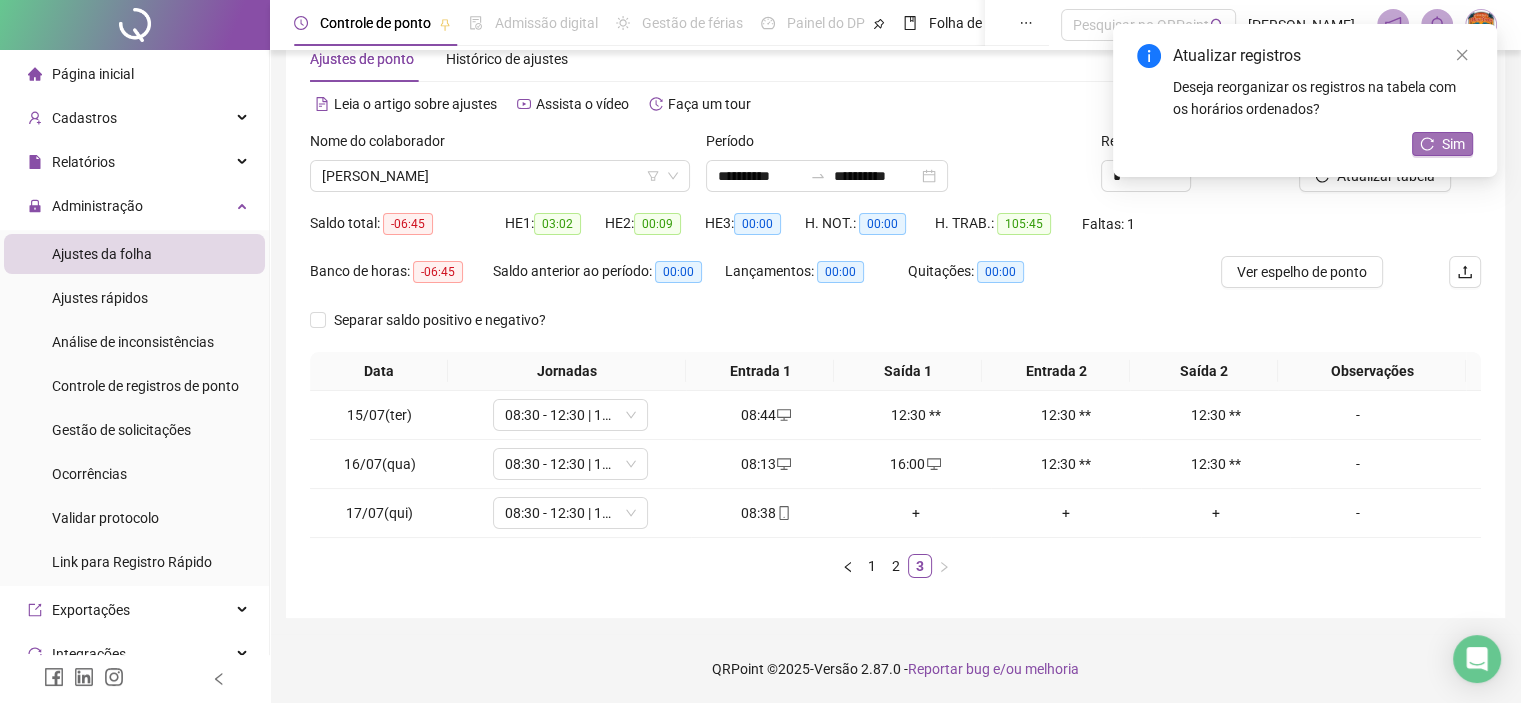 click on "Sim" at bounding box center [1453, 144] 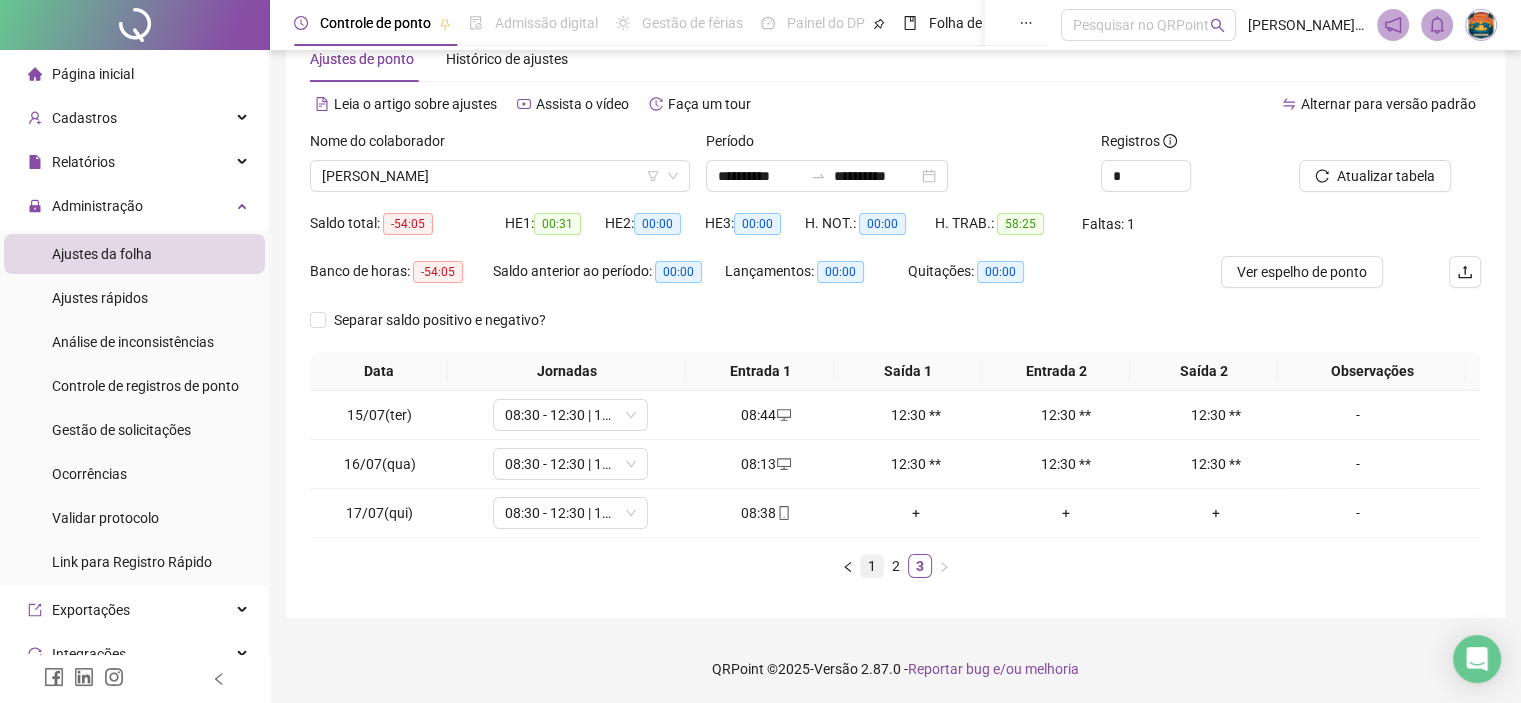 click on "1" at bounding box center [872, 566] 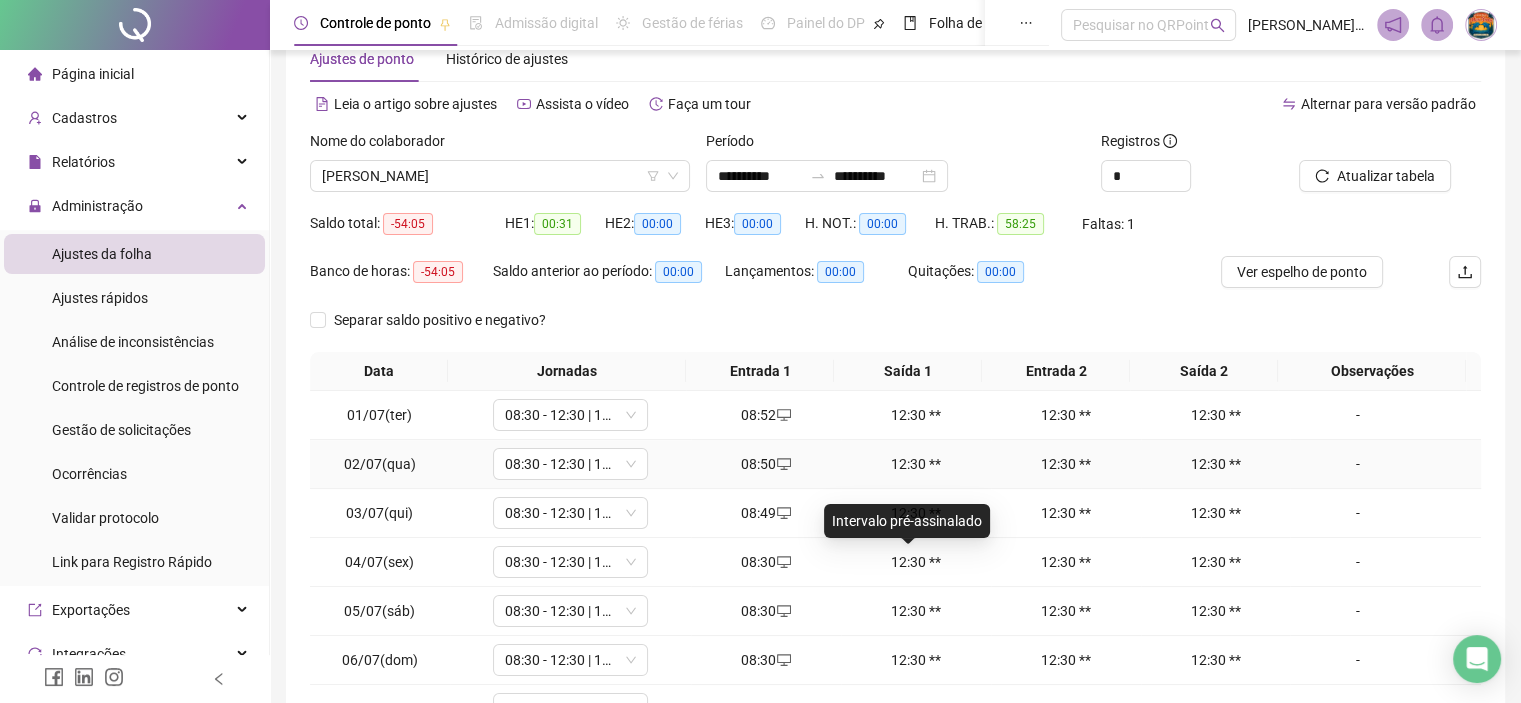 scroll, scrollTop: 154, scrollLeft: 0, axis: vertical 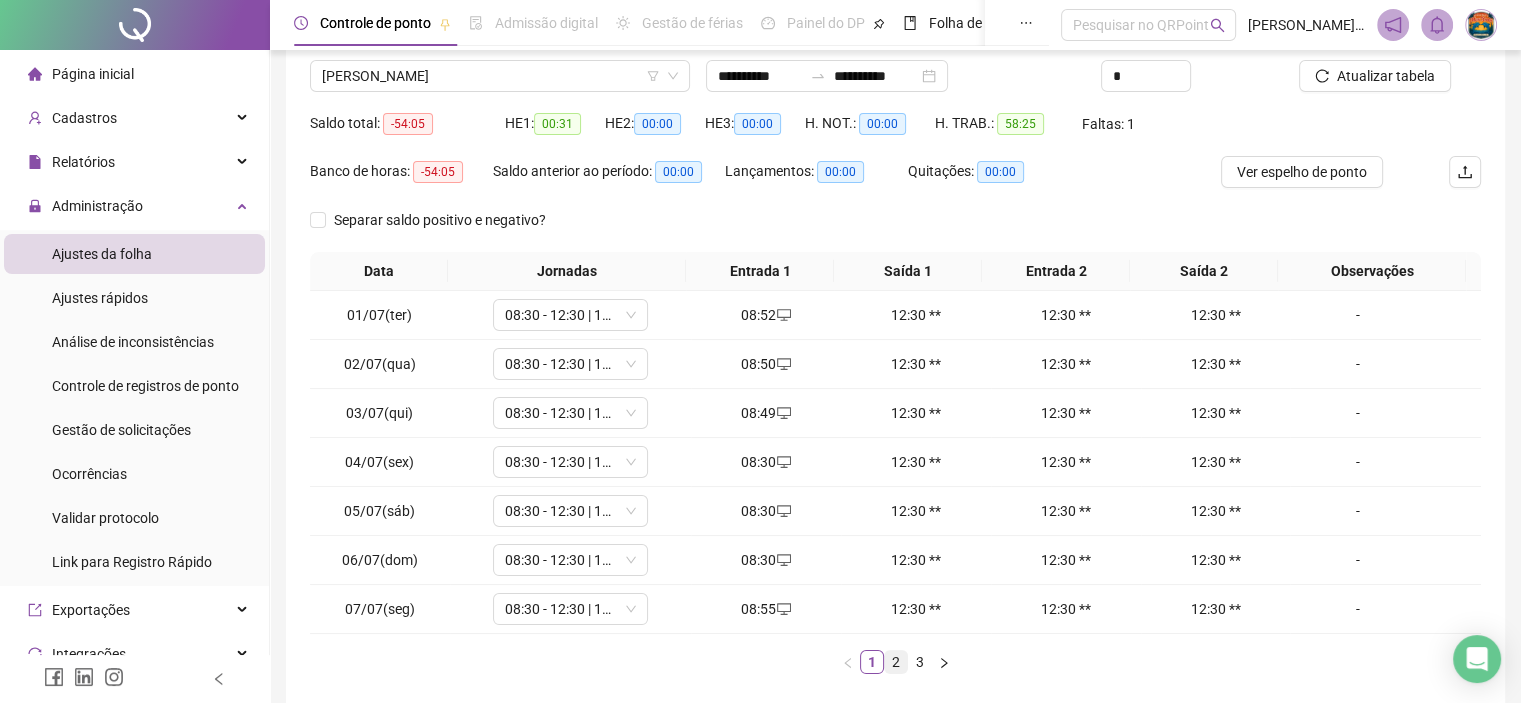 click on "2" at bounding box center (896, 662) 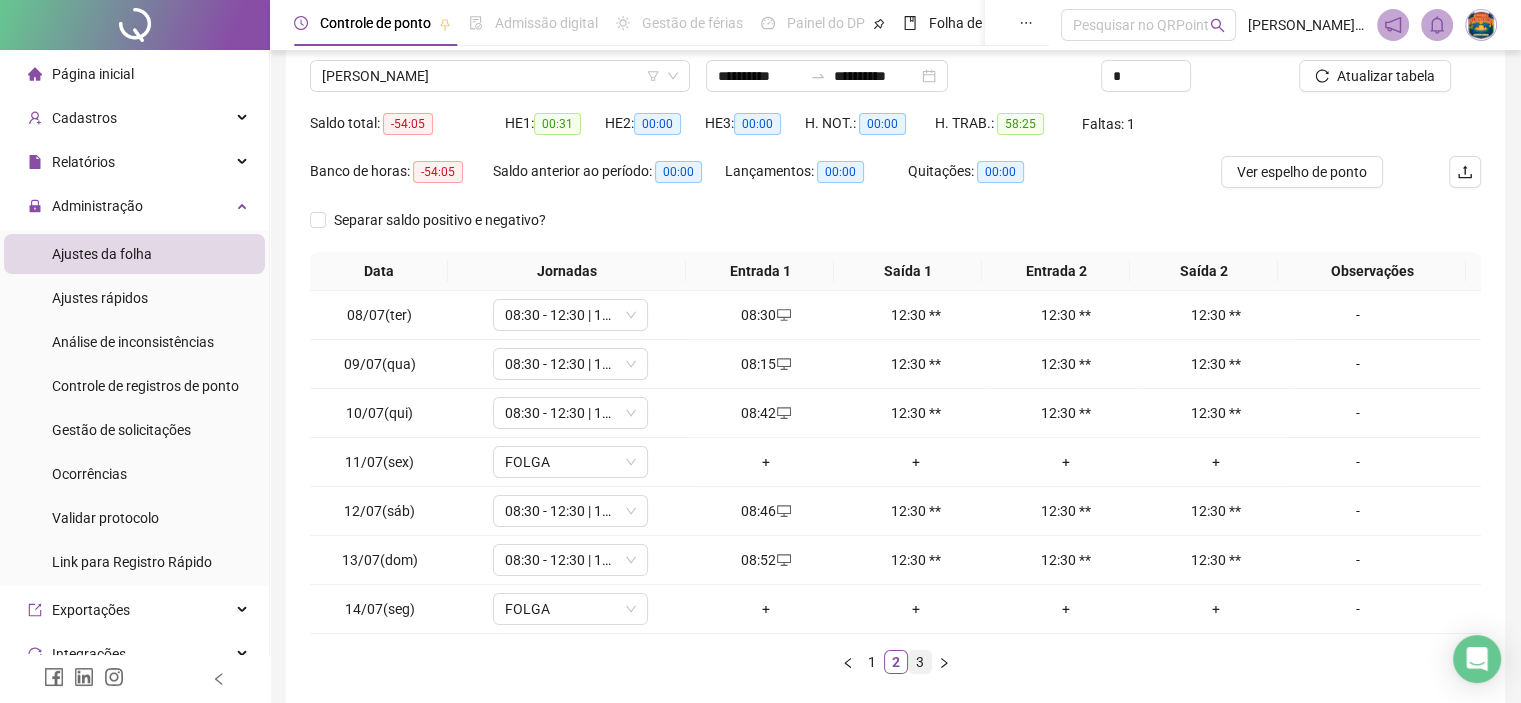 click on "3" at bounding box center [920, 662] 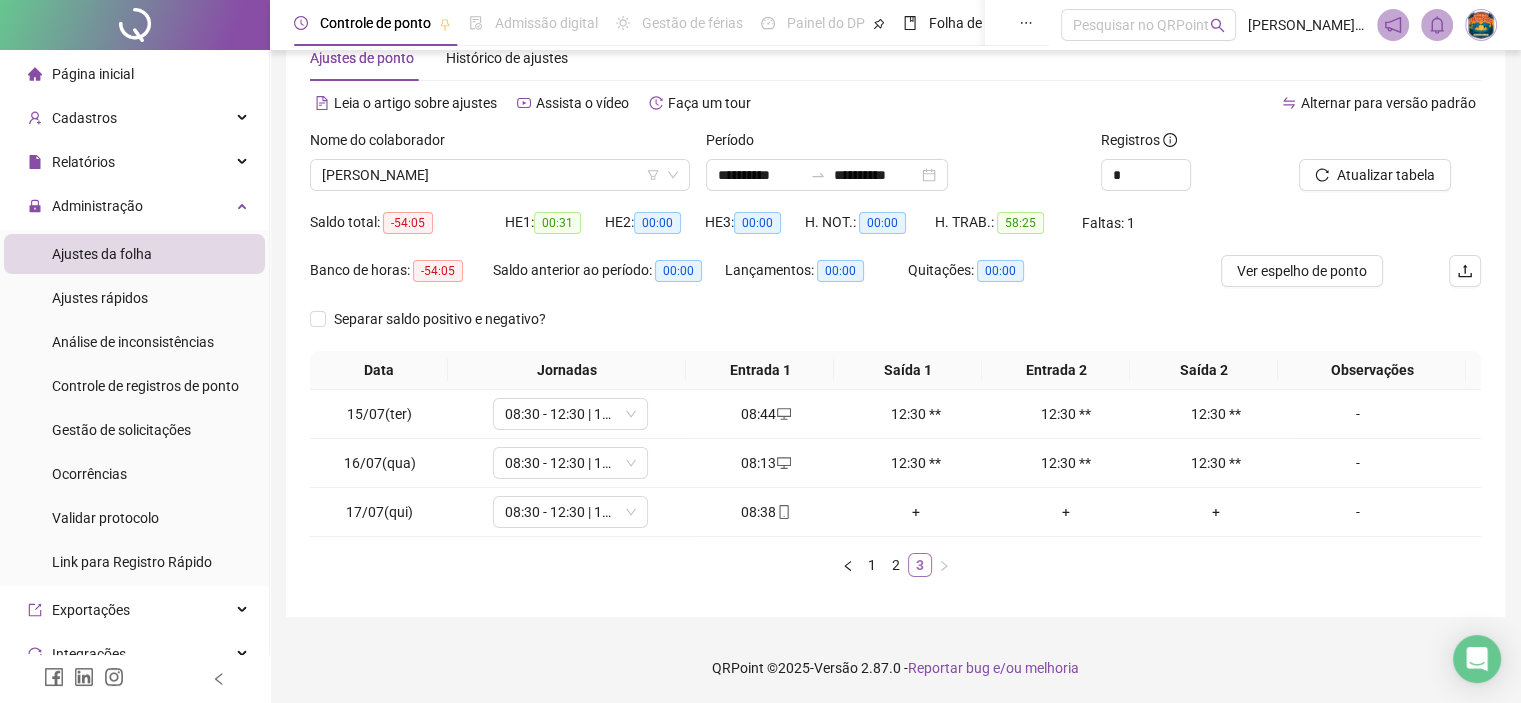 scroll, scrollTop: 54, scrollLeft: 0, axis: vertical 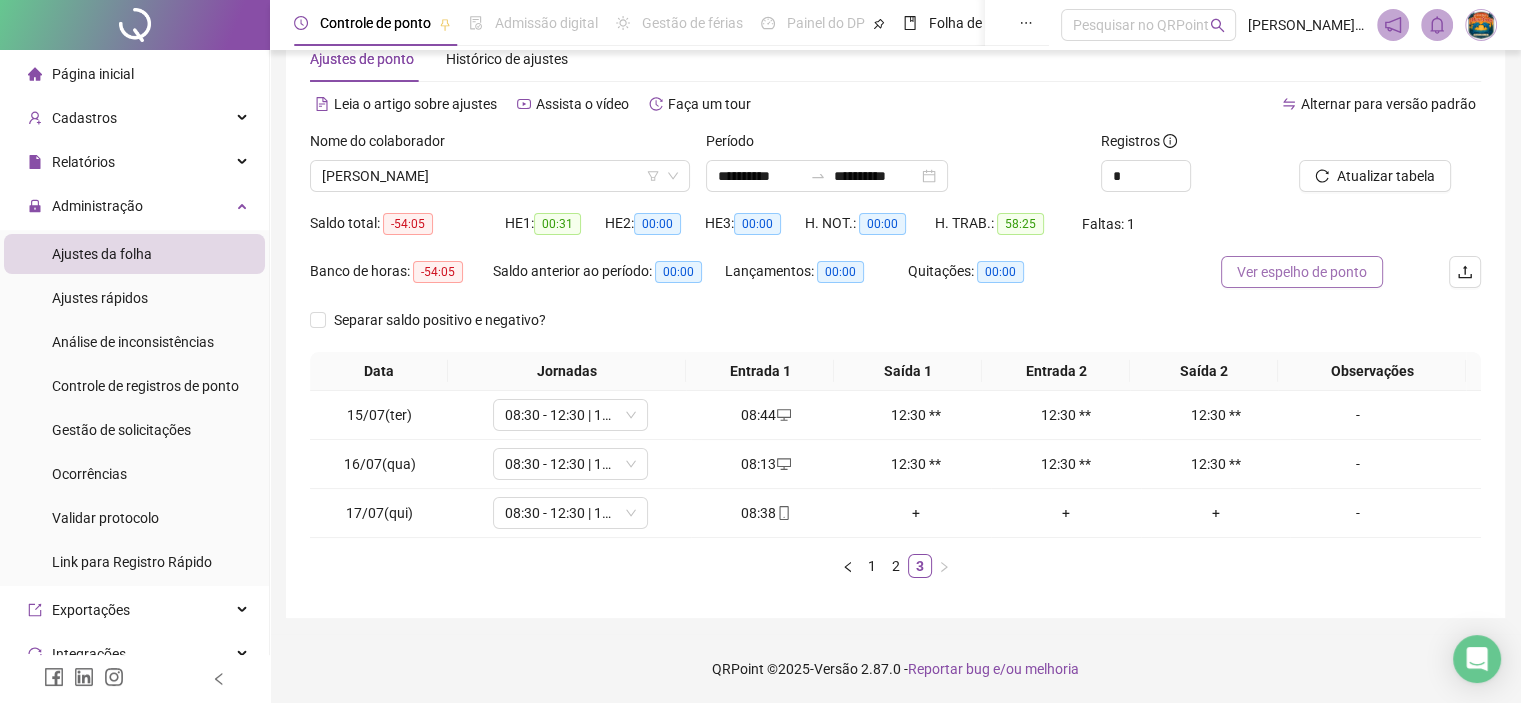 click on "Ver espelho de ponto" at bounding box center (1302, 272) 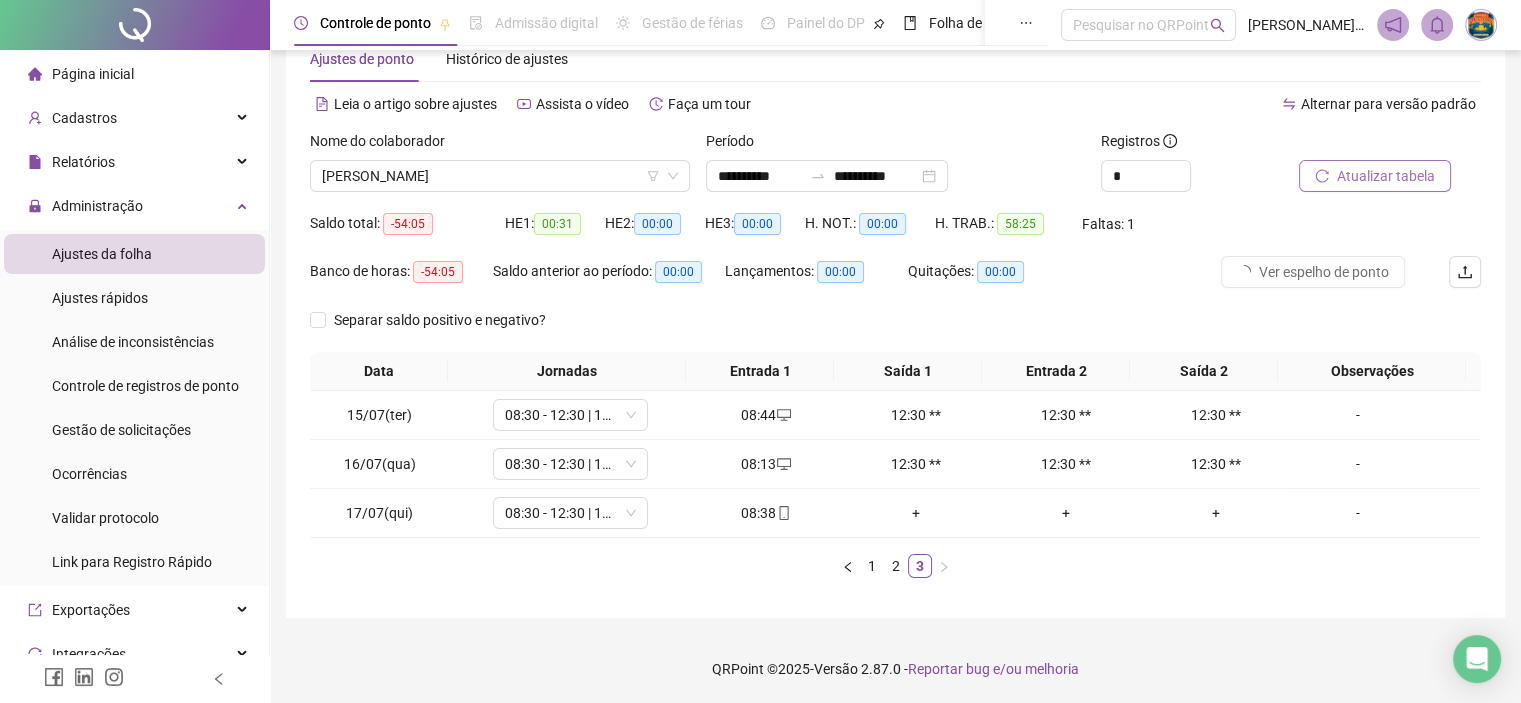 click 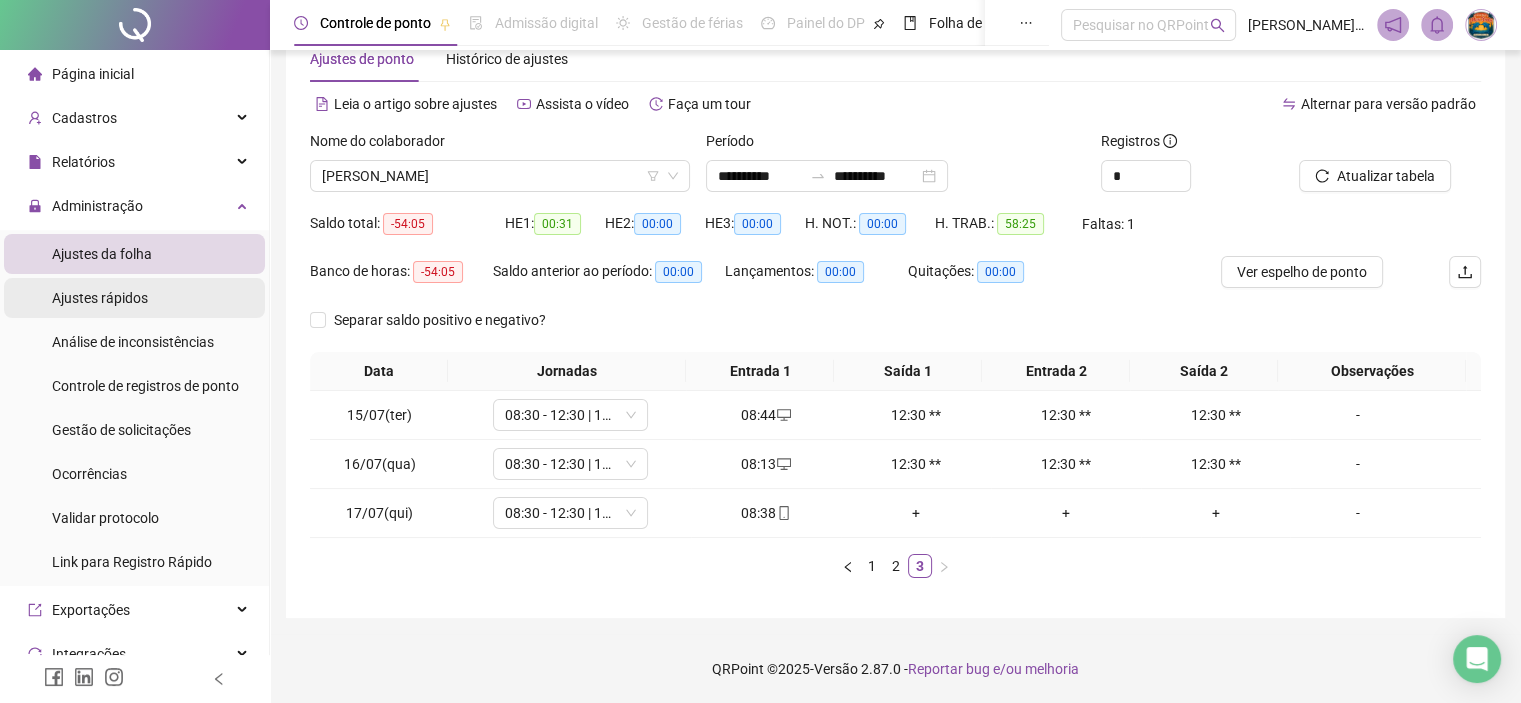 click on "Ajustes rápidos" at bounding box center (100, 298) 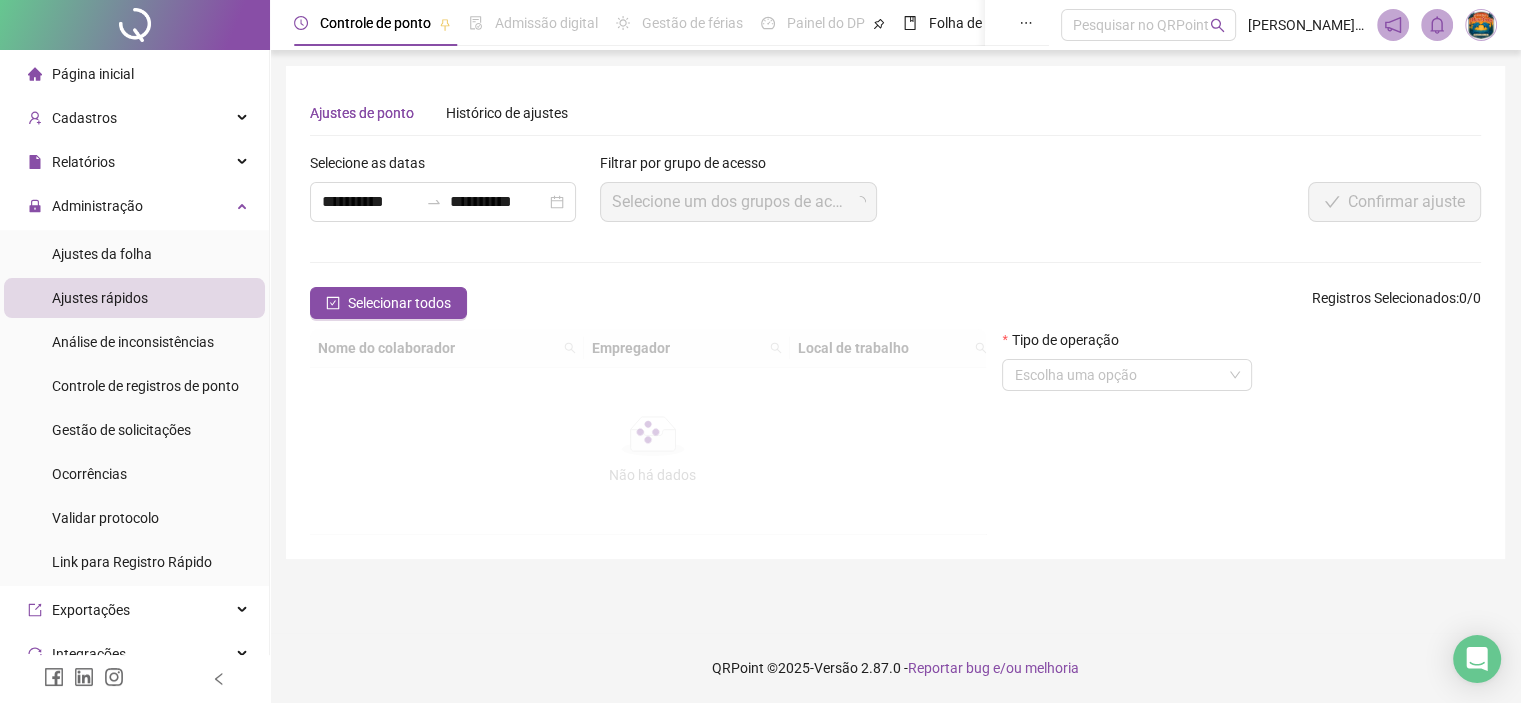 scroll, scrollTop: 0, scrollLeft: 0, axis: both 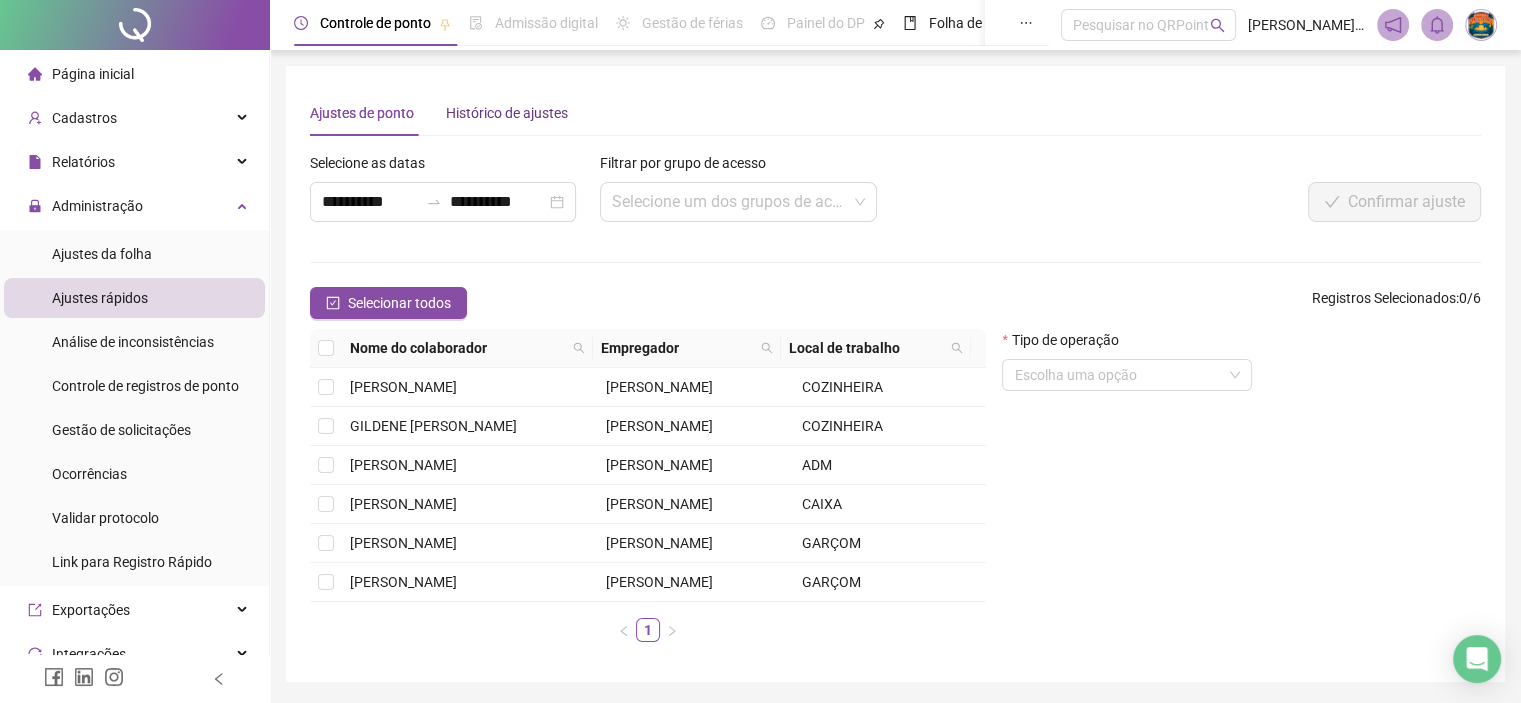 click on "Histórico de ajustes" at bounding box center [507, 113] 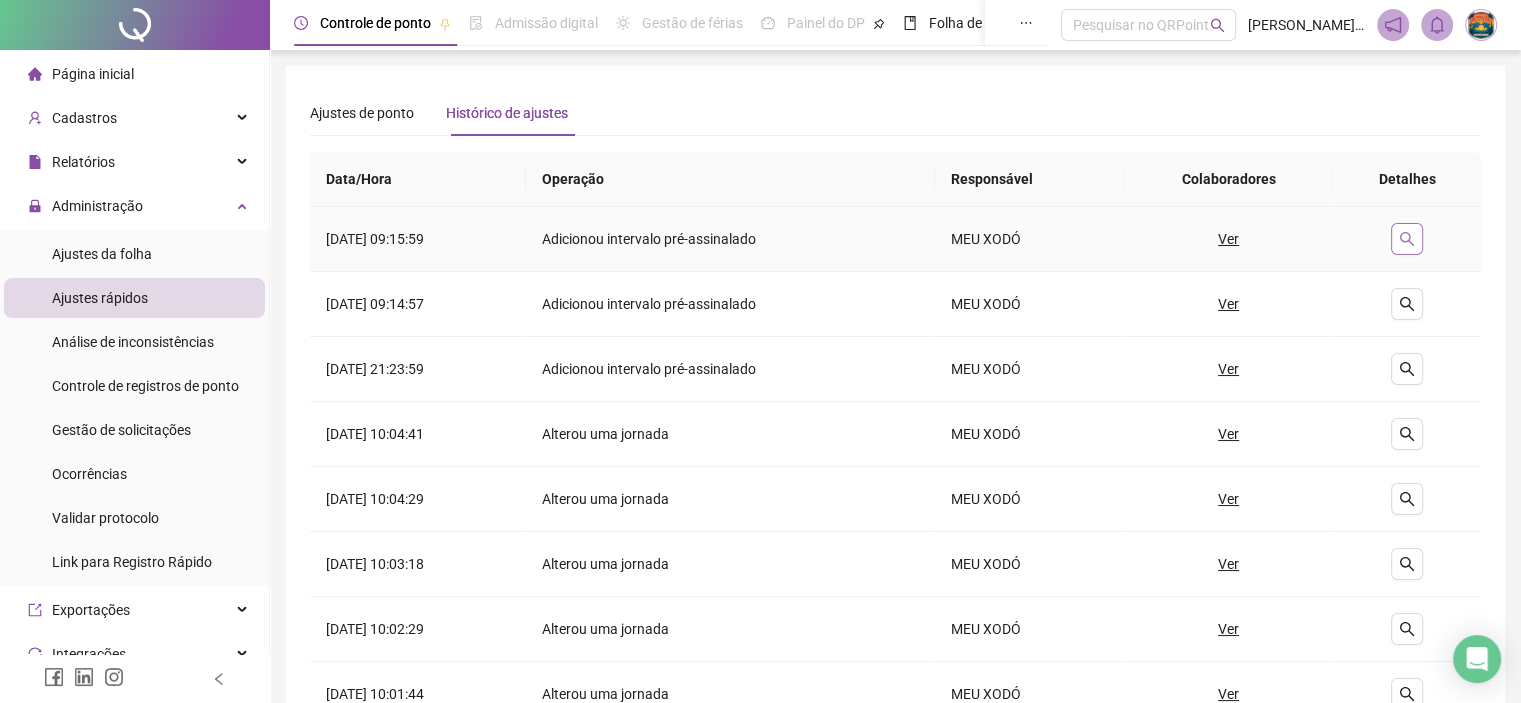 click 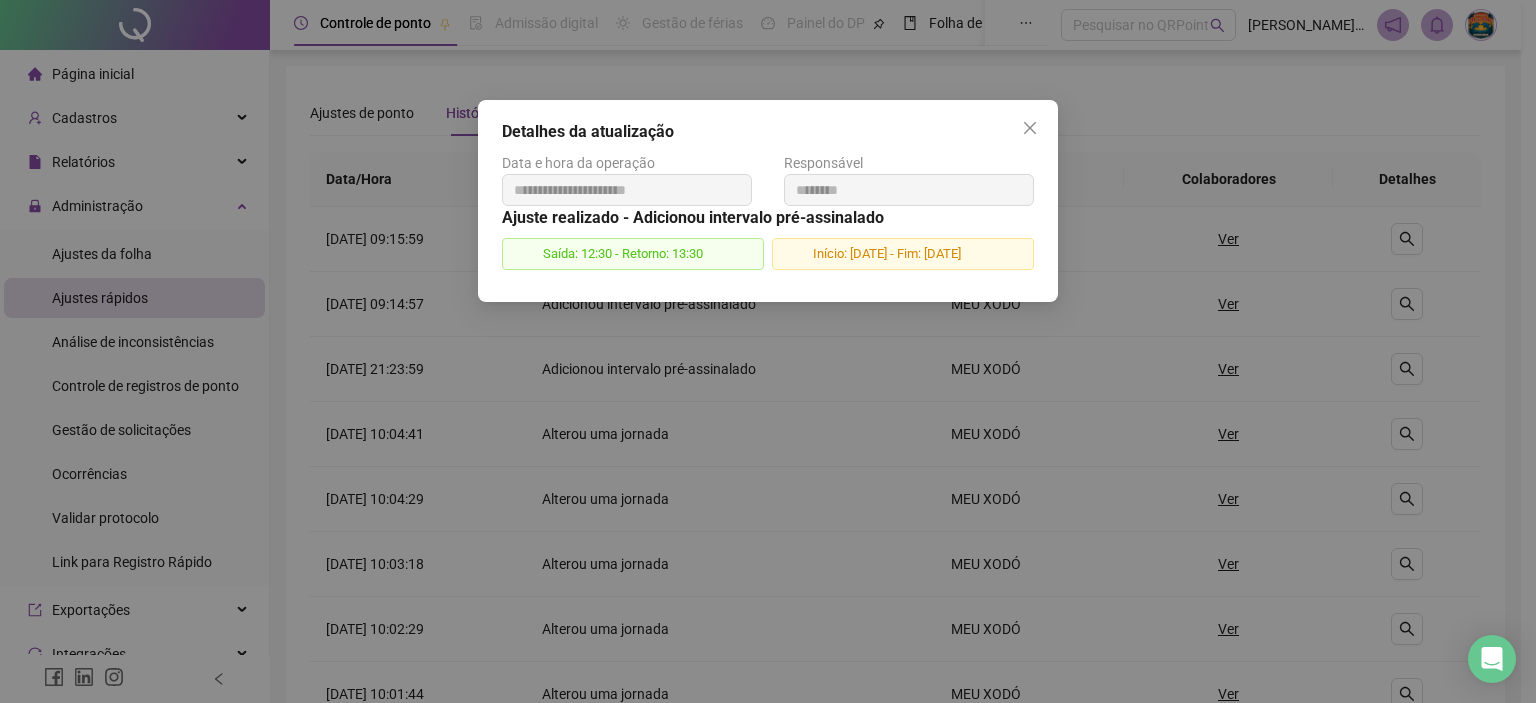 click on "**********" at bounding box center (768, 351) 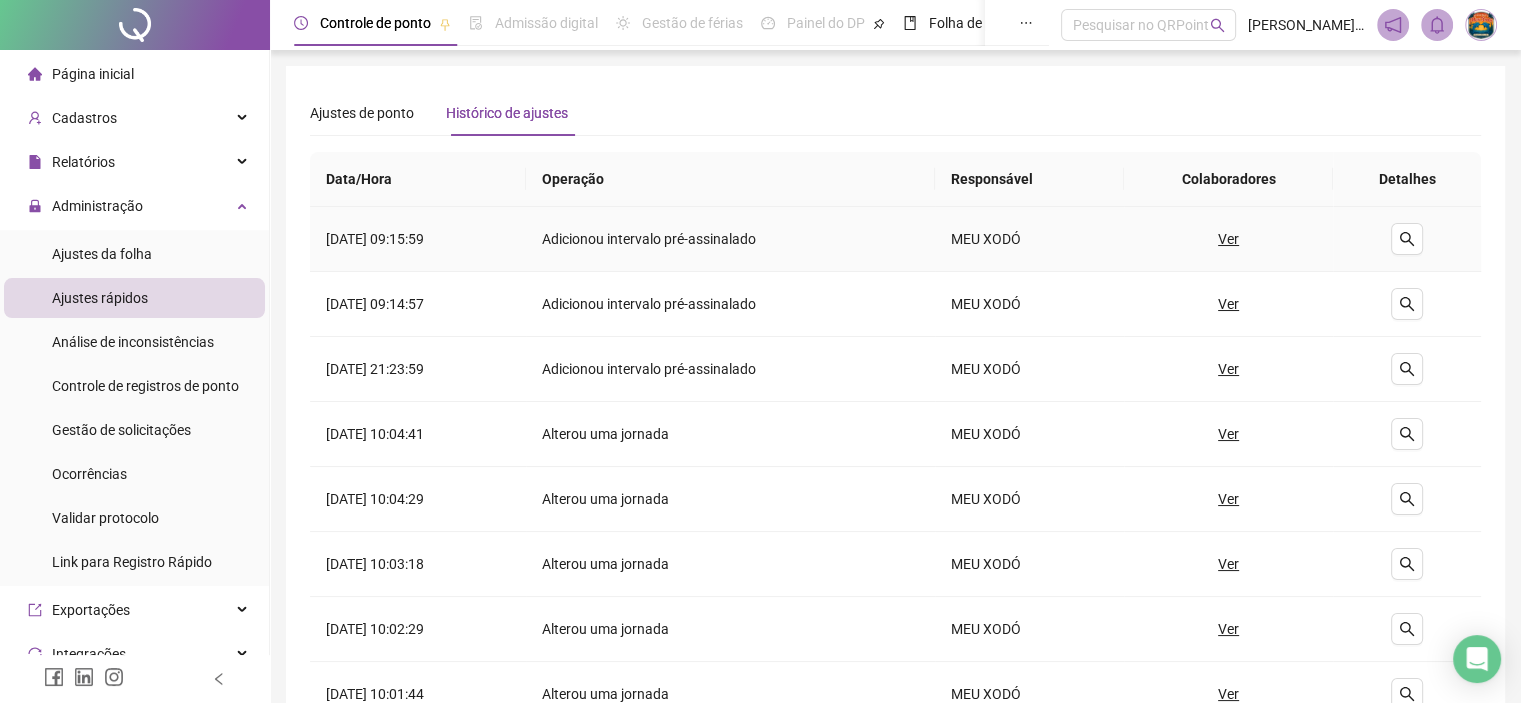 click on "Ver" at bounding box center (1228, 239) 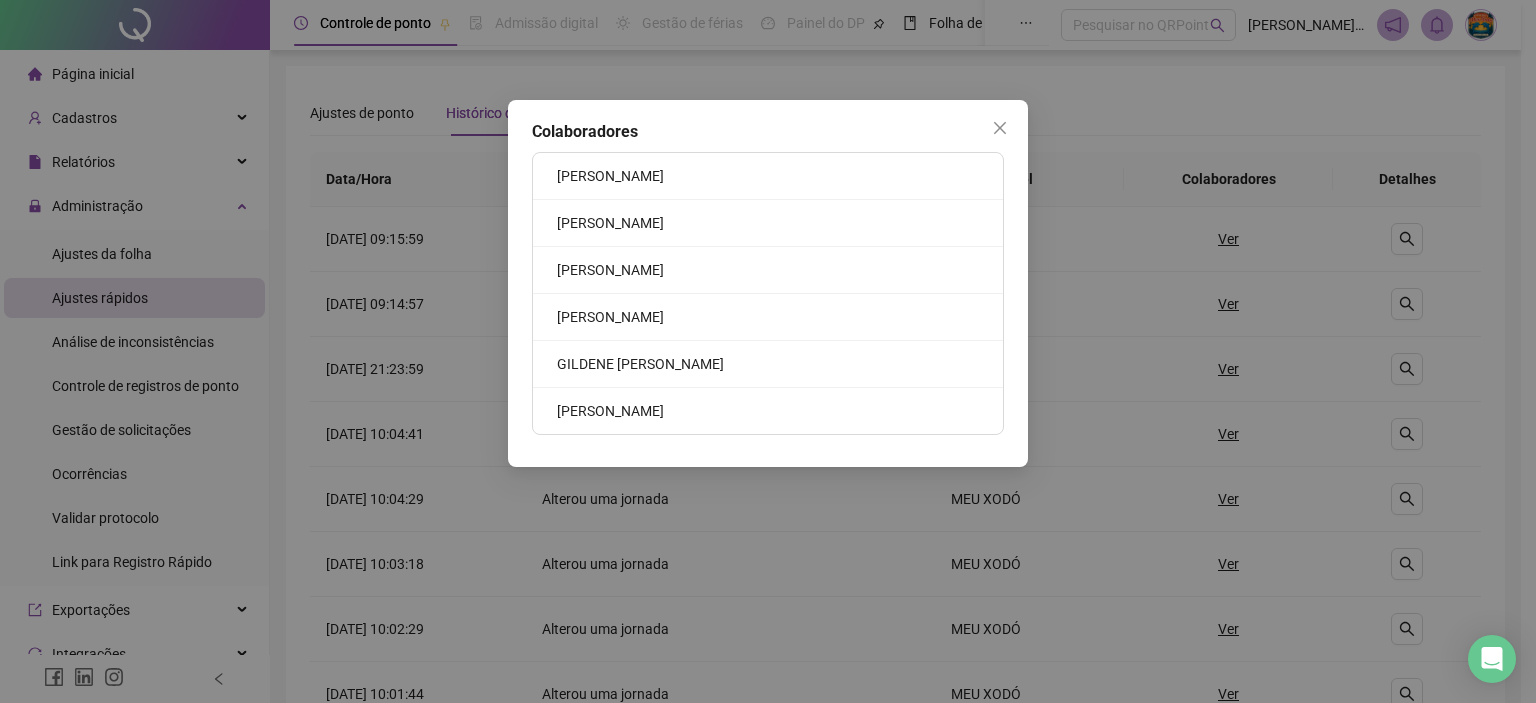 drag, startPoint x: 725, startPoint y: 287, endPoint x: 1148, endPoint y: 288, distance: 423.0012 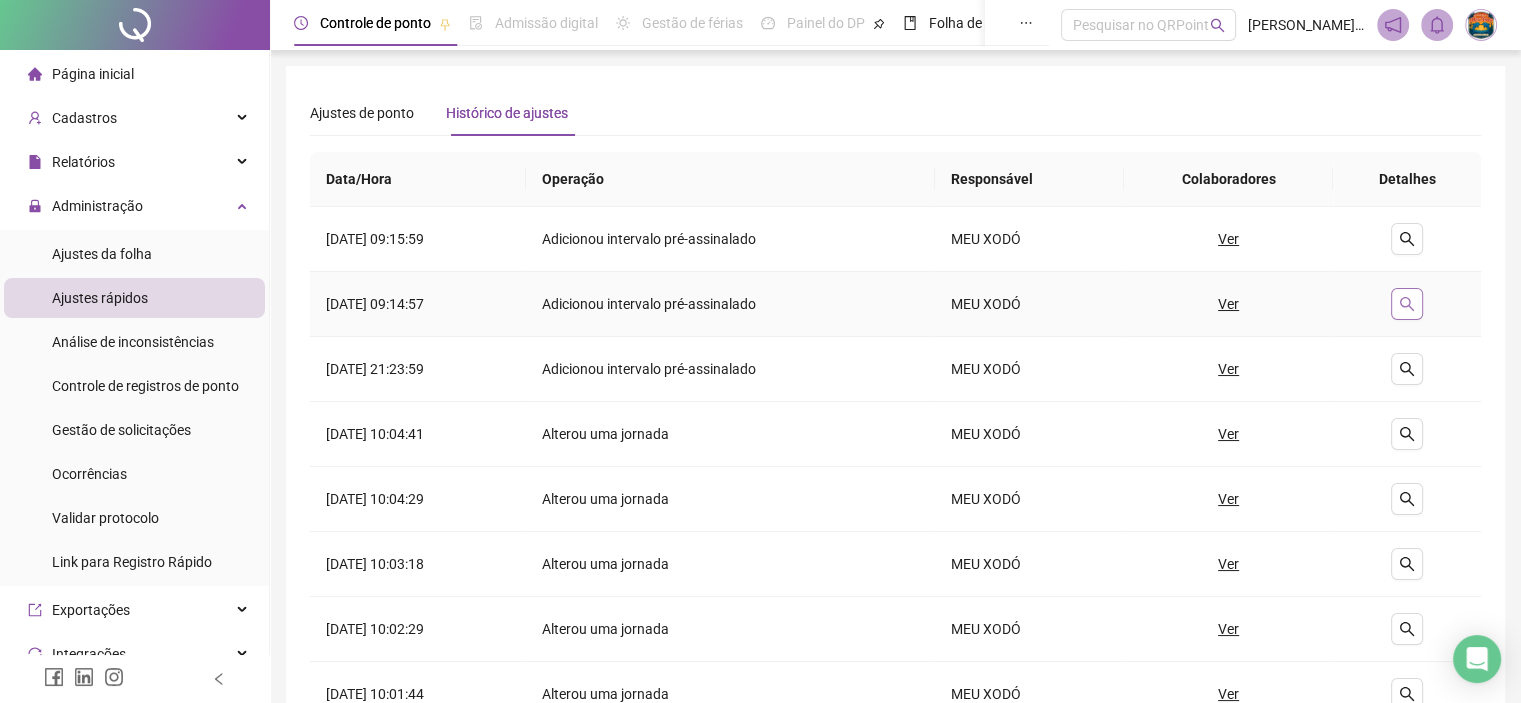 click 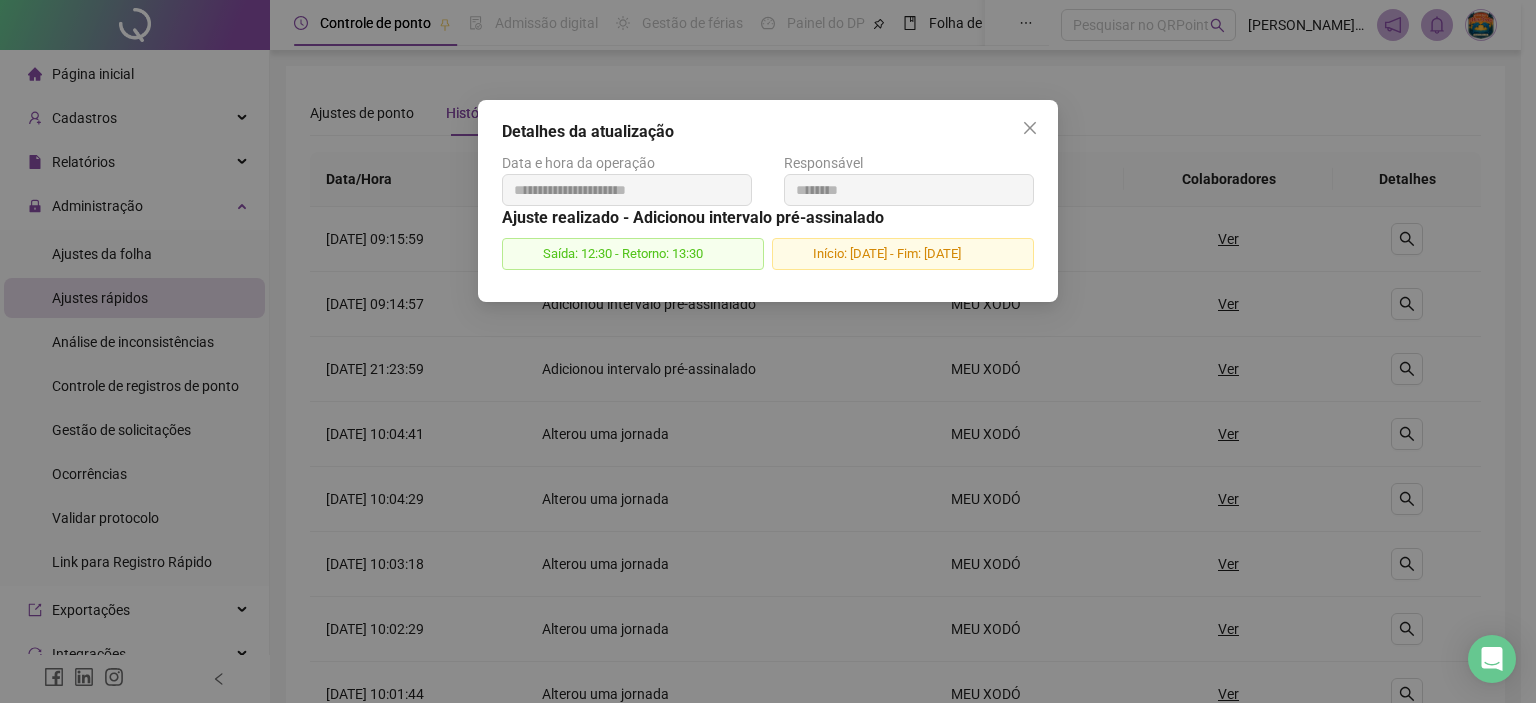click on "**********" at bounding box center (768, 351) 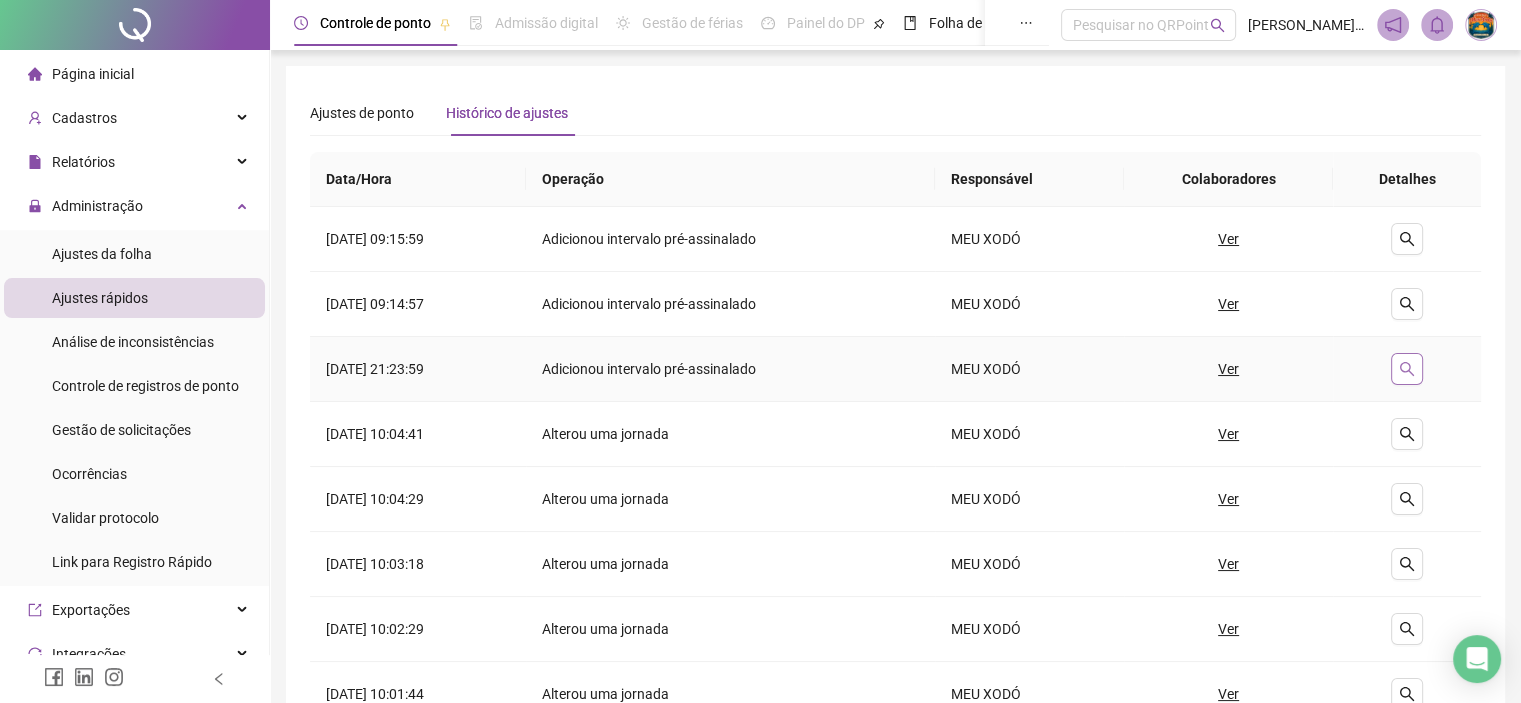 click 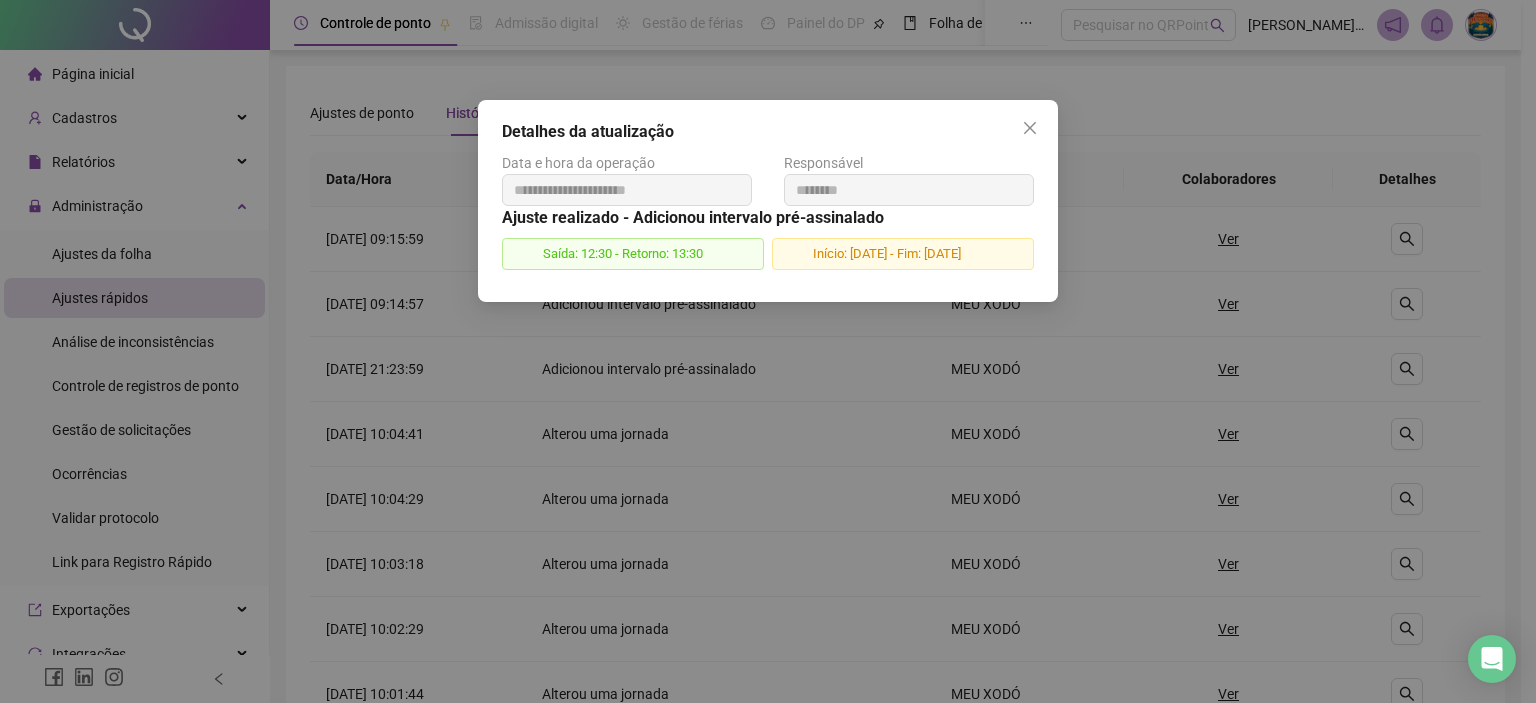 click on "**********" at bounding box center (768, 351) 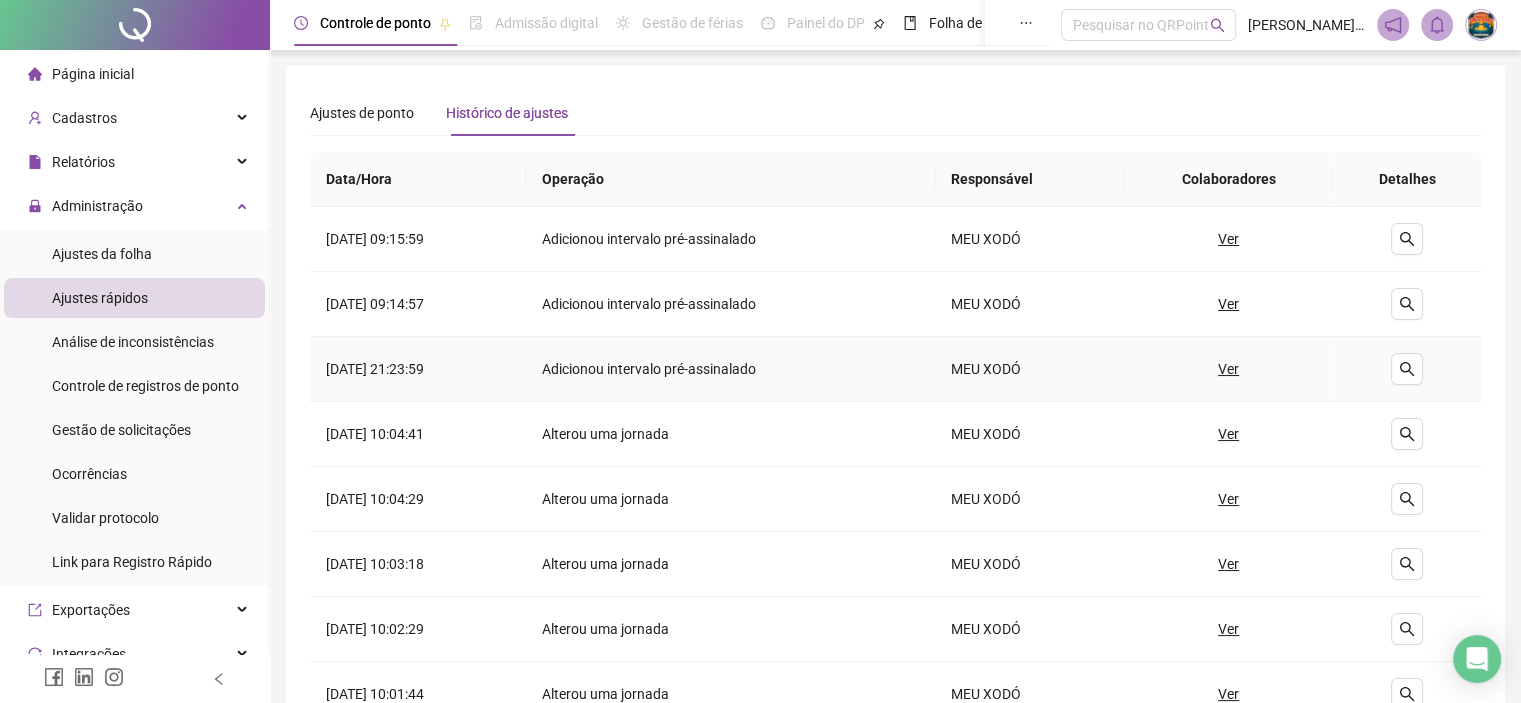 click on "Ver" at bounding box center [1228, 369] 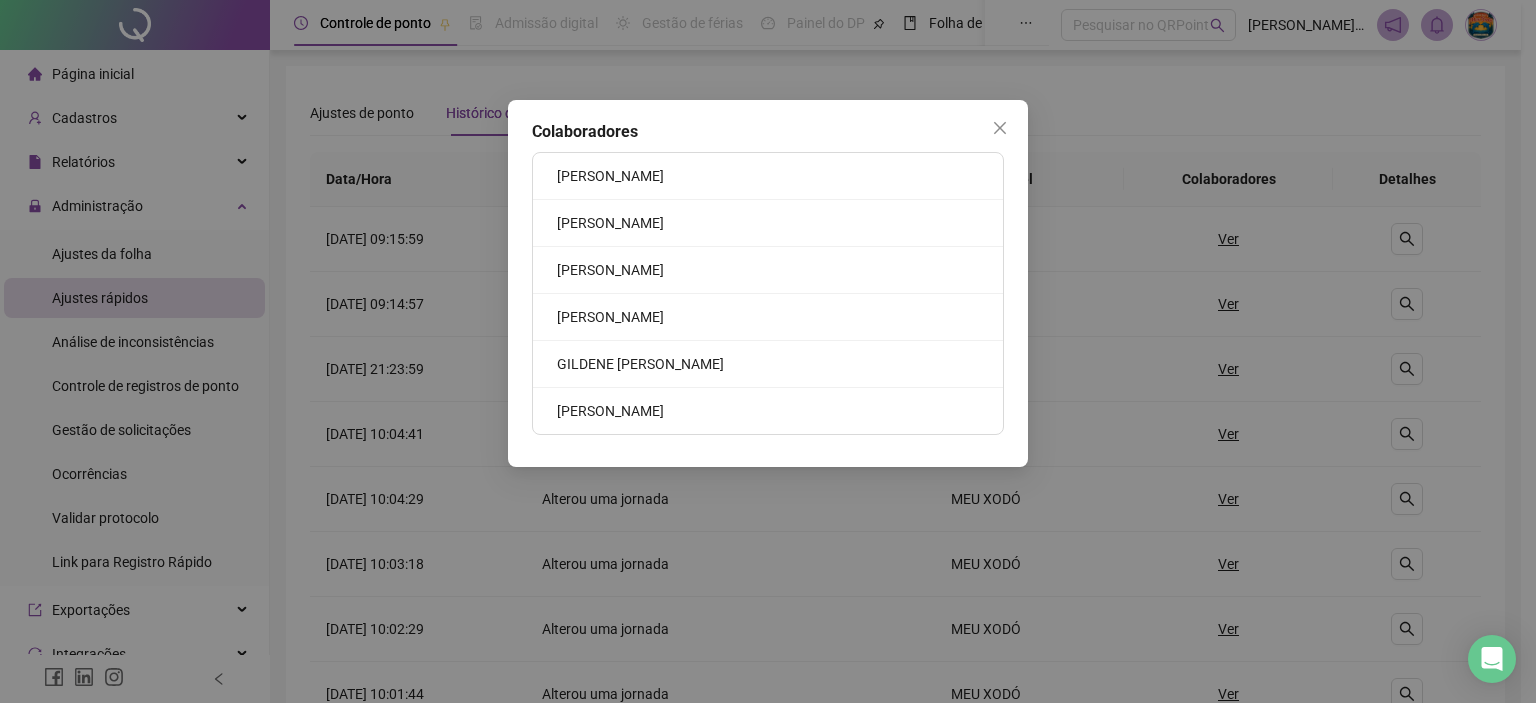 click on "Colaboradores [PERSON_NAME] [PERSON_NAME]" at bounding box center (768, 351) 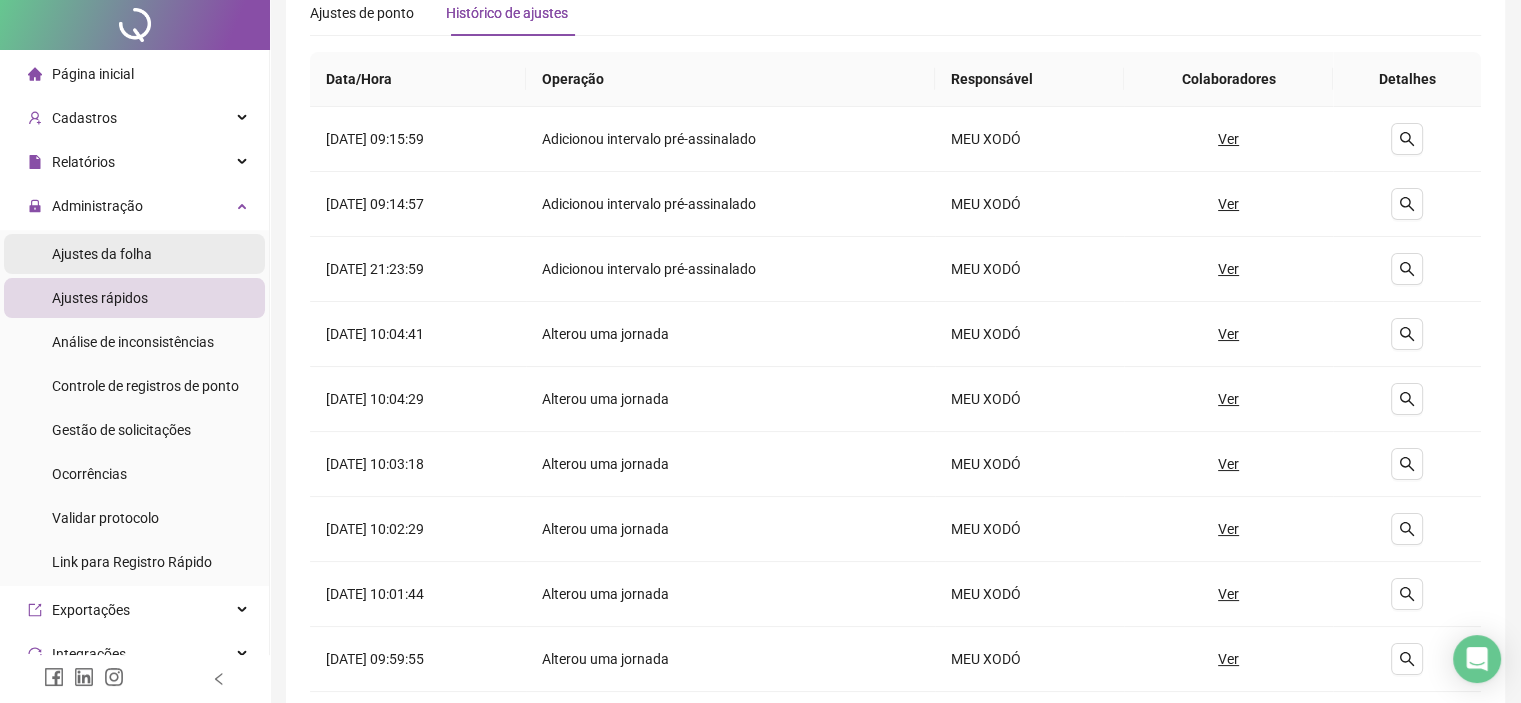 scroll, scrollTop: 0, scrollLeft: 0, axis: both 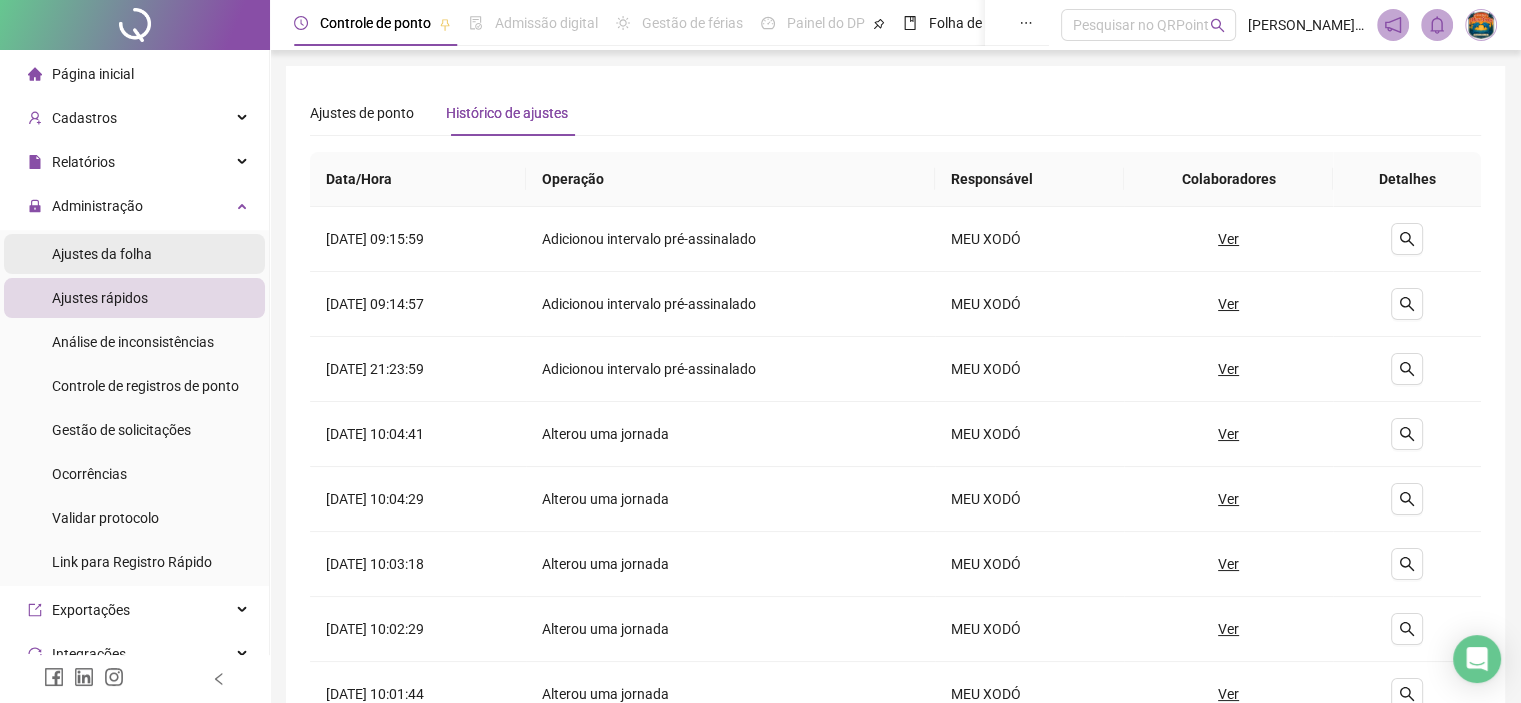 click on "Ajustes da folha" at bounding box center [134, 254] 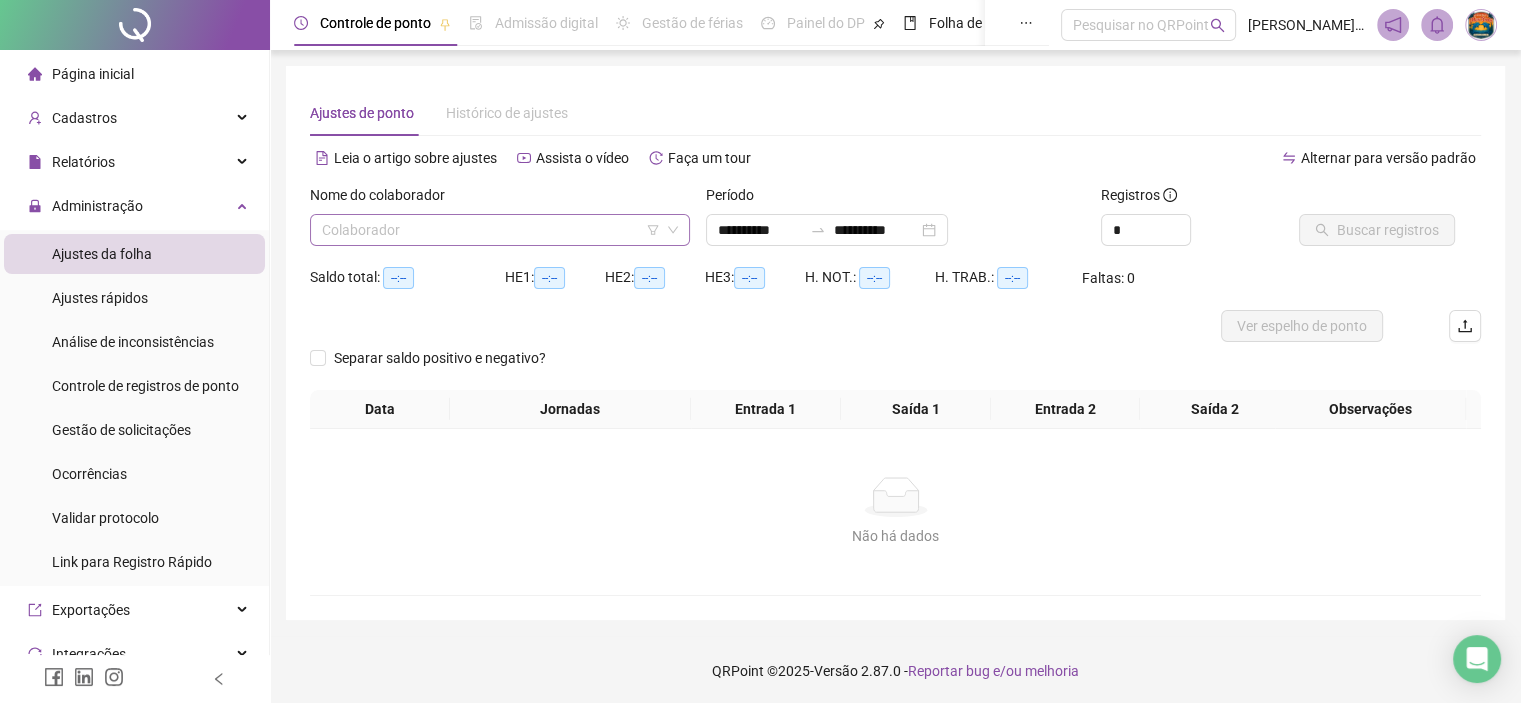 click at bounding box center [494, 230] 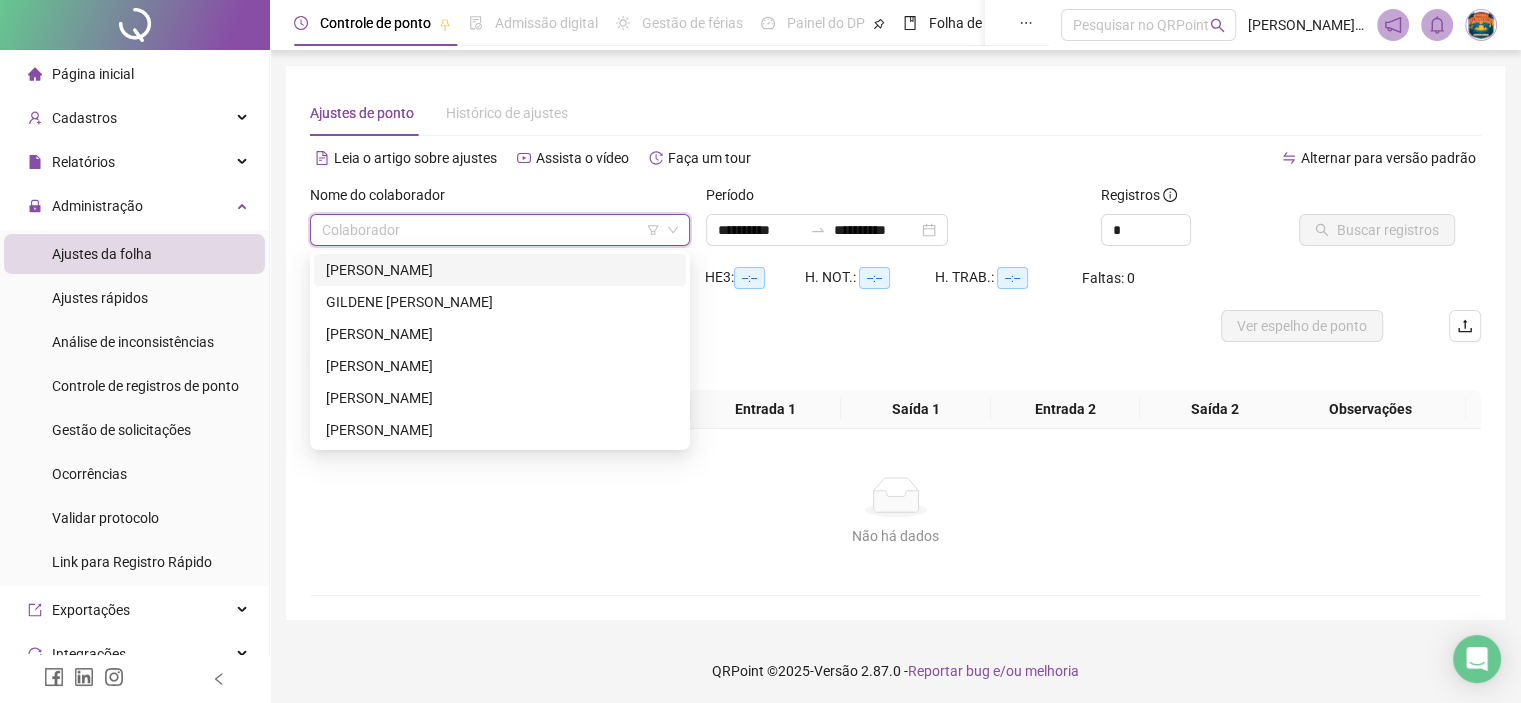 click on "[PERSON_NAME]" at bounding box center (500, 270) 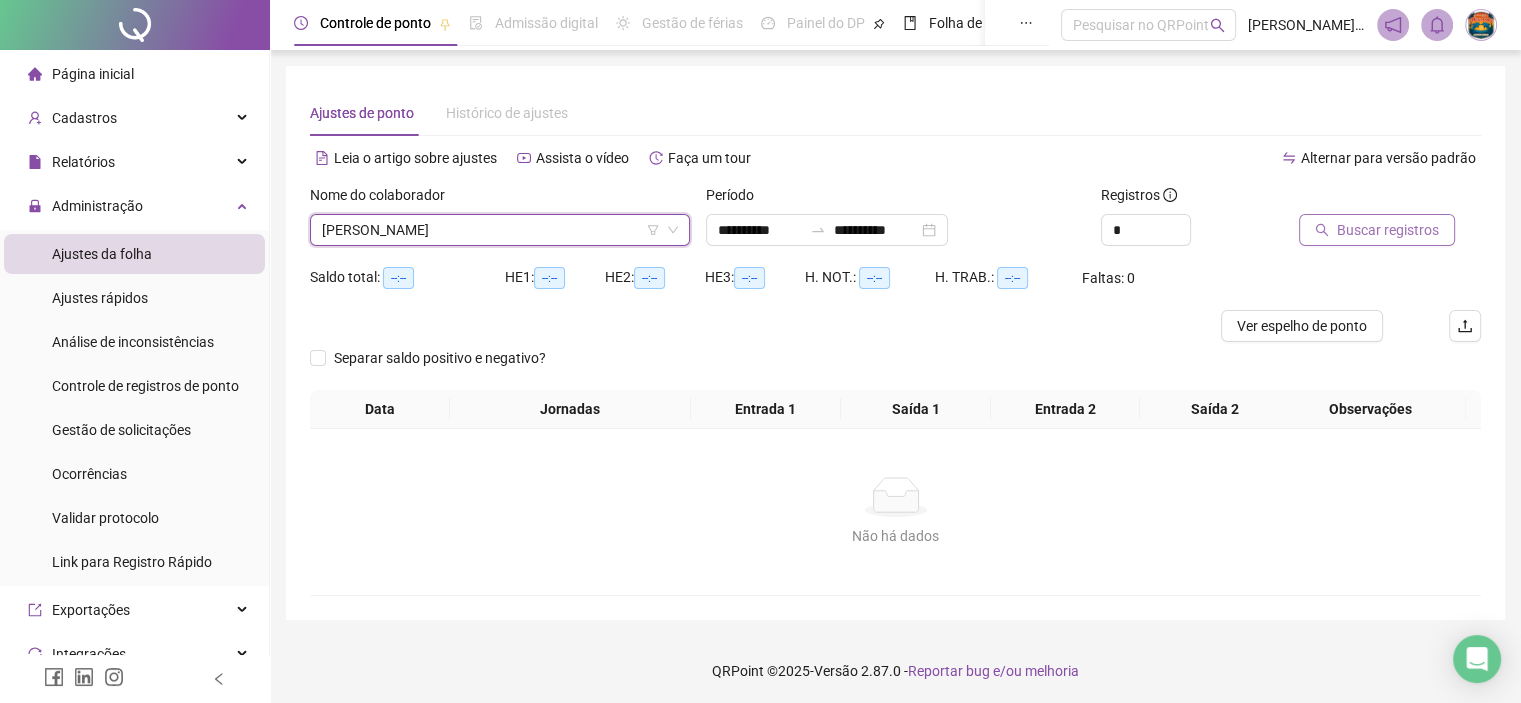 click on "Buscar registros" at bounding box center (1388, 230) 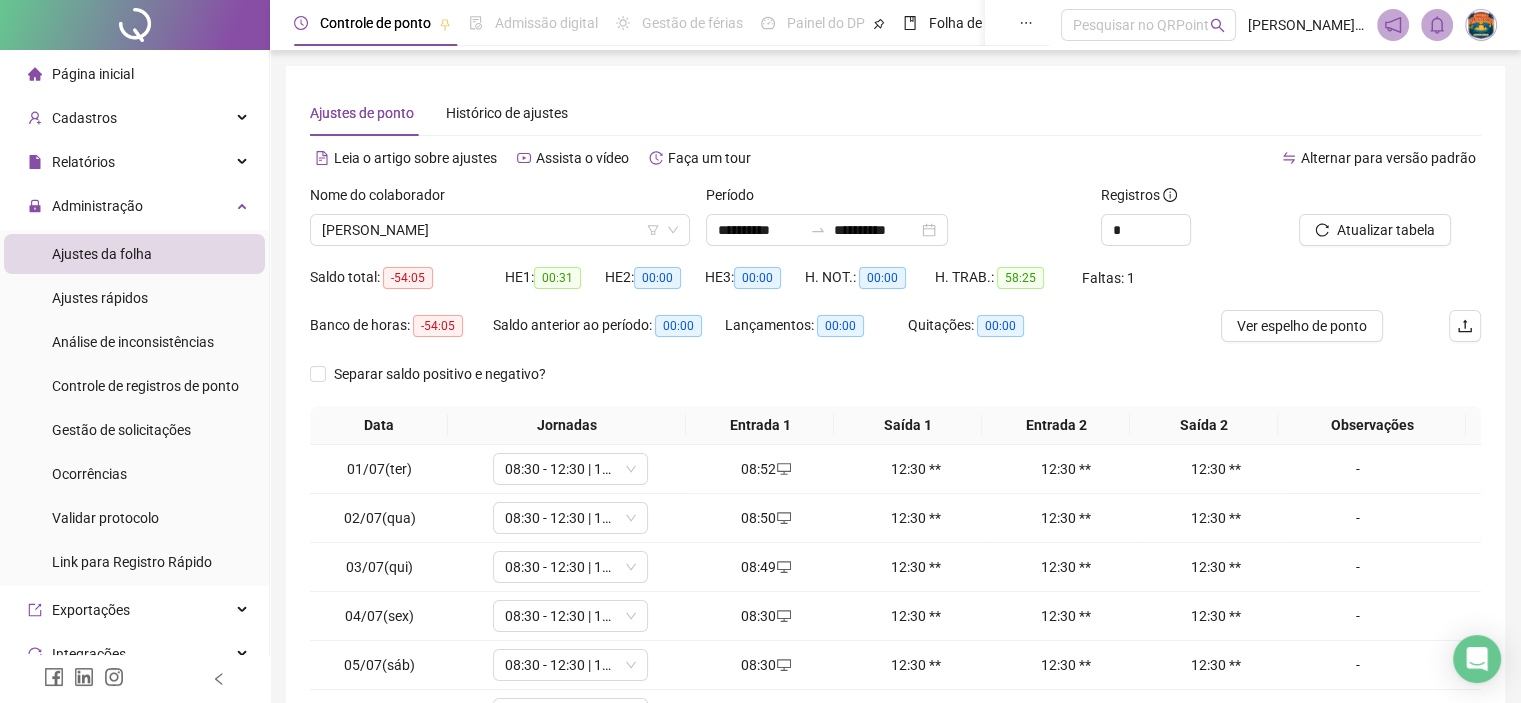 scroll, scrollTop: 100, scrollLeft: 0, axis: vertical 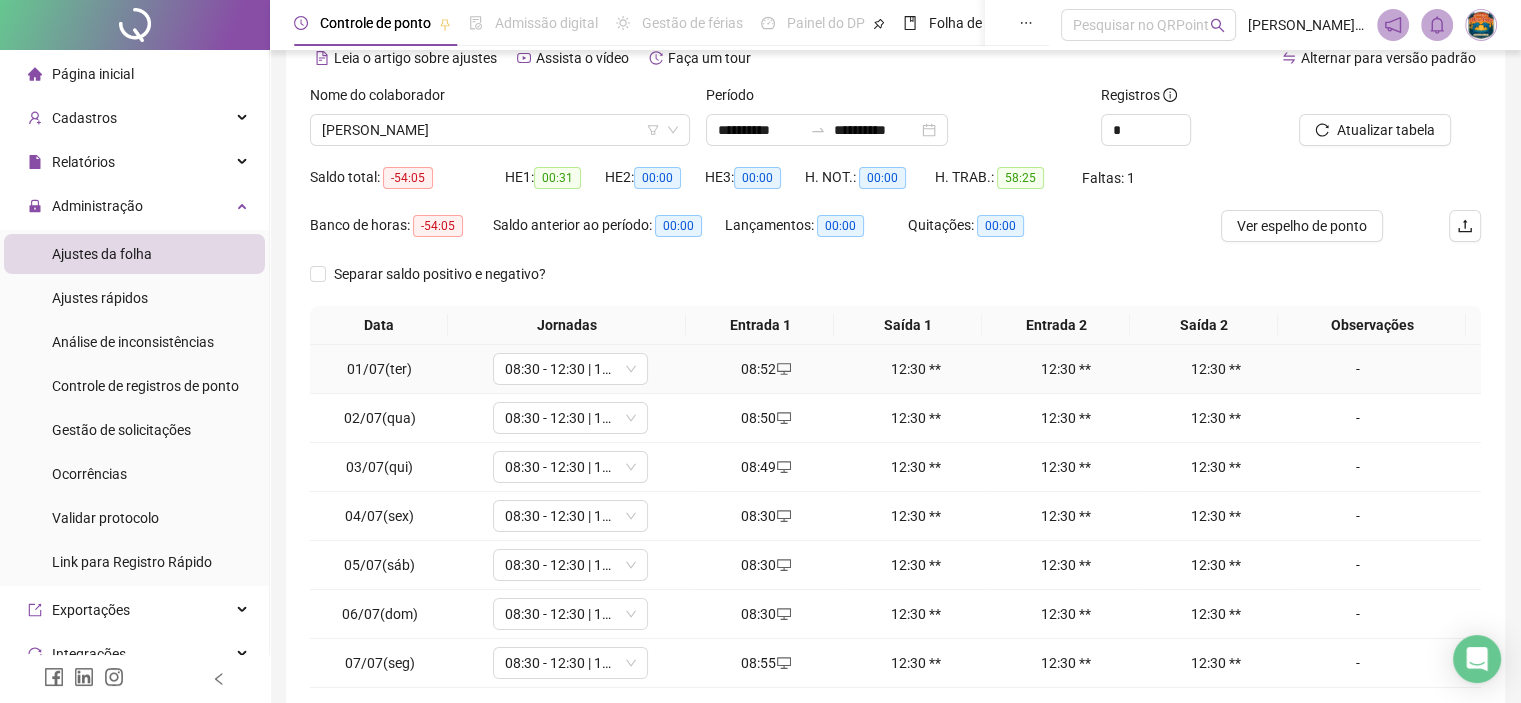 click on "12:30   **" at bounding box center (916, 369) 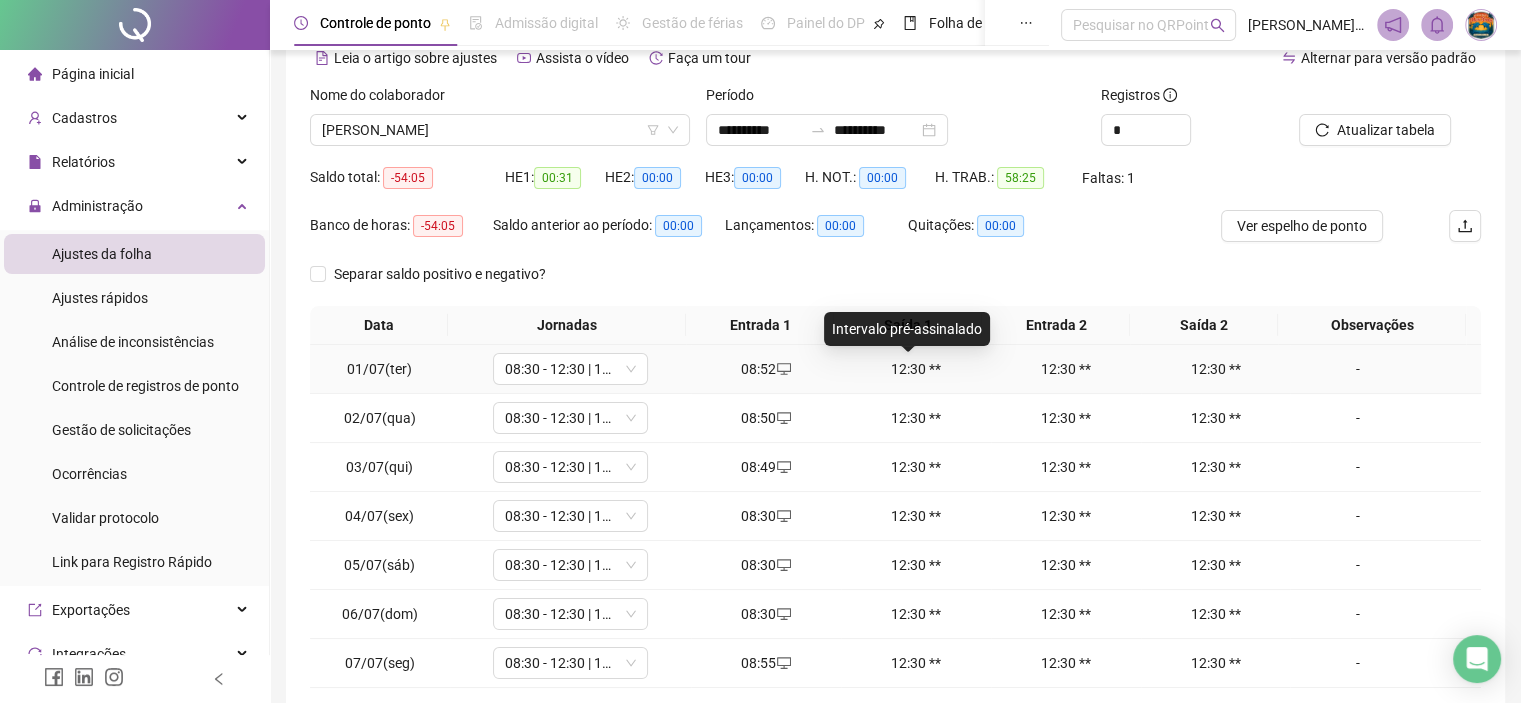 click on "12:30   **" at bounding box center [916, 369] 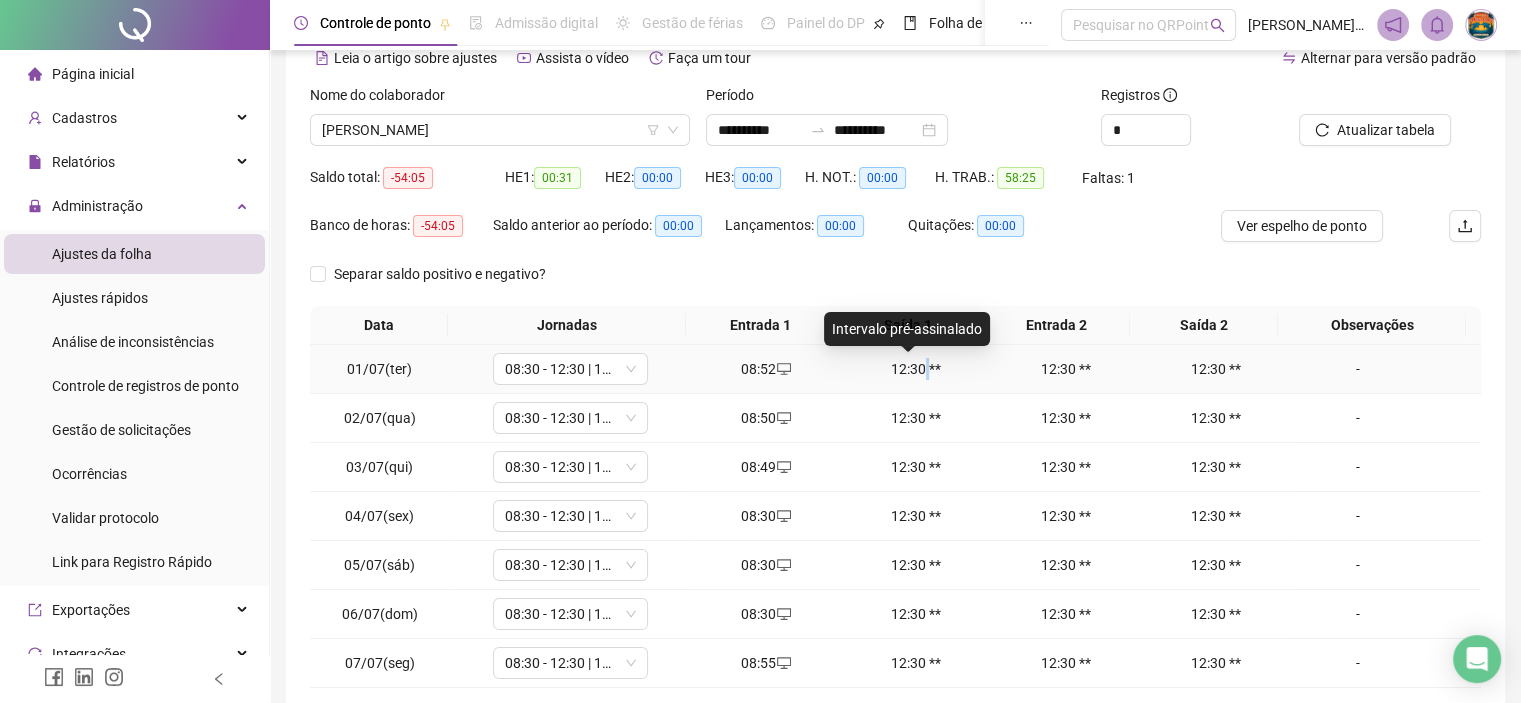 click on "12:30   **" at bounding box center (916, 369) 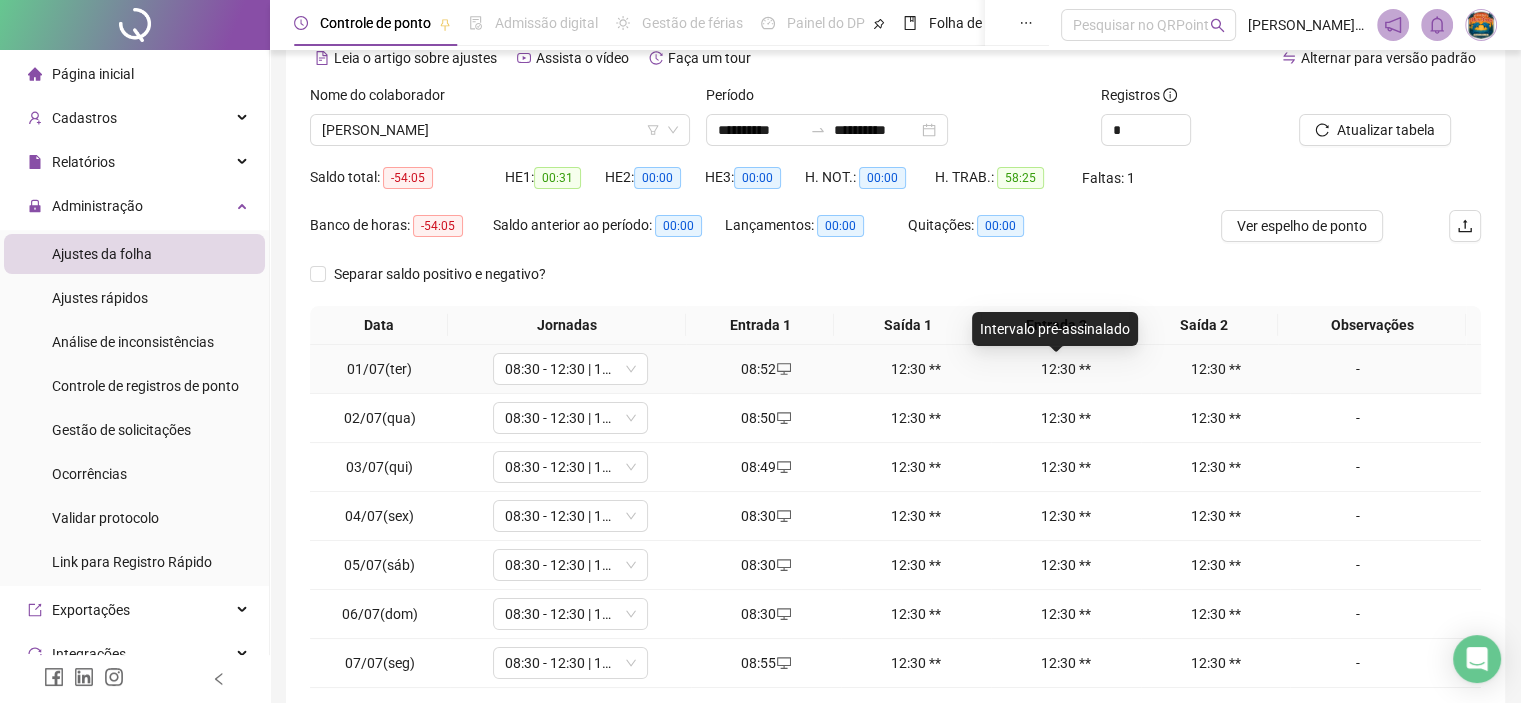 click on "12:30   **" at bounding box center [1066, 369] 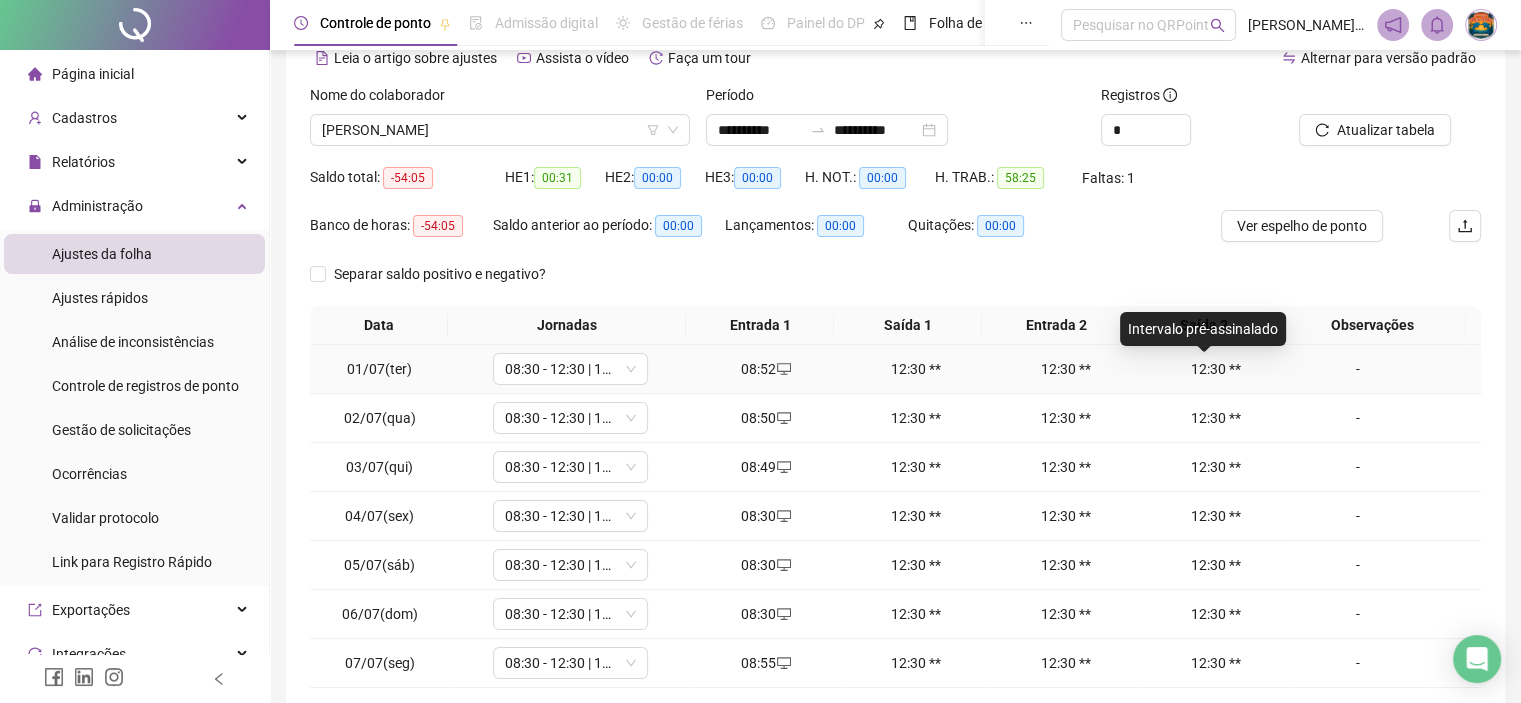 click on "12:30   **" at bounding box center (1216, 369) 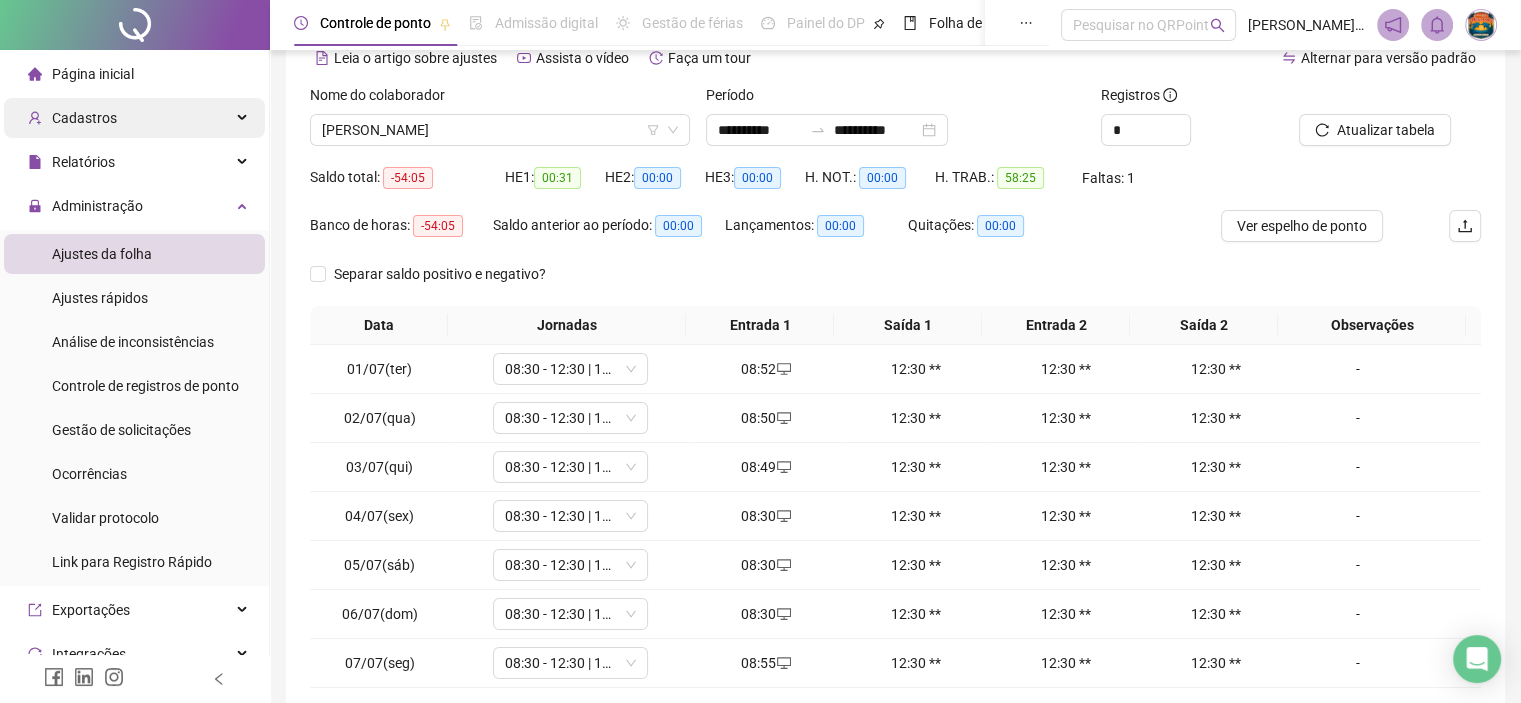 click on "Cadastros" at bounding box center (84, 118) 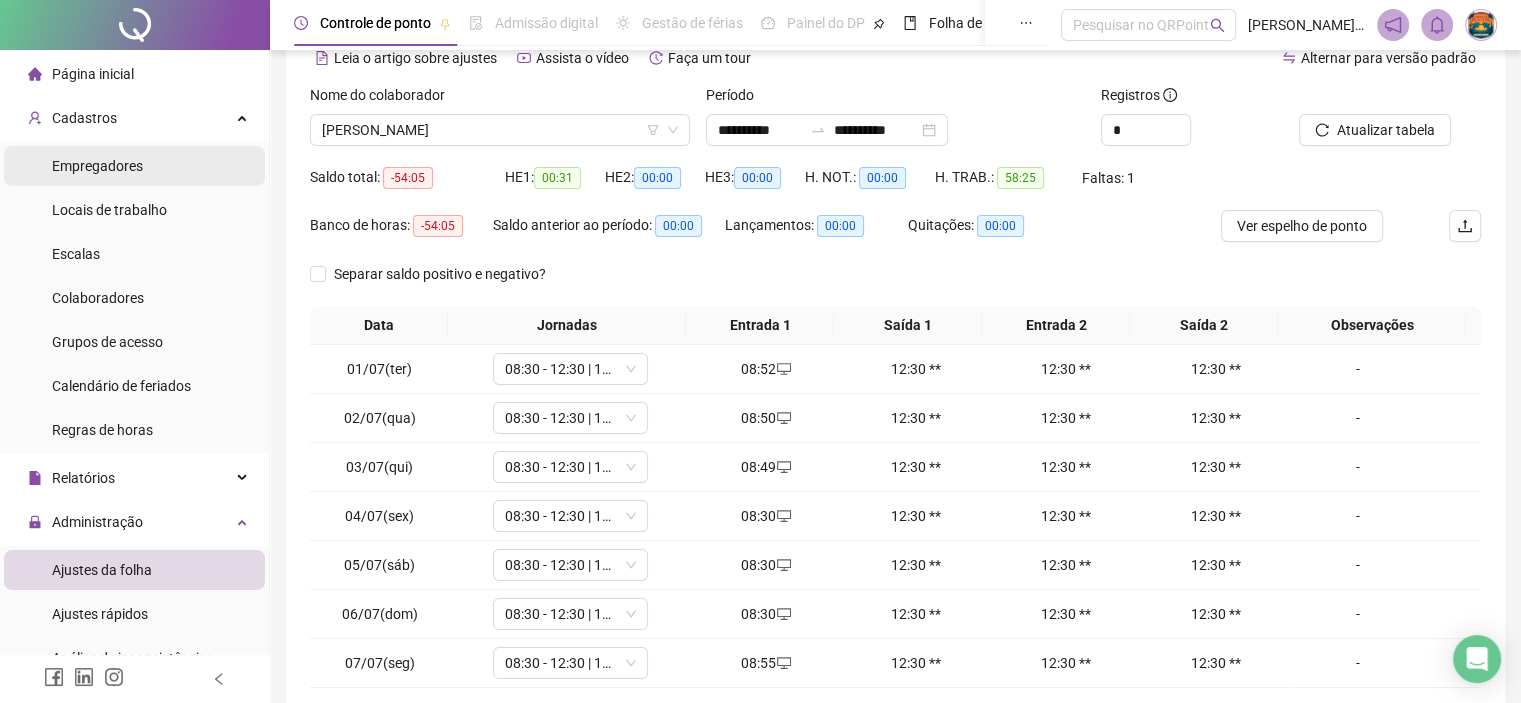 click on "Empregadores" at bounding box center (97, 166) 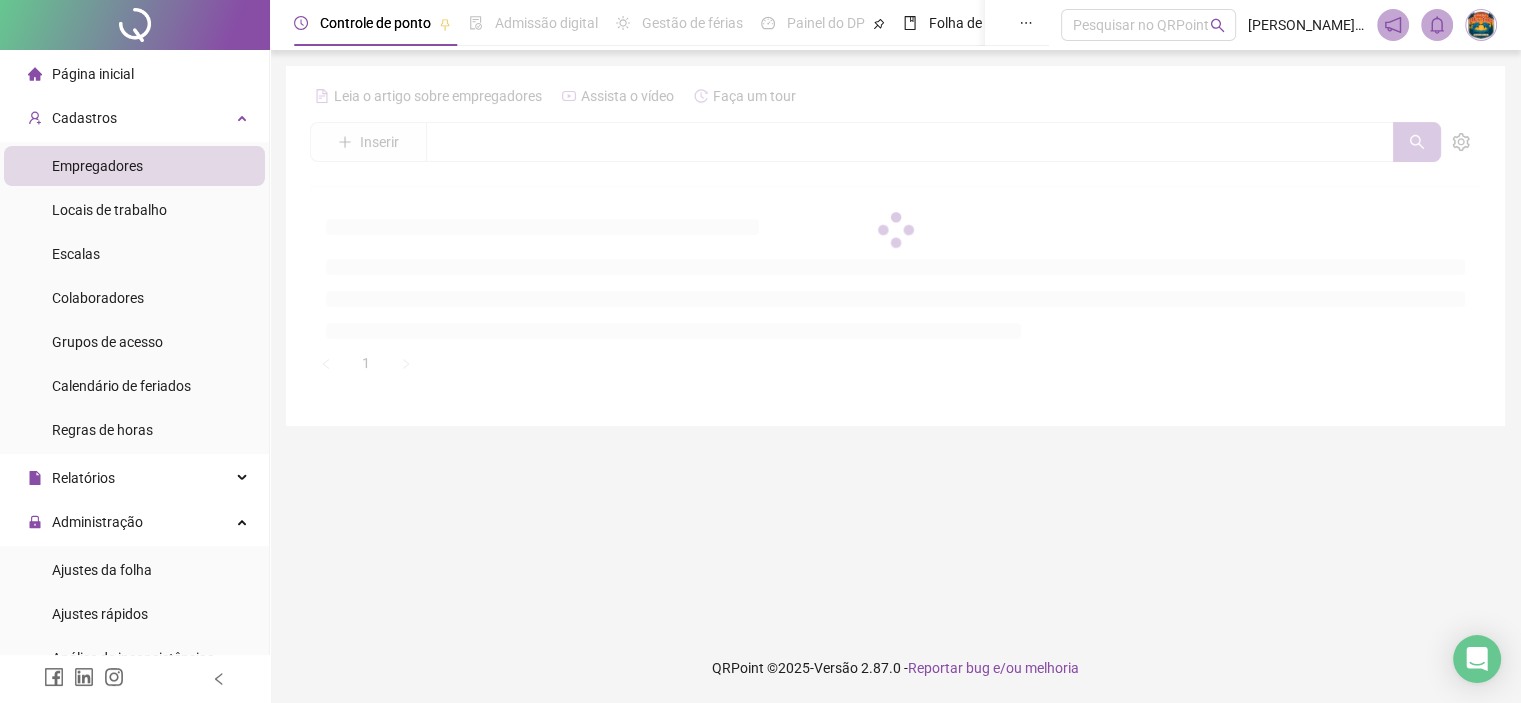 scroll, scrollTop: 0, scrollLeft: 0, axis: both 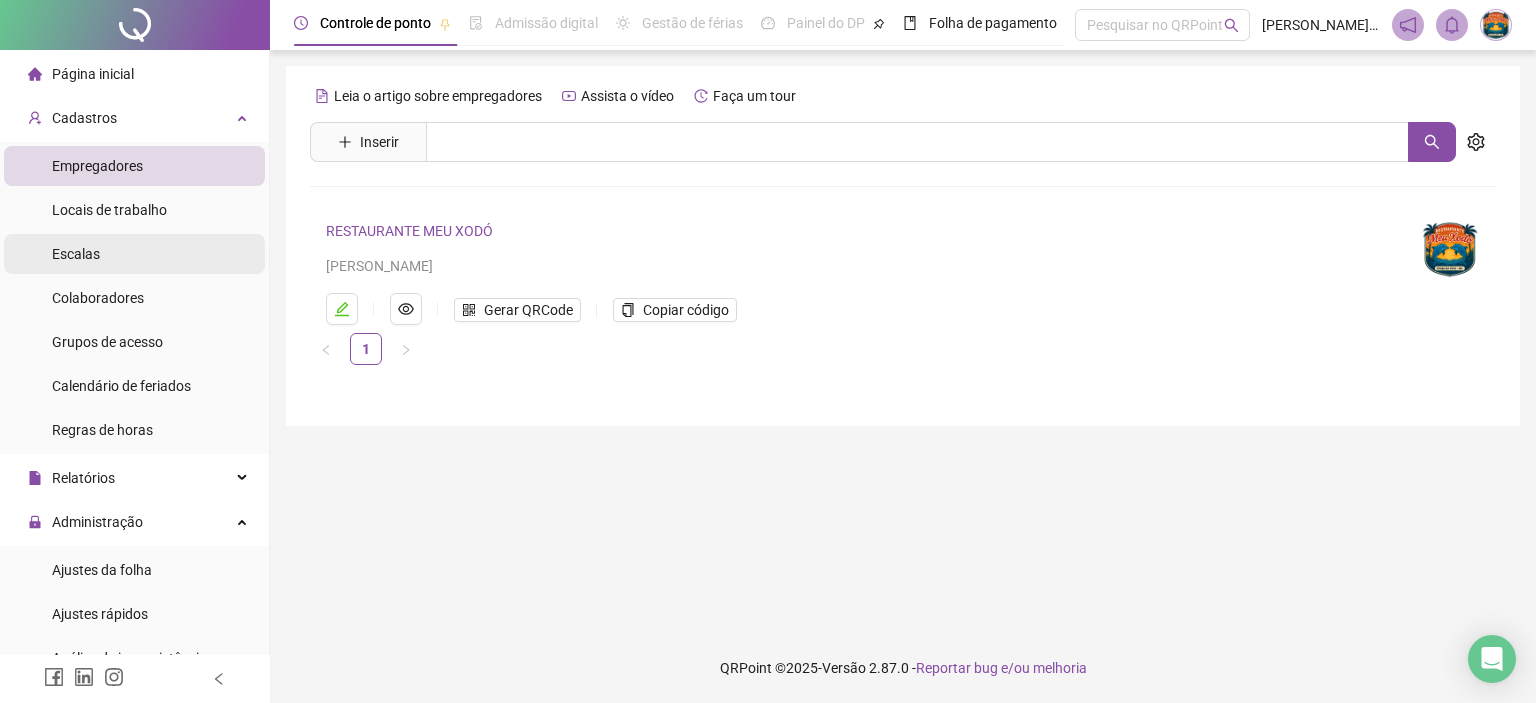 click on "Escalas" at bounding box center [134, 254] 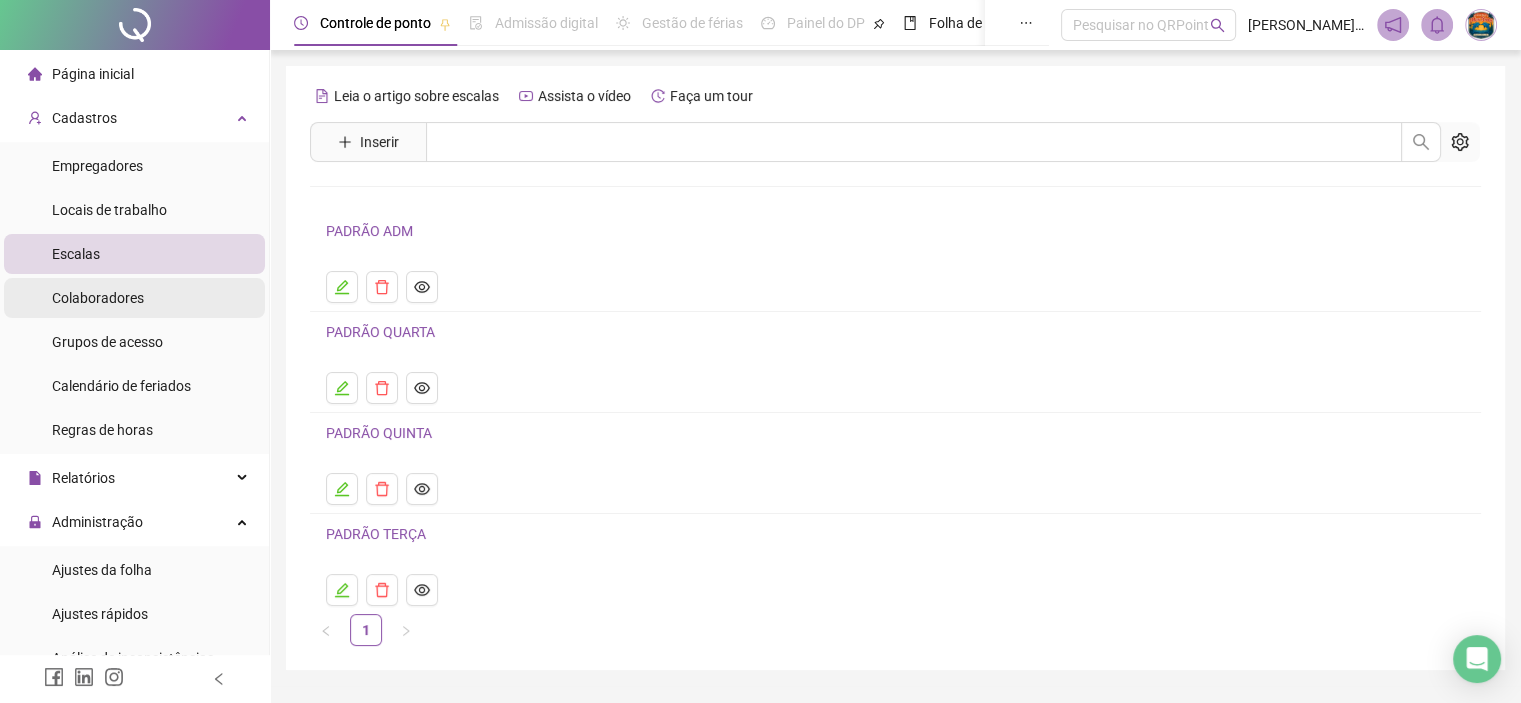 click on "Colaboradores" at bounding box center (134, 298) 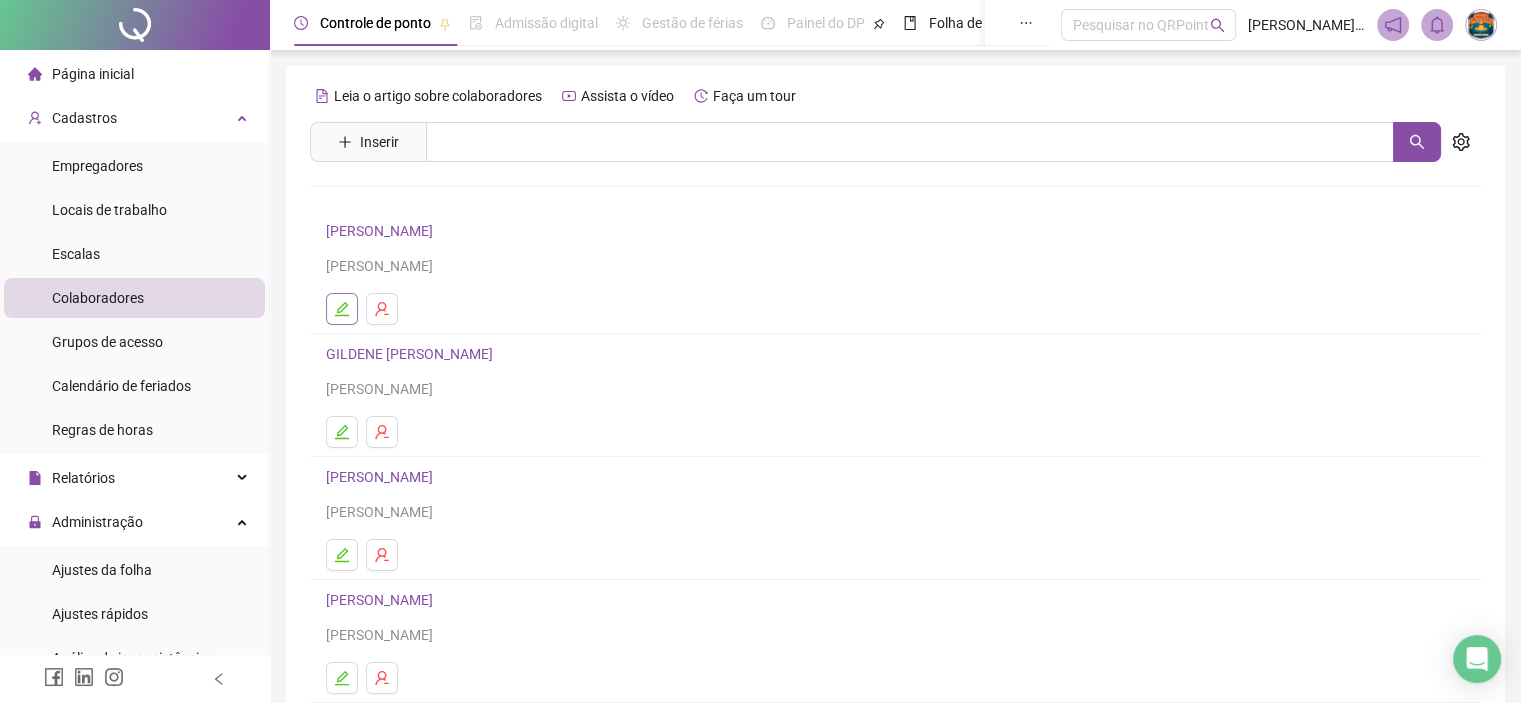 click 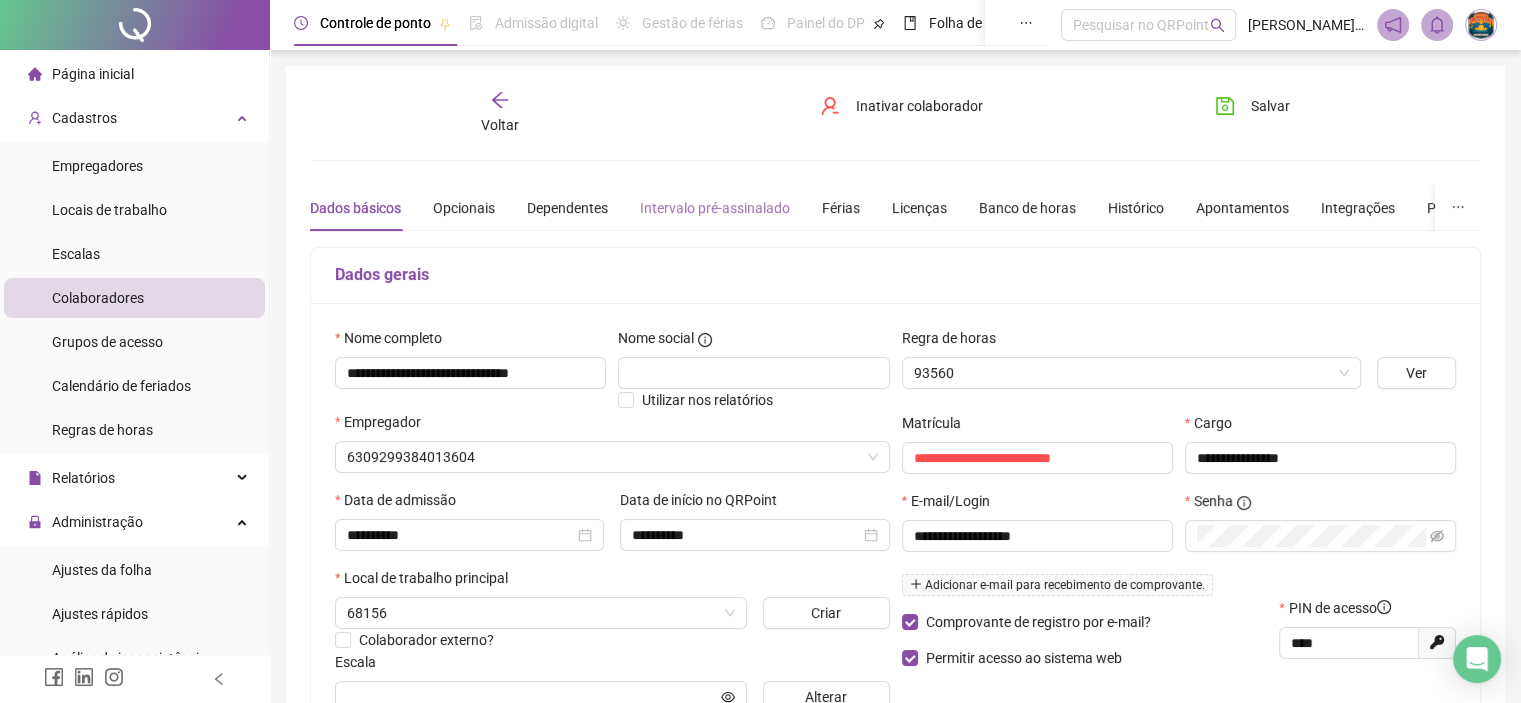 type on "**********" 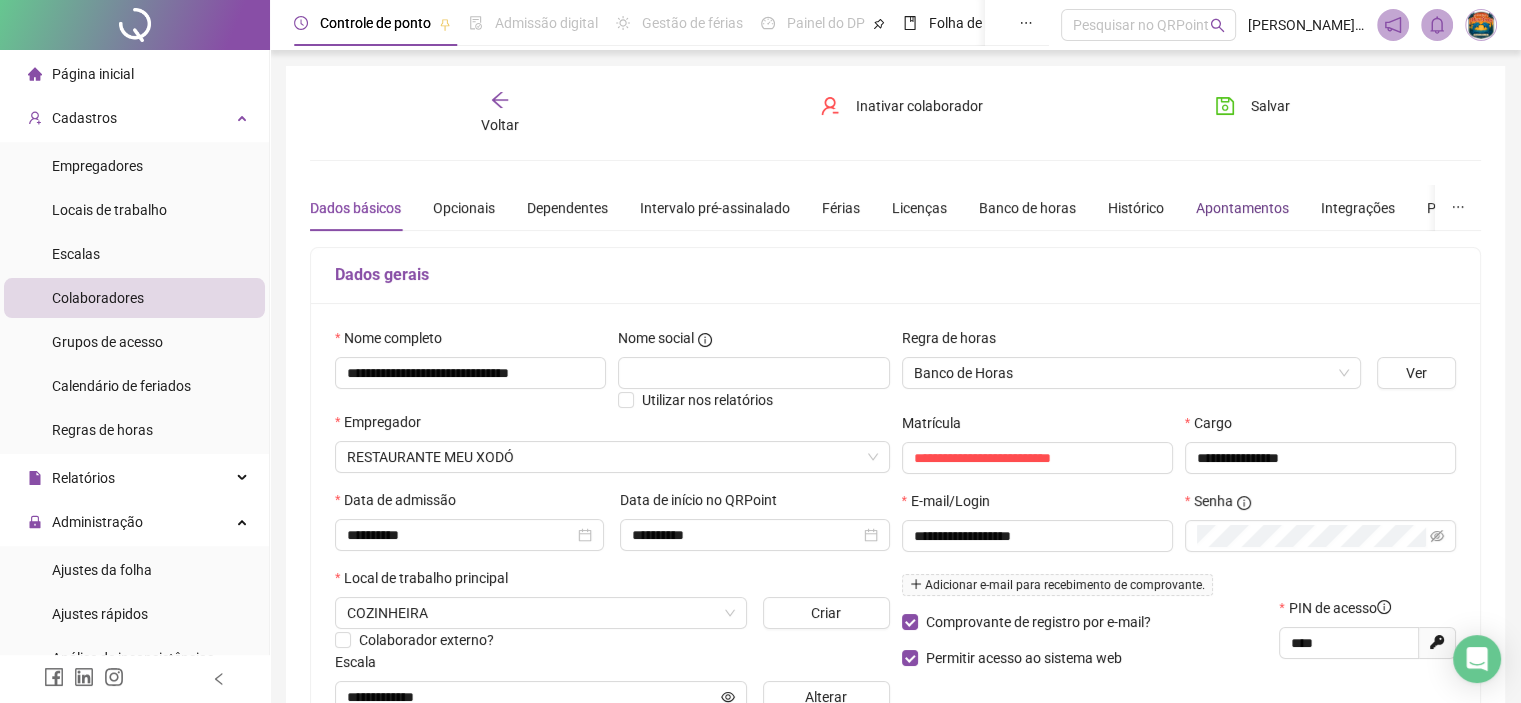click on "Apontamentos" at bounding box center [1242, 208] 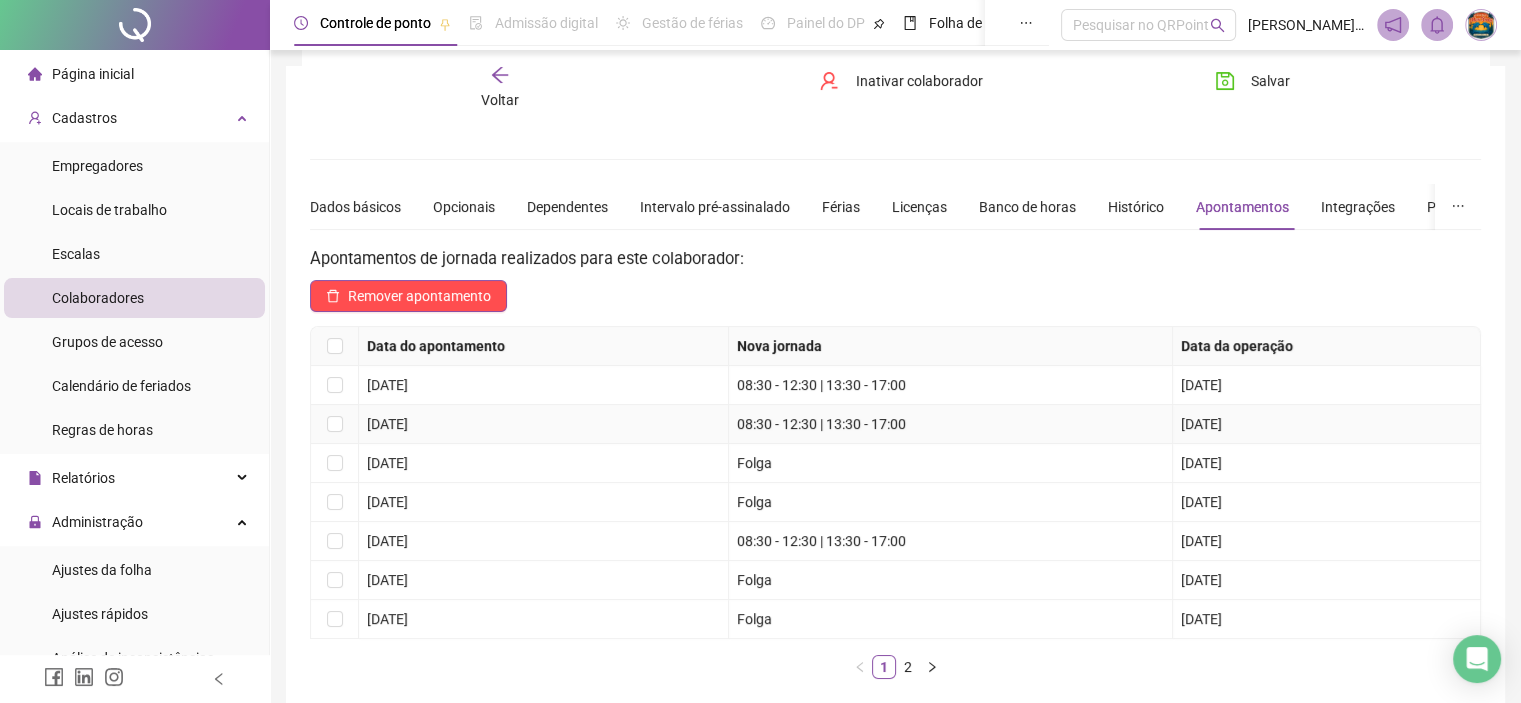 scroll, scrollTop: 100, scrollLeft: 0, axis: vertical 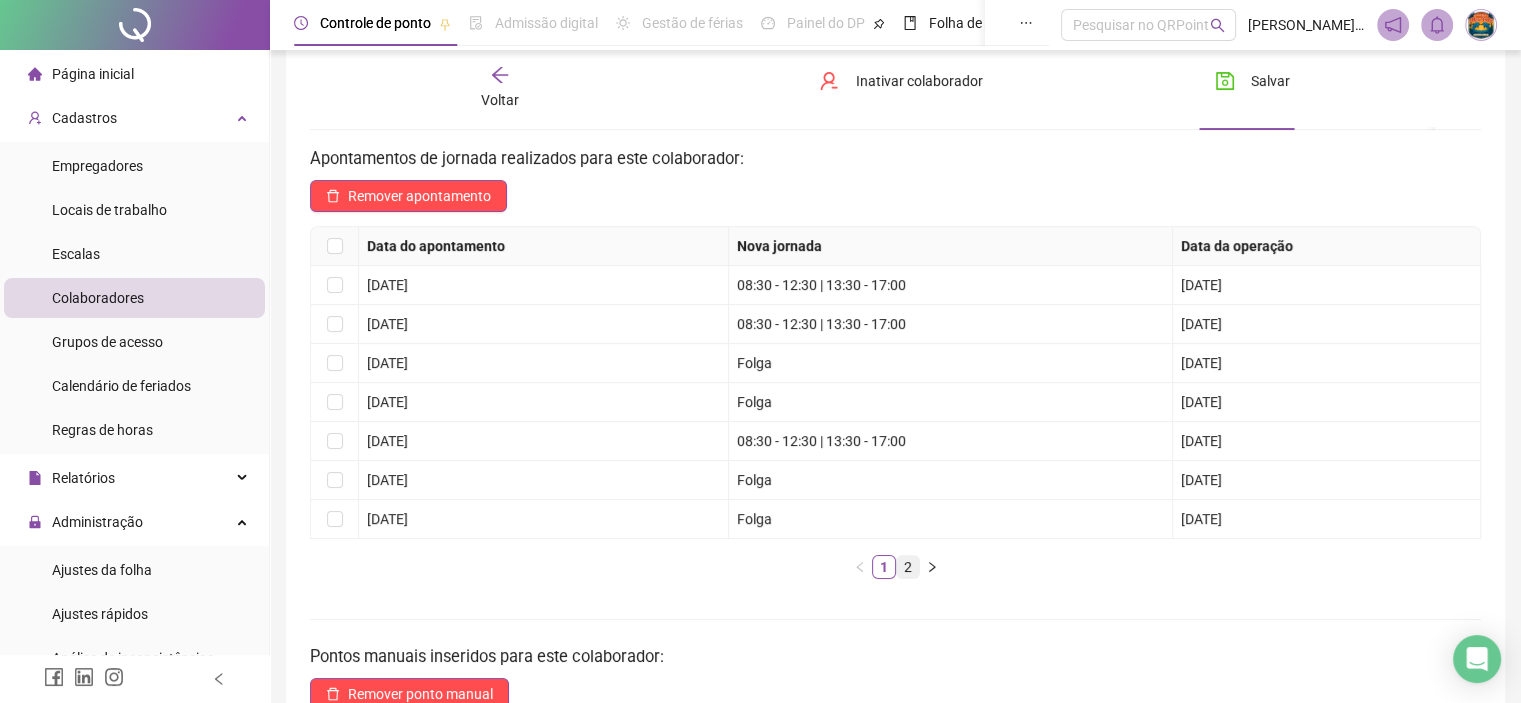 click on "2" at bounding box center [908, 567] 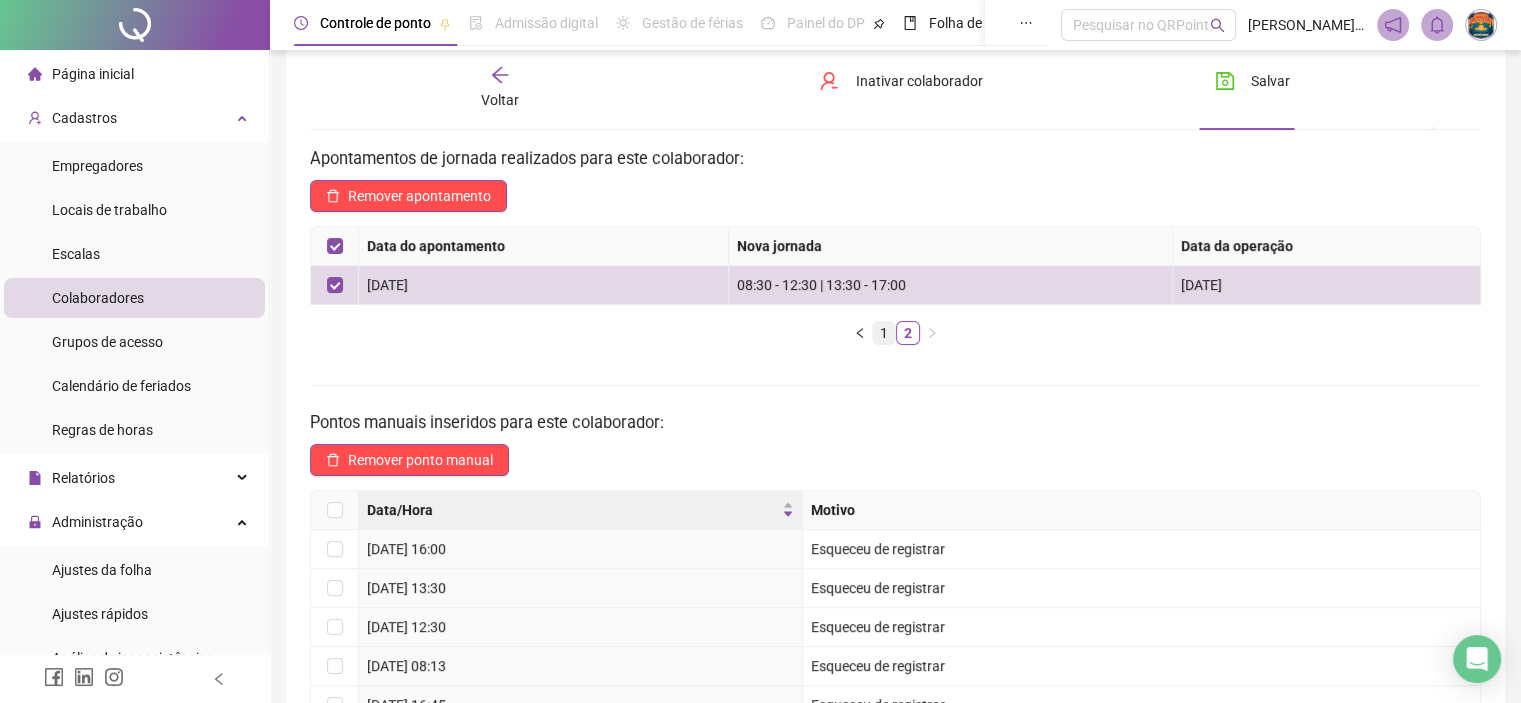 click on "1" at bounding box center (884, 333) 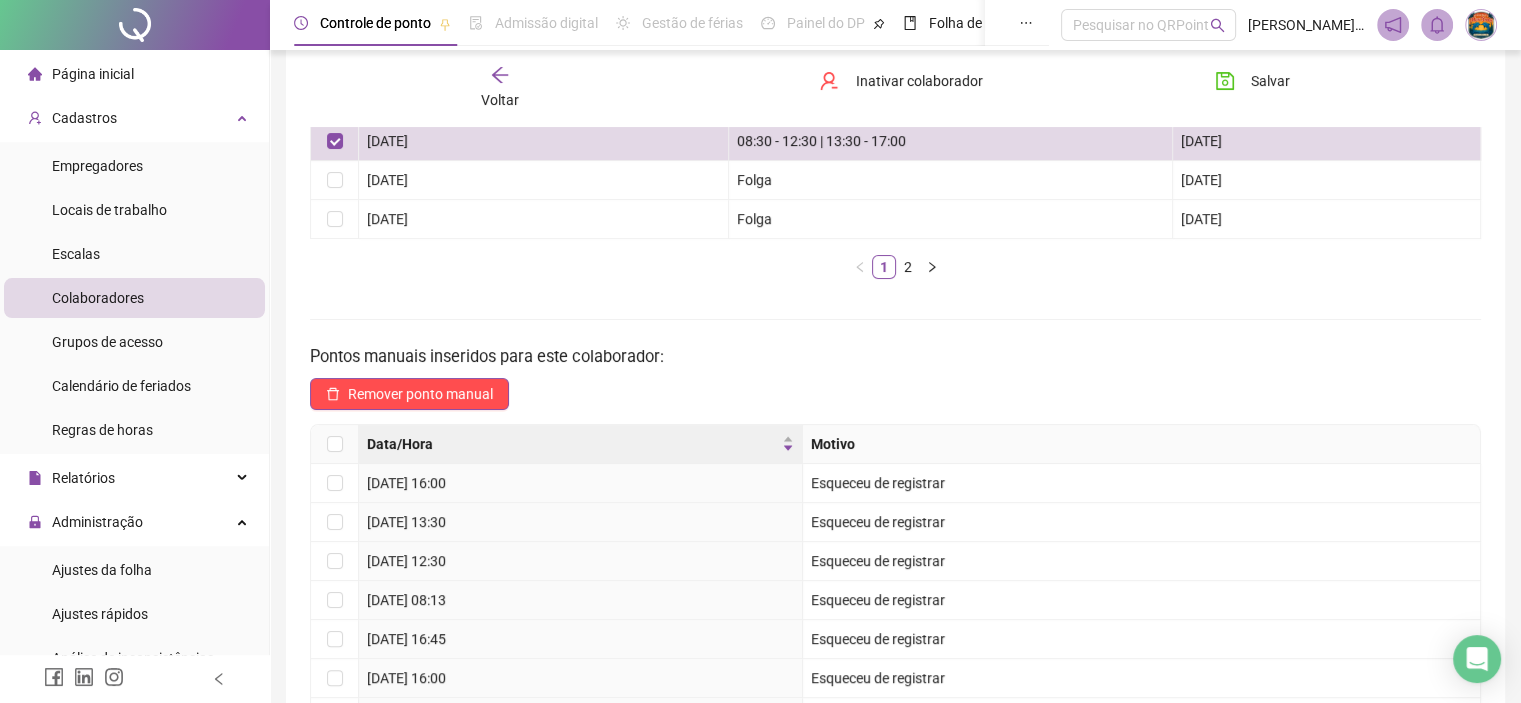 scroll, scrollTop: 528, scrollLeft: 0, axis: vertical 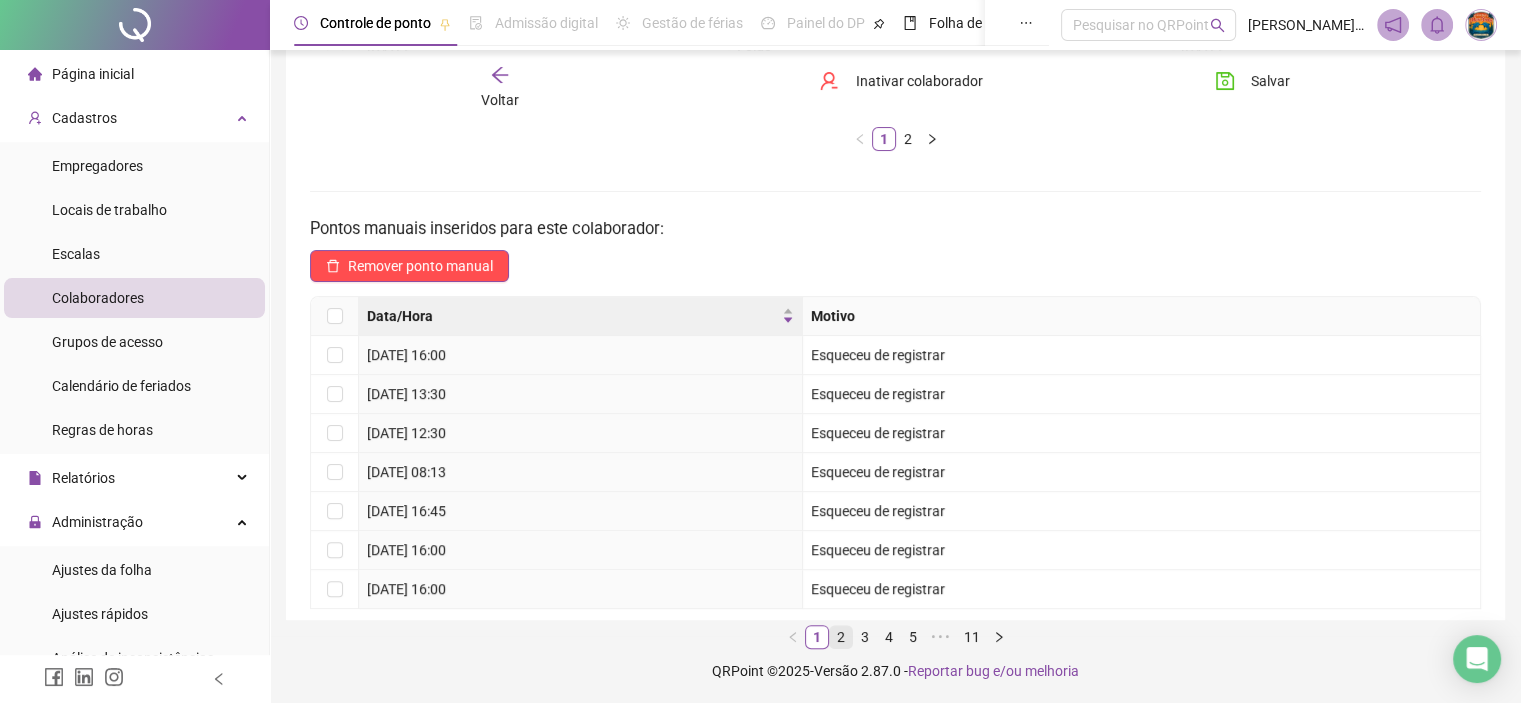click on "2" at bounding box center (841, 637) 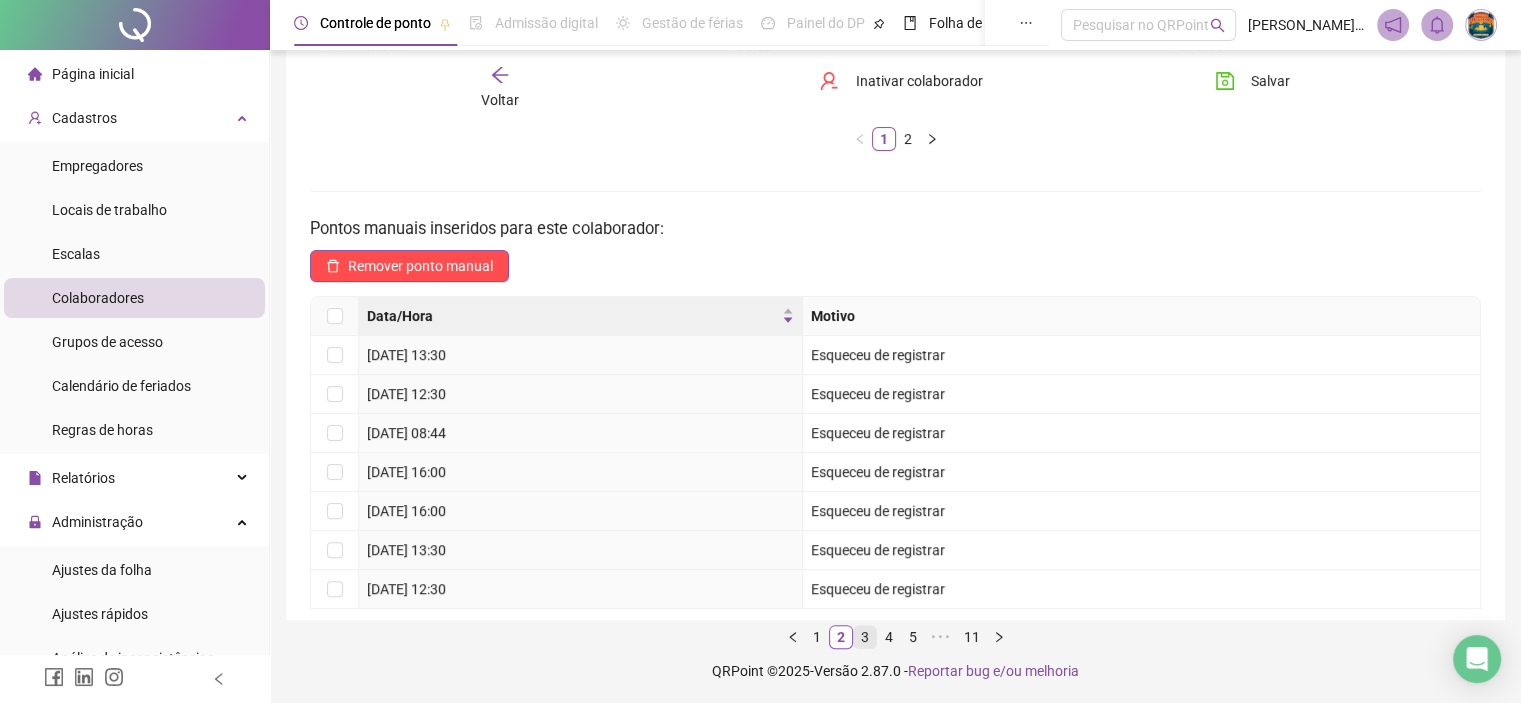 click on "3" at bounding box center [865, 637] 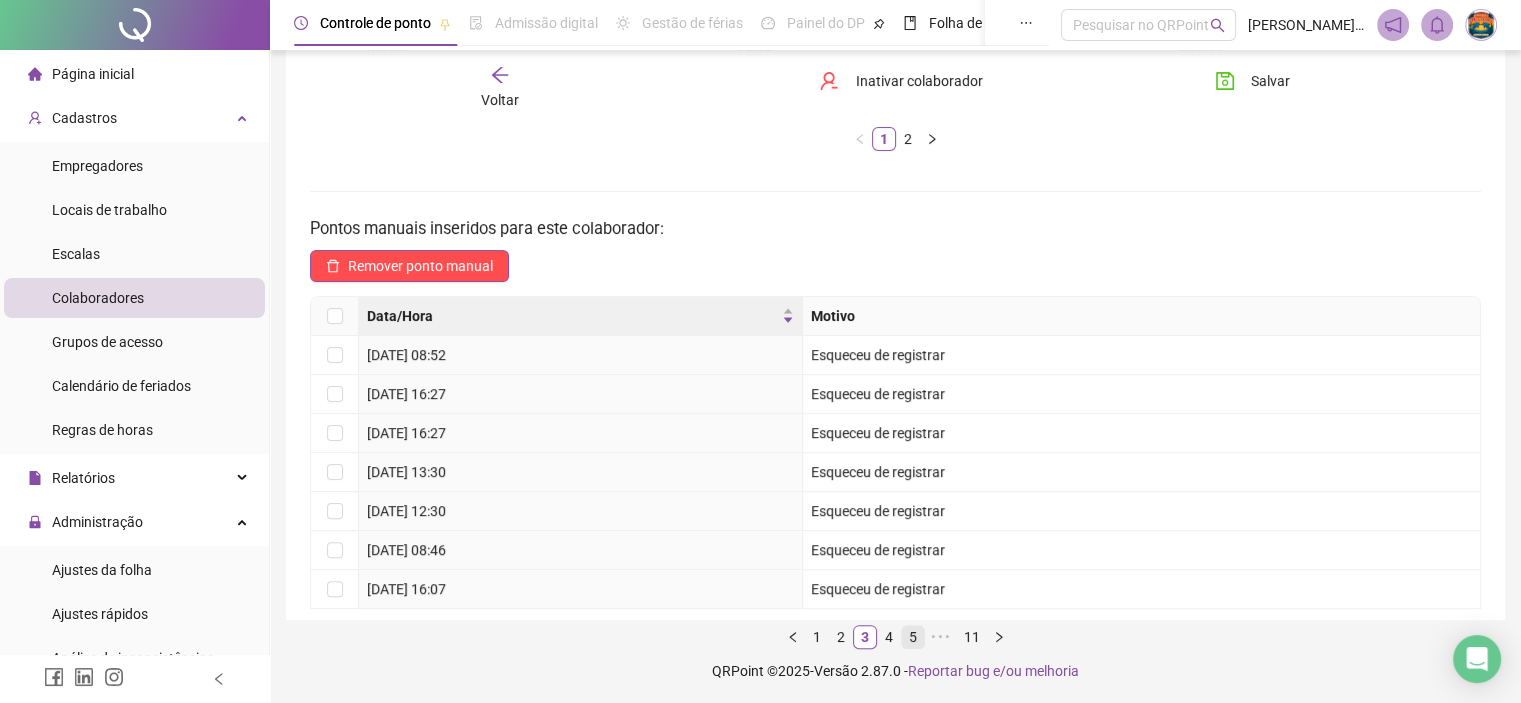 click on "5" at bounding box center [913, 637] 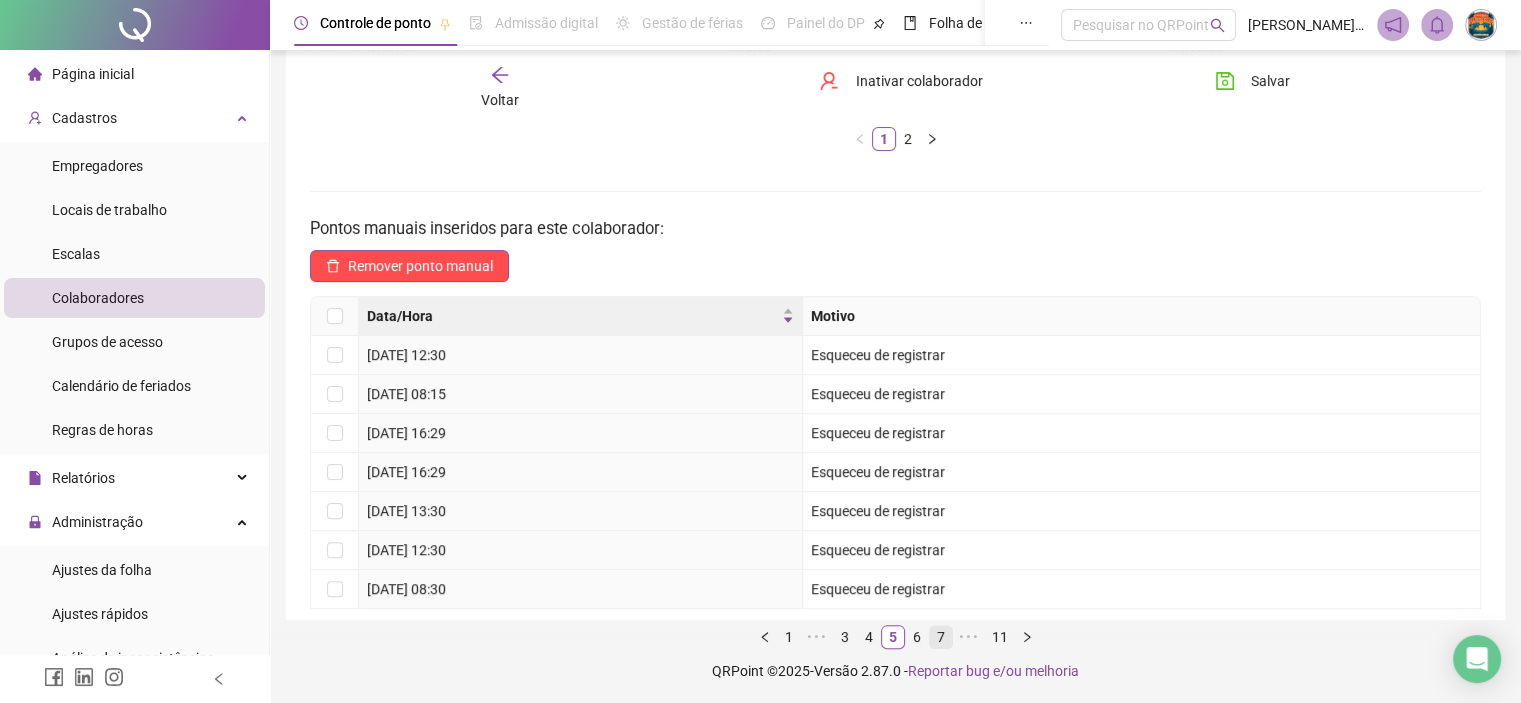 click on "7" at bounding box center (941, 637) 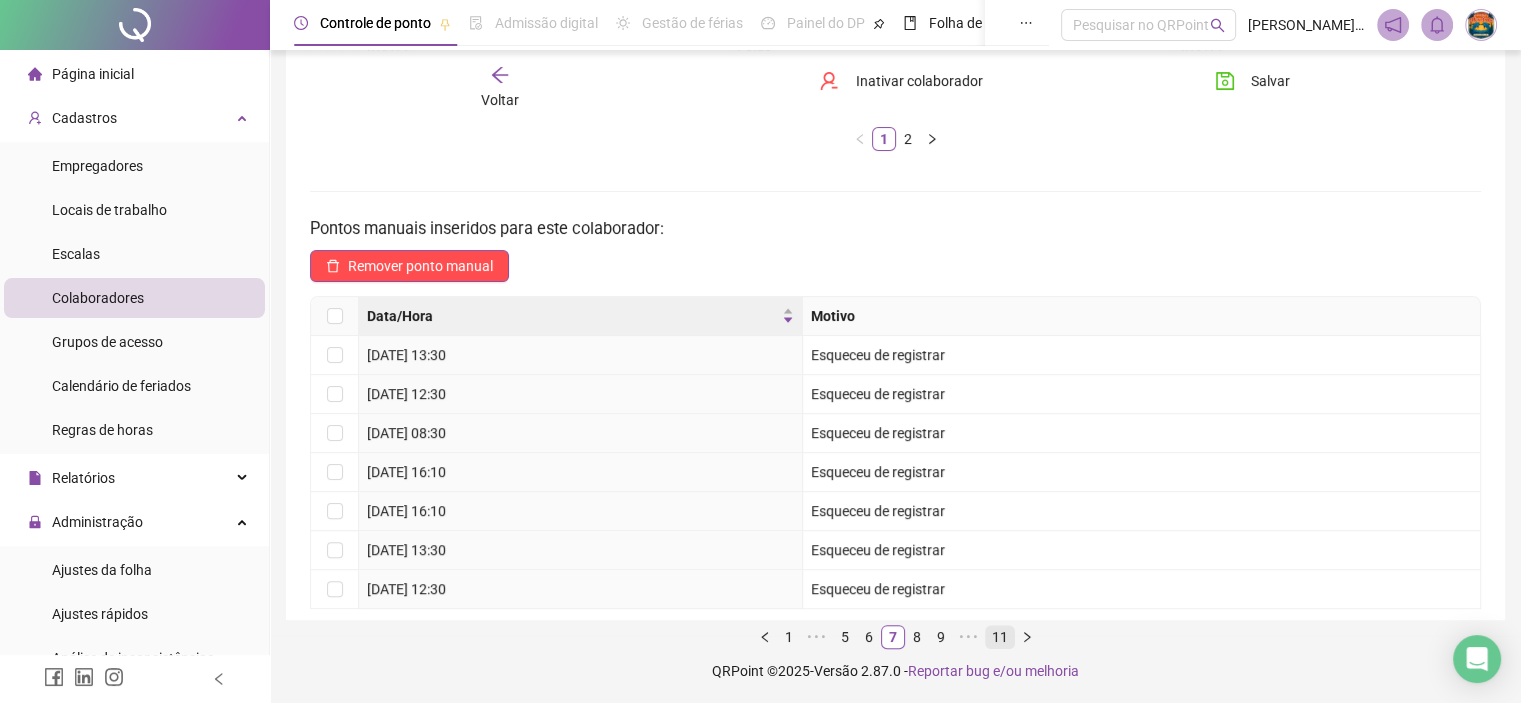 click on "11" at bounding box center [1000, 637] 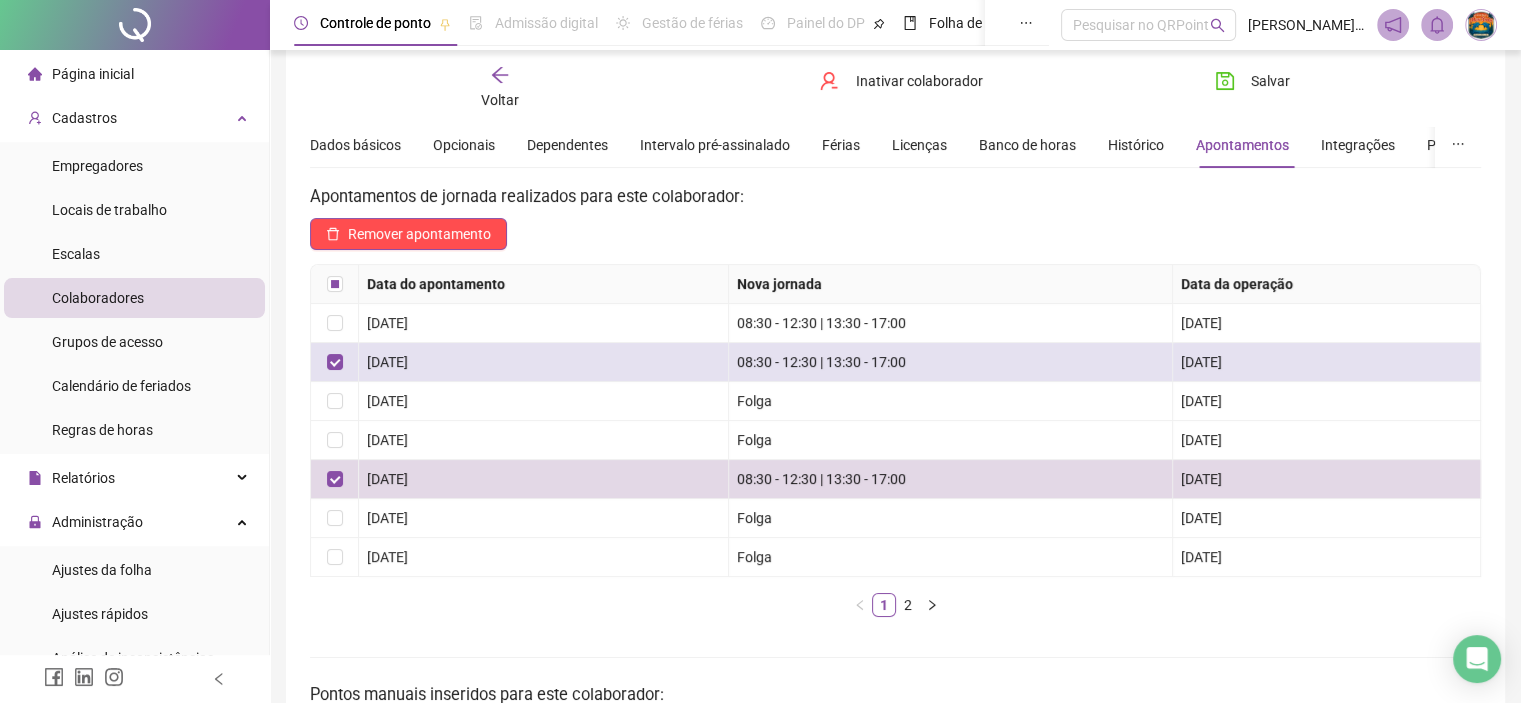scroll, scrollTop: 0, scrollLeft: 0, axis: both 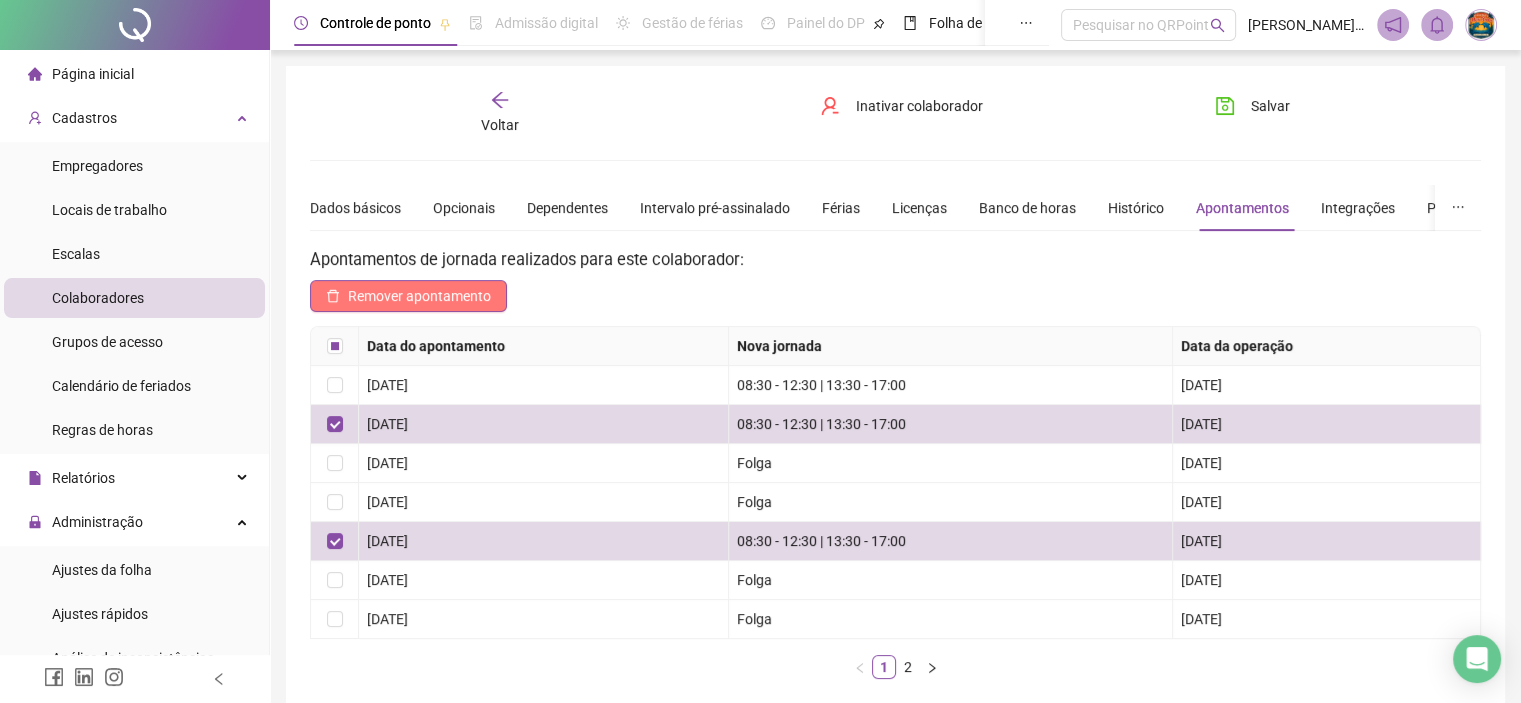 click on "Remover apontamento" at bounding box center (419, 296) 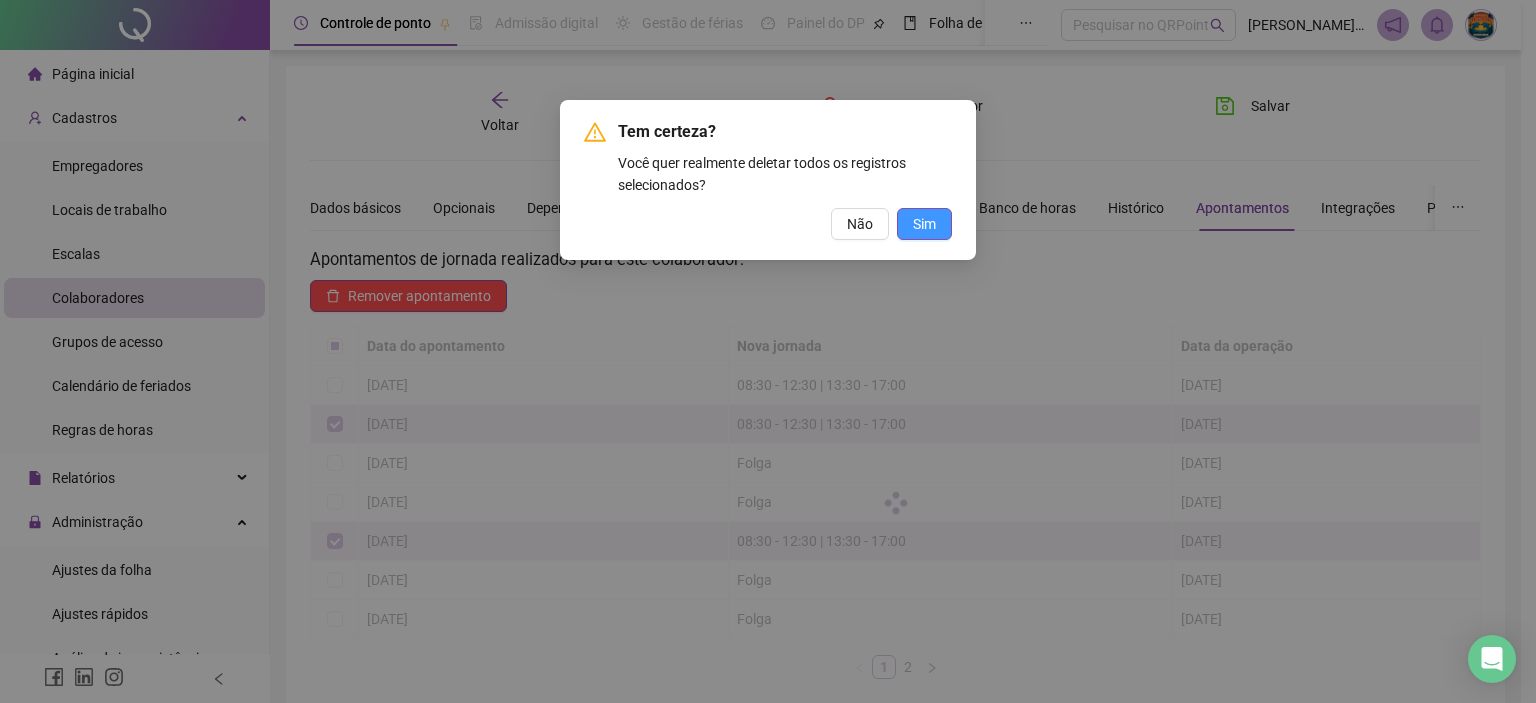 click on "Sim" at bounding box center (924, 224) 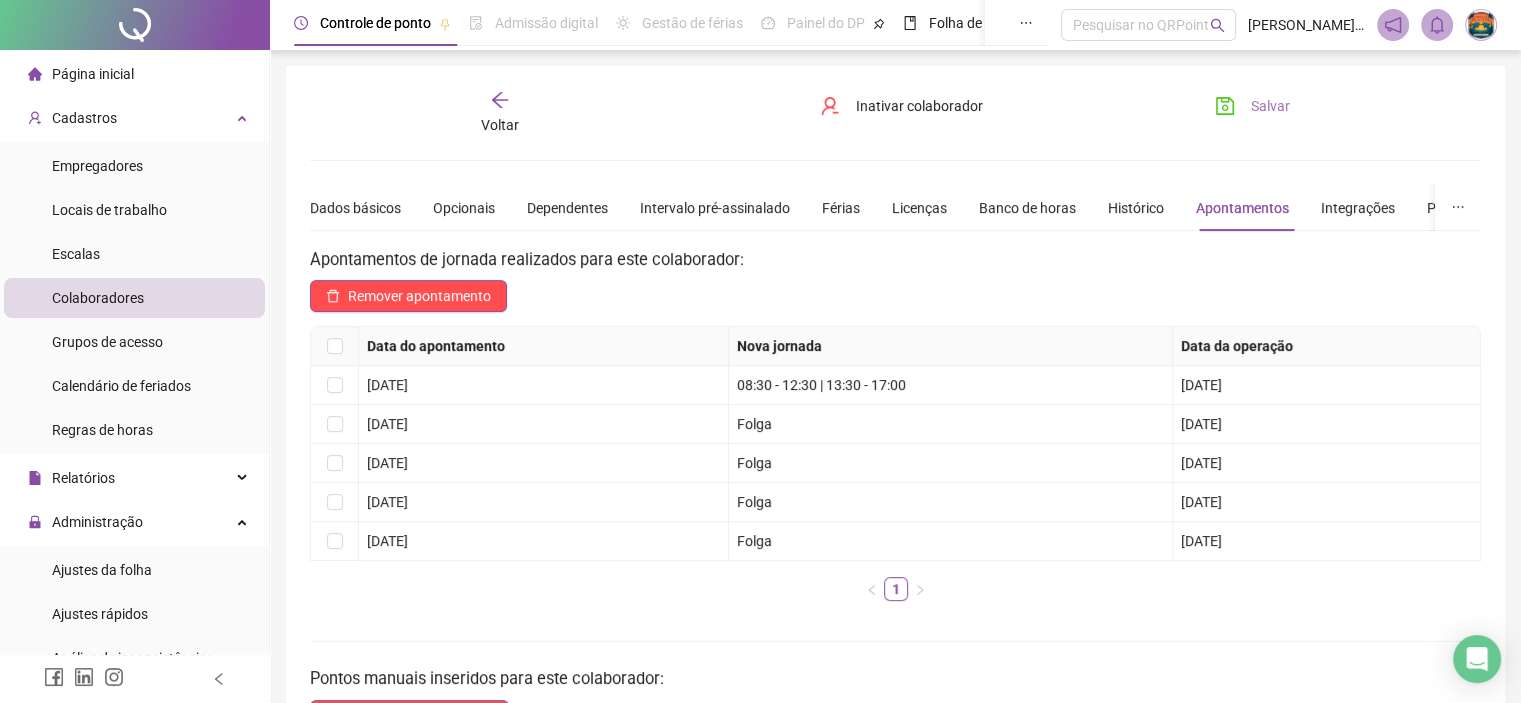 click on "Salvar" at bounding box center (1270, 106) 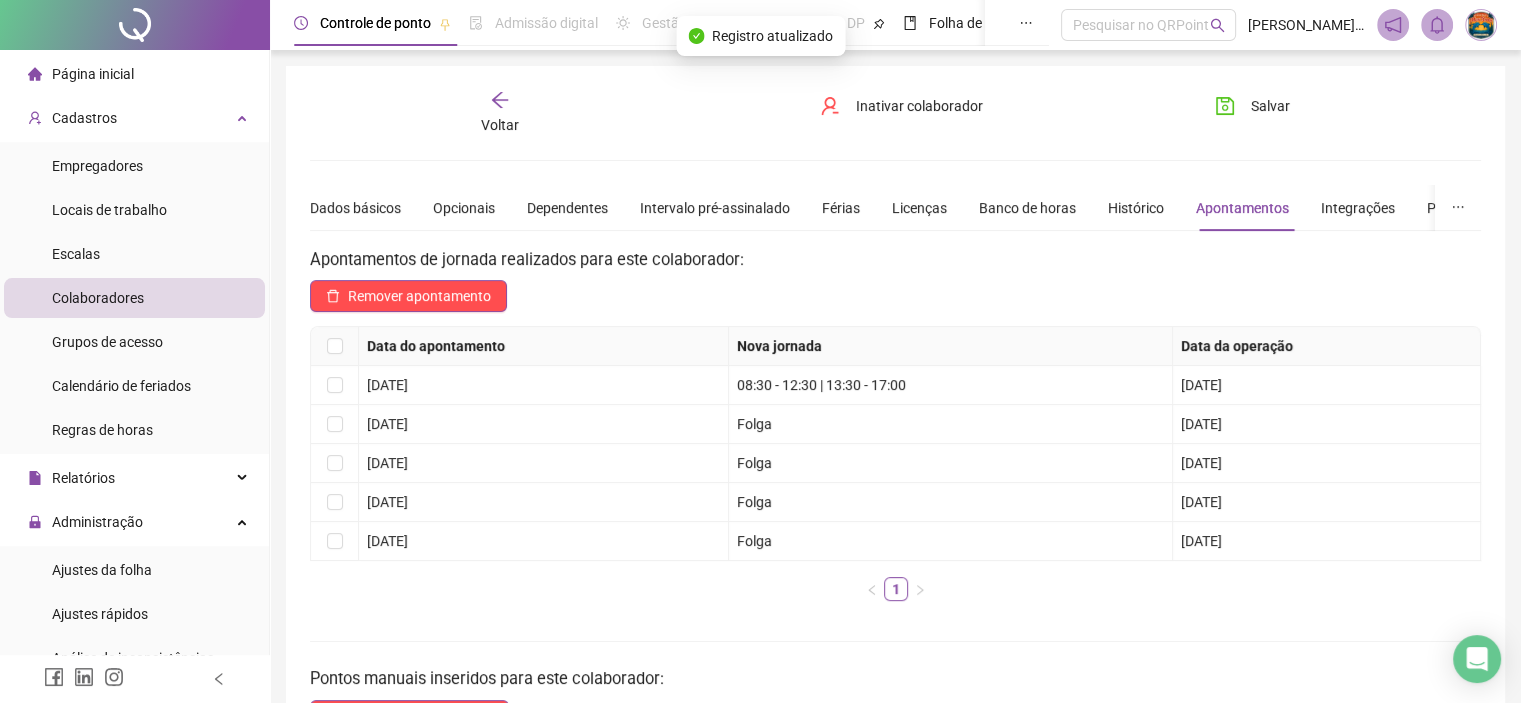 click on "**********" at bounding box center (895, 485) 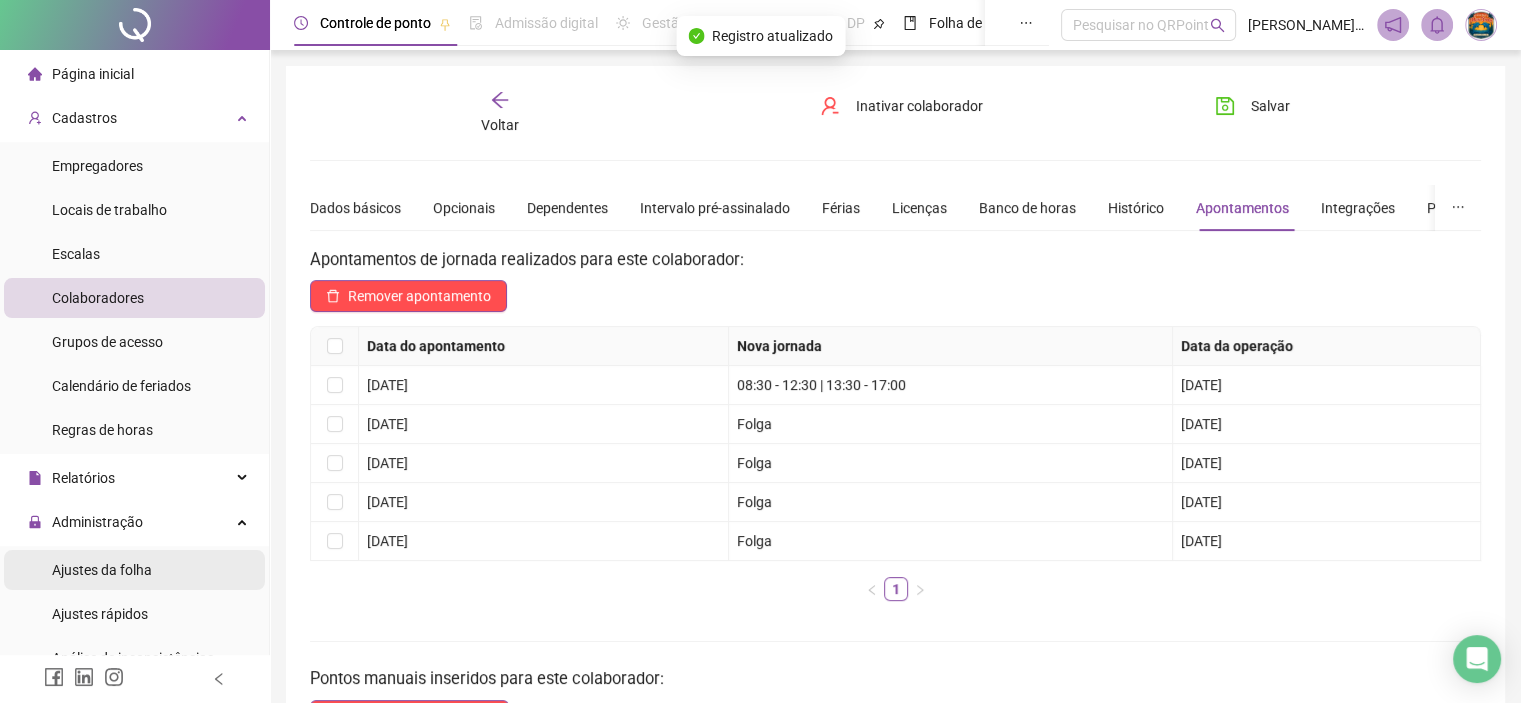 click on "Ajustes da folha" at bounding box center (102, 570) 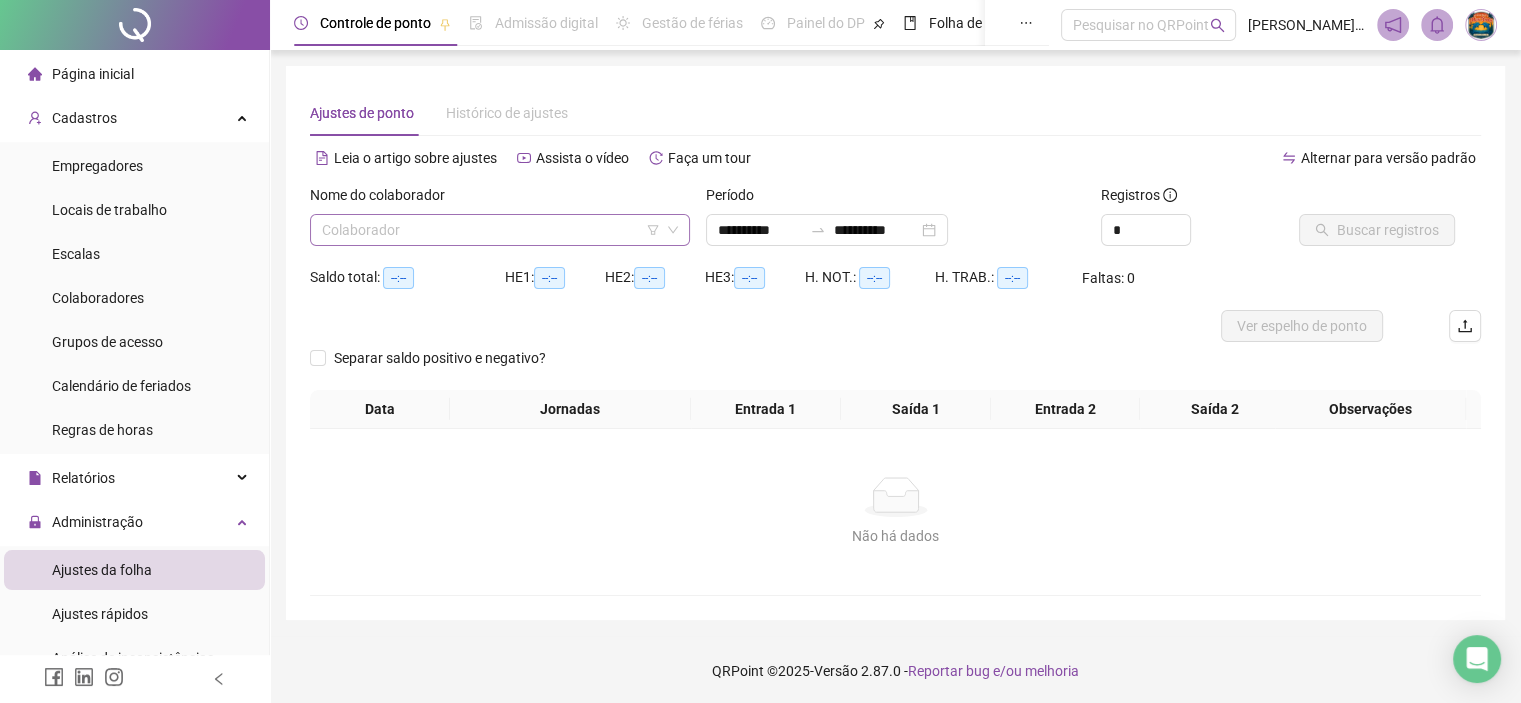 click at bounding box center [494, 230] 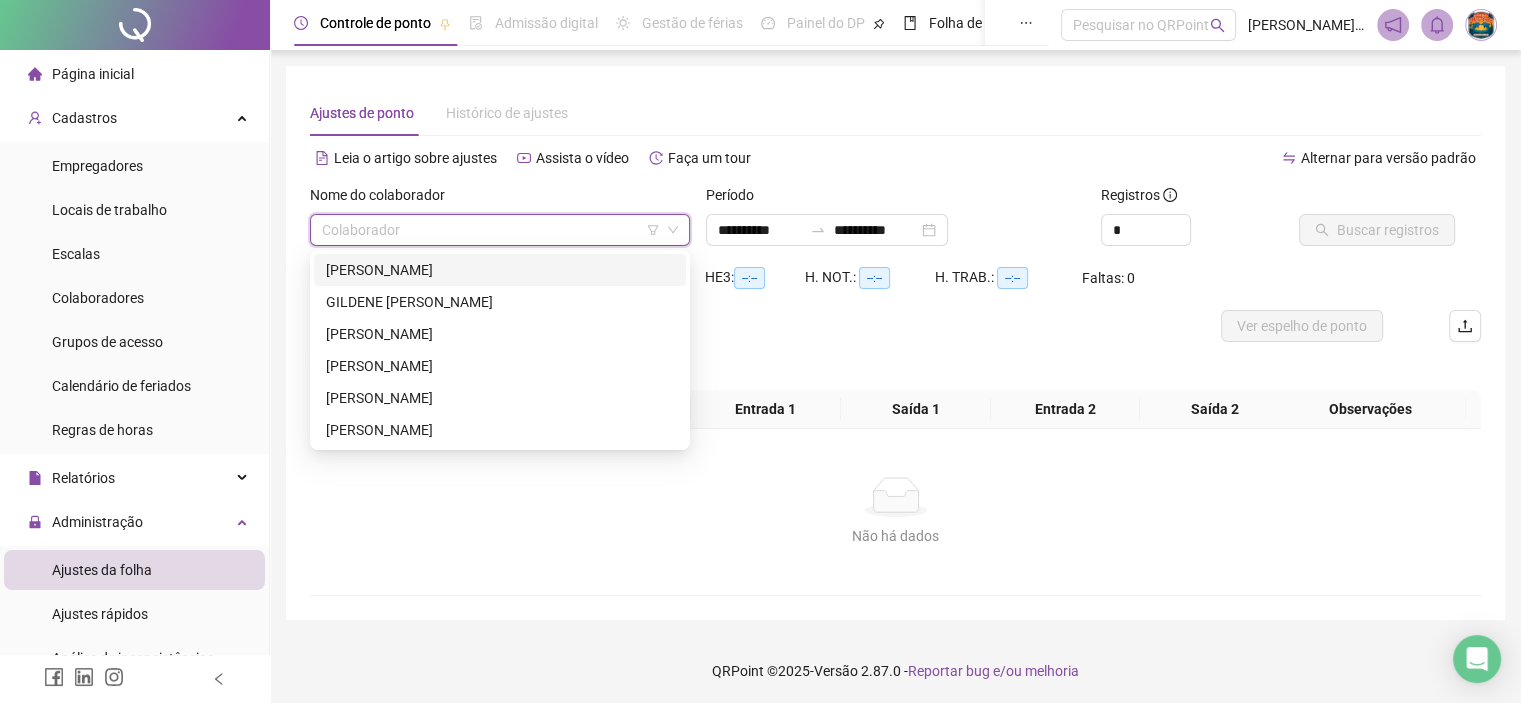 click on "[PERSON_NAME]" at bounding box center [500, 270] 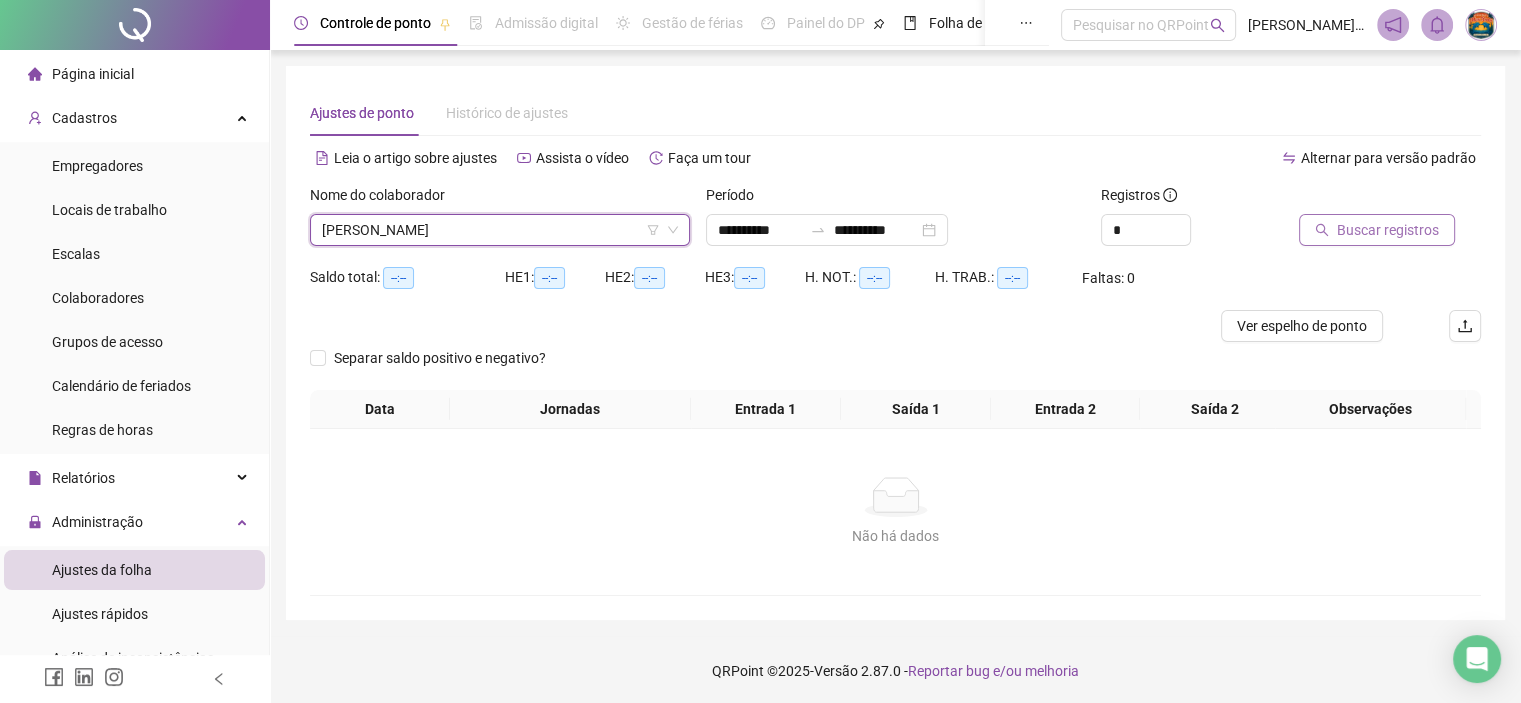click on "Buscar registros" at bounding box center [1388, 230] 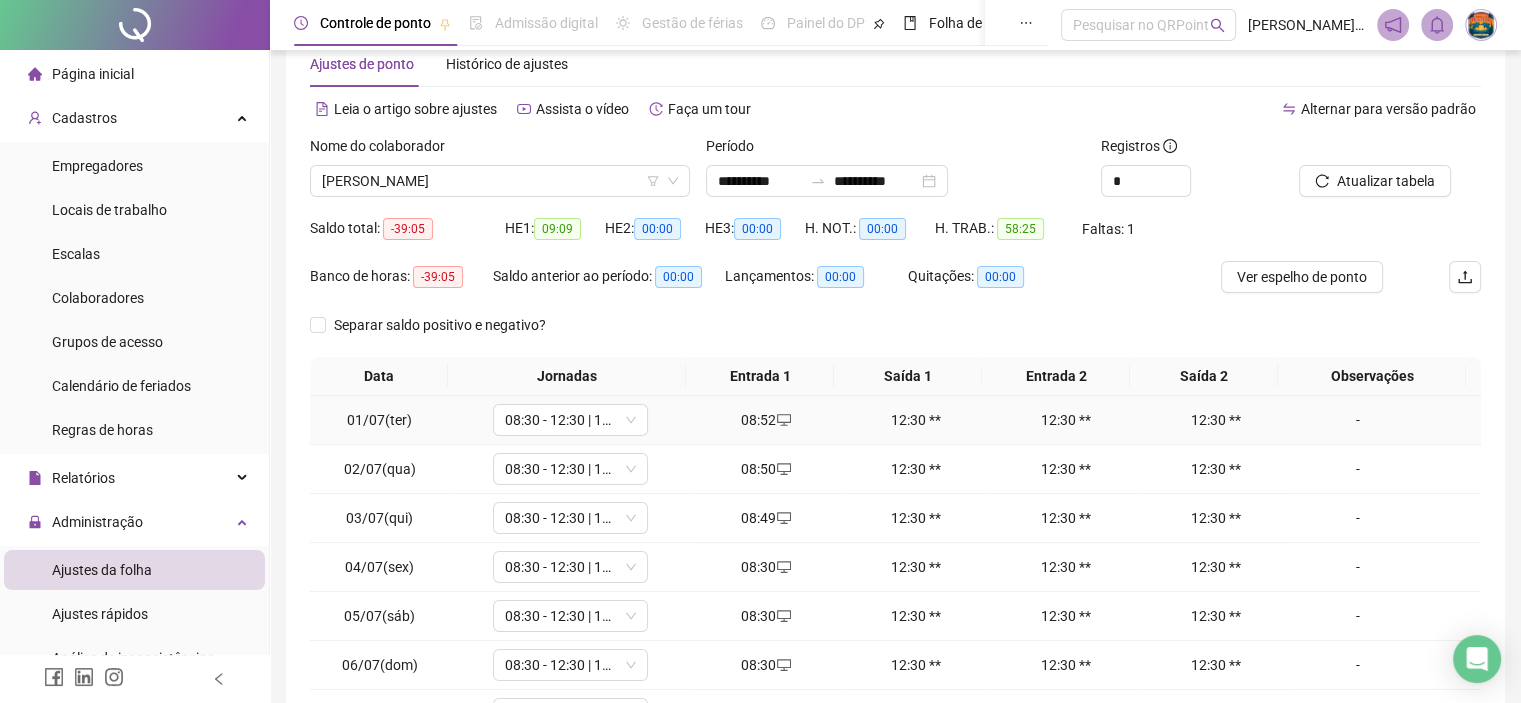 scroll, scrollTop: 0, scrollLeft: 0, axis: both 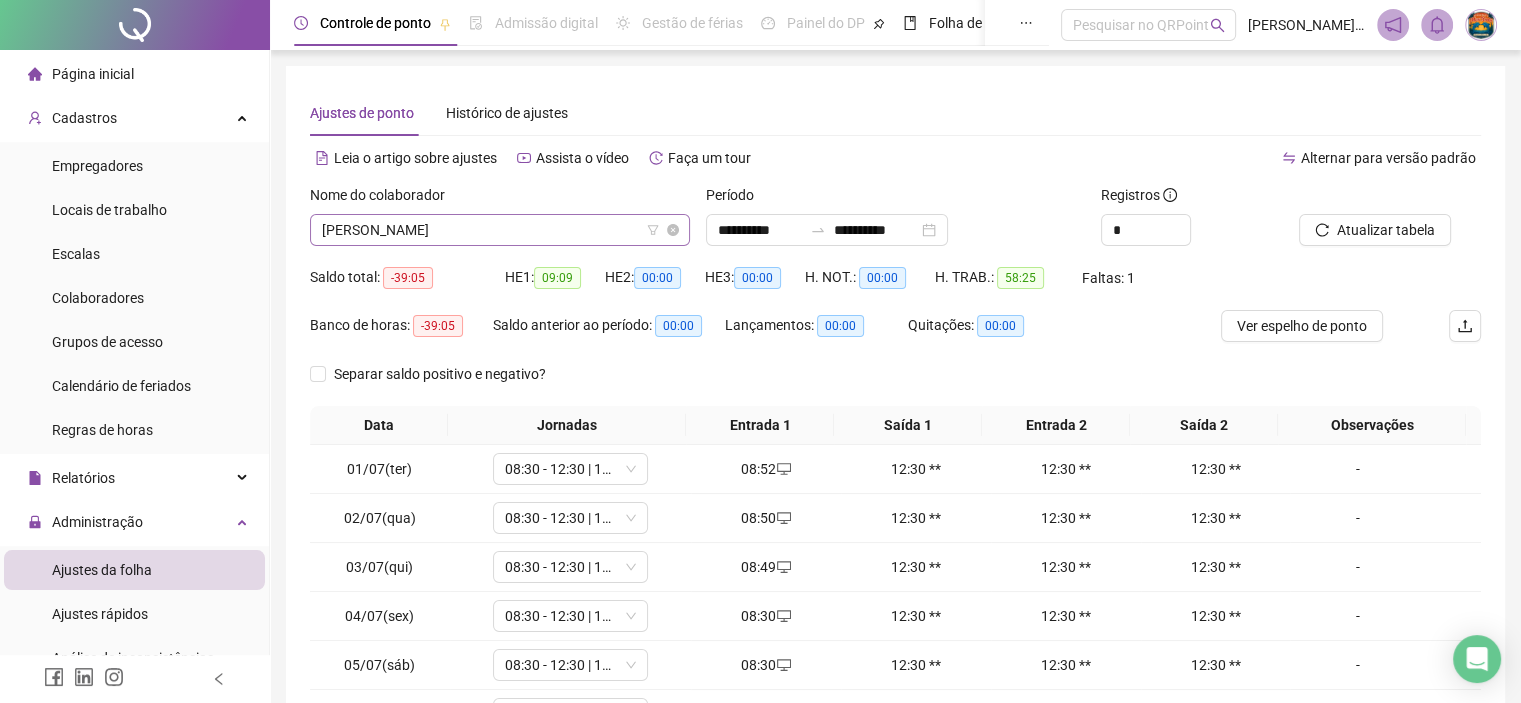 click on "[PERSON_NAME]" at bounding box center [500, 230] 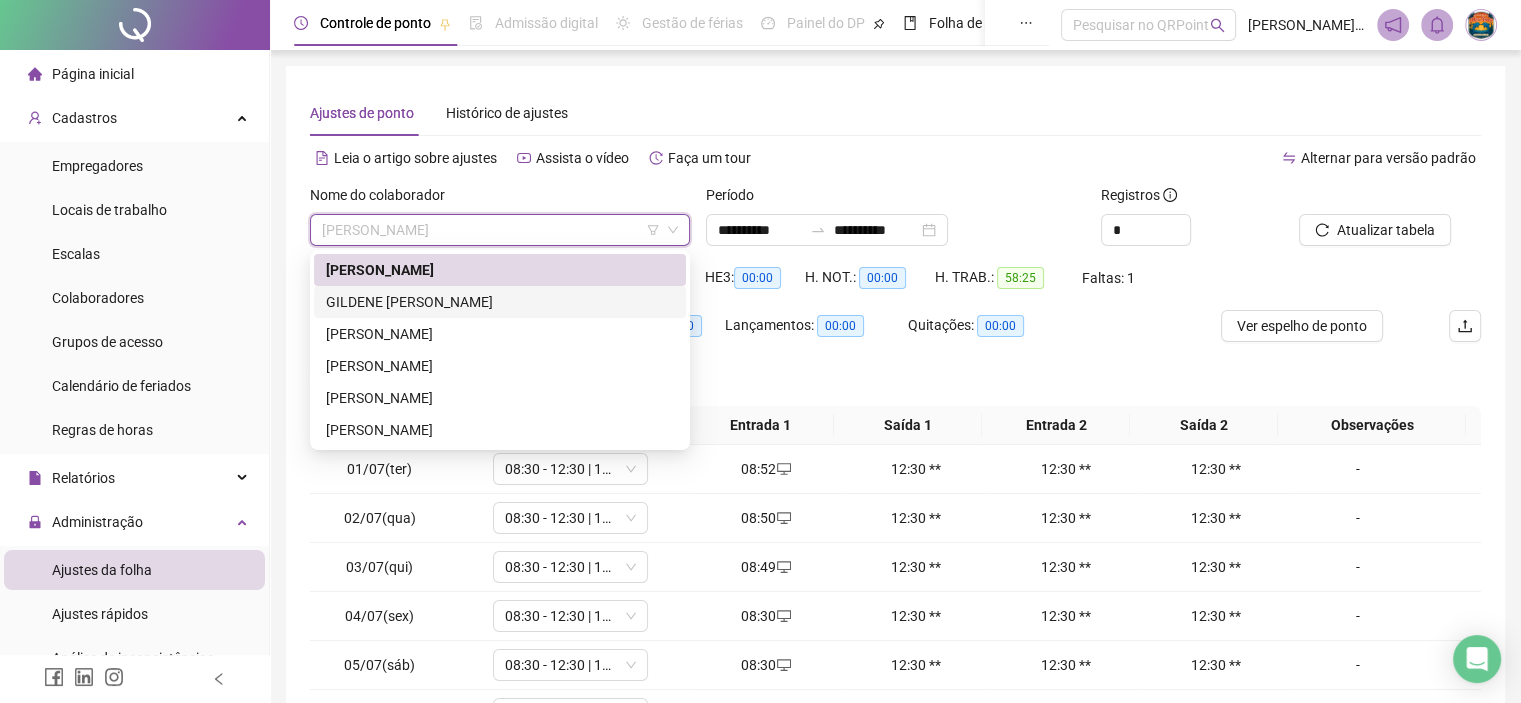 click on "GILDENE [PERSON_NAME]" at bounding box center [500, 302] 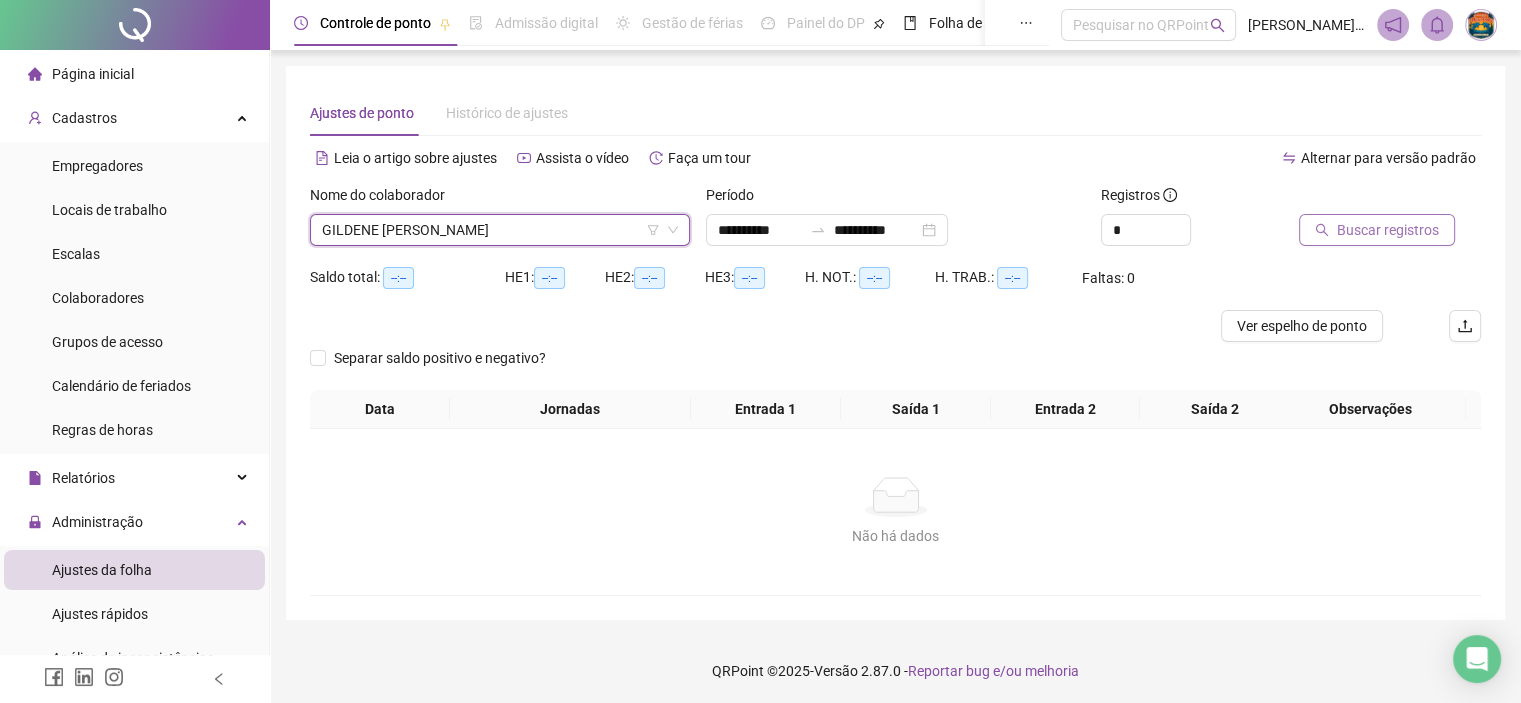 click on "Buscar registros" at bounding box center [1377, 230] 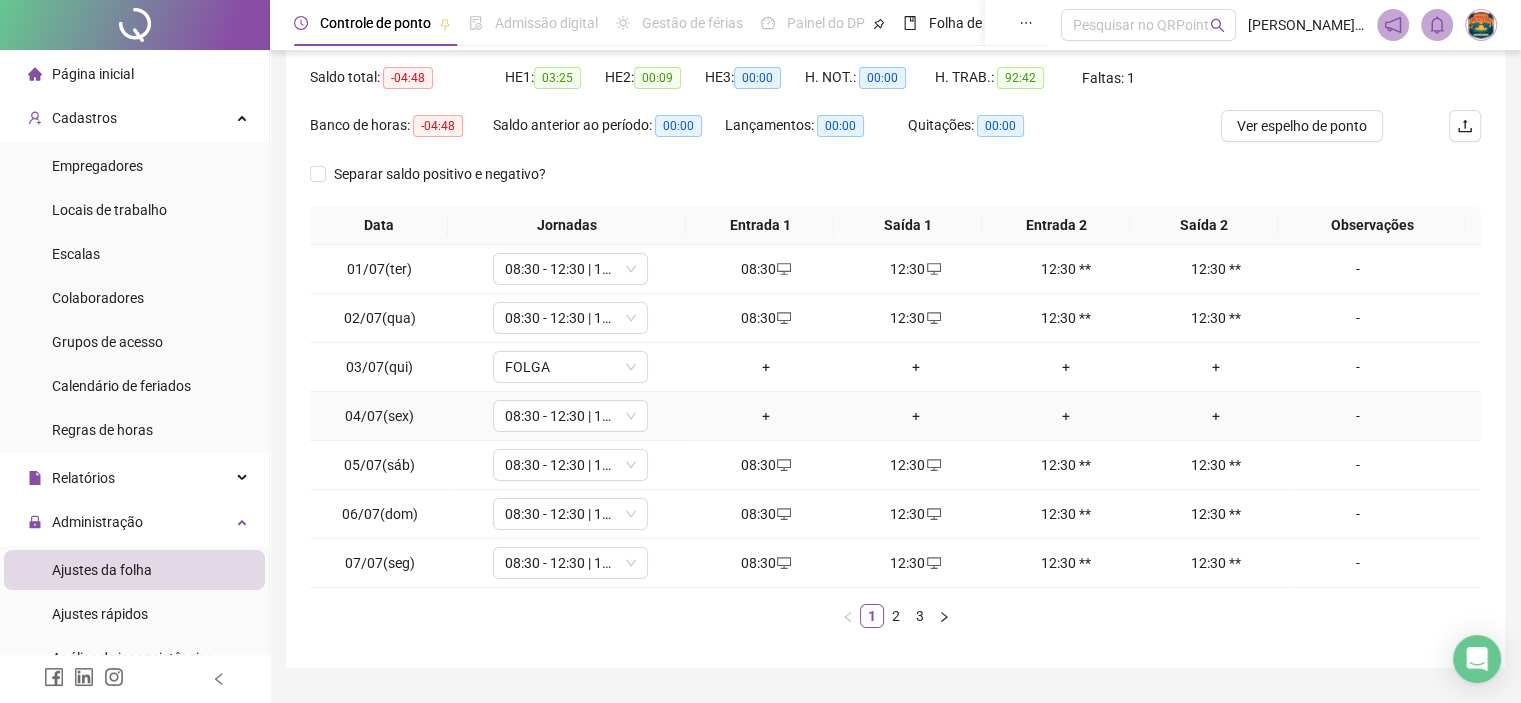 scroll, scrollTop: 249, scrollLeft: 0, axis: vertical 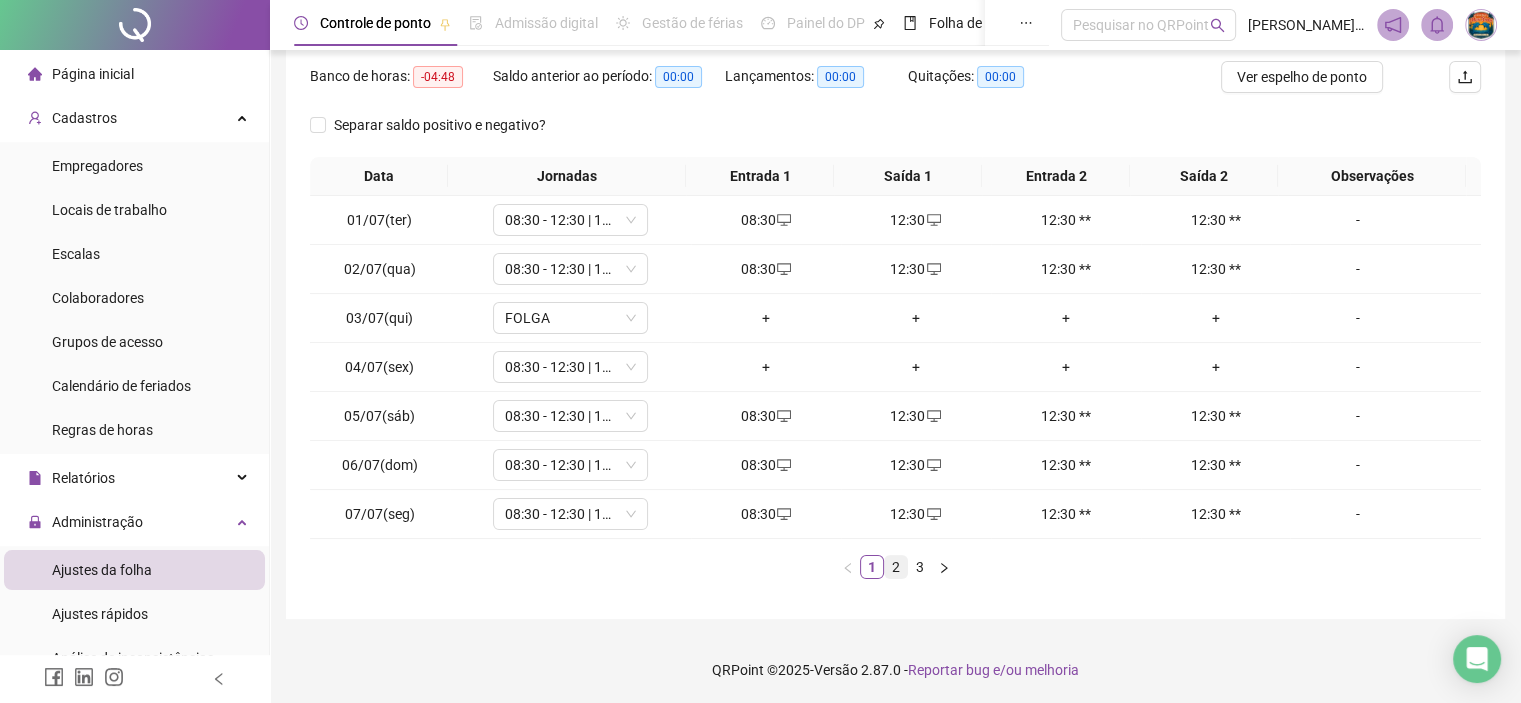 click on "2" at bounding box center (896, 567) 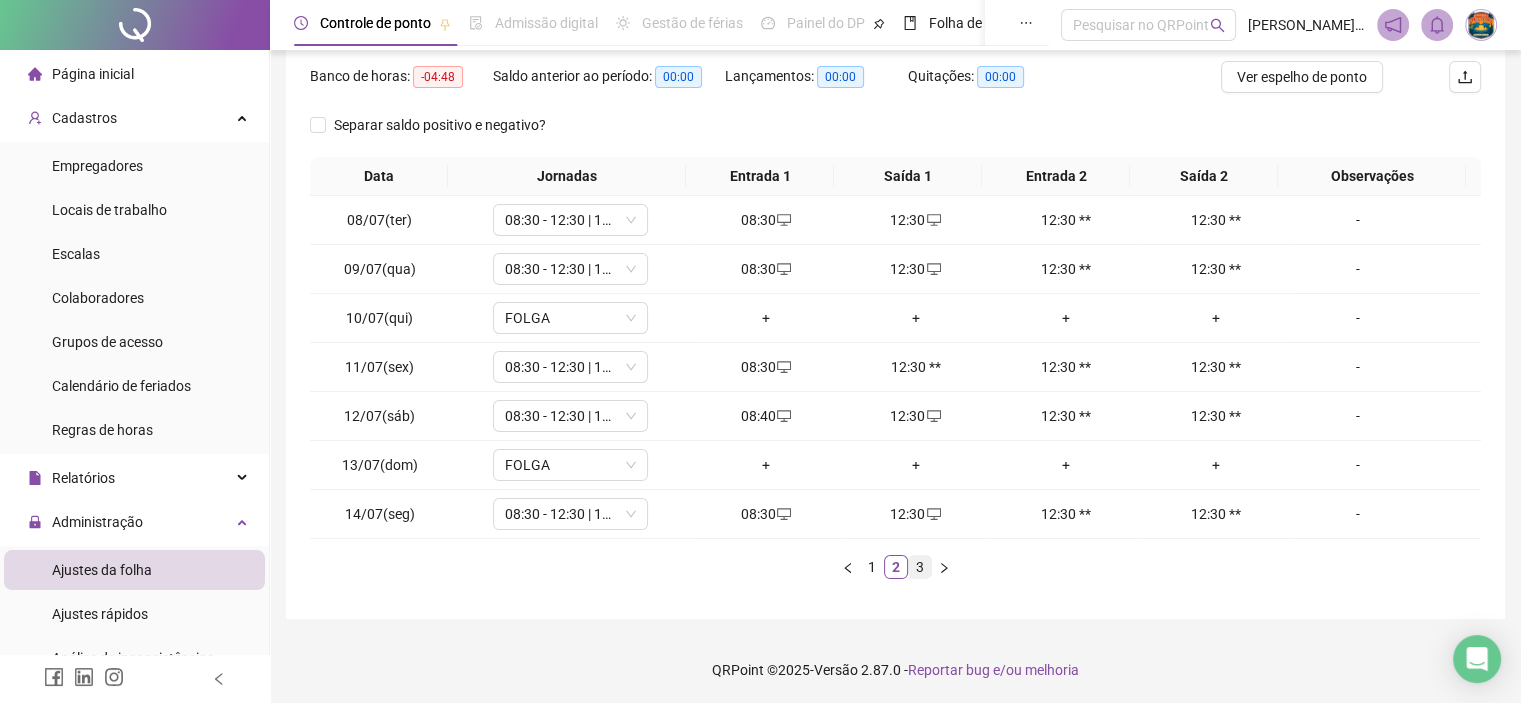 click on "3" at bounding box center [920, 567] 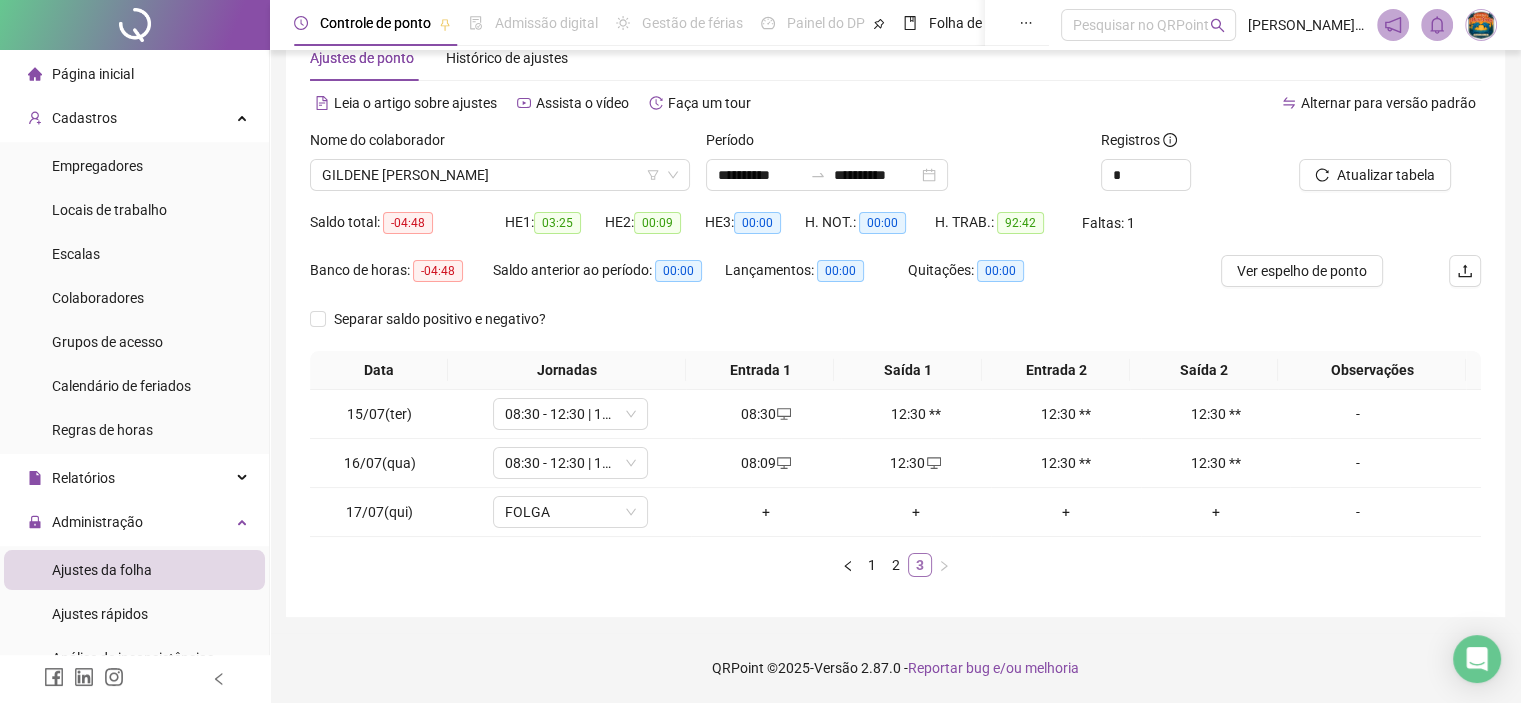 scroll, scrollTop: 54, scrollLeft: 0, axis: vertical 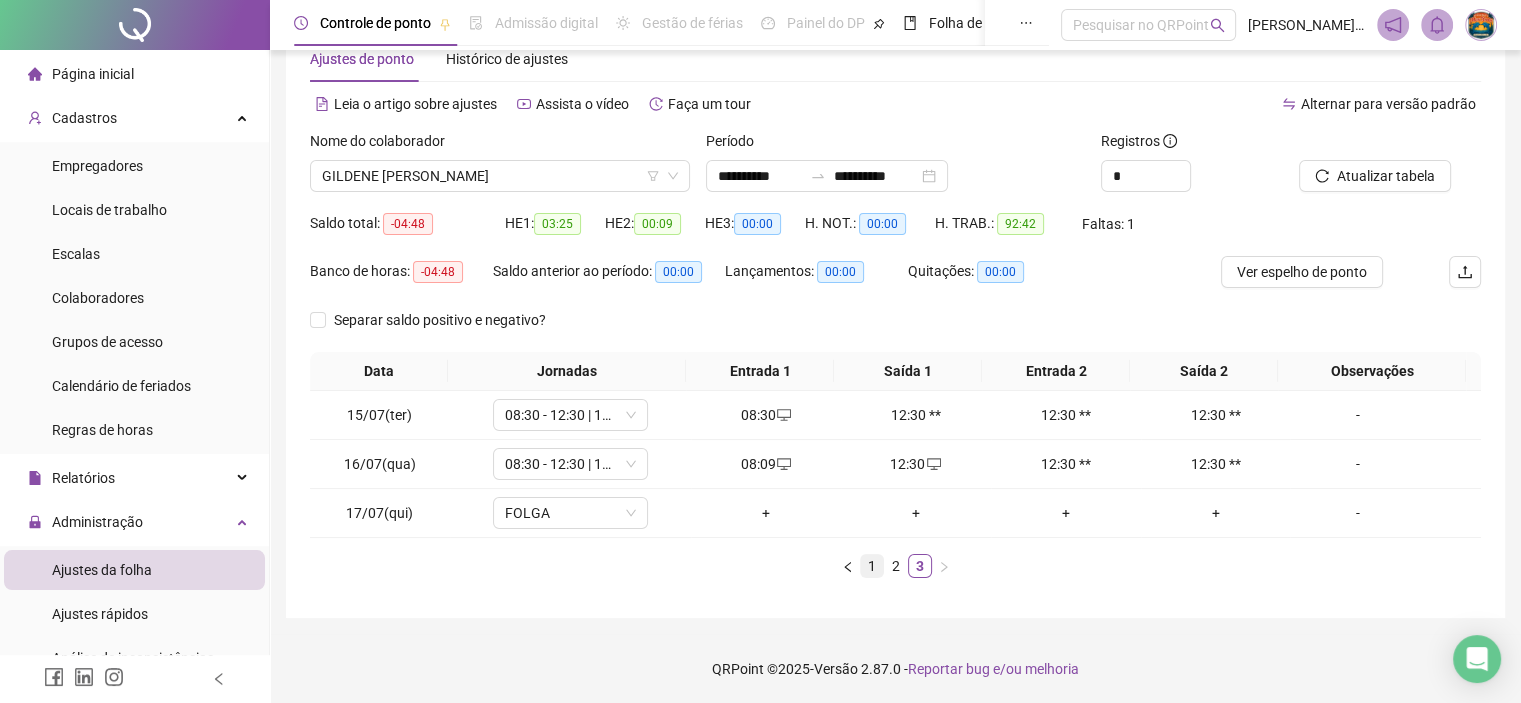 click on "1" at bounding box center [872, 566] 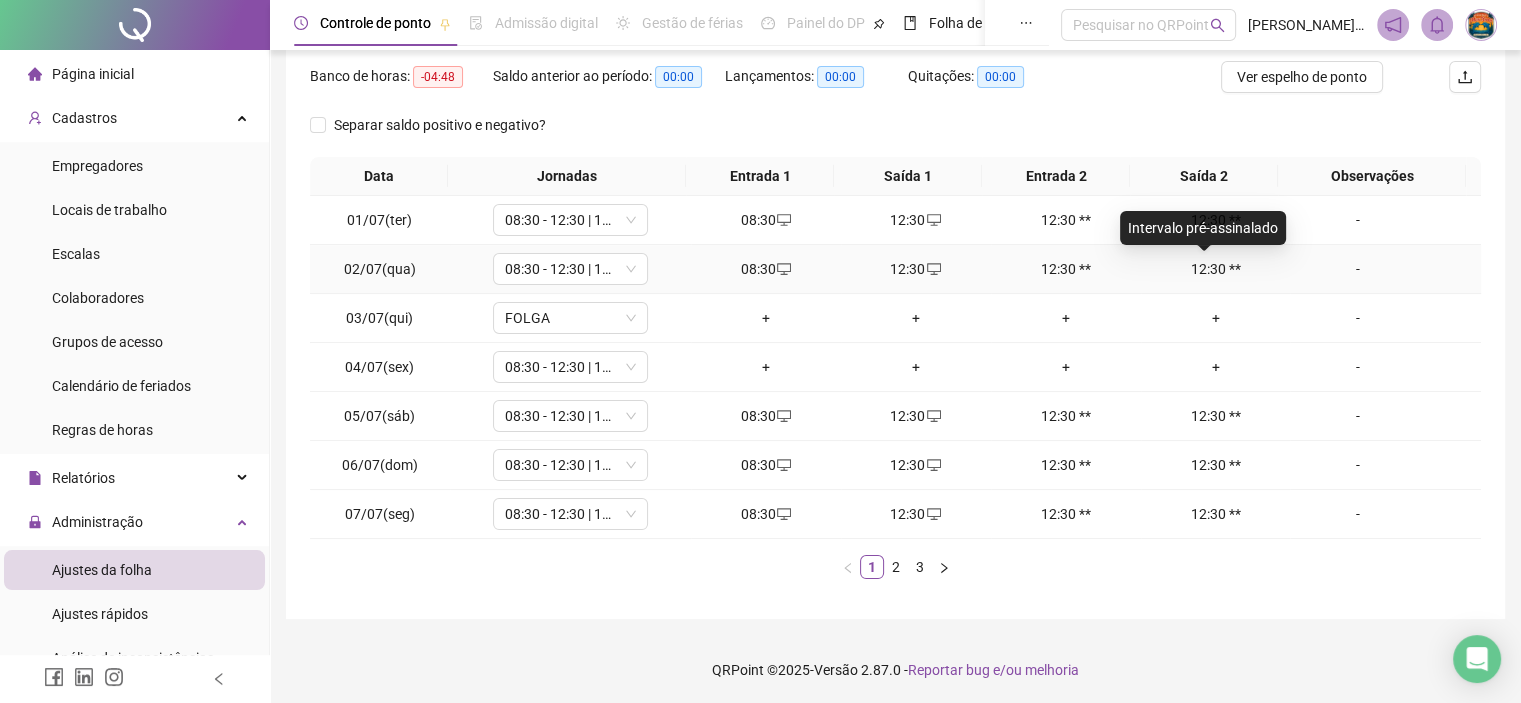 scroll, scrollTop: 0, scrollLeft: 0, axis: both 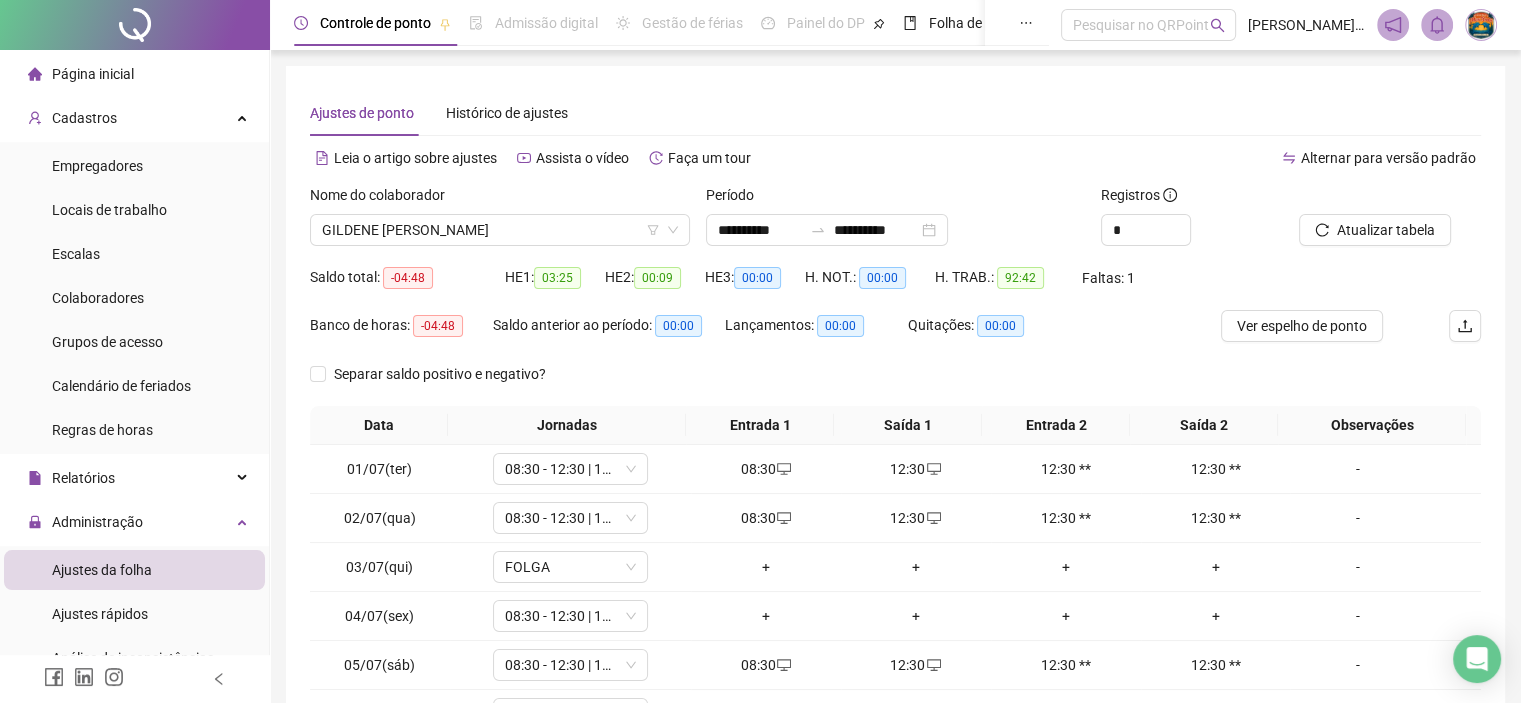 click on "Página inicial" at bounding box center (93, 74) 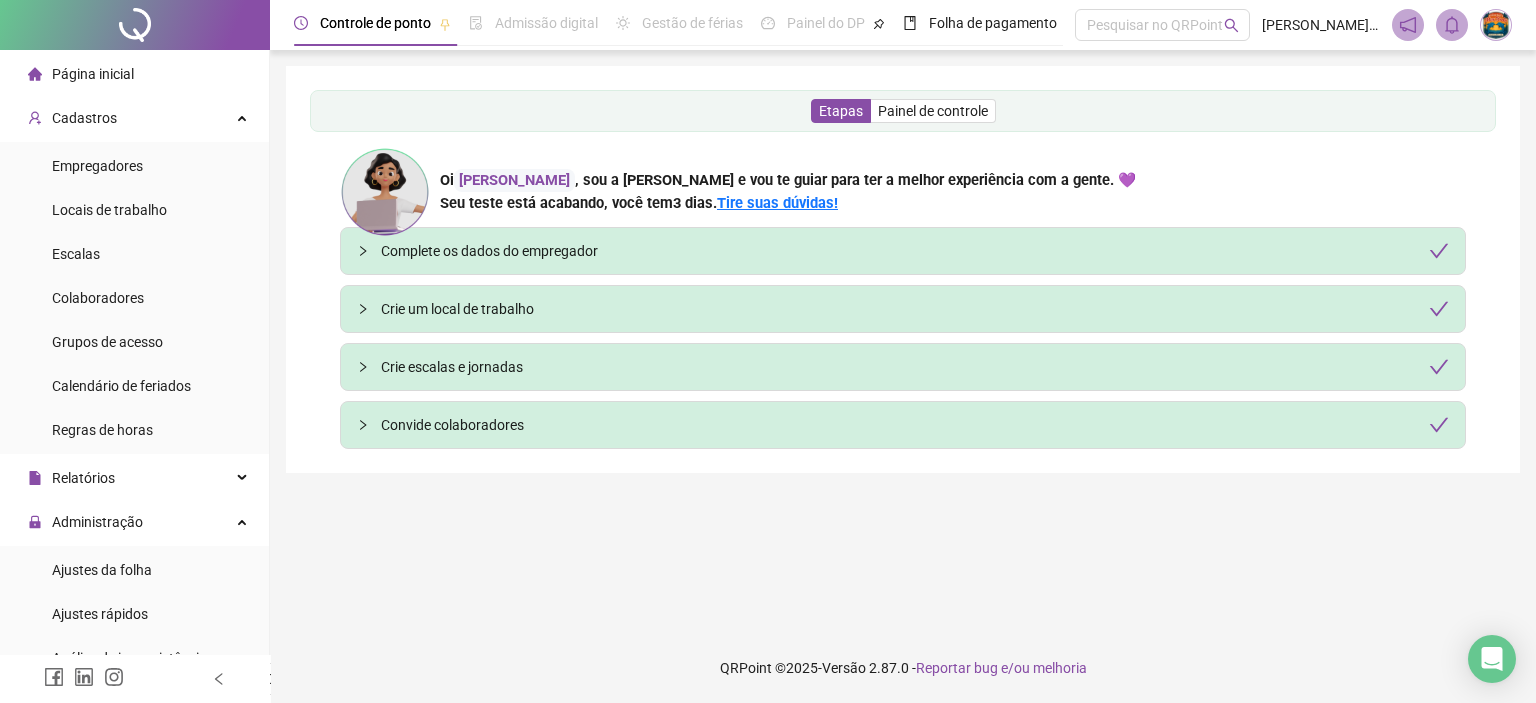 click on "Painel de controle" at bounding box center (933, 111) 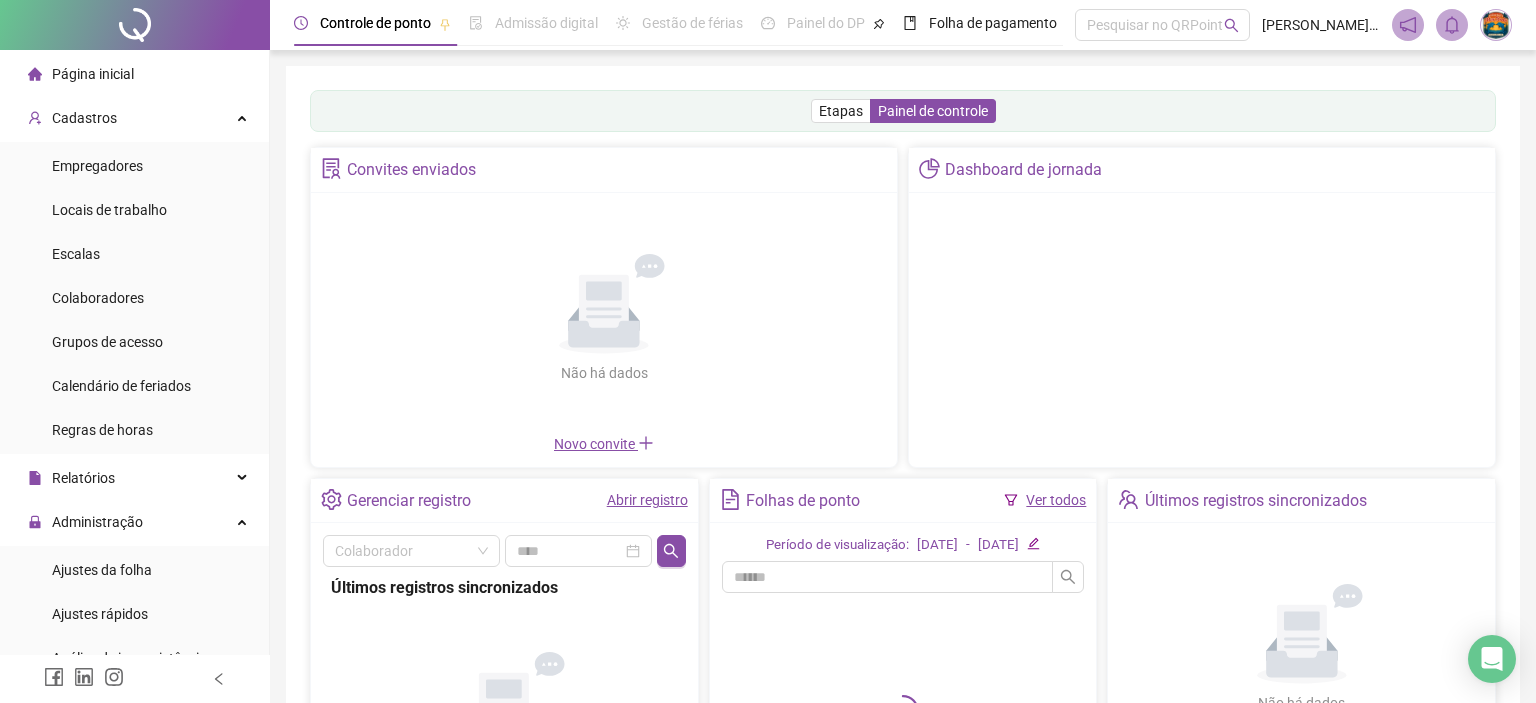click on "Página inicial" at bounding box center (93, 74) 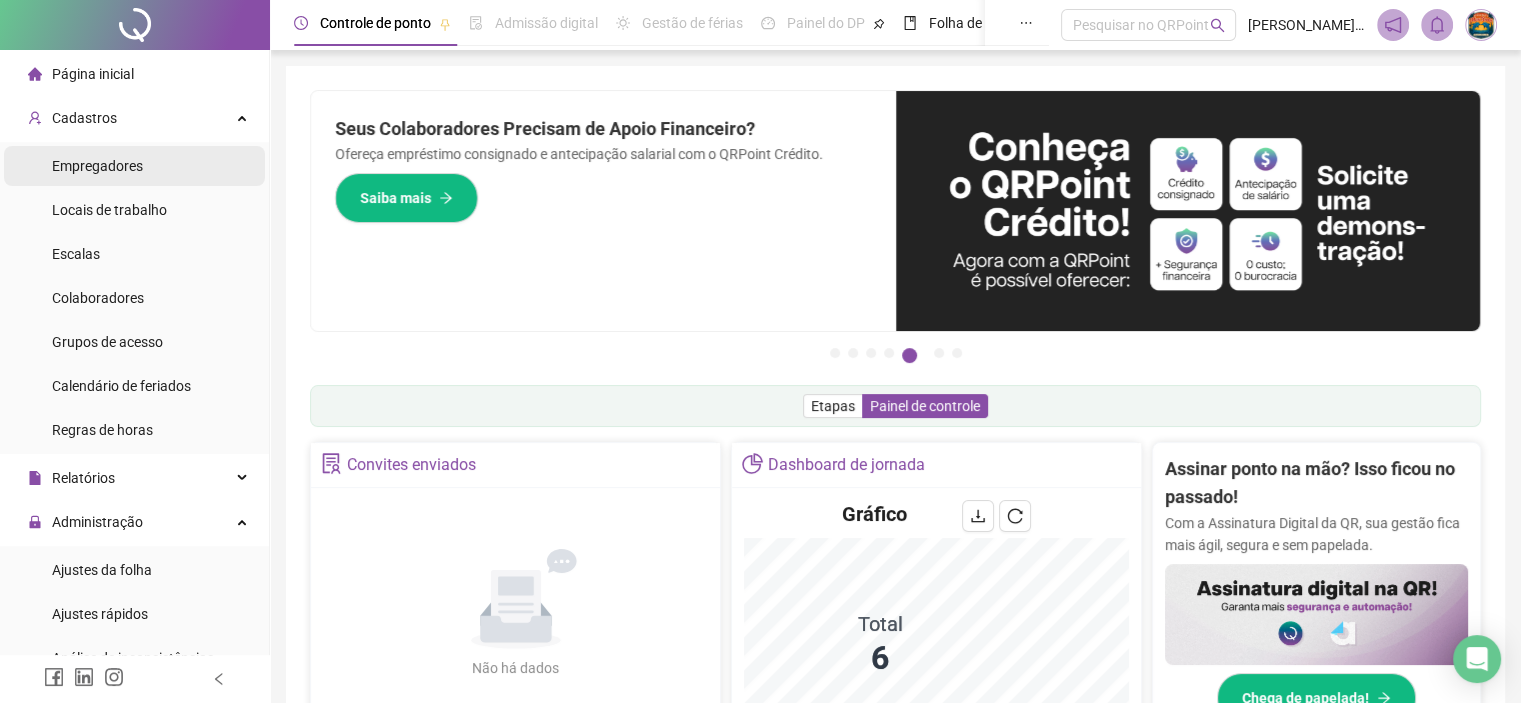 click on "Empregadores" at bounding box center [97, 166] 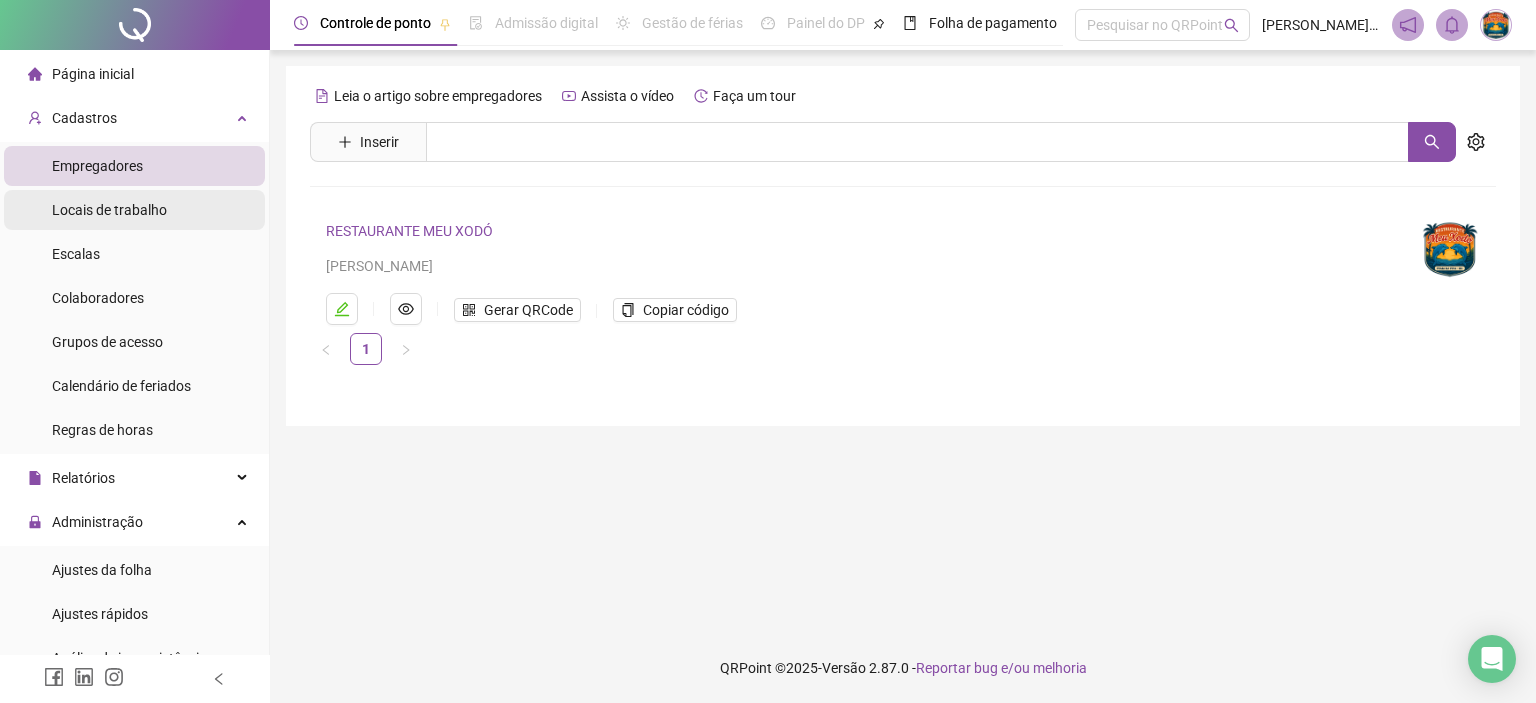 click on "Locais de trabalho" at bounding box center [134, 210] 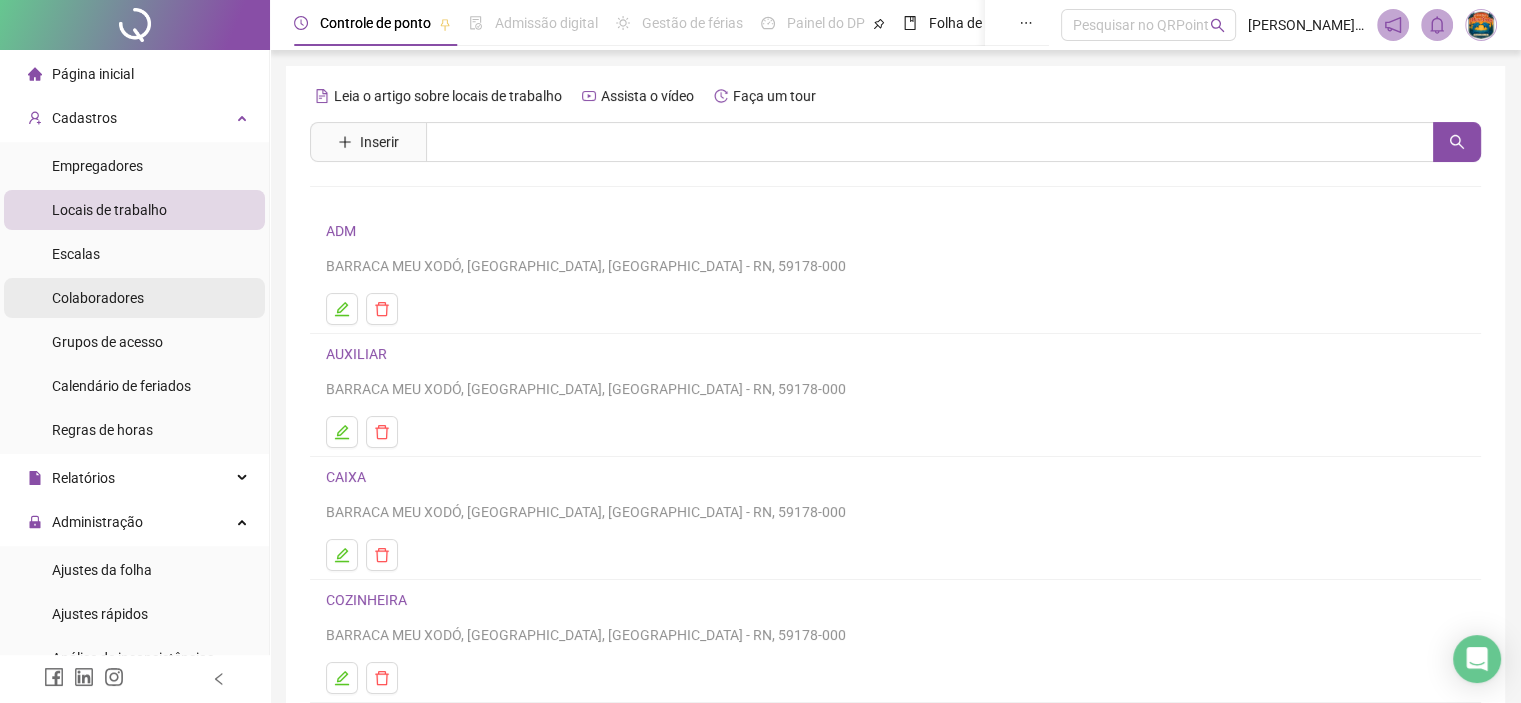 click on "Colaboradores" at bounding box center [134, 298] 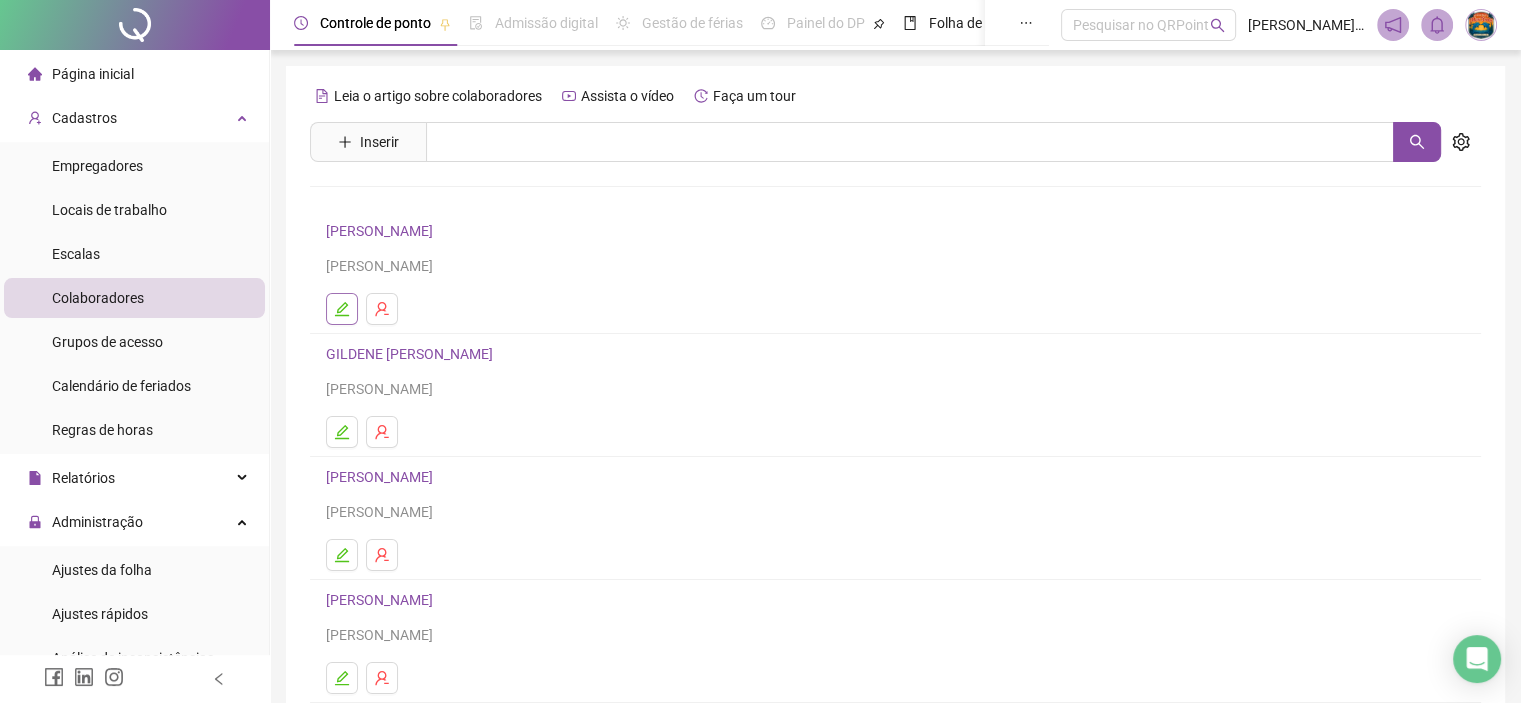 click at bounding box center [342, 309] 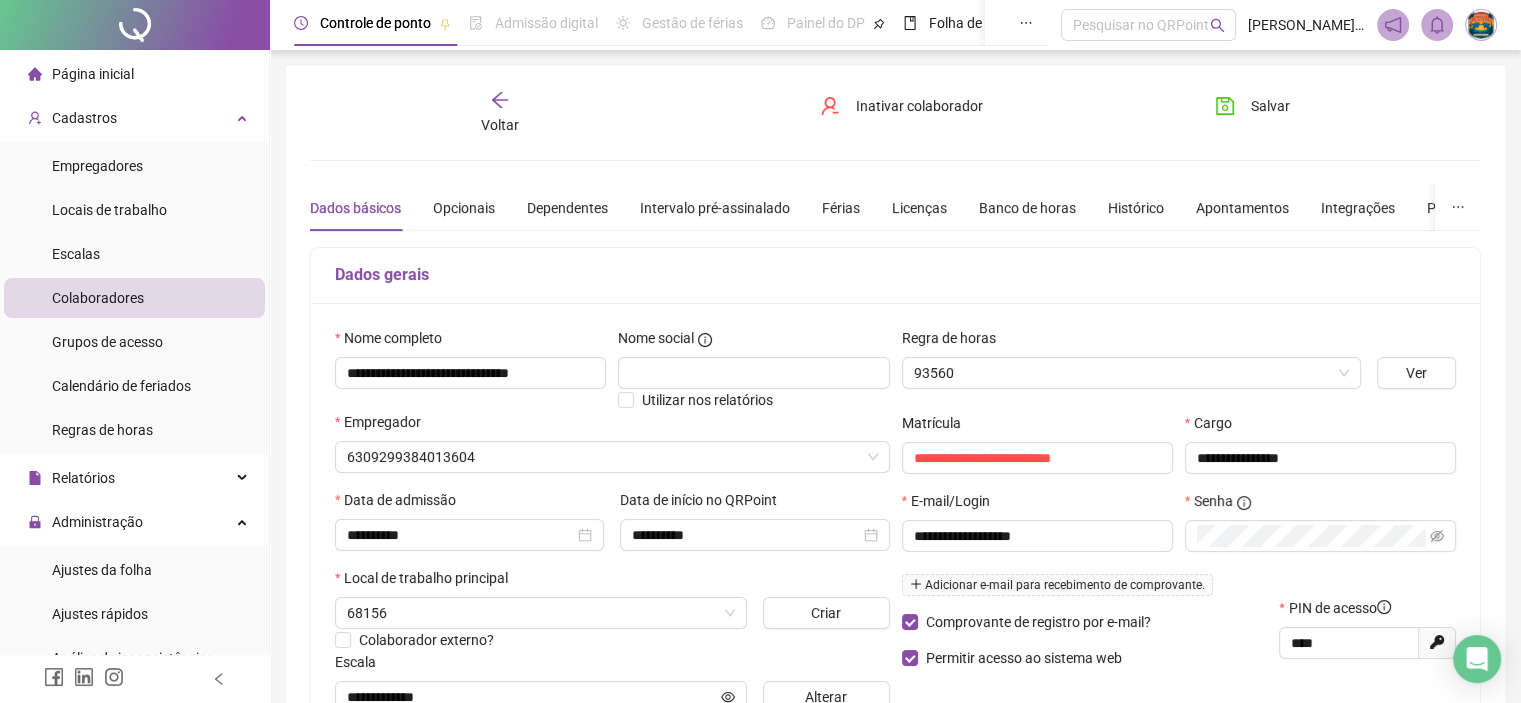 type on "**********" 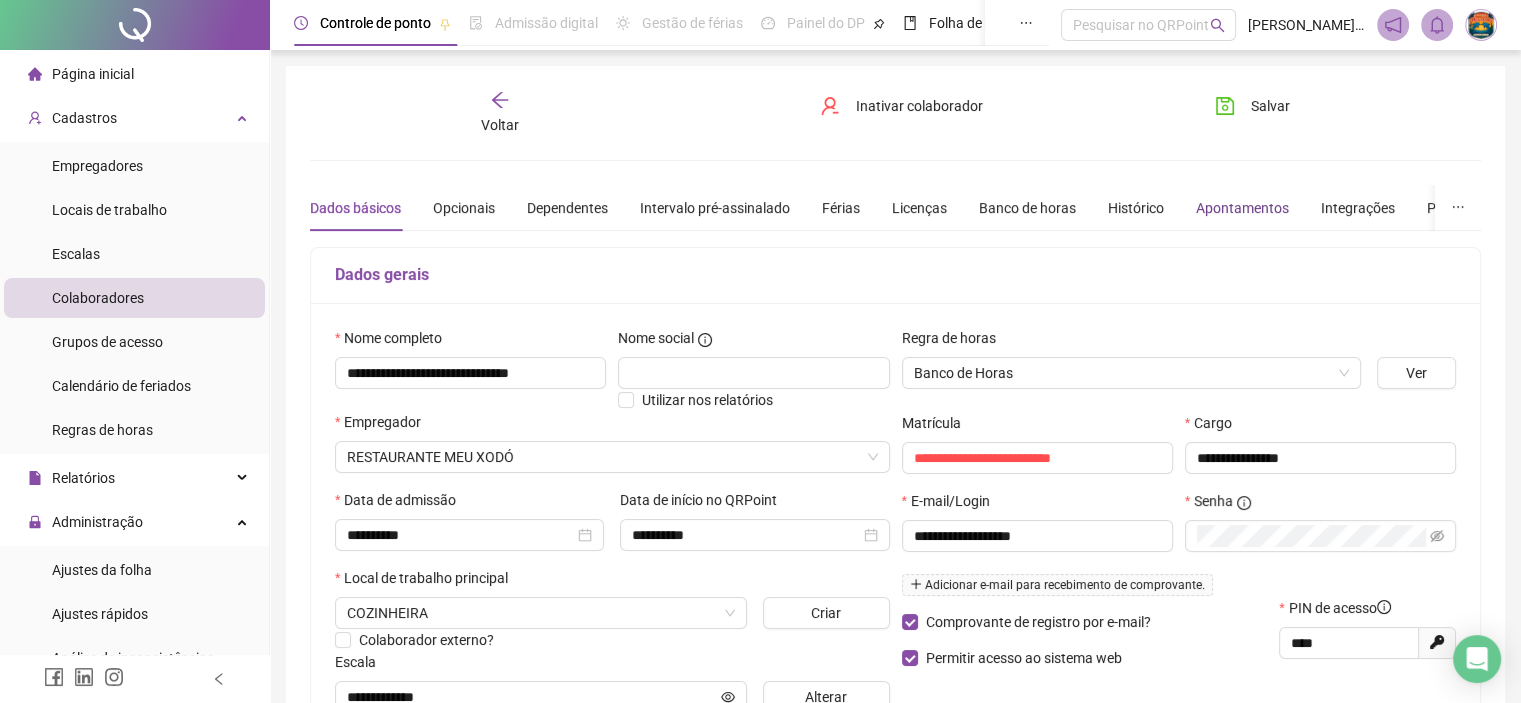 click on "Apontamentos" at bounding box center [1242, 208] 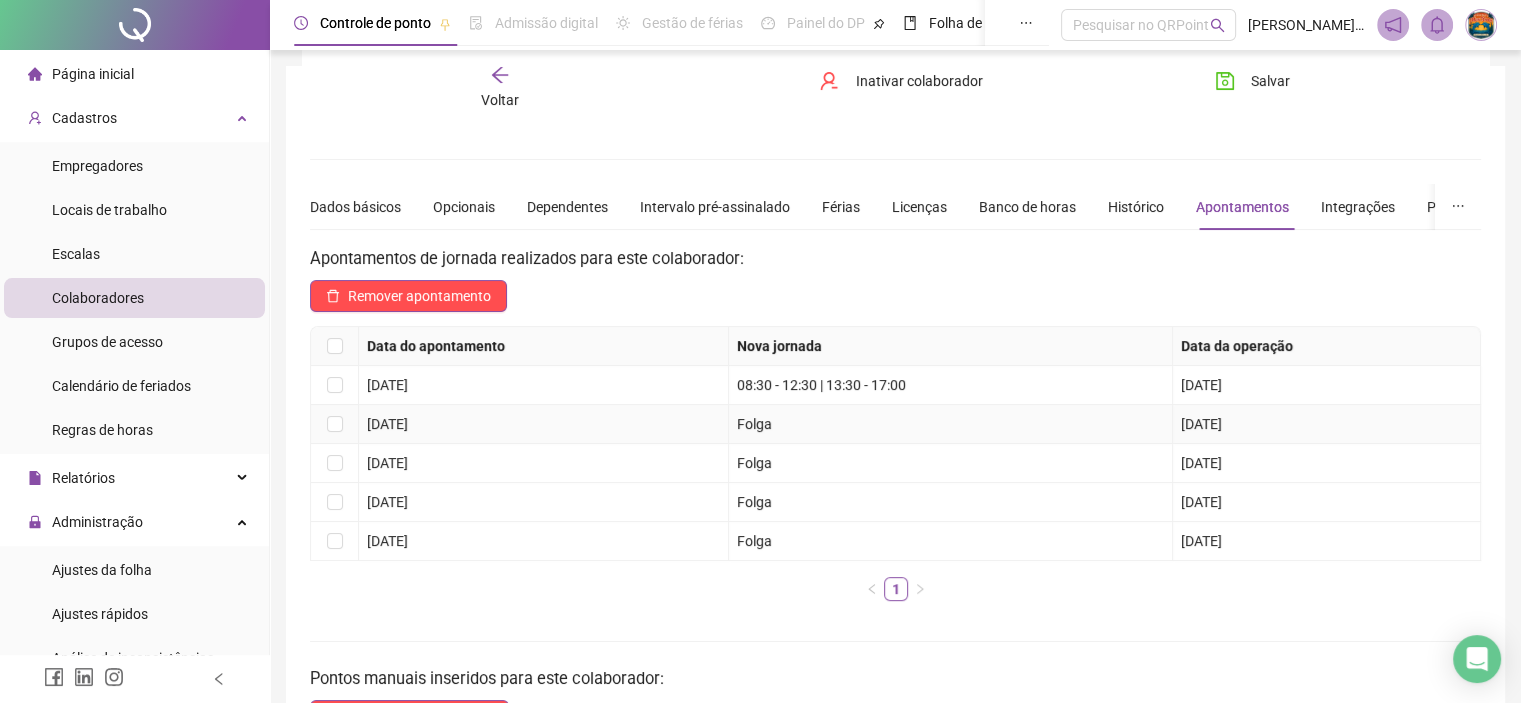 scroll, scrollTop: 100, scrollLeft: 0, axis: vertical 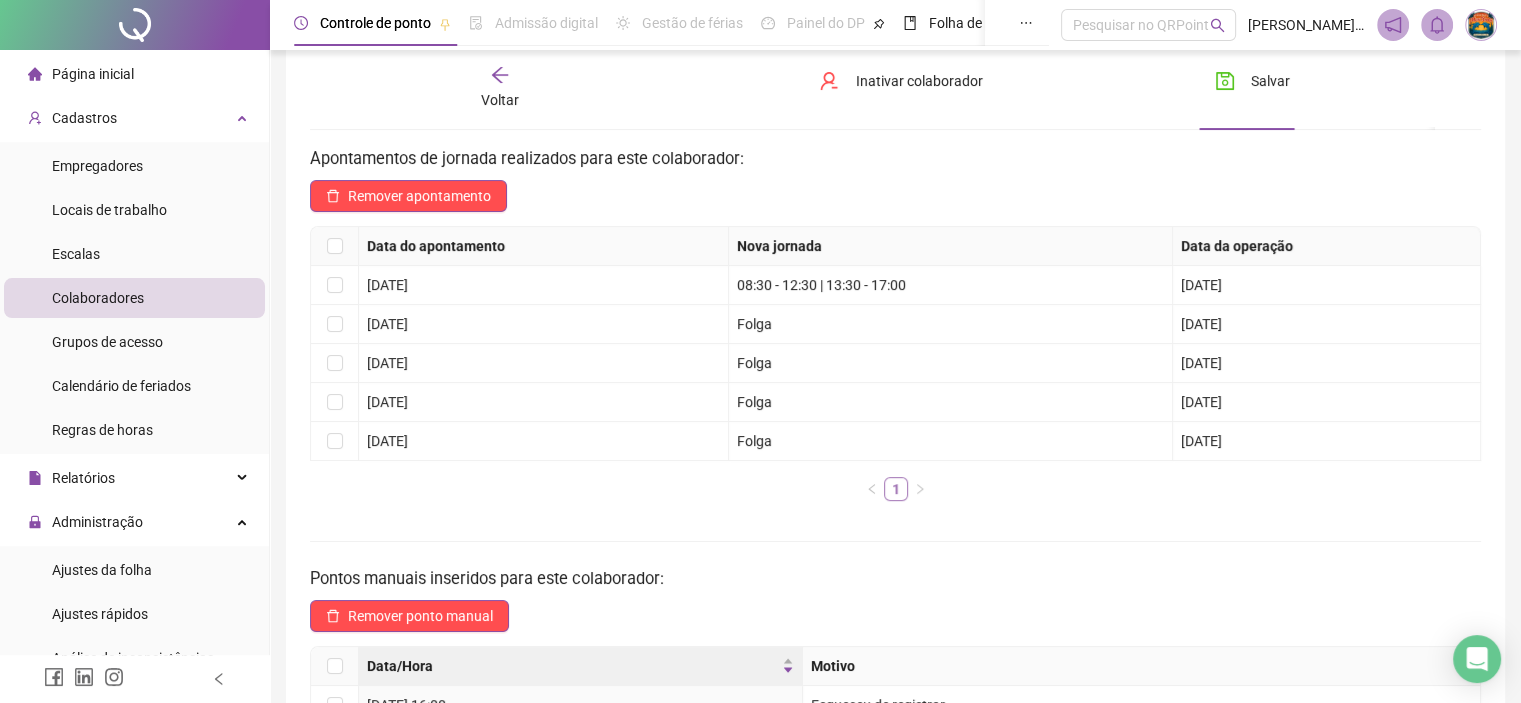 click on "1" at bounding box center [896, 489] 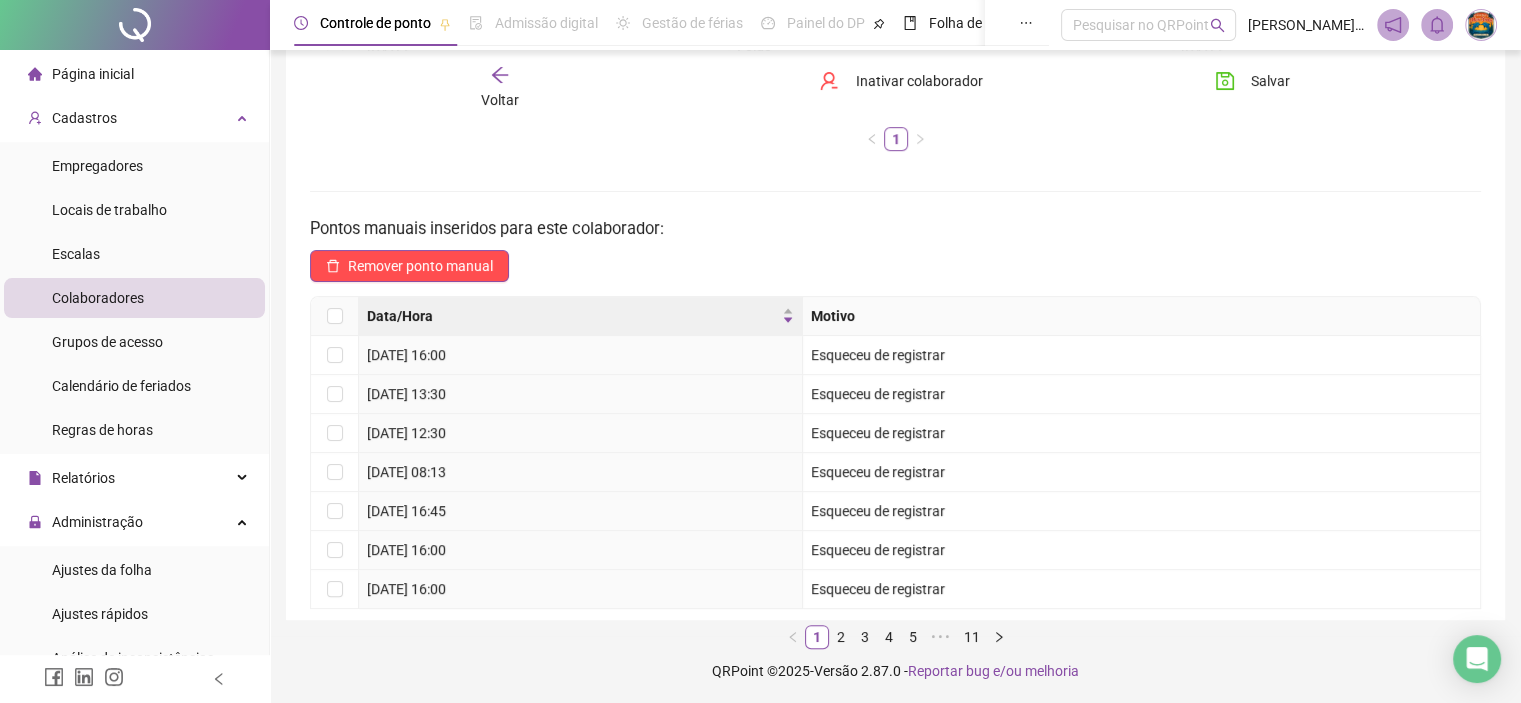 scroll, scrollTop: 150, scrollLeft: 0, axis: vertical 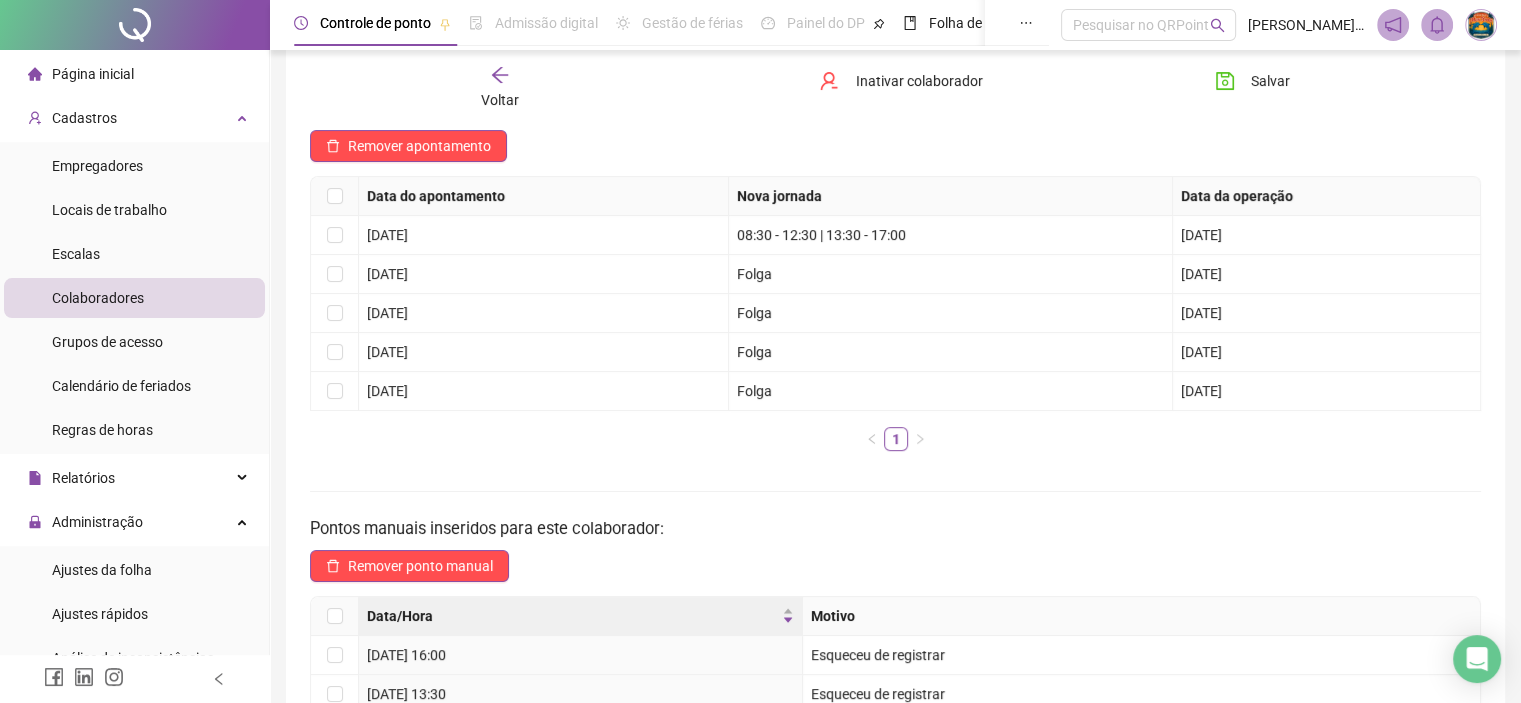click on "Página inicial" at bounding box center (93, 74) 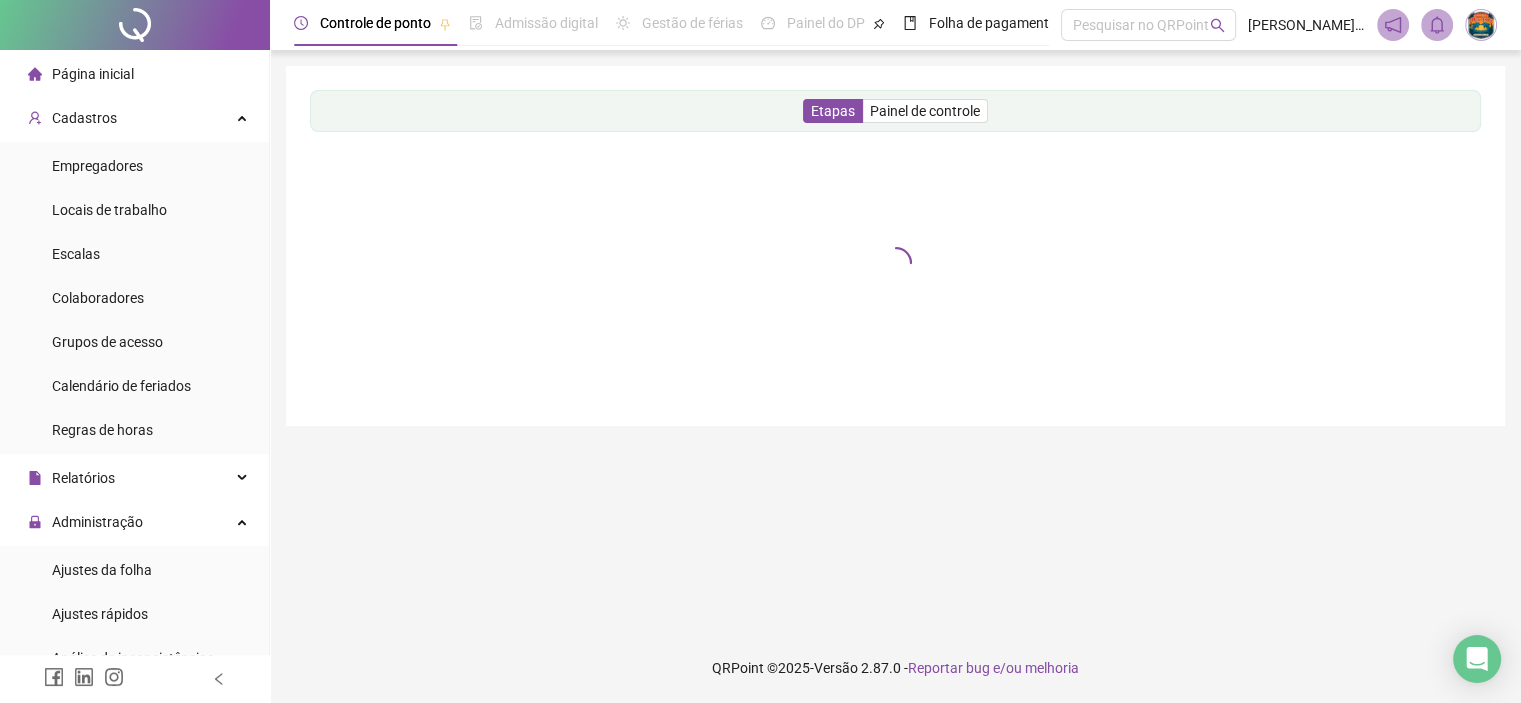 scroll, scrollTop: 0, scrollLeft: 0, axis: both 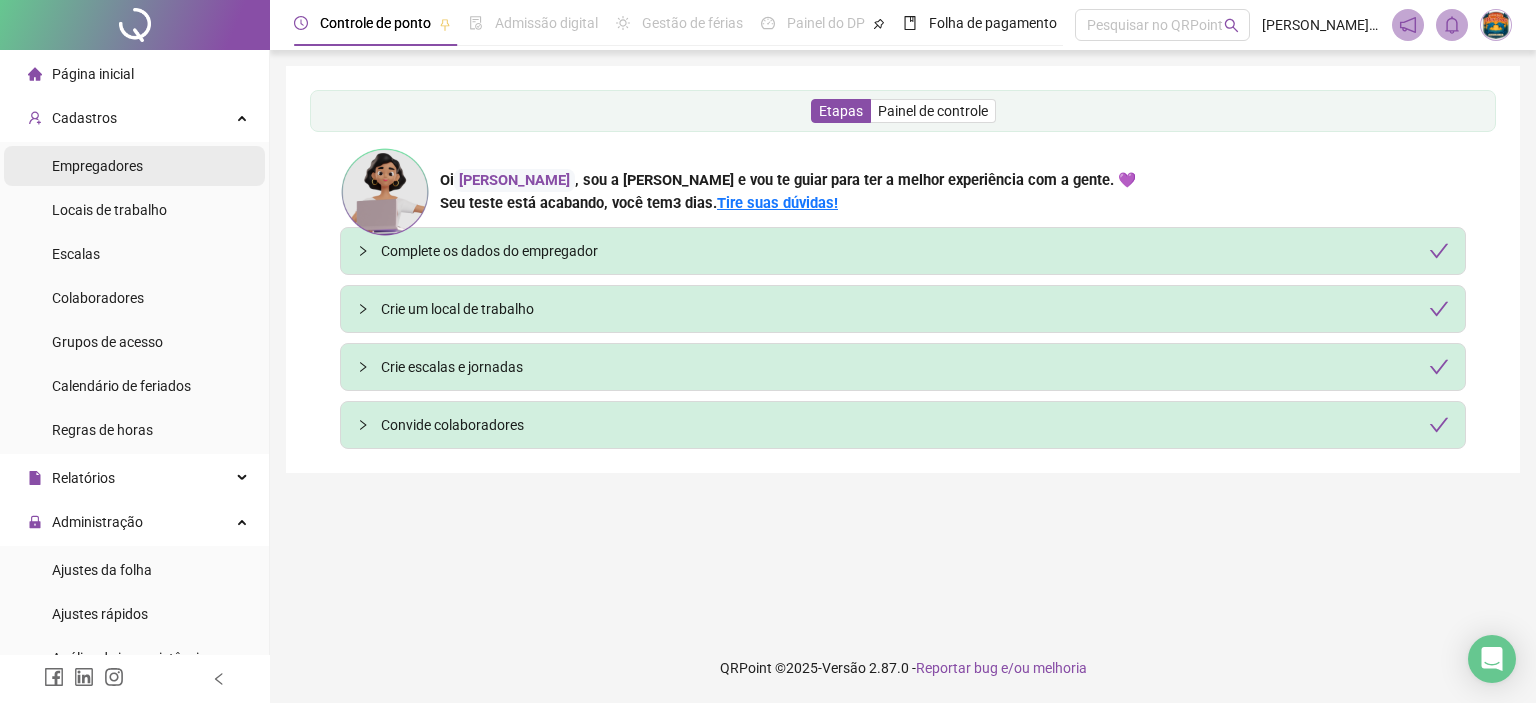 click on "Empregadores" at bounding box center [97, 166] 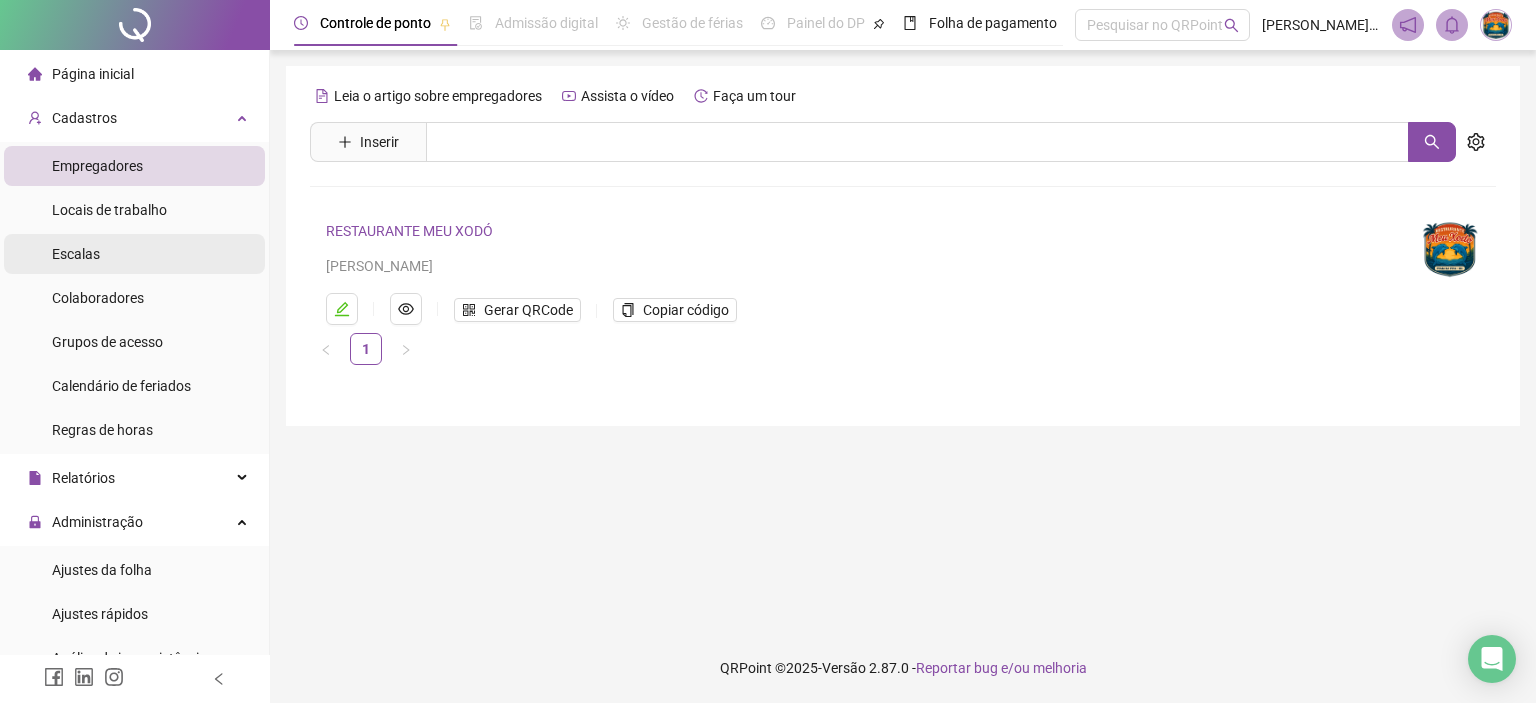 click on "Escalas" at bounding box center (134, 254) 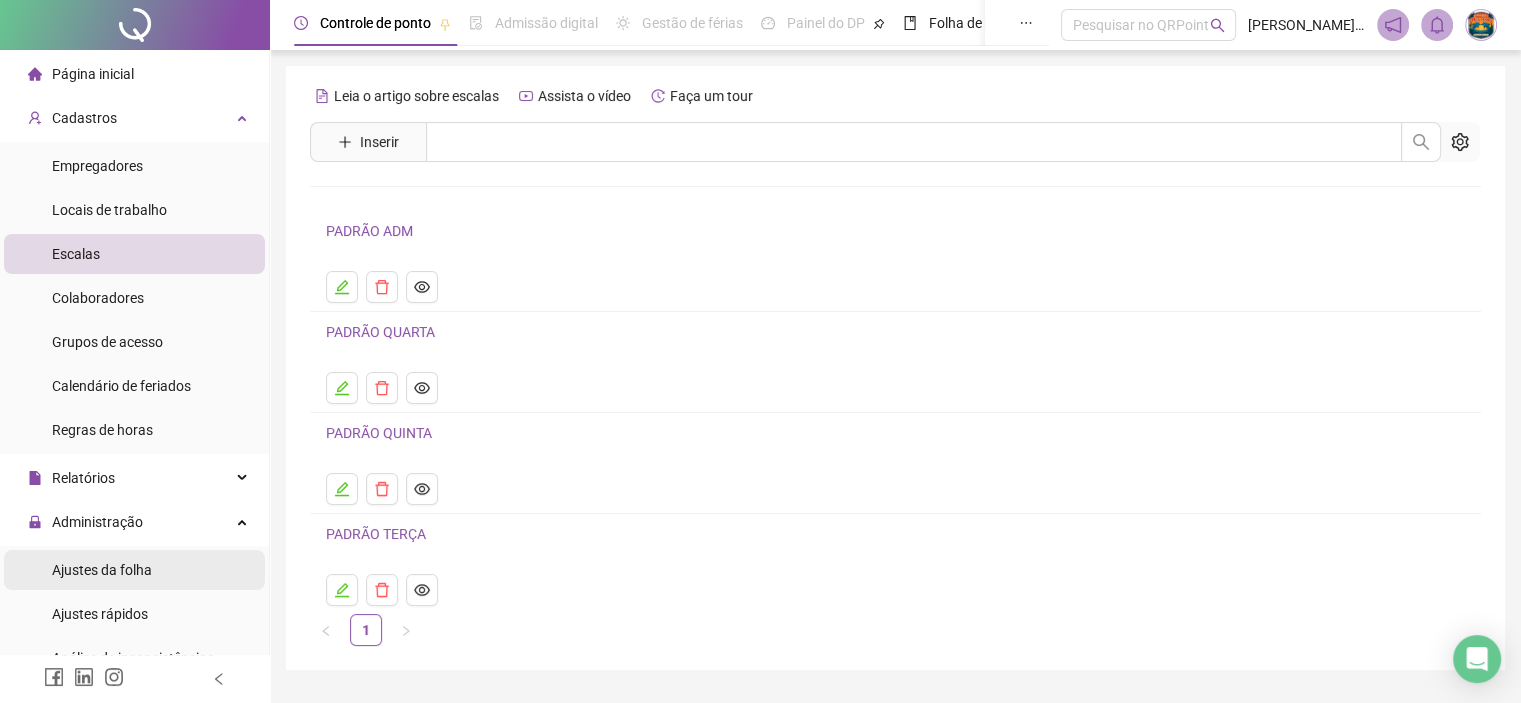 click on "Ajustes da folha" at bounding box center [102, 570] 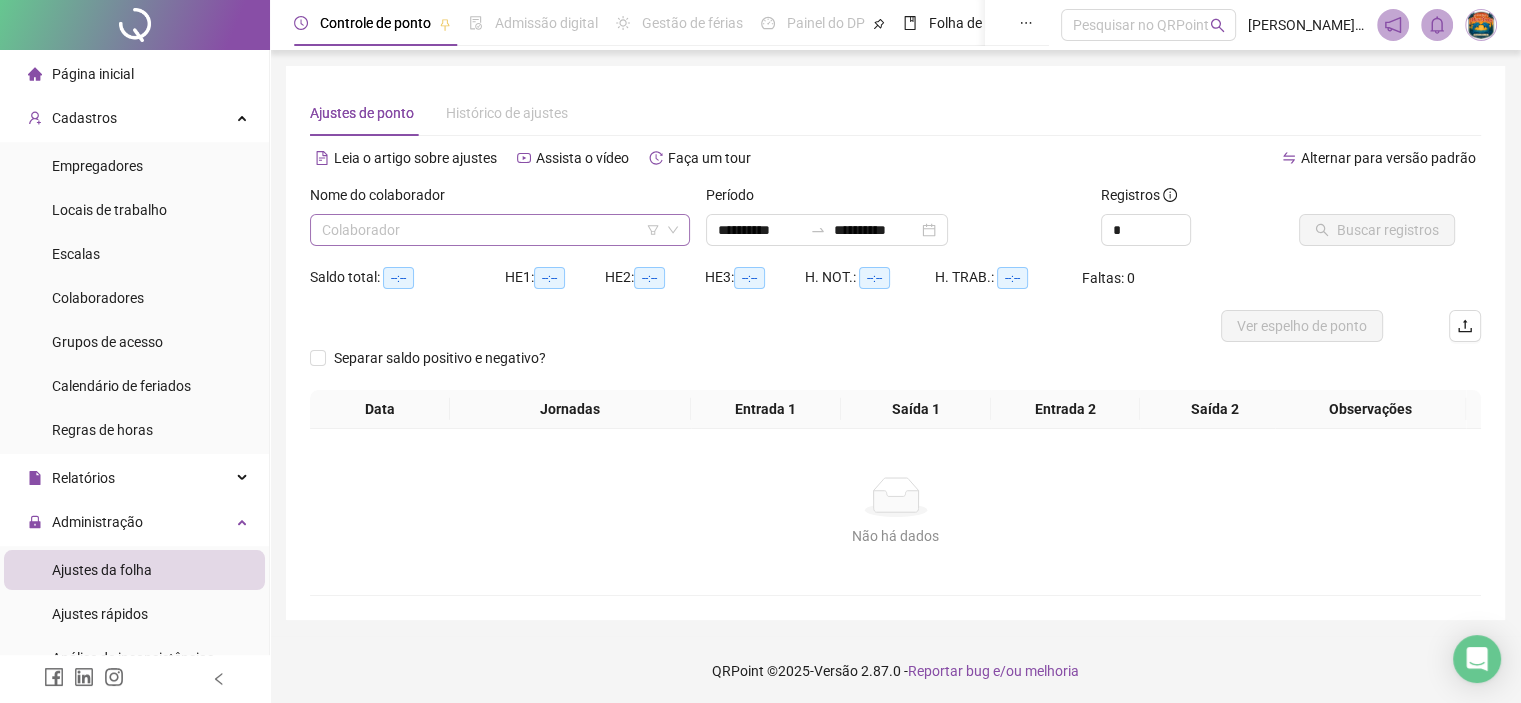 click at bounding box center [494, 230] 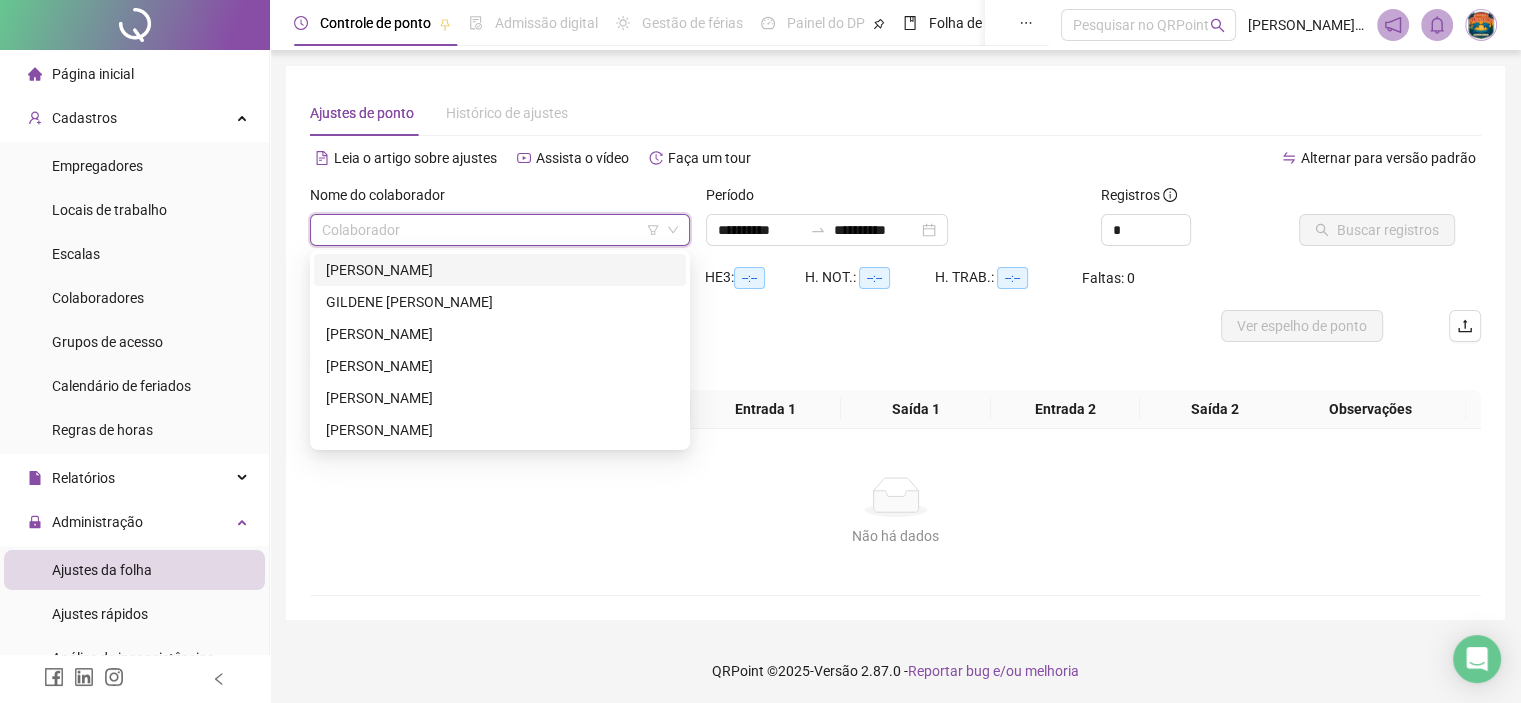 click on "[PERSON_NAME]" at bounding box center (500, 270) 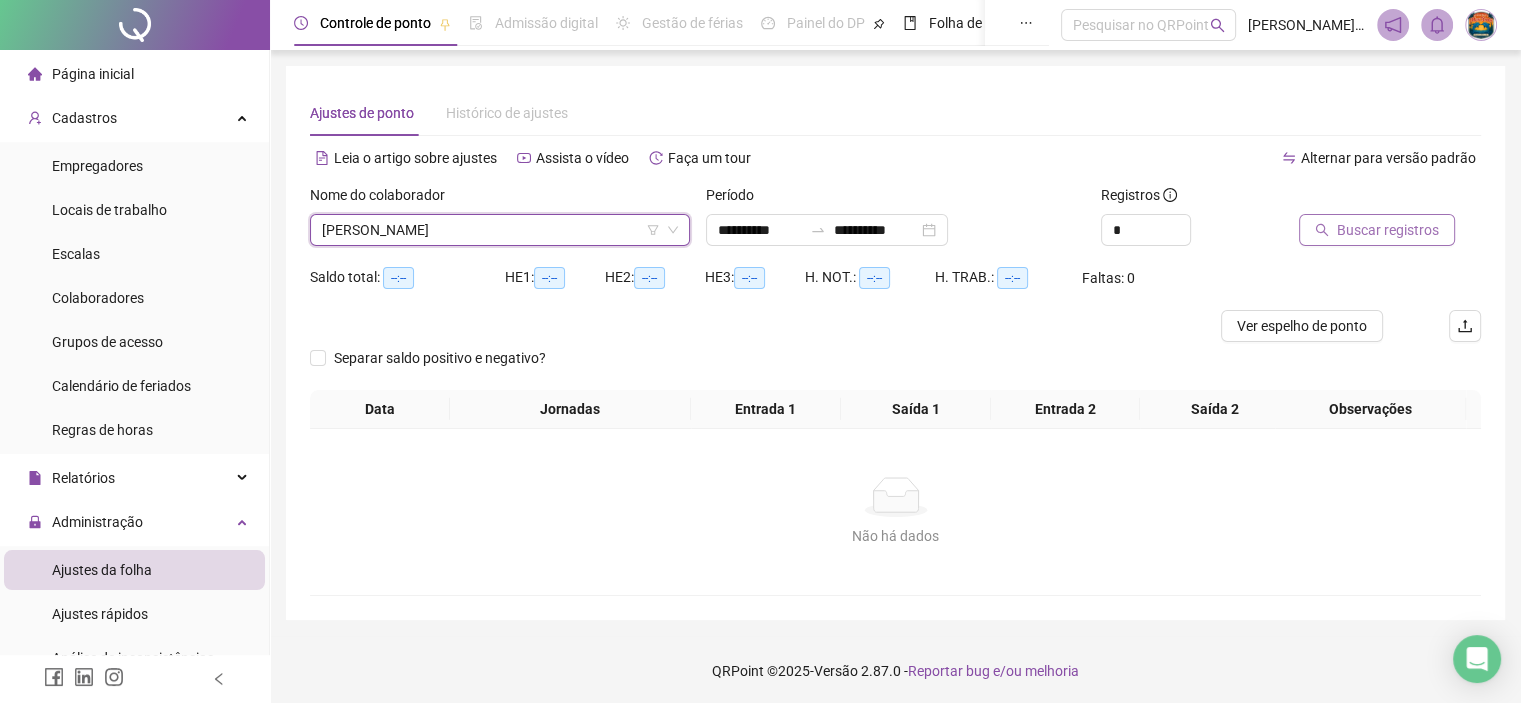 click on "Buscar registros" at bounding box center [1388, 230] 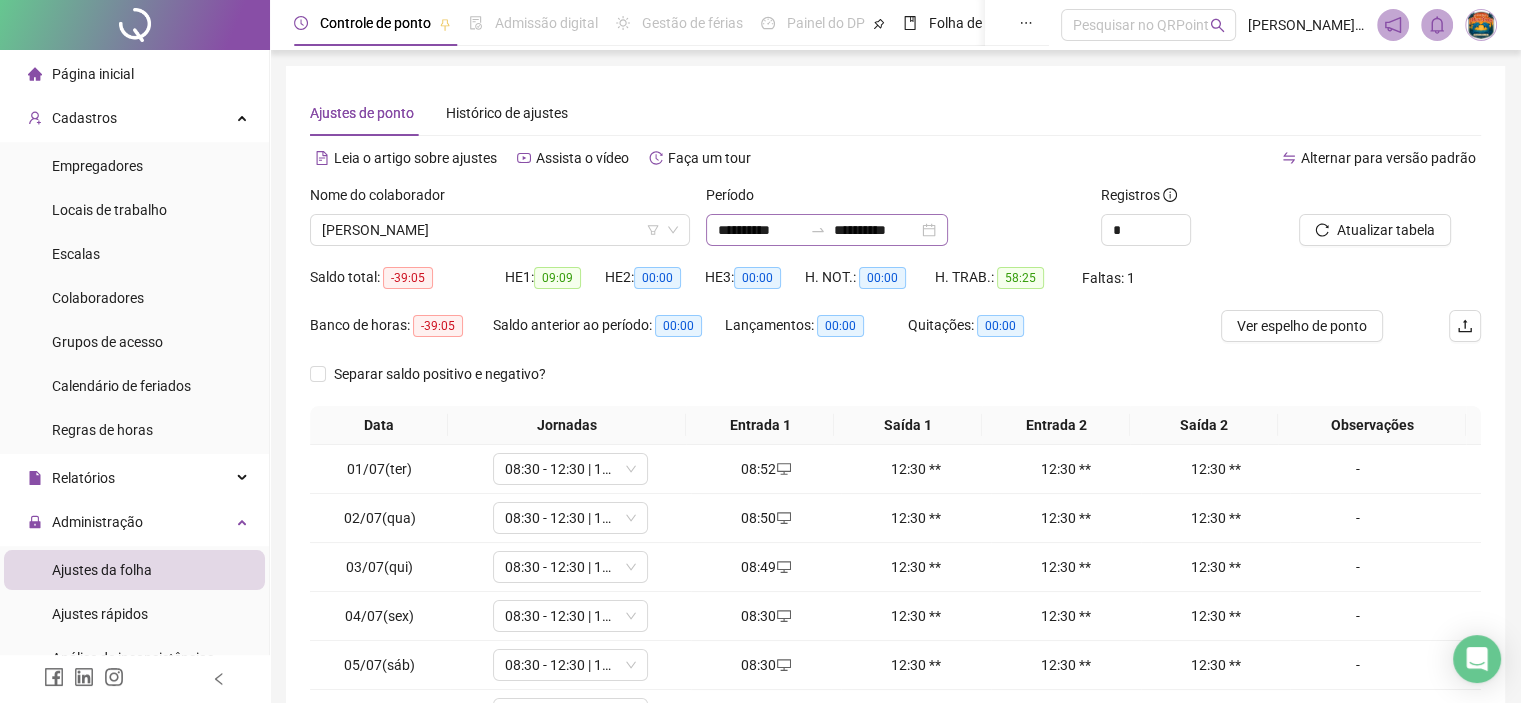scroll, scrollTop: 200, scrollLeft: 0, axis: vertical 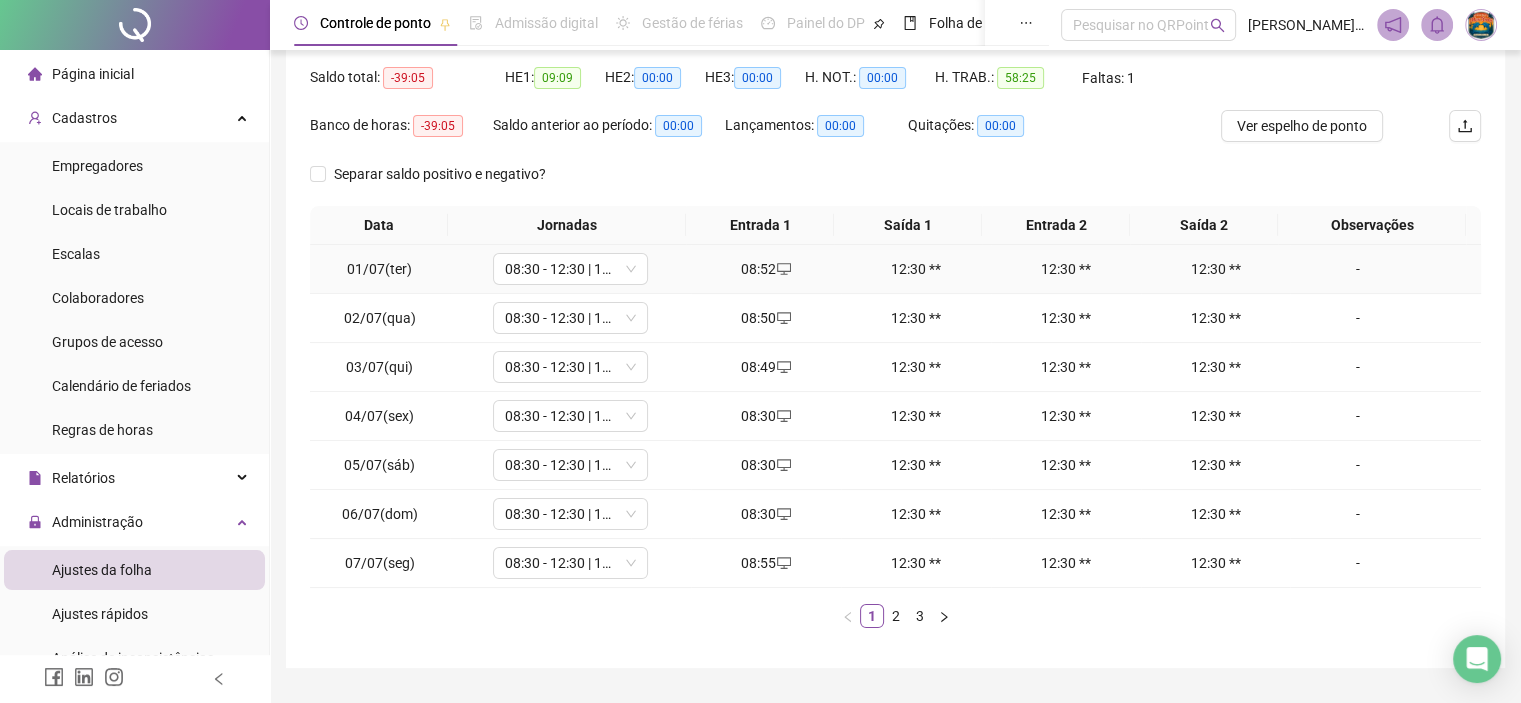 click on "12:30   **" at bounding box center (916, 269) 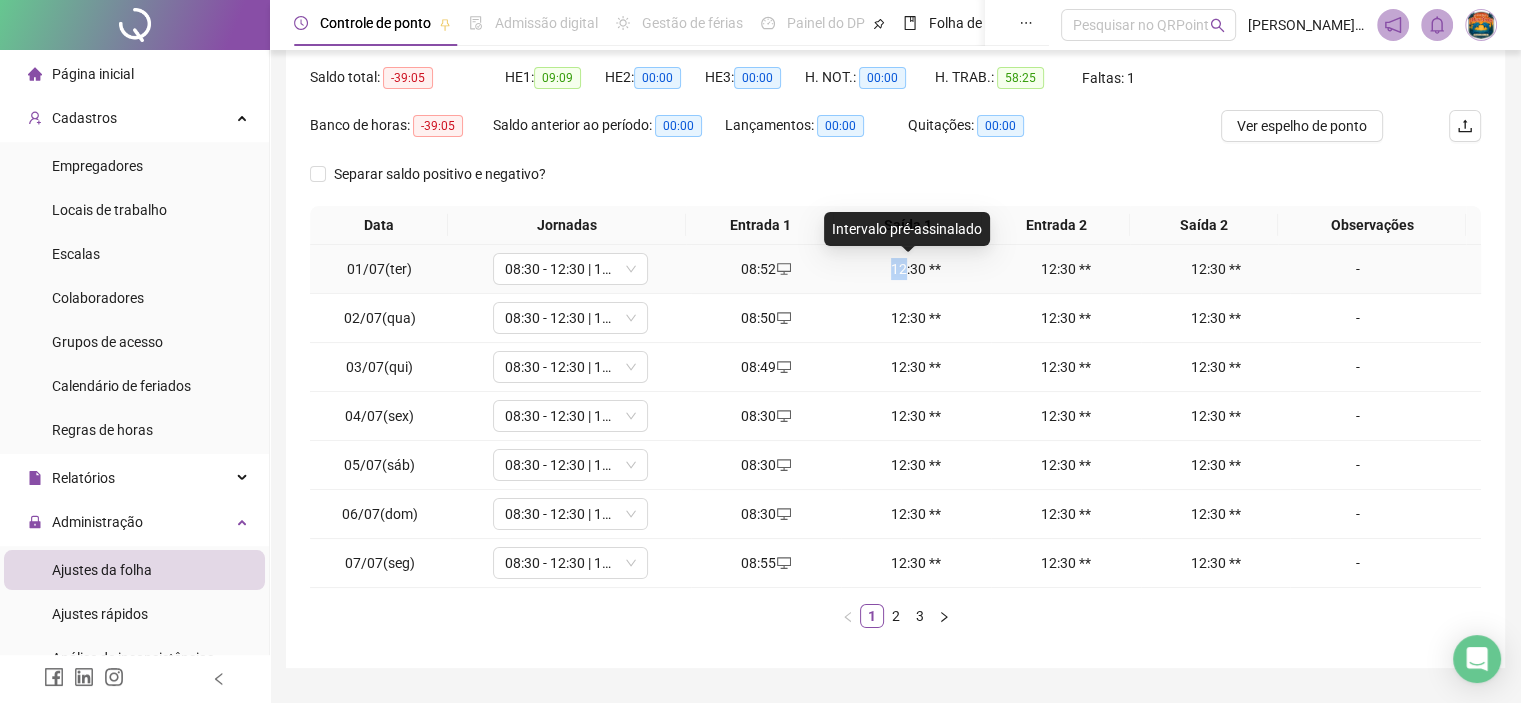 click on "12:30   **" at bounding box center (916, 269) 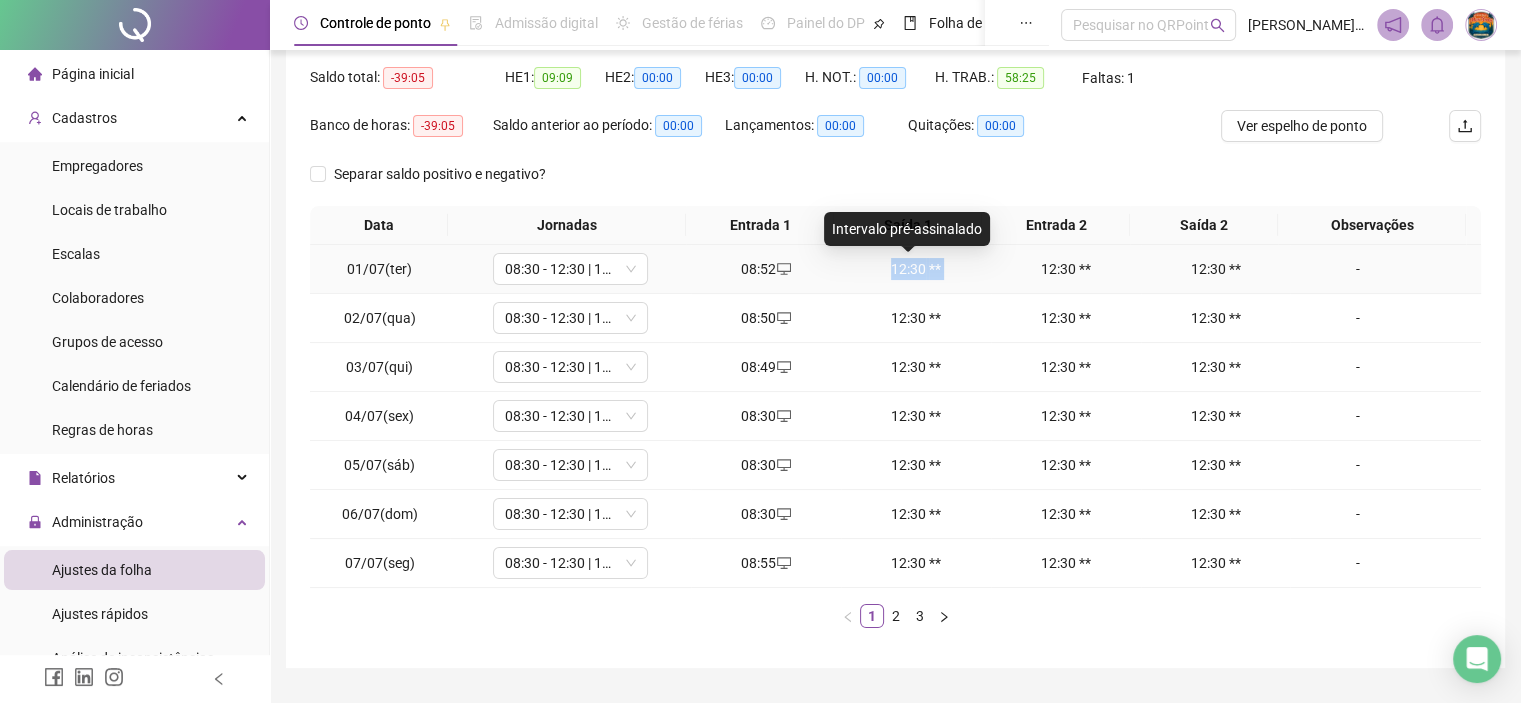 click on "12:30   **" at bounding box center [916, 269] 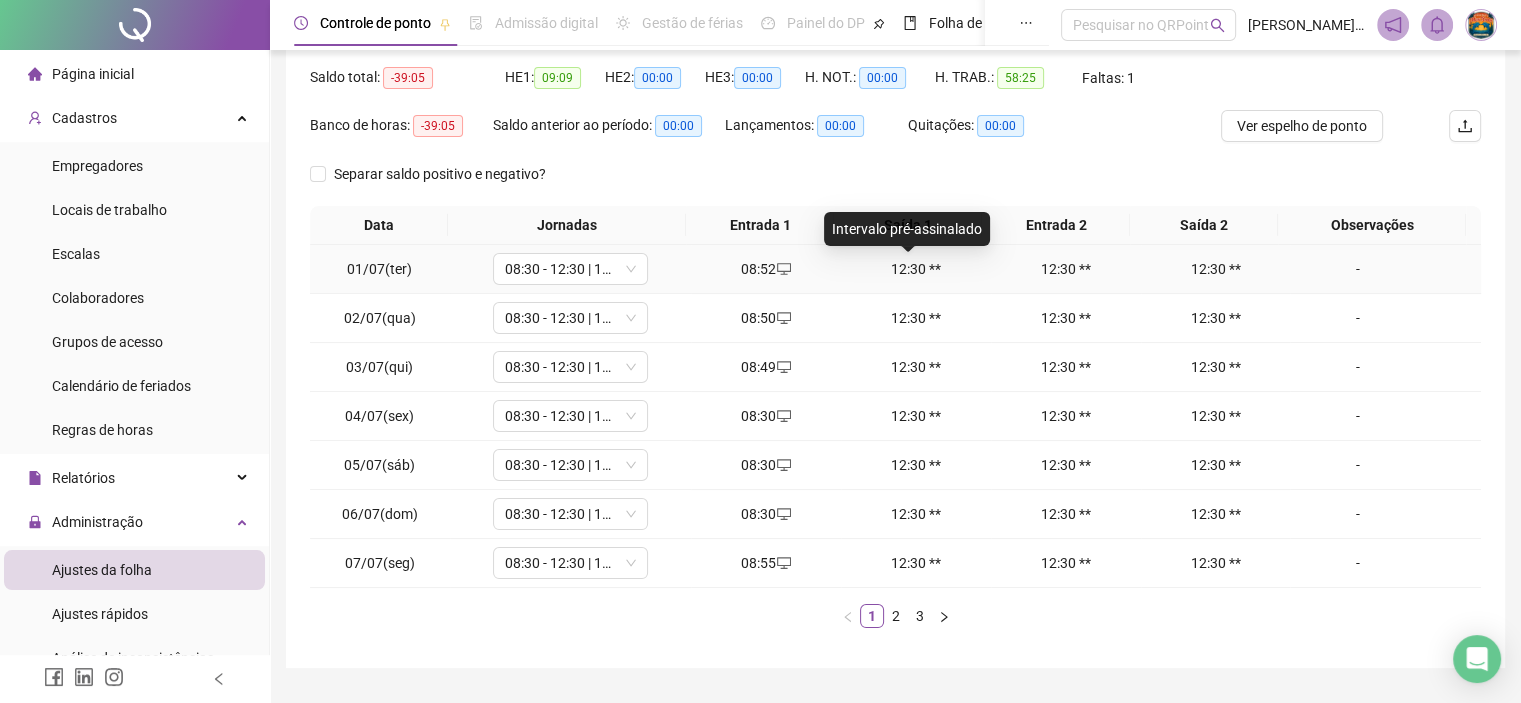 click on "Intervalo pré-assinalado" at bounding box center (907, 229) 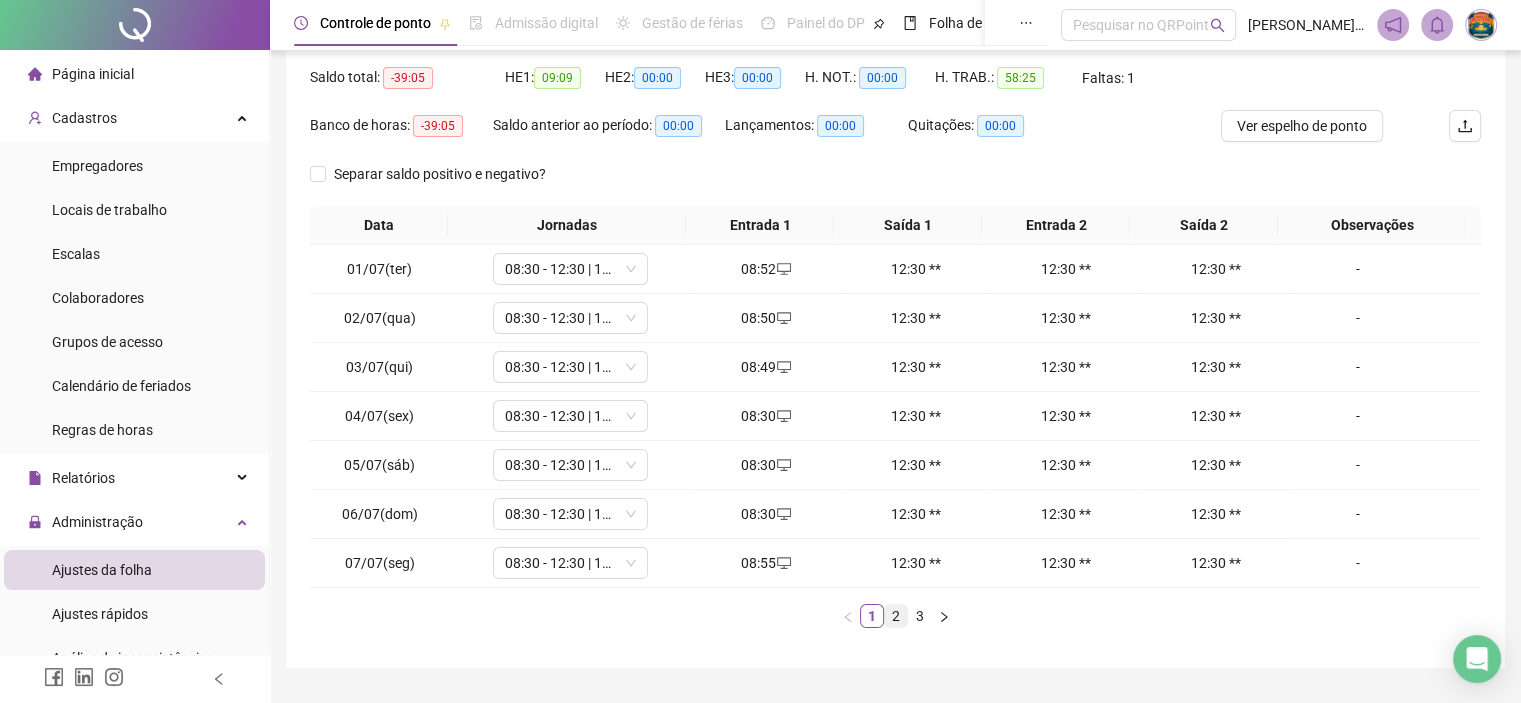 click on "2" at bounding box center (896, 616) 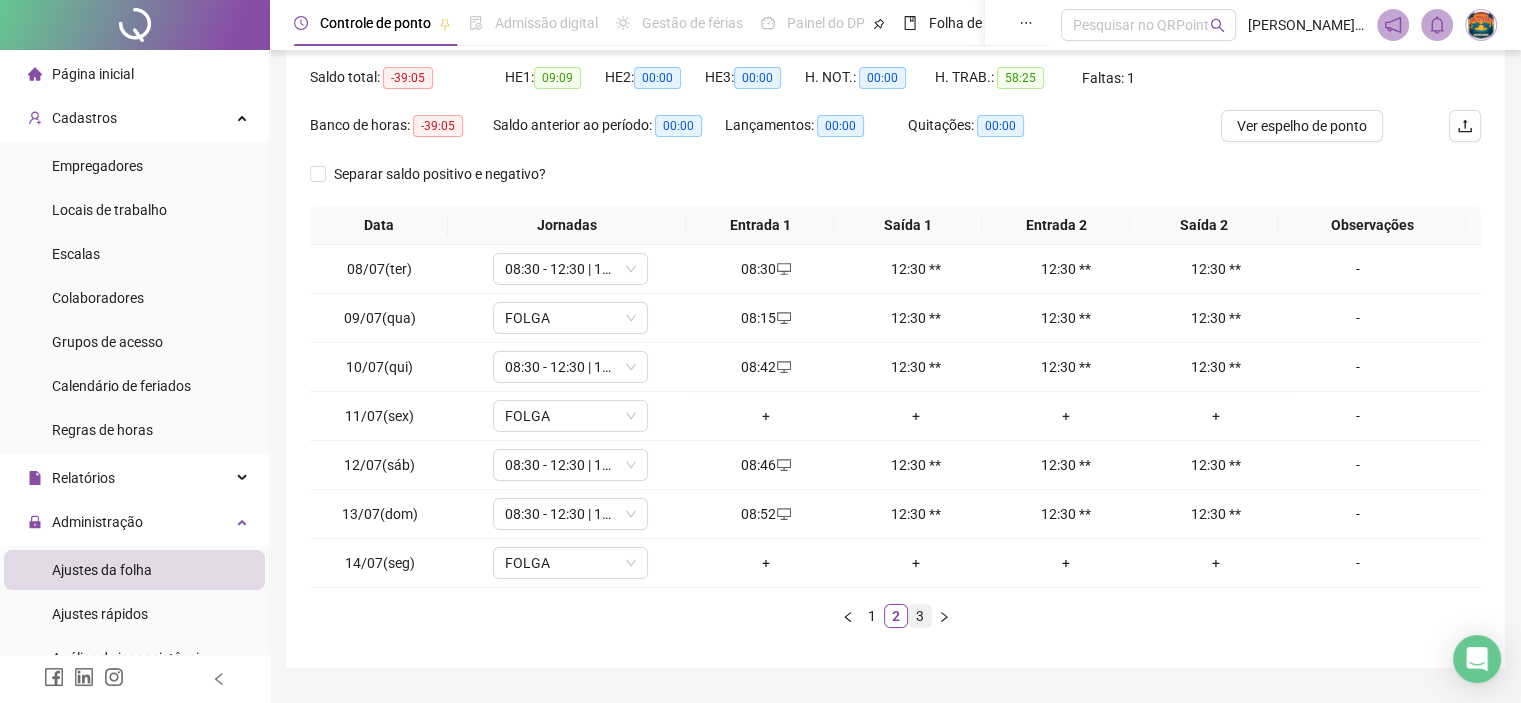 click on "3" at bounding box center [920, 616] 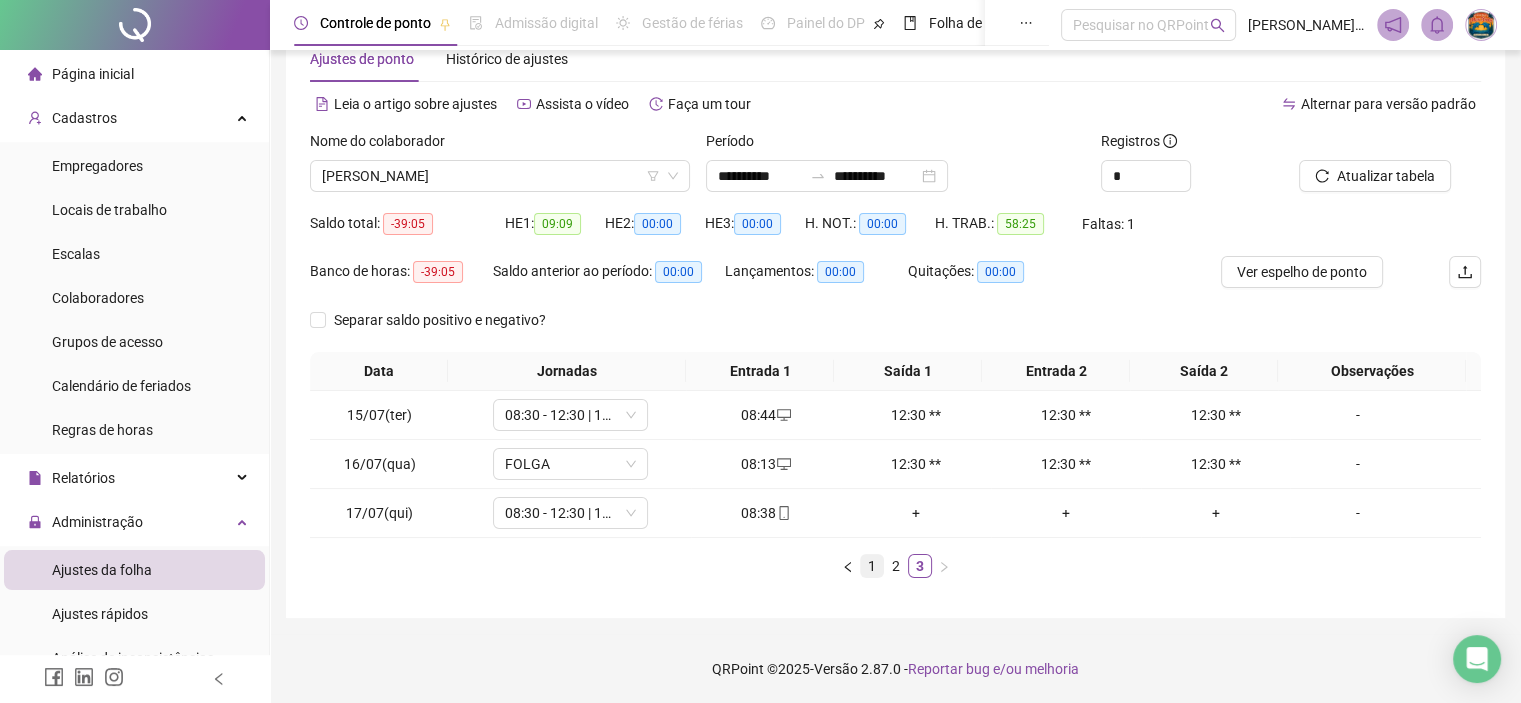 click on "1" at bounding box center (872, 566) 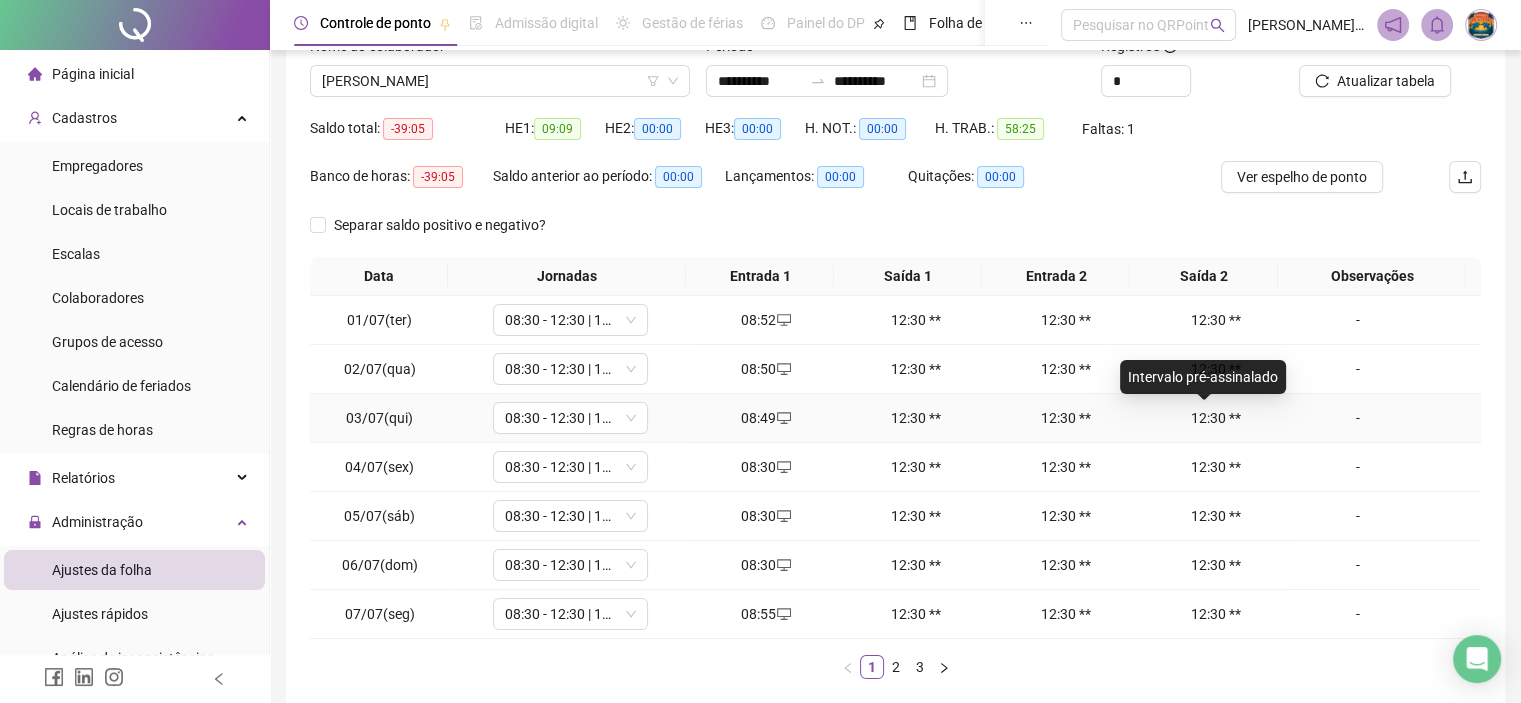 scroll, scrollTop: 49, scrollLeft: 0, axis: vertical 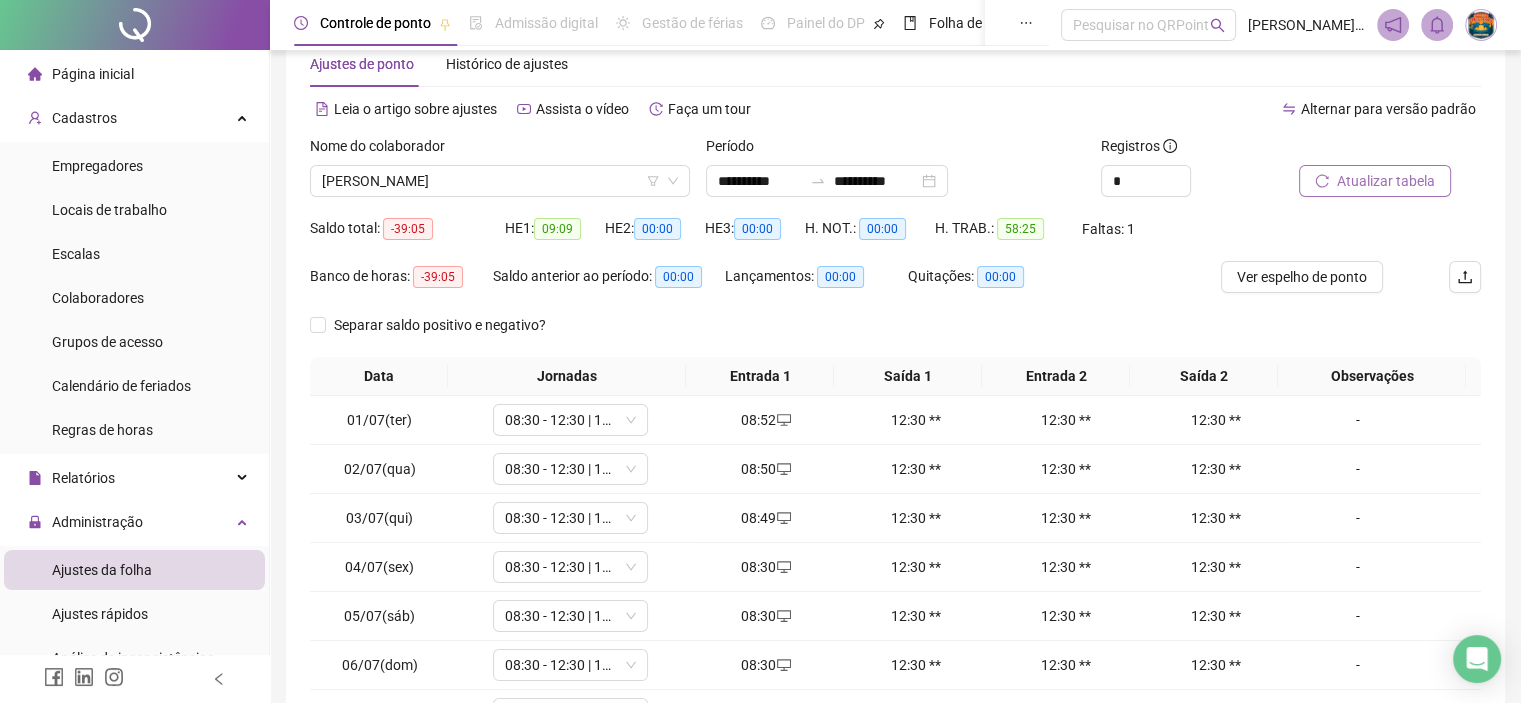 click on "Atualizar tabela" at bounding box center (1375, 181) 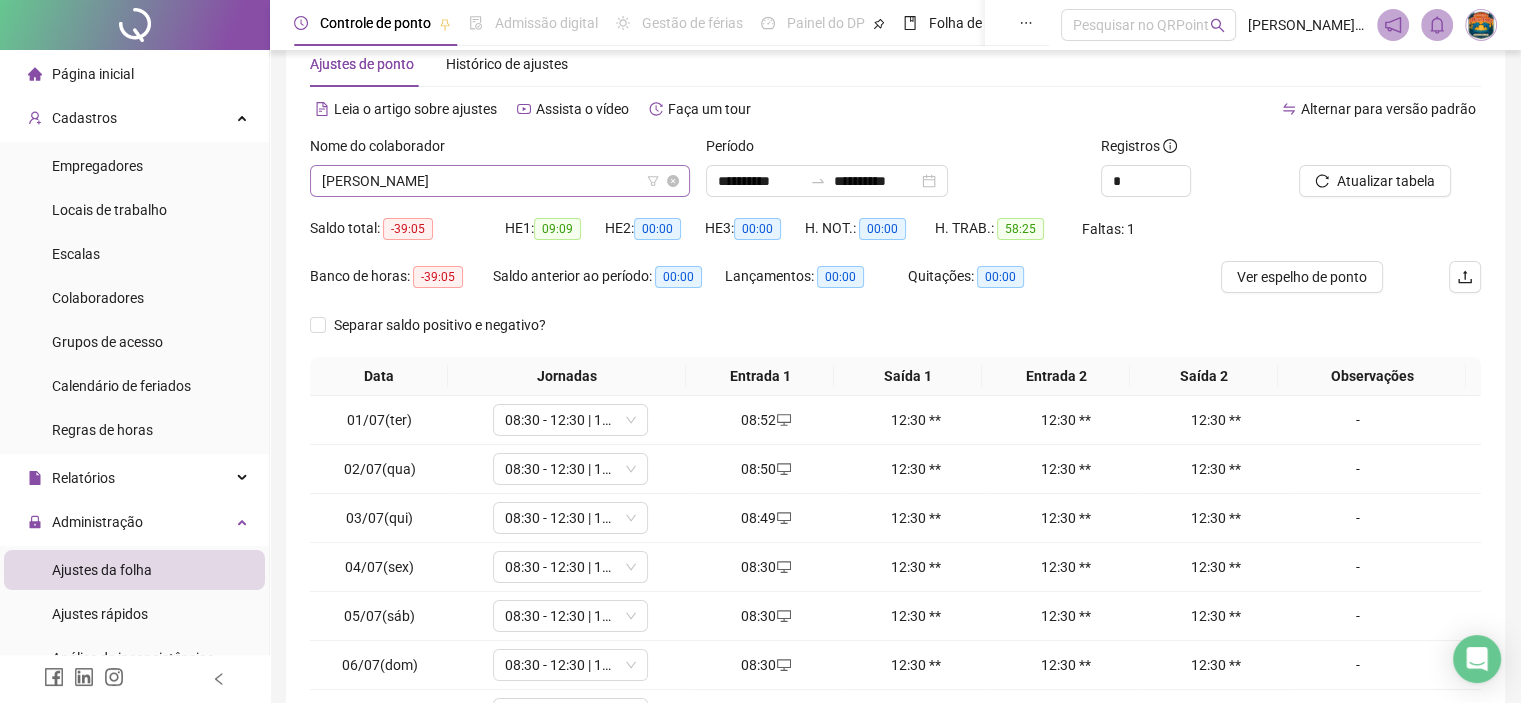 click on "[PERSON_NAME]" at bounding box center [500, 181] 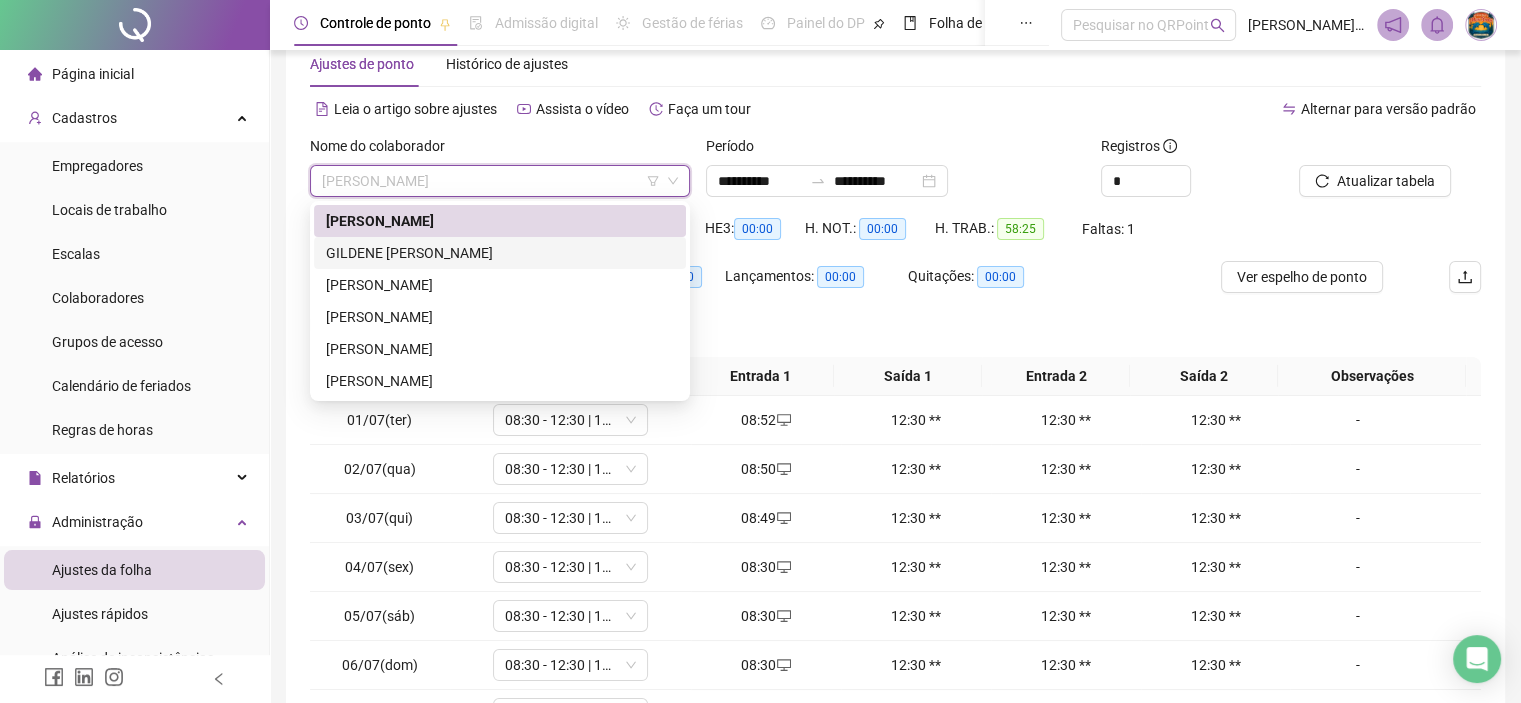 click on "GILDENE [PERSON_NAME]" at bounding box center [500, 253] 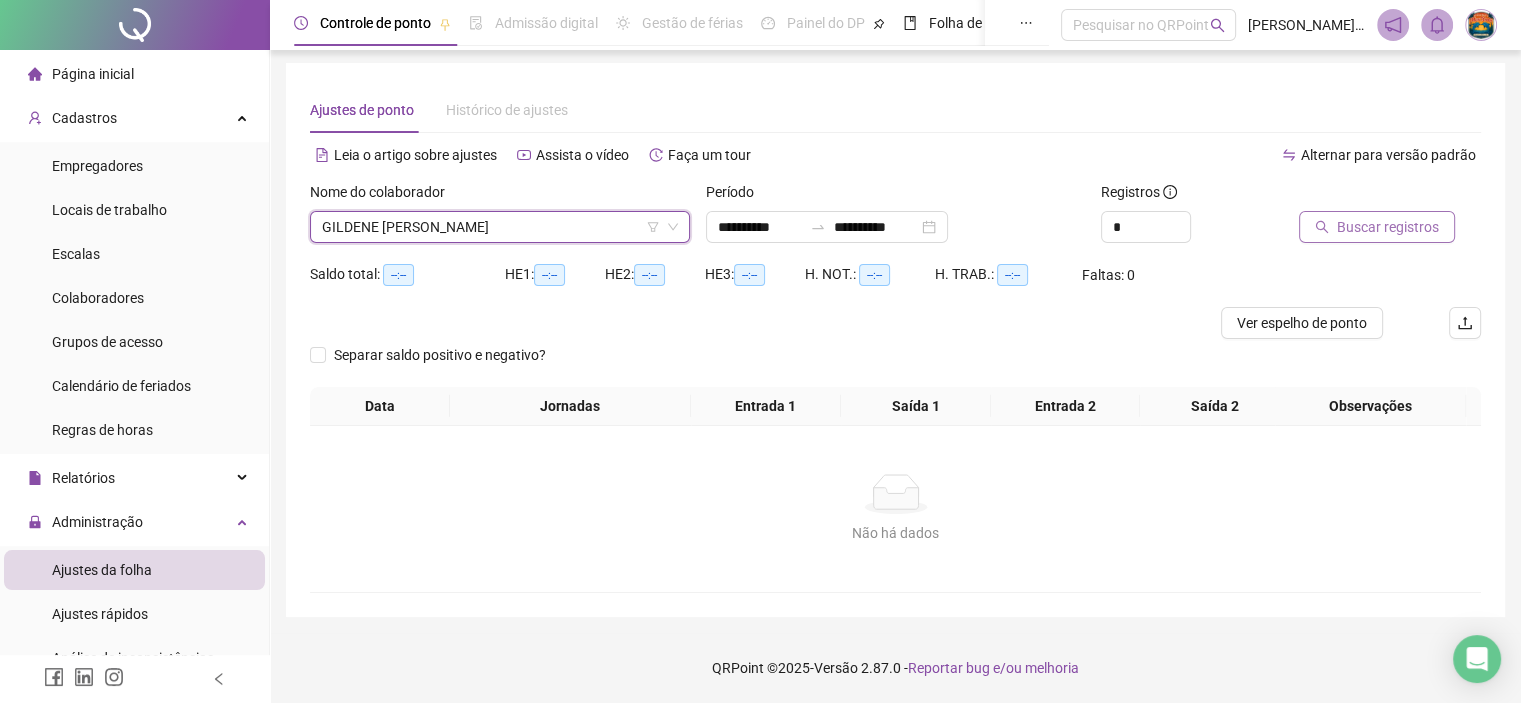 click on "Buscar registros" at bounding box center (1388, 227) 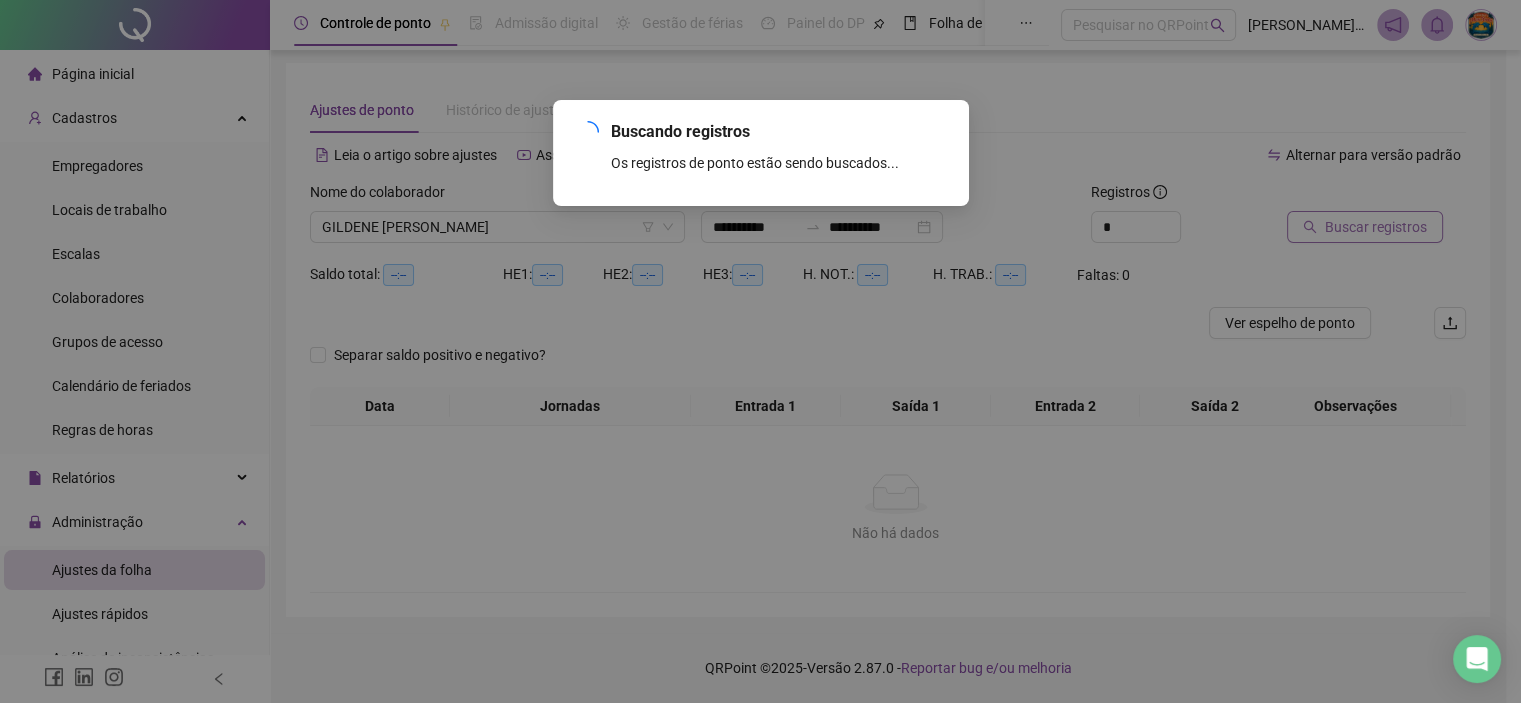 scroll, scrollTop: 2, scrollLeft: 0, axis: vertical 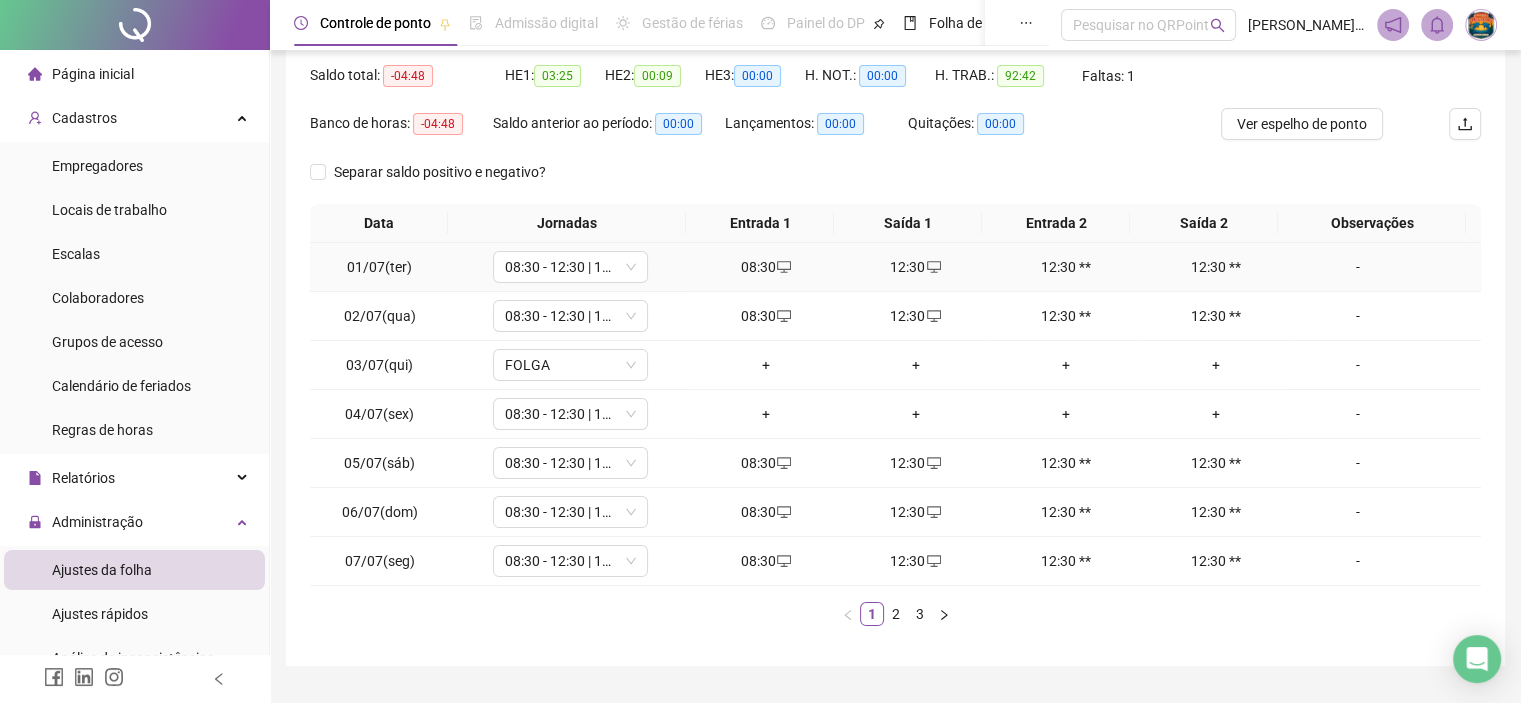 click on "12:30" at bounding box center [916, 267] 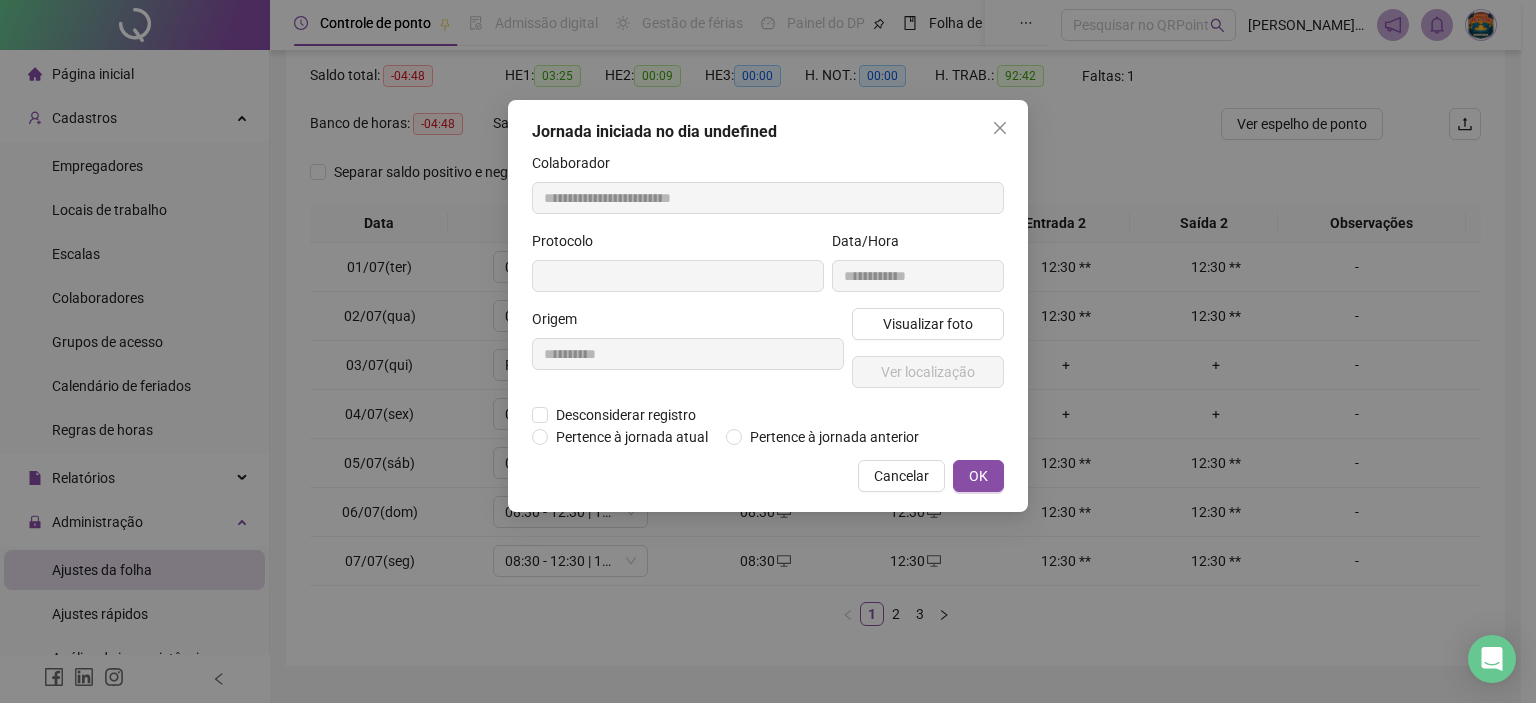 type on "**********" 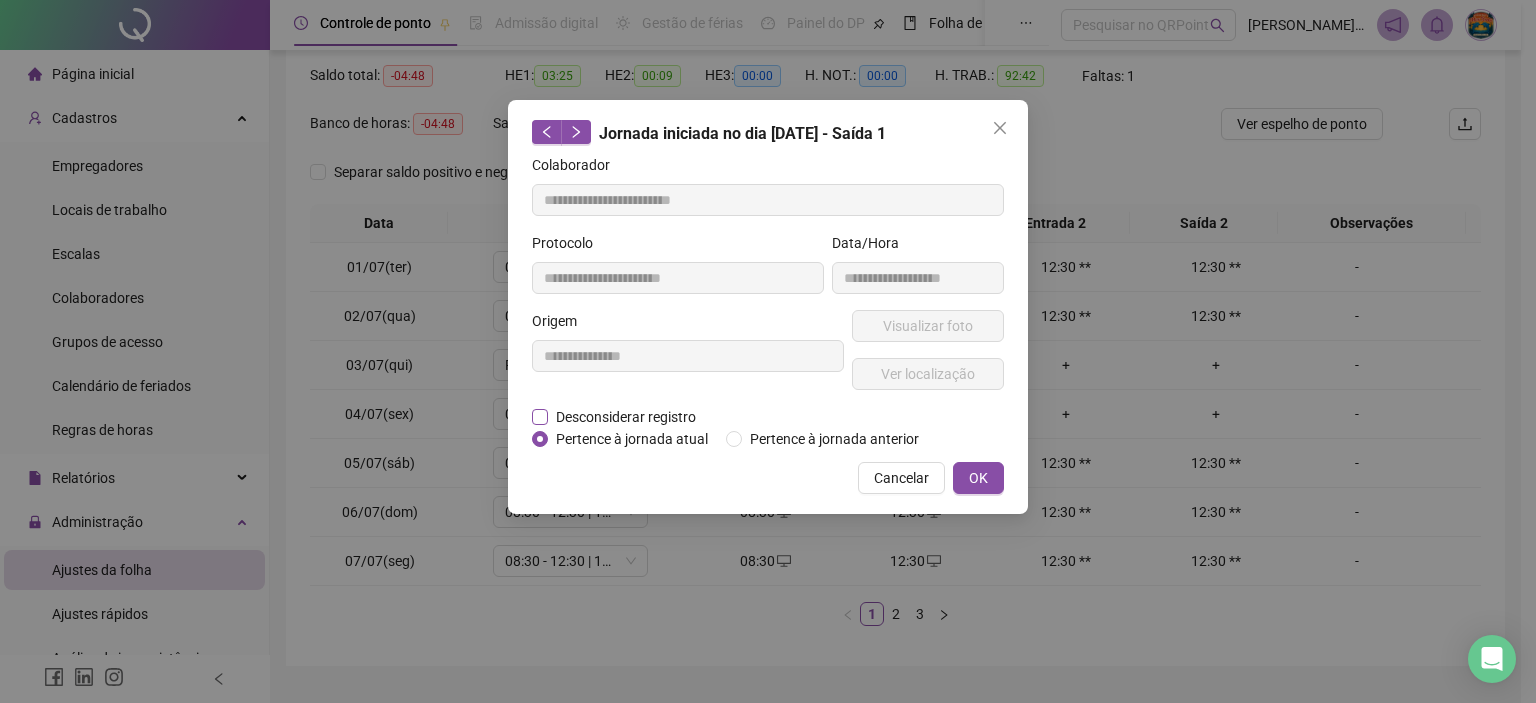 click on "Desconsiderar registro" at bounding box center [626, 417] 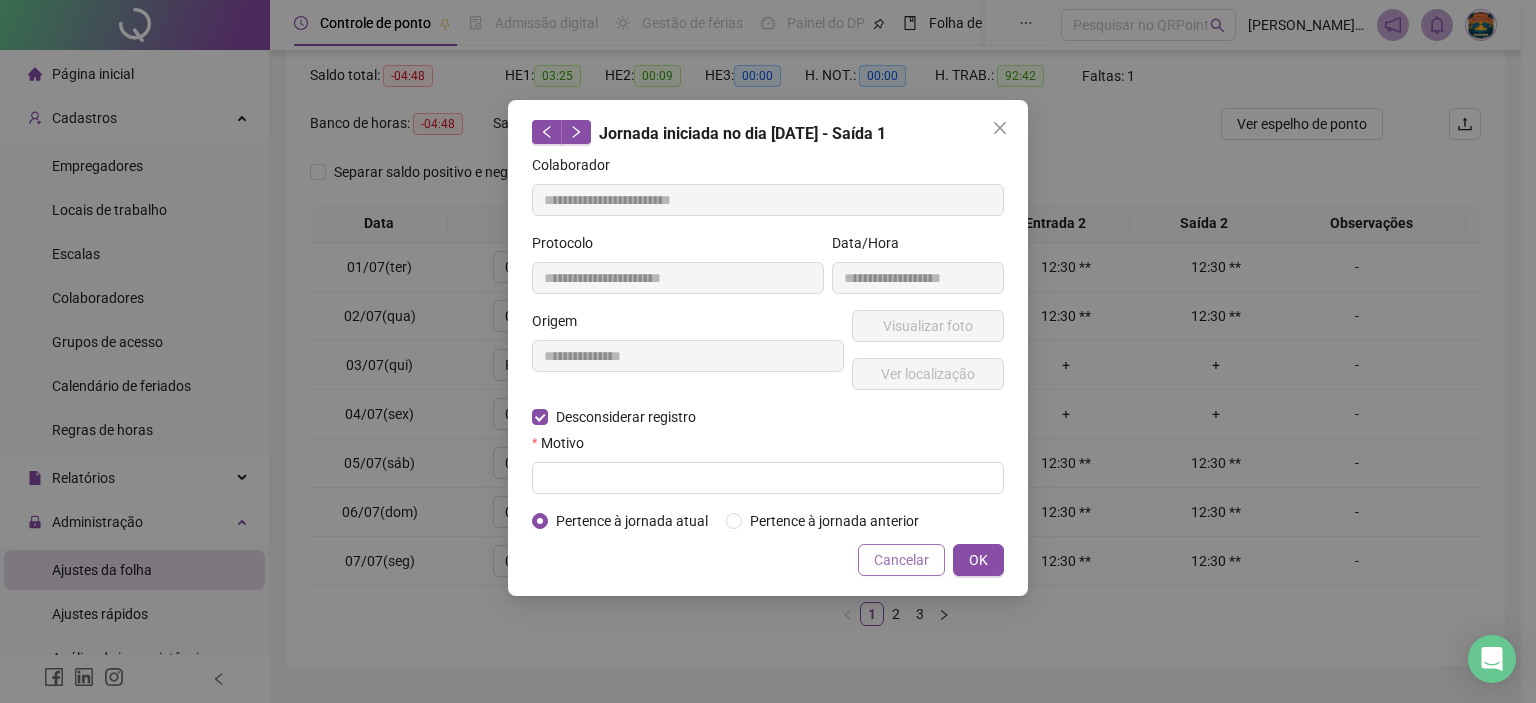 click on "Cancelar" at bounding box center [901, 560] 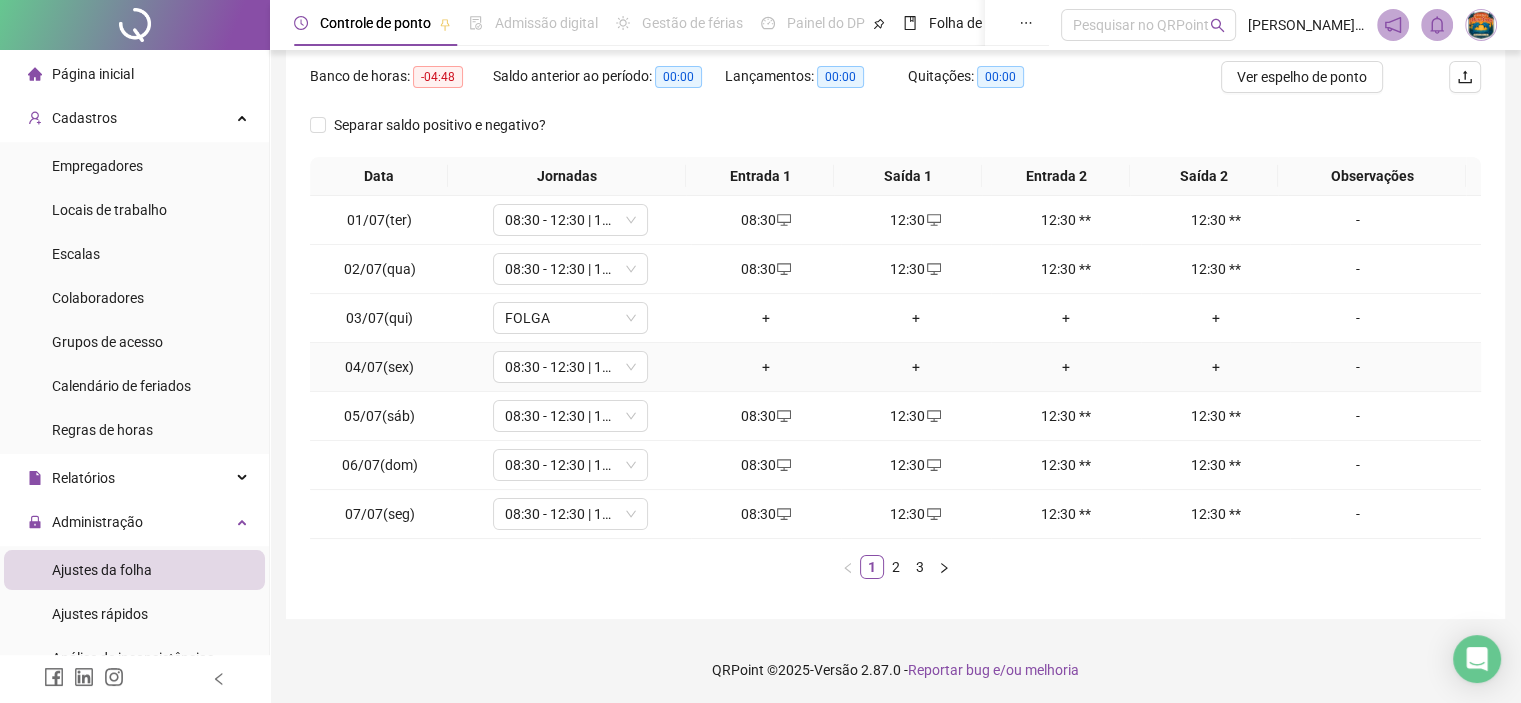 scroll, scrollTop: 0, scrollLeft: 0, axis: both 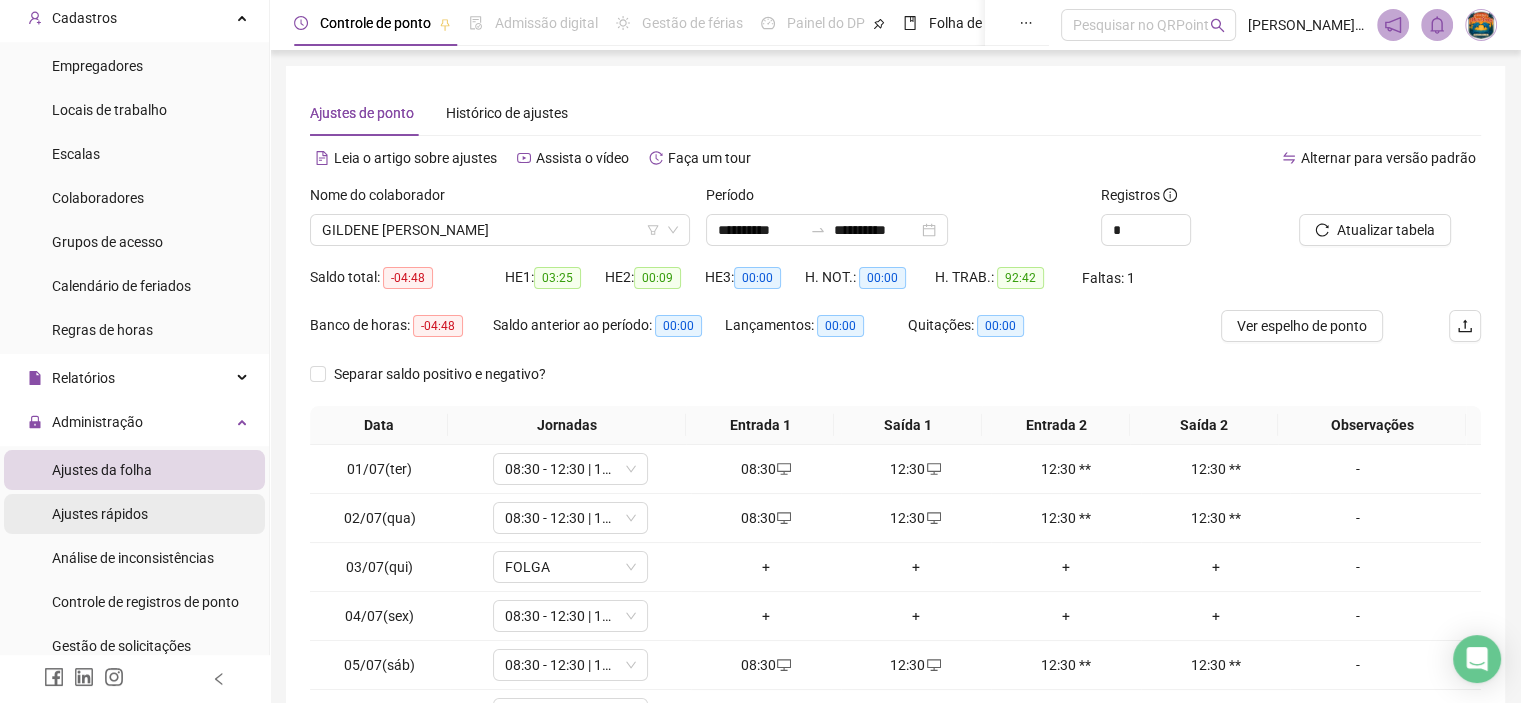 click on "Ajustes rápidos" at bounding box center [100, 514] 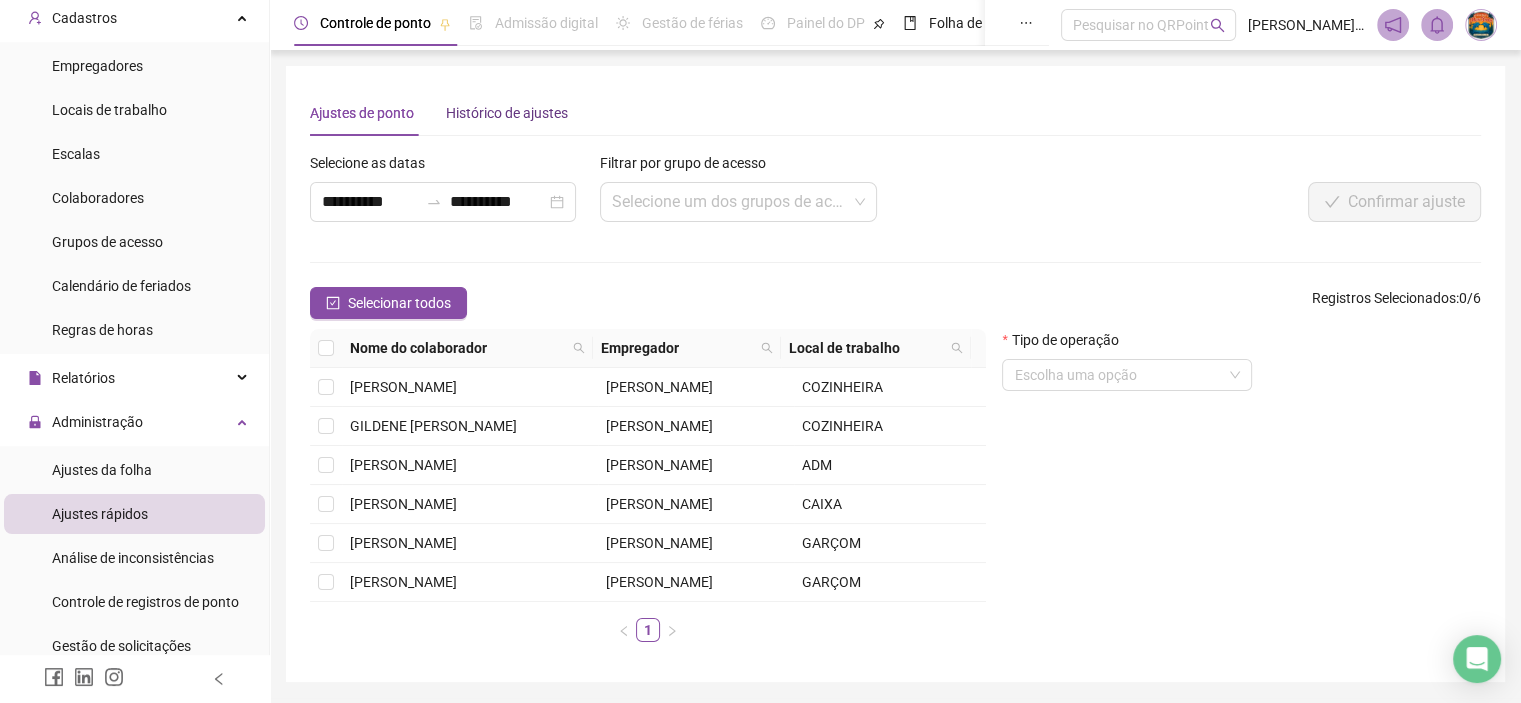 click on "Histórico de ajustes" at bounding box center [507, 113] 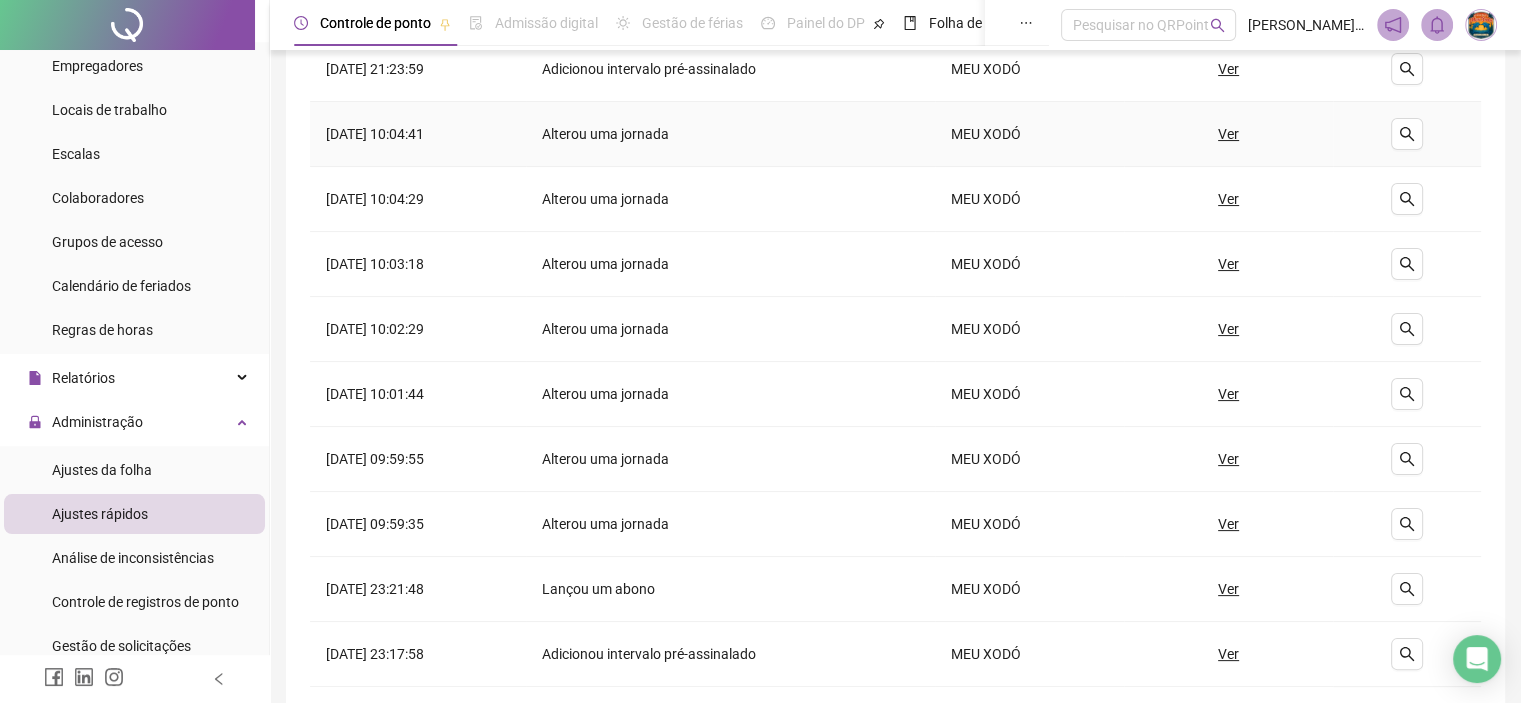 scroll, scrollTop: 447, scrollLeft: 0, axis: vertical 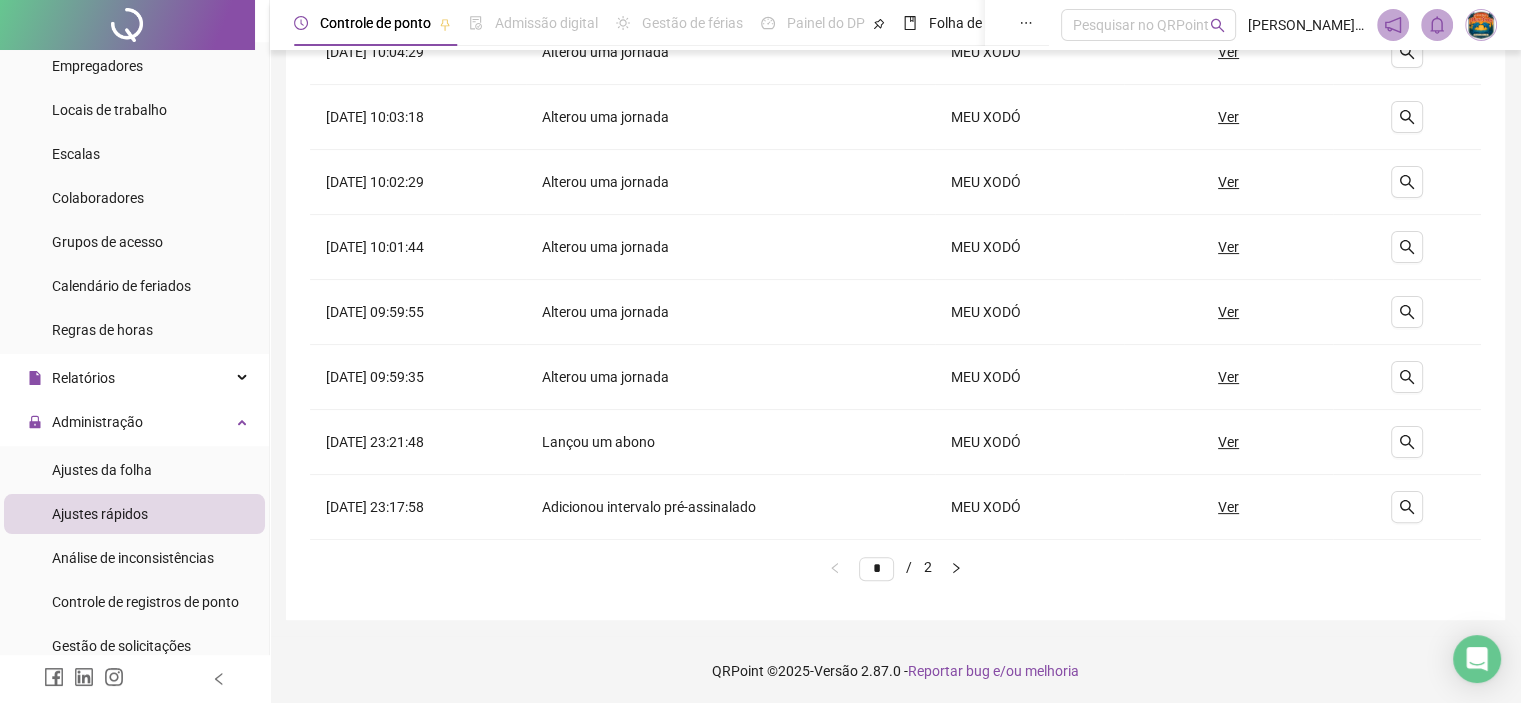 click on "* / 2" at bounding box center (895, 568) 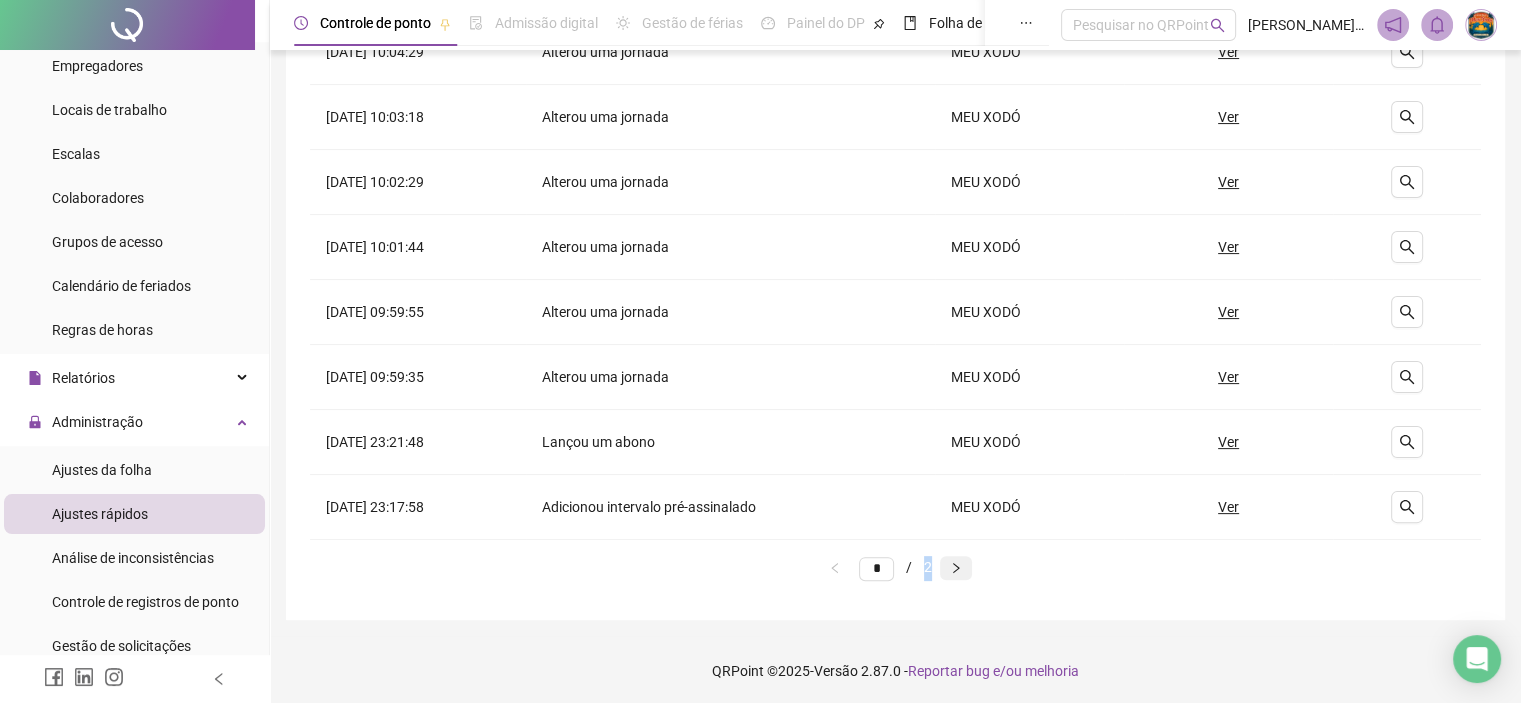 click at bounding box center (956, 568) 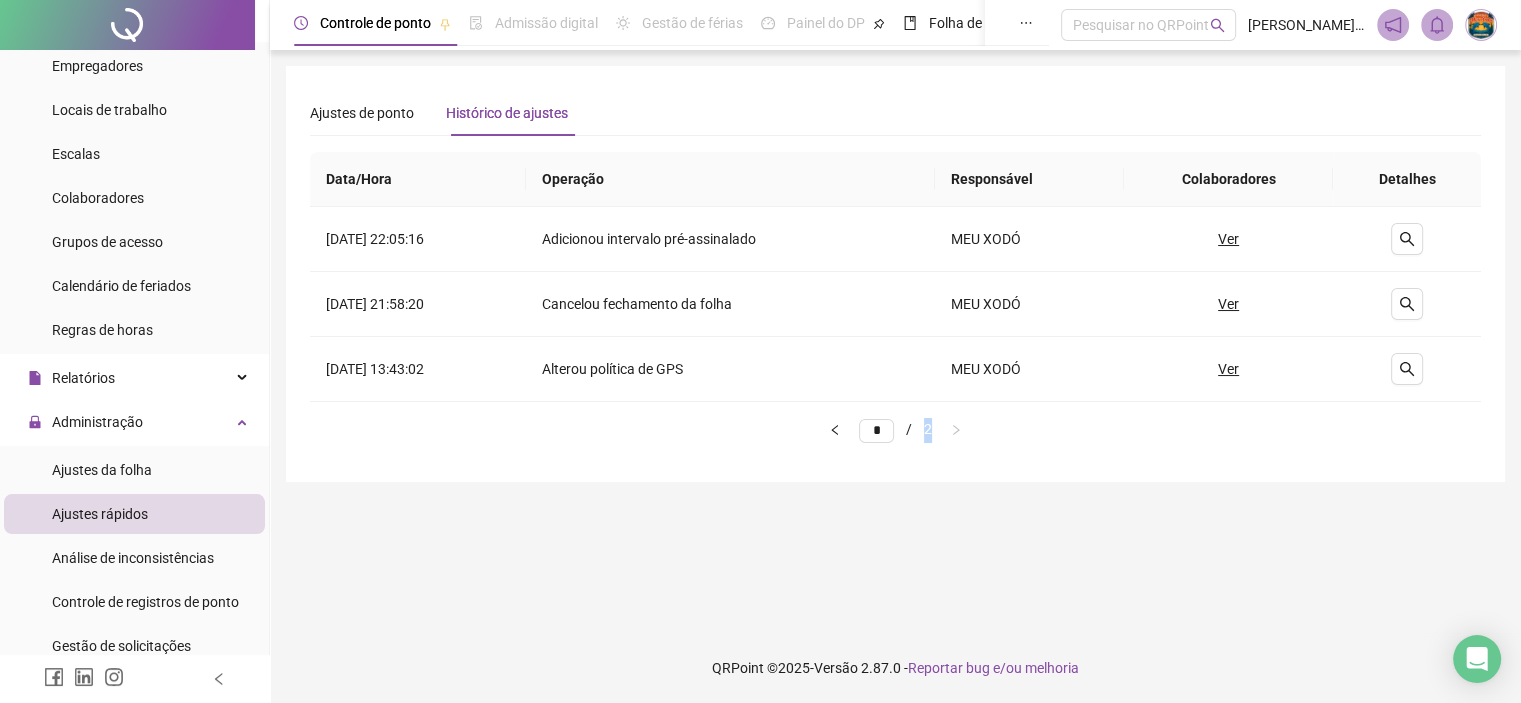 scroll, scrollTop: 0, scrollLeft: 0, axis: both 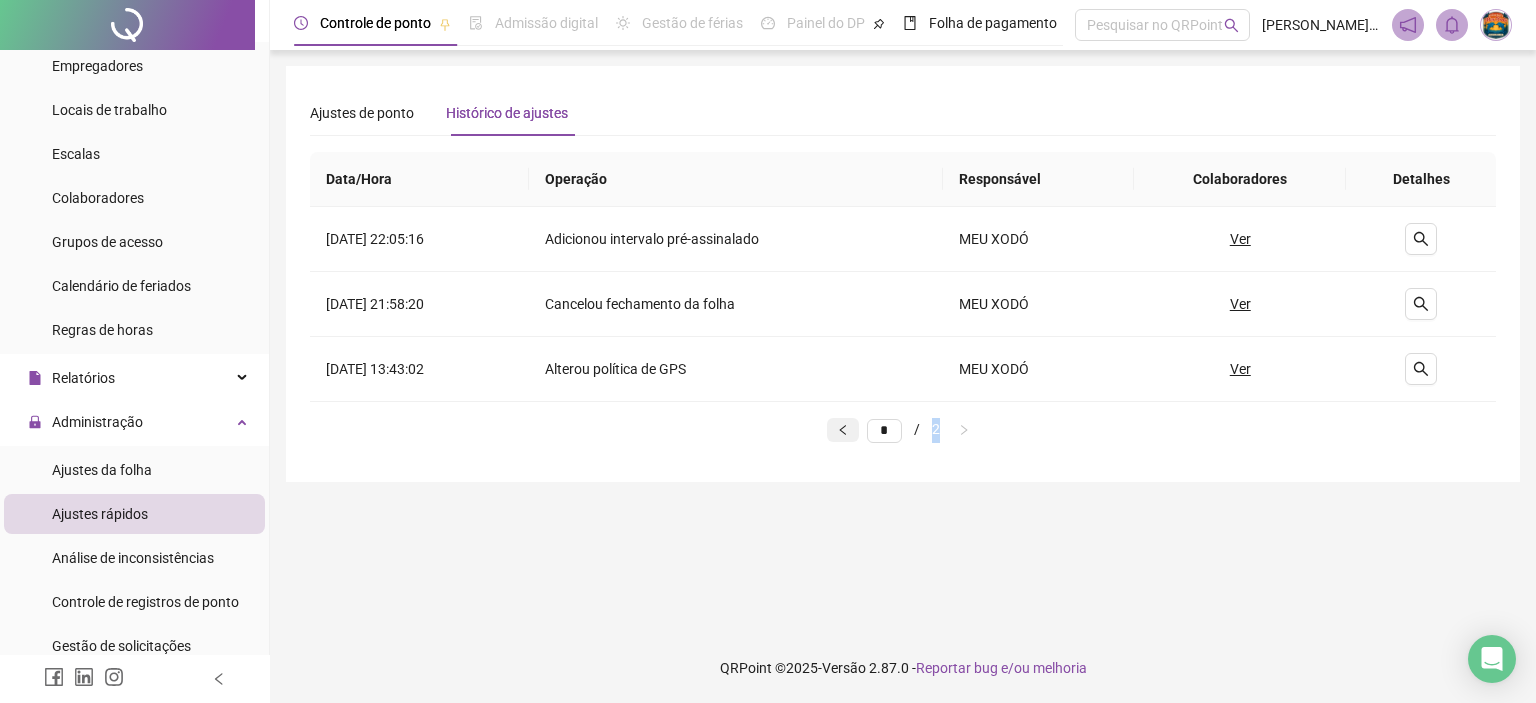 click at bounding box center (843, 430) 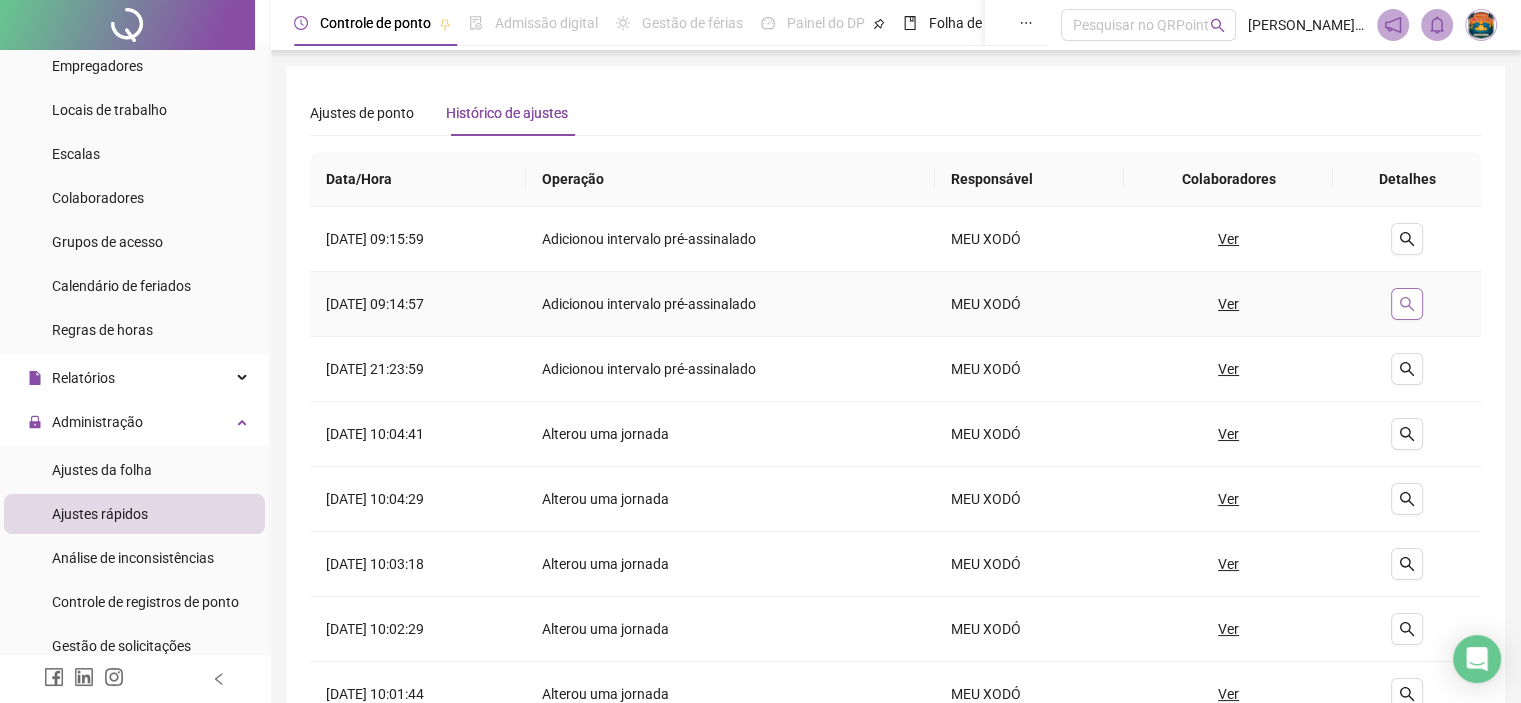 click at bounding box center [1407, 304] 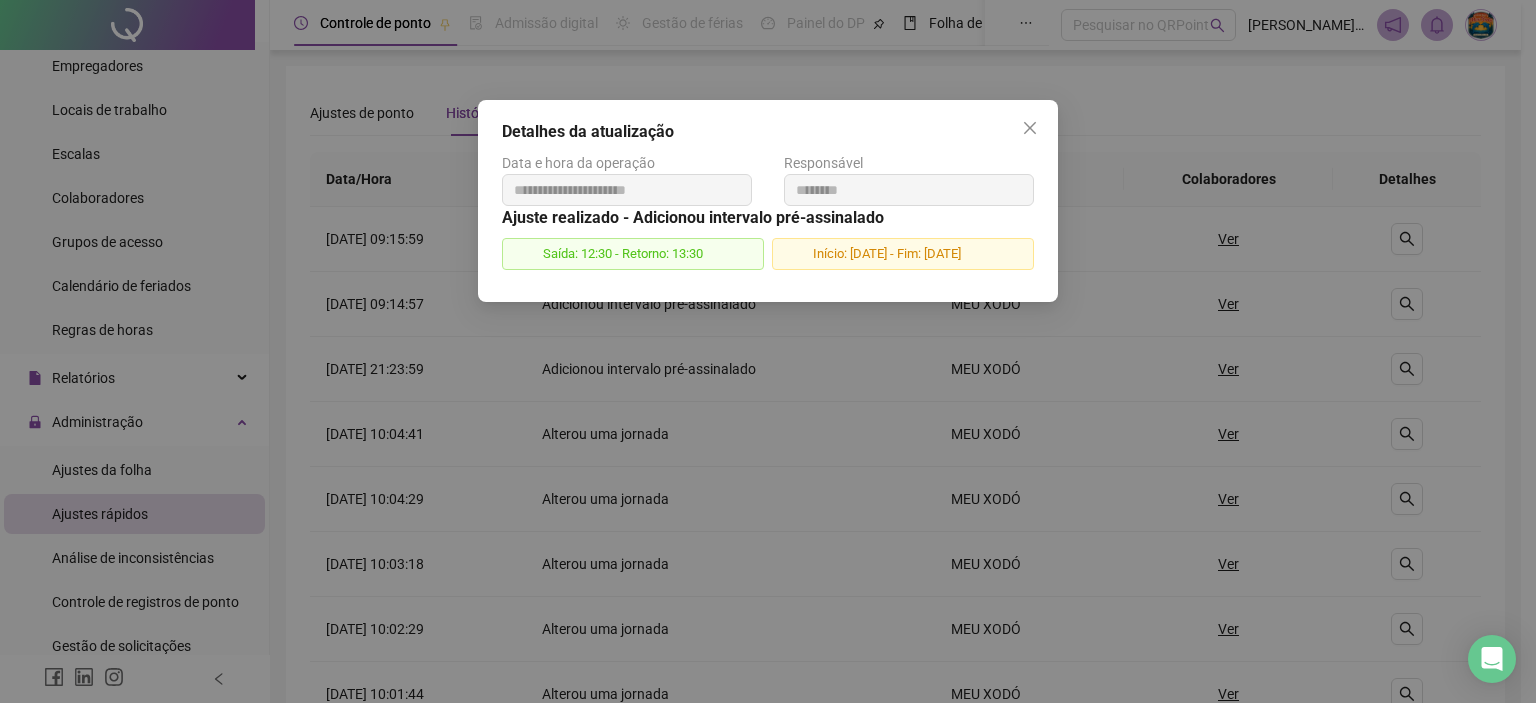 click on "Início: [DATE] - Fim: [DATE]" at bounding box center (903, 254) 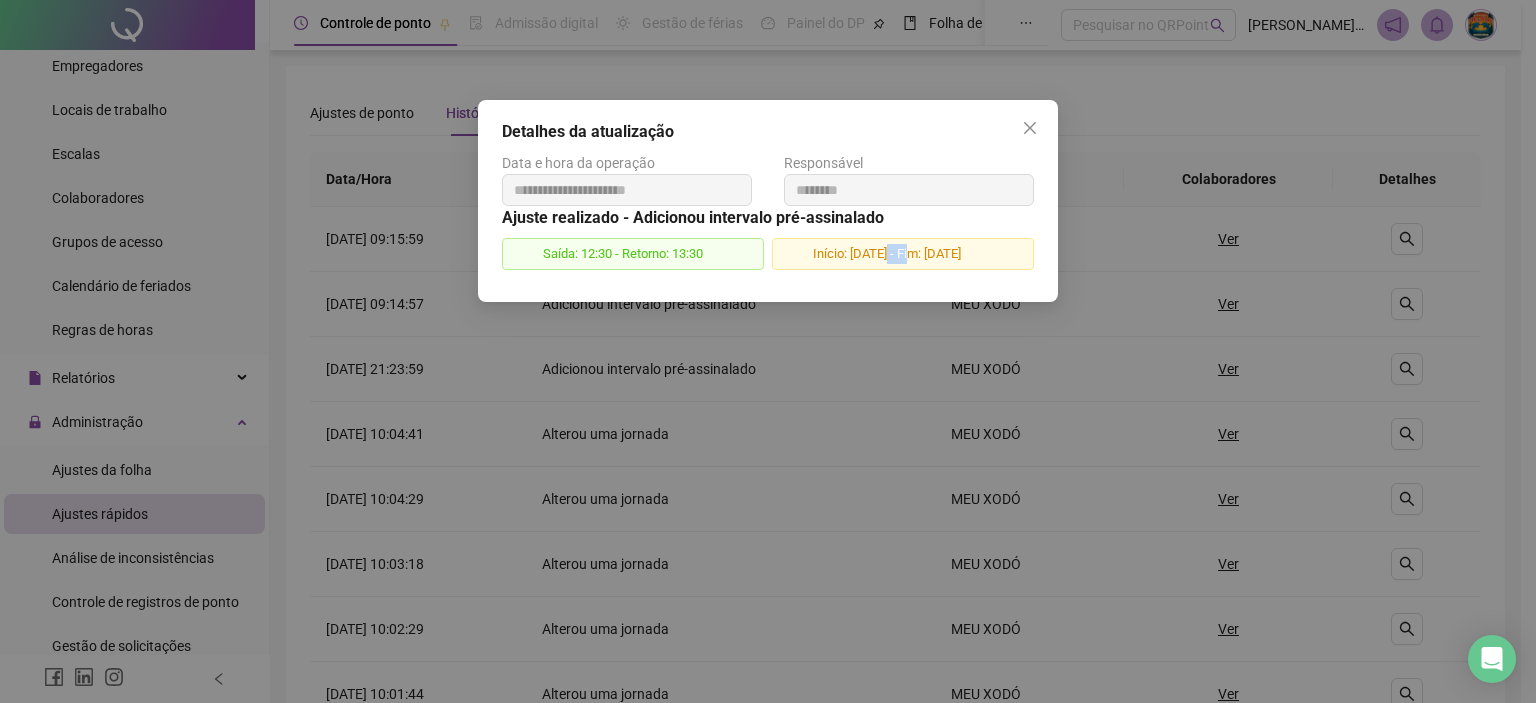 click on "Início: [DATE] - Fim: [DATE]" at bounding box center [903, 254] 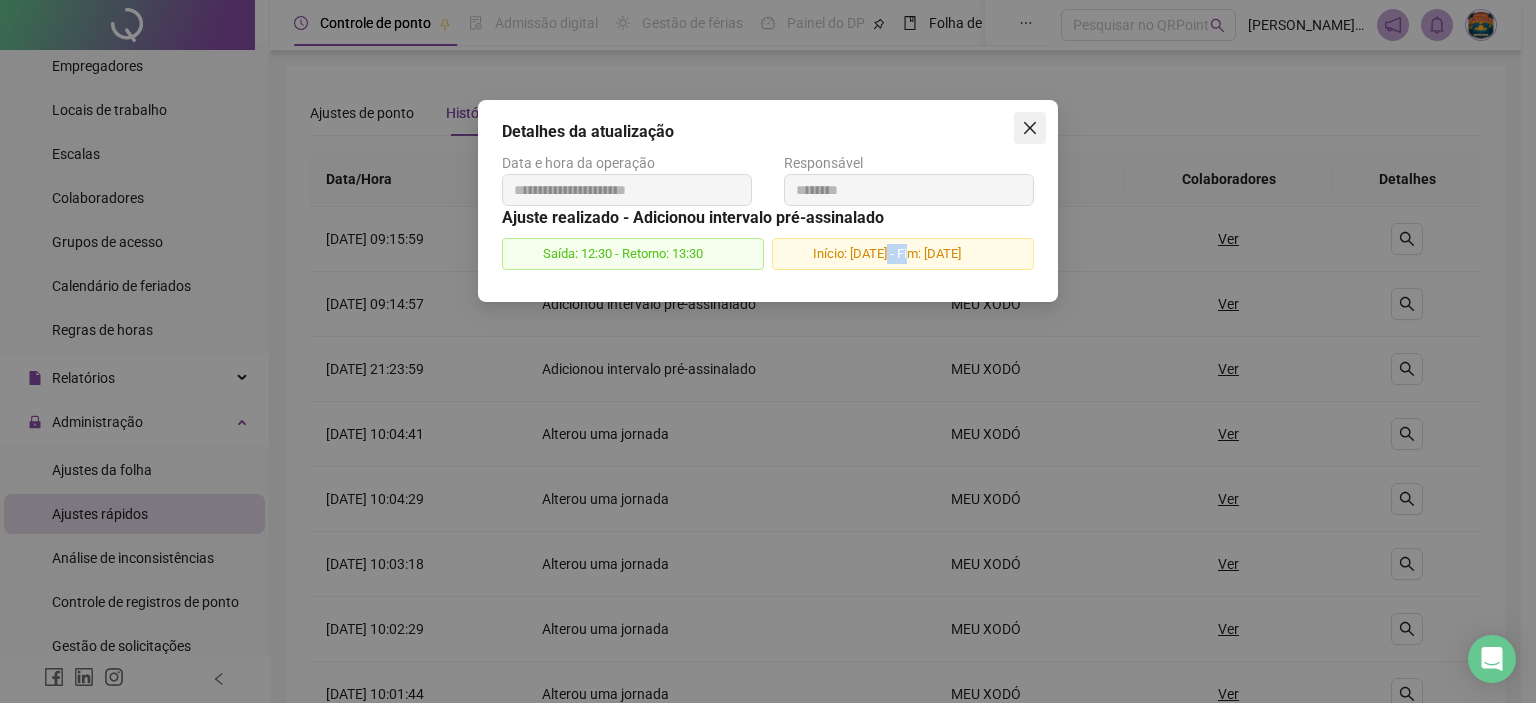 click at bounding box center (1030, 128) 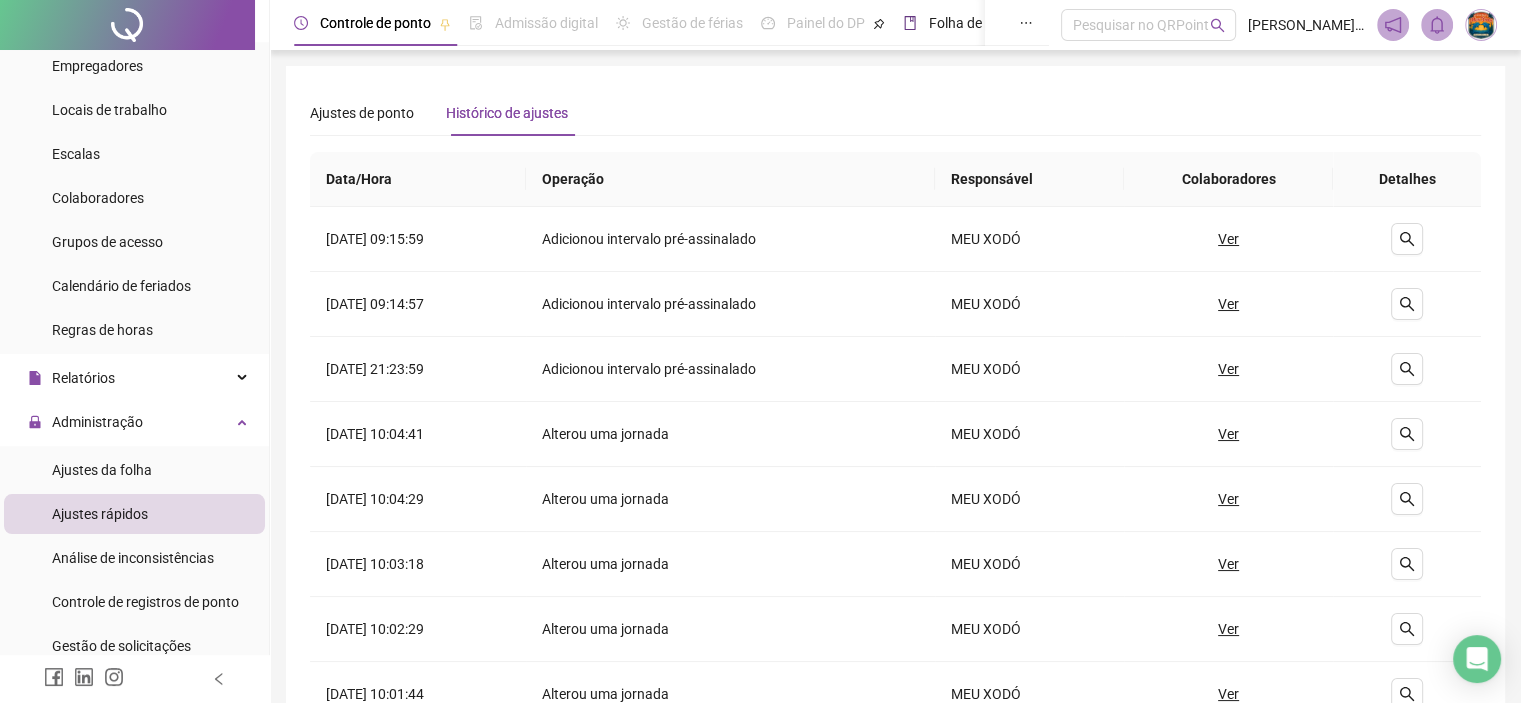 click on "Folha de pagamento" at bounding box center (980, 23) 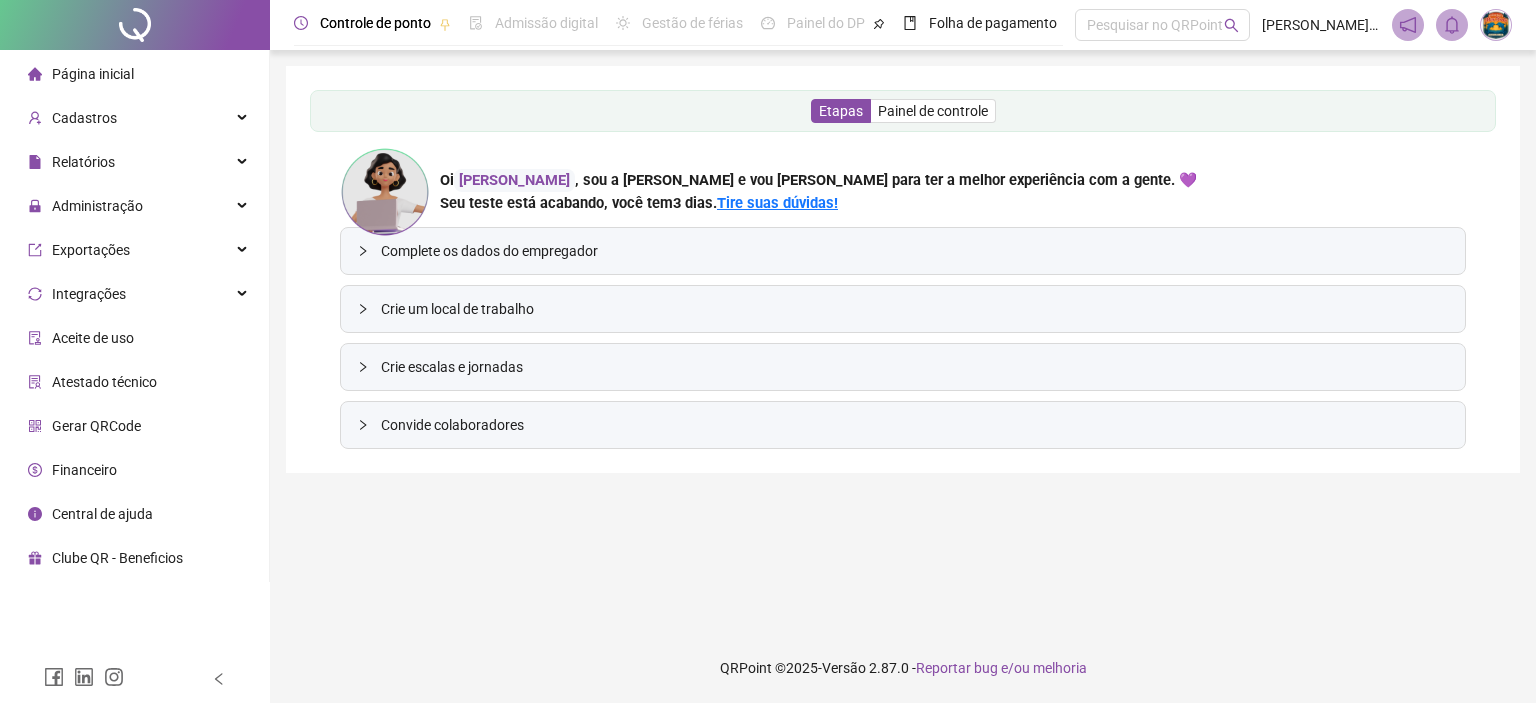 scroll, scrollTop: 0, scrollLeft: 0, axis: both 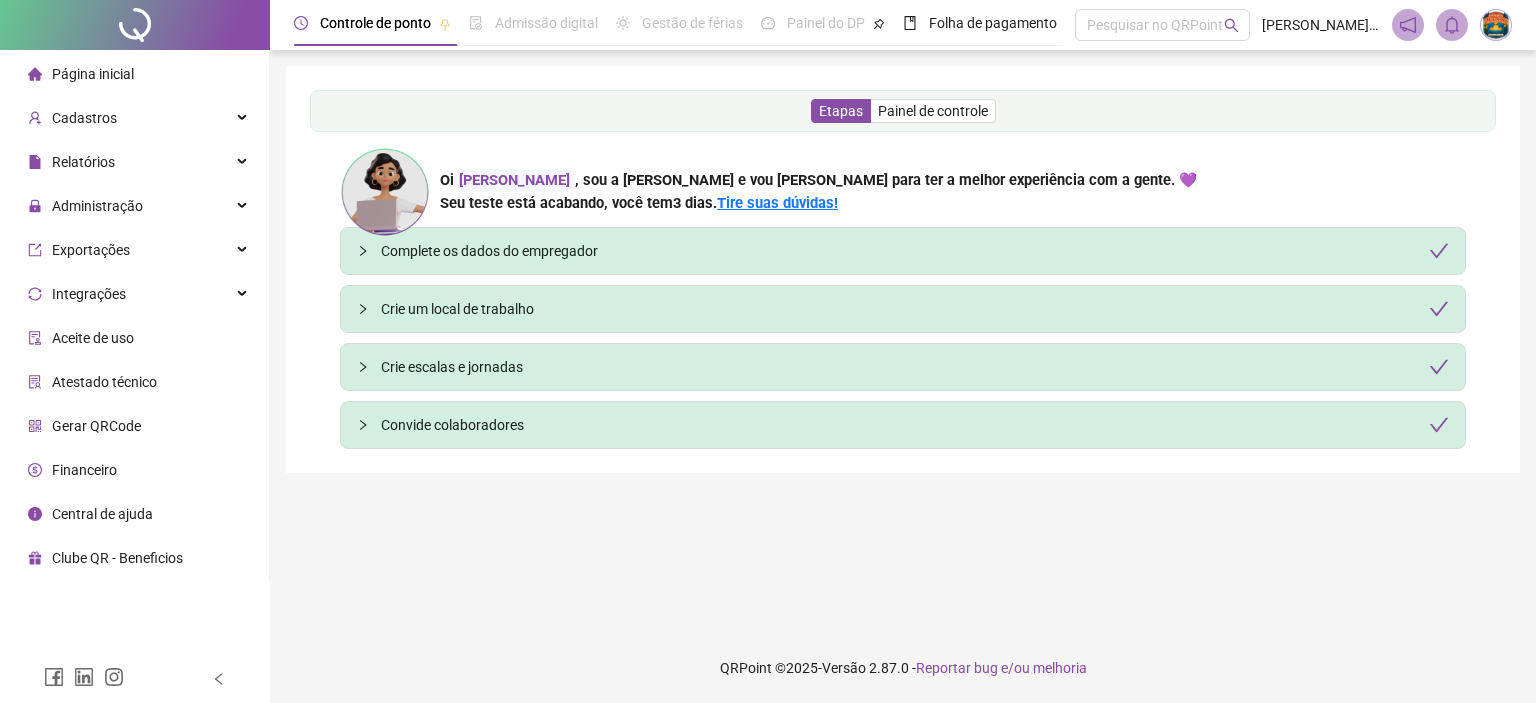 click on "Painel do DP" at bounding box center (826, 23) 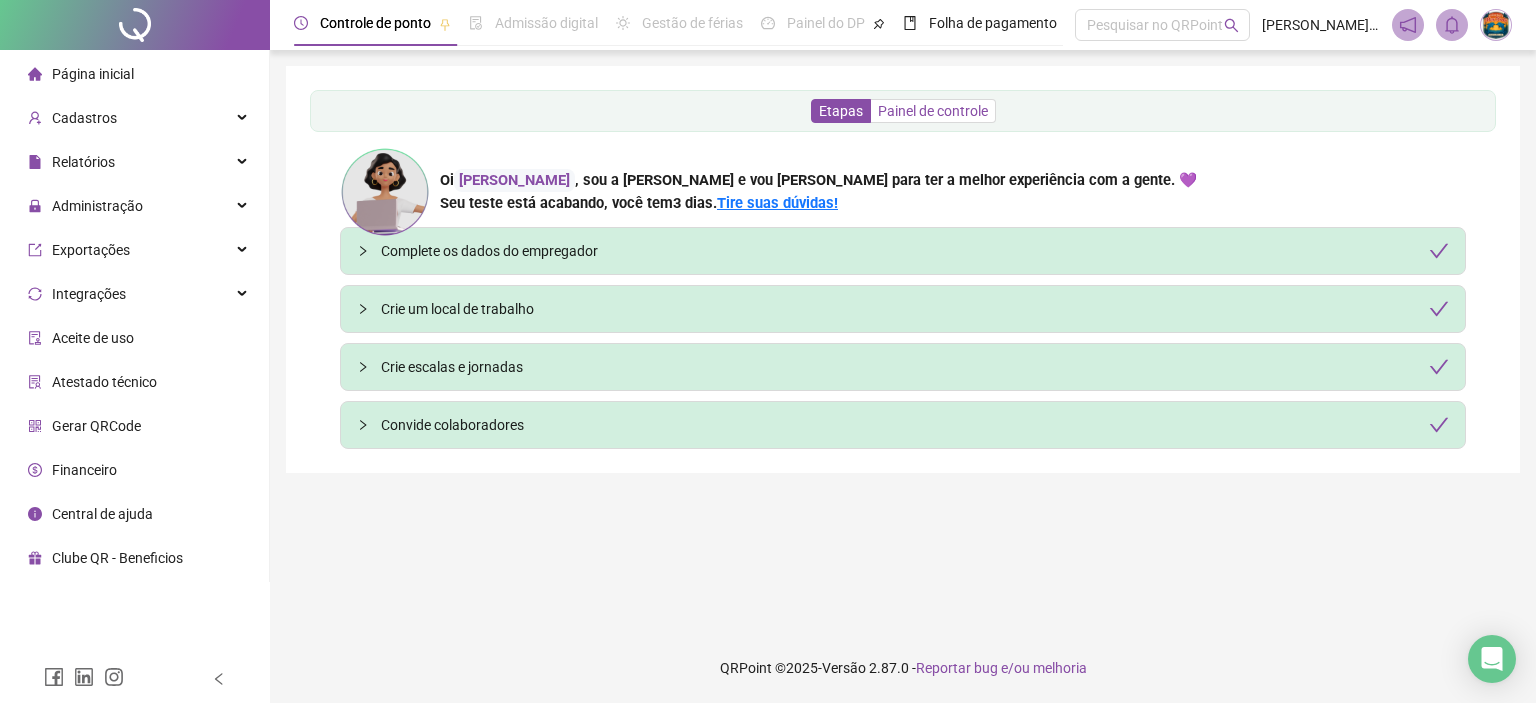 click on "Painel de controle" at bounding box center (933, 111) 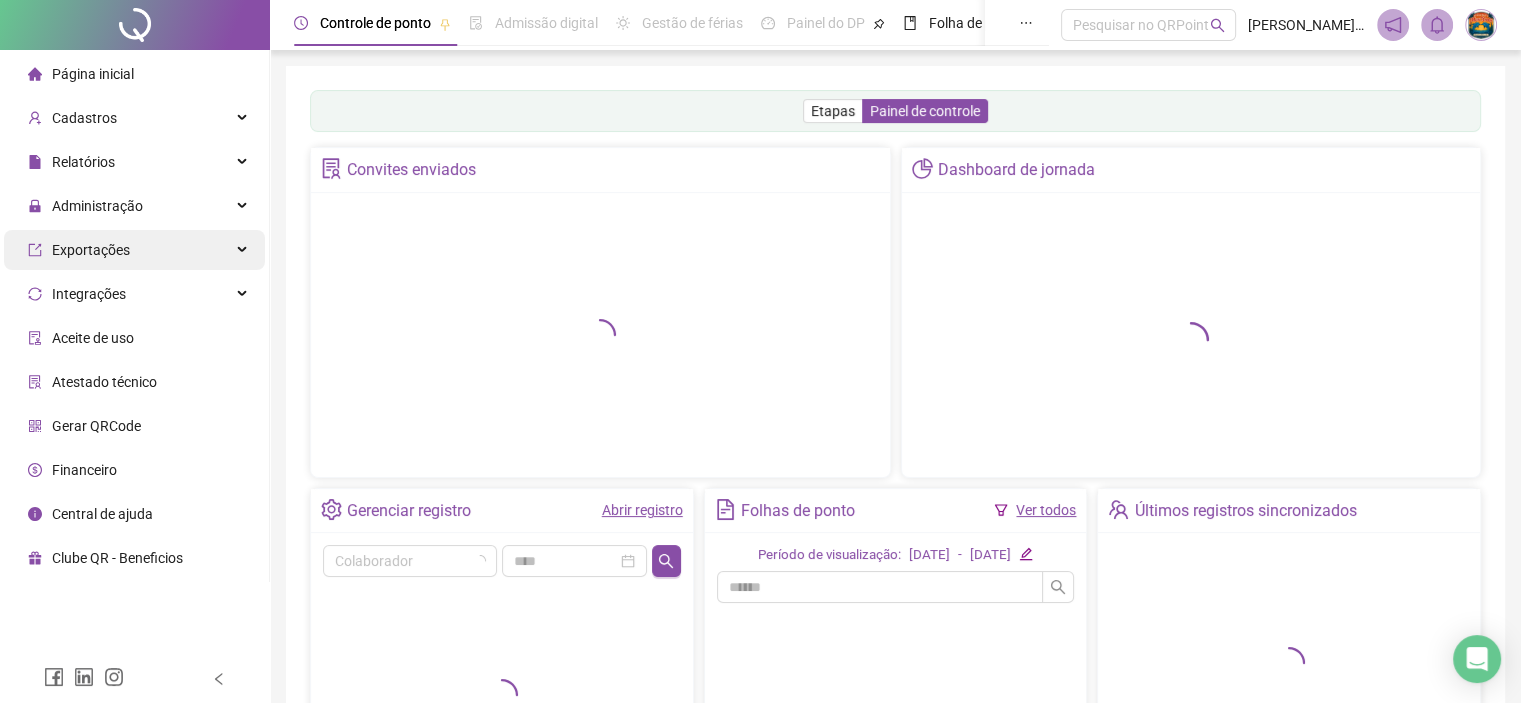click on "Exportações" at bounding box center [134, 250] 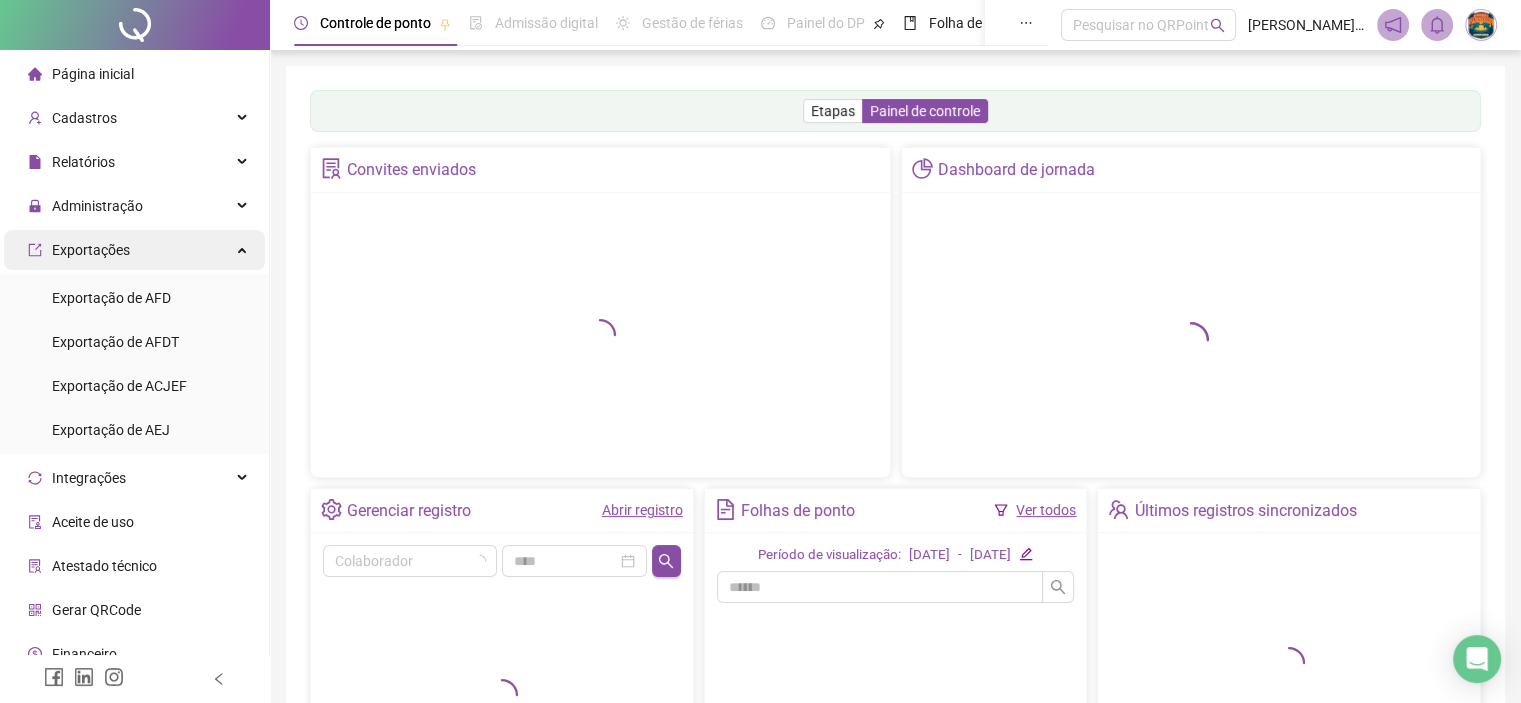 click on "Exportações" at bounding box center [134, 250] 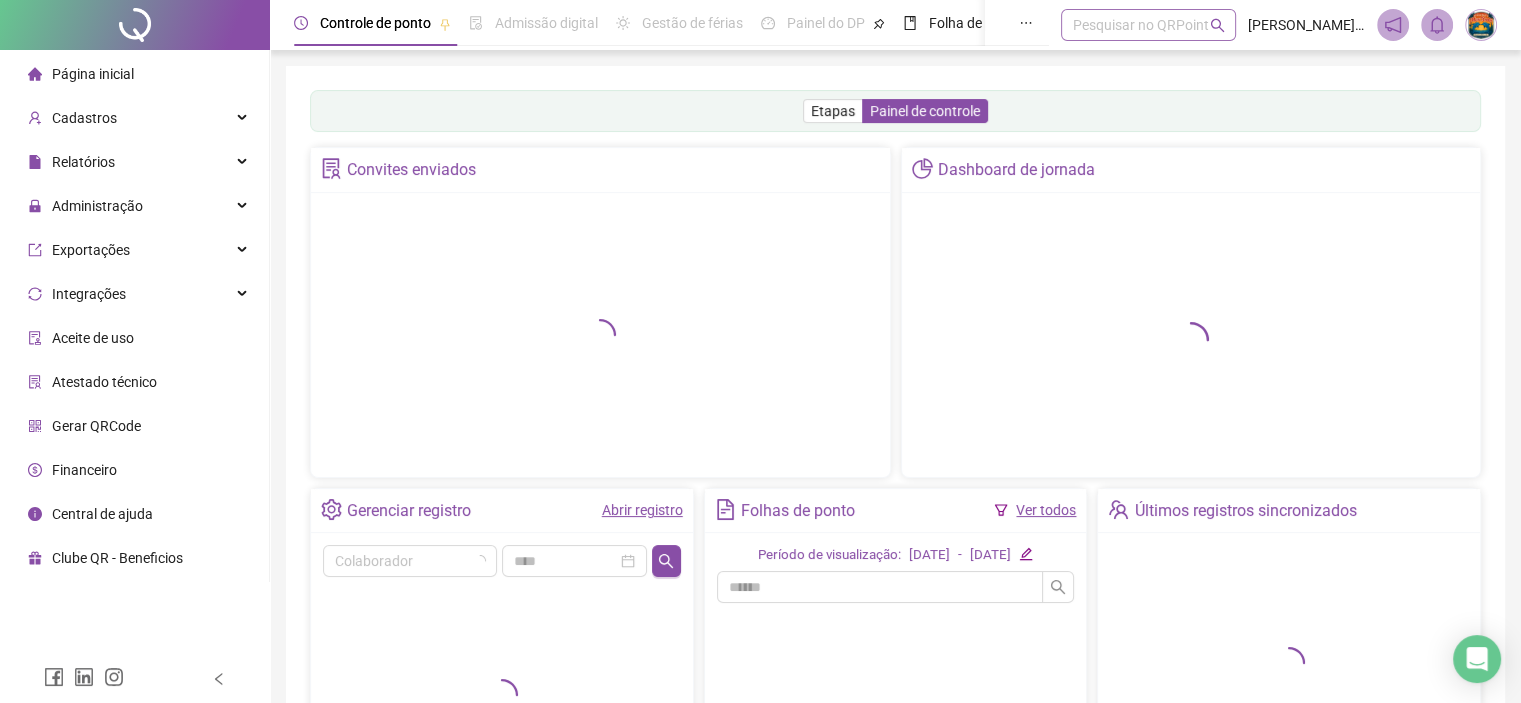 click at bounding box center [1138, 25] 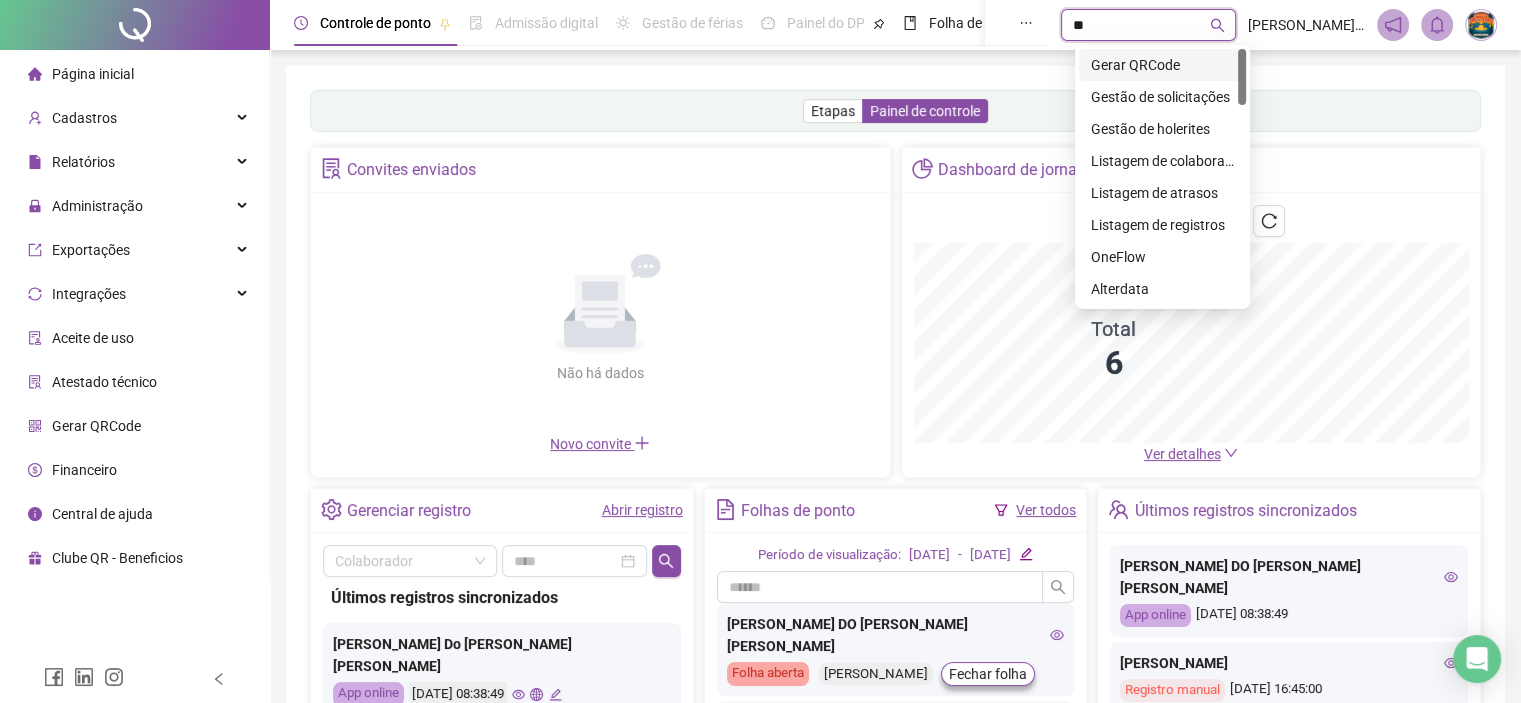 type on "***" 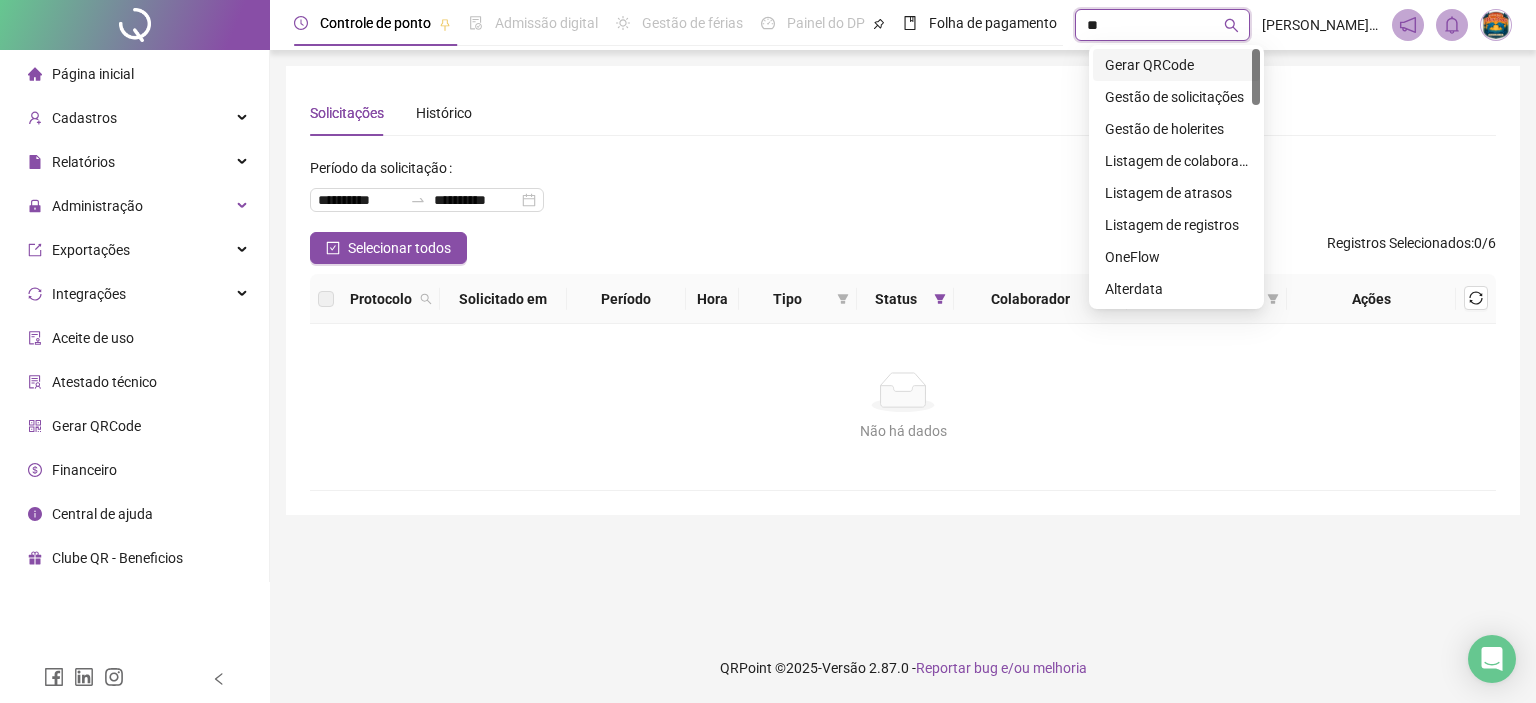 type on "***" 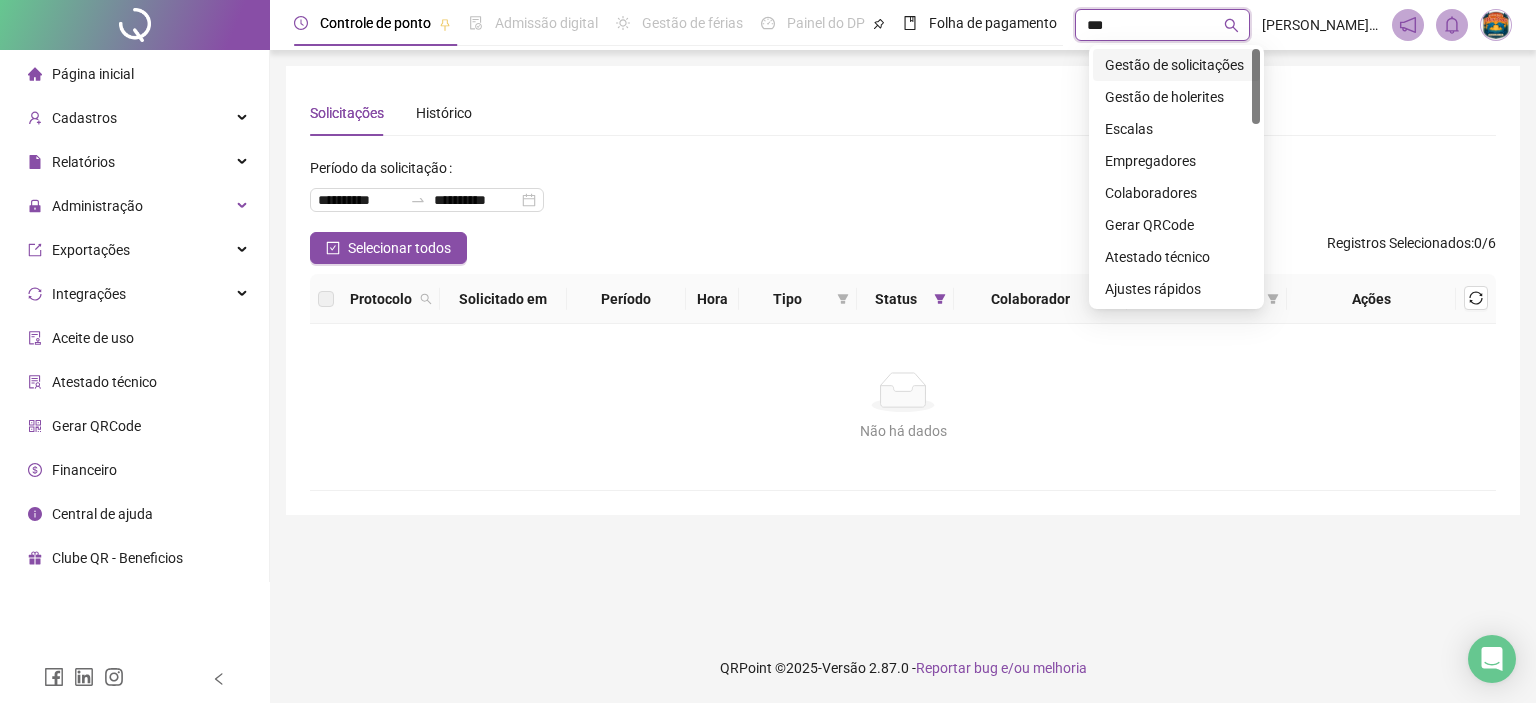 click on "Gestão de solicitações" at bounding box center [1176, 65] 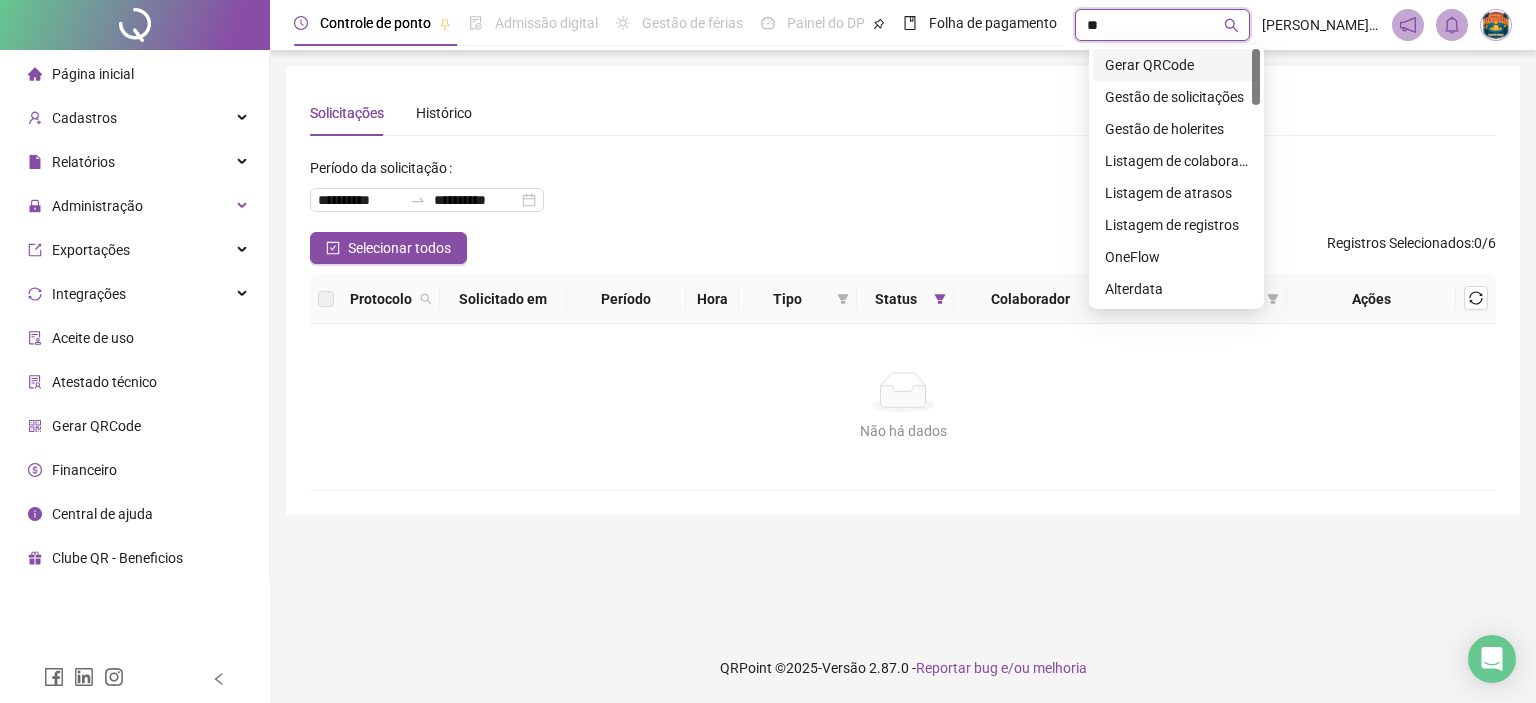 type on "***" 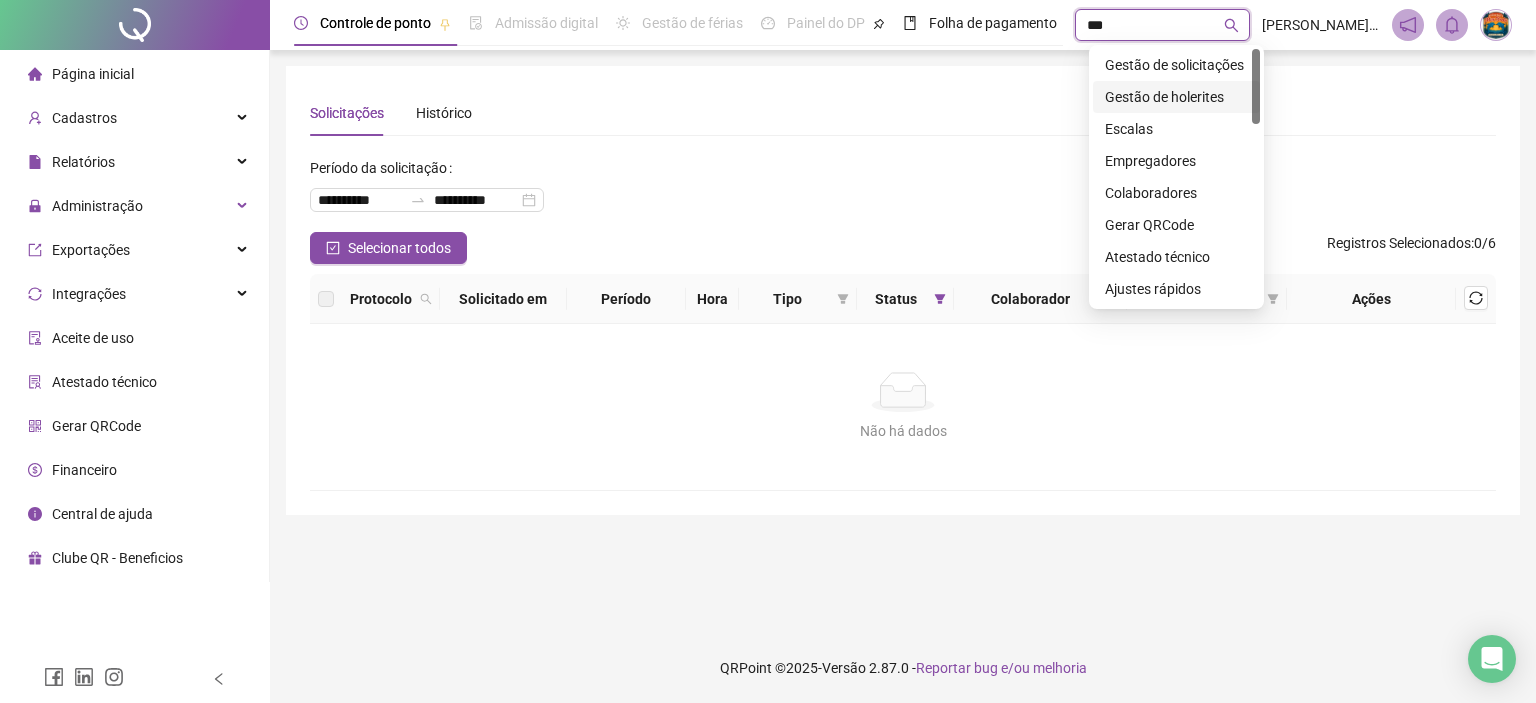 click on "Gestão de holerites" at bounding box center [1176, 97] 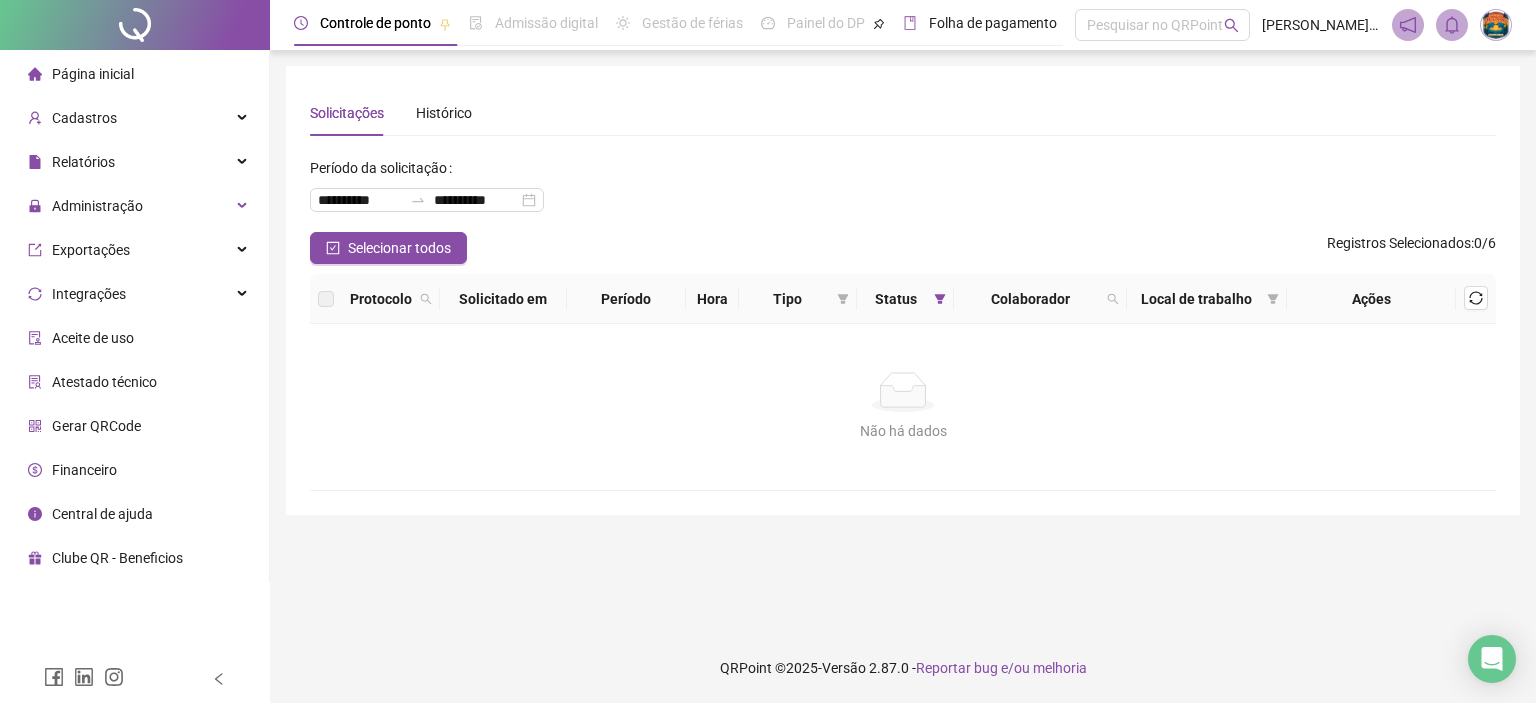 click on "Folha de pagamento" at bounding box center [980, 23] 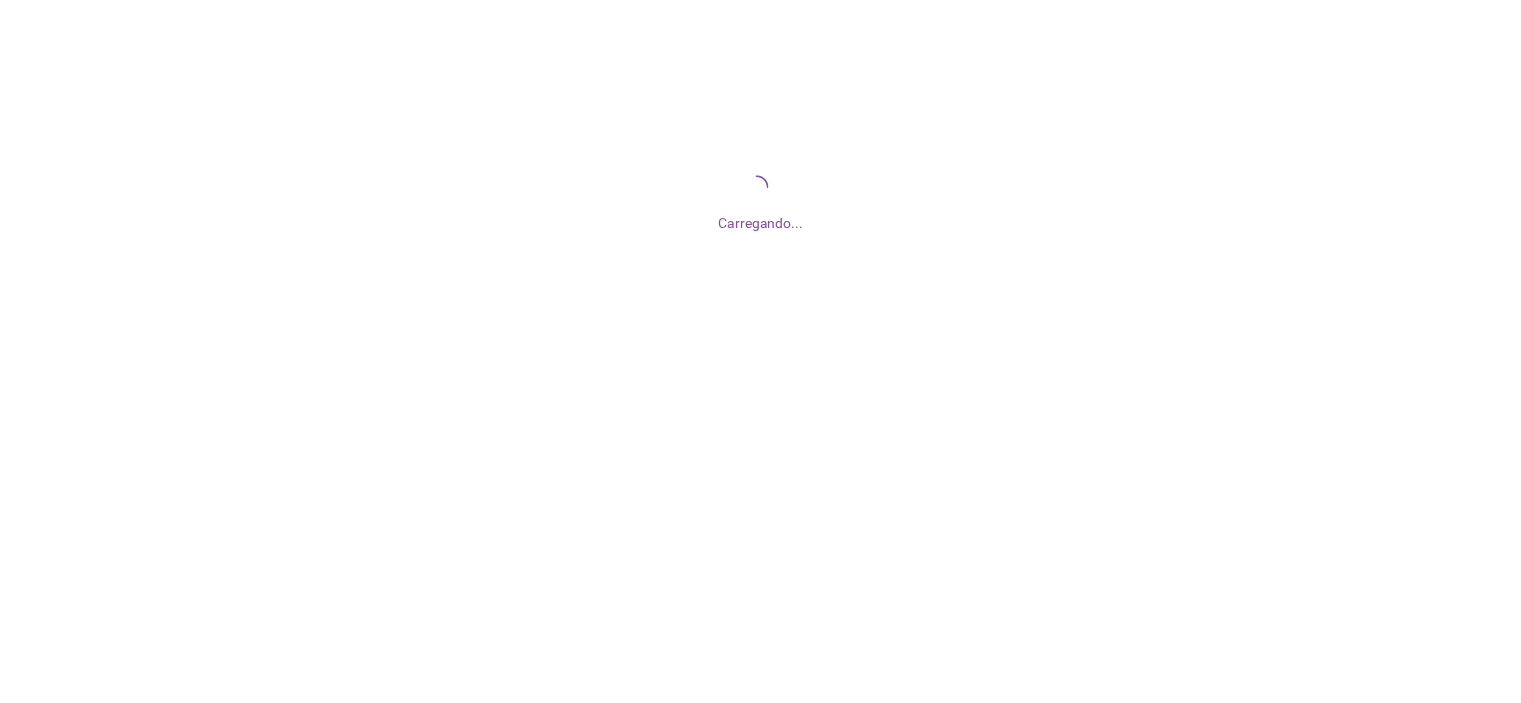 scroll, scrollTop: 0, scrollLeft: 0, axis: both 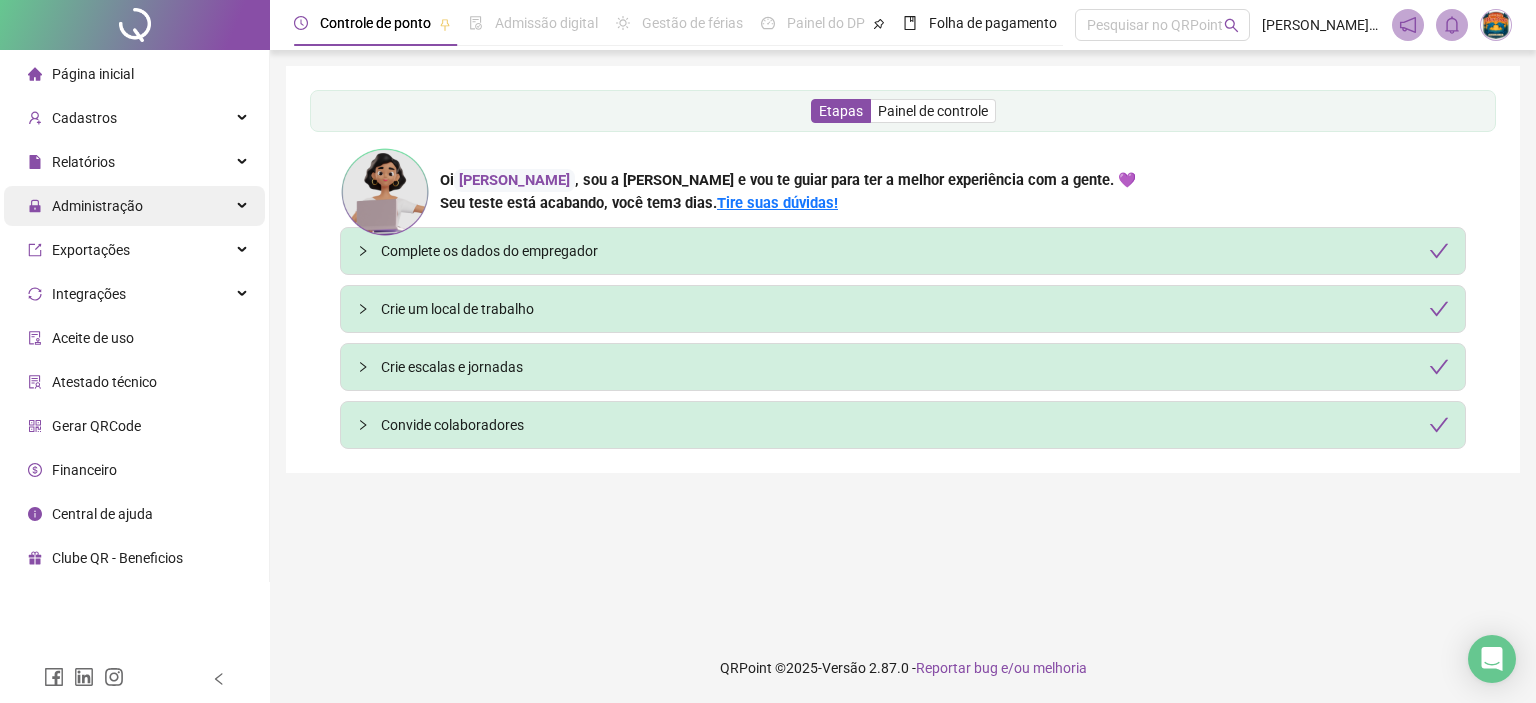 click on "Administração" at bounding box center [134, 206] 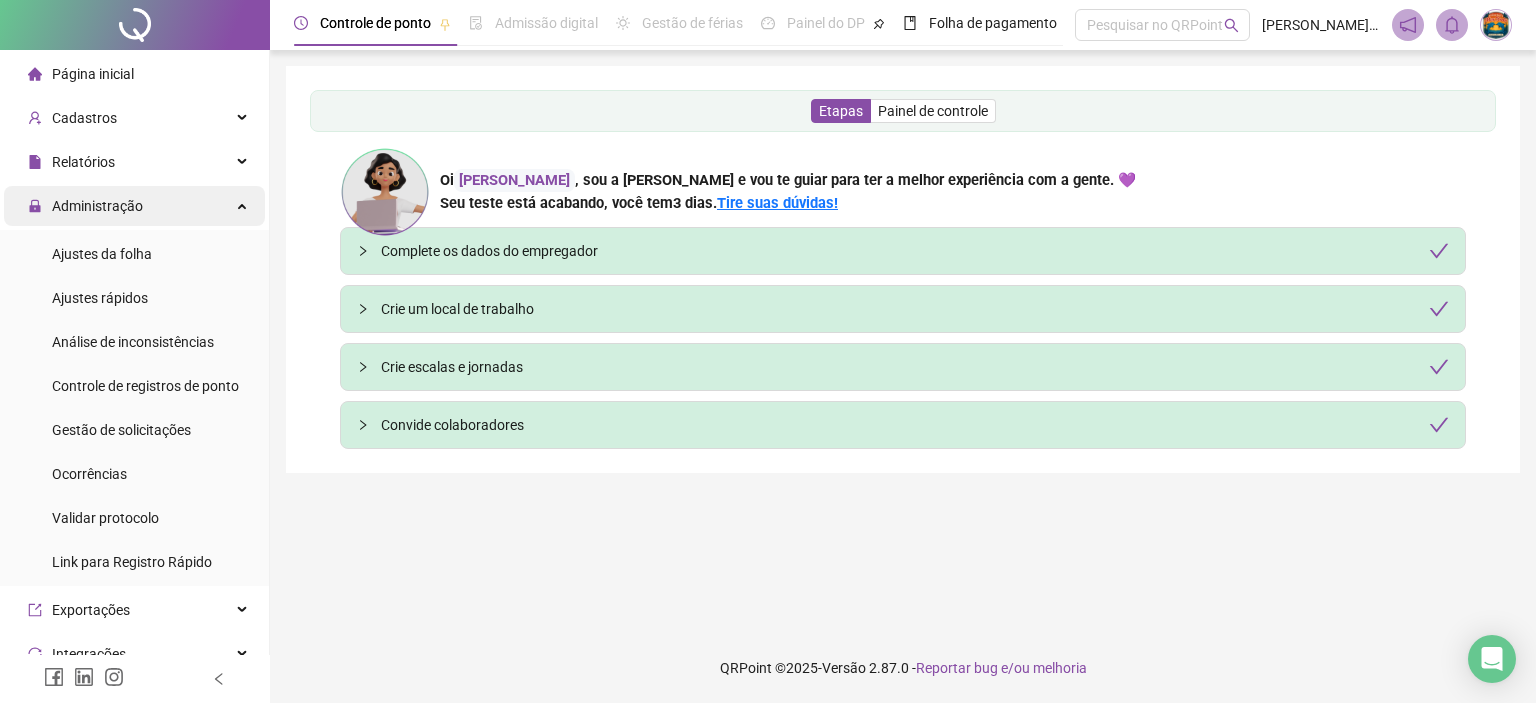 click on "Administração" at bounding box center (134, 206) 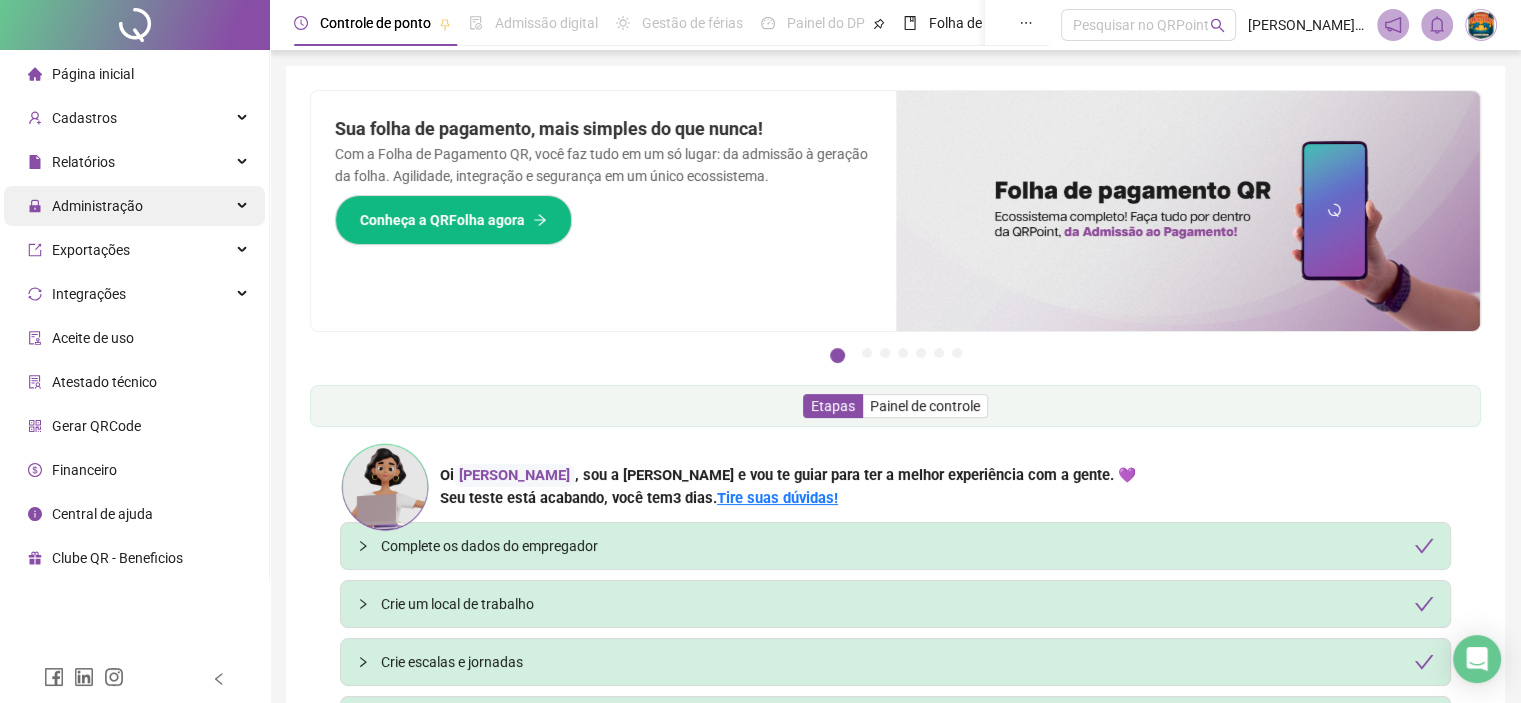 click on "Administração" at bounding box center (97, 206) 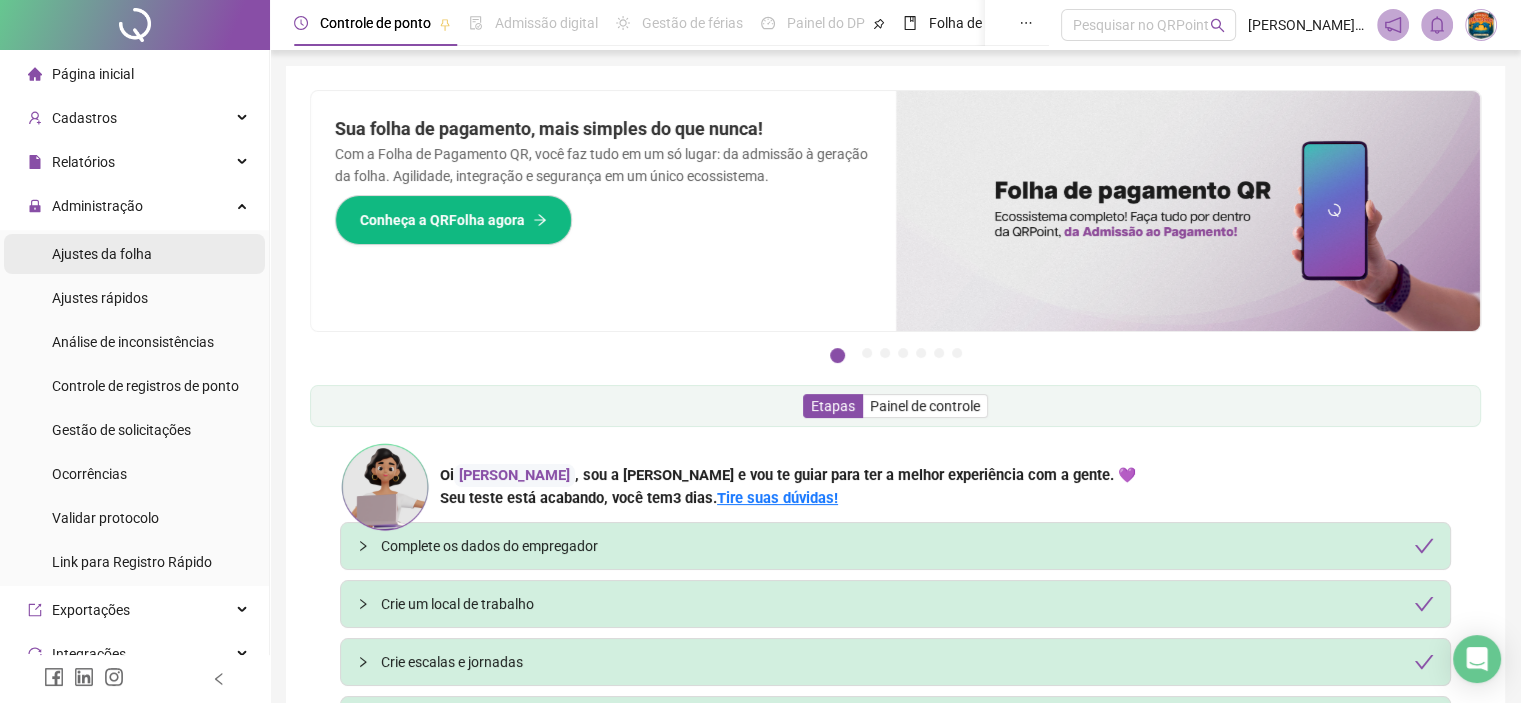 click on "Ajustes da folha" at bounding box center [102, 254] 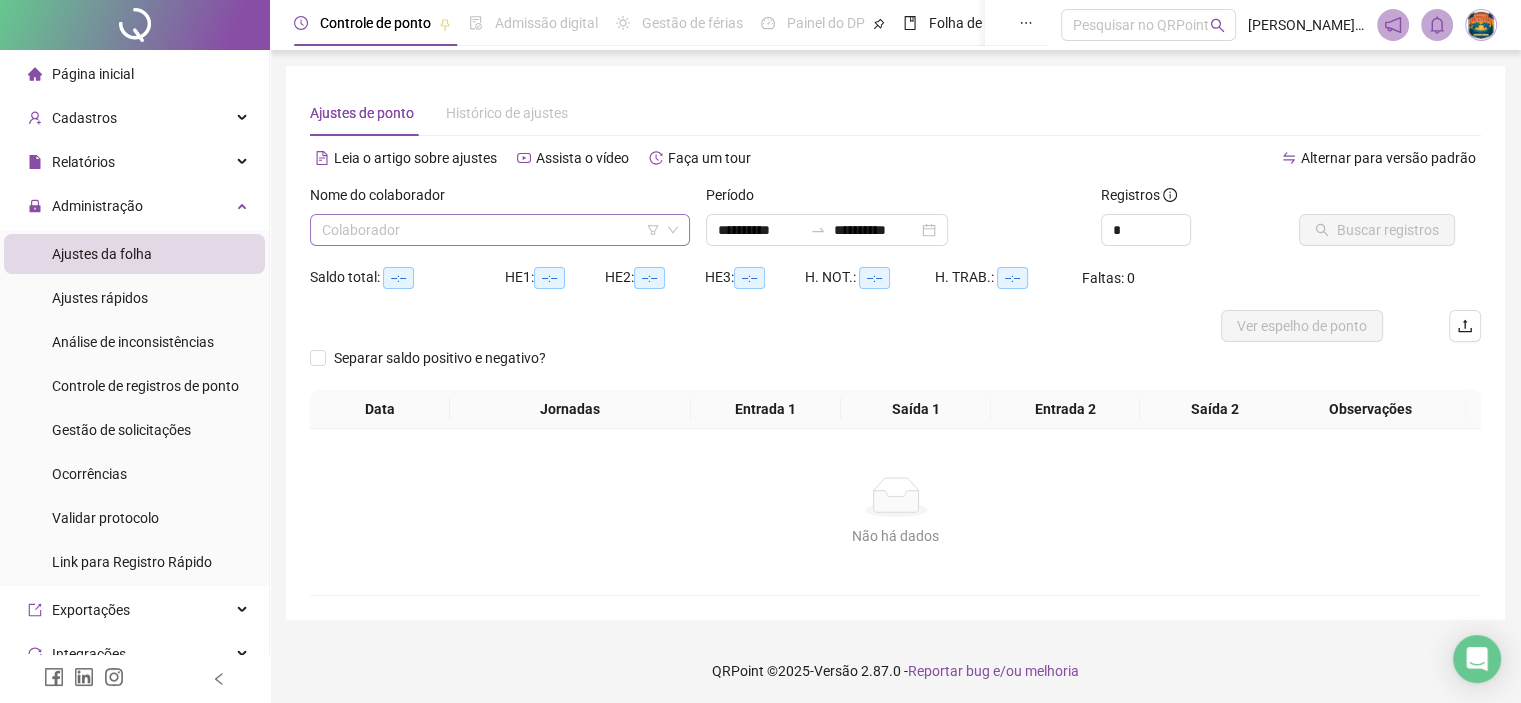 click at bounding box center (494, 230) 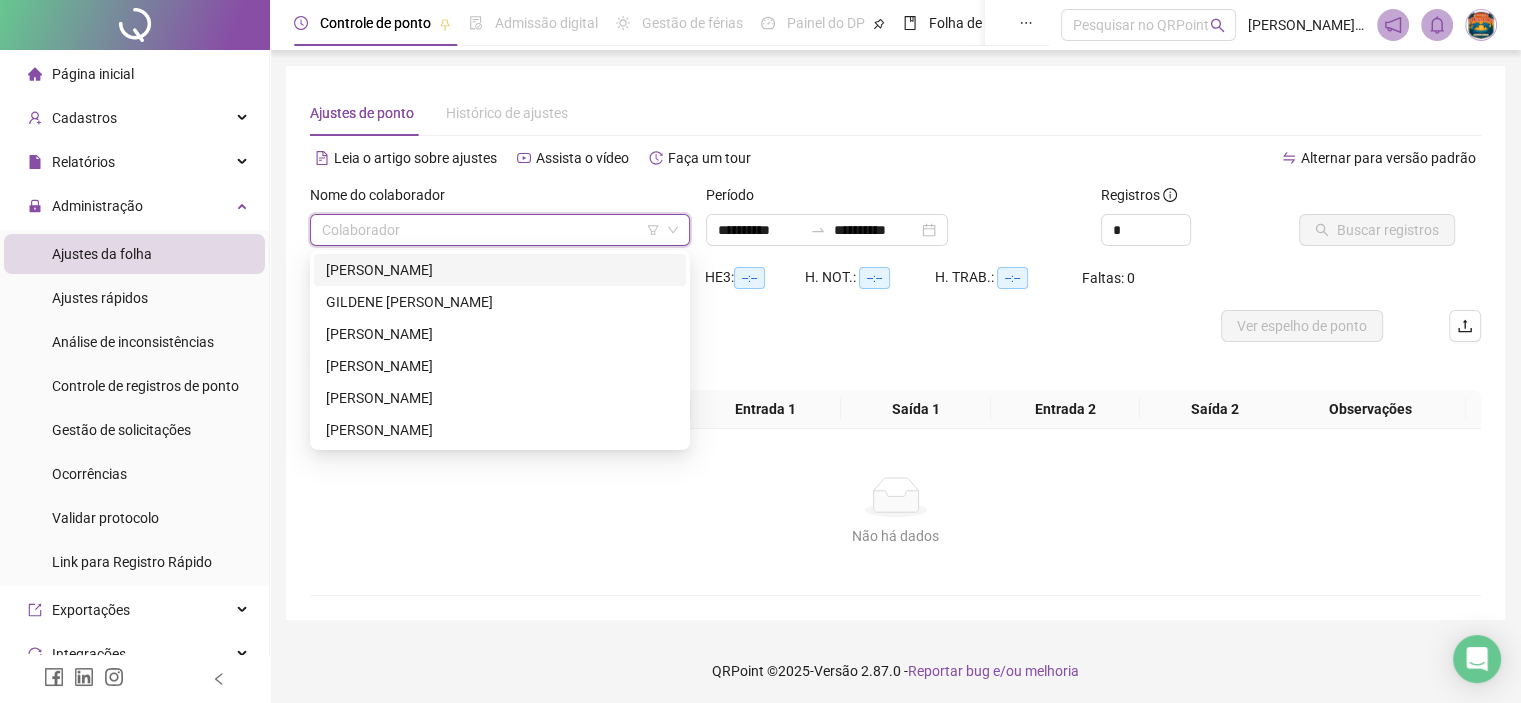 click on "[PERSON_NAME]" at bounding box center (500, 270) 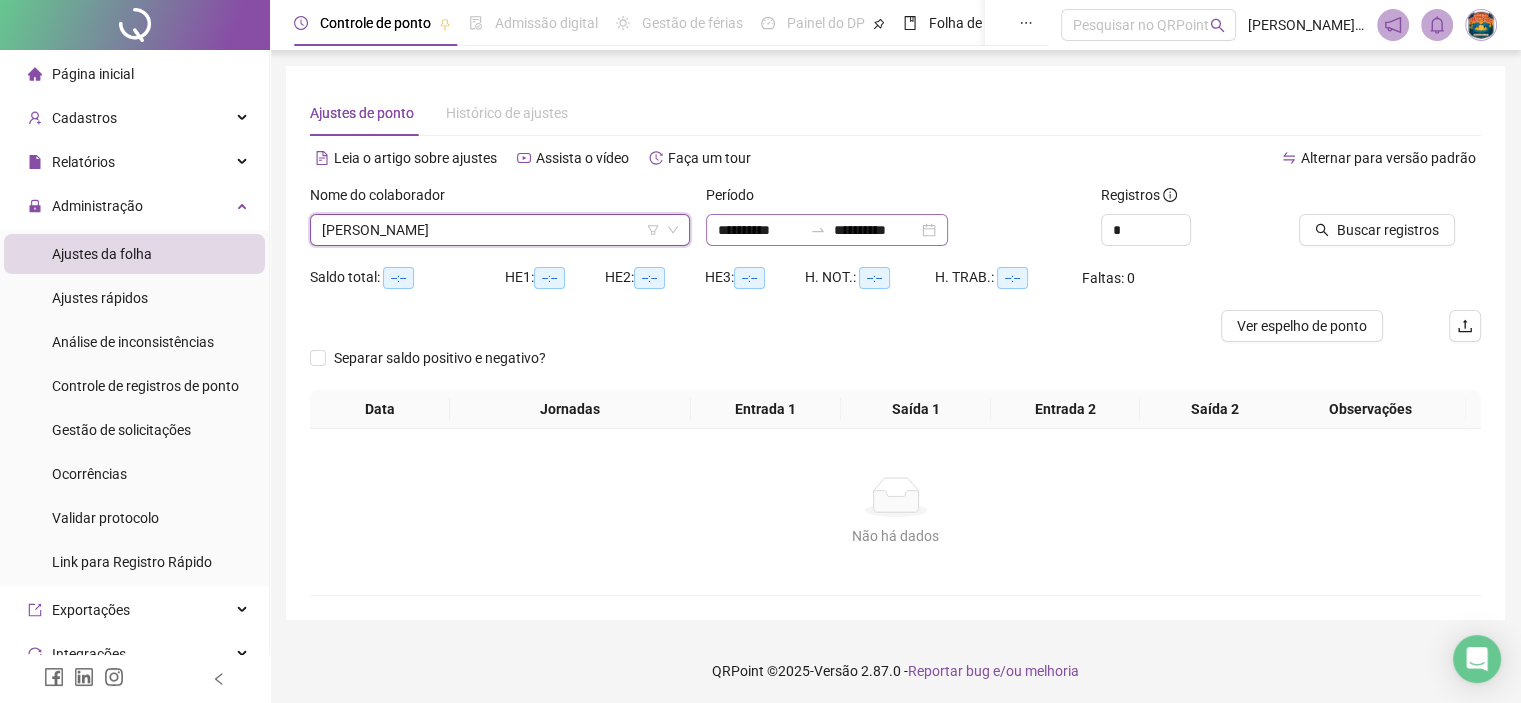 click at bounding box center [818, 230] 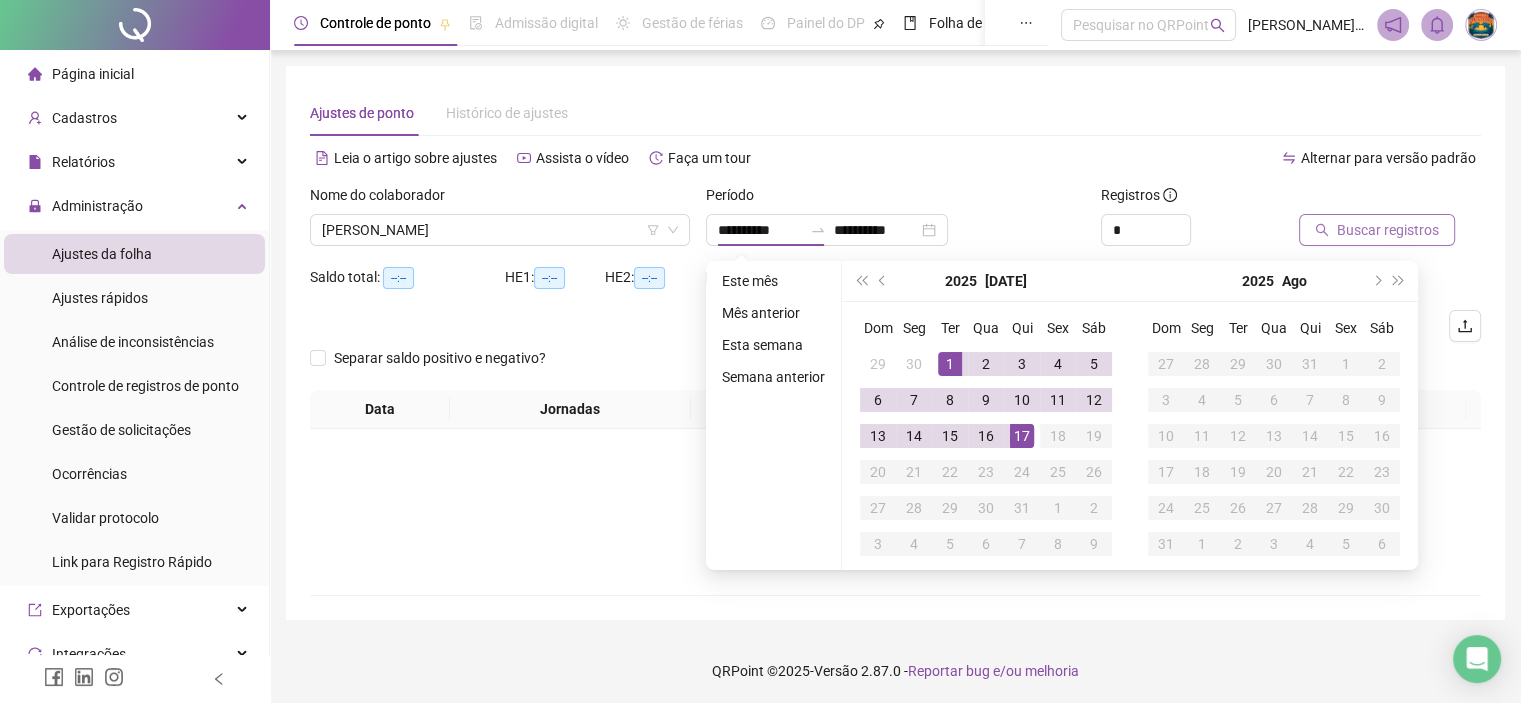 click on "Buscar registros" at bounding box center (1388, 230) 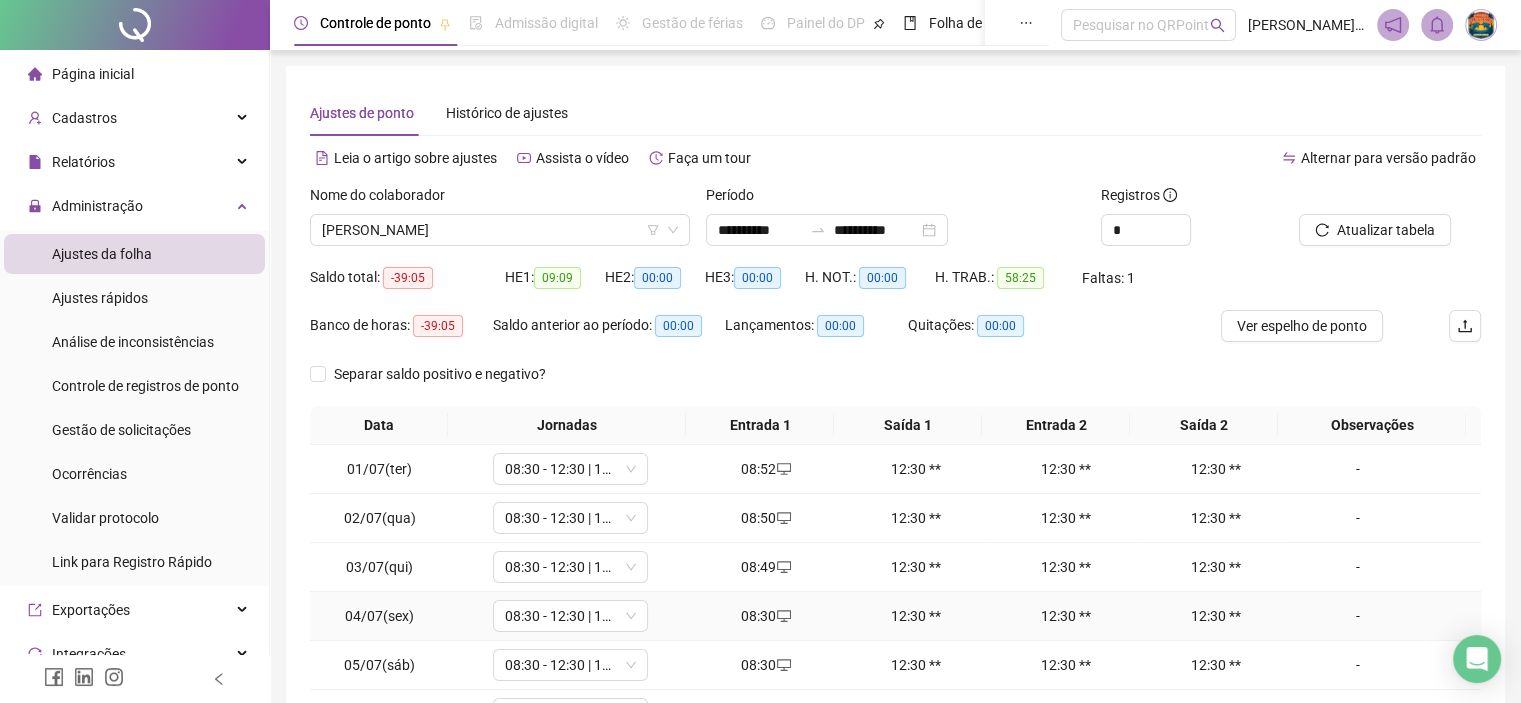 scroll, scrollTop: 249, scrollLeft: 0, axis: vertical 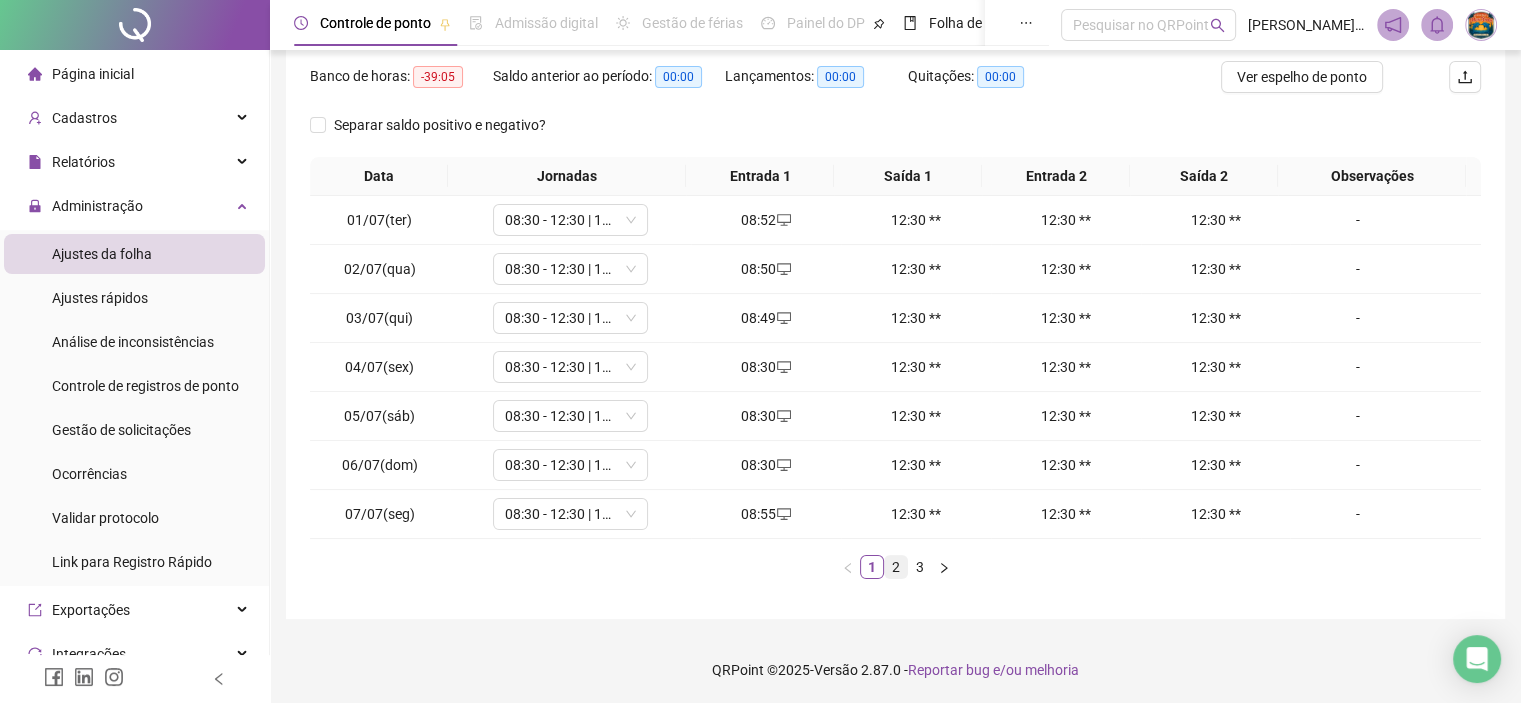 click on "2" at bounding box center [896, 567] 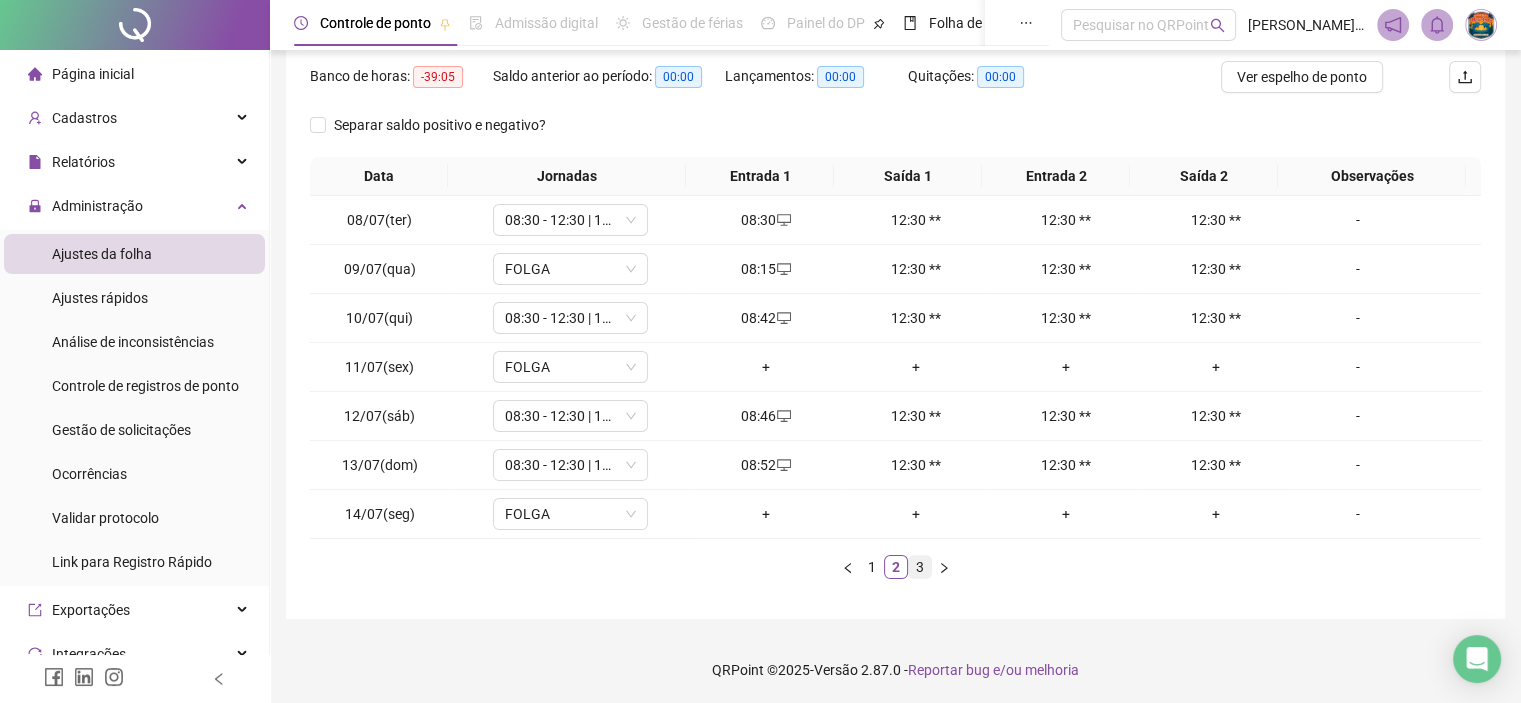 click on "3" at bounding box center [920, 567] 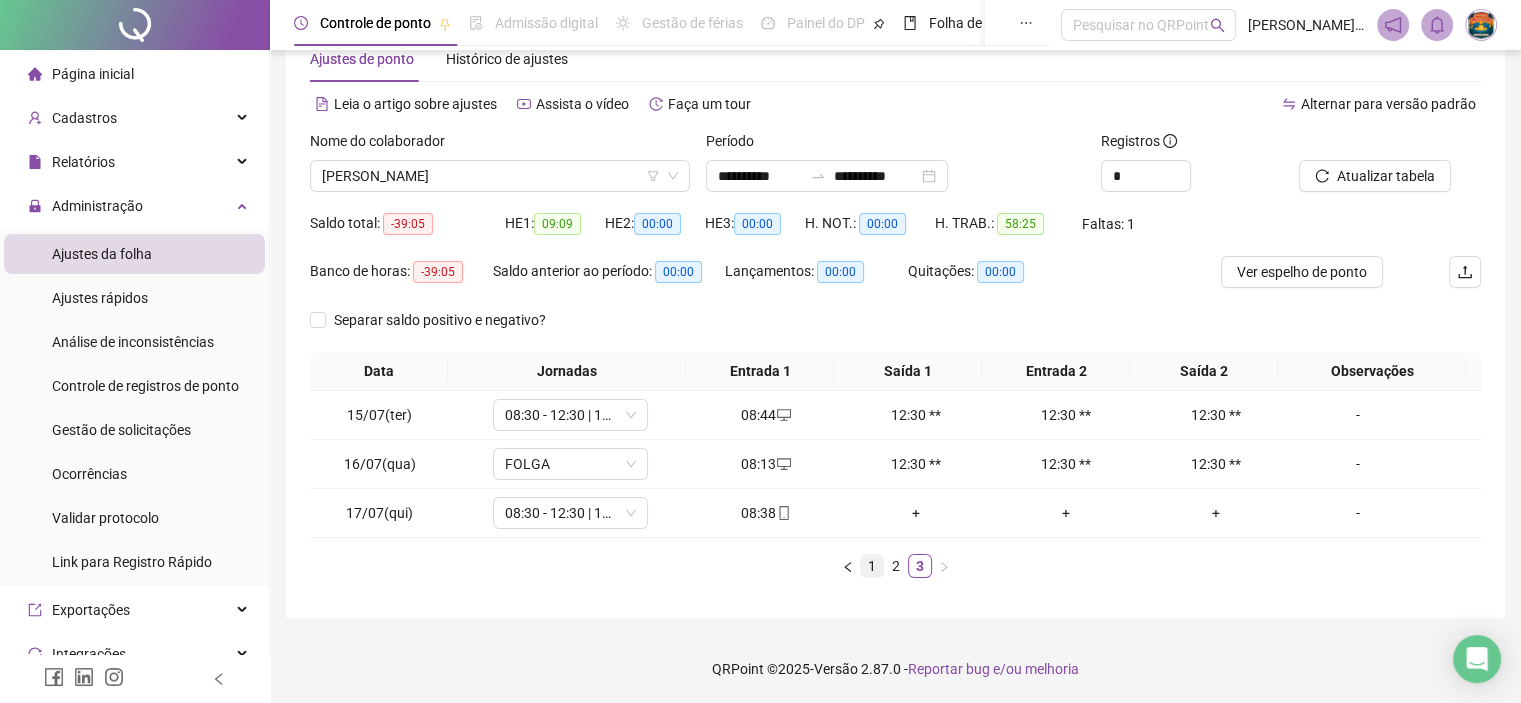 click on "1" at bounding box center (872, 566) 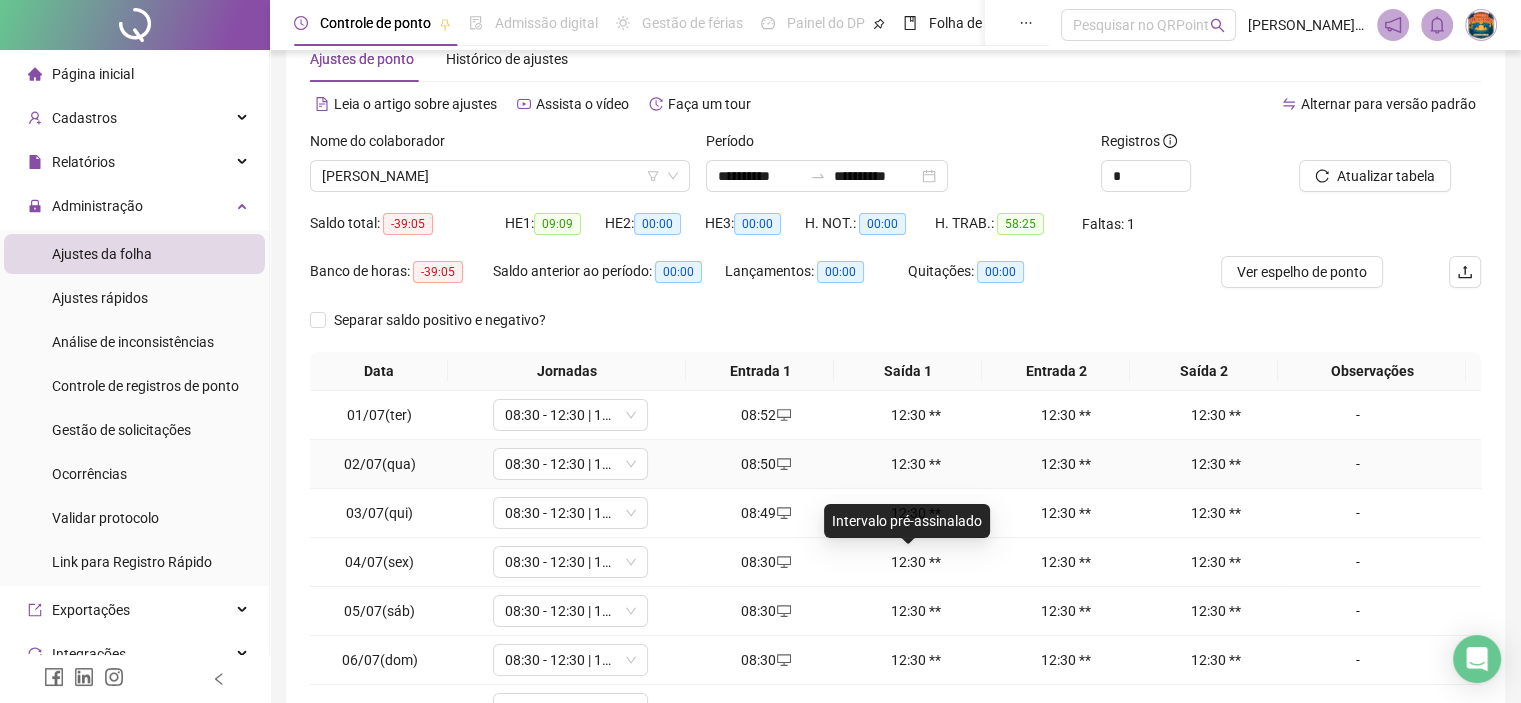 scroll, scrollTop: 249, scrollLeft: 0, axis: vertical 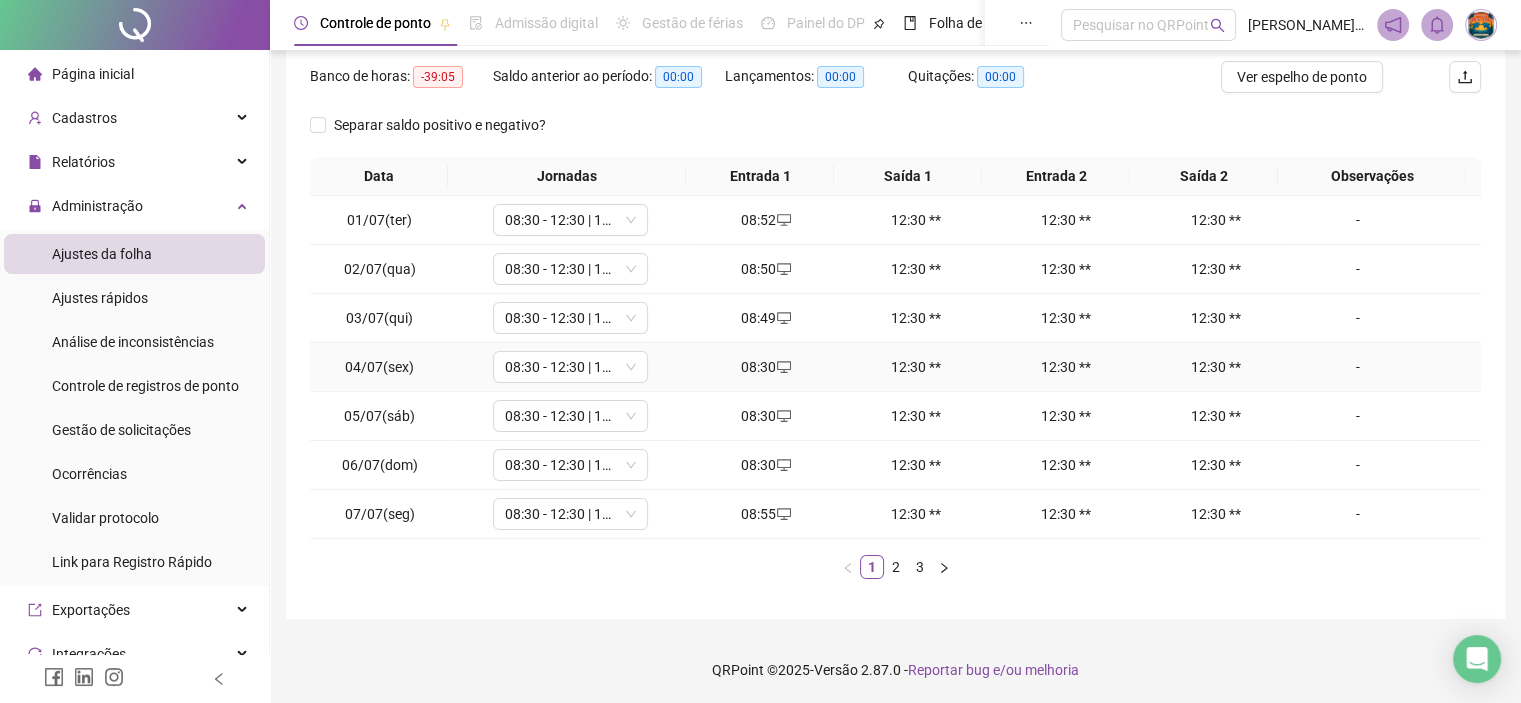 click on "12:30   **" at bounding box center [1066, 367] 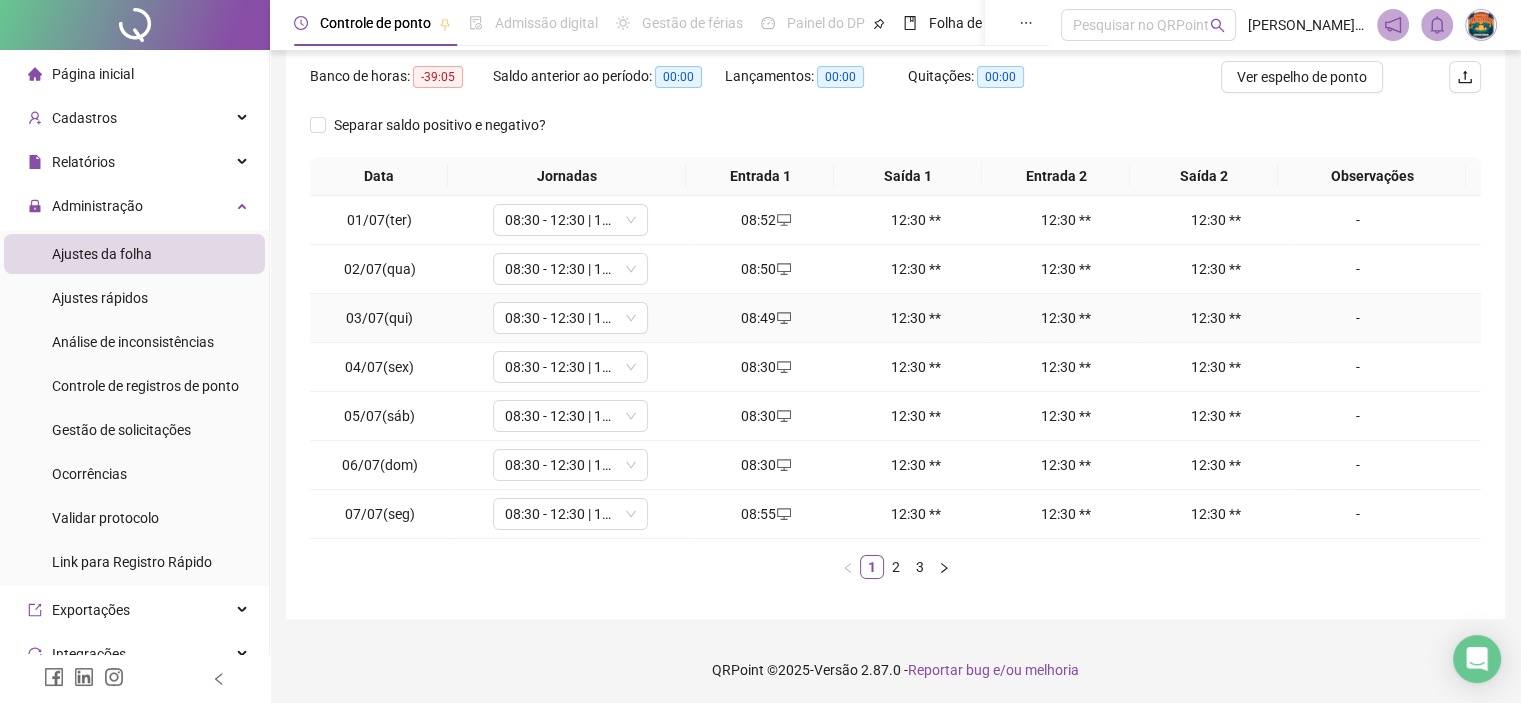 click on "12:30   **" at bounding box center [1066, 318] 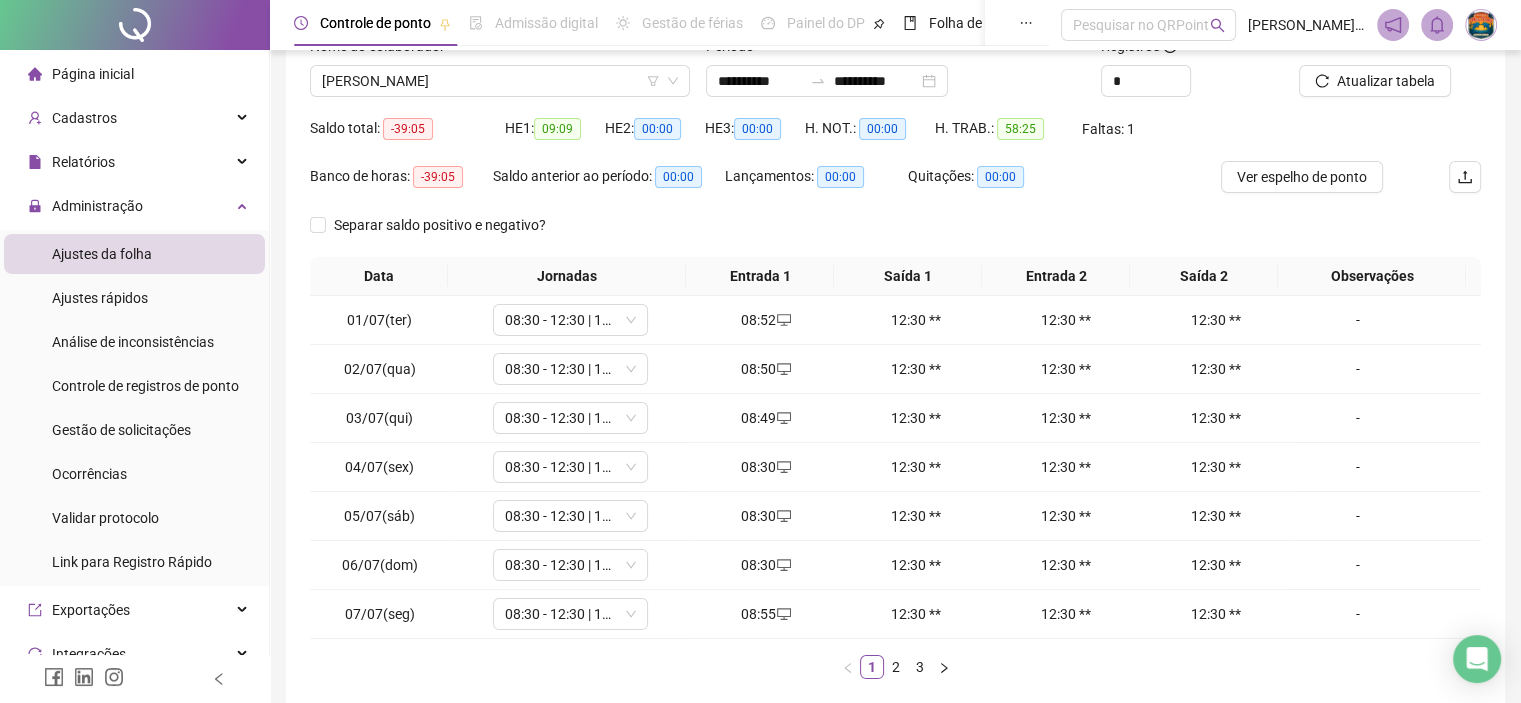 scroll, scrollTop: 49, scrollLeft: 0, axis: vertical 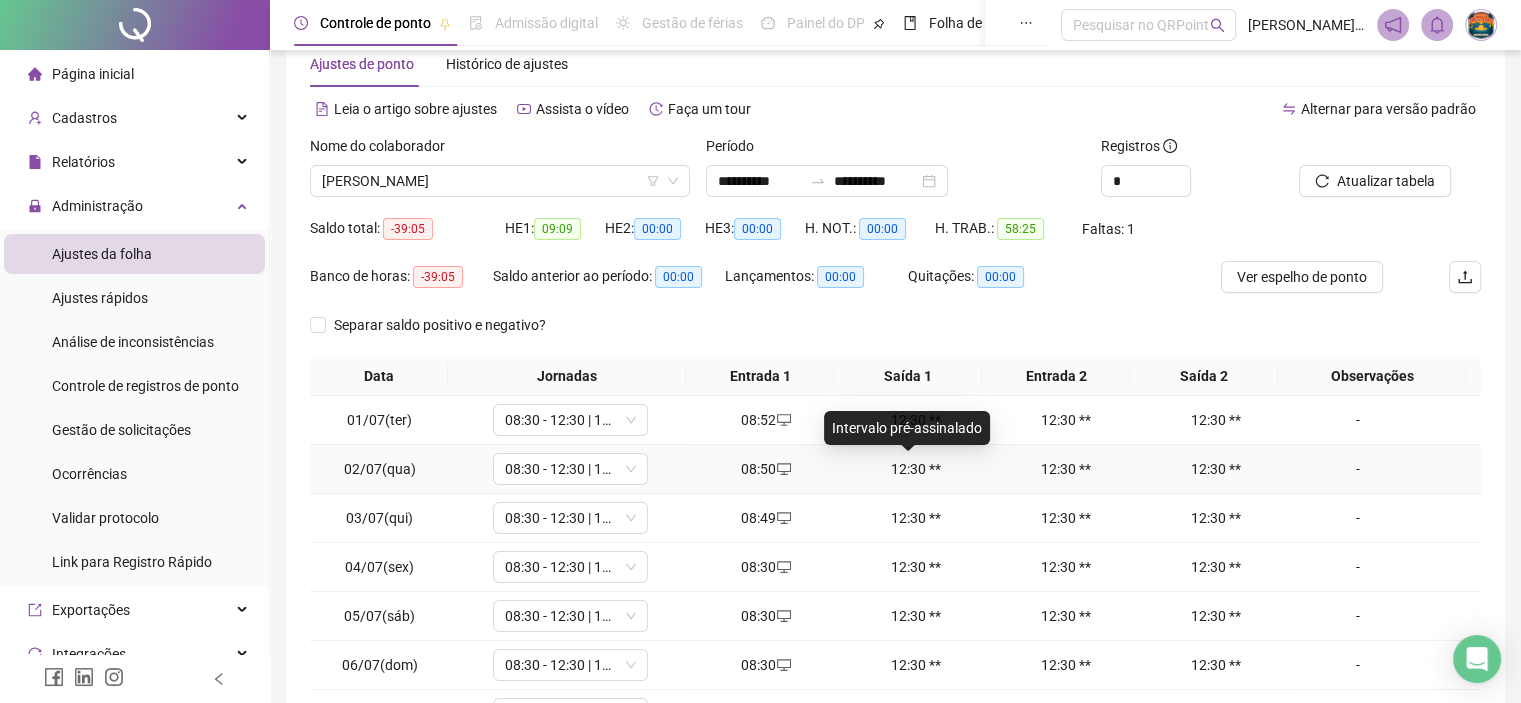 click on "Intervalo pré-assinalado" at bounding box center [907, 428] 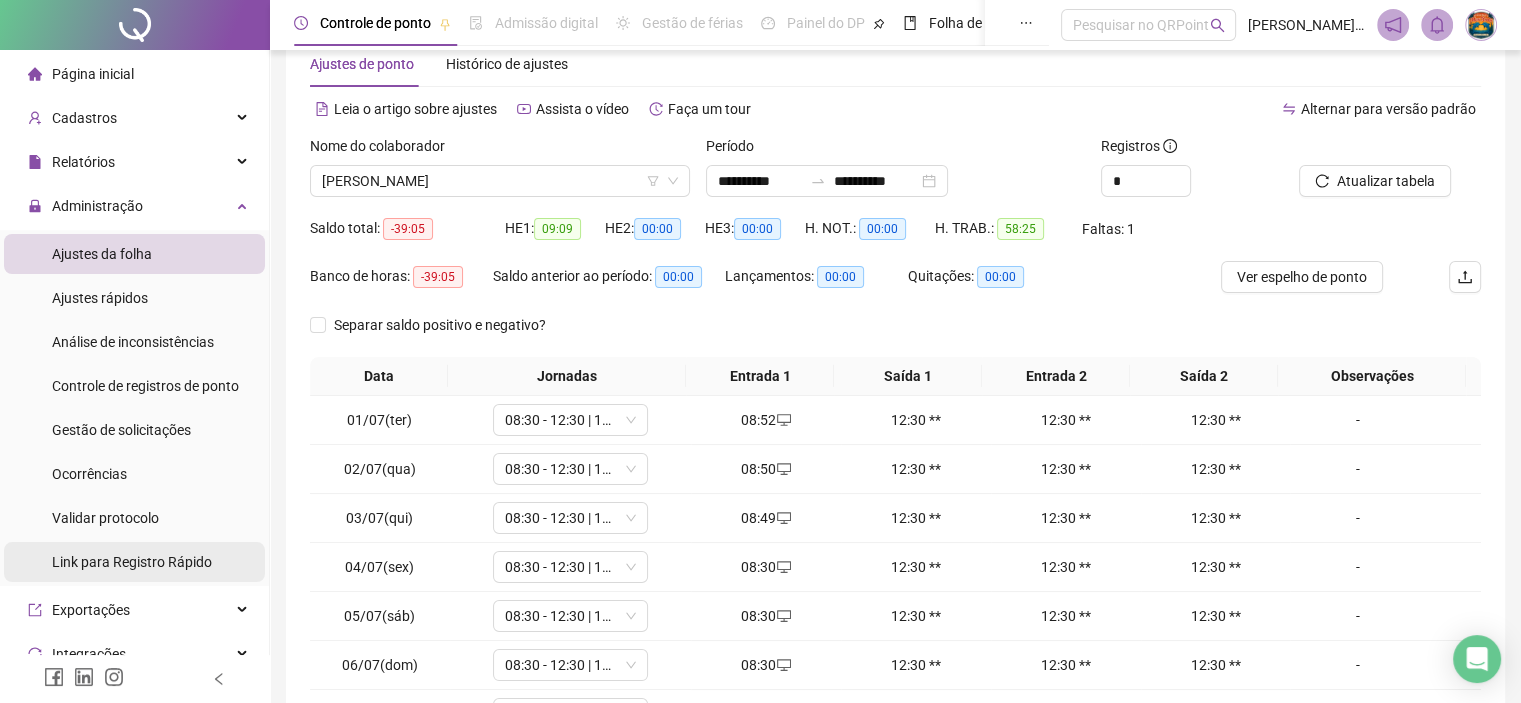 scroll, scrollTop: 239, scrollLeft: 0, axis: vertical 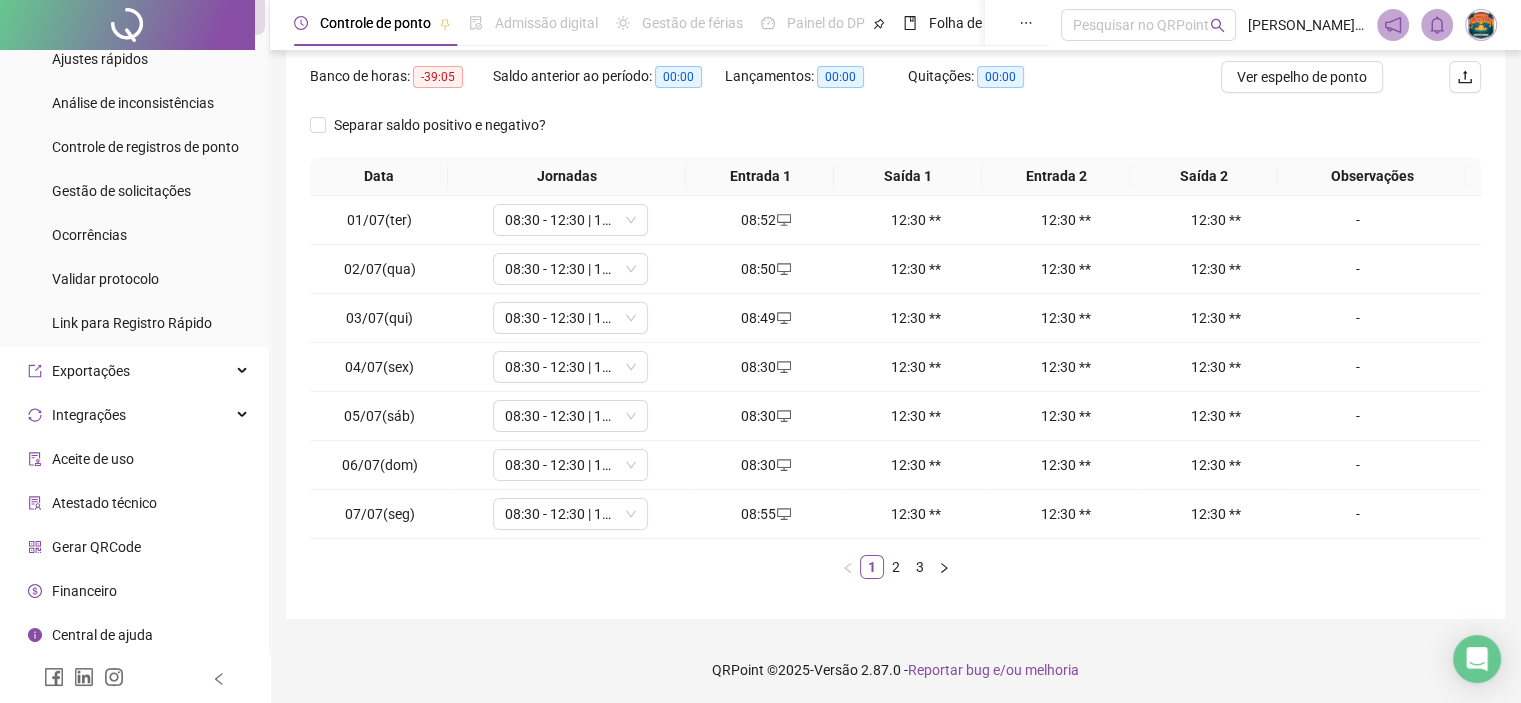 click on "Financeiro" at bounding box center [134, 591] 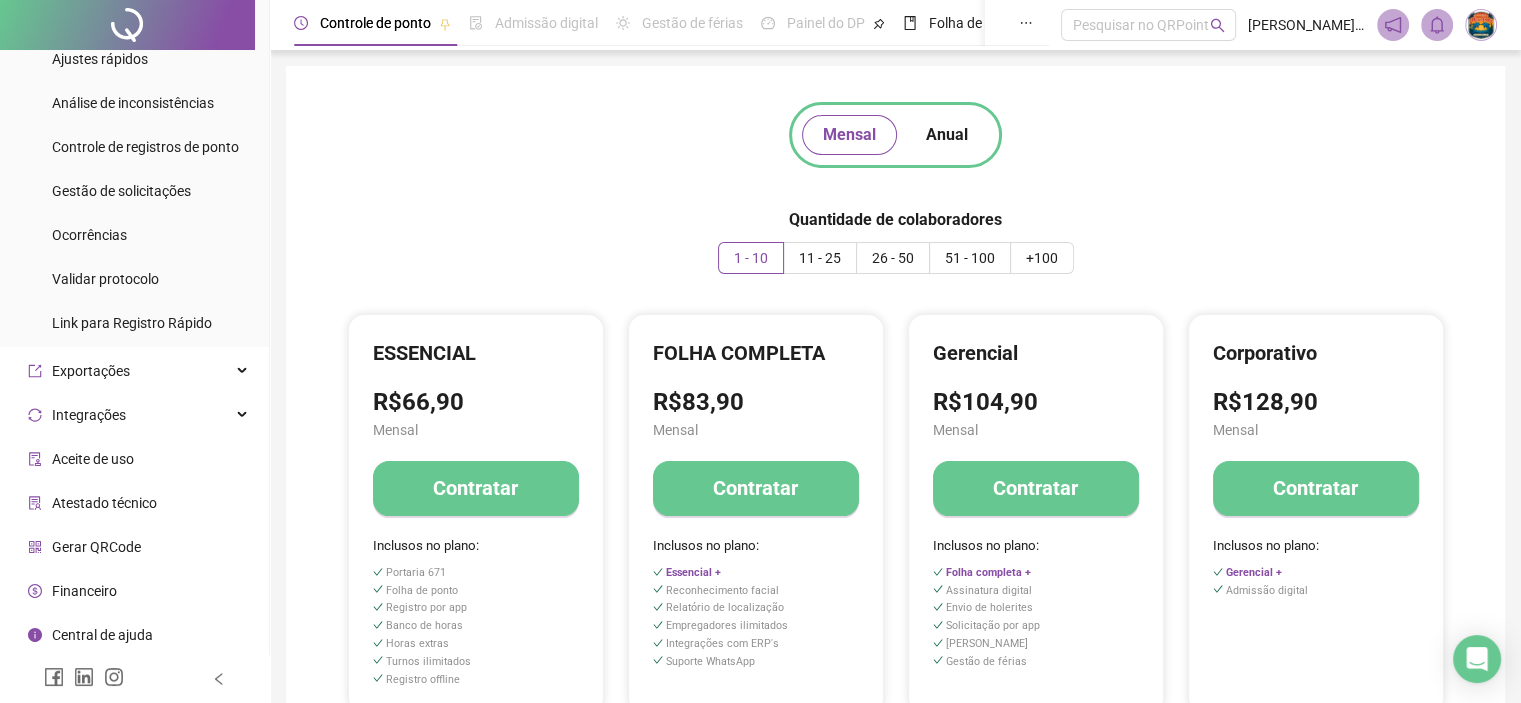 scroll, scrollTop: 100, scrollLeft: 0, axis: vertical 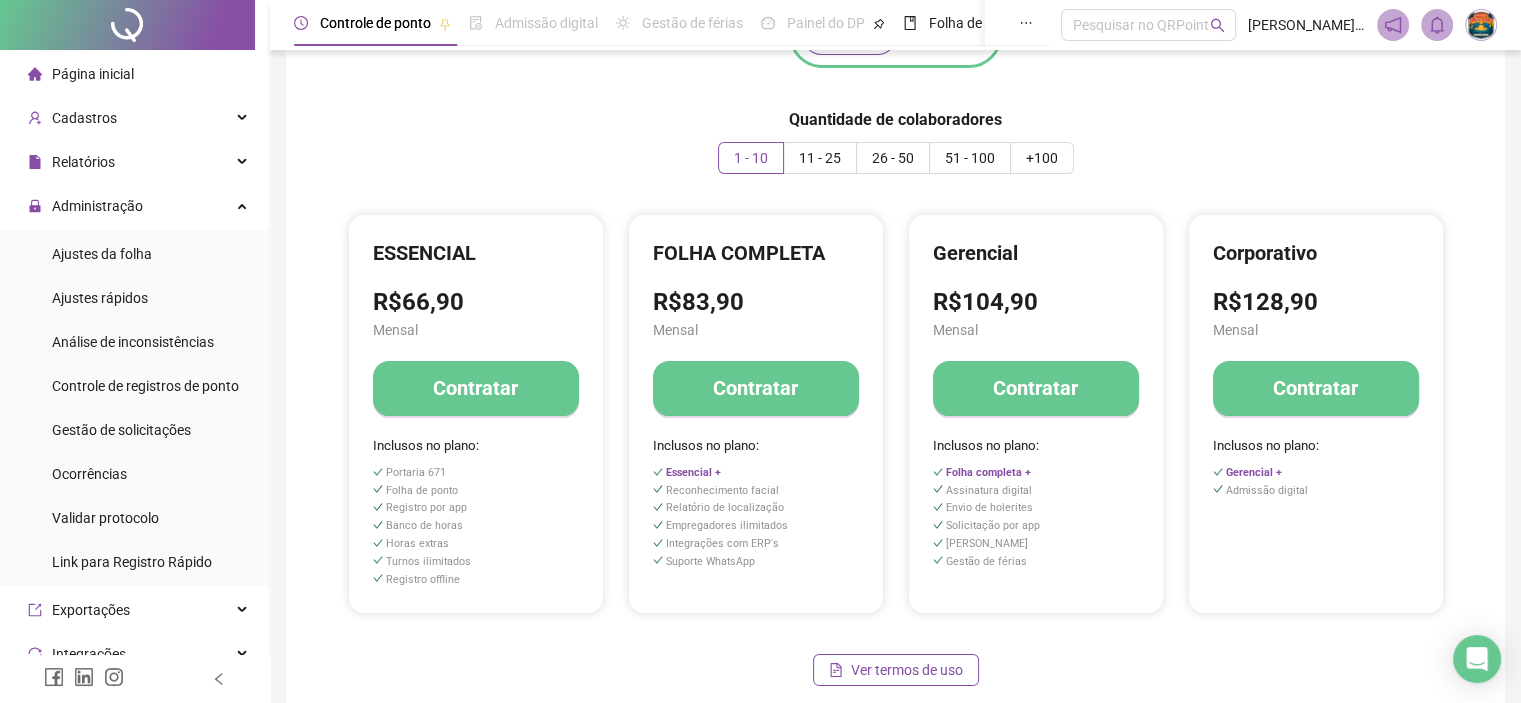 click on "Página inicial" at bounding box center [134, 74] 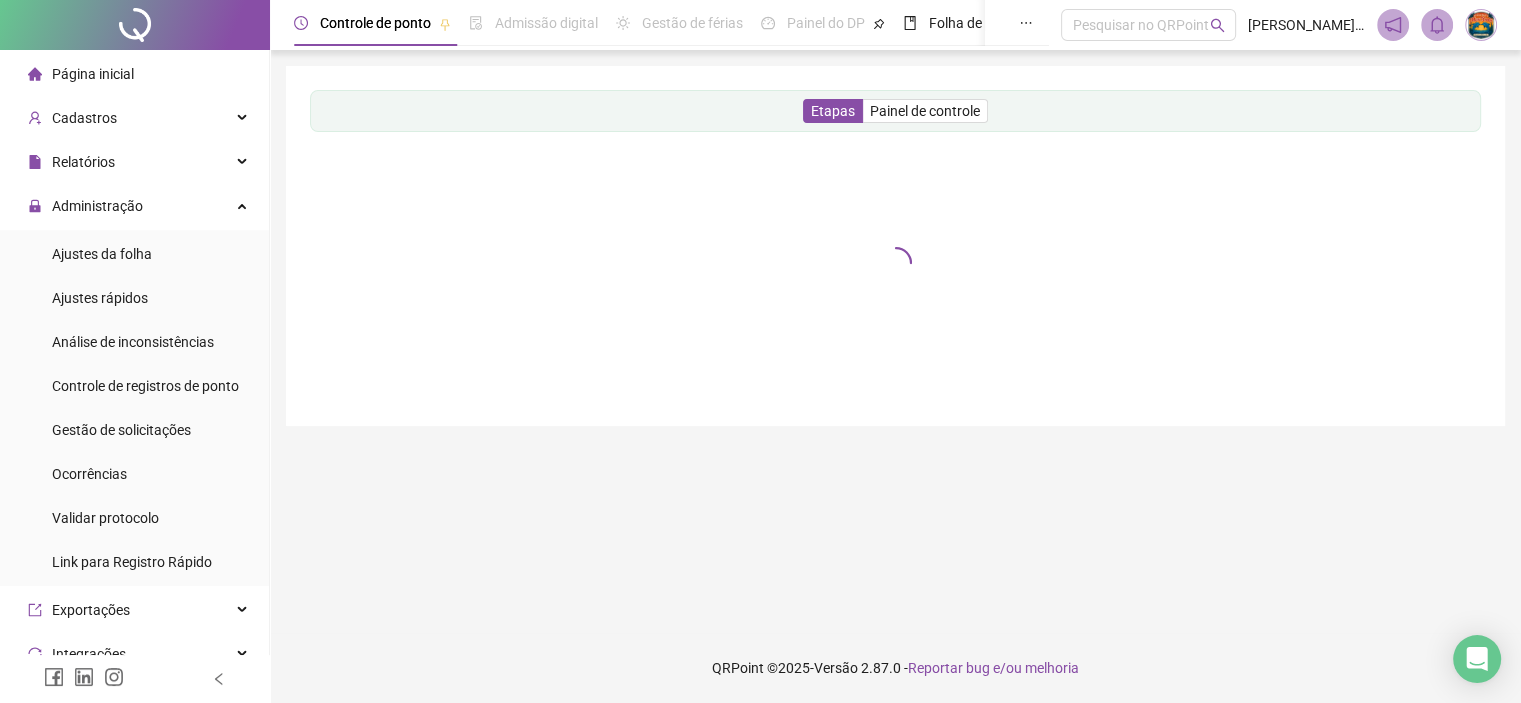 scroll, scrollTop: 0, scrollLeft: 0, axis: both 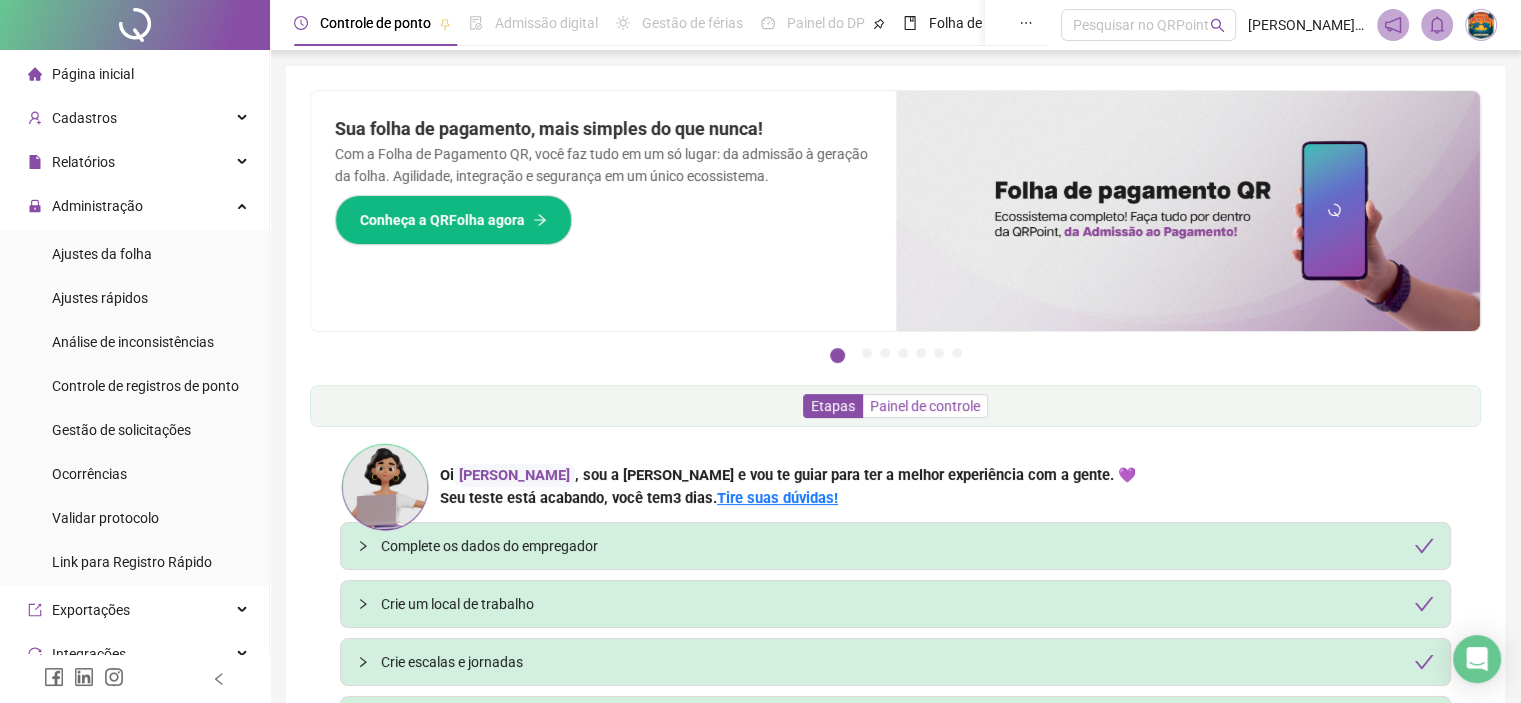click on "Painel de controle" at bounding box center [925, 406] 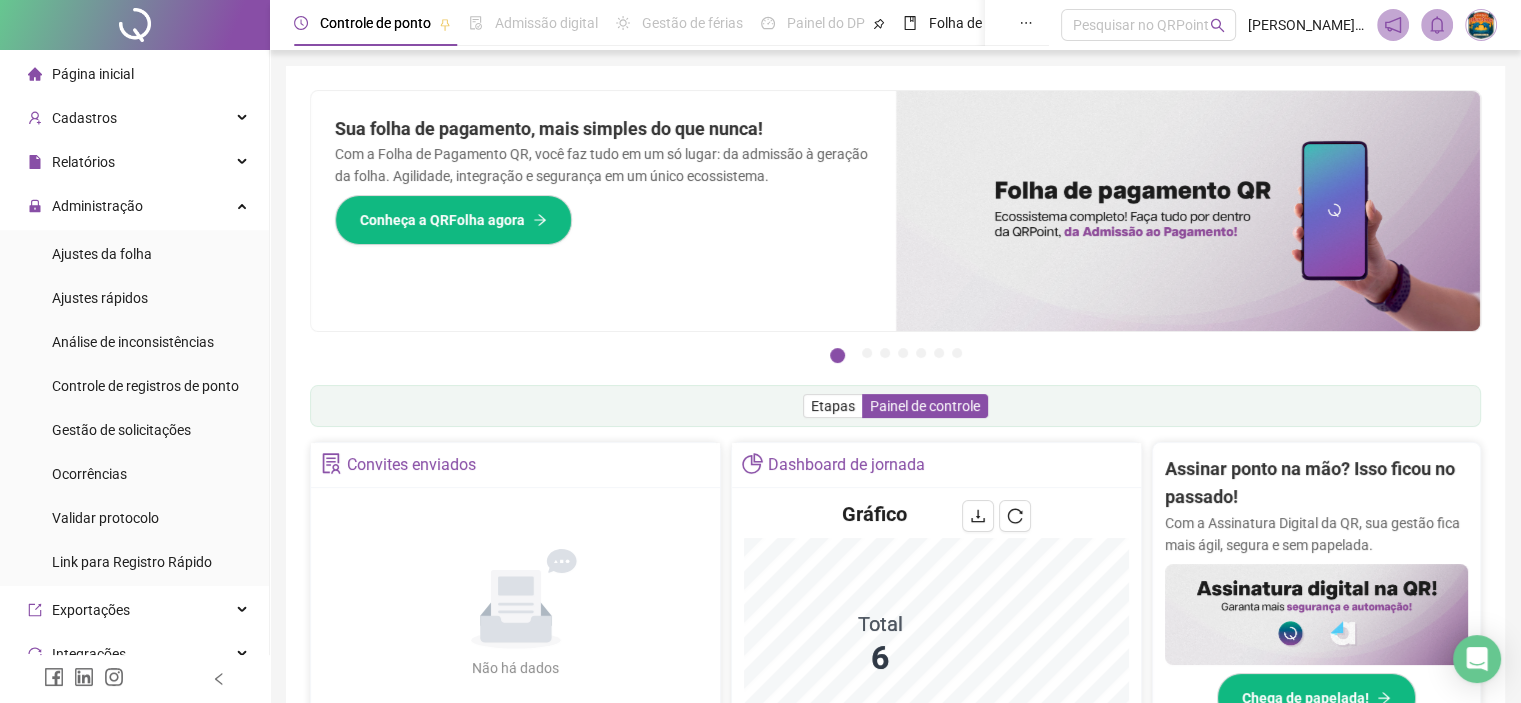 scroll, scrollTop: 200, scrollLeft: 0, axis: vertical 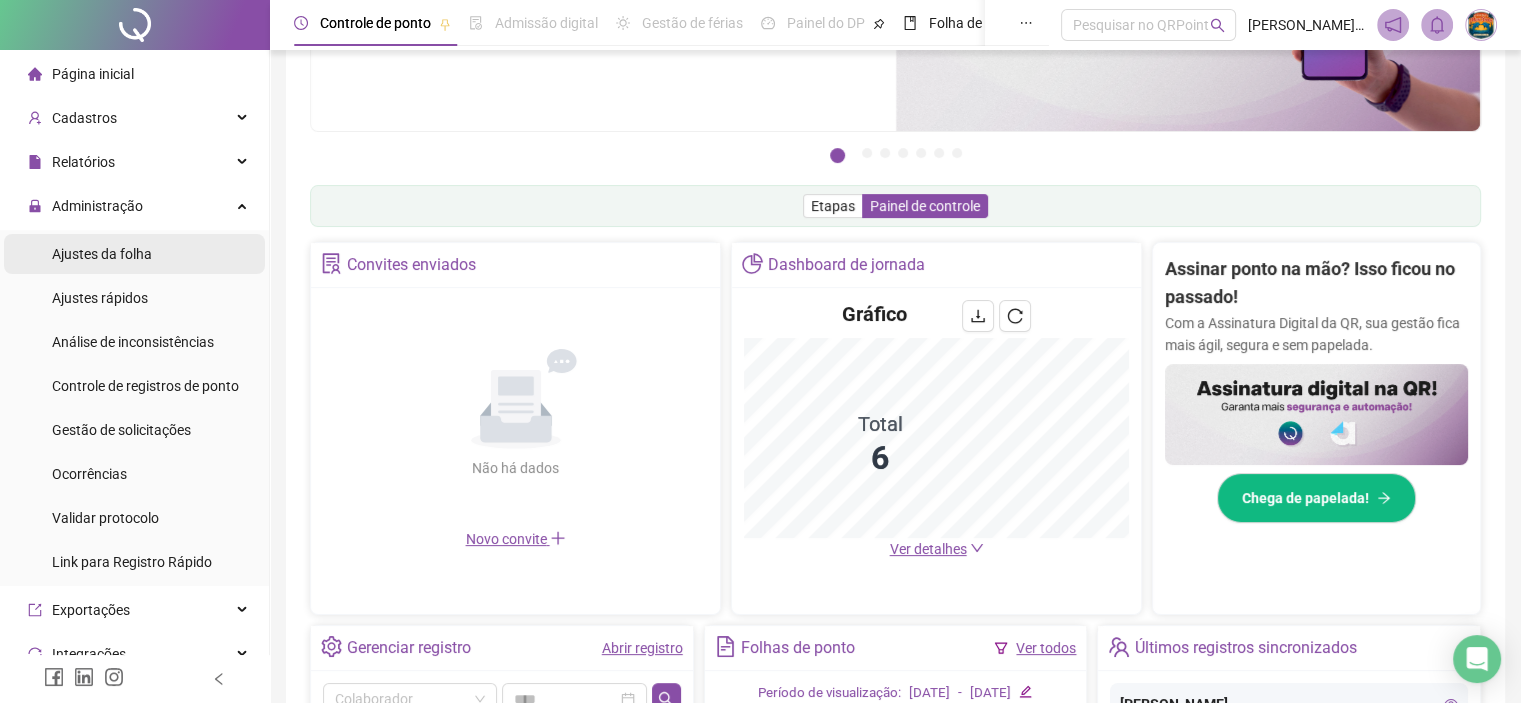 click on "Ajustes da folha" at bounding box center (102, 254) 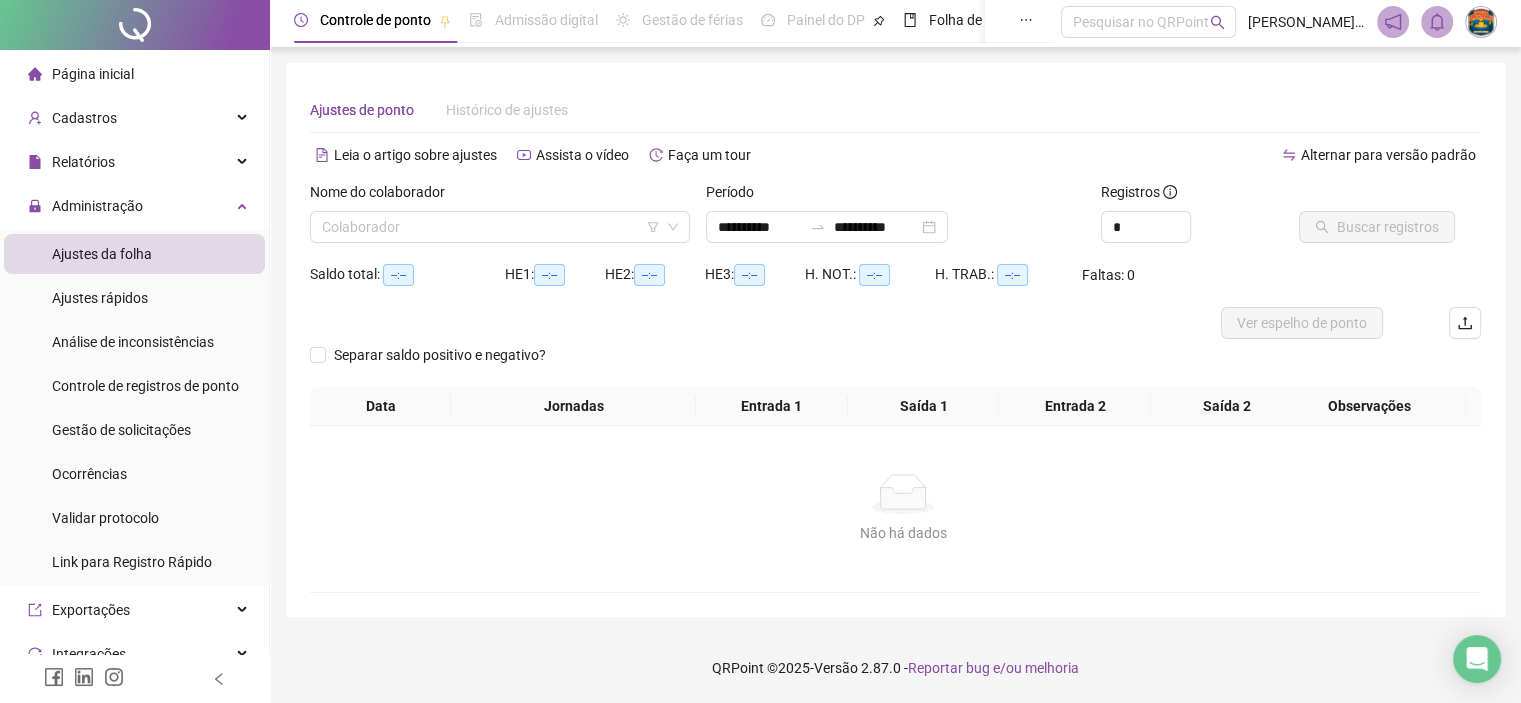 scroll, scrollTop: 0, scrollLeft: 0, axis: both 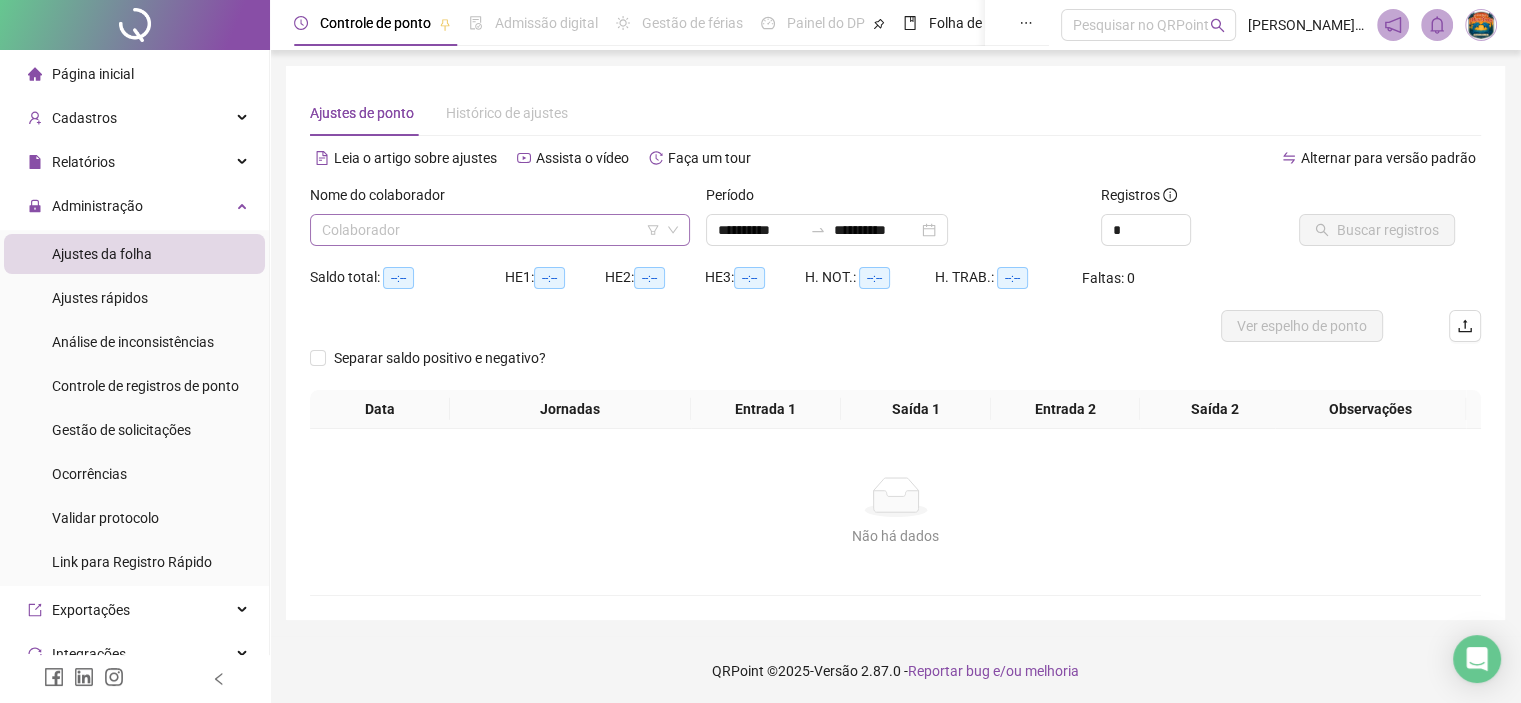 click at bounding box center (494, 230) 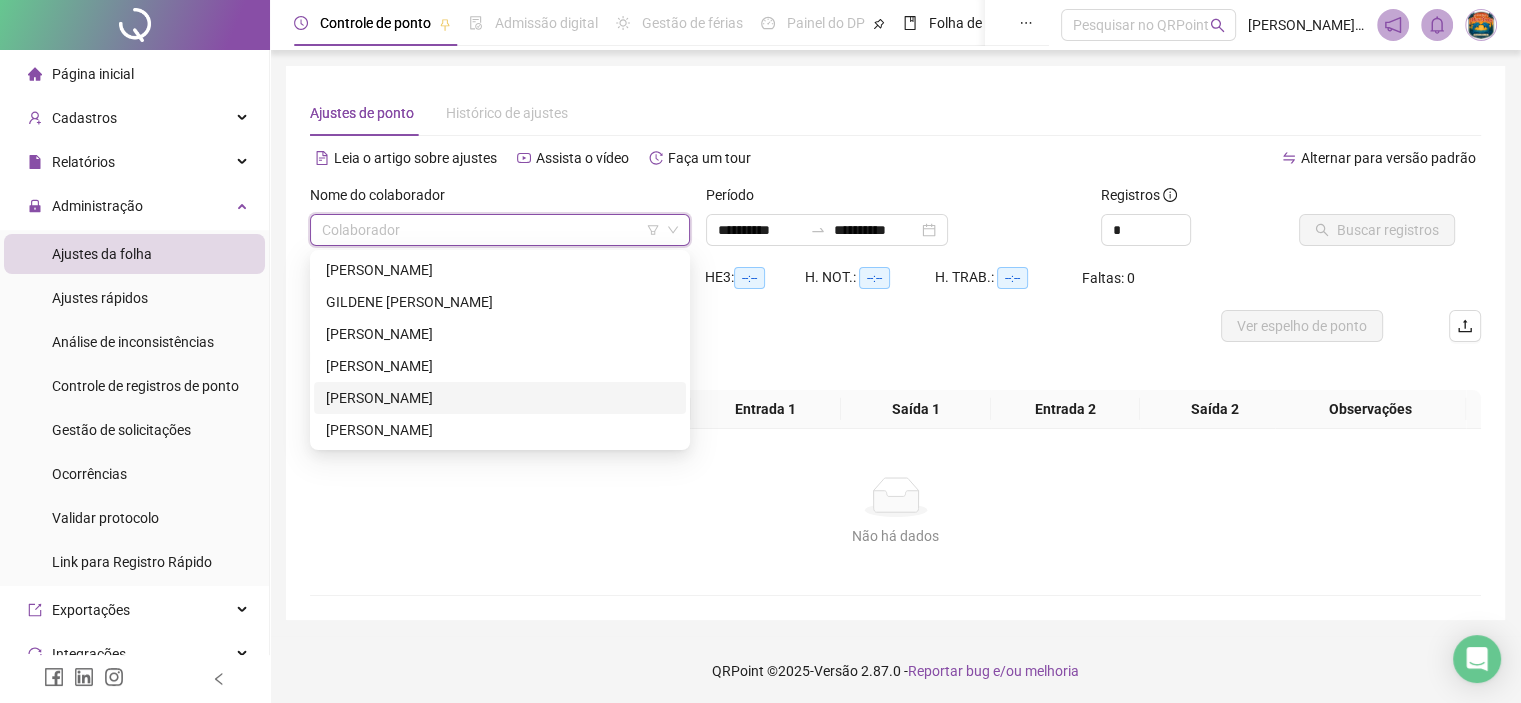 click on "[PERSON_NAME]" at bounding box center (500, 398) 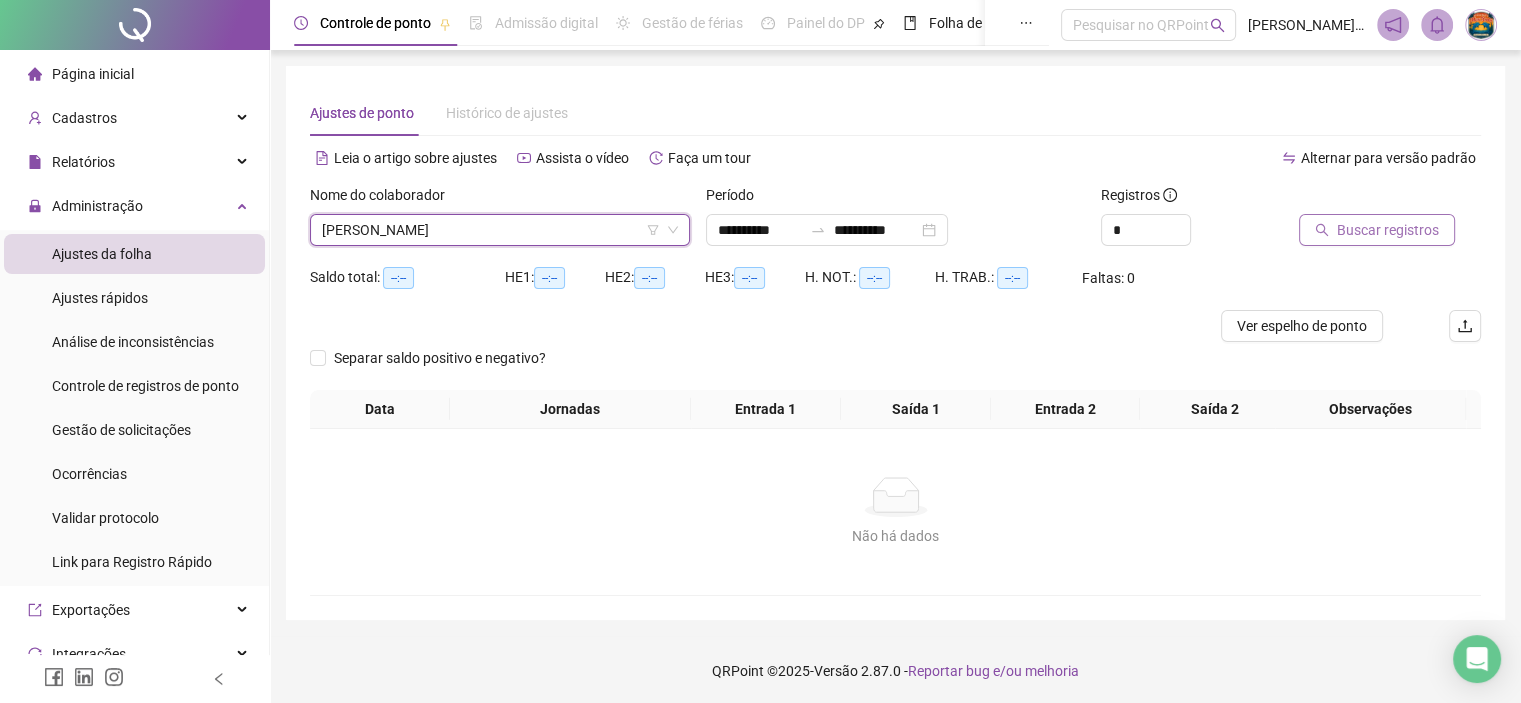 click on "Buscar registros" at bounding box center [1388, 230] 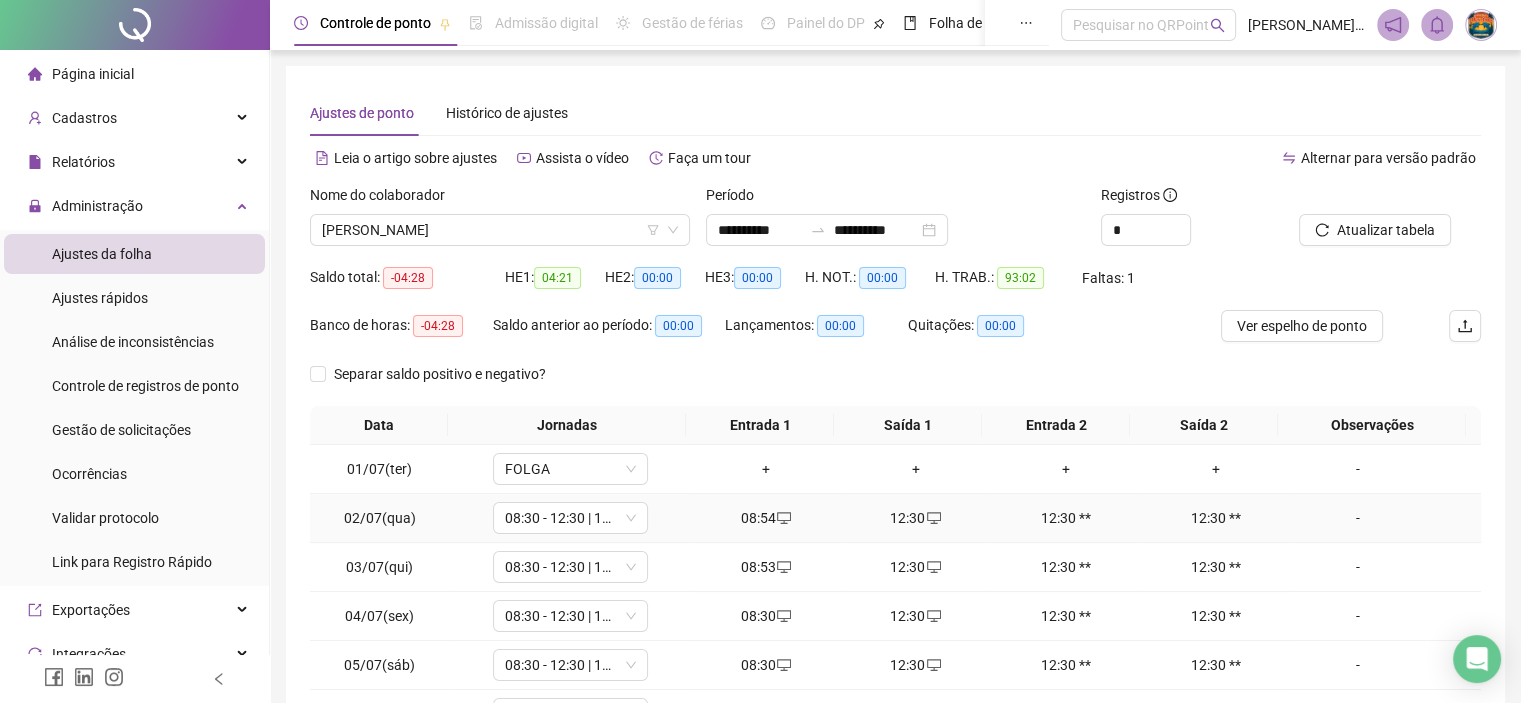 scroll, scrollTop: 249, scrollLeft: 0, axis: vertical 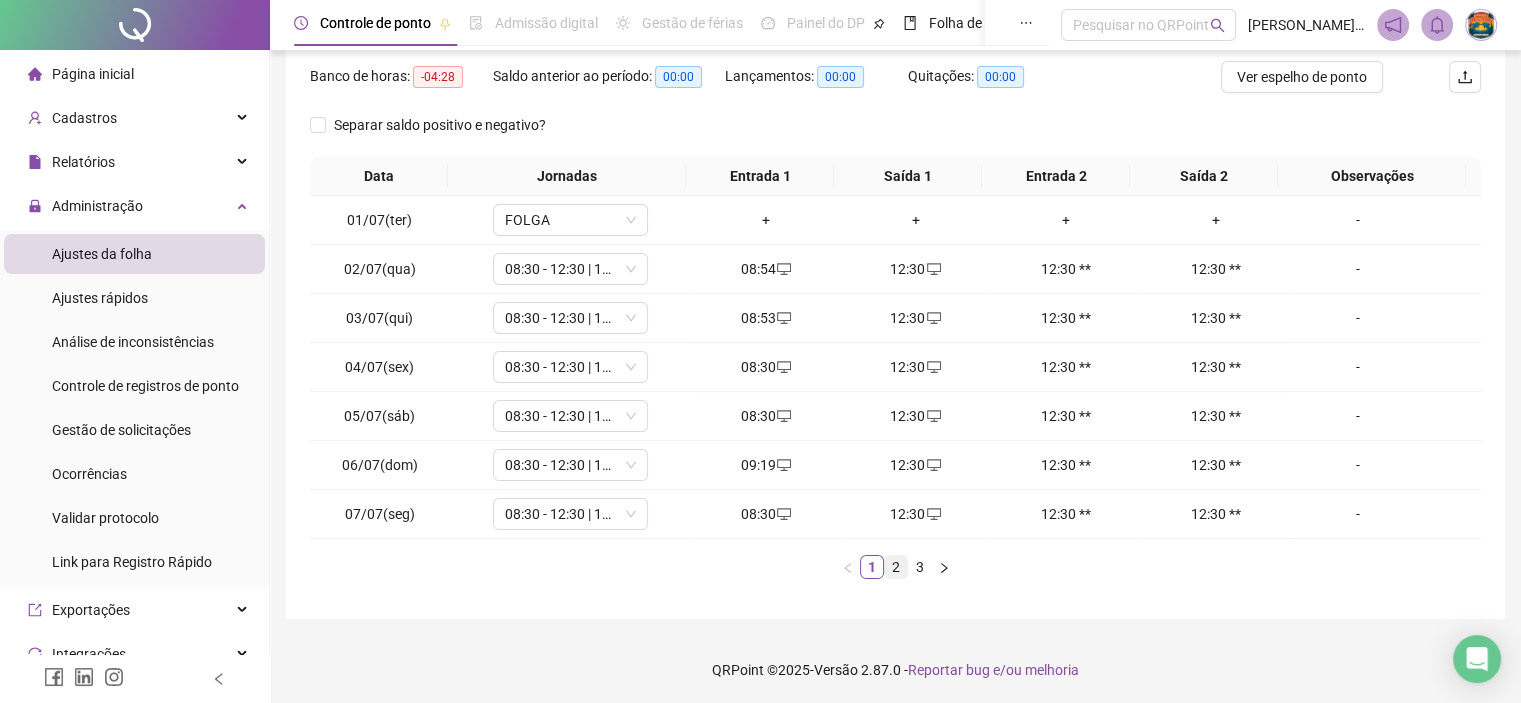 click on "2" at bounding box center (896, 567) 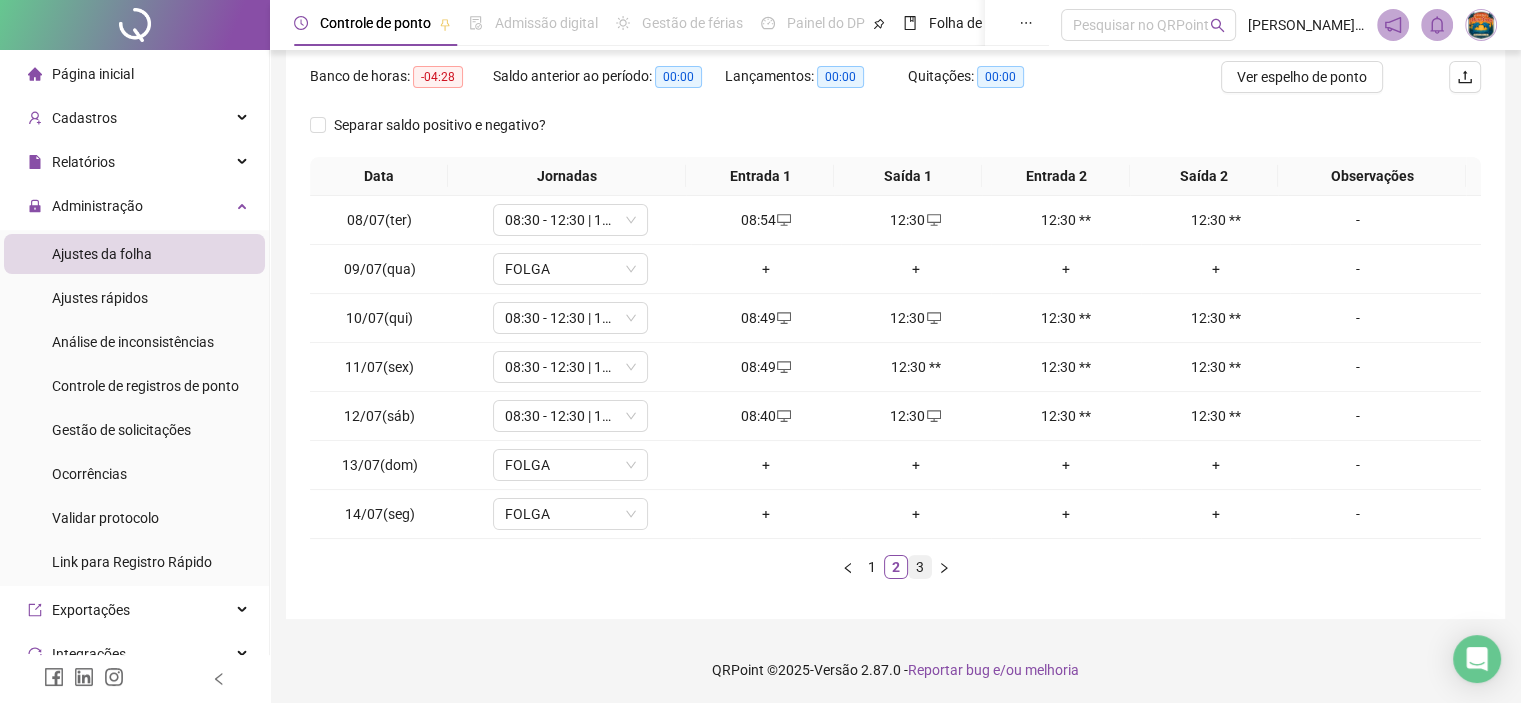 click on "3" at bounding box center [920, 567] 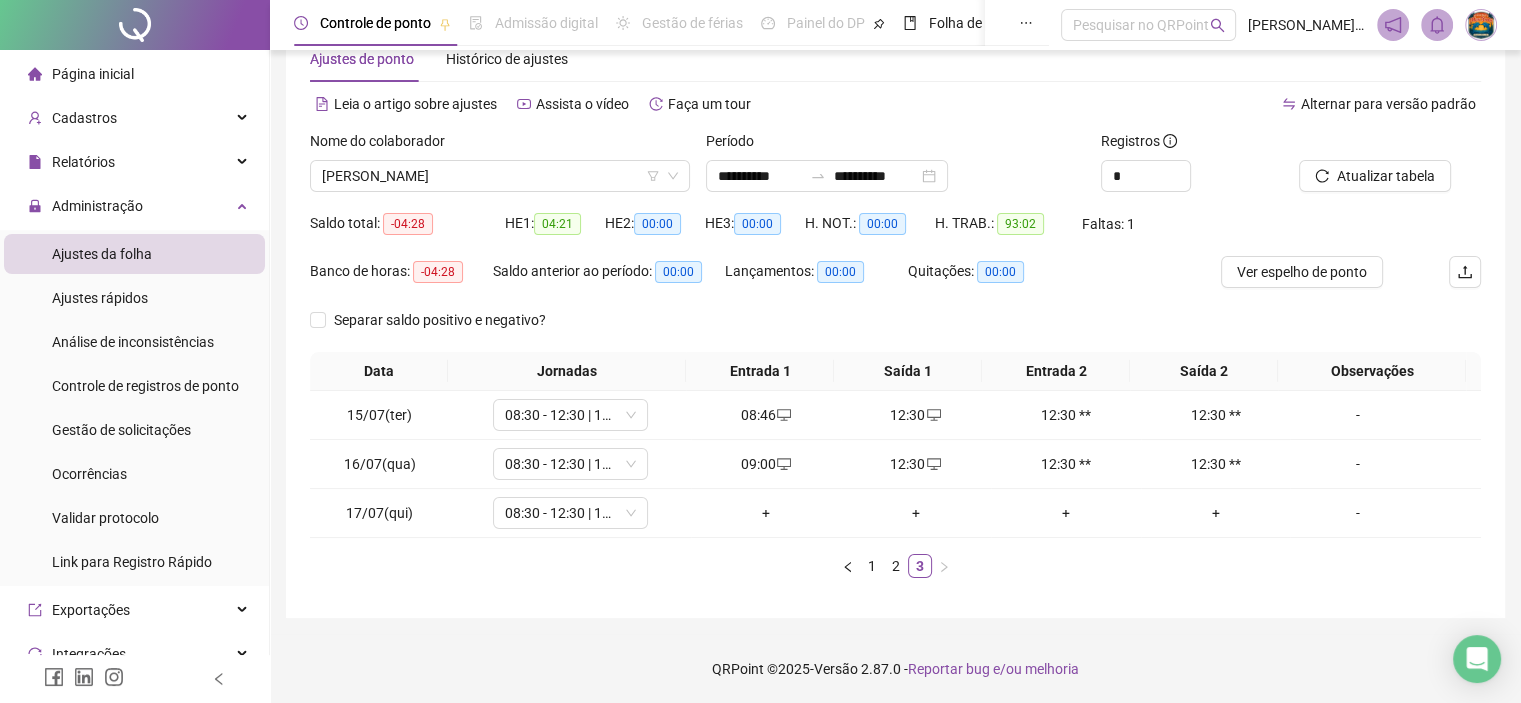 click on "Página inicial" at bounding box center (81, 74) 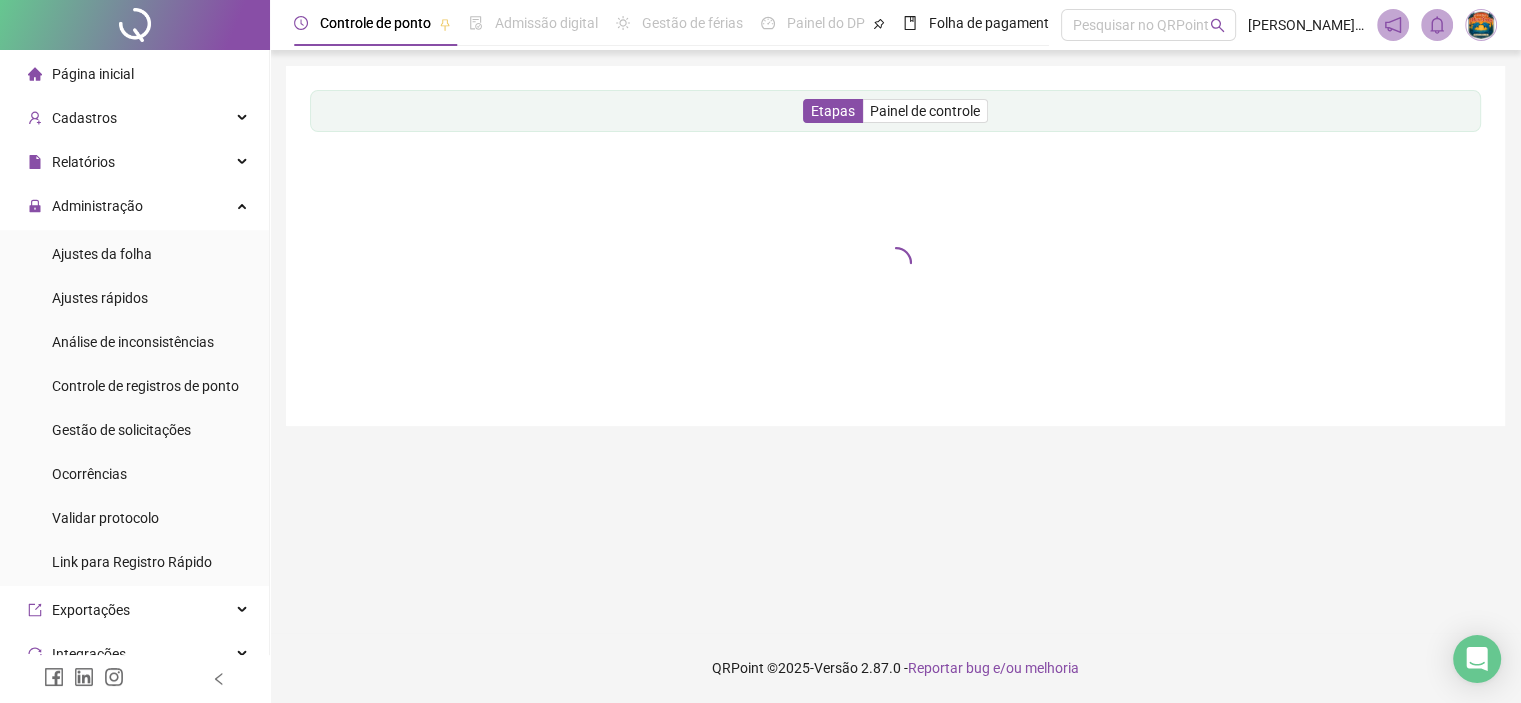 scroll, scrollTop: 0, scrollLeft: 0, axis: both 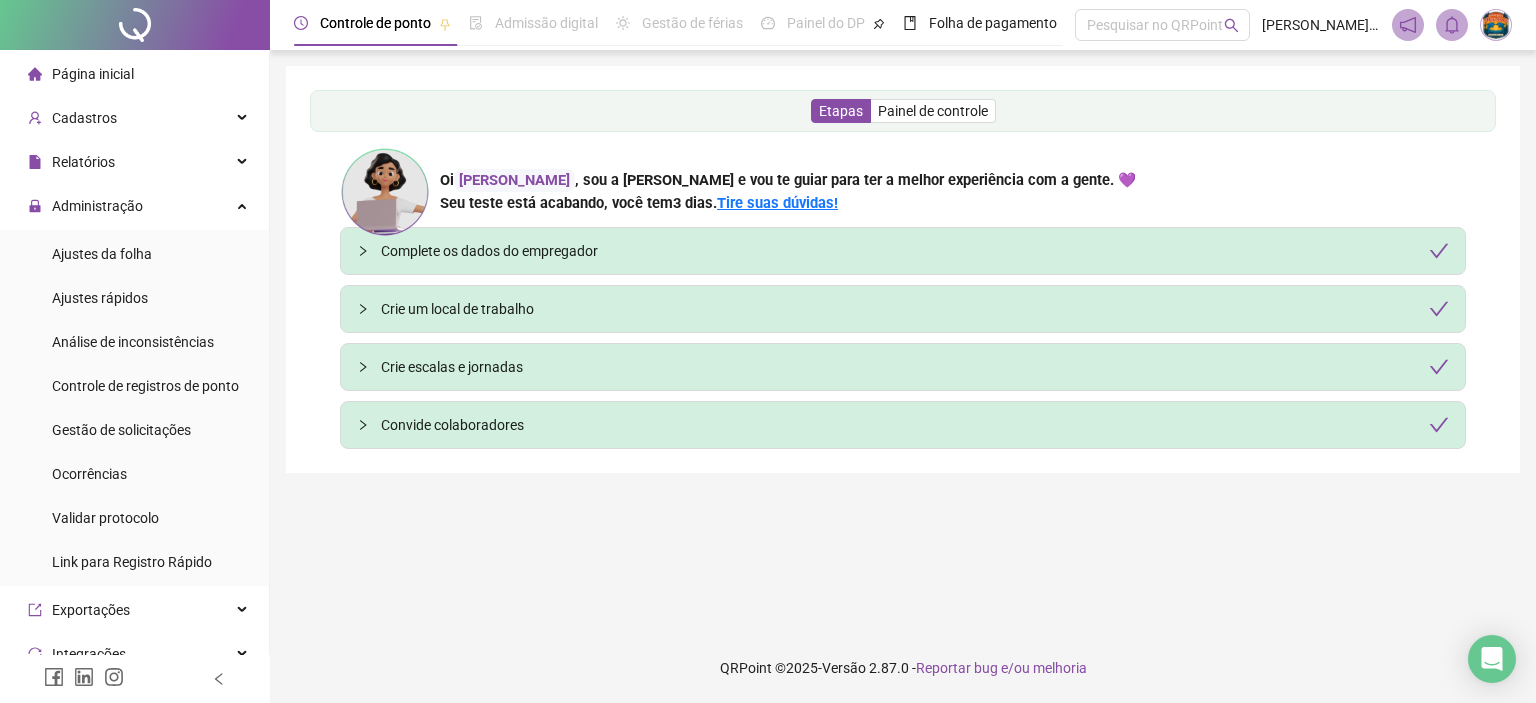 click on "Etapas Painel de controle" at bounding box center [903, 111] 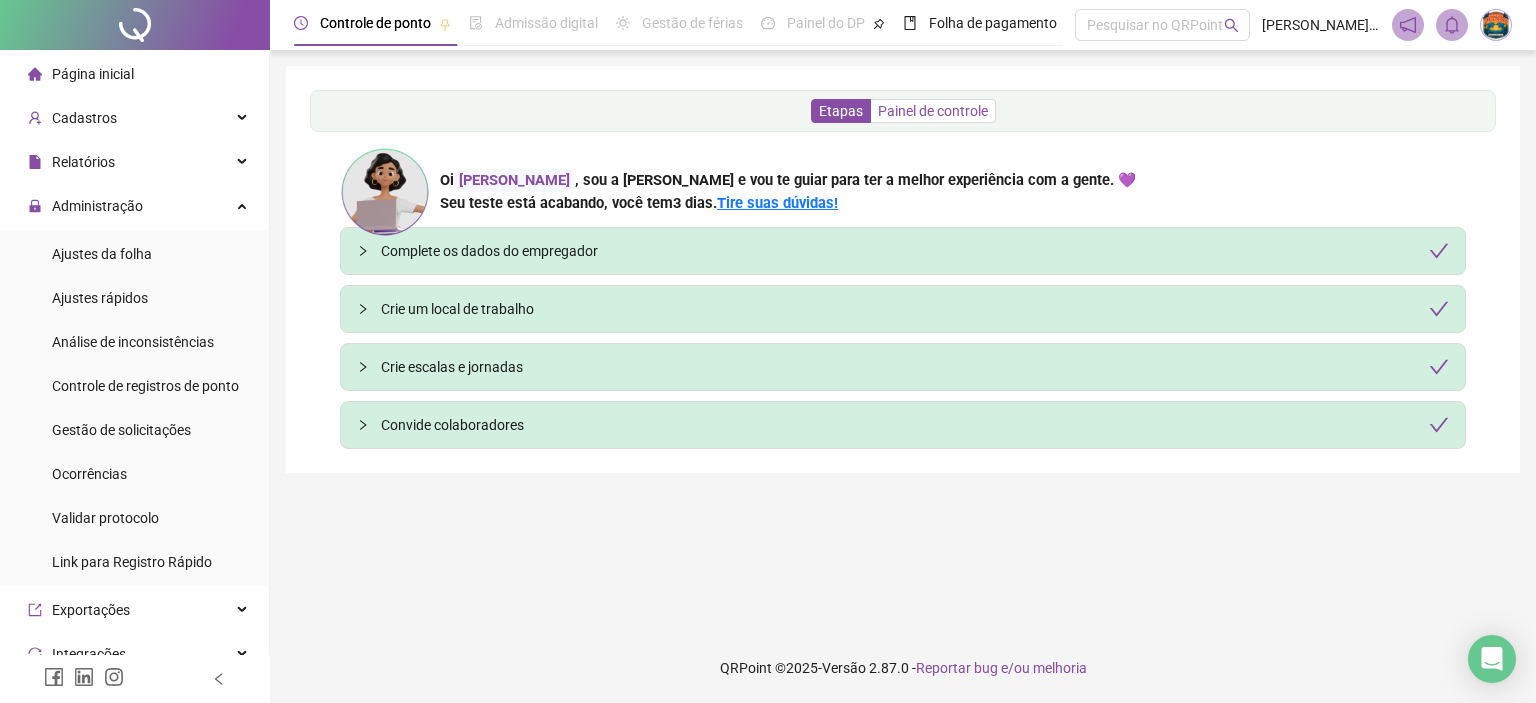 click on "Painel de controle" at bounding box center (933, 111) 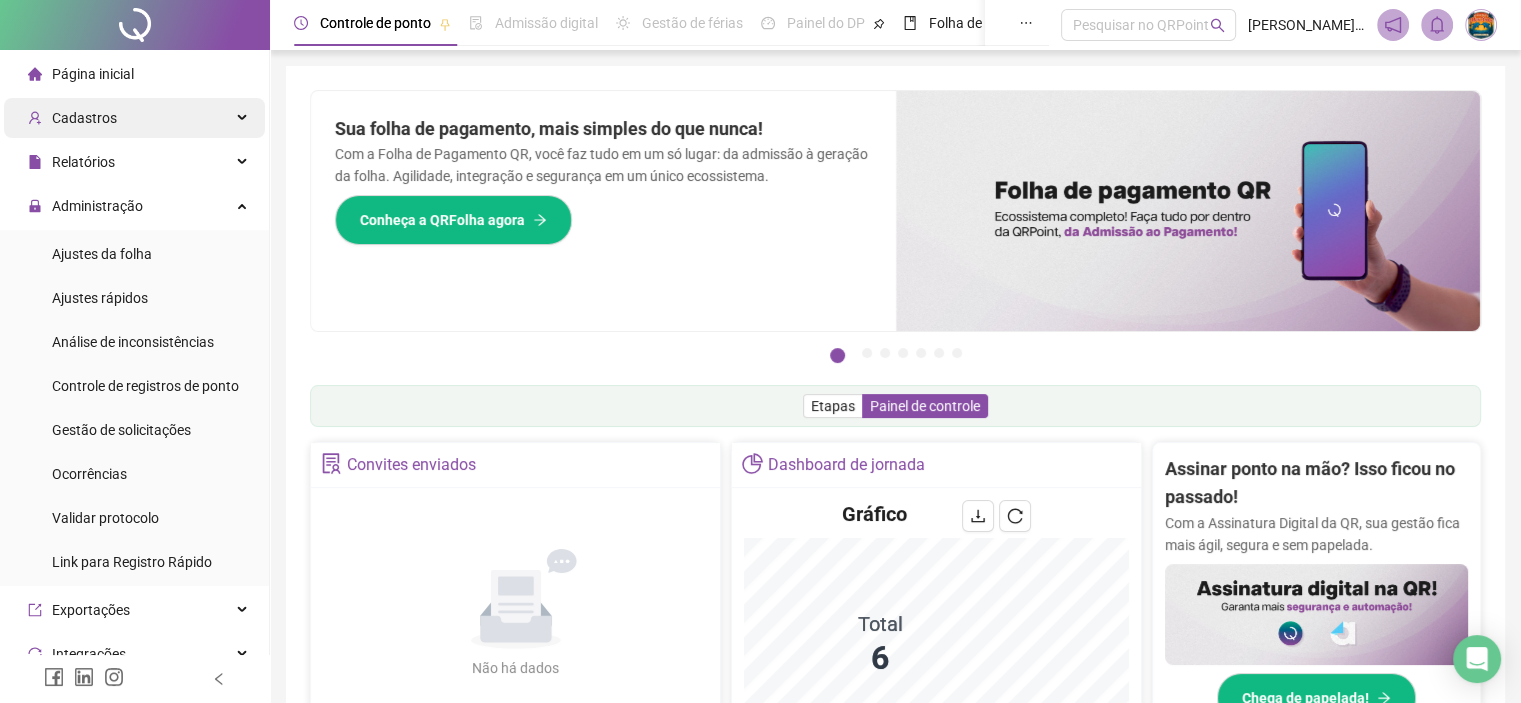 click on "Cadastros" at bounding box center (134, 118) 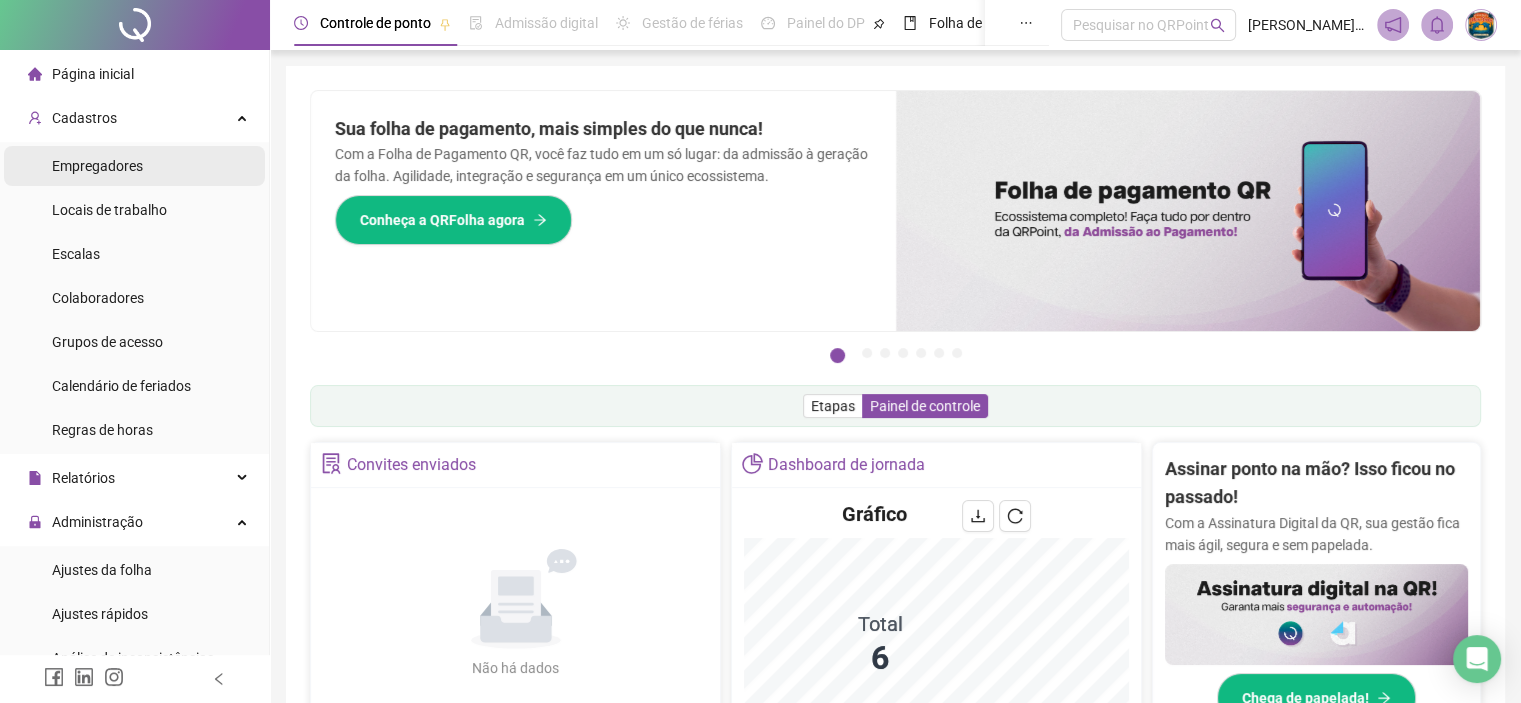 click on "Empregadores" at bounding box center [134, 166] 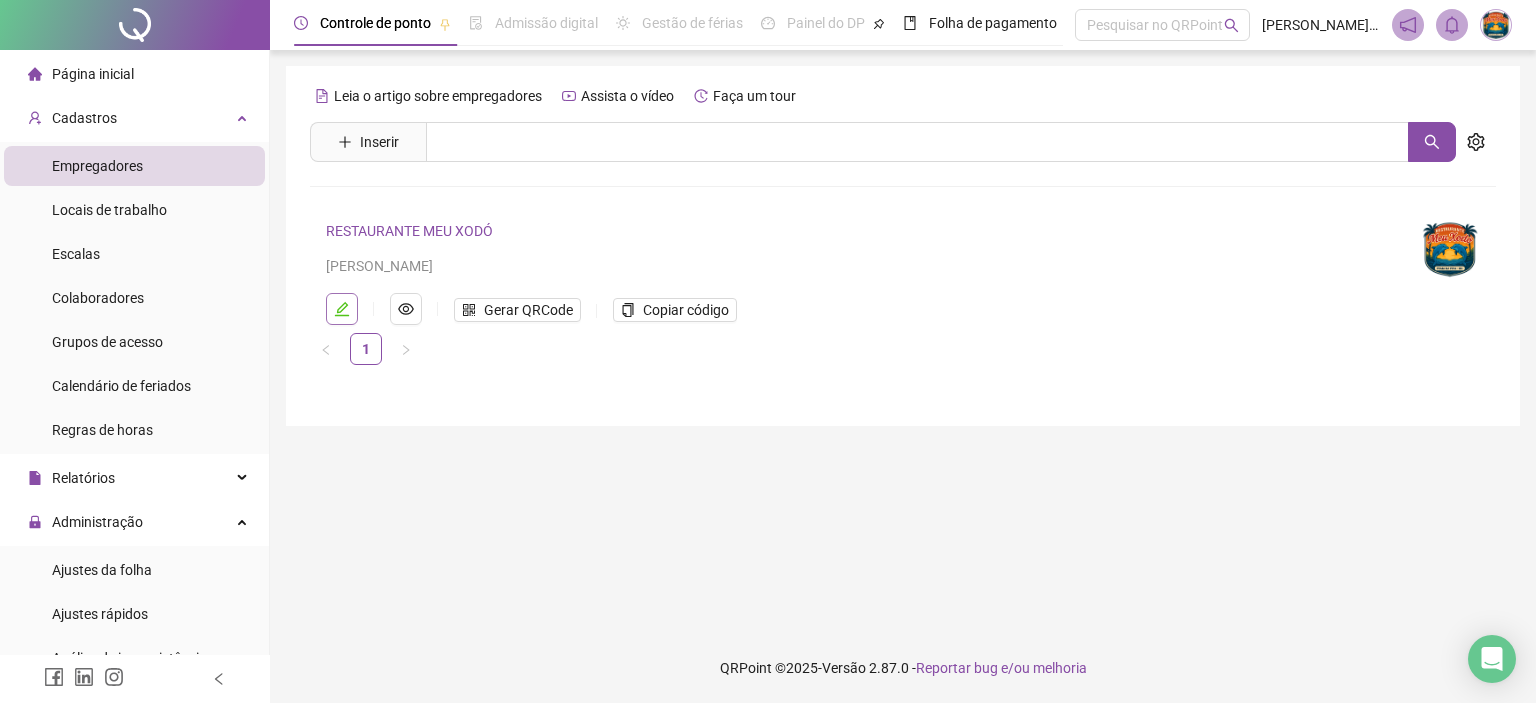 click at bounding box center [342, 309] 